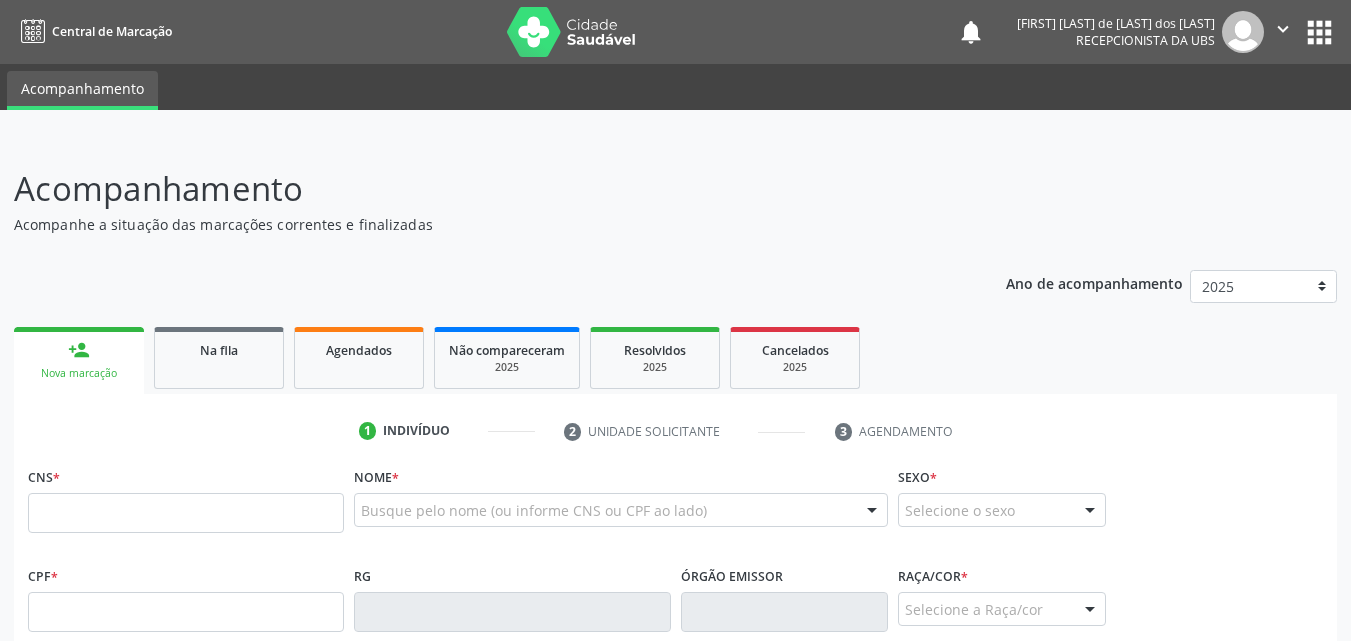 scroll, scrollTop: 0, scrollLeft: 0, axis: both 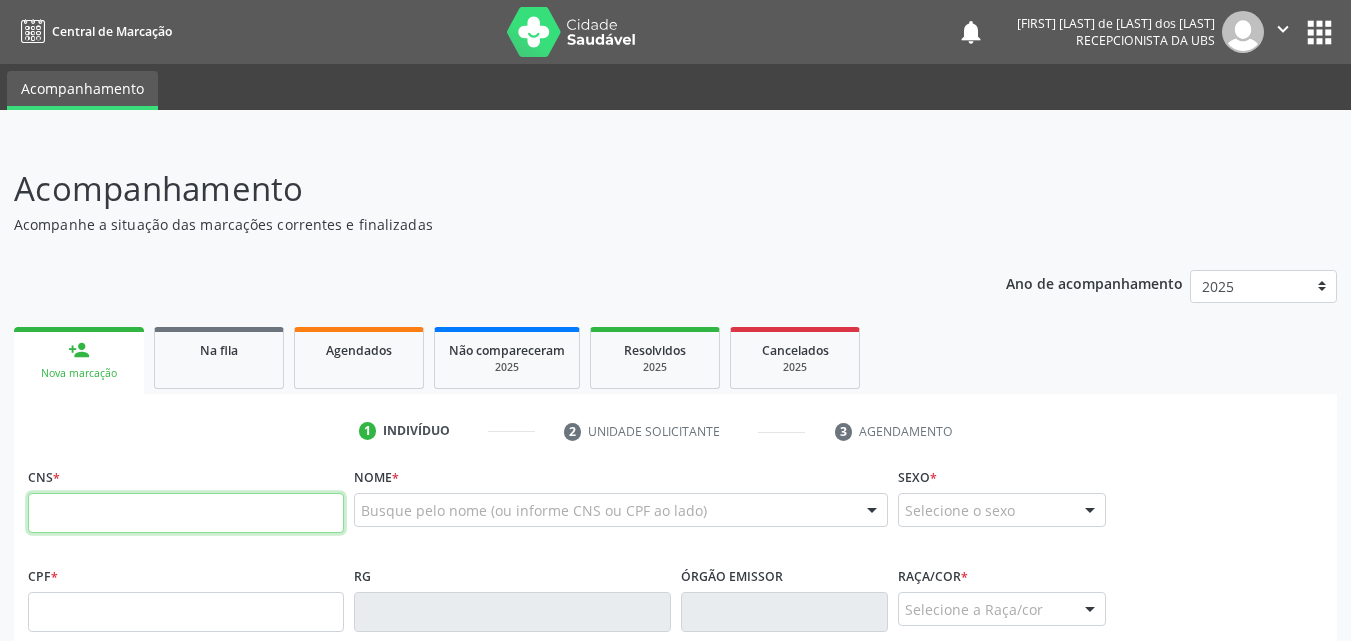 paste on "[CARD]" 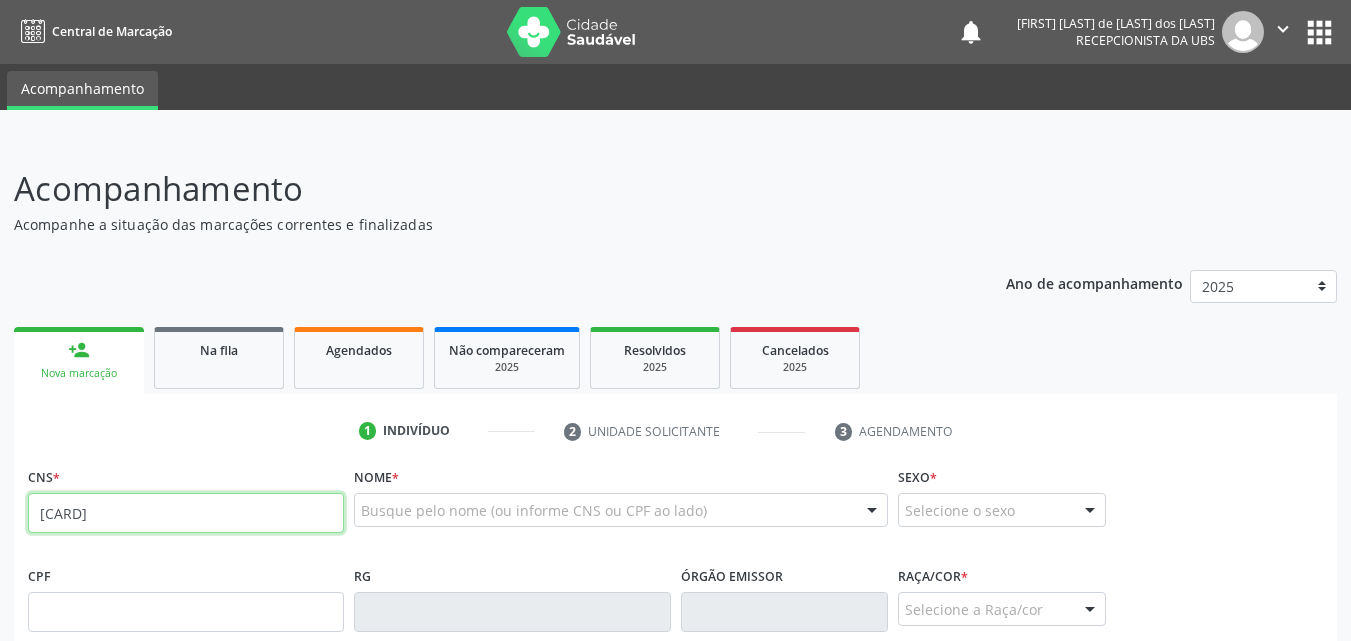 type on "[CARD]" 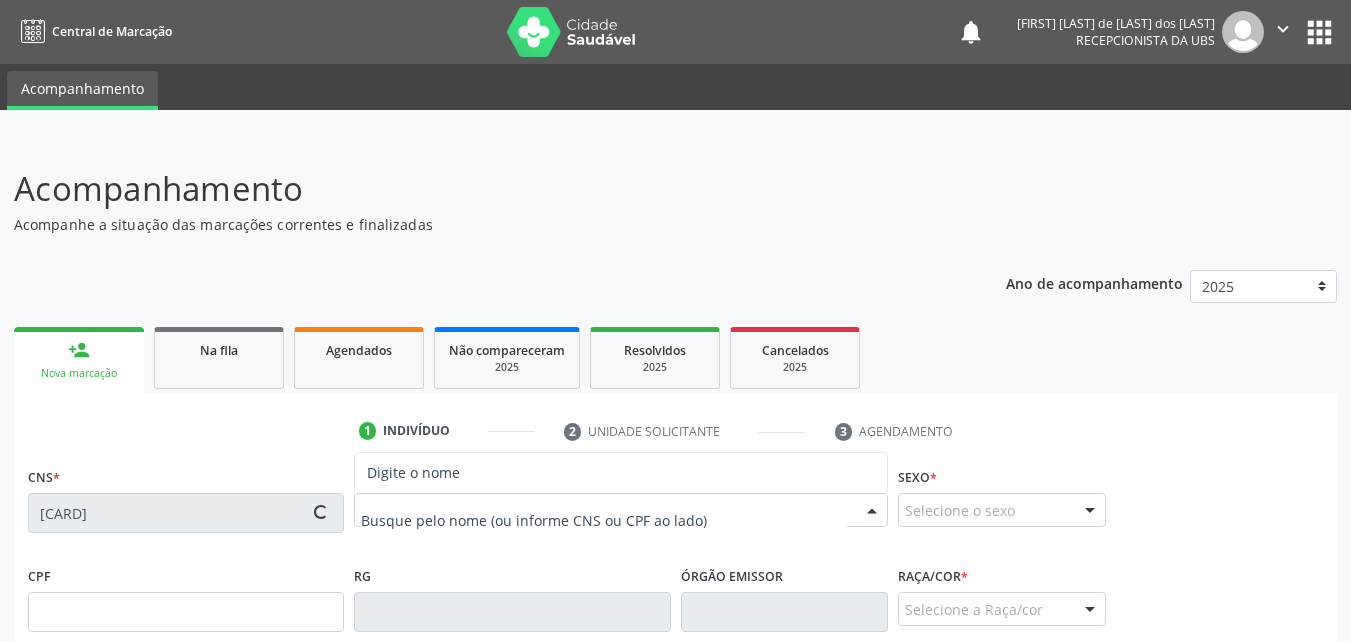 type on "[CPF]" 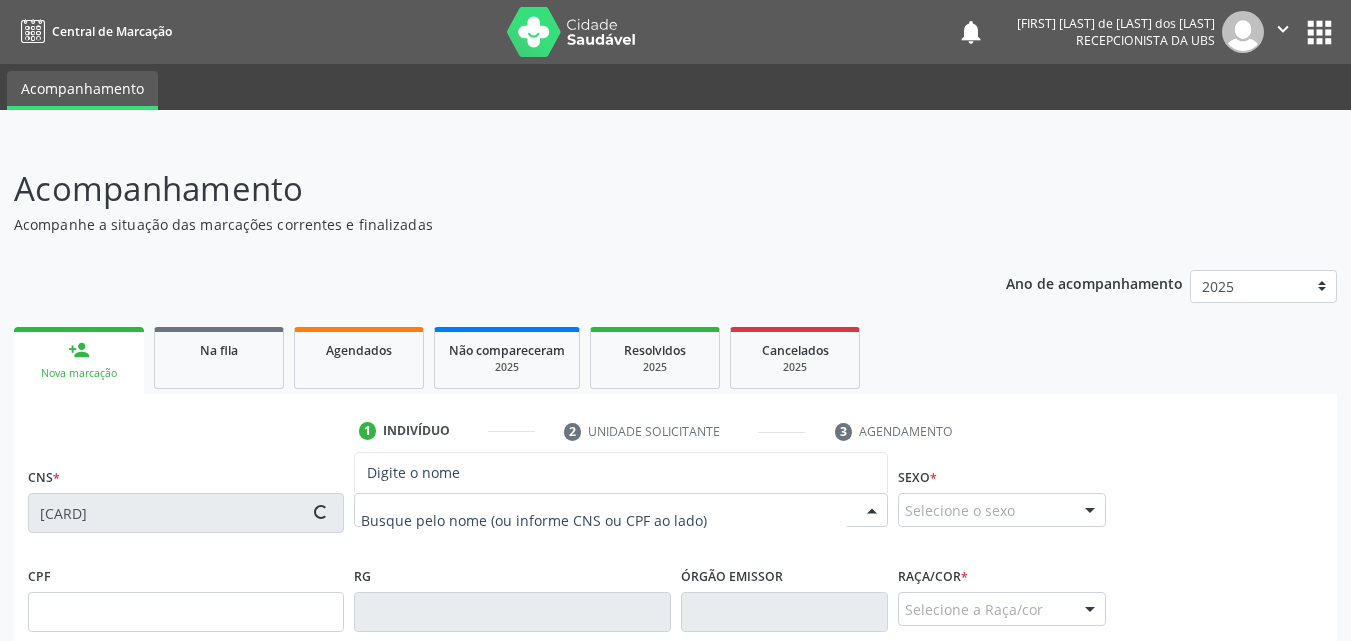 type on "[DATE]" 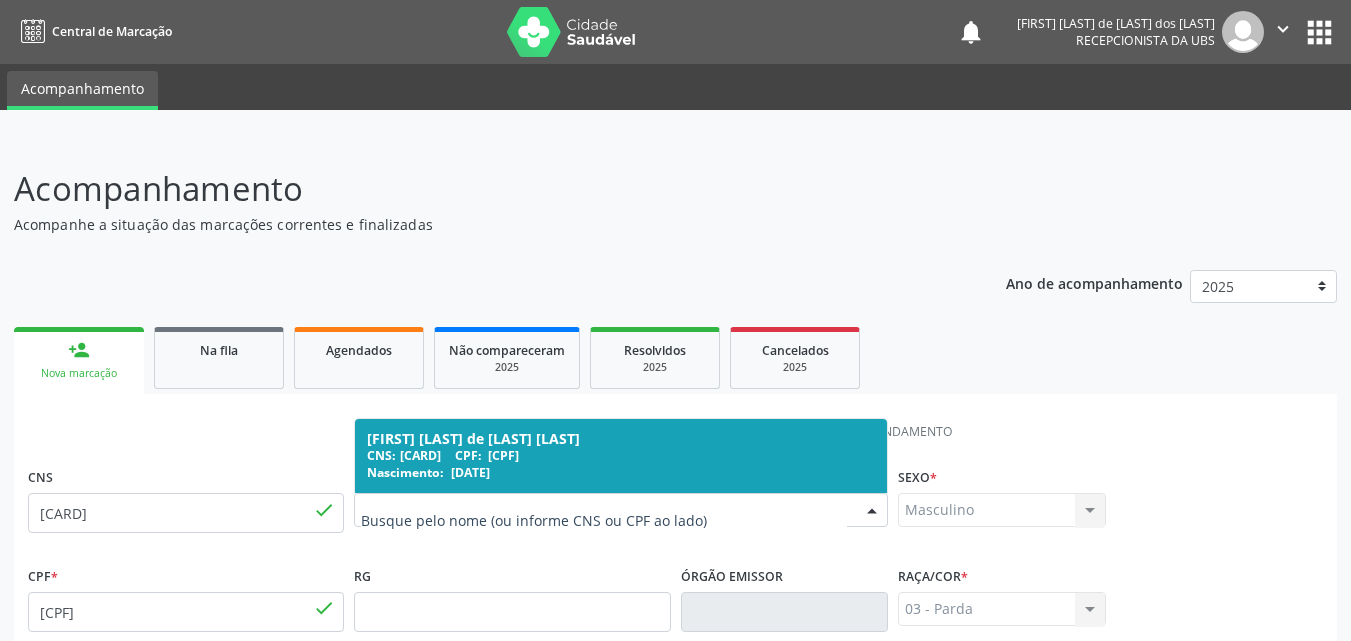 click on "RG" at bounding box center [512, 596] 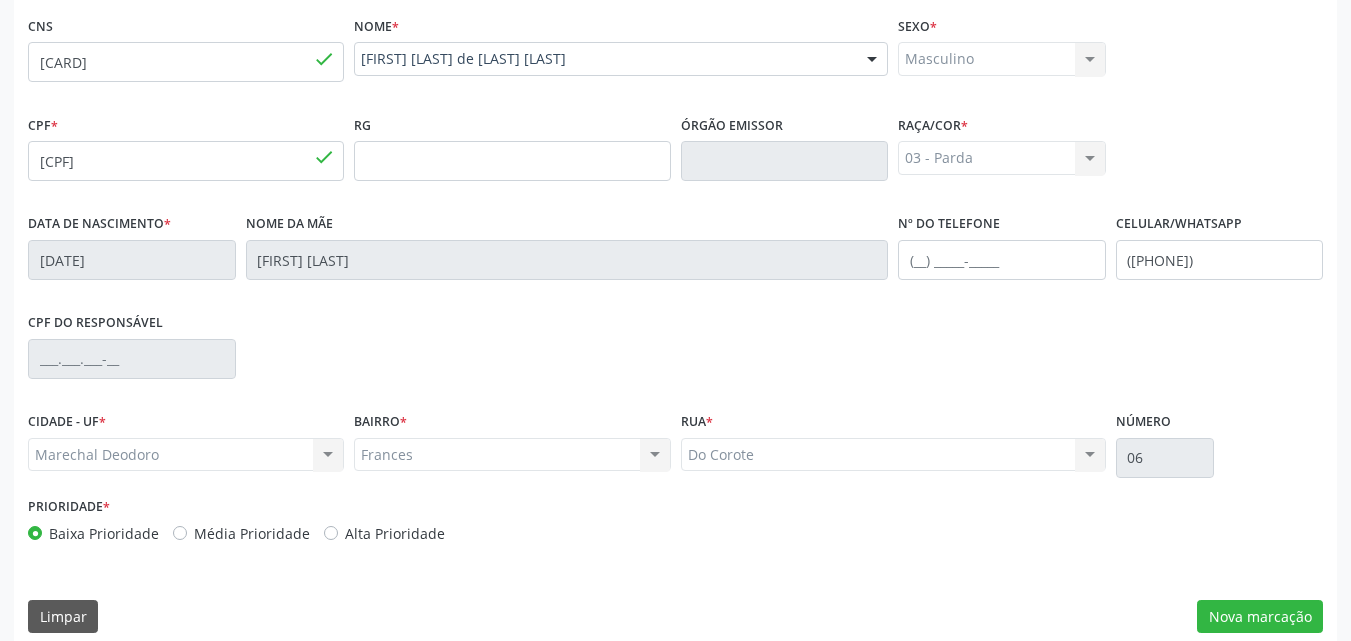 scroll, scrollTop: 471, scrollLeft: 0, axis: vertical 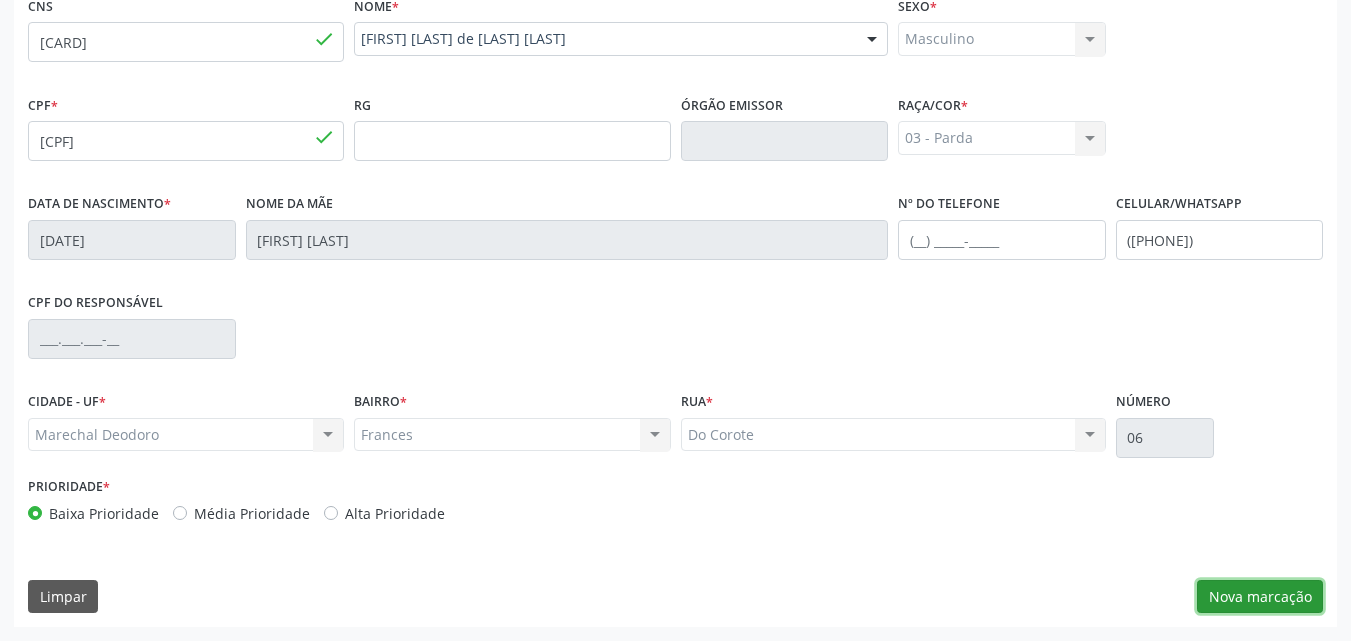 click on "Nova marcação" at bounding box center (1260, 597) 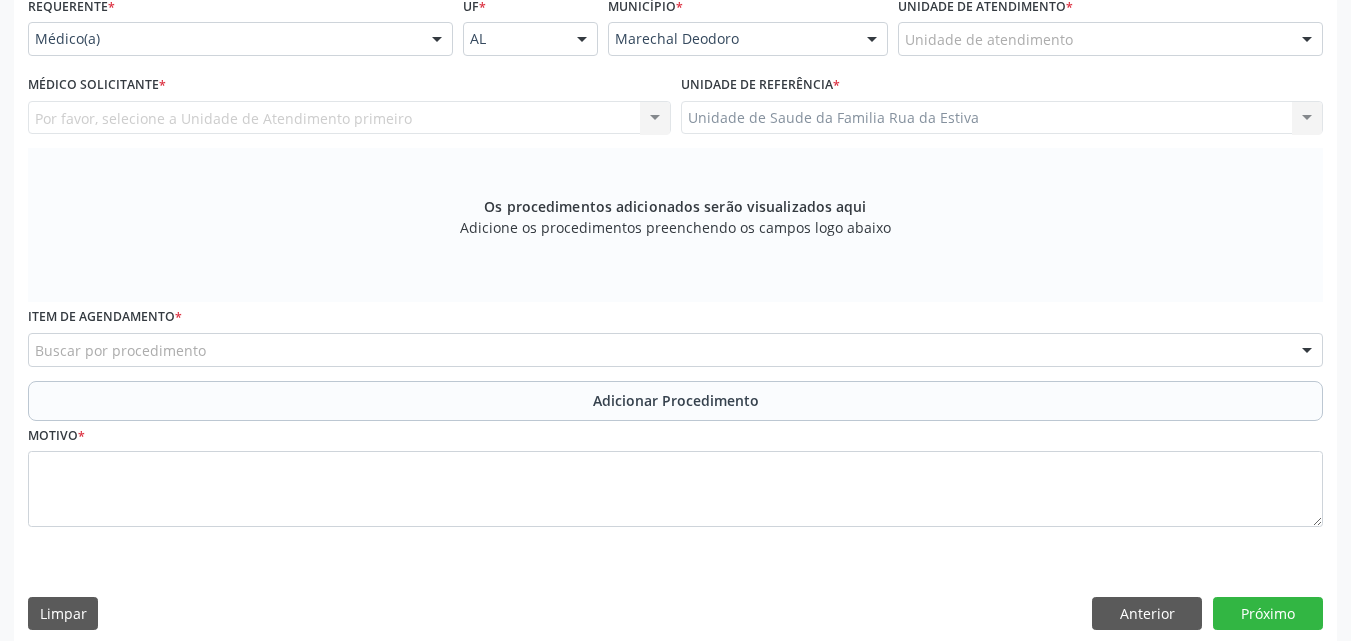 click on "Unidade de atendimento" at bounding box center (1110, 39) 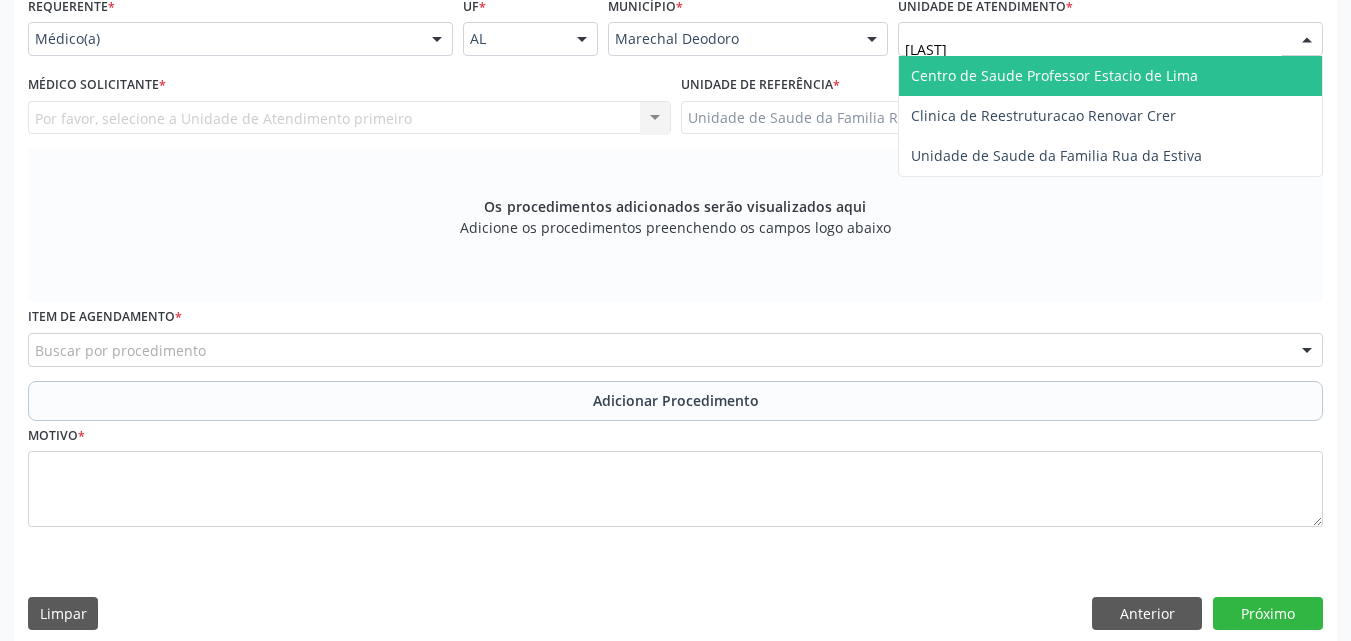 type on "estiv" 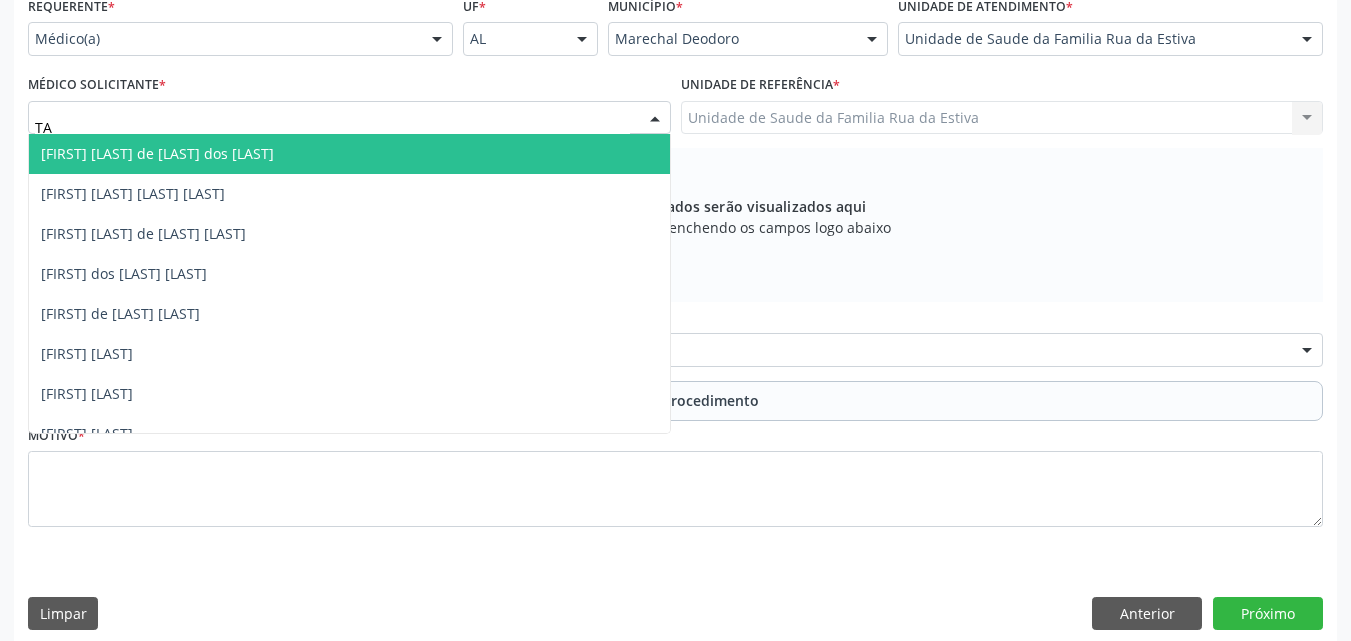 type on "TAC" 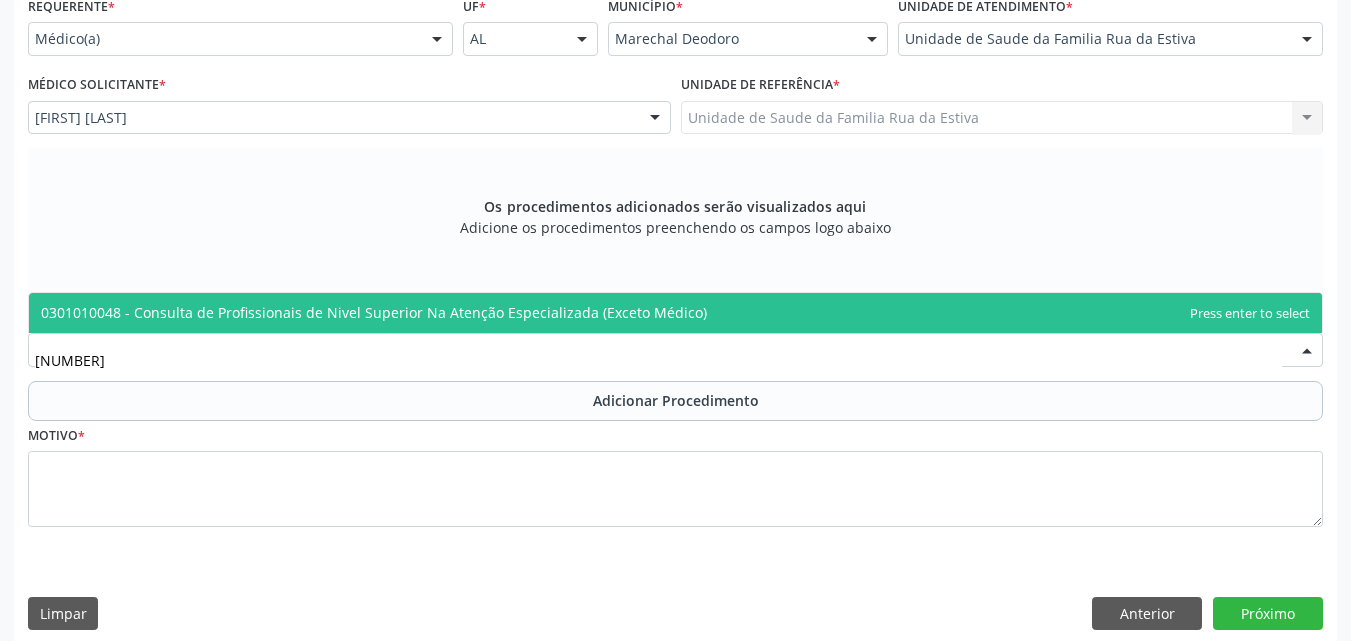 type on "[NUMBER]" 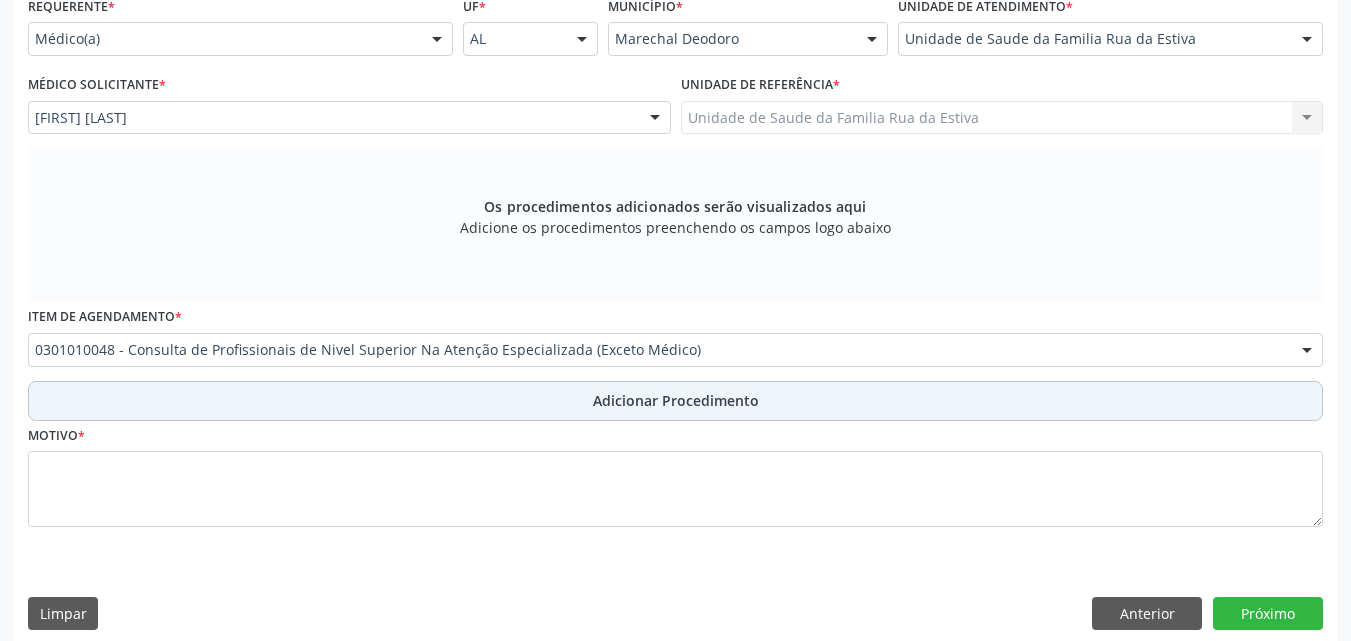 click on "Adicionar Procedimento" at bounding box center (675, 401) 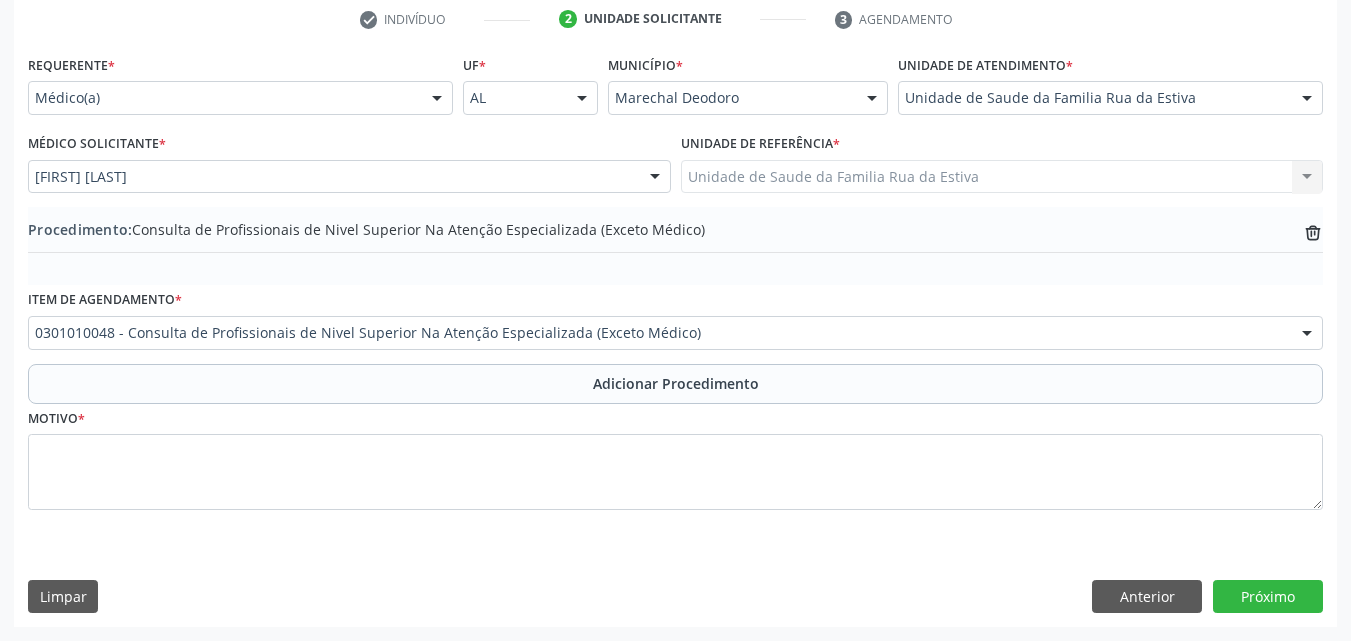 scroll, scrollTop: 412, scrollLeft: 0, axis: vertical 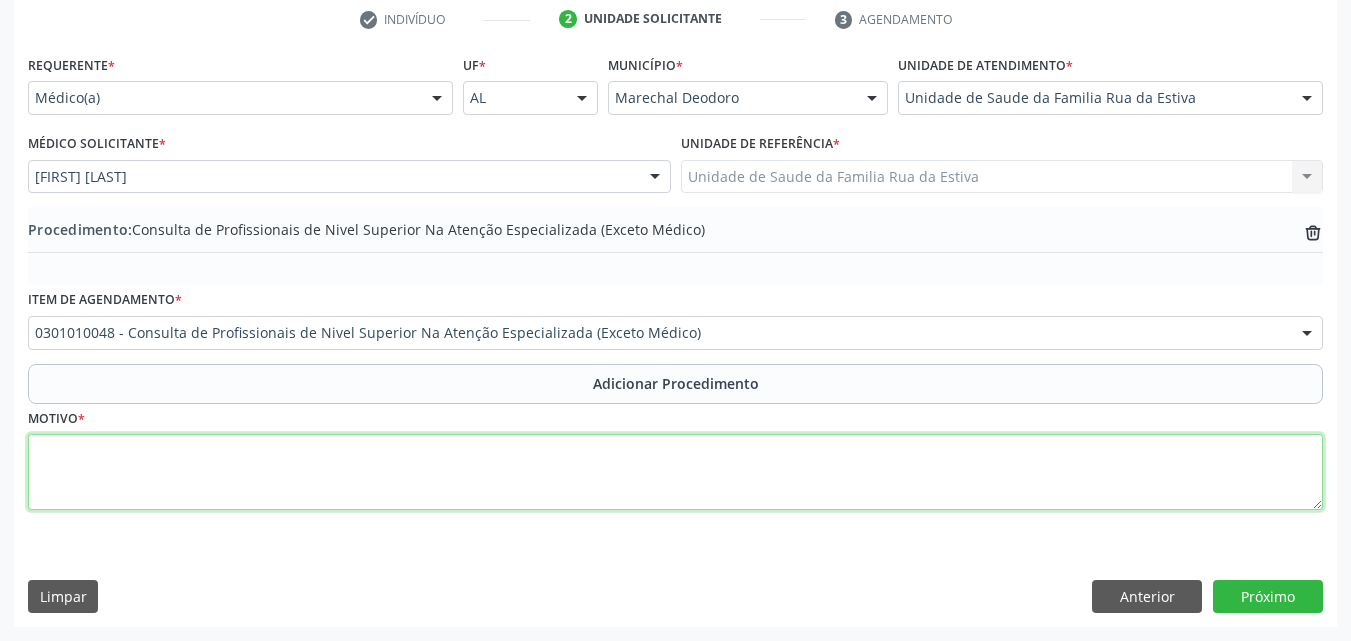 click at bounding box center (675, 472) 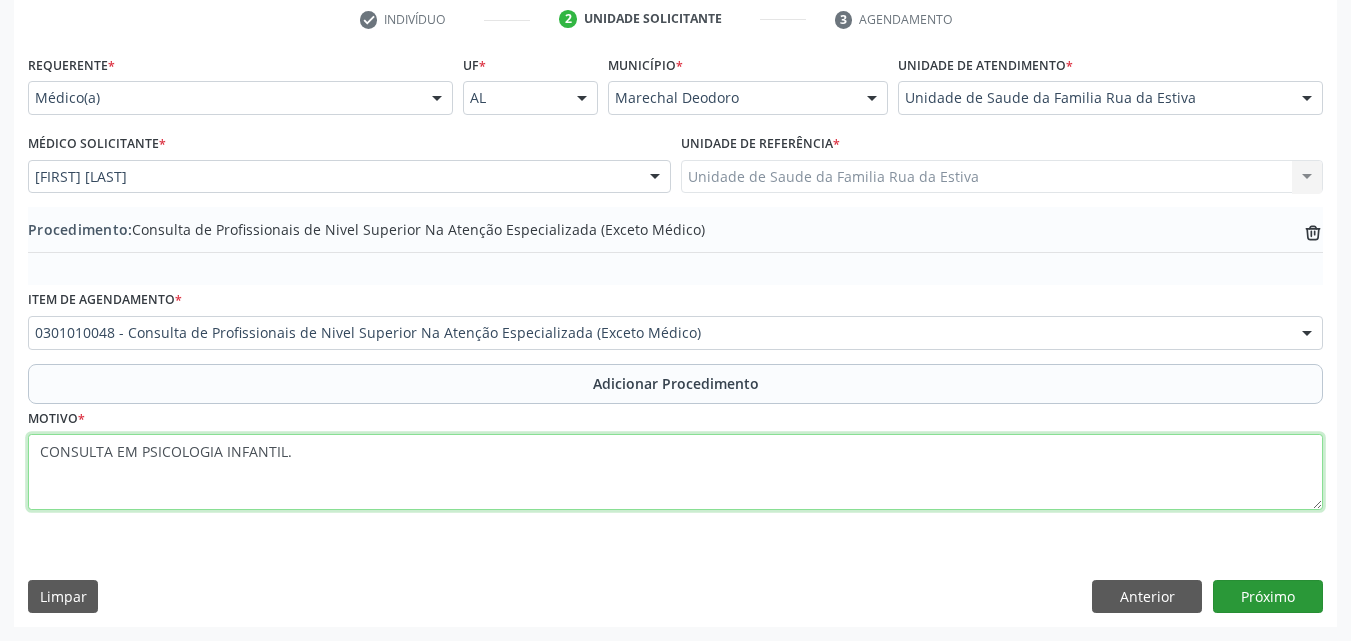 type on "CONSULTA EM PSICOLOGIA INFANTIL." 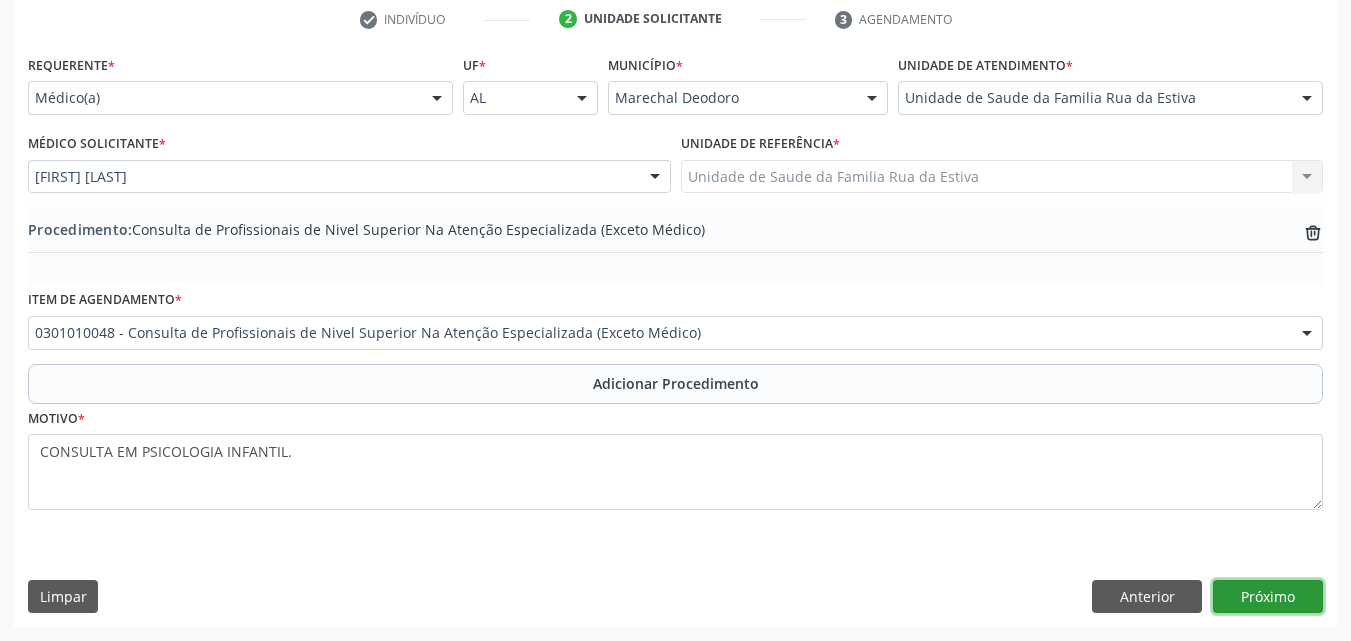 click on "Próximo" at bounding box center [1268, 597] 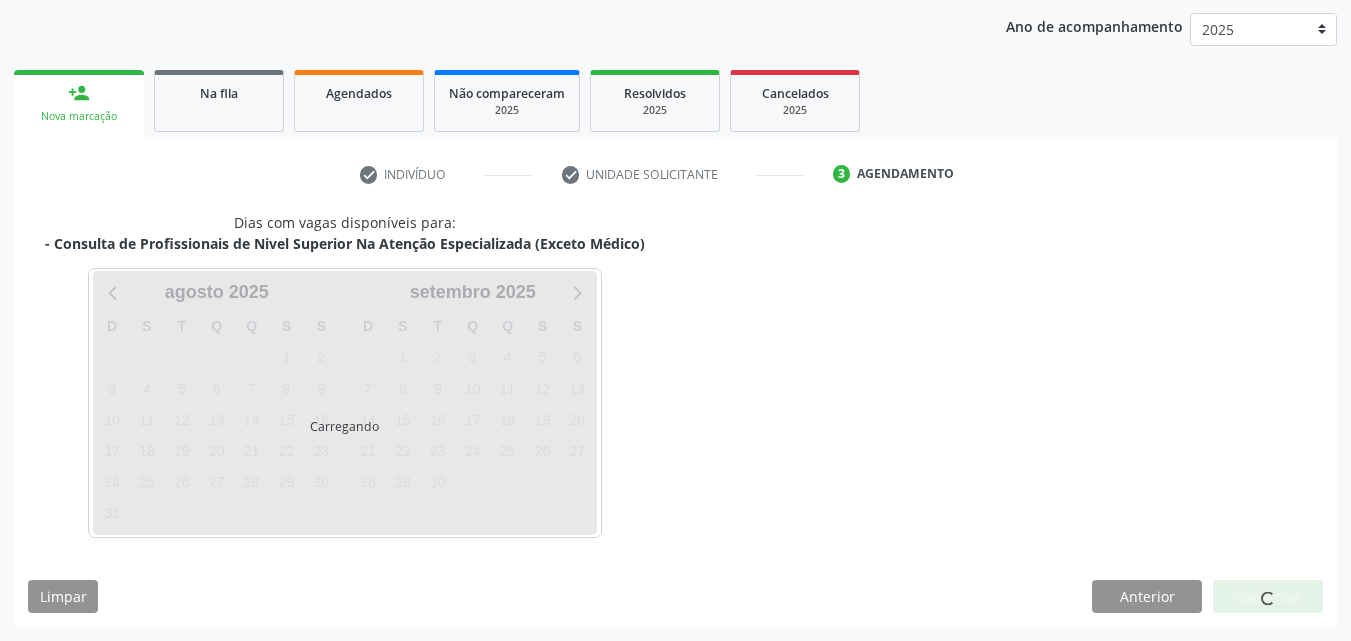 scroll, scrollTop: 257, scrollLeft: 0, axis: vertical 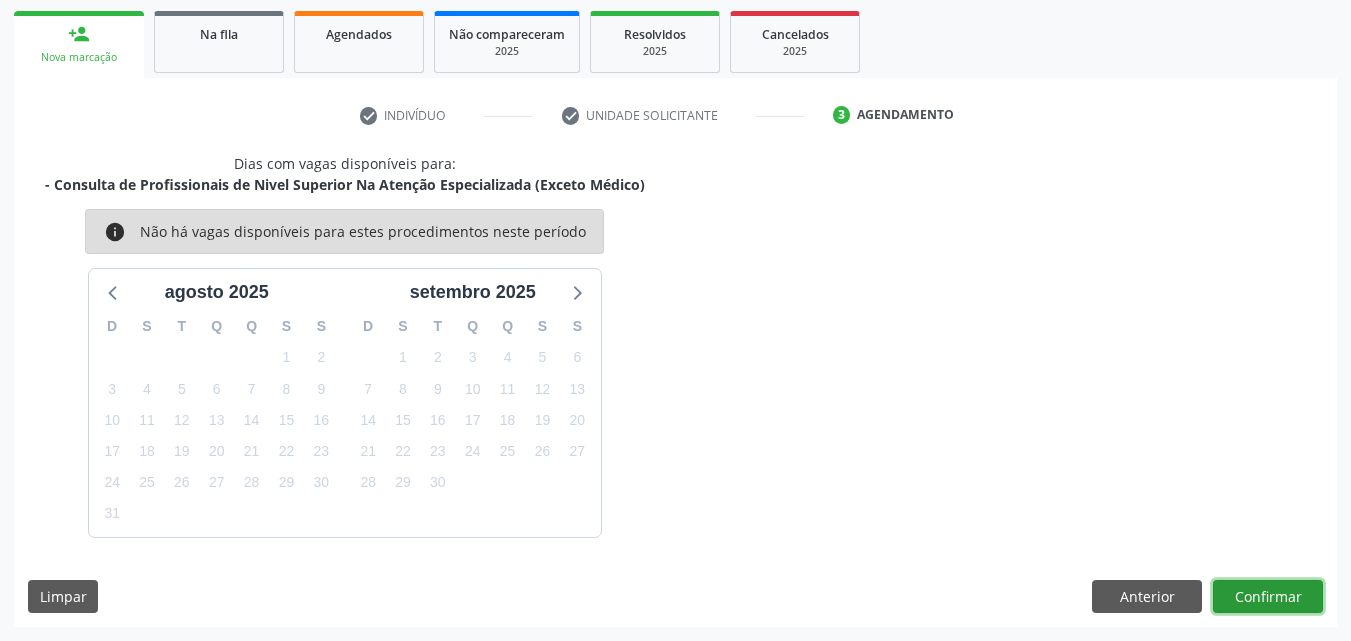 click on "Confirmar" at bounding box center [1268, 597] 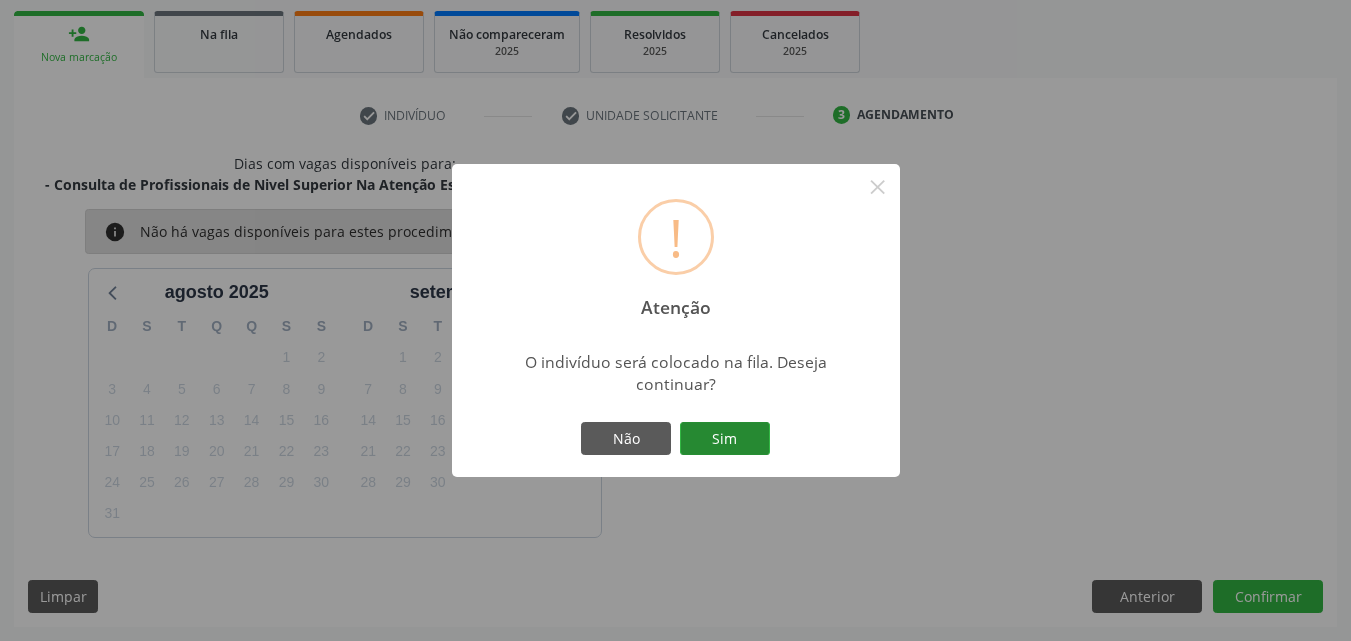 click on "Sim" at bounding box center (725, 439) 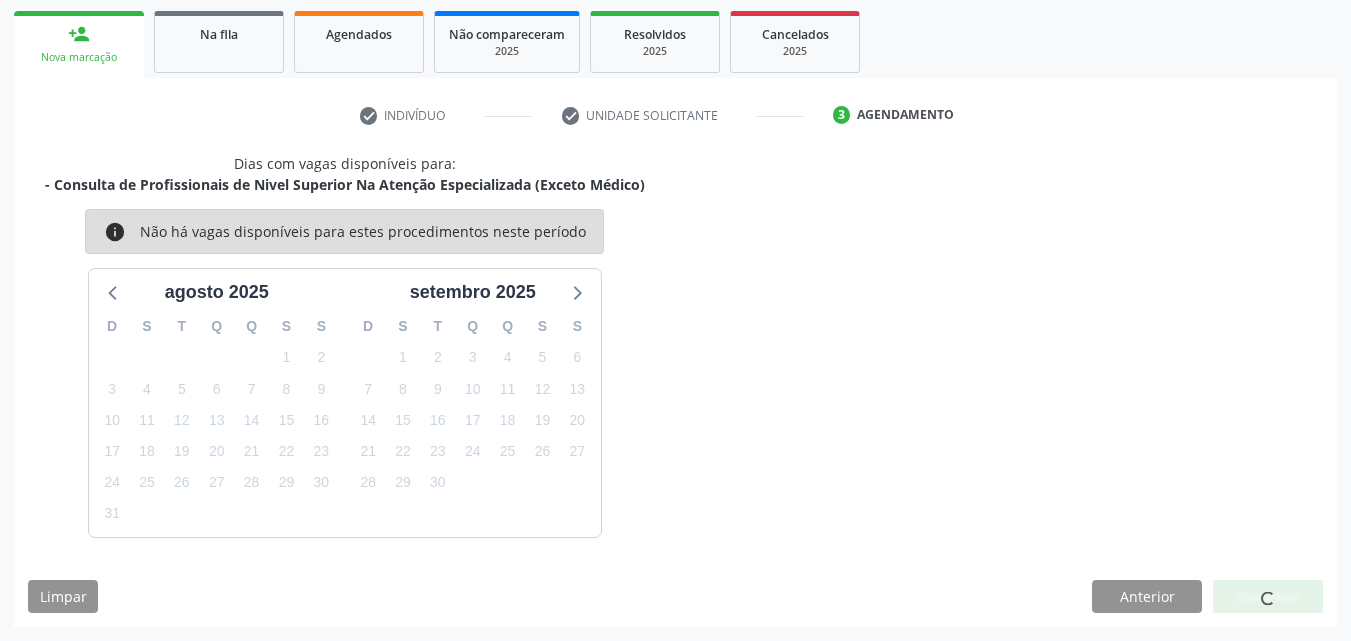 scroll, scrollTop: 54, scrollLeft: 0, axis: vertical 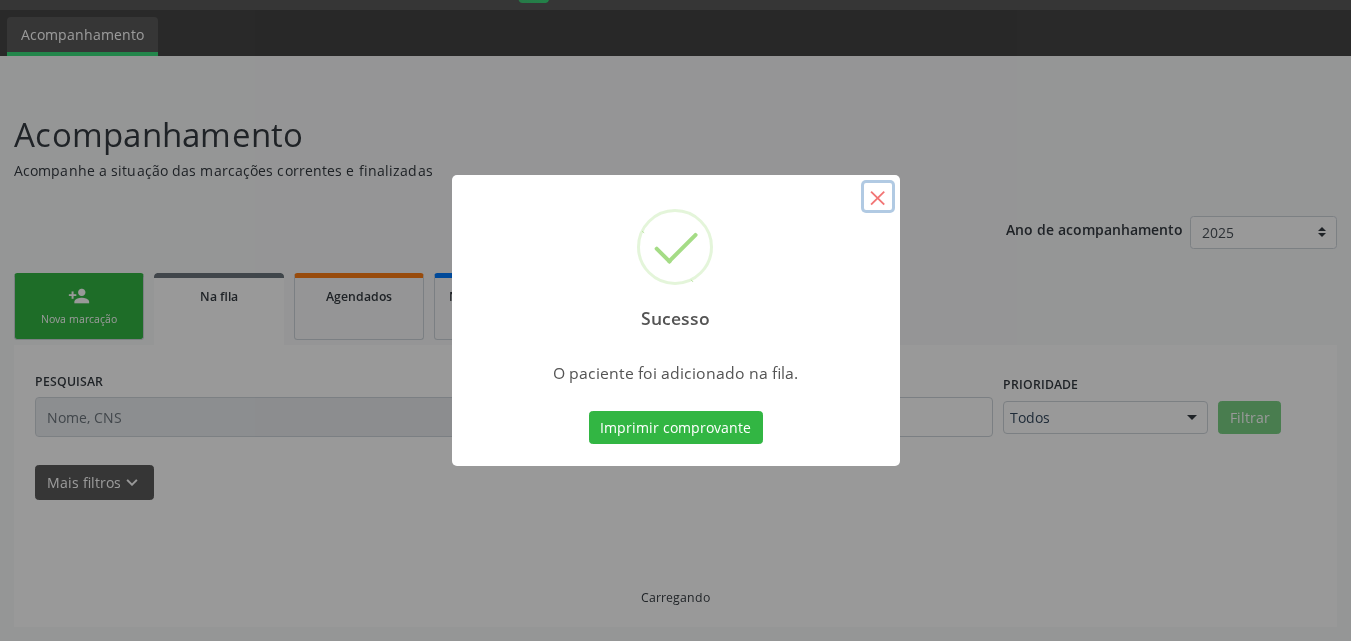 click on "×" at bounding box center (878, 197) 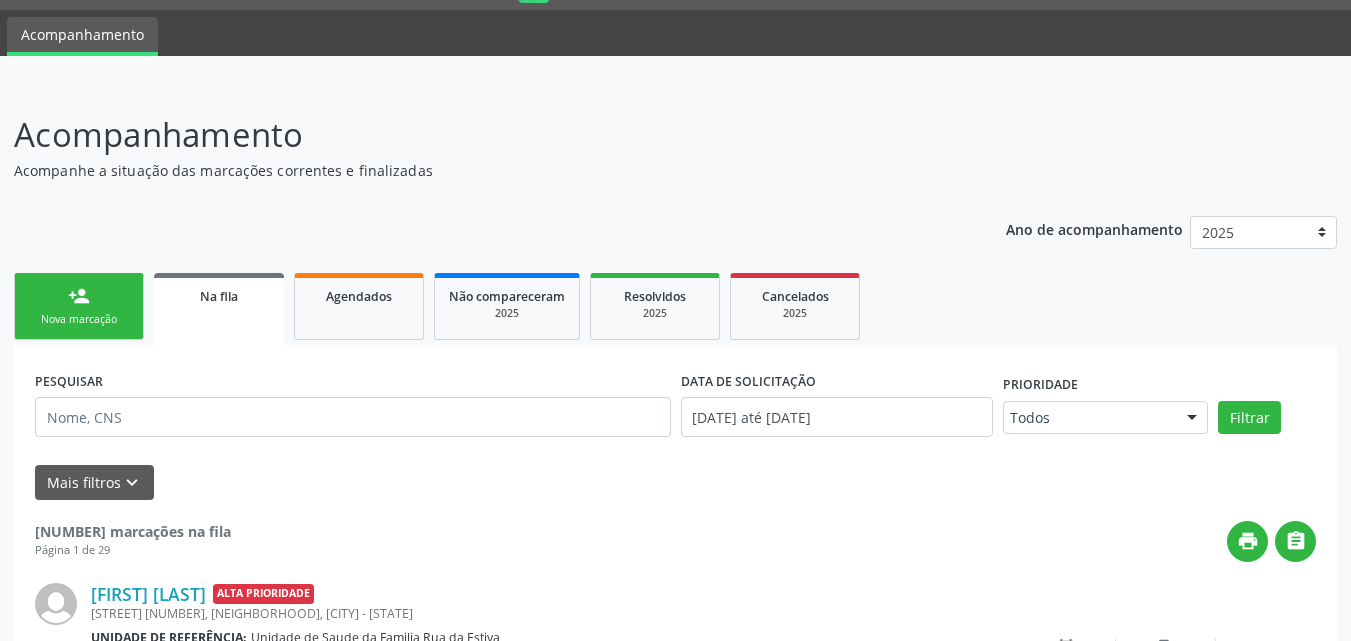click on "Nova marcação" at bounding box center (79, 319) 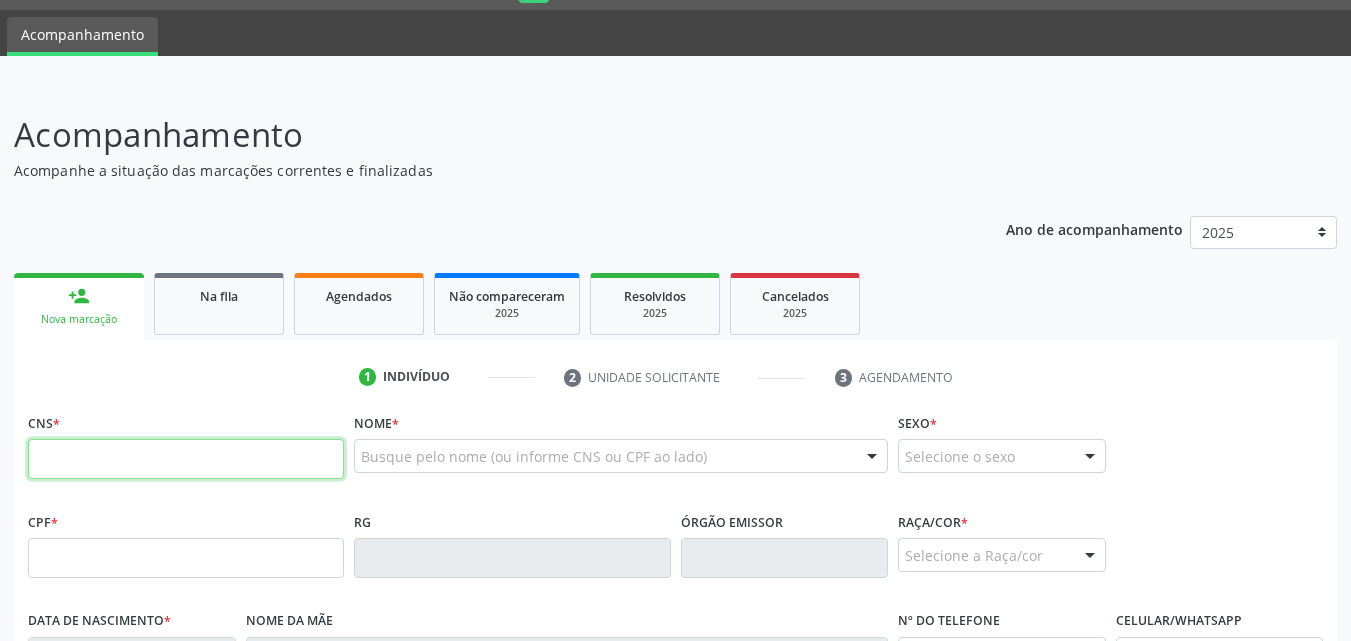 click at bounding box center [186, 459] 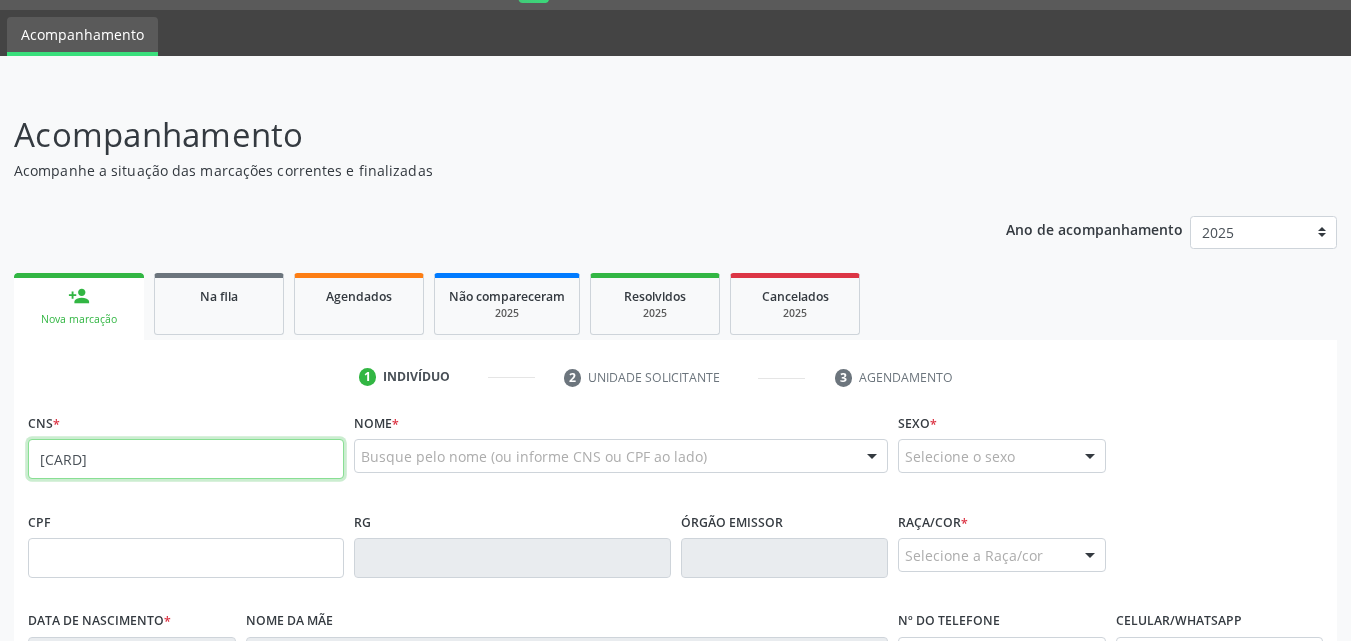 type on "[CARD]" 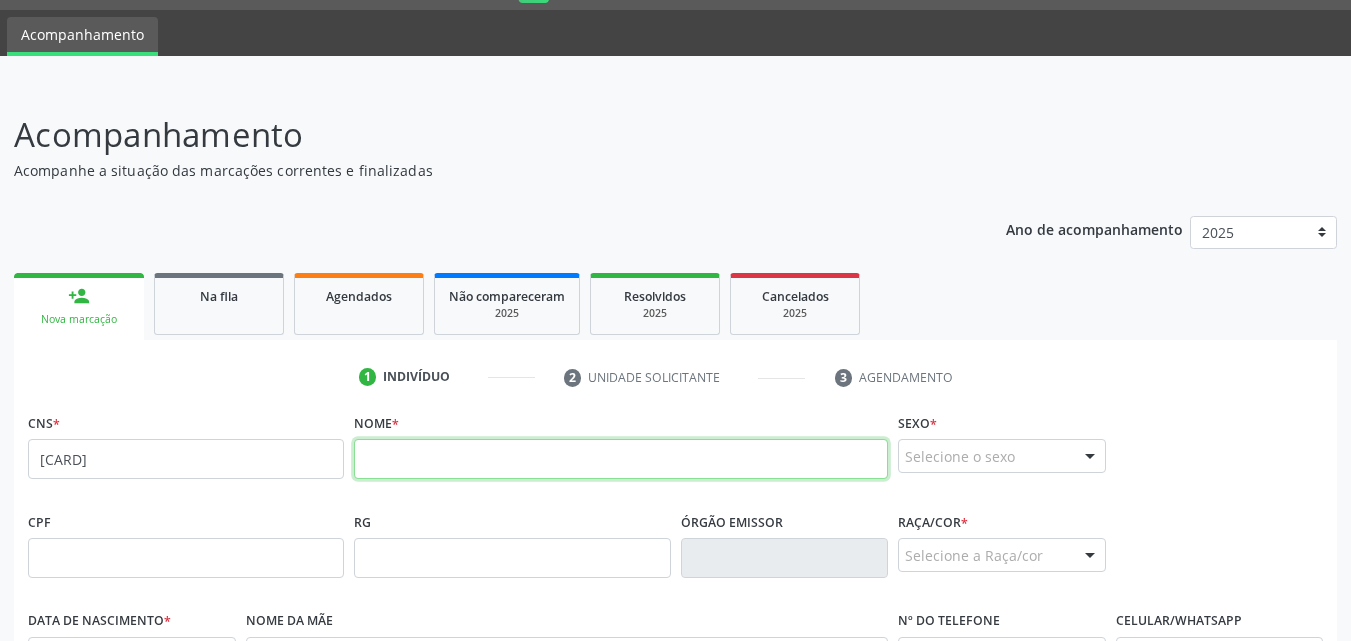 click at bounding box center [621, 459] 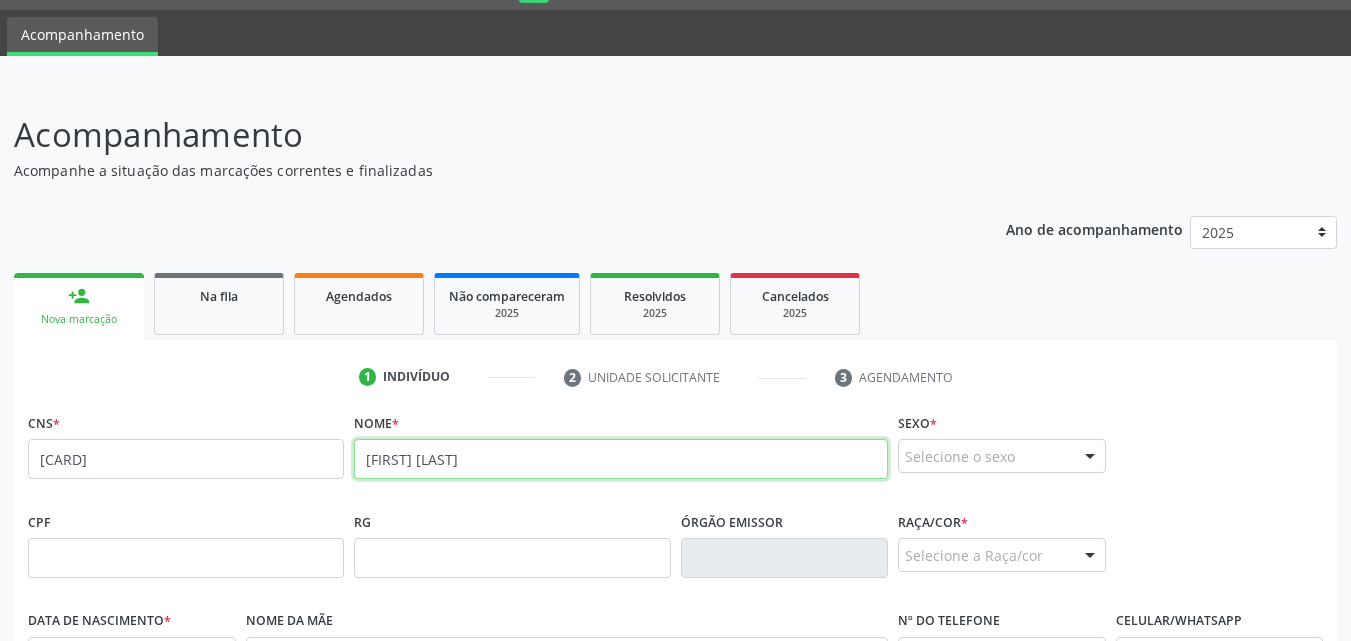 type on "[FIRST] [LAST]" 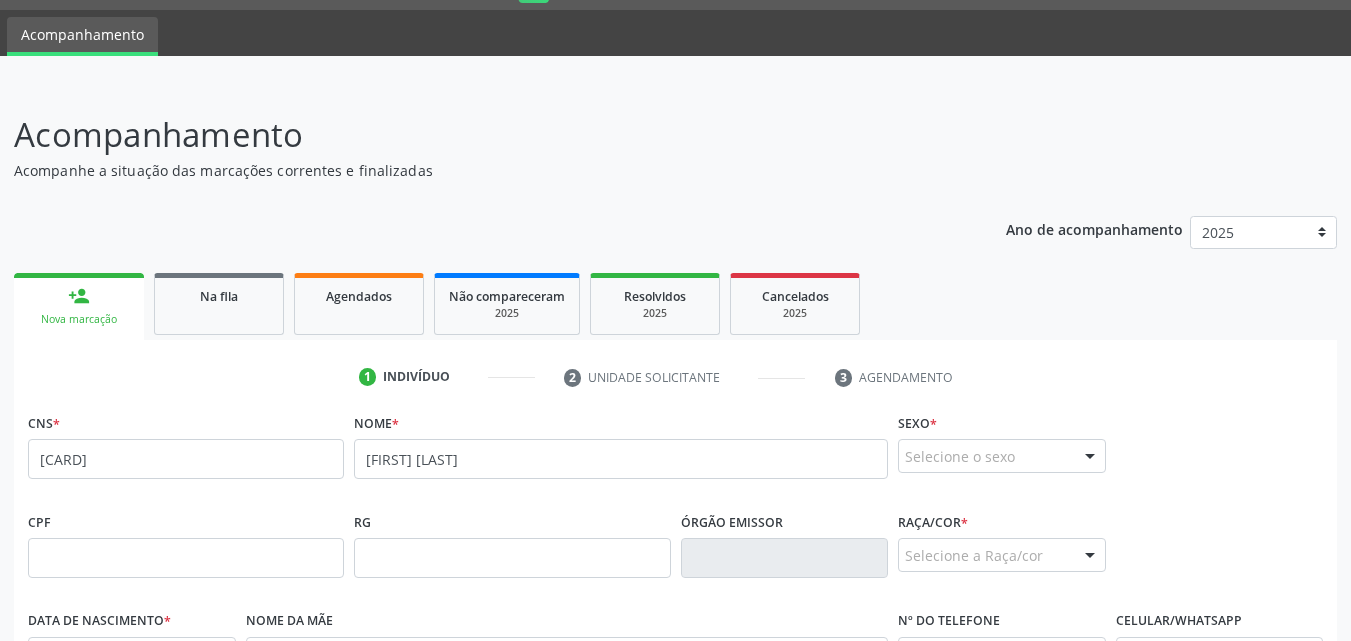click on "Selecione o sexo" at bounding box center [1002, 456] 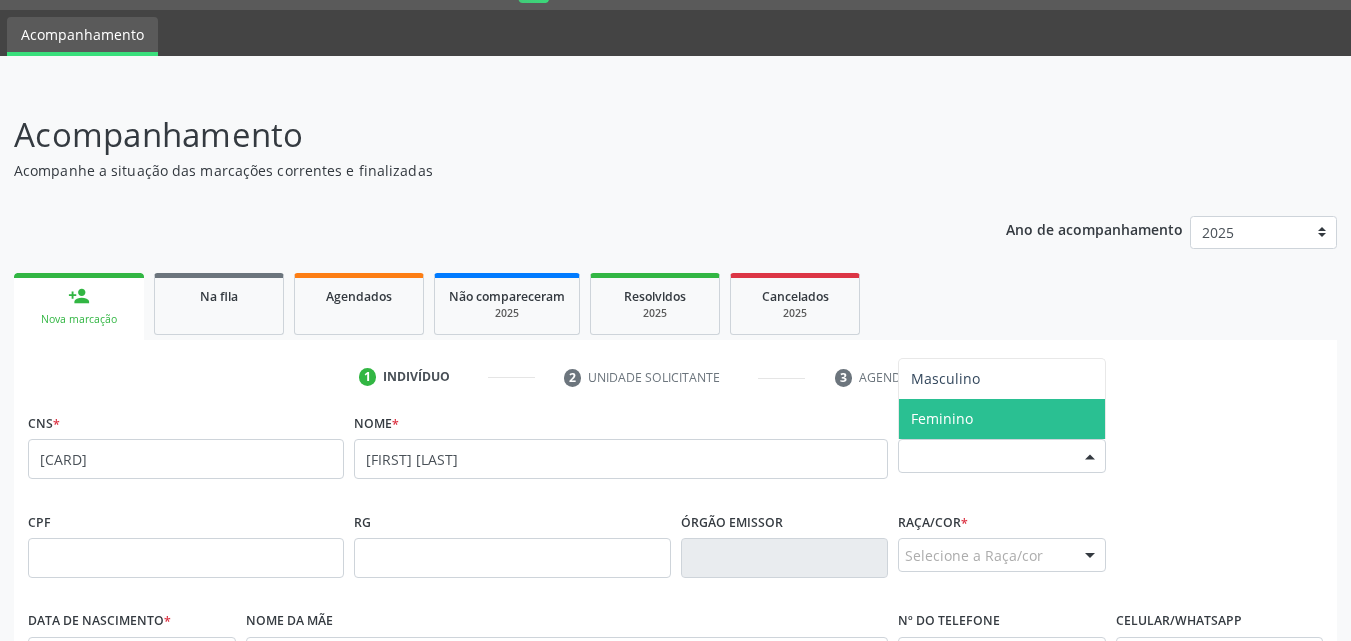 click on "Feminino" at bounding box center (942, 418) 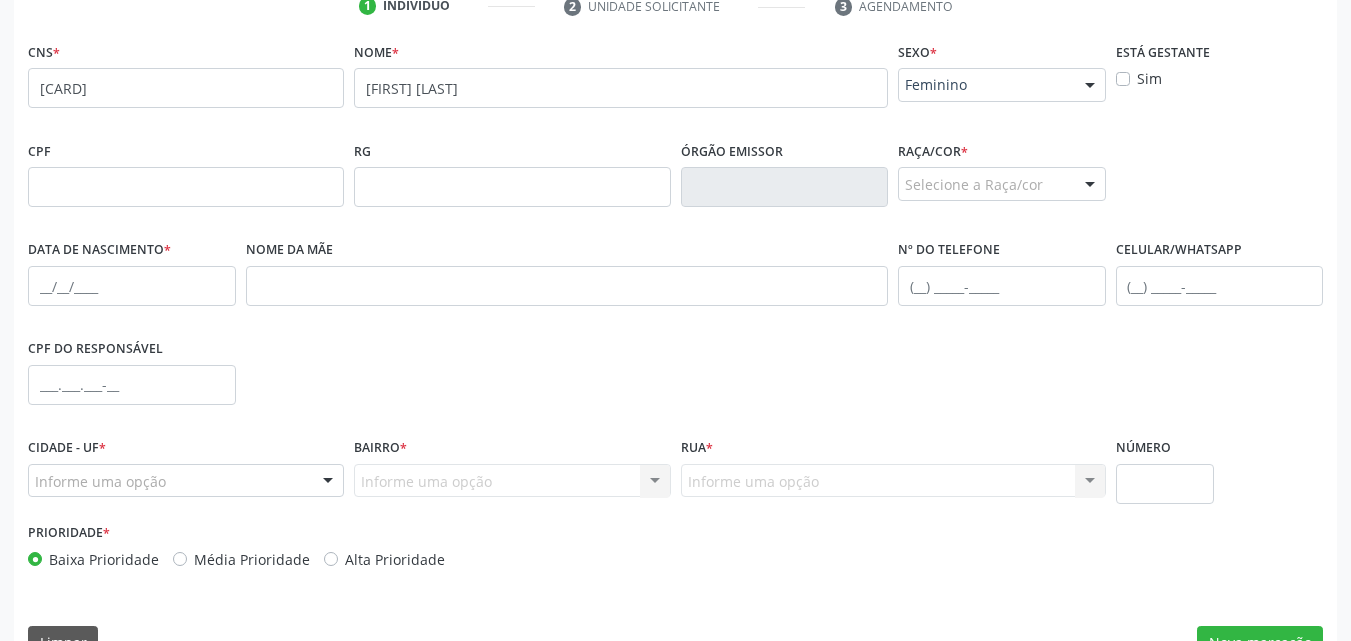 scroll, scrollTop: 471, scrollLeft: 0, axis: vertical 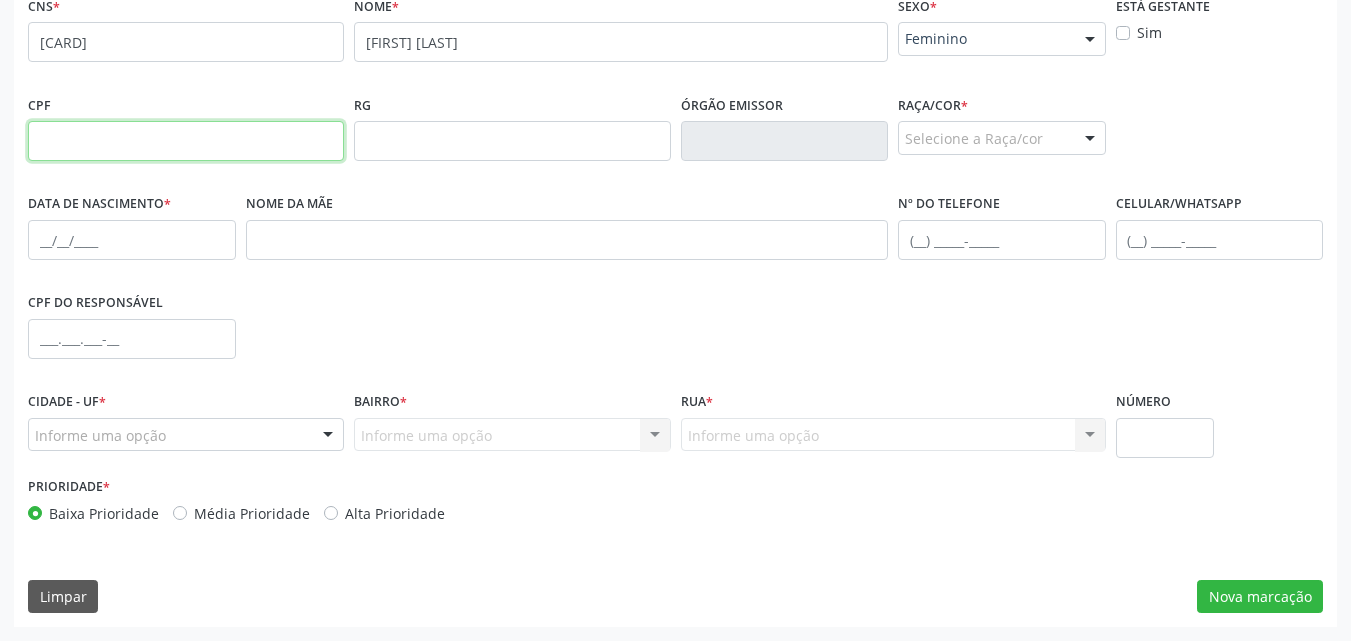 click at bounding box center [186, 141] 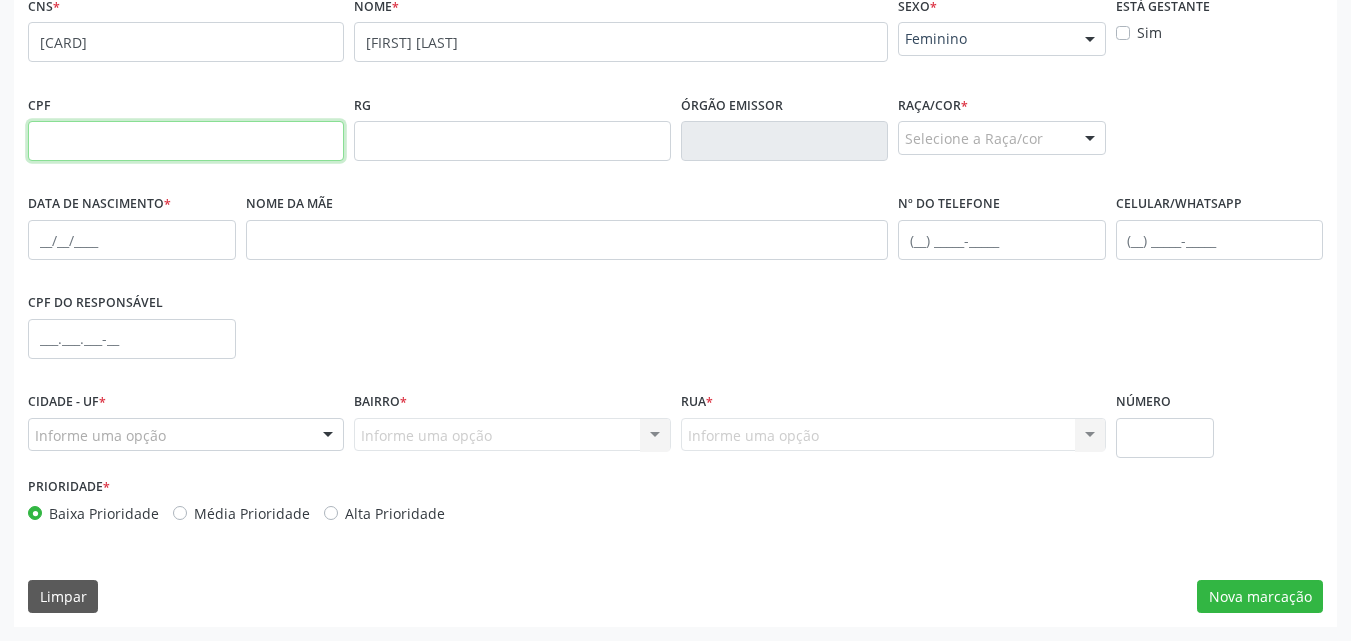 paste on "[CPF]" 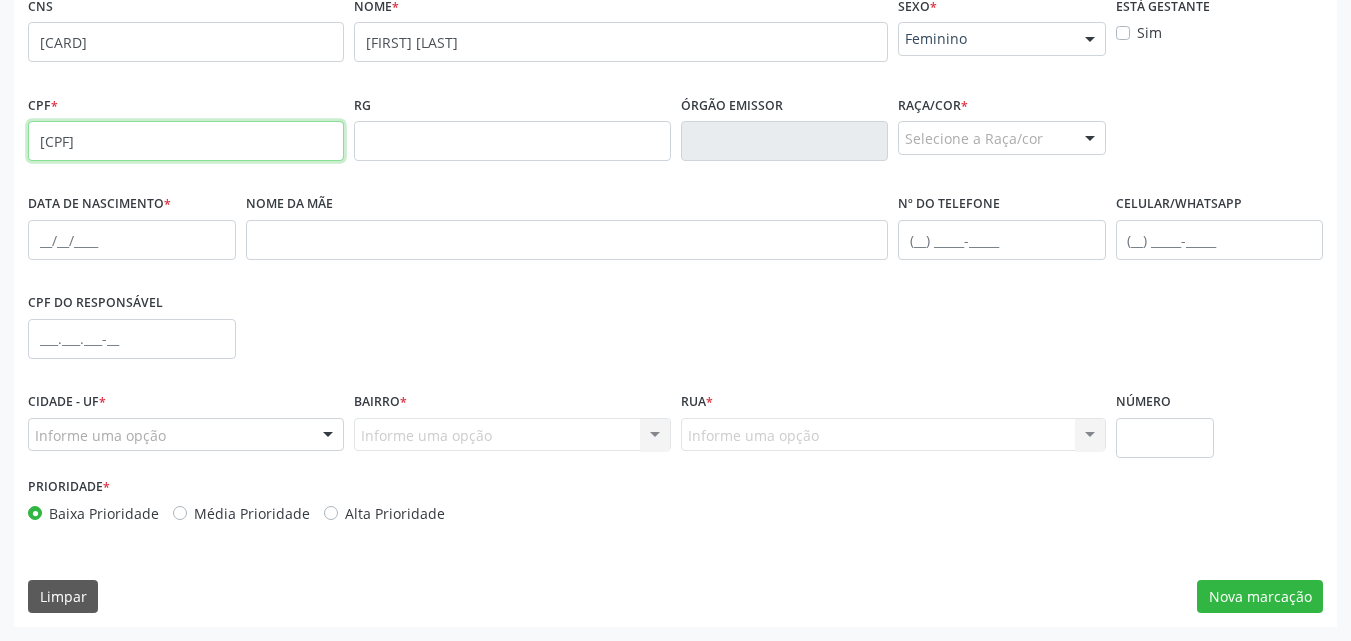 type on "[CPF]" 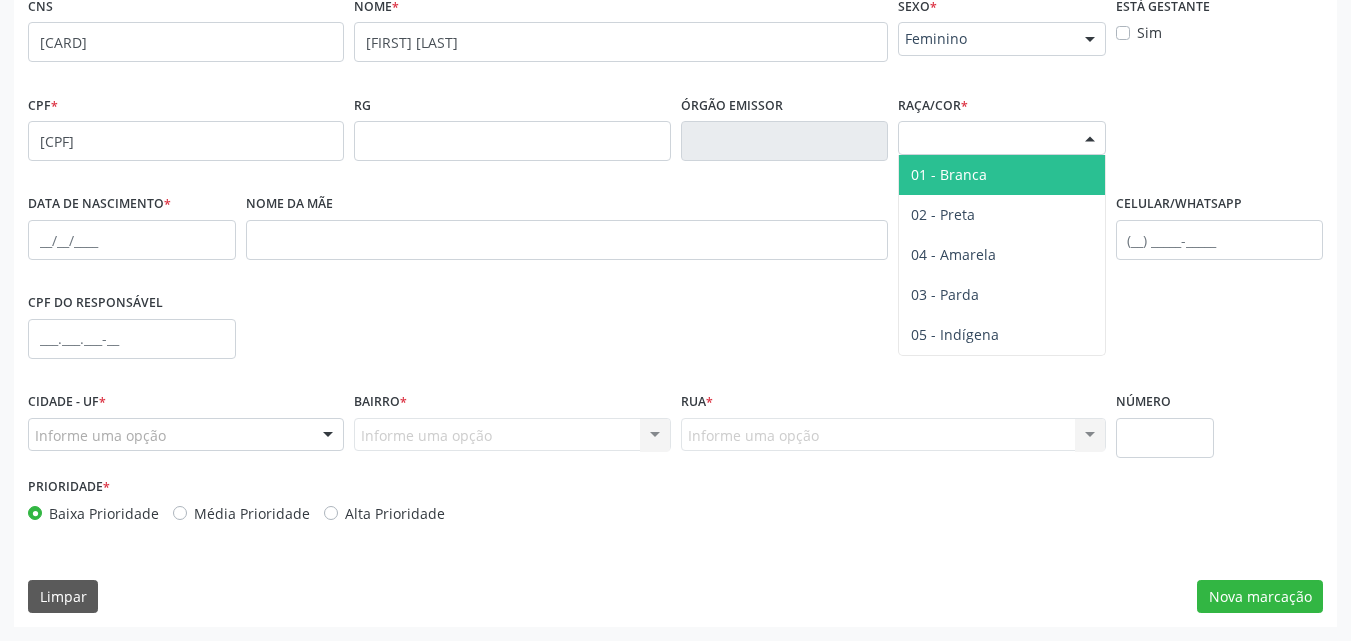 click on "Selecione a Raça/cor" at bounding box center (1002, 138) 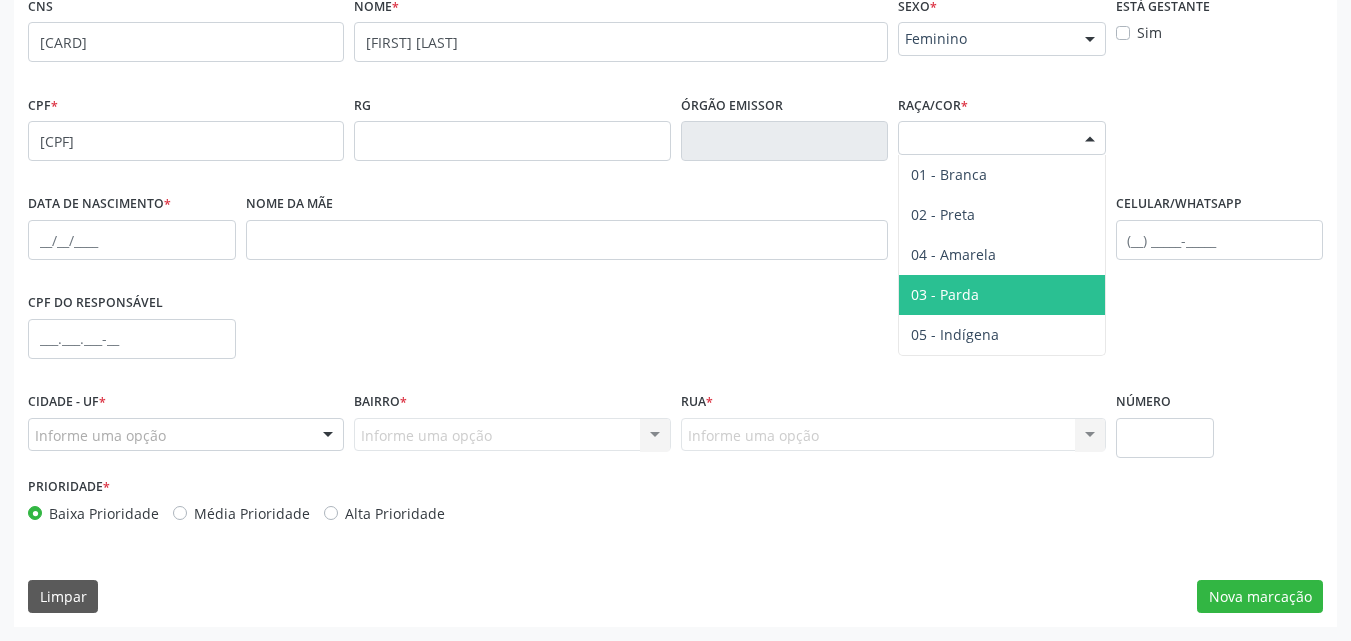 click on "03 - Parda" at bounding box center (1002, 295) 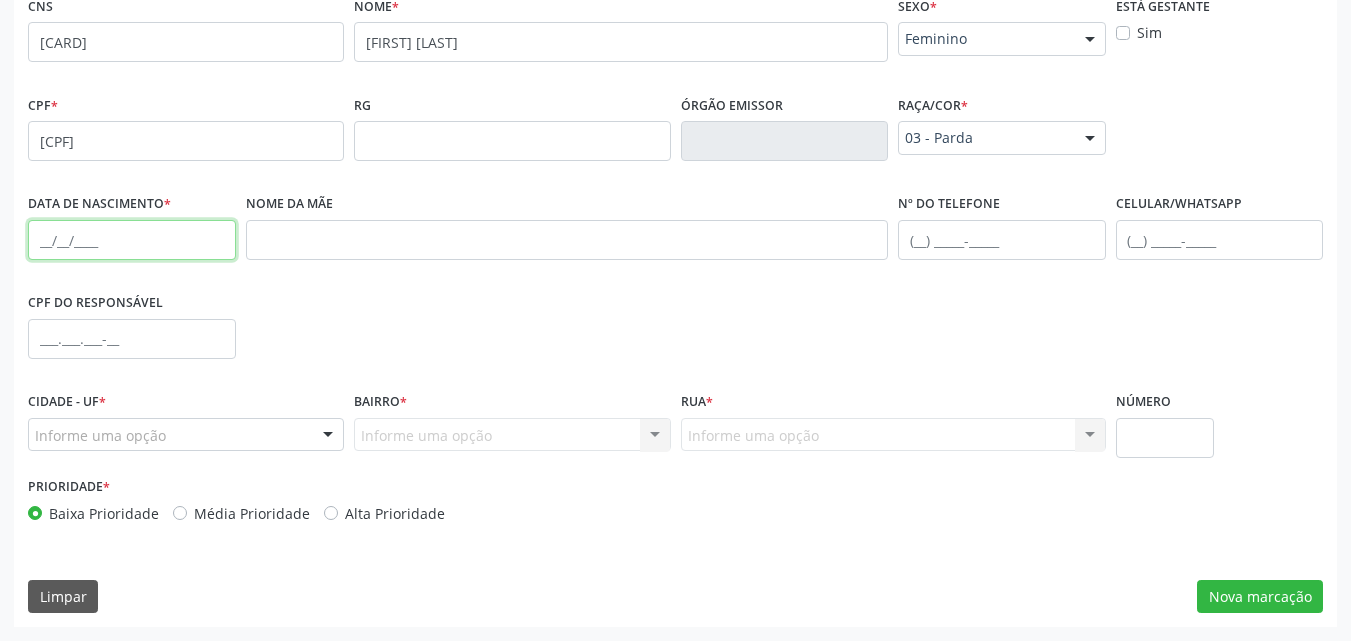 click at bounding box center (132, 240) 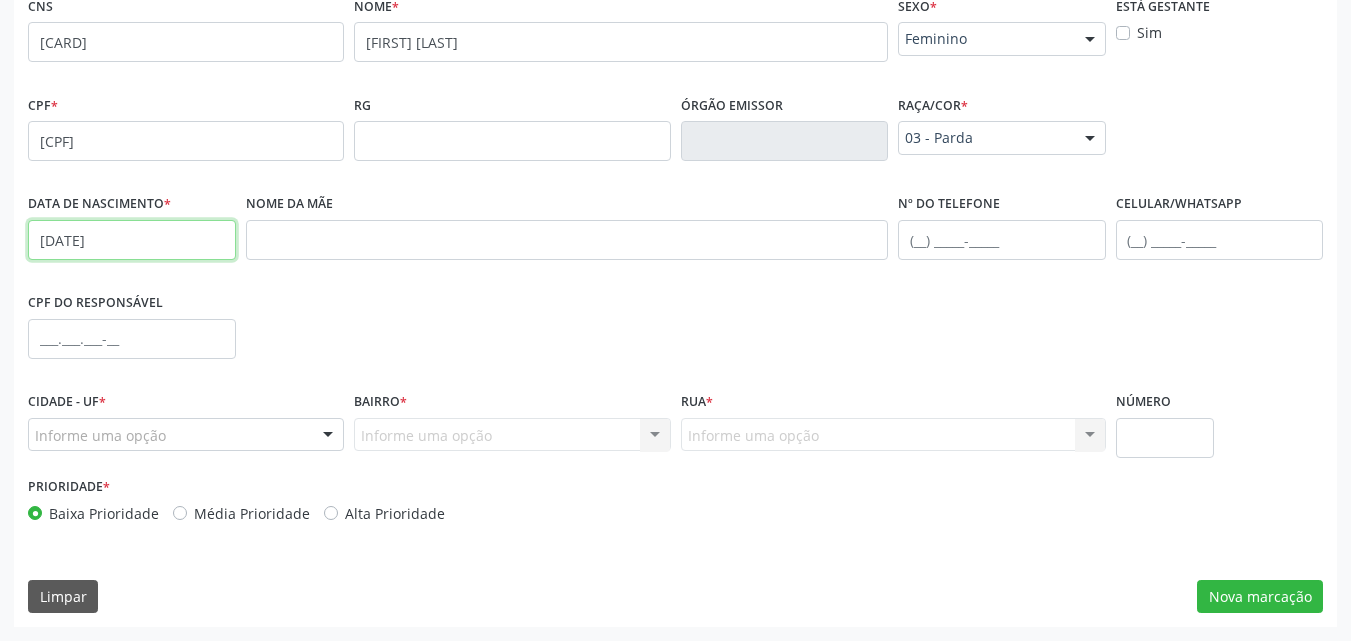 type on "[DATE]" 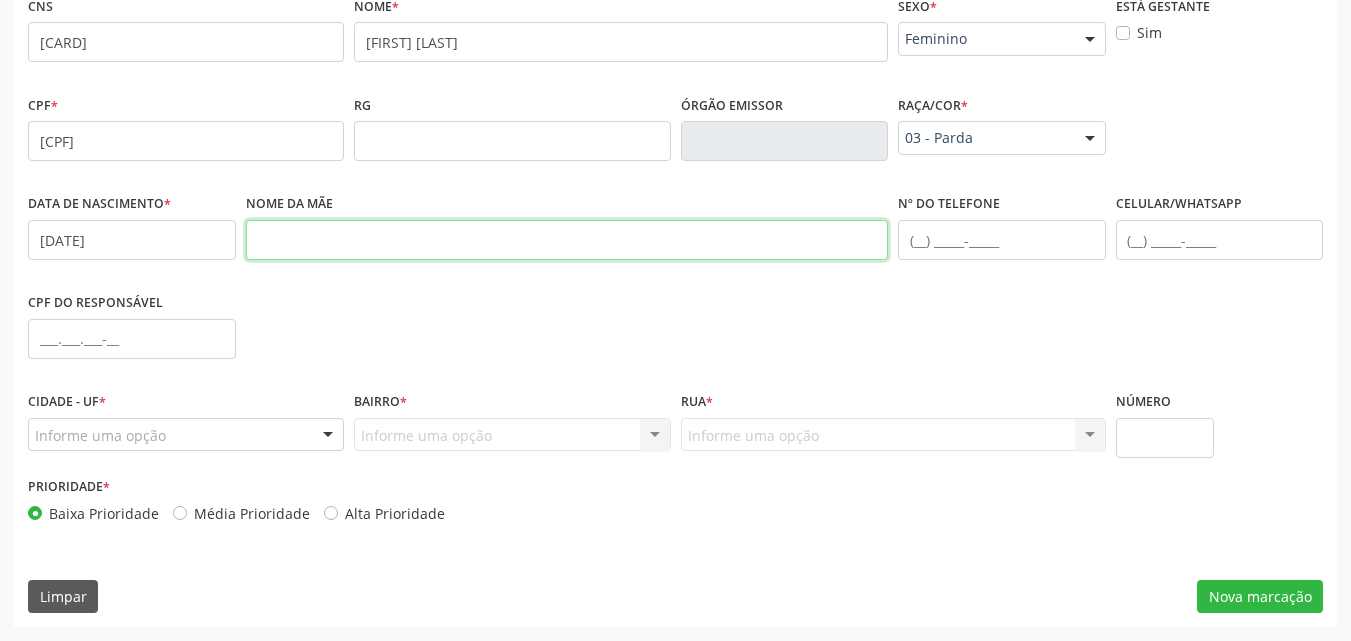 click at bounding box center (567, 240) 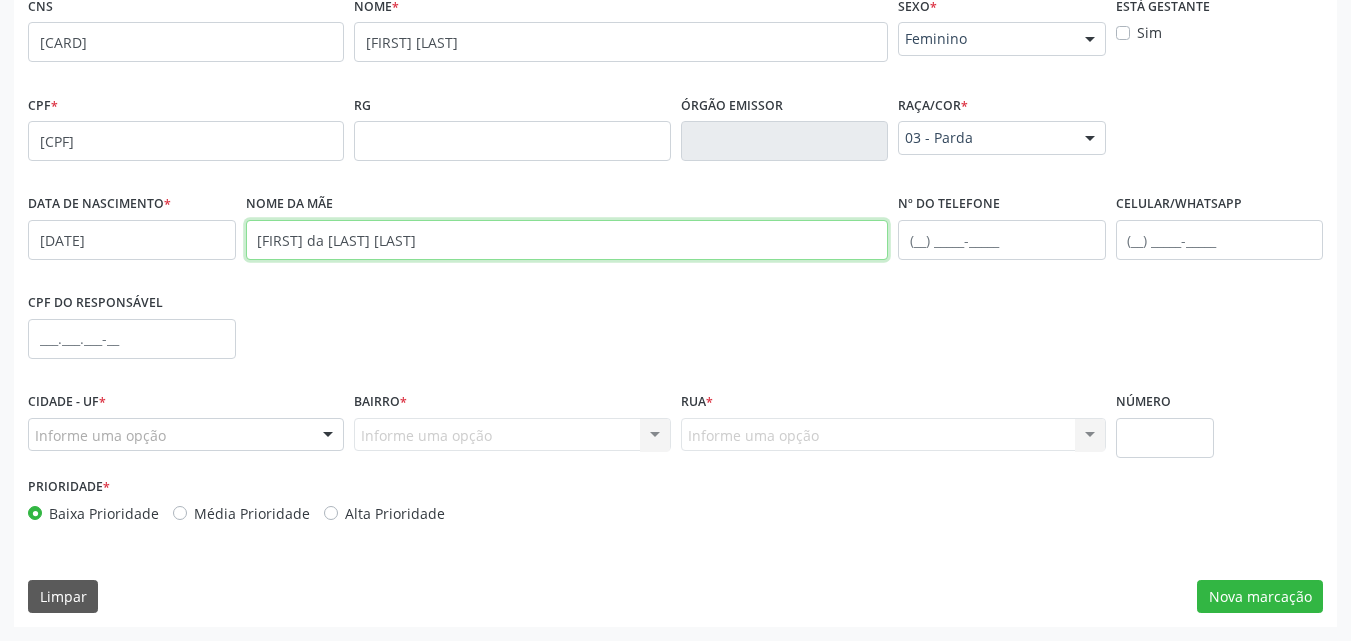 type on "[FIRST] da [LAST] [LAST]" 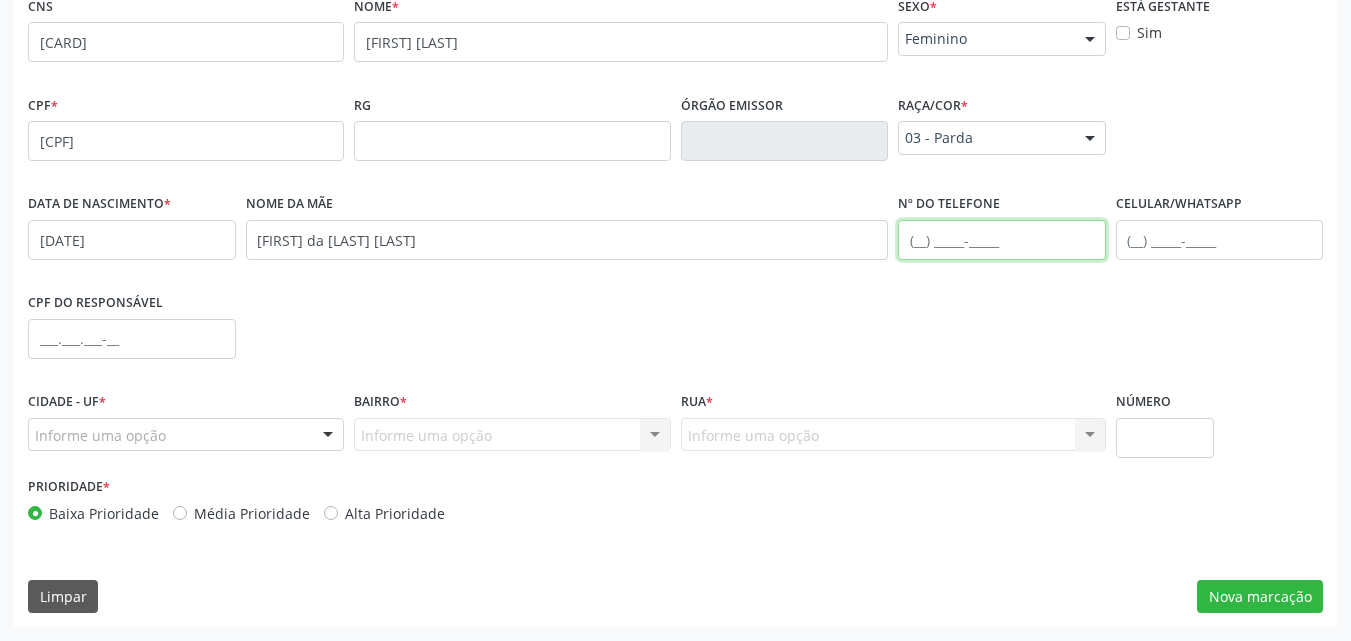 drag, startPoint x: 915, startPoint y: 245, endPoint x: 886, endPoint y: 252, distance: 29.832869 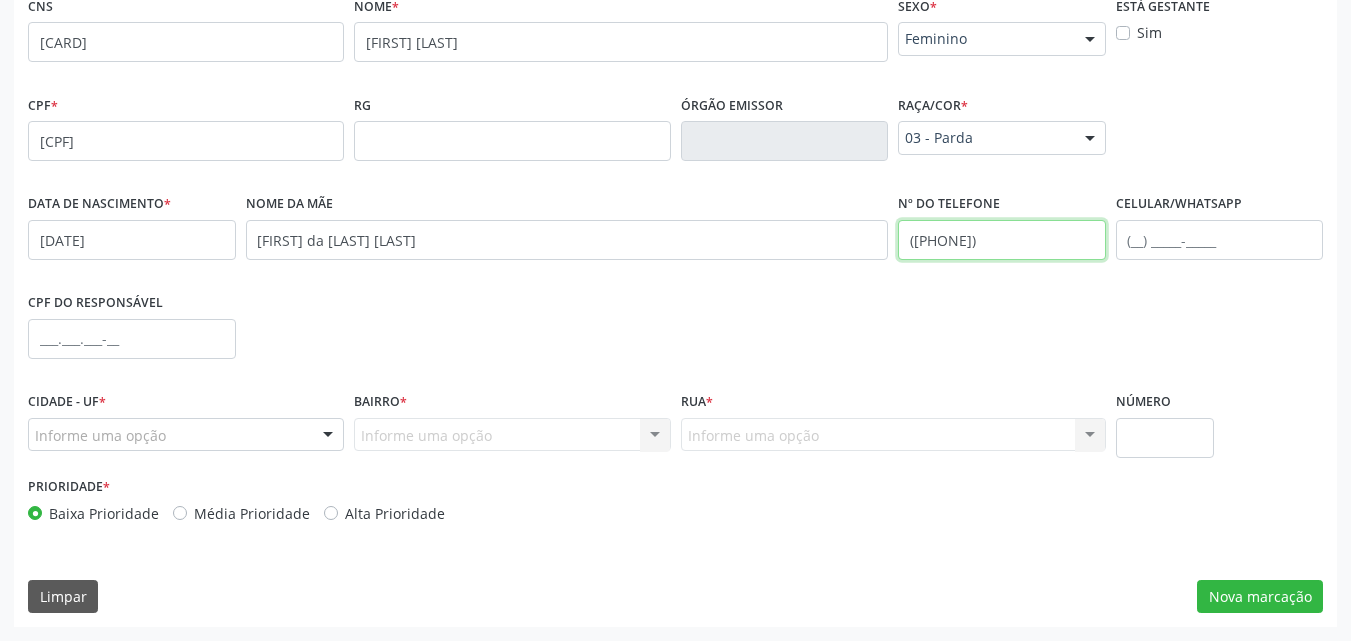 type on "([PHONE])" 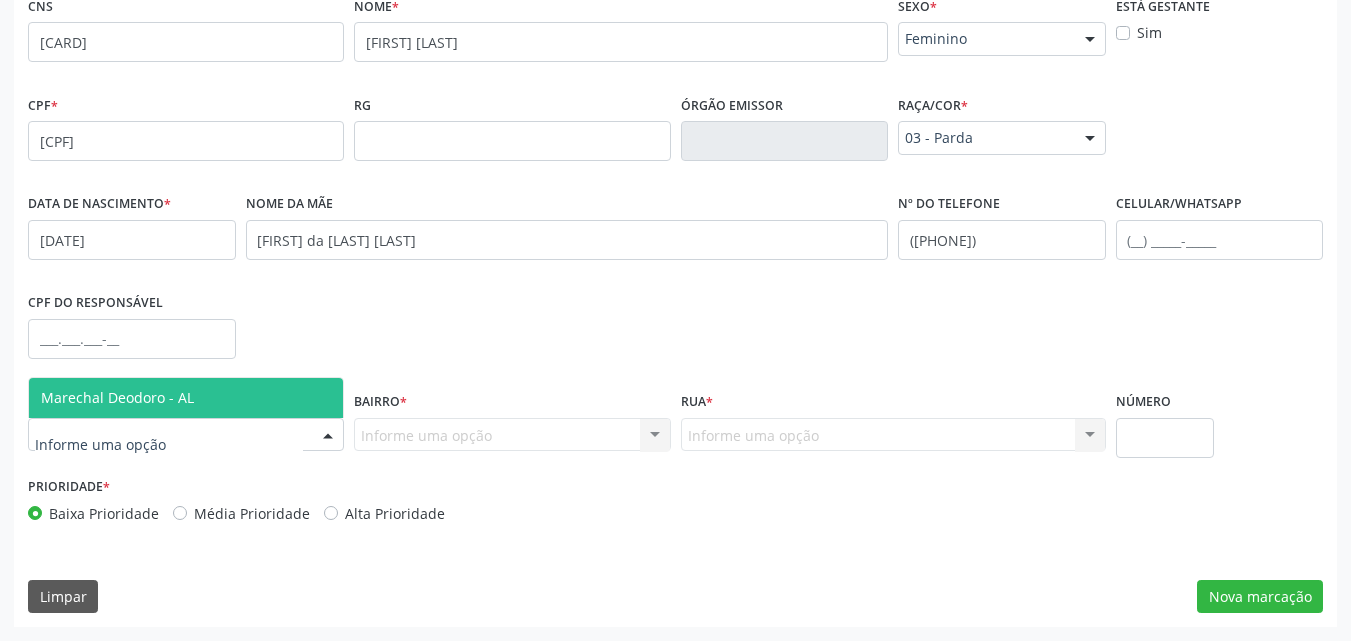 click on "Marechal Deodoro - AL" at bounding box center (117, 397) 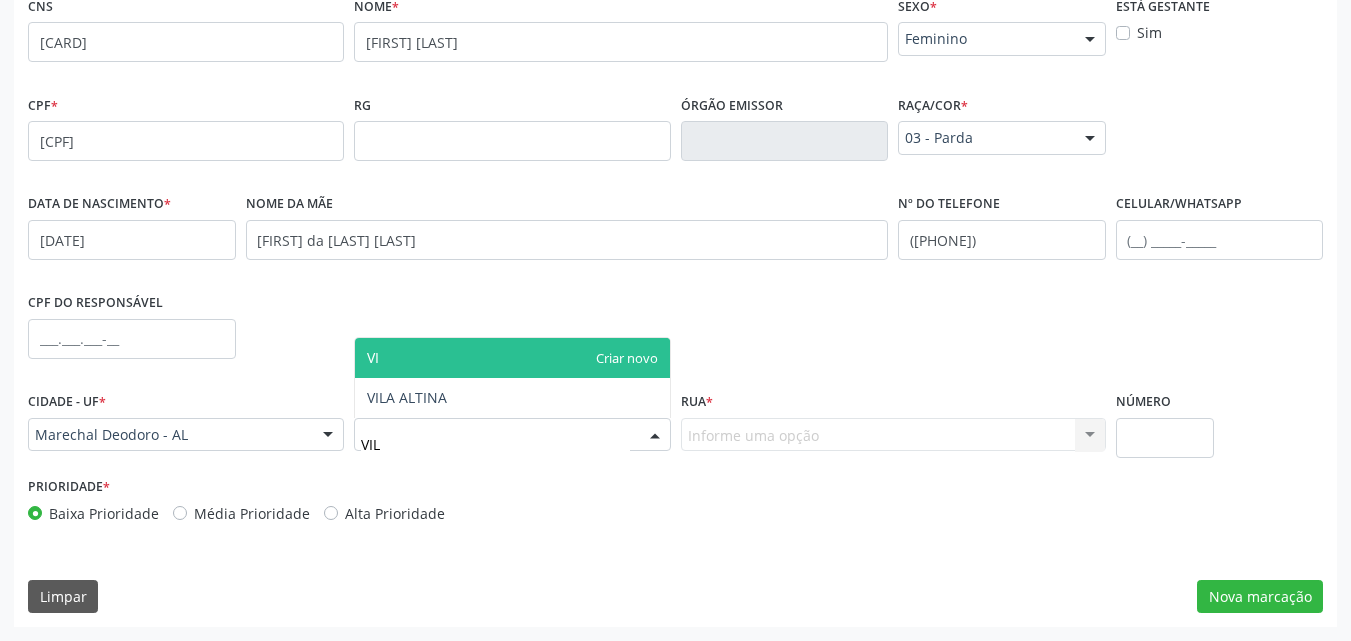type on "VILA" 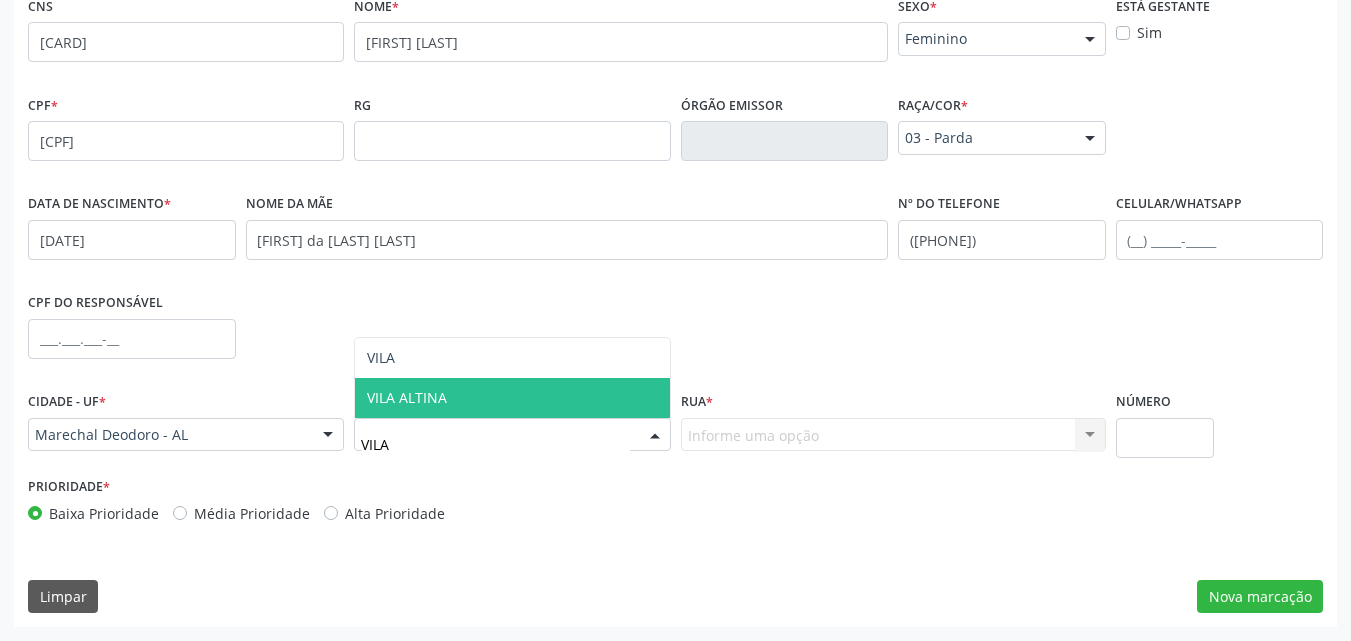 click on "VILA ALTINA" at bounding box center (407, 397) 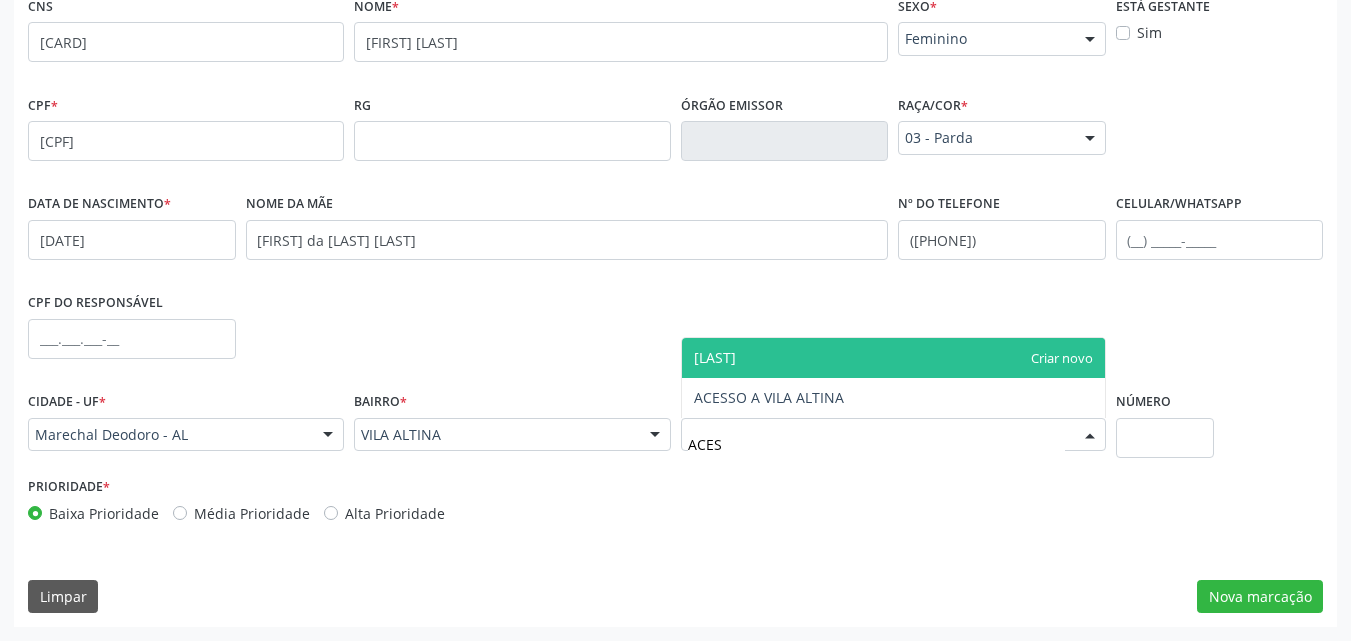 type on "ACESS" 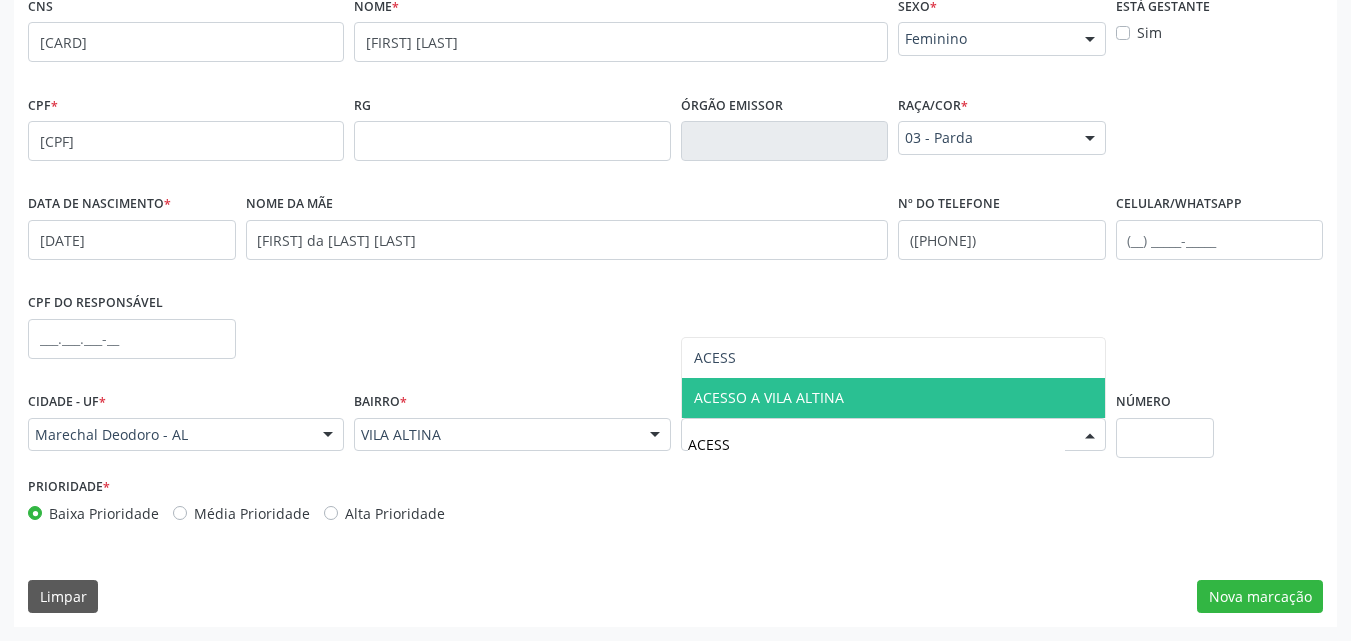 click on "ACESSO A VILA ALTINA" at bounding box center [769, 397] 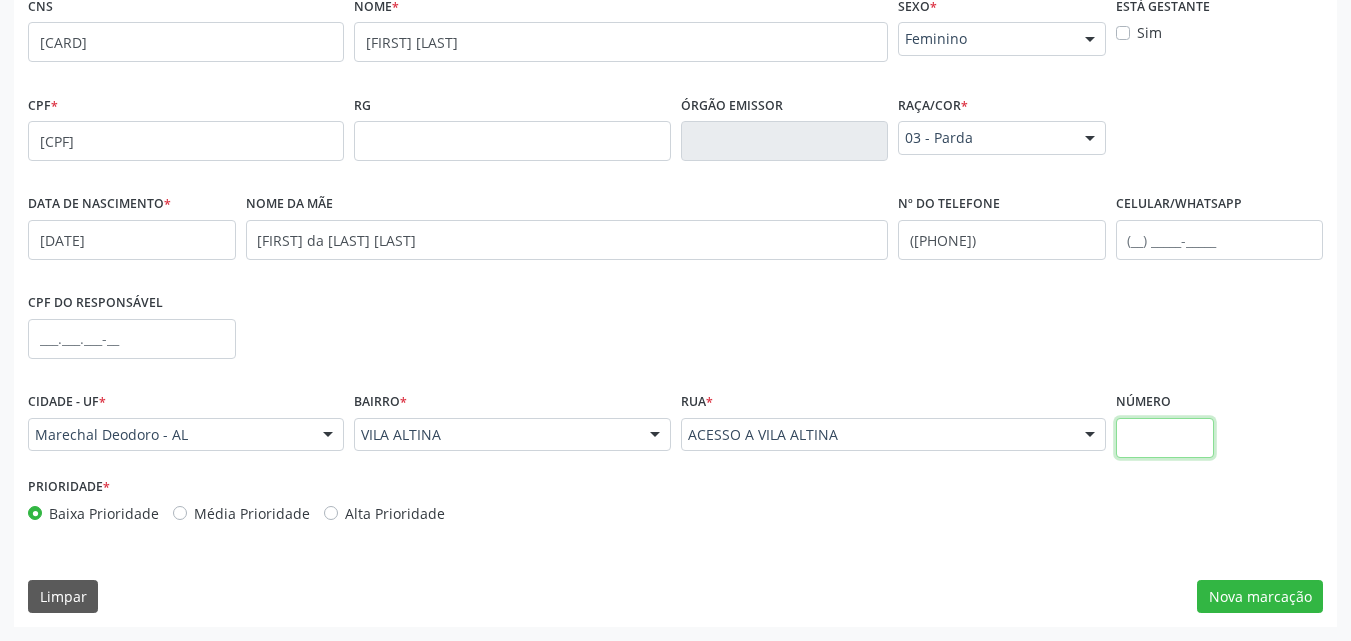 click at bounding box center (1165, 438) 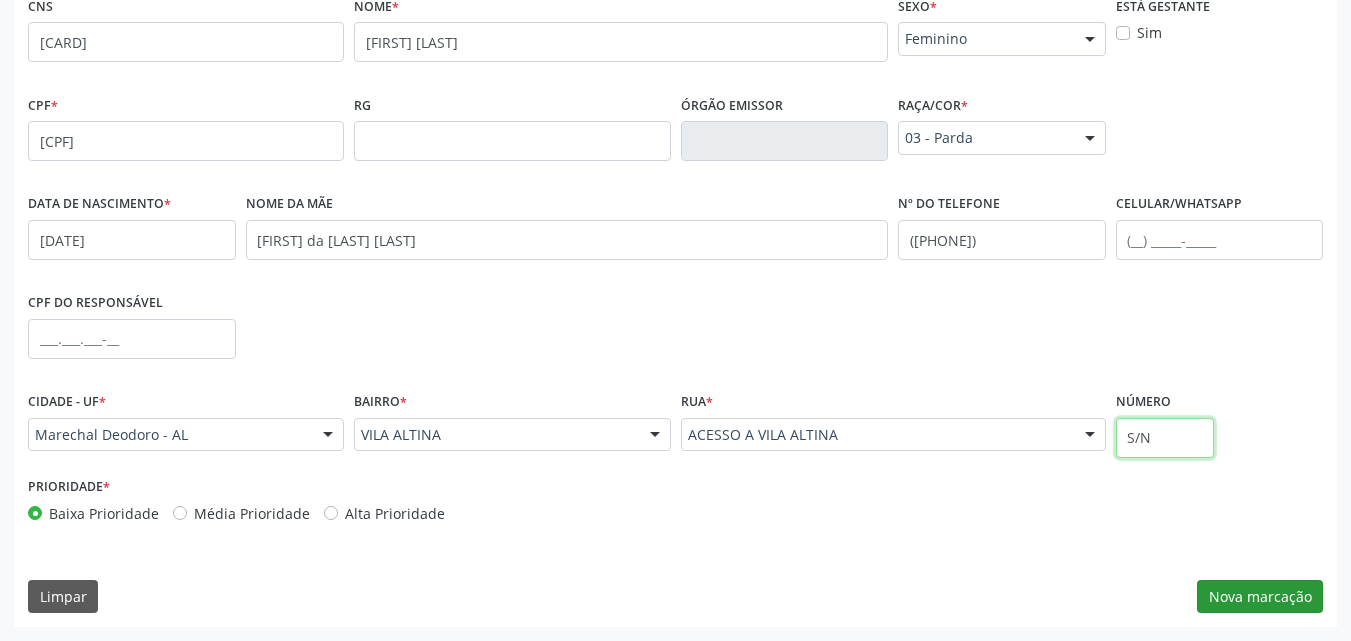 type on "S/N" 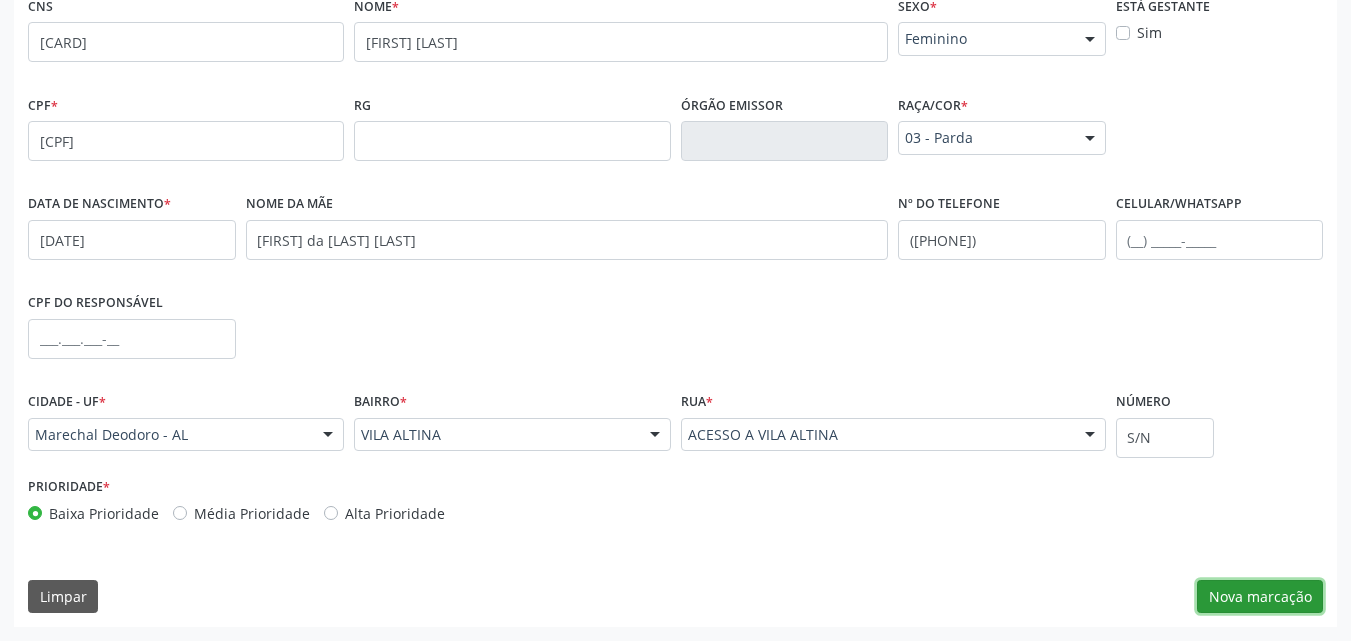 click on "Nova marcação" at bounding box center (1260, 597) 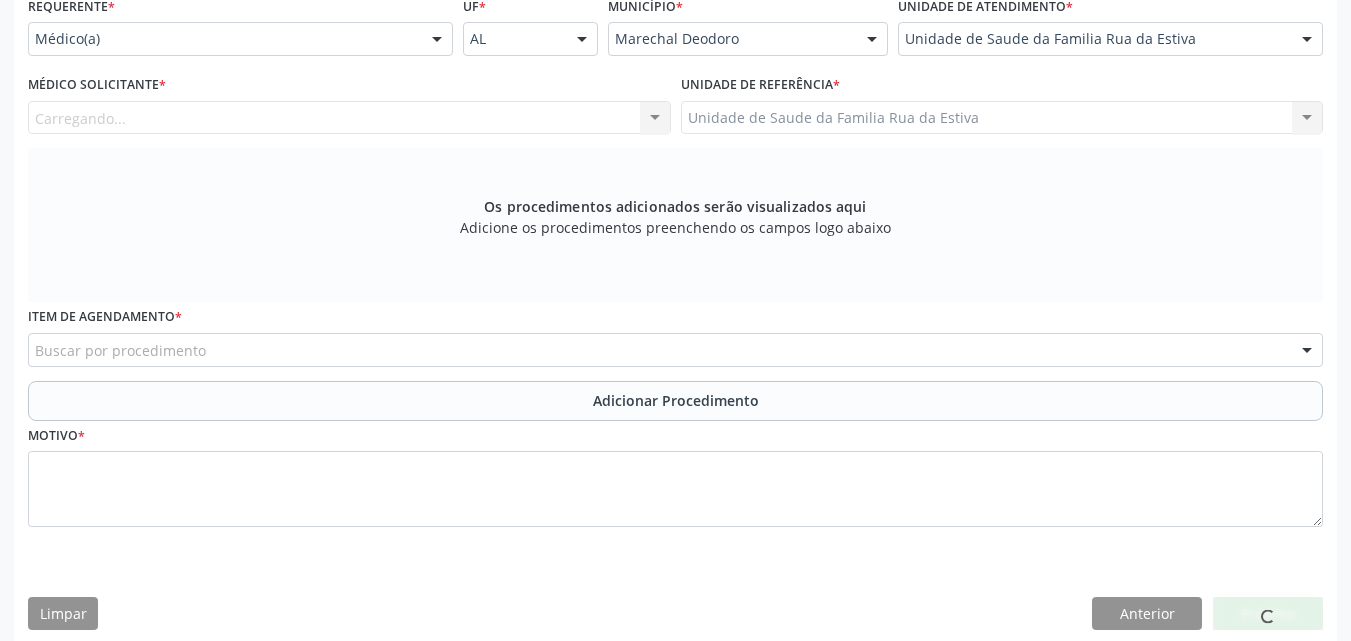 click on "Carregando...
Nenhum resultado encontrado para: "   "
Não há nenhuma opção para ser exibida." at bounding box center (349, 118) 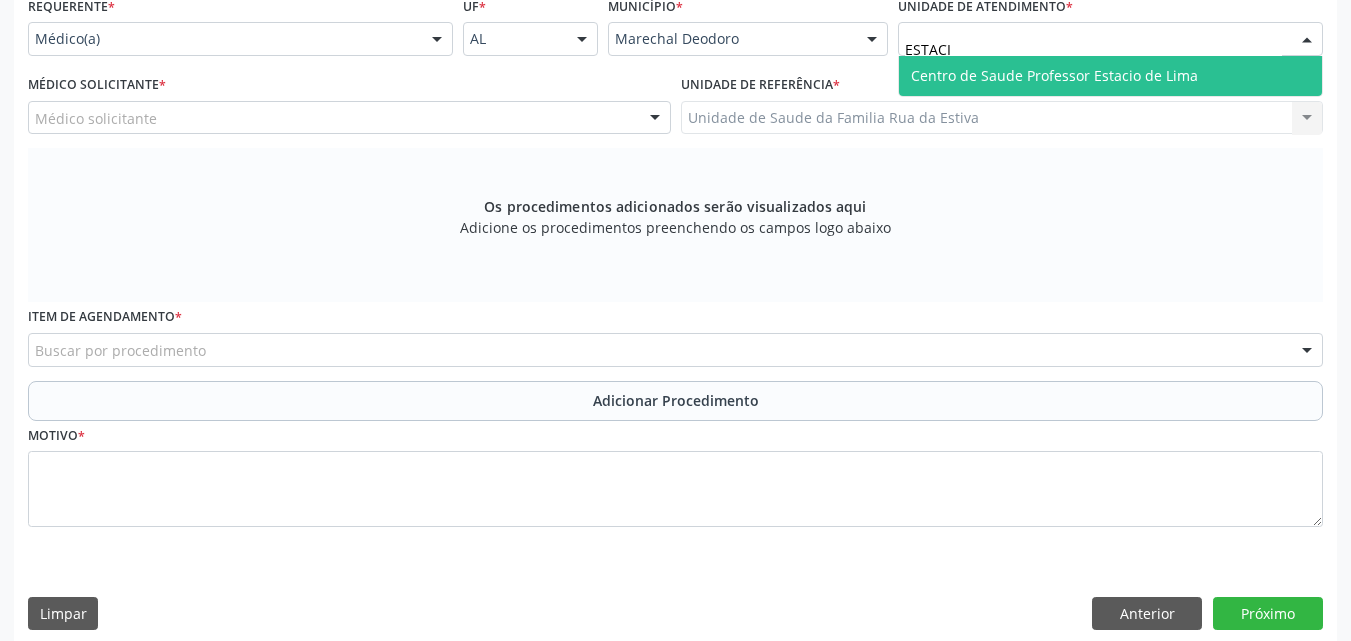 type on "ESTACIO" 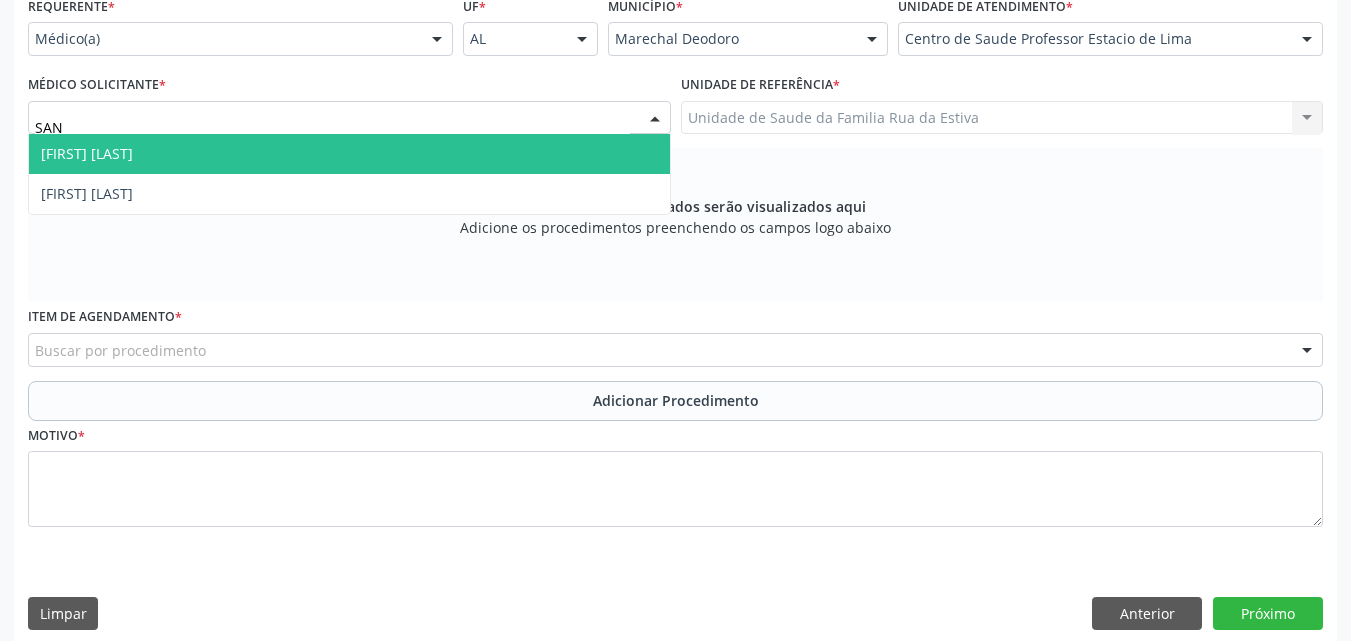 type on "SAND" 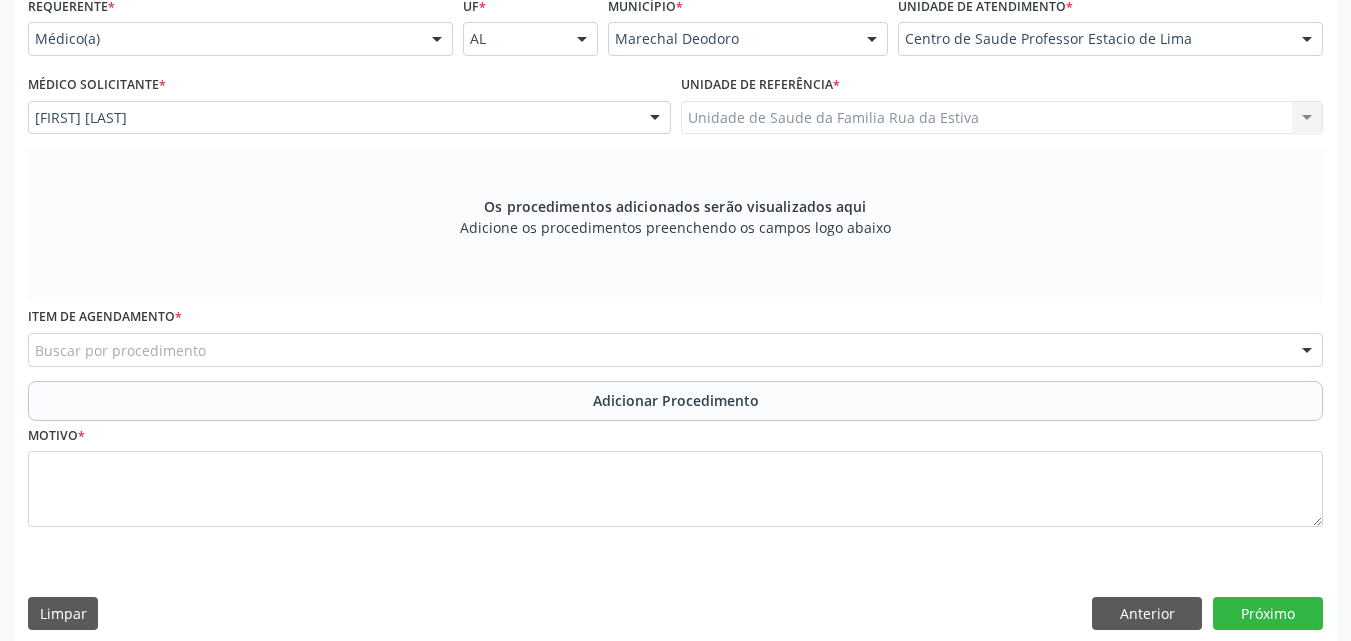 click on "Item de agendamento
*
Buscar por procedimento
0304070076 - .Quimioterapia de Leucemia Linfoide/Linfoblástica Aguda, Leucemia Mieloide Aguda e Leucemia Promielocítica Aguda Na Infância e Adolescência - 1ª Linha - Fase de Manutenção   0604320140 - Abatacepte 125 Mg Injetável (Por Seringa Preenchida)   0604320124 - Abatacepte 250 Mg Injetável (Por Frasco Ampola).   0603050018 - Abciximabe   0406010013 - Abertura de Comunicação Inter-Atrial   0406010021 - Abertura de Estenose Aortica Valvar   0406011265 - Abertura de Estenose Aortica Valvar (Criança e Adolescente)   0406010030 - Abertura de Estenose Pulmonar Valvar   0406011273 - Abertura de Estenose Pulmonar Valvar (Criança e Adolescente)   0301080011 - Abordagem Cognitiva Comportamental do Fumante (Por Atendimento / Paciente)   0307020010 - Acesso A Polpa Dentaria e Medicacao (Por Dente)   0604660030 - Acetazolamida 250 Mg (Por Comprimido)     0604600011 - Acitretina 10 Mg (Por Capsula)" at bounding box center [675, 334] 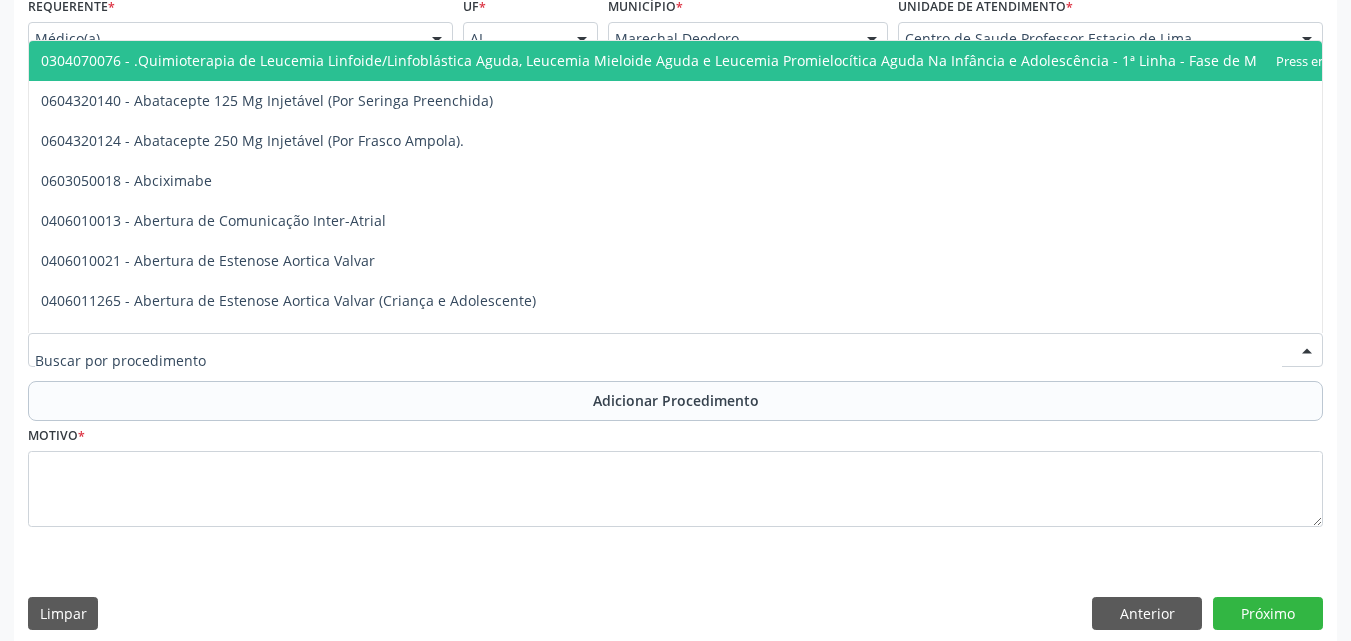 click at bounding box center (675, 350) 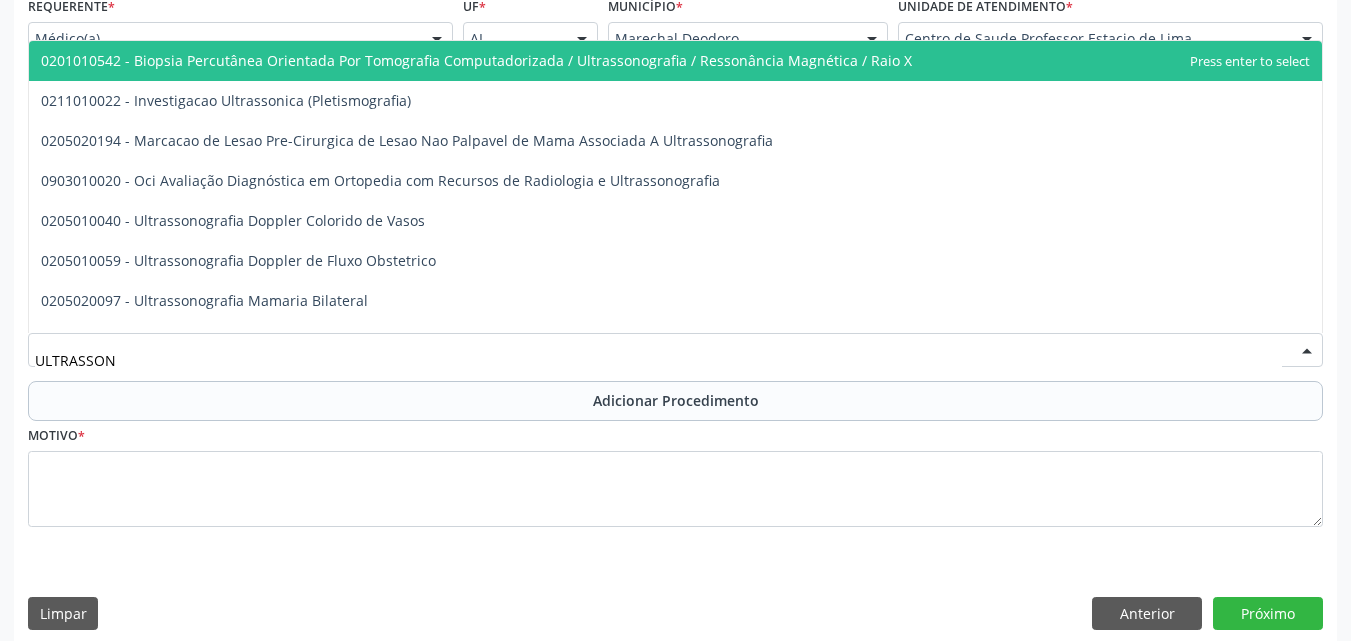 type on "ULTRASSONO" 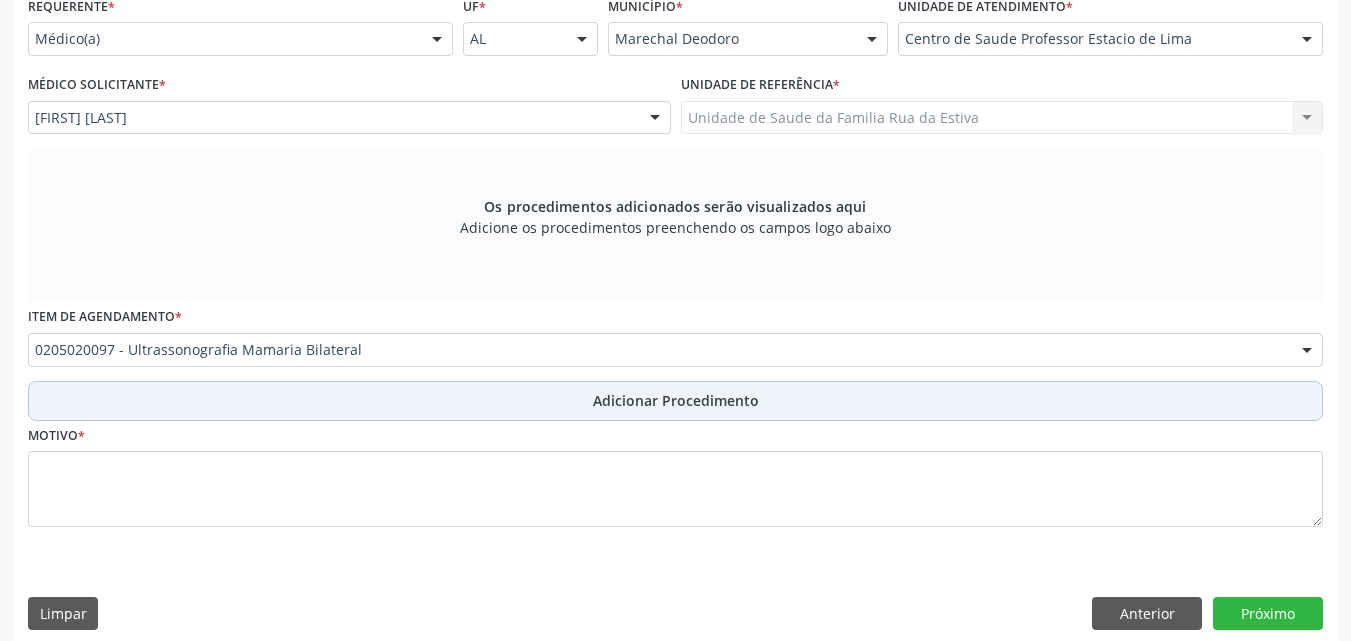 click on "Adicionar Procedimento" at bounding box center [675, 401] 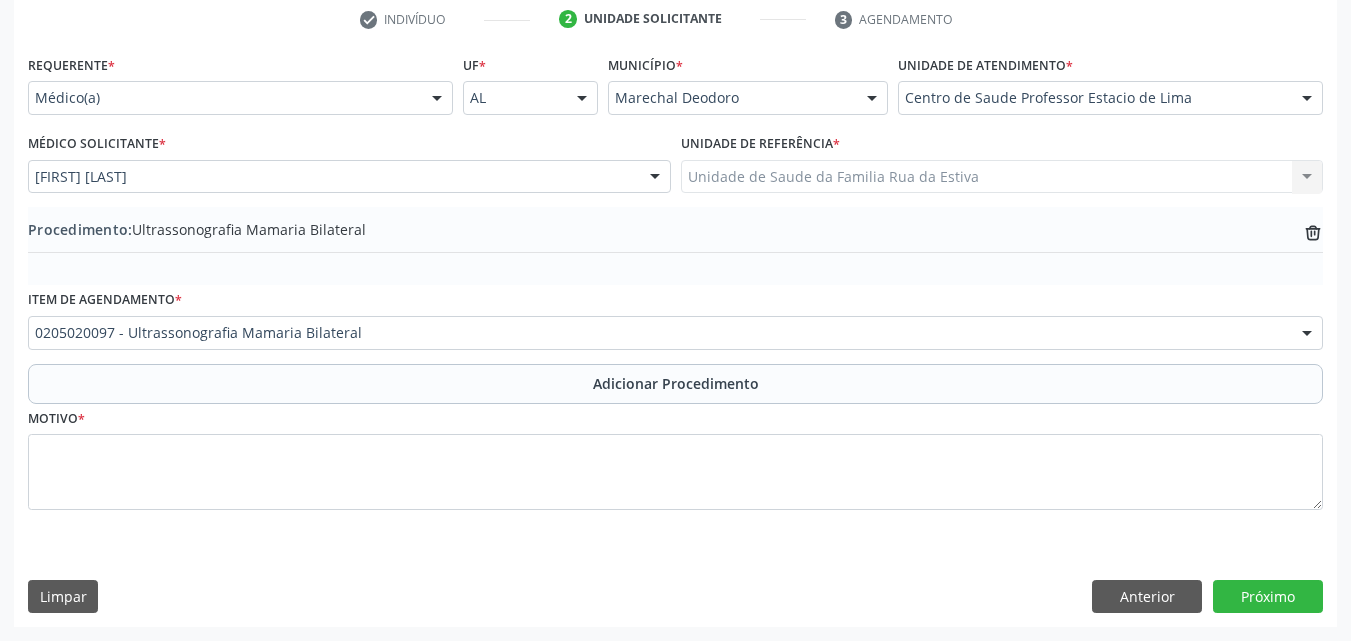 scroll, scrollTop: 412, scrollLeft: 0, axis: vertical 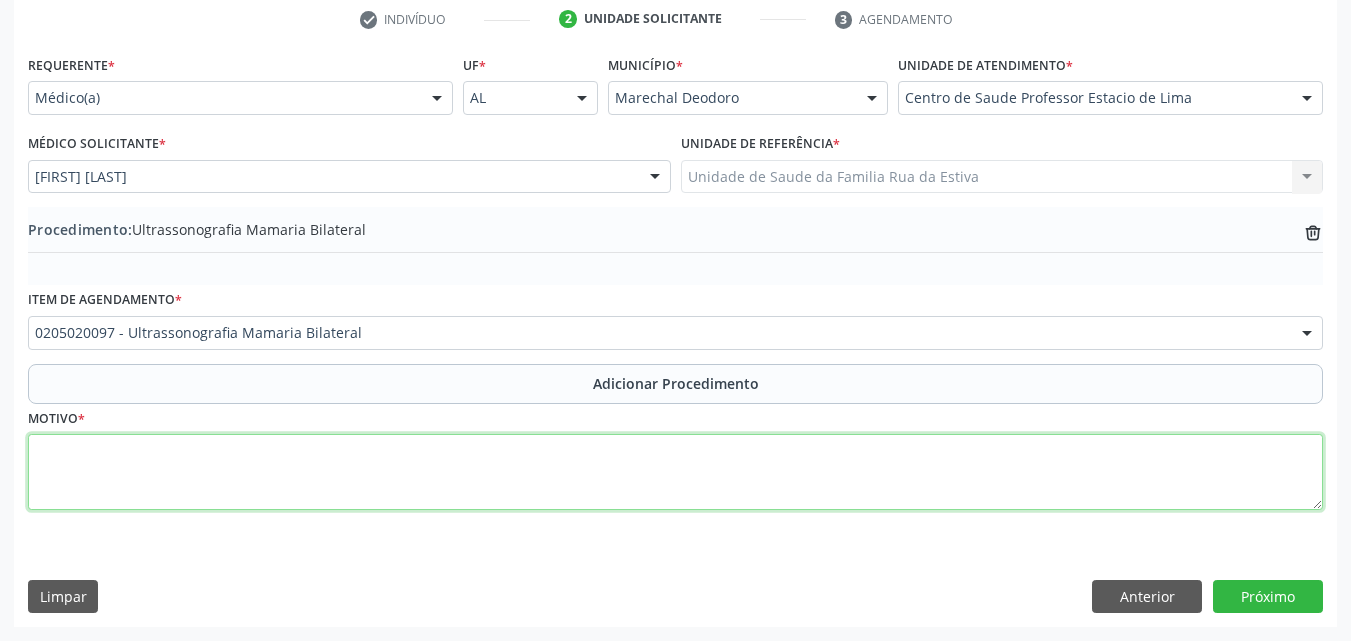 click at bounding box center [675, 472] 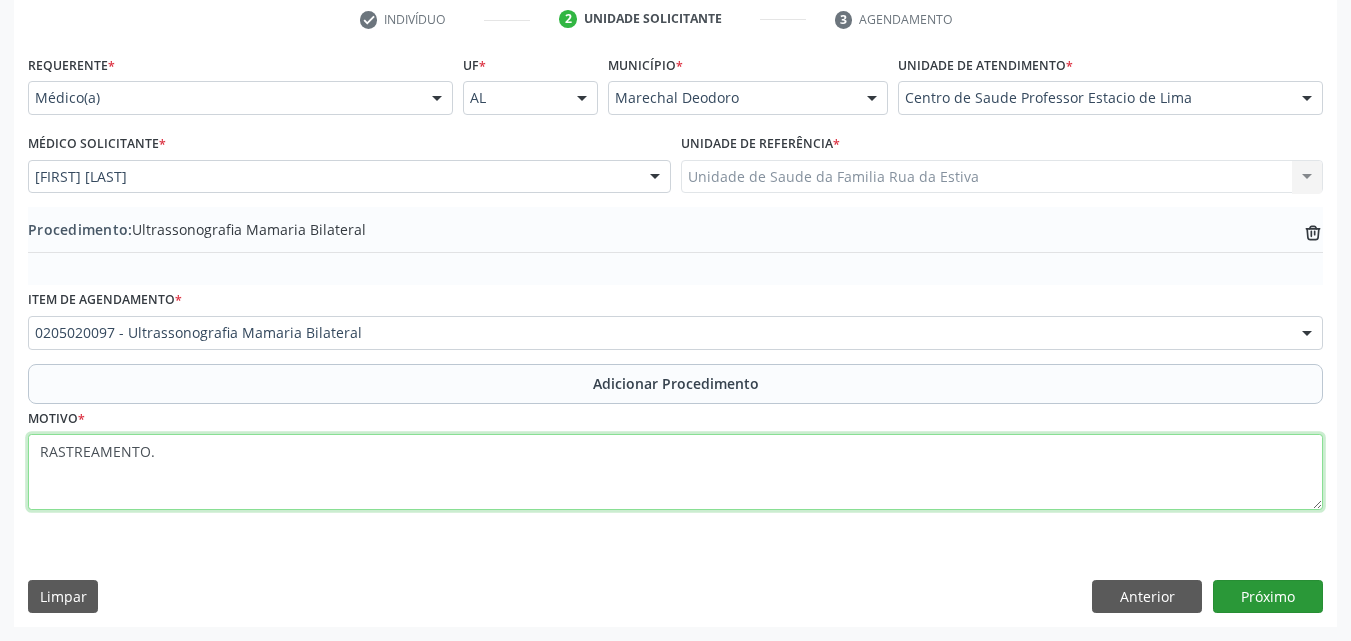 type on "RASTREAMENTO." 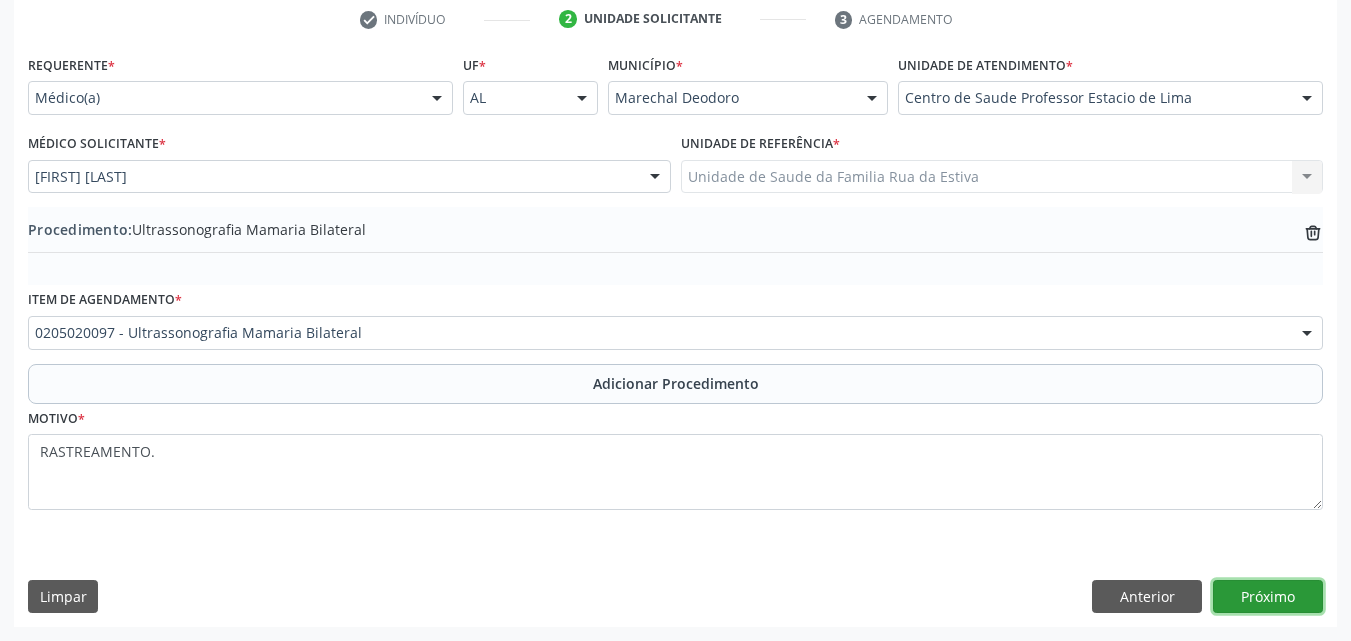click on "Próximo" at bounding box center (1268, 597) 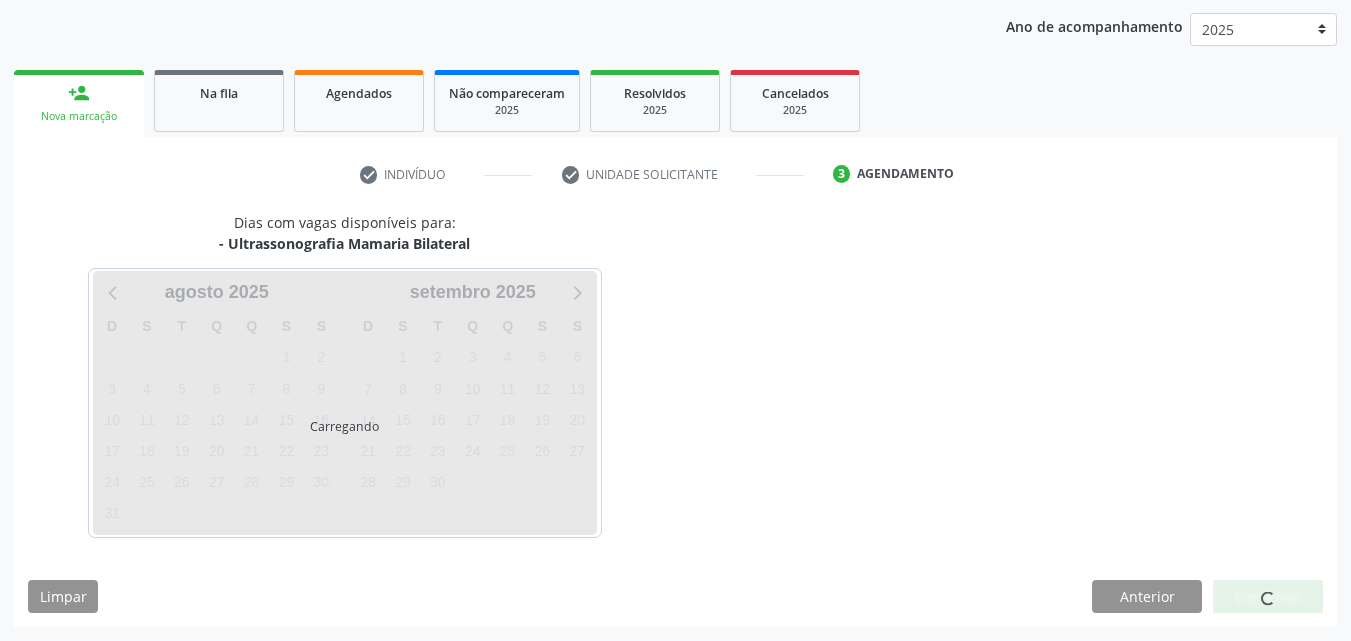scroll, scrollTop: 257, scrollLeft: 0, axis: vertical 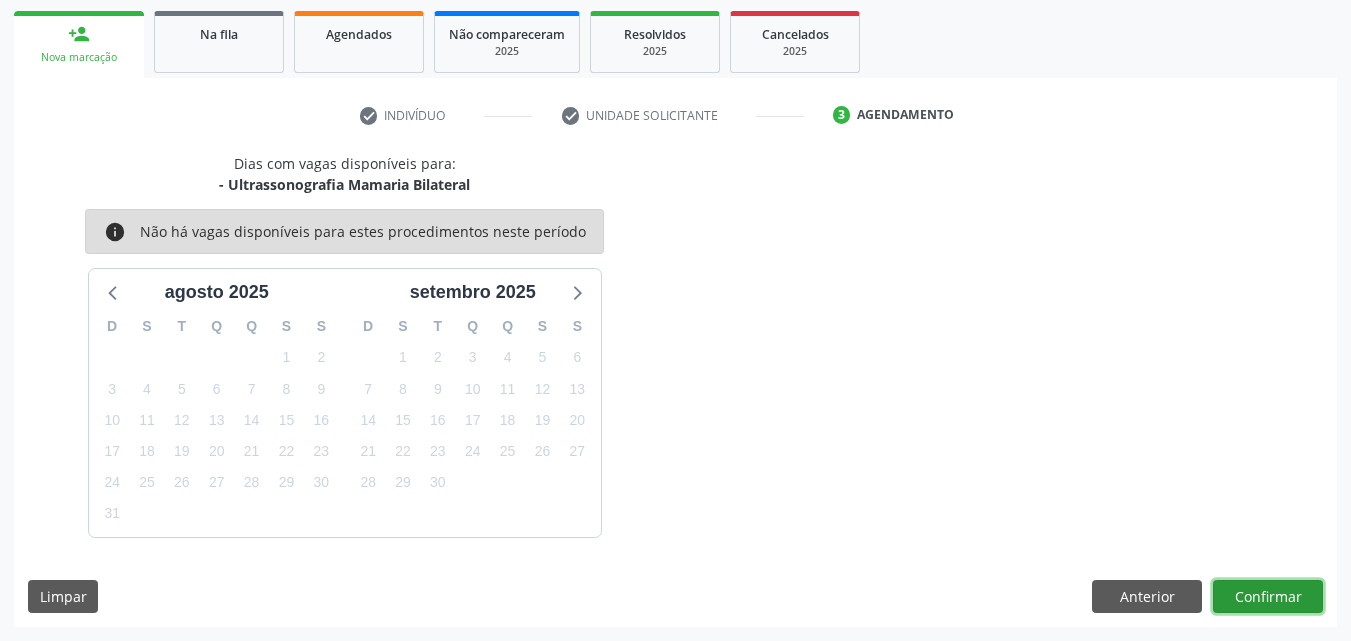 click on "Confirmar" at bounding box center (1268, 597) 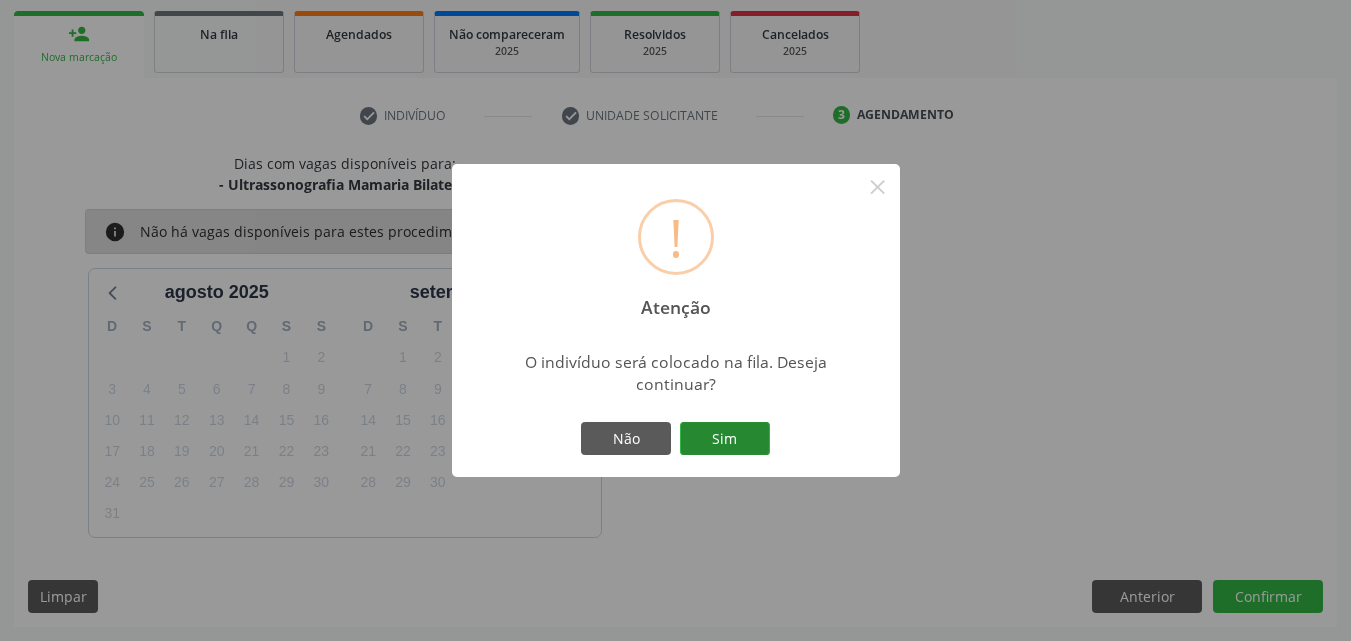 click on "Sim" at bounding box center (725, 439) 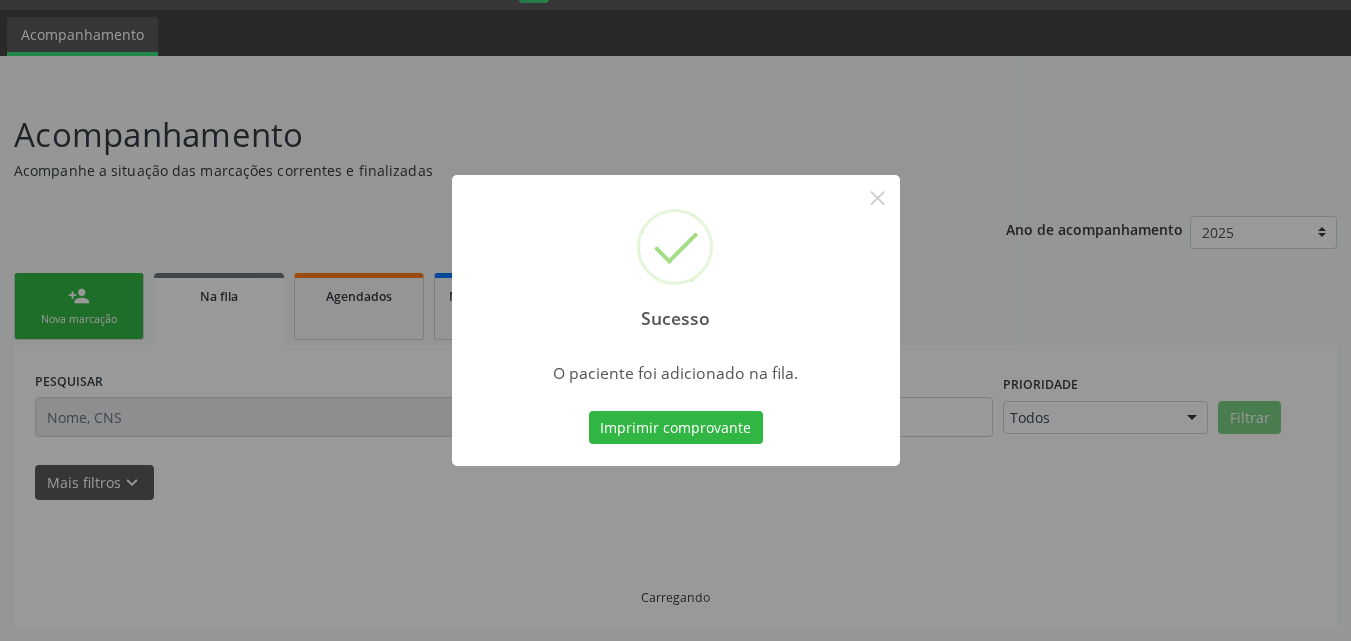 scroll, scrollTop: 54, scrollLeft: 0, axis: vertical 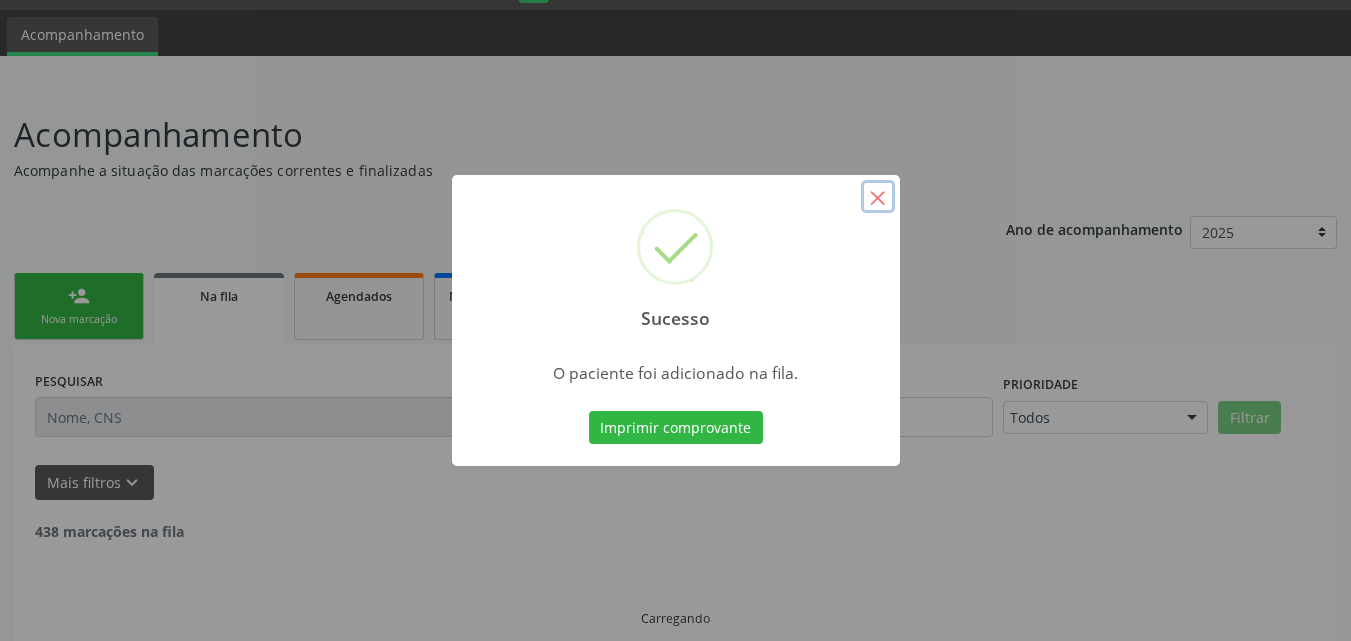 click on "×" at bounding box center (878, 197) 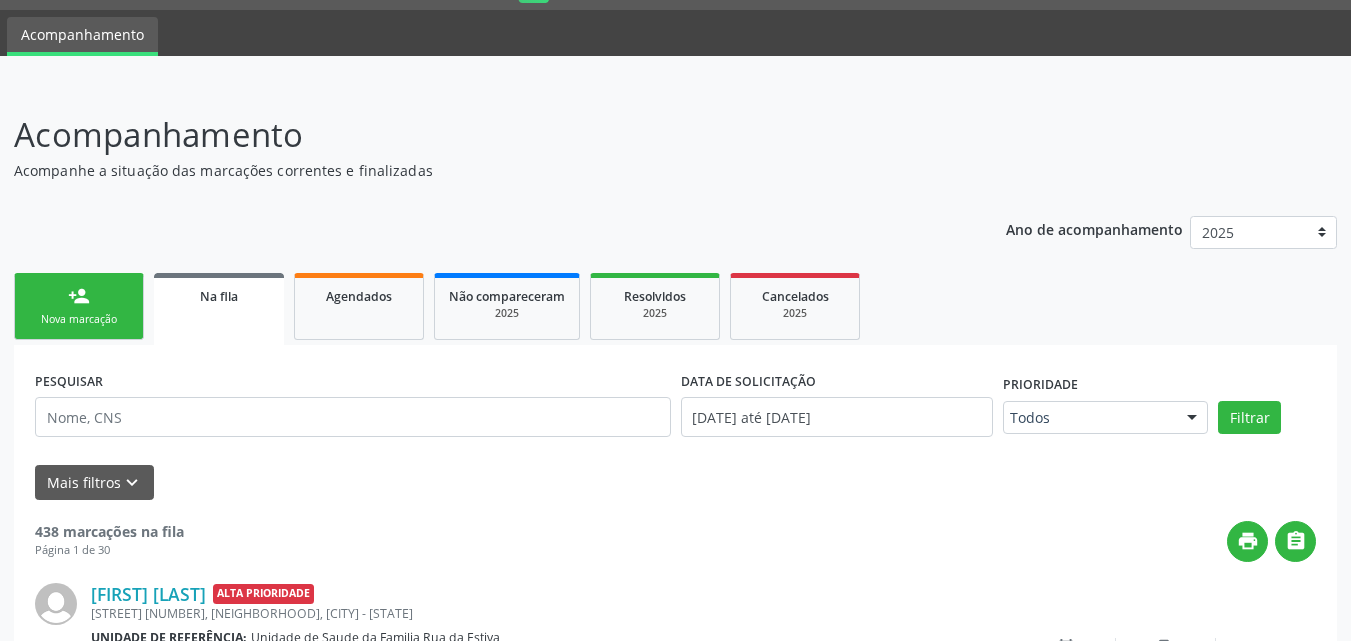 click on "person_add
Nova marcação" at bounding box center [79, 306] 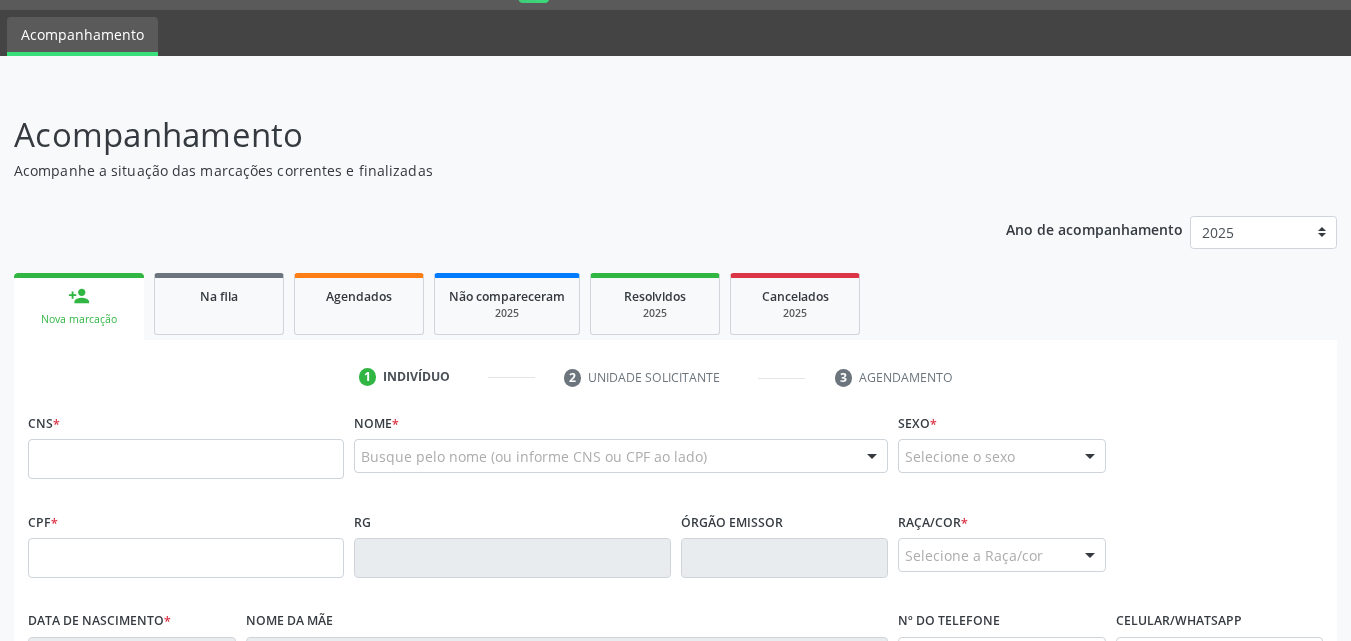 scroll, scrollTop: 471, scrollLeft: 0, axis: vertical 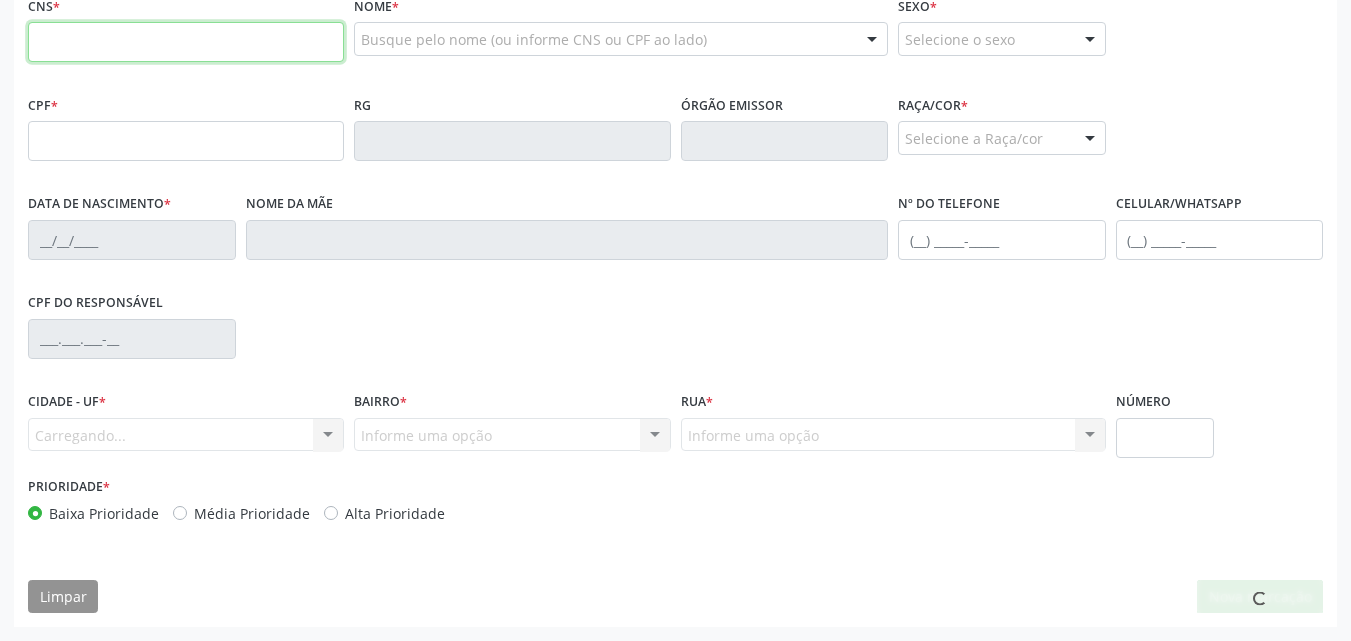 click at bounding box center [186, 42] 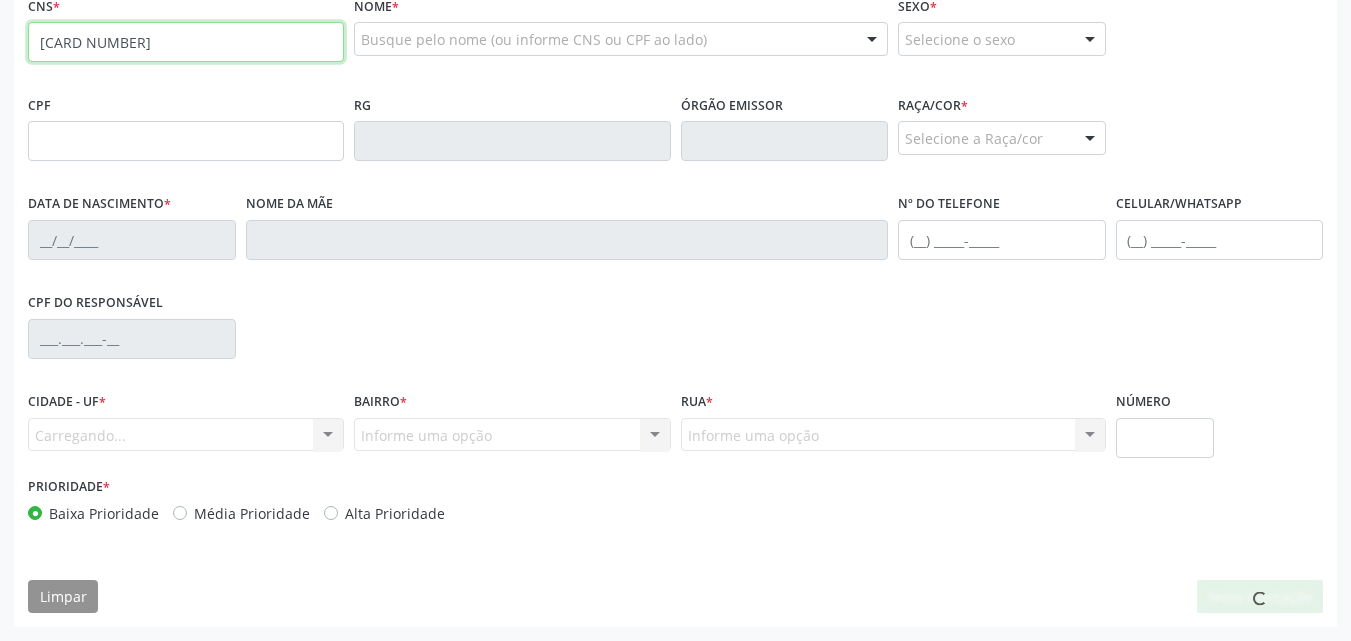 type on "[CARD NUMBER]" 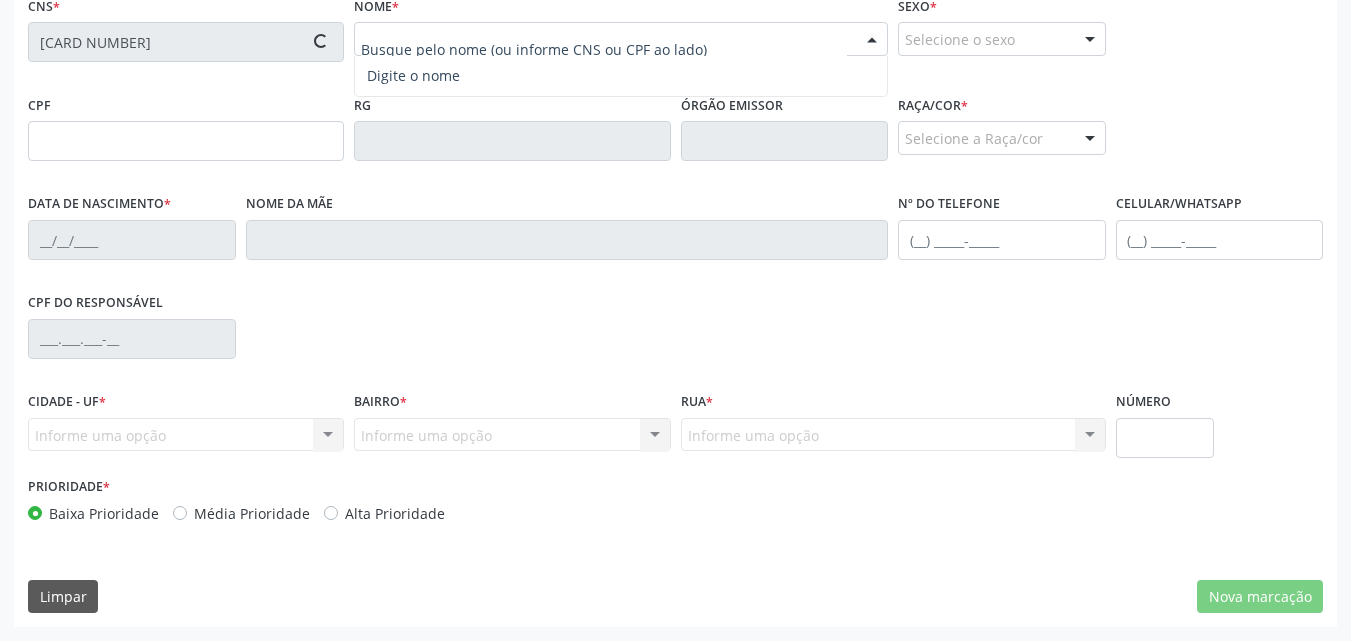 type on "[CPF]" 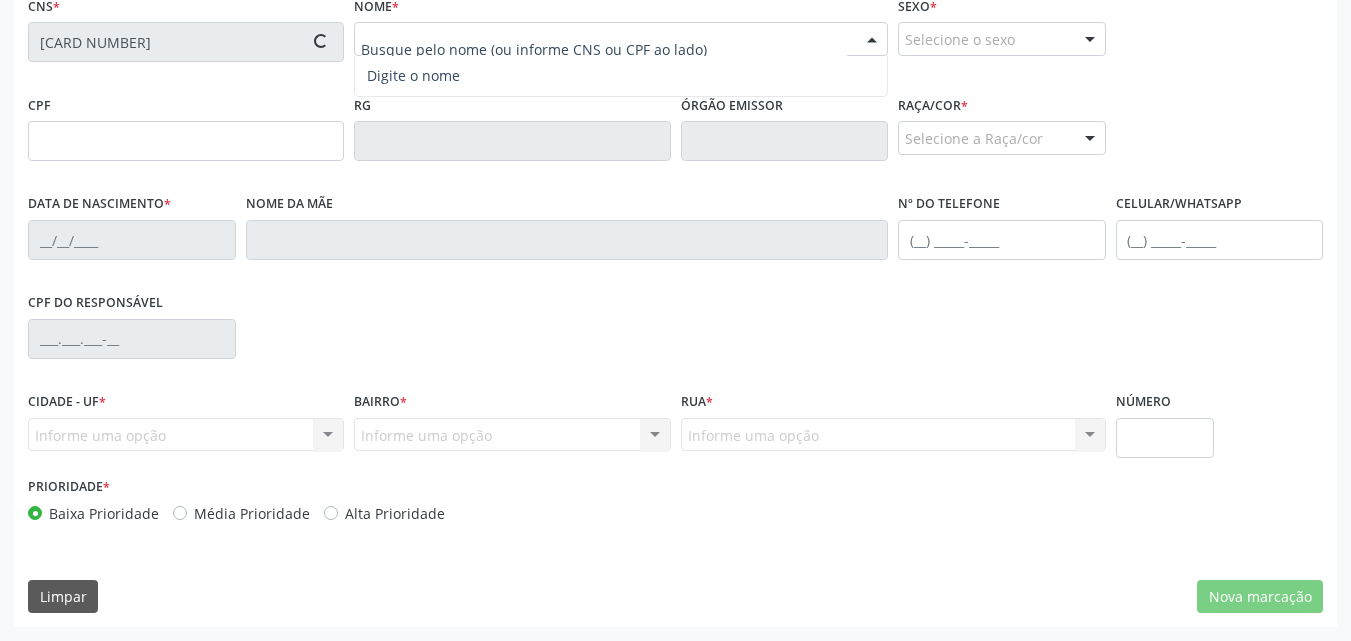 type on "[DATE]" 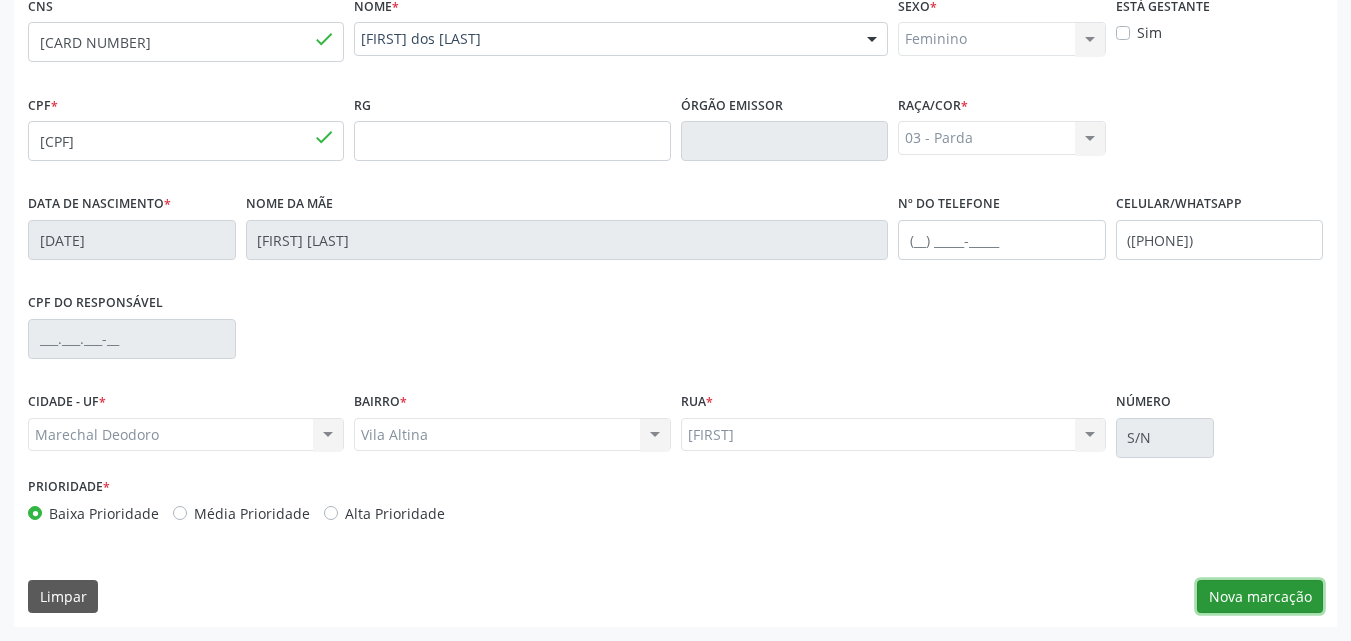 click on "Nova marcação" at bounding box center [1260, 597] 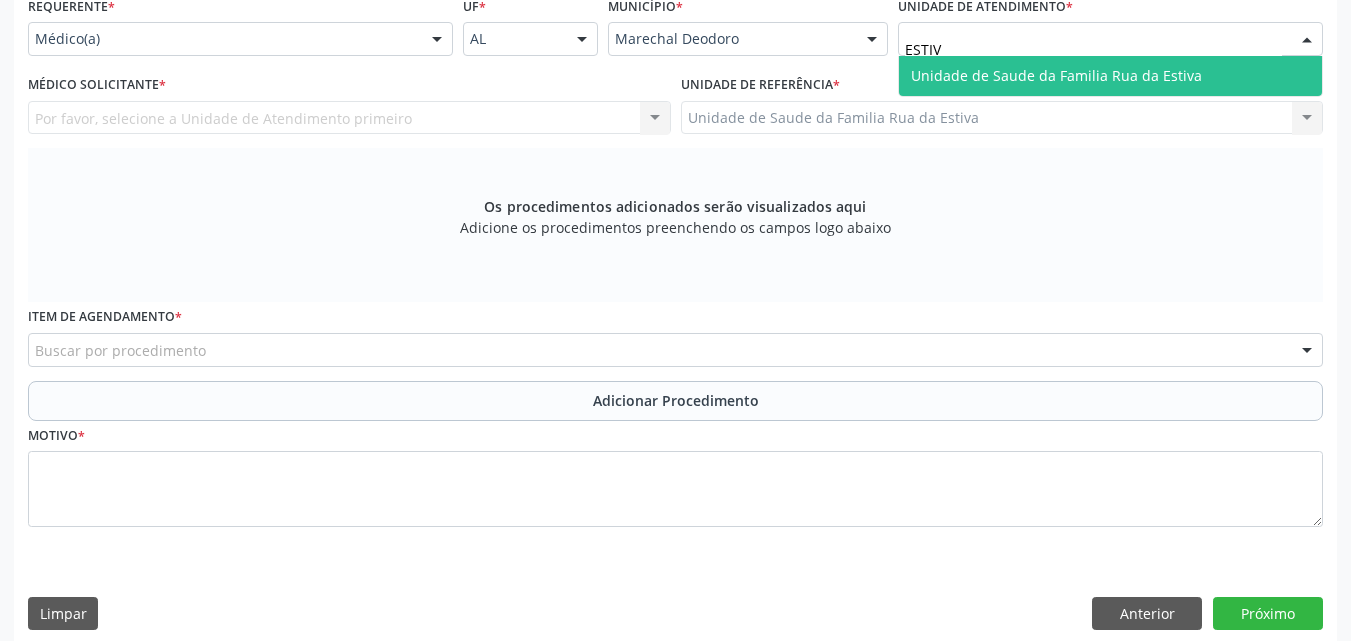 type on "ESTIVA" 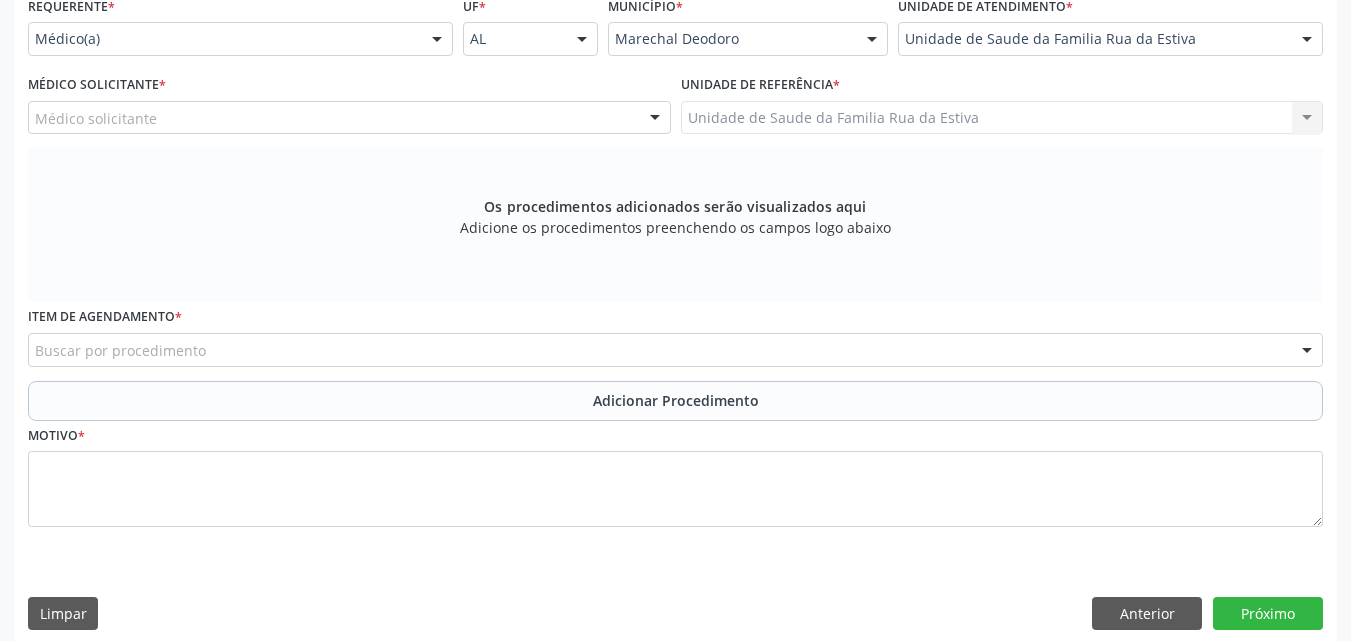 click on "Médico solicitante" at bounding box center (349, 118) 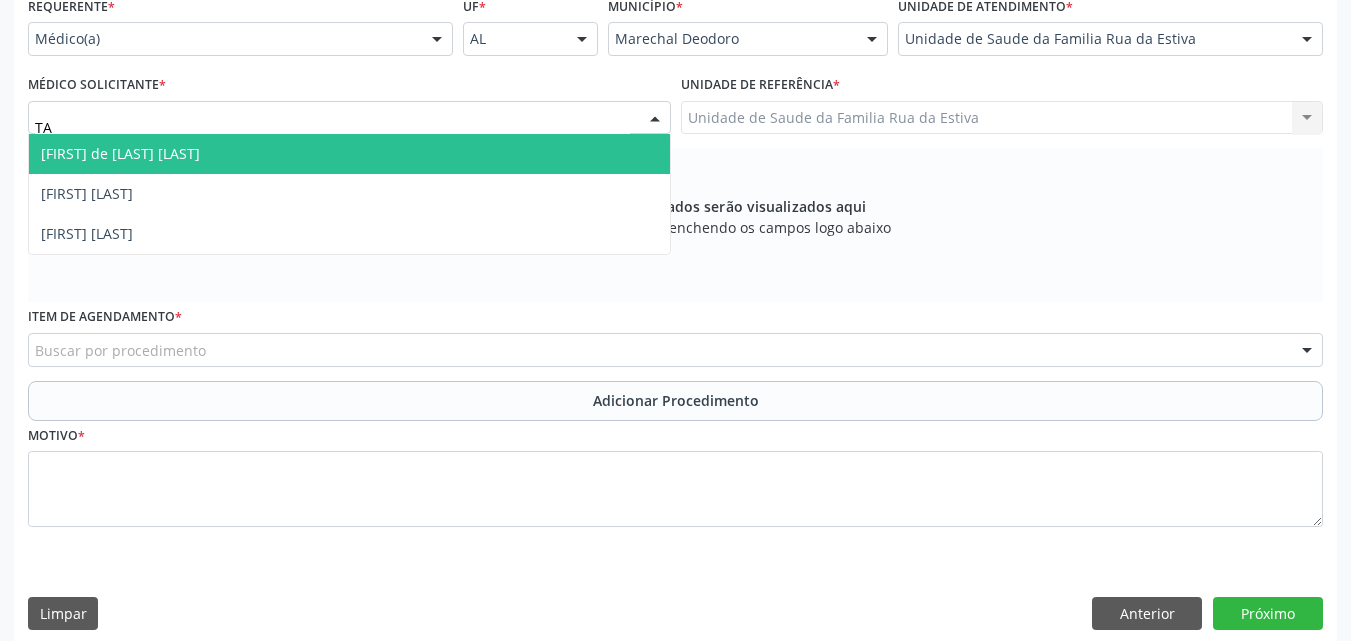 type on "TAC" 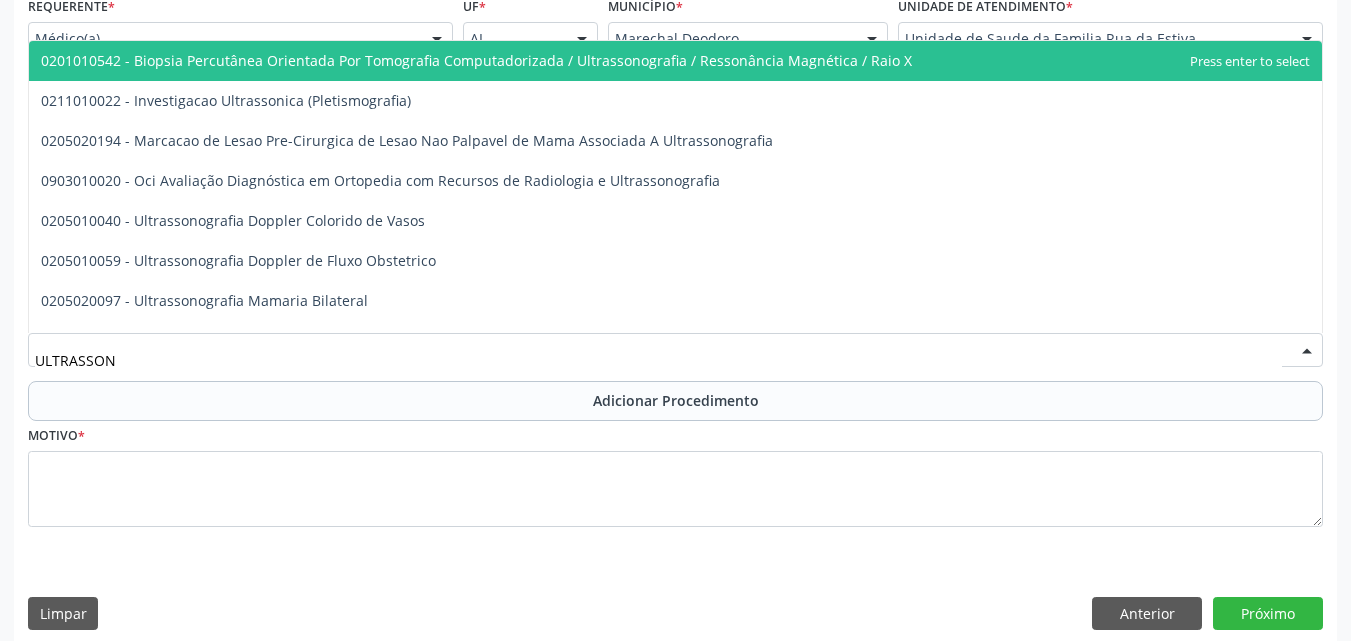 type on "ULTRASSONO" 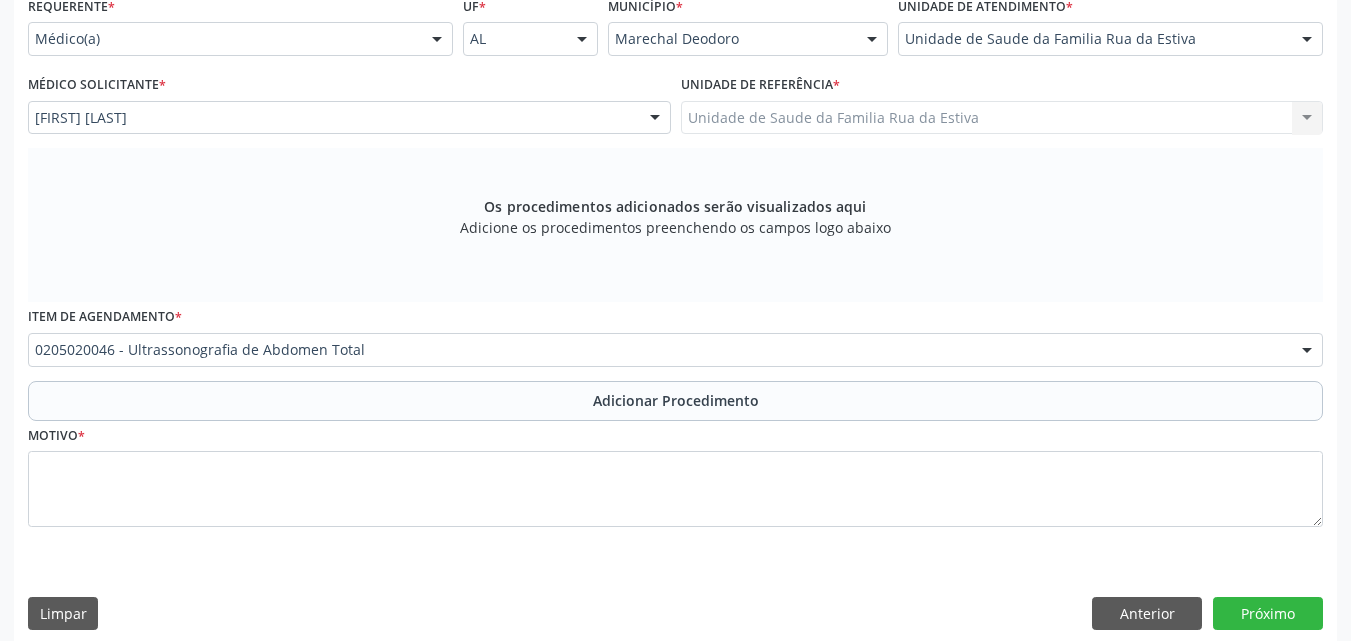 scroll, scrollTop: 0, scrollLeft: 0, axis: both 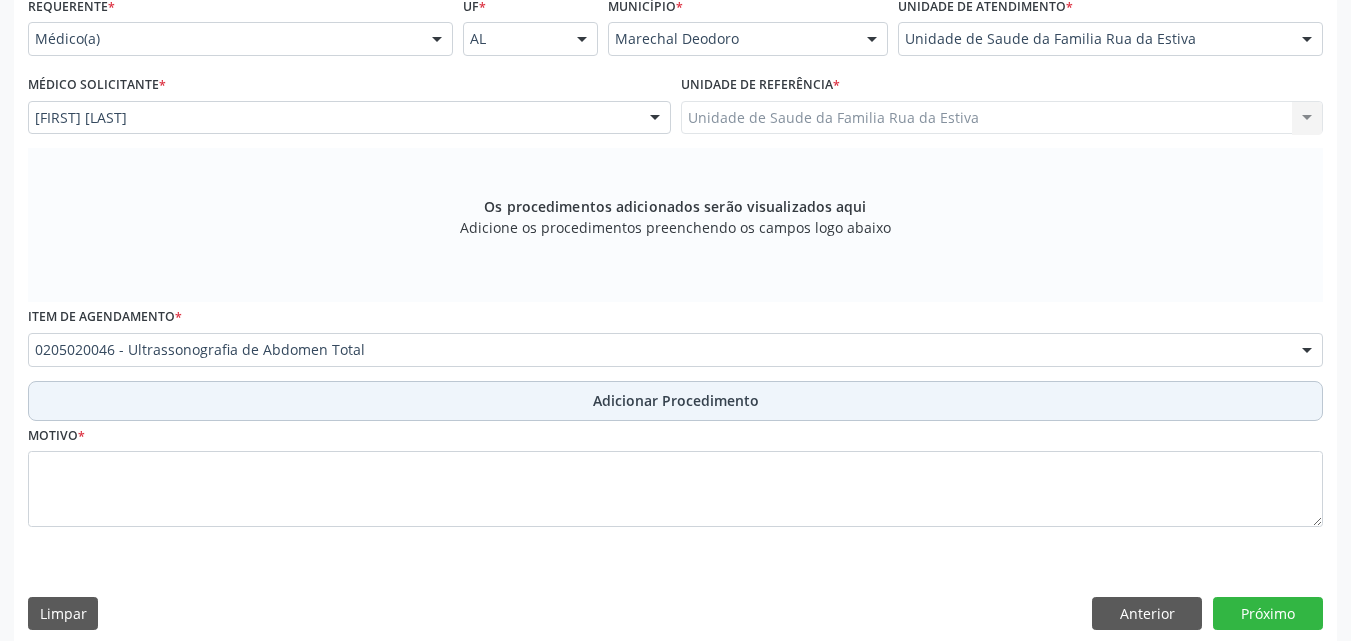 click on "Adicionar Procedimento" at bounding box center [675, 401] 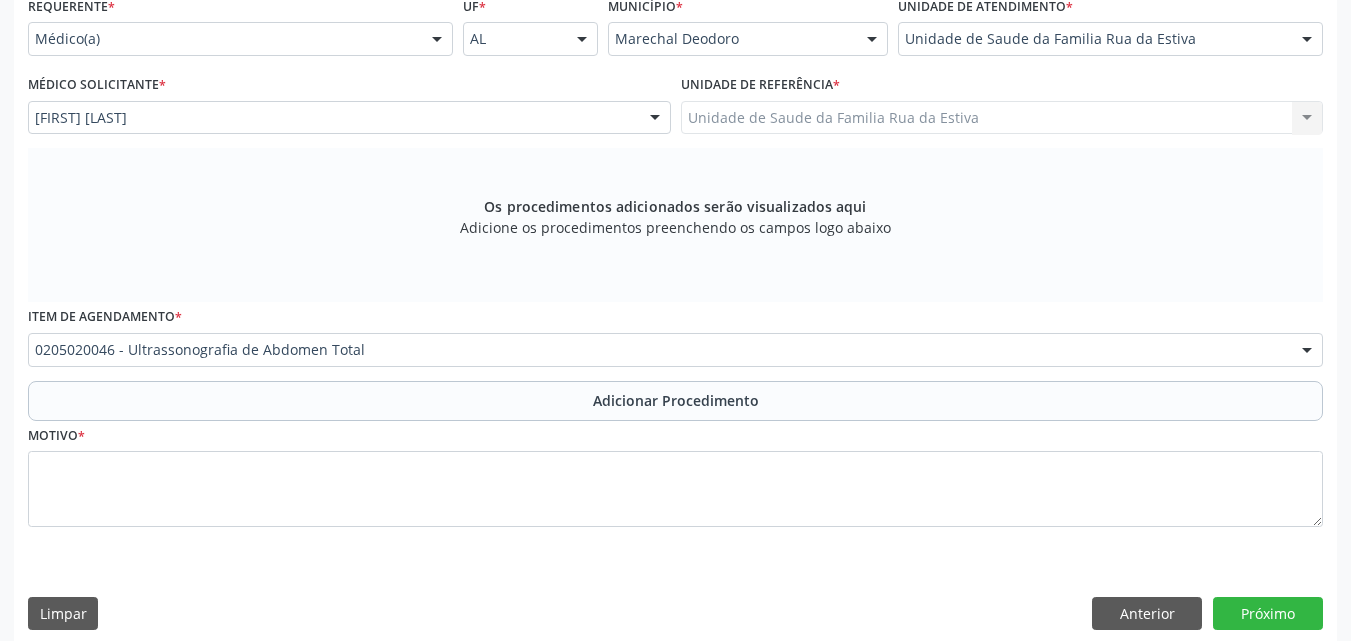 scroll, scrollTop: 412, scrollLeft: 0, axis: vertical 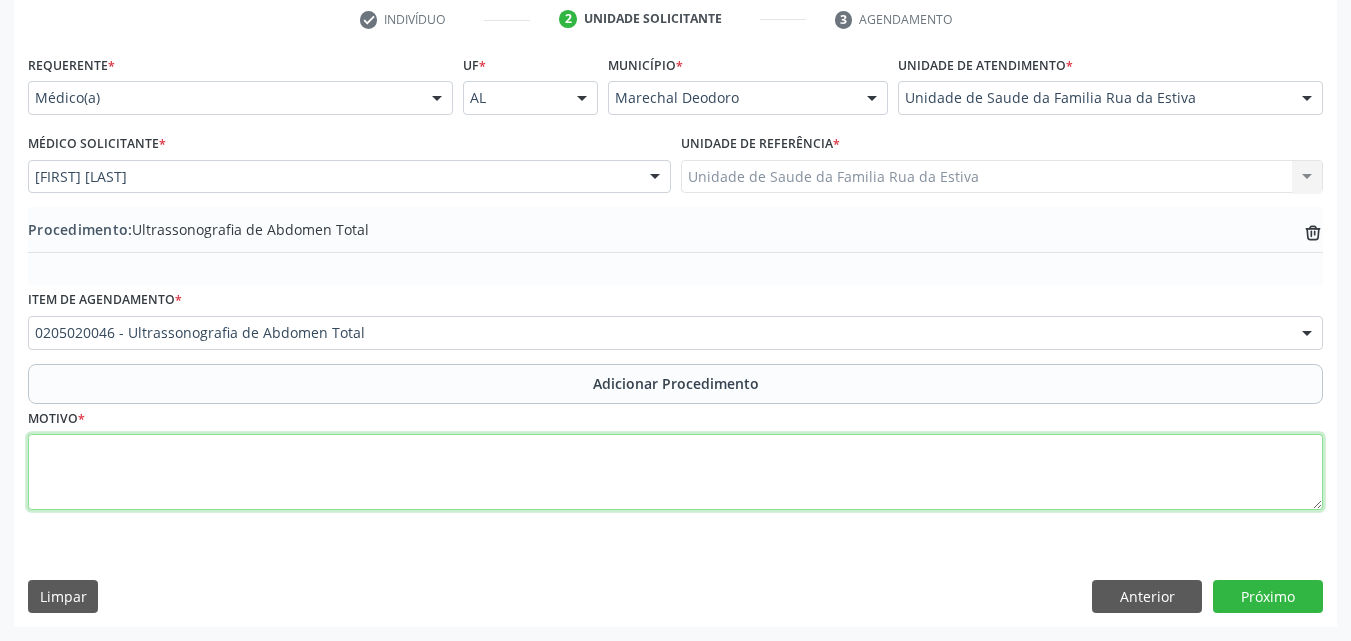 click at bounding box center [675, 472] 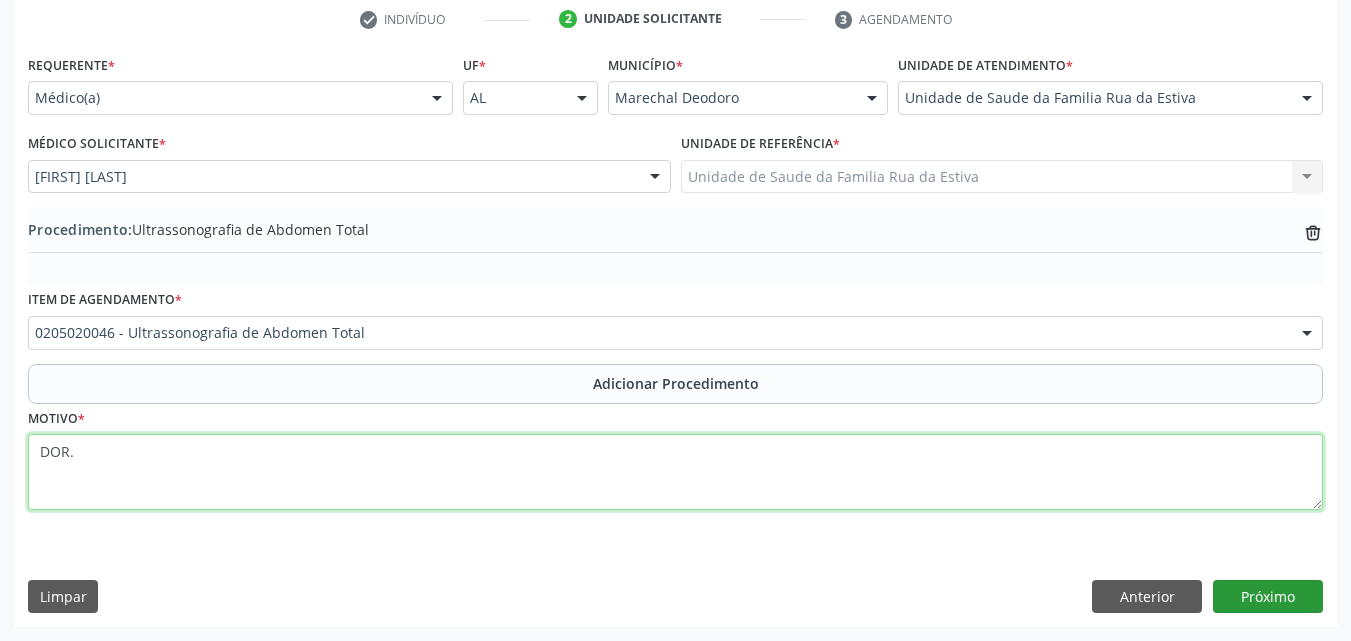 type on "DOR." 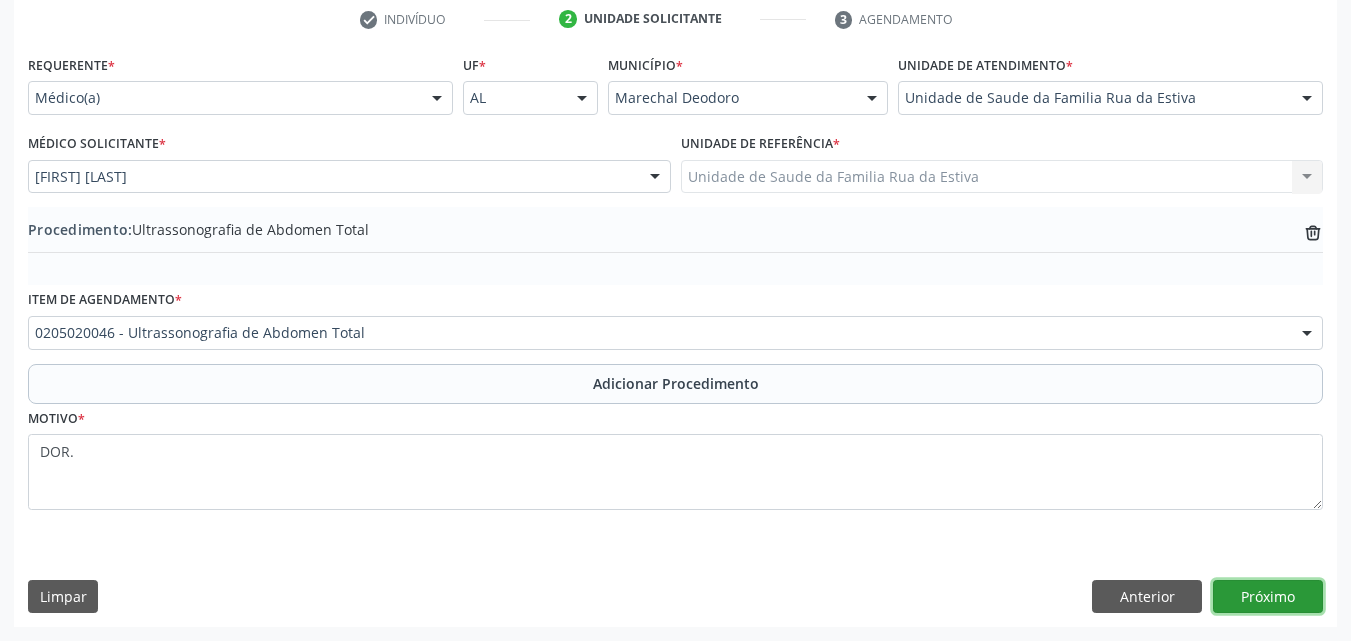 click on "Próximo" at bounding box center [1268, 597] 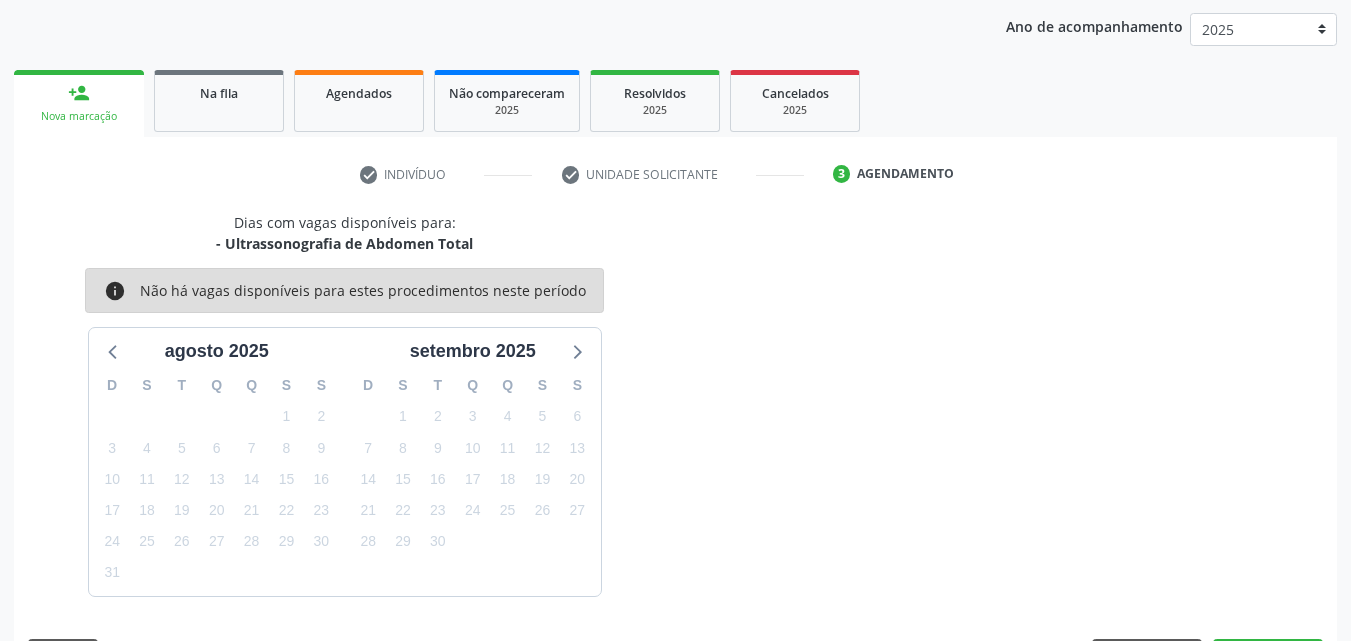scroll, scrollTop: 316, scrollLeft: 0, axis: vertical 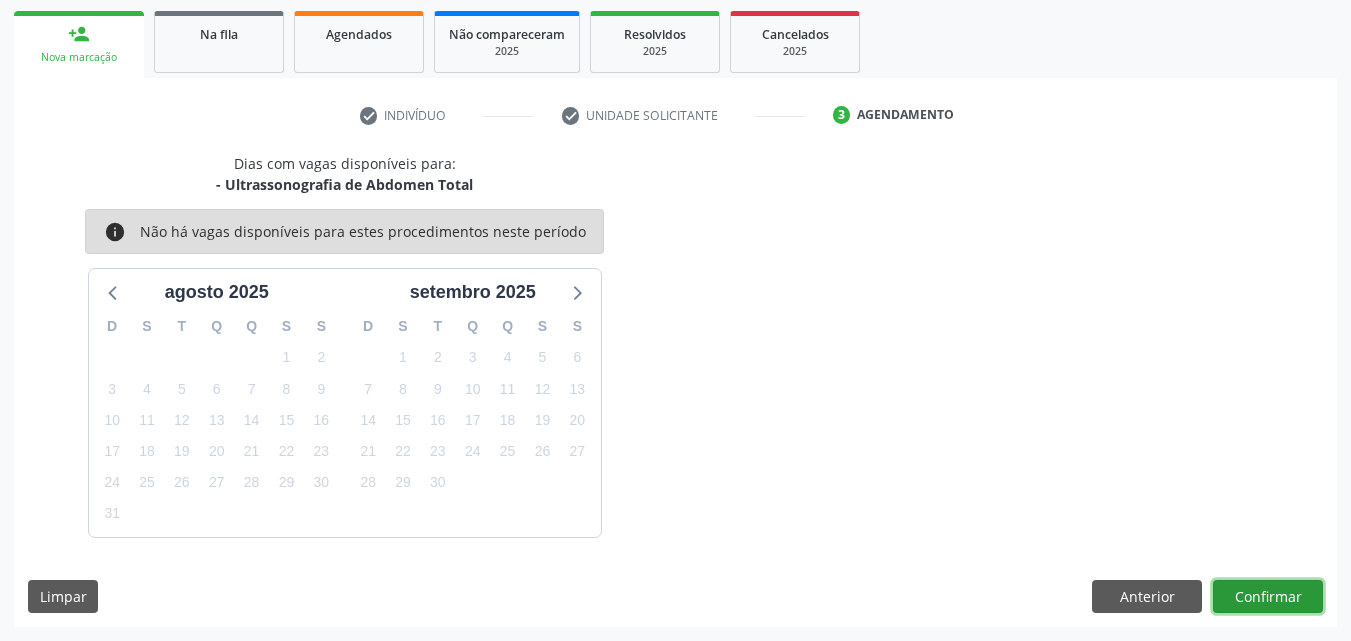 click on "Confirmar" at bounding box center (1268, 597) 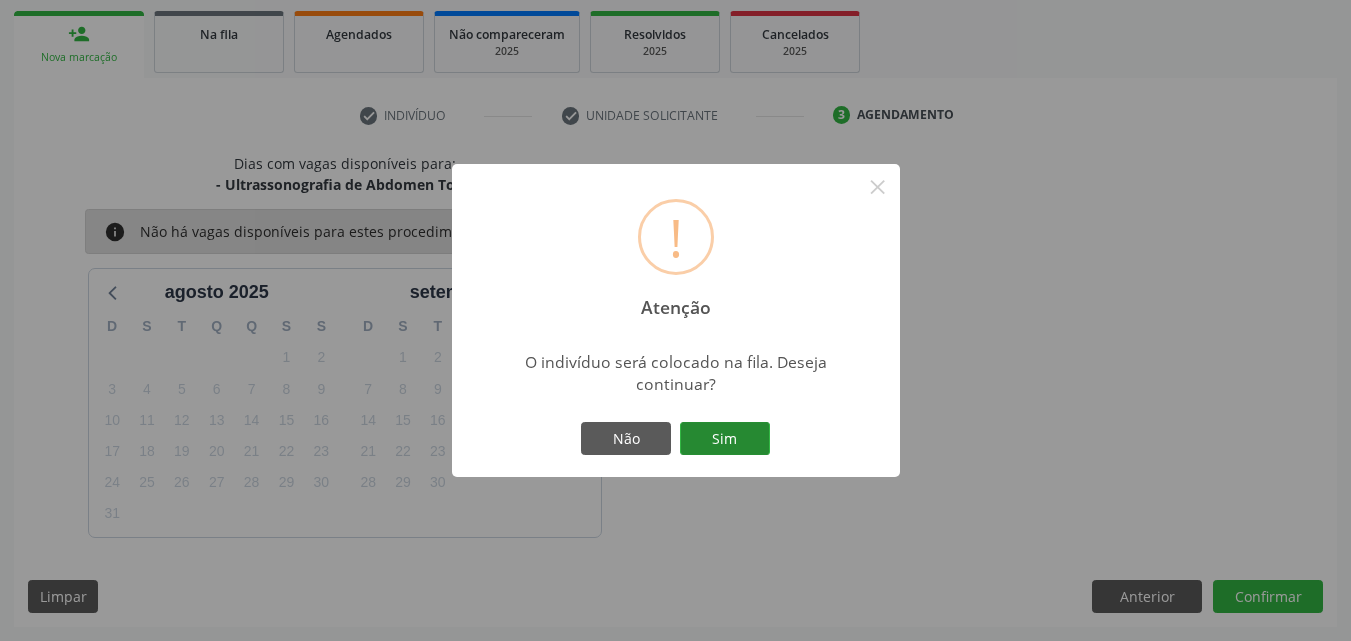 drag, startPoint x: 735, startPoint y: 449, endPoint x: 716, endPoint y: 375, distance: 76.40026 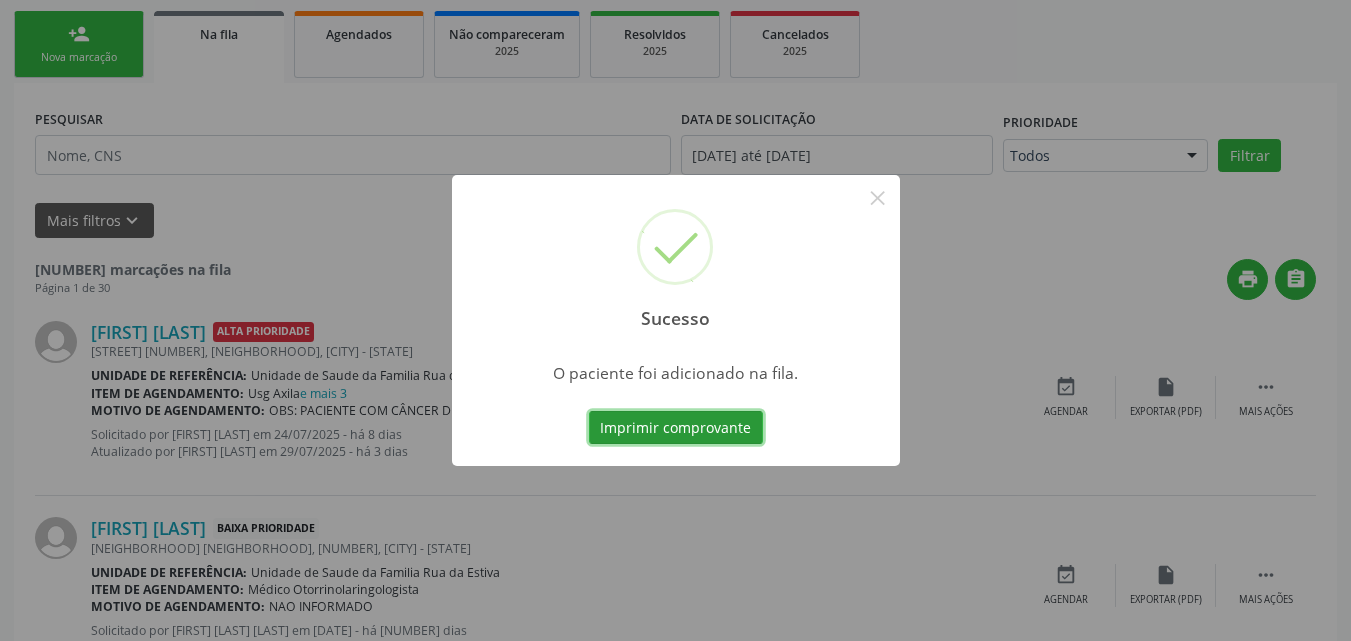 scroll, scrollTop: 54, scrollLeft: 0, axis: vertical 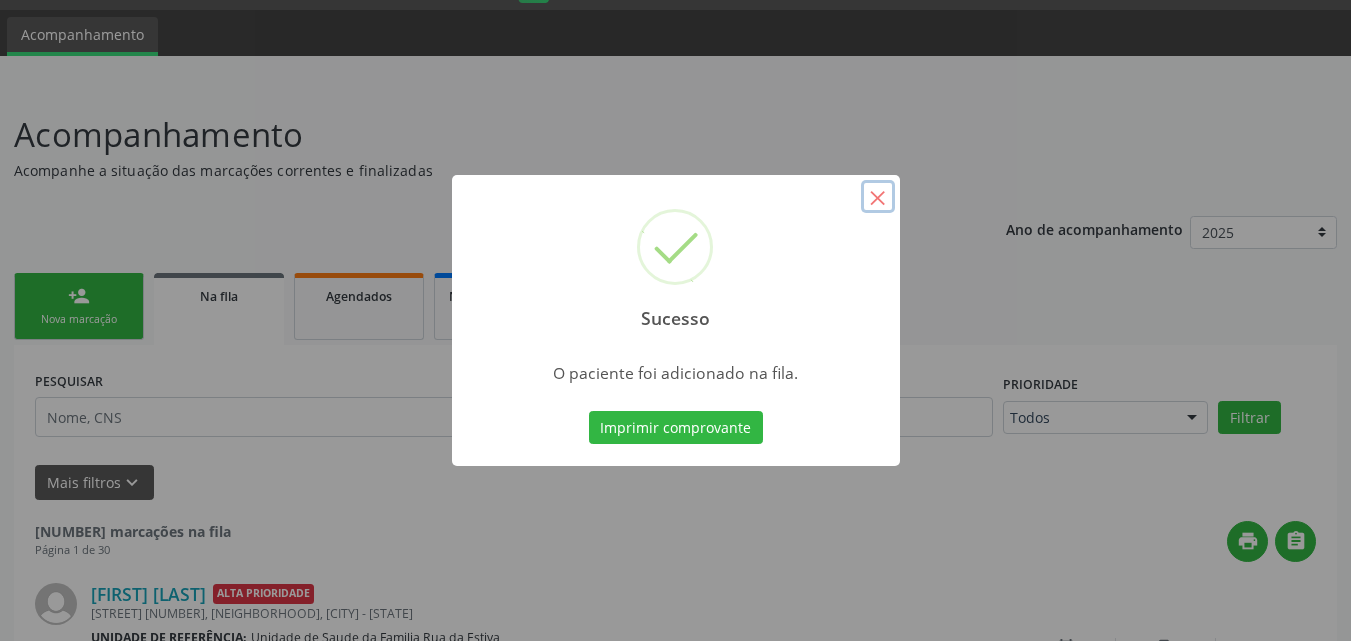click on "×" at bounding box center (878, 197) 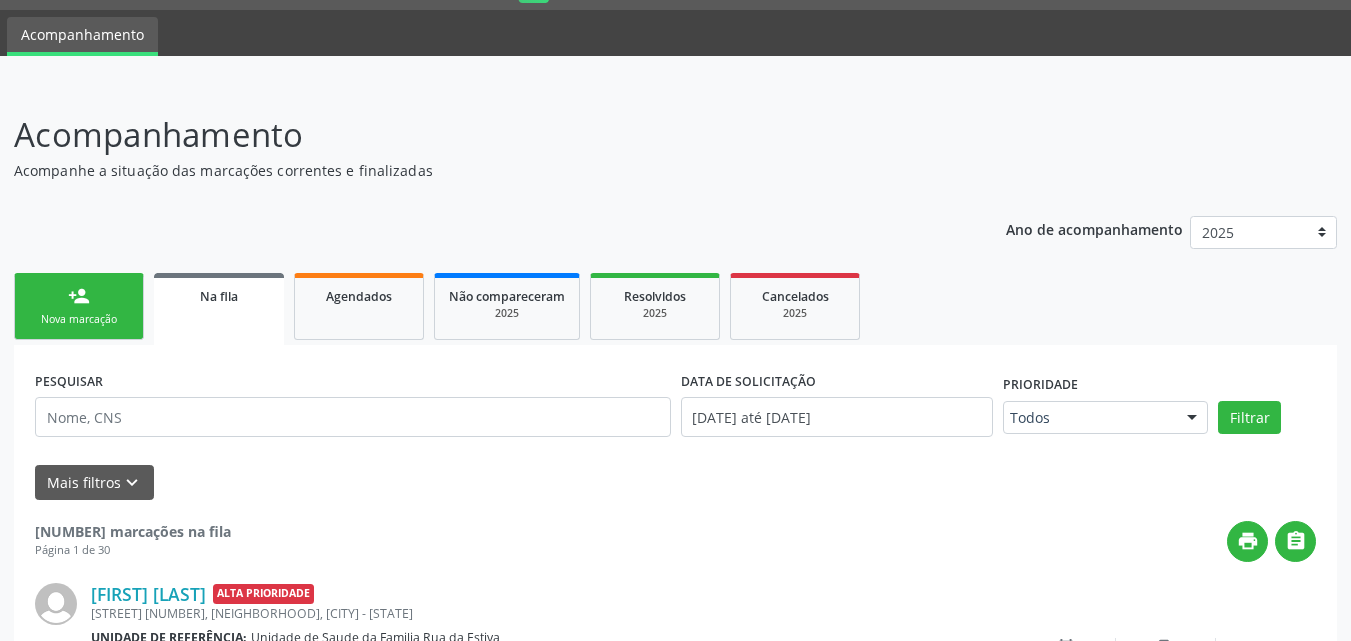 click on "person_add
Nova marcação" at bounding box center (79, 306) 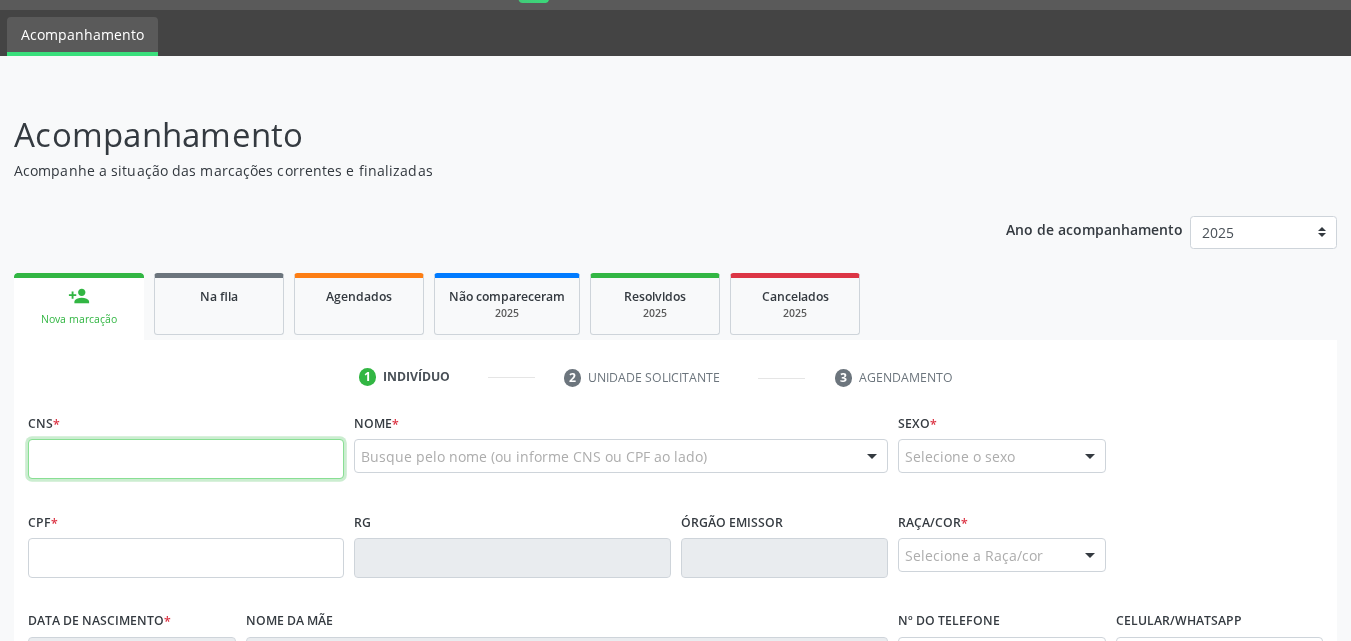 click at bounding box center (186, 459) 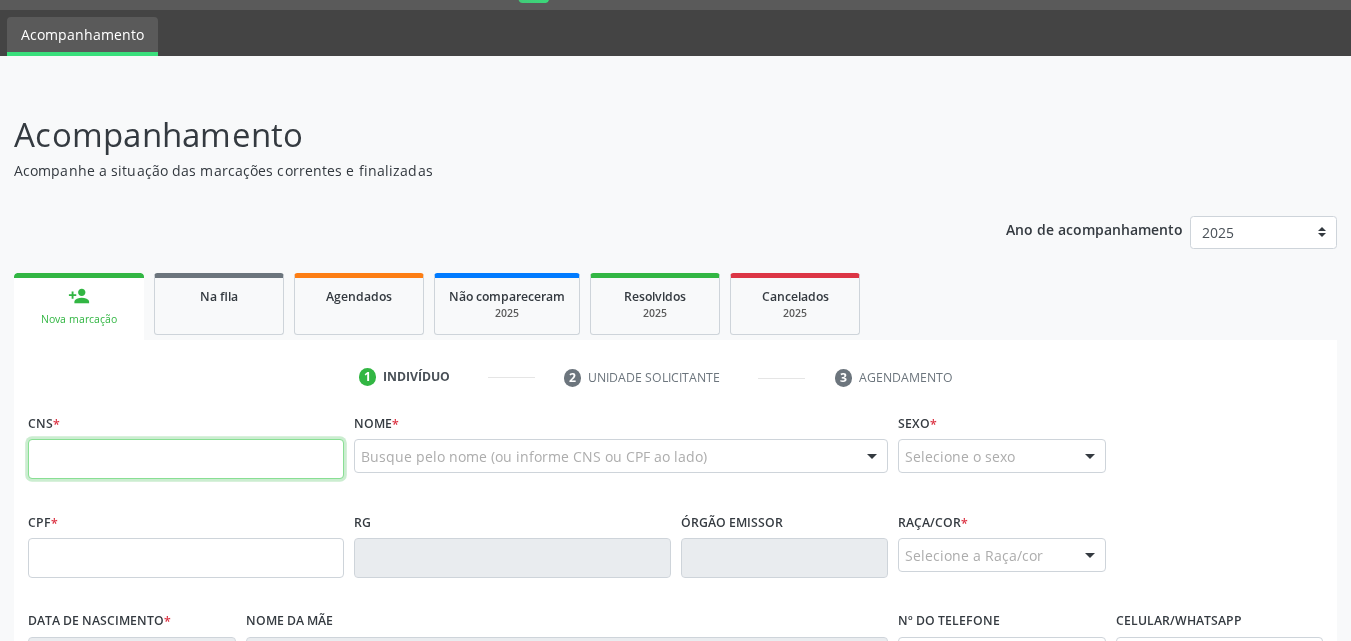 paste on "[CARD NUMBER]" 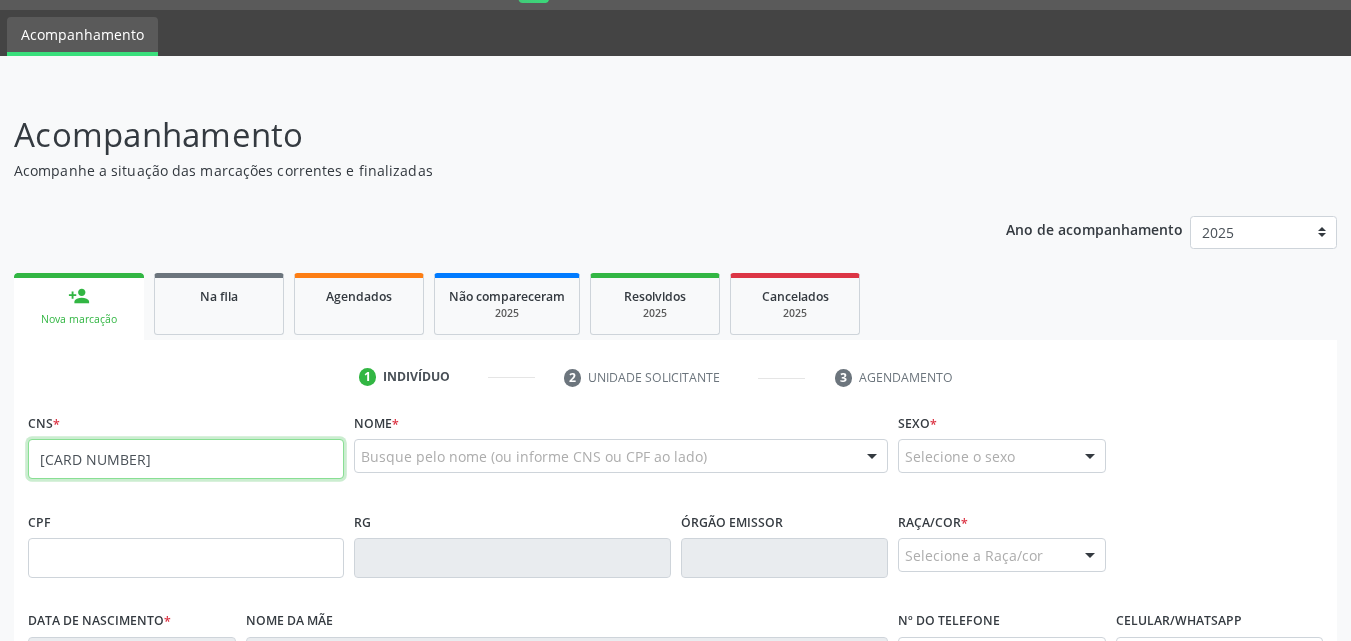 type on "[CARD NUMBER]" 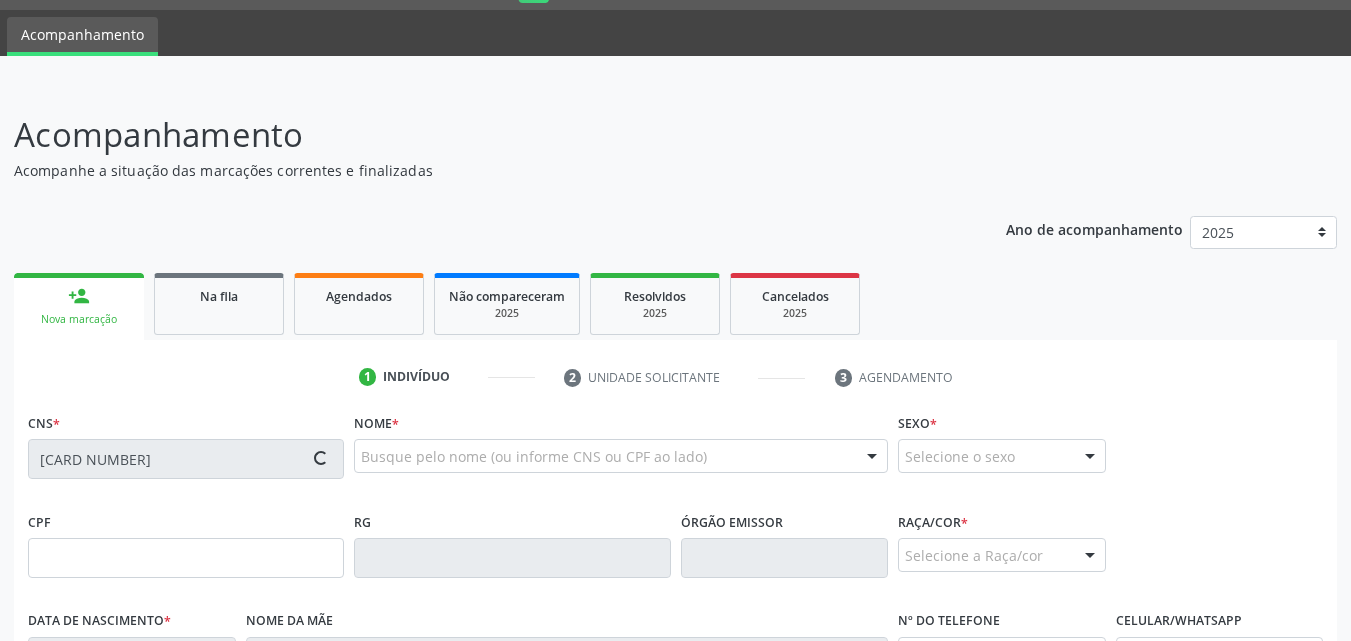 type on "[CPF]" 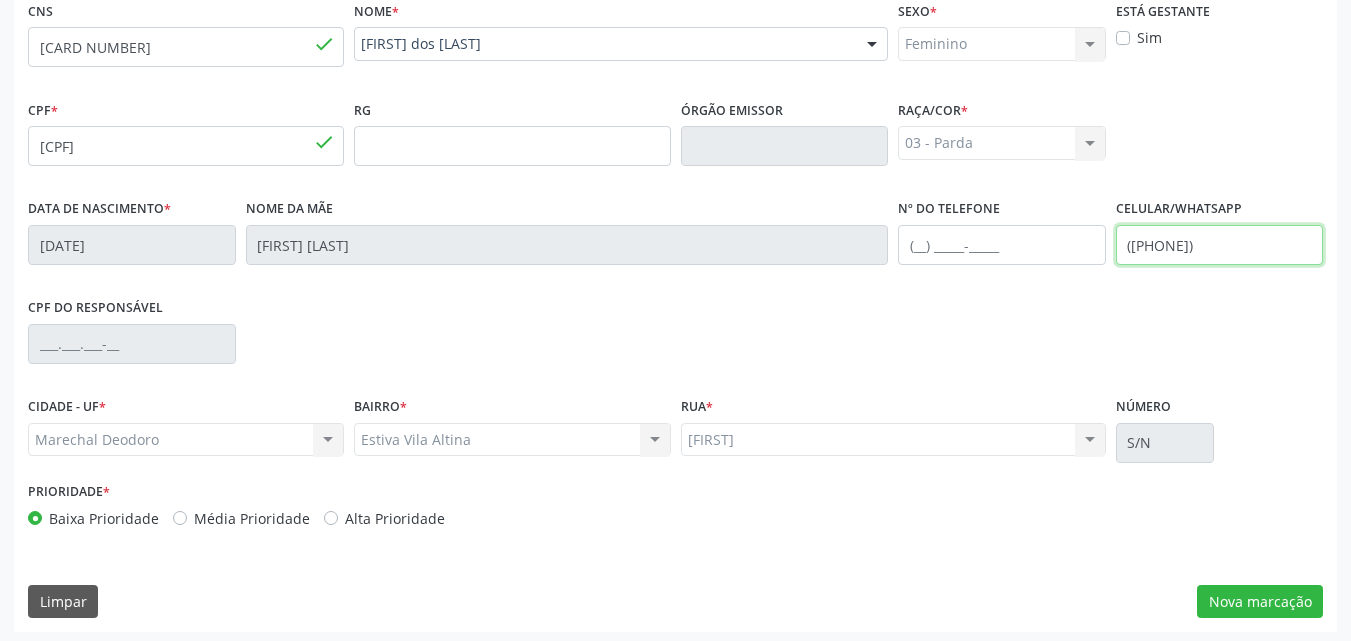 scroll, scrollTop: 471, scrollLeft: 0, axis: vertical 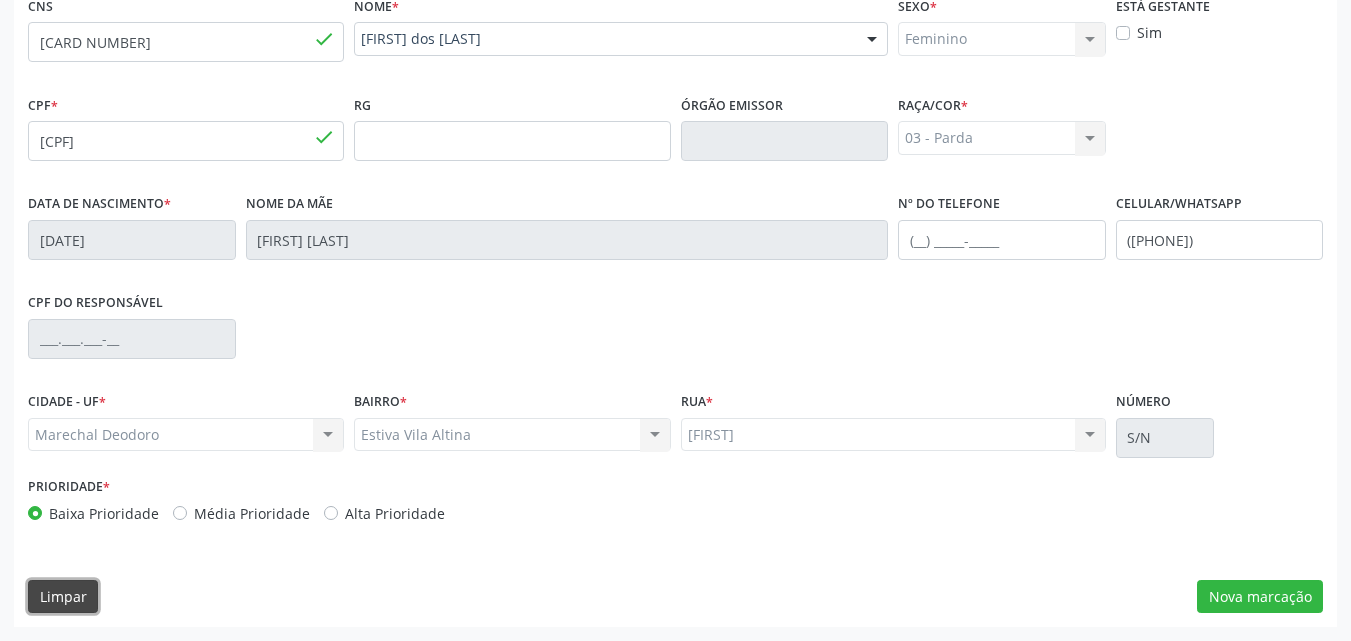 type 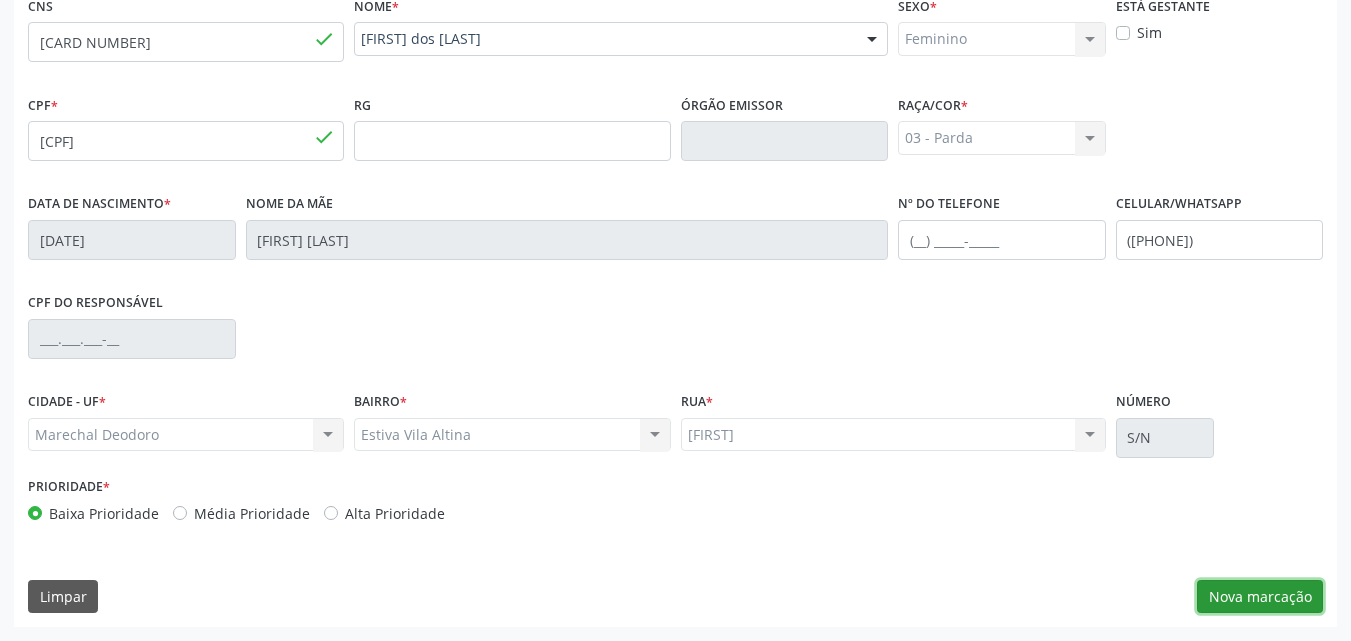 click on "Nova marcação" at bounding box center (1260, 597) 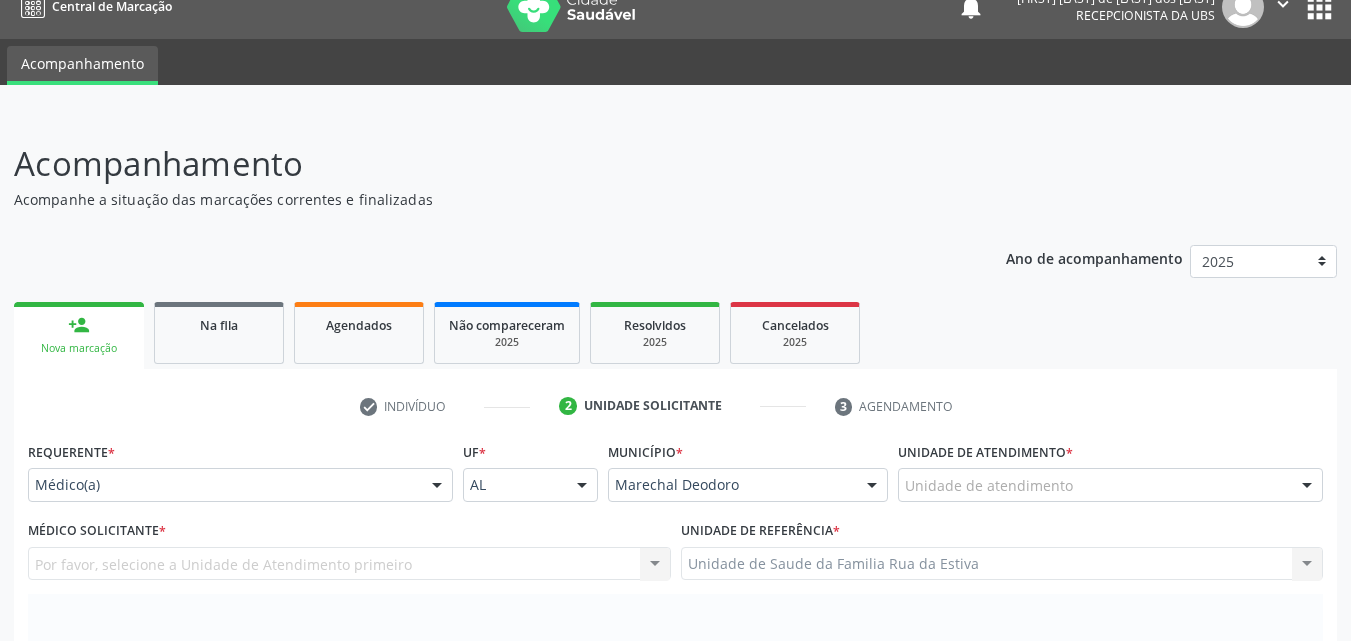 scroll, scrollTop: 0, scrollLeft: 0, axis: both 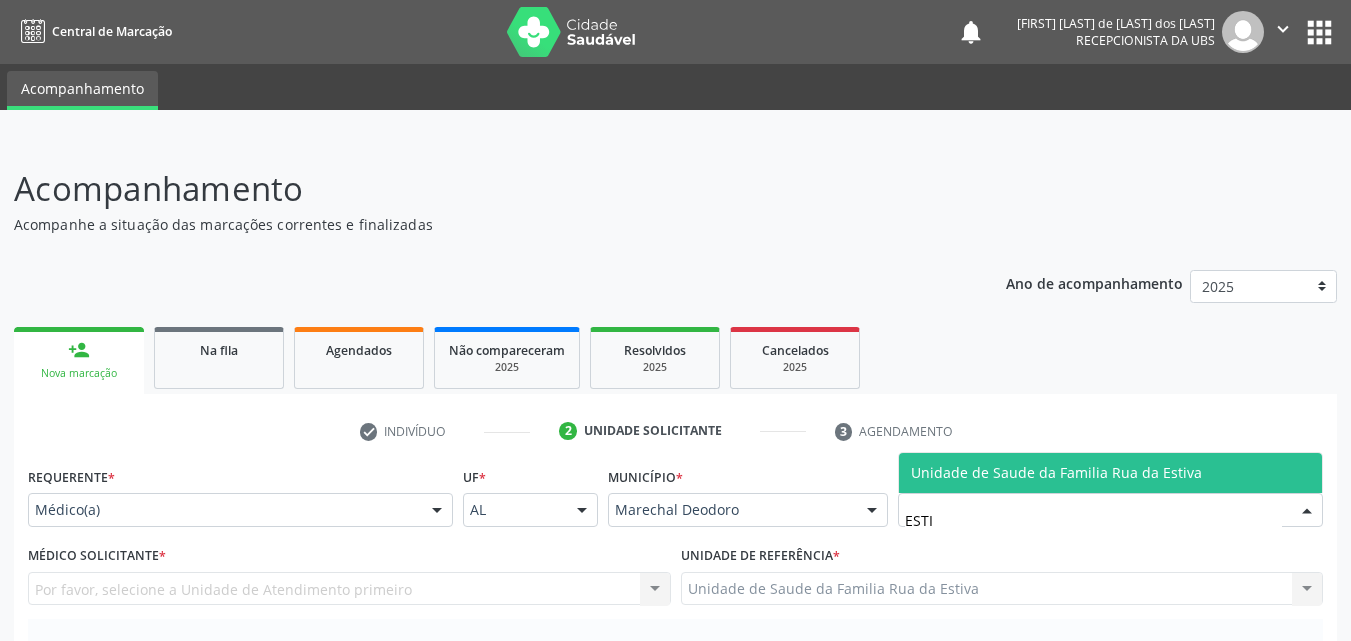 type on "ESTIV" 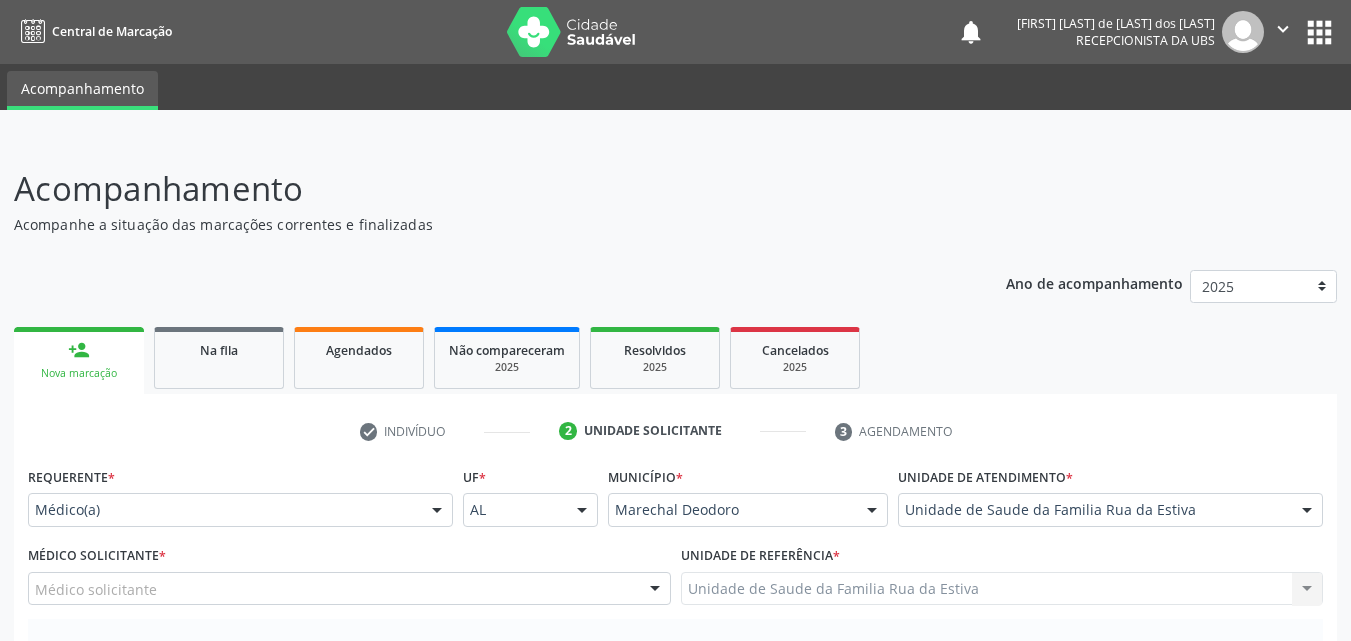 scroll, scrollTop: 467, scrollLeft: 0, axis: vertical 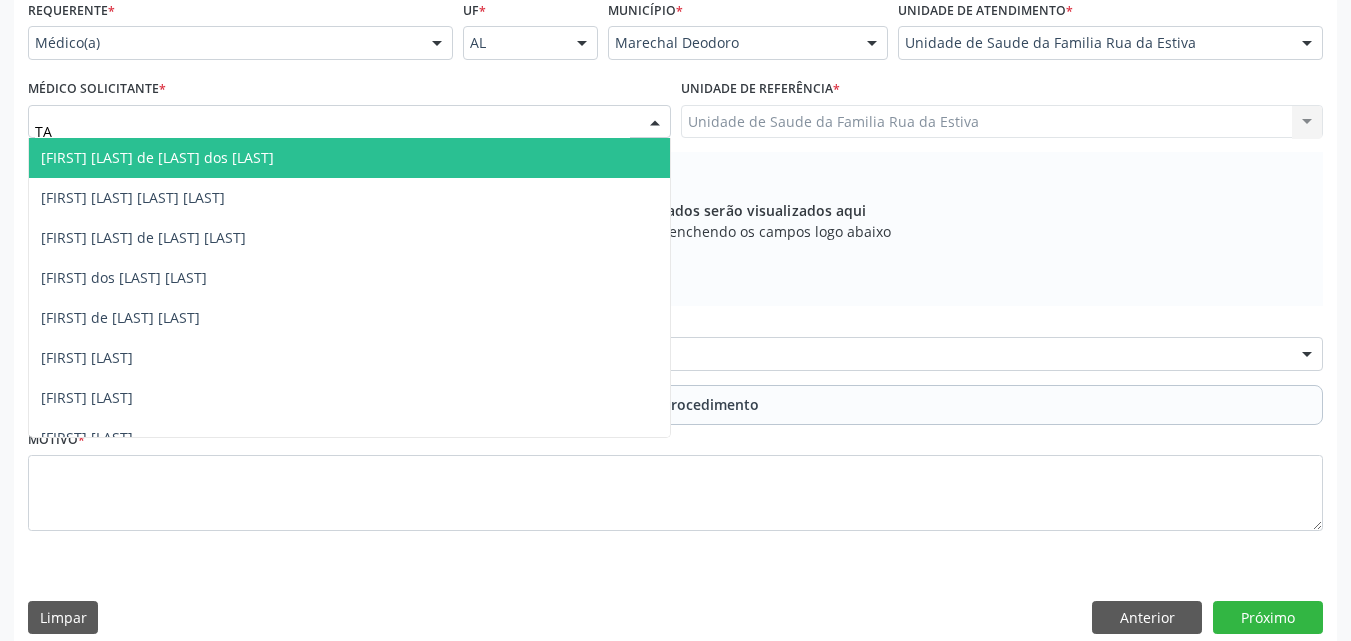 type on "TAC" 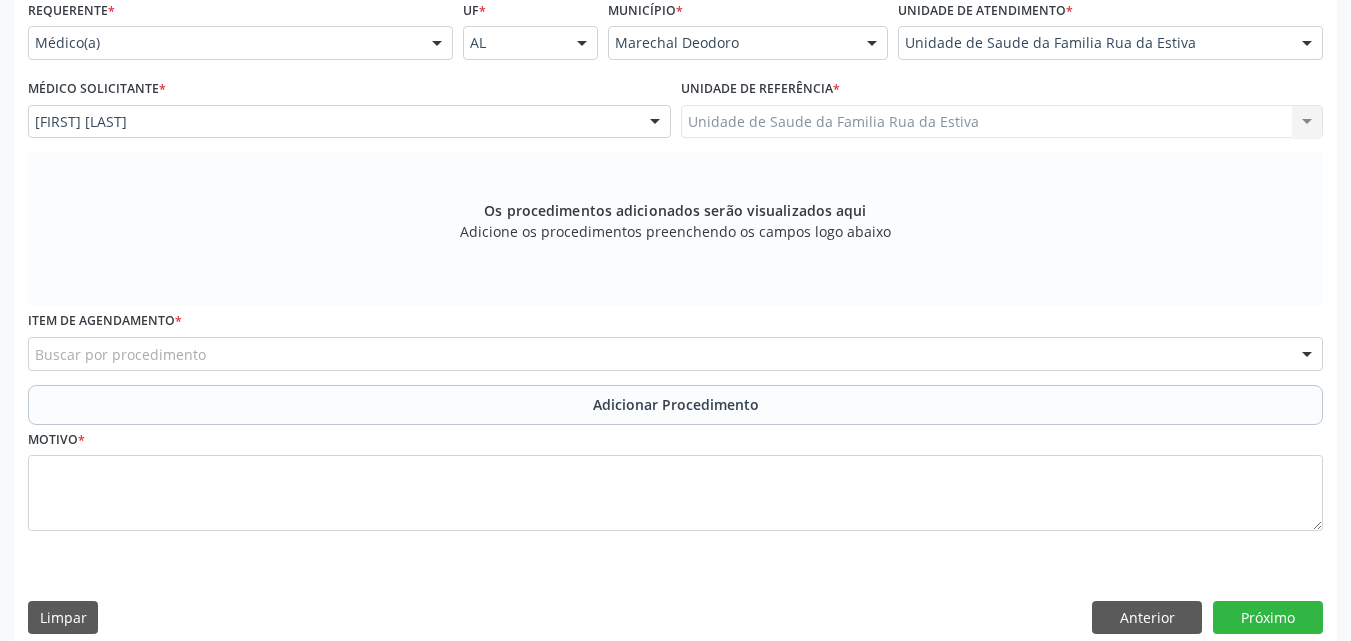 click on "Buscar por procedimento" at bounding box center [675, 354] 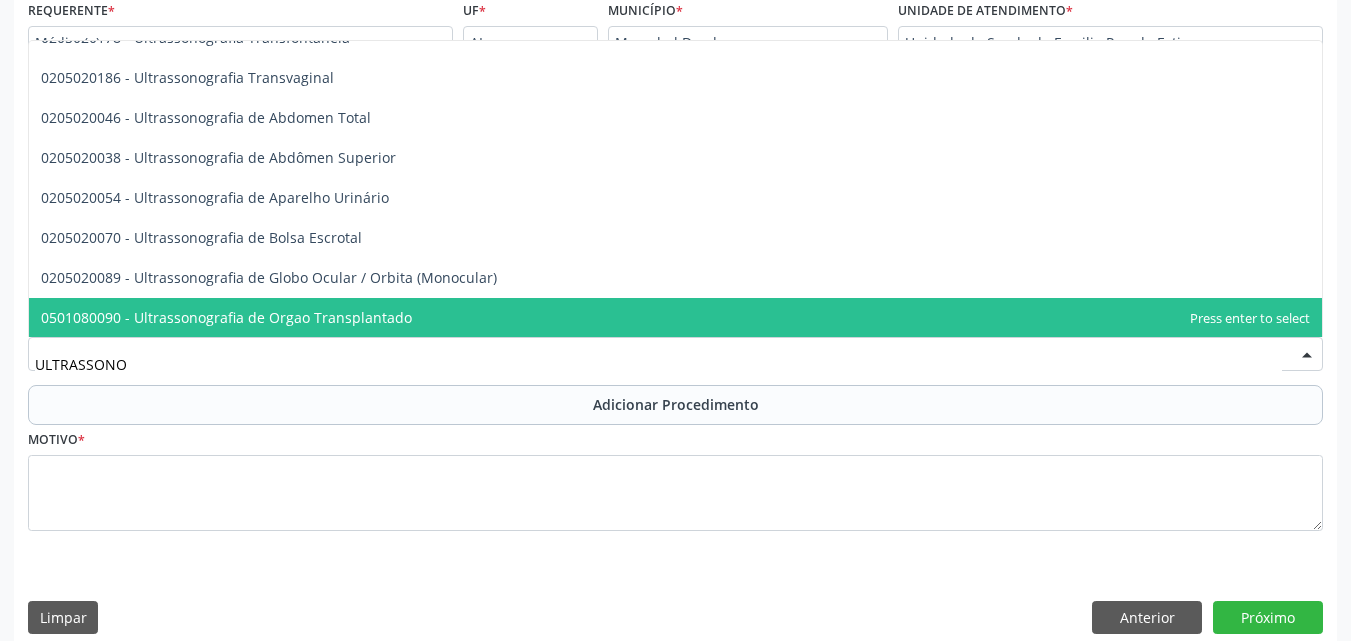 scroll, scrollTop: 423, scrollLeft: 0, axis: vertical 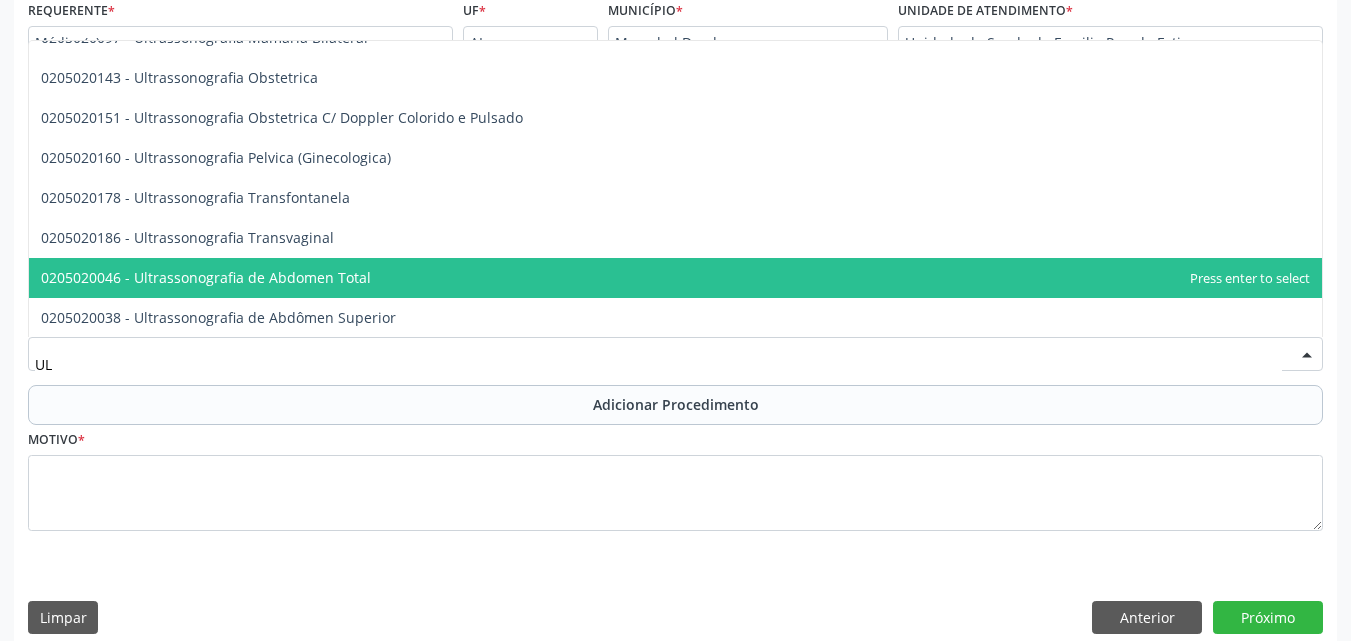 type on "U" 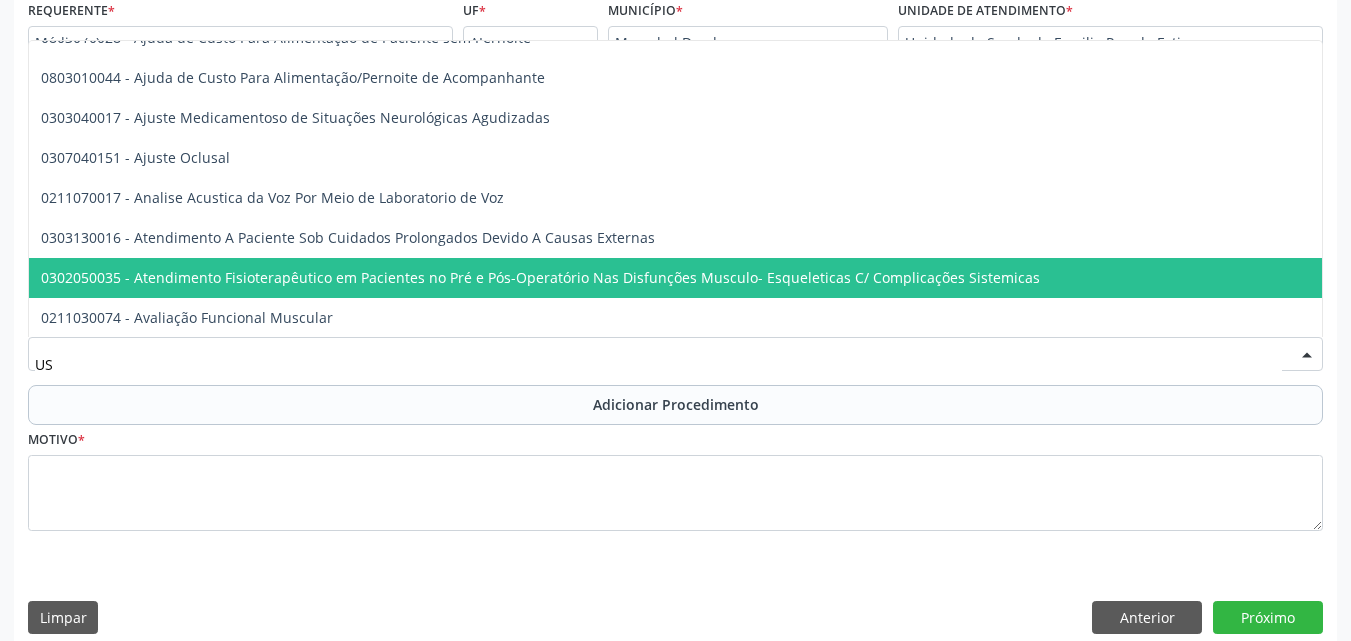 type on "USG" 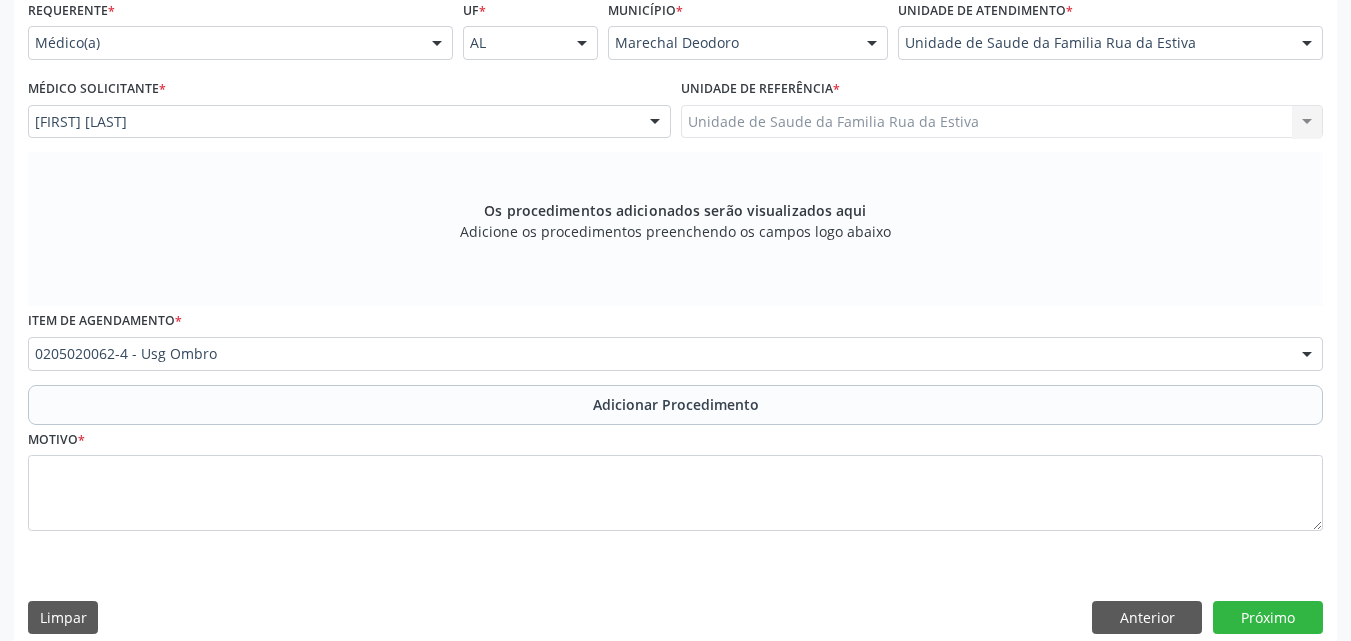 scroll, scrollTop: 0, scrollLeft: 0, axis: both 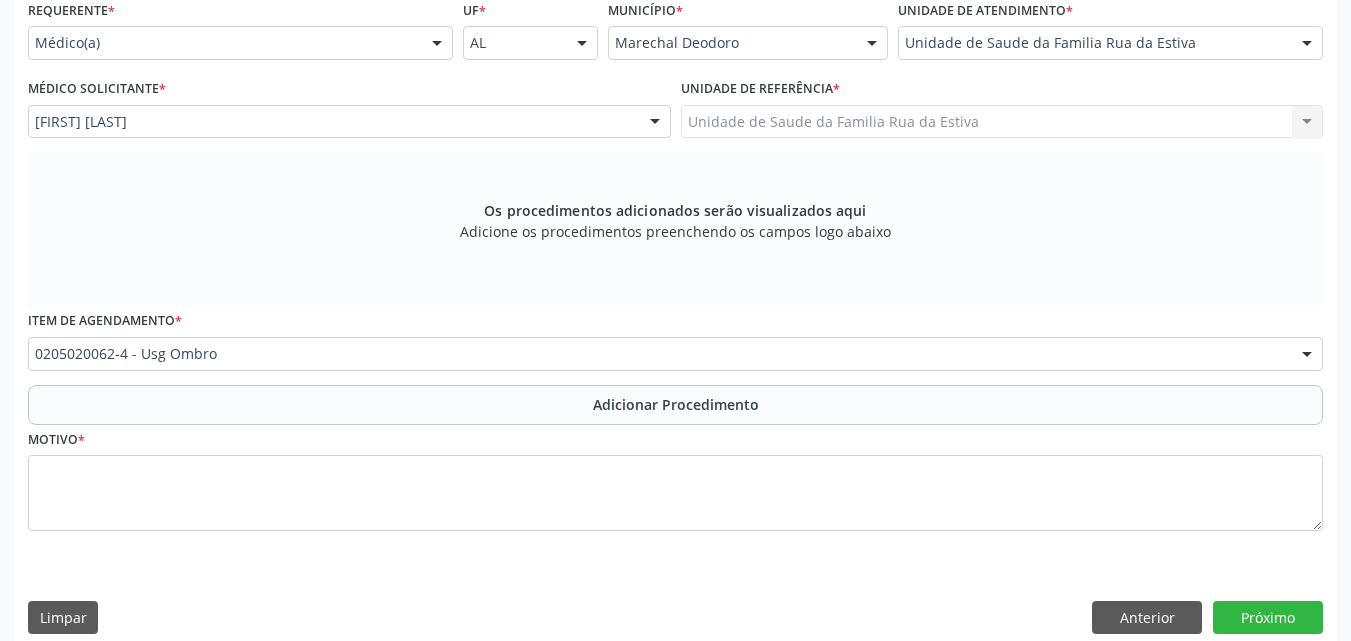 drag, startPoint x: 313, startPoint y: 413, endPoint x: 313, endPoint y: 445, distance: 32 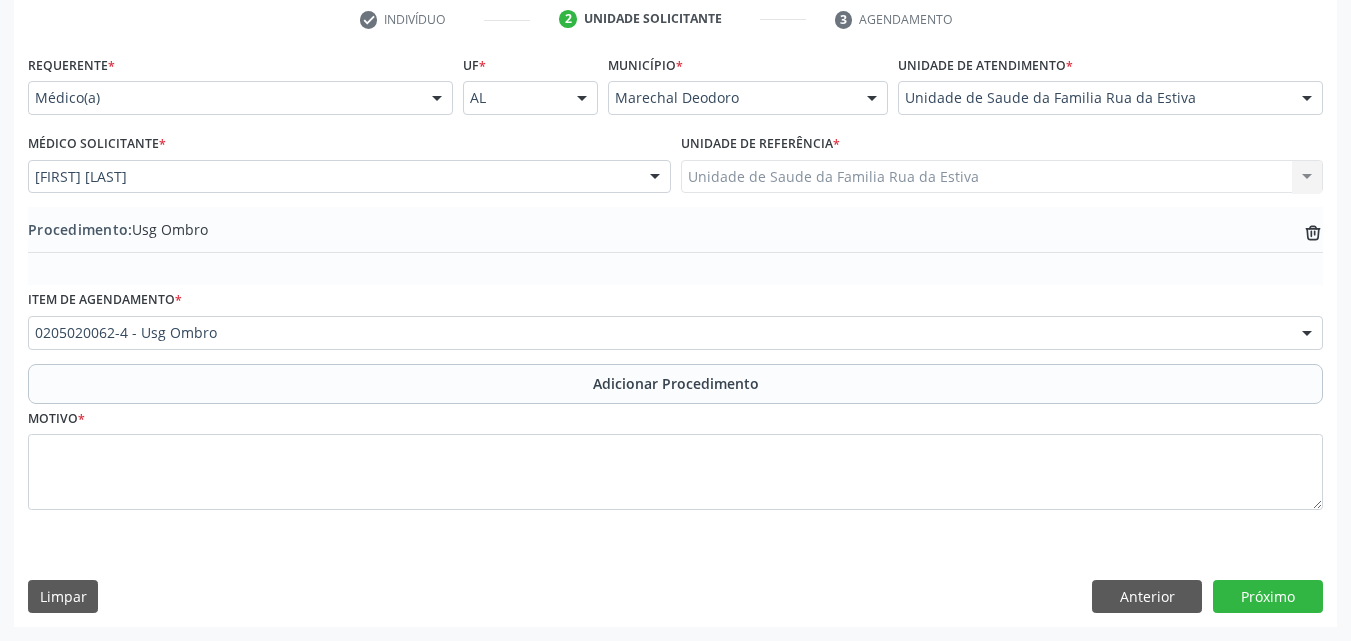 scroll, scrollTop: 412, scrollLeft: 0, axis: vertical 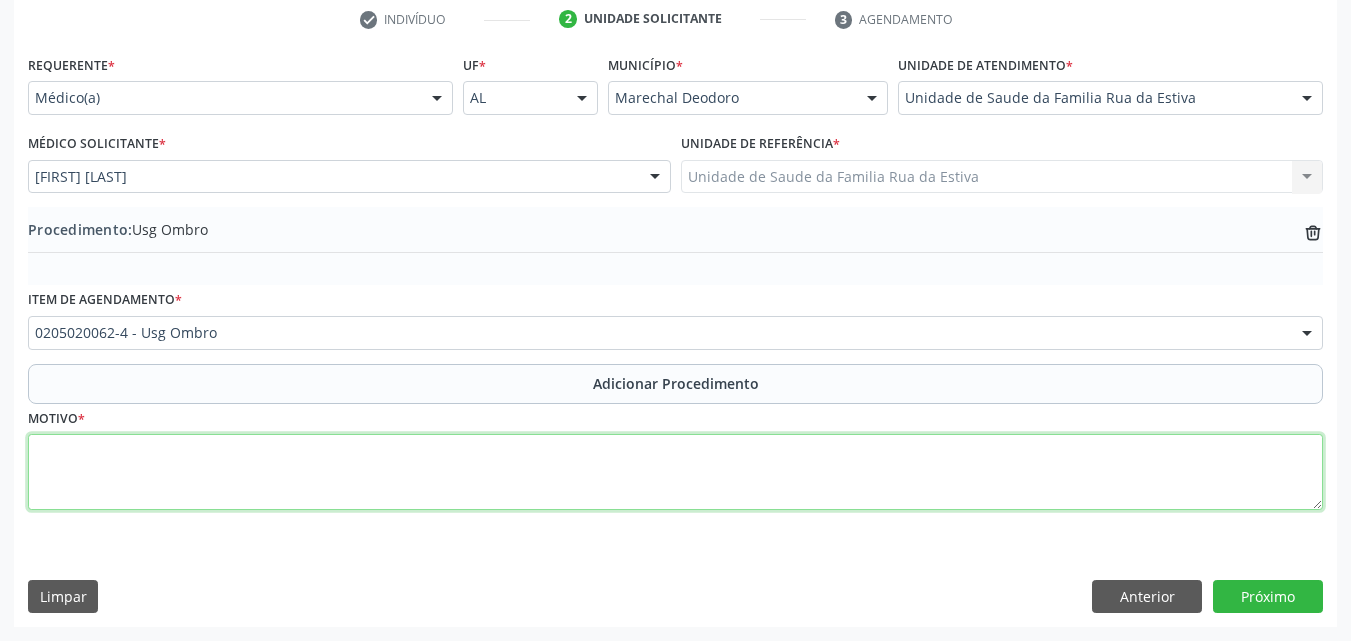 click at bounding box center [675, 472] 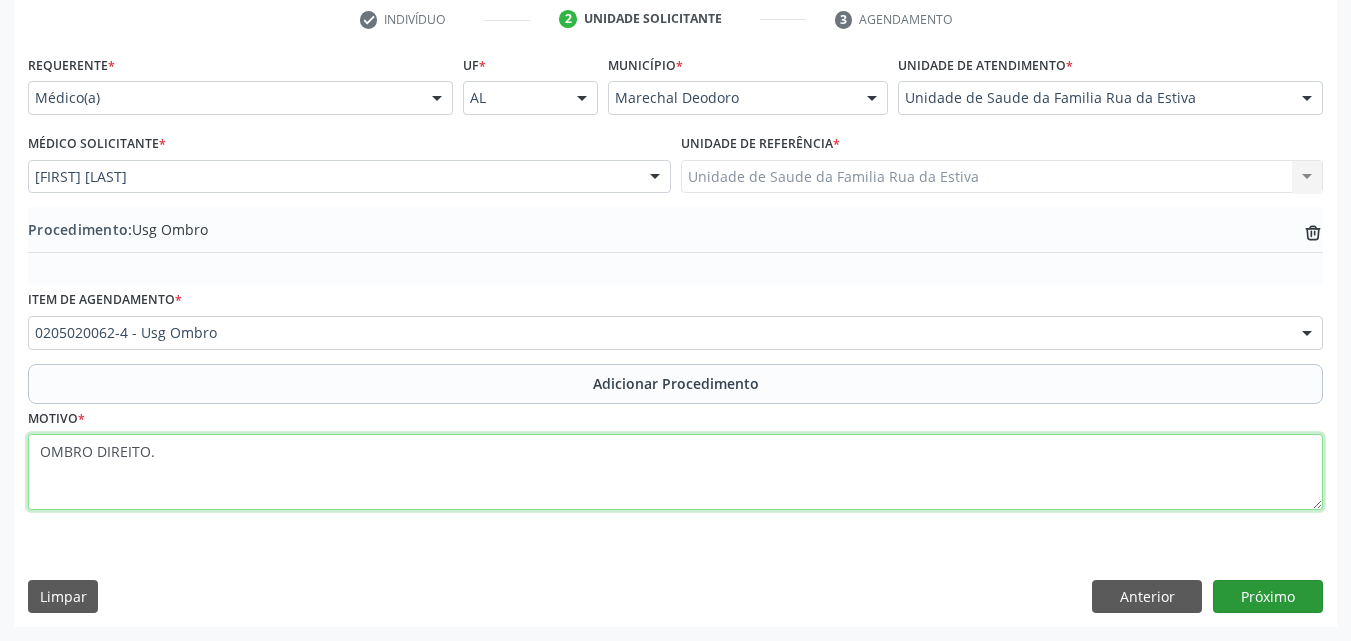 type on "OMBRO DIREITO." 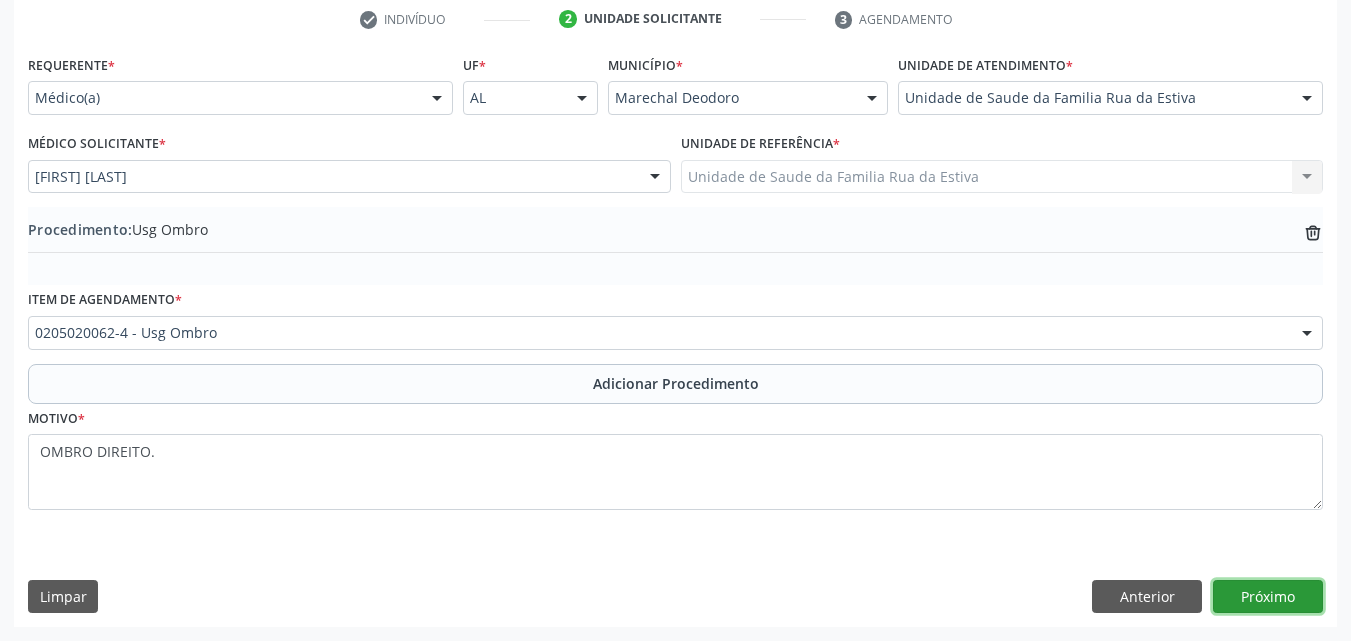 click on "Próximo" at bounding box center (1268, 597) 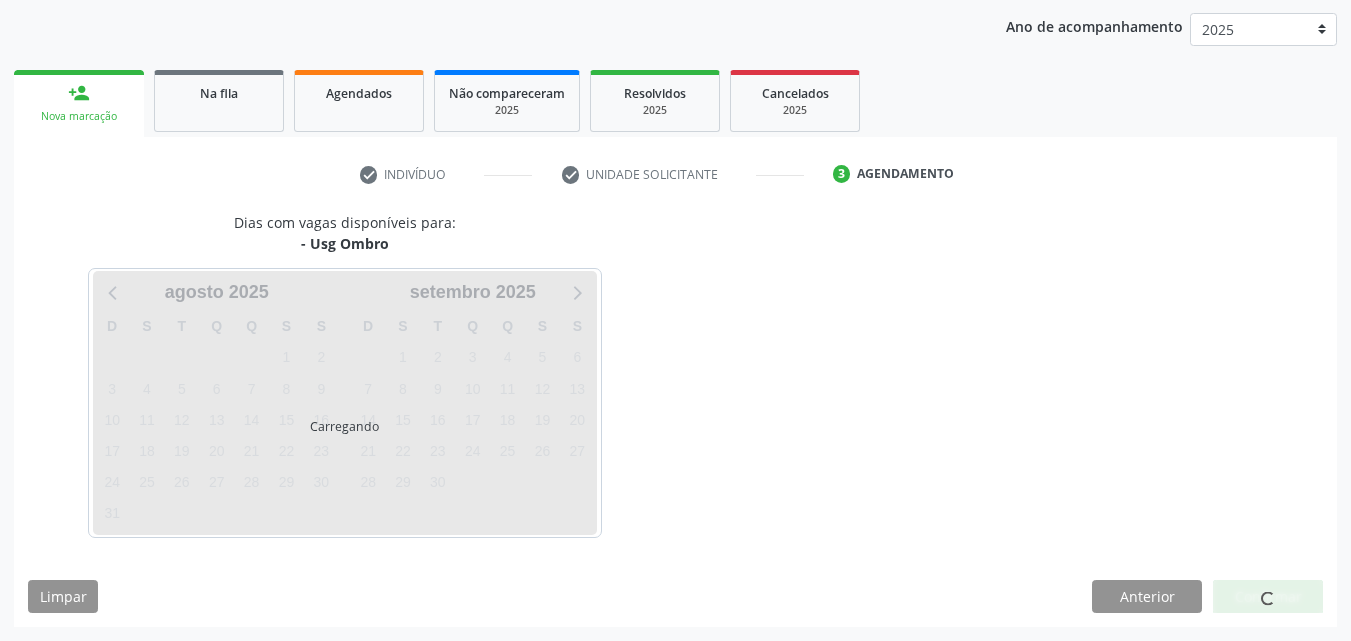 scroll, scrollTop: 316, scrollLeft: 0, axis: vertical 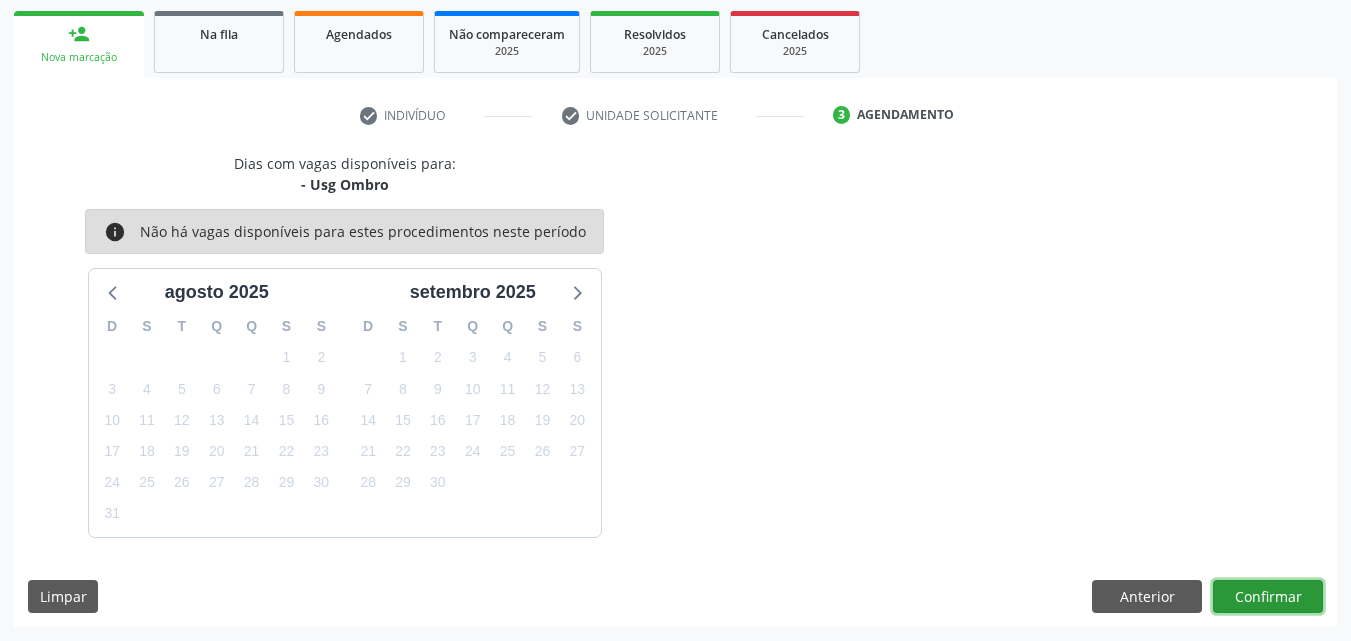click on "Confirmar" at bounding box center [1268, 597] 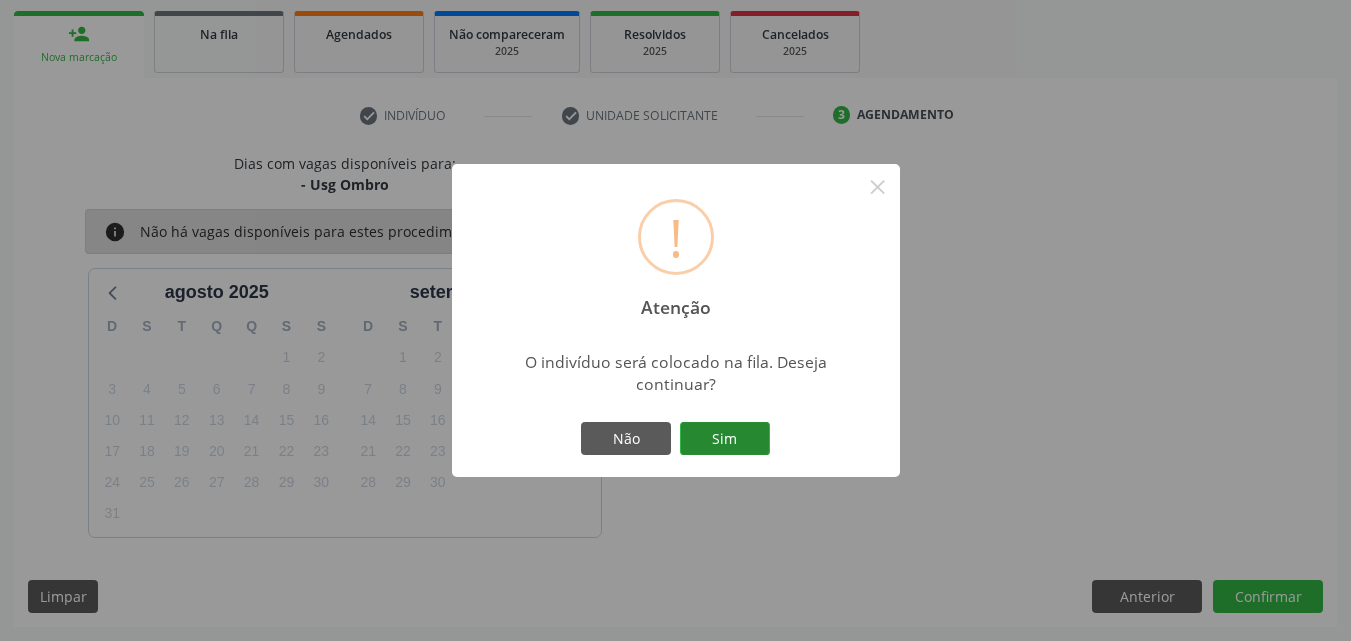 click on "Sim" at bounding box center [725, 439] 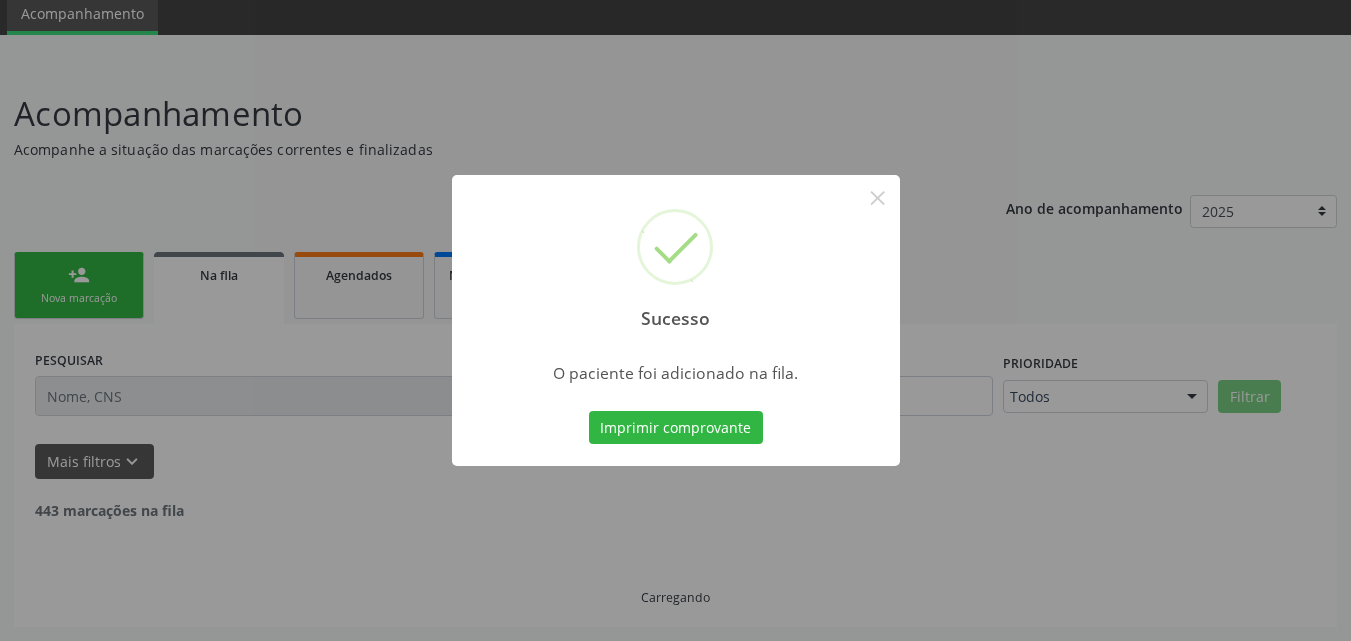 scroll, scrollTop: 54, scrollLeft: 0, axis: vertical 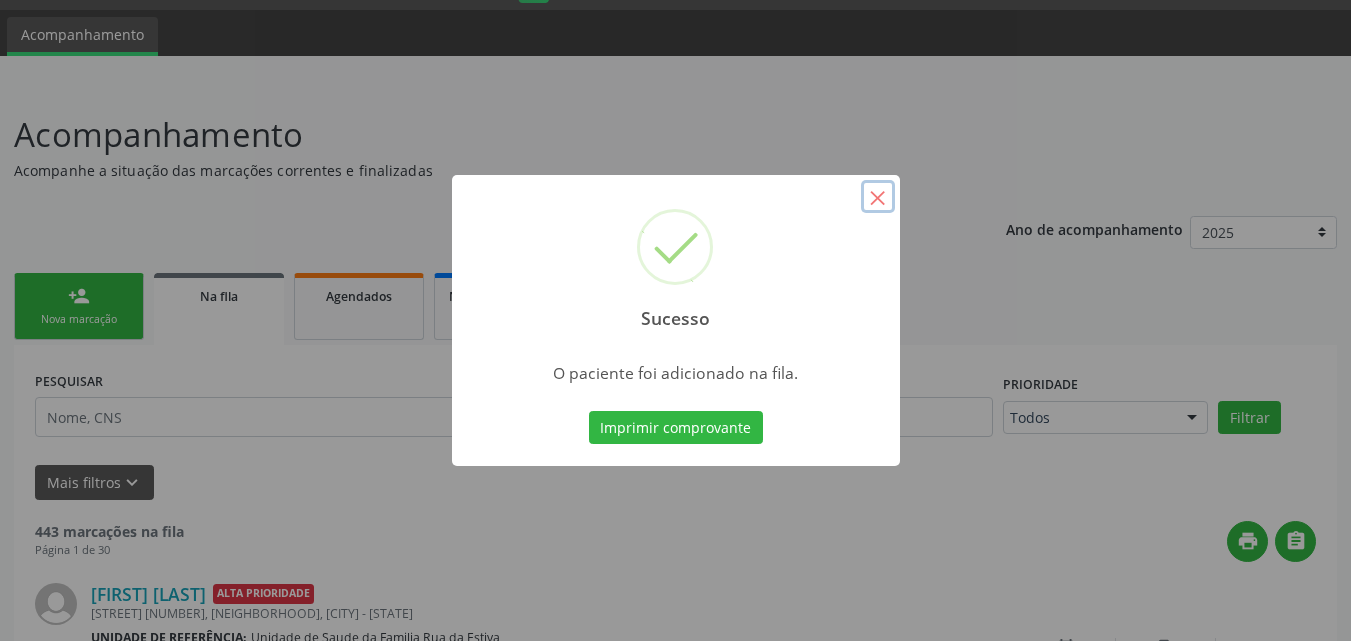 click on "×" at bounding box center (878, 197) 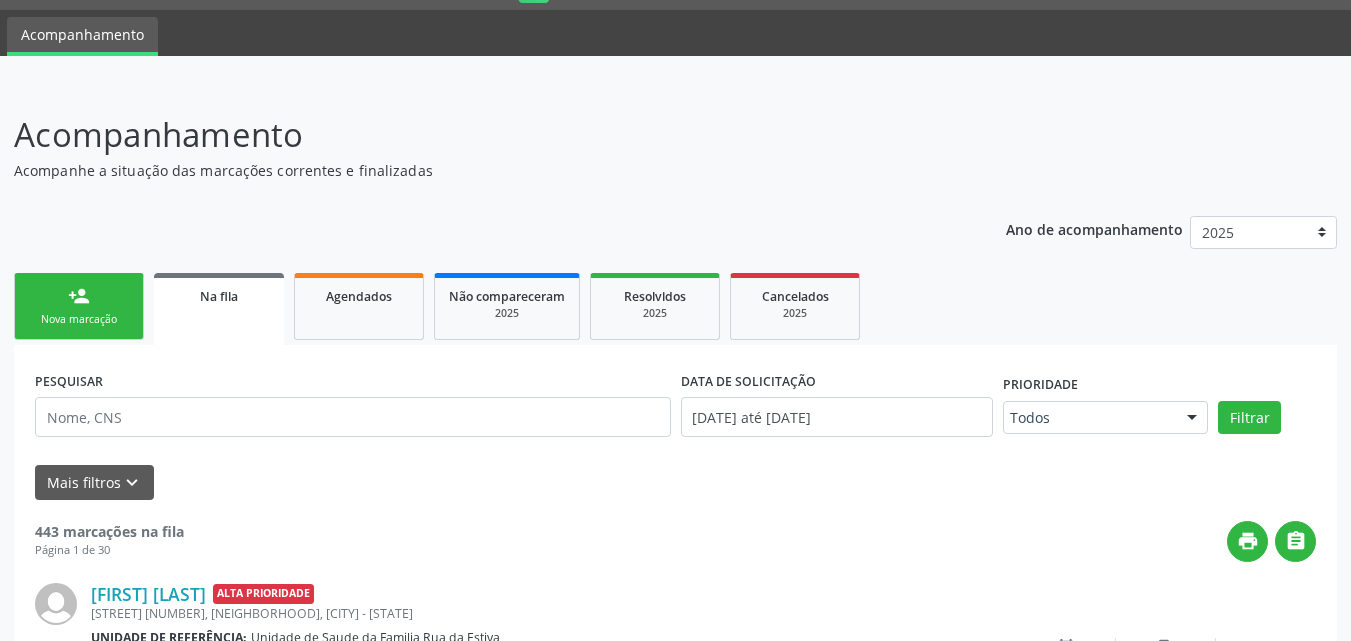click on "Nova marcação" at bounding box center [79, 319] 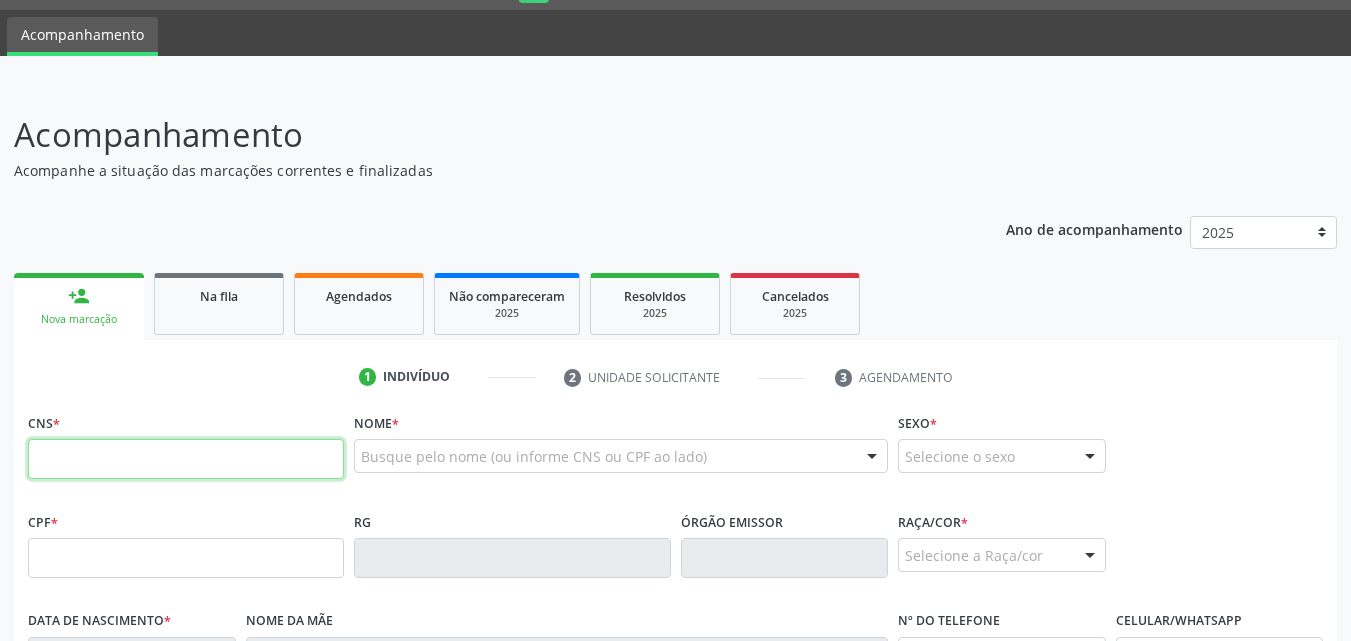 click at bounding box center (186, 459) 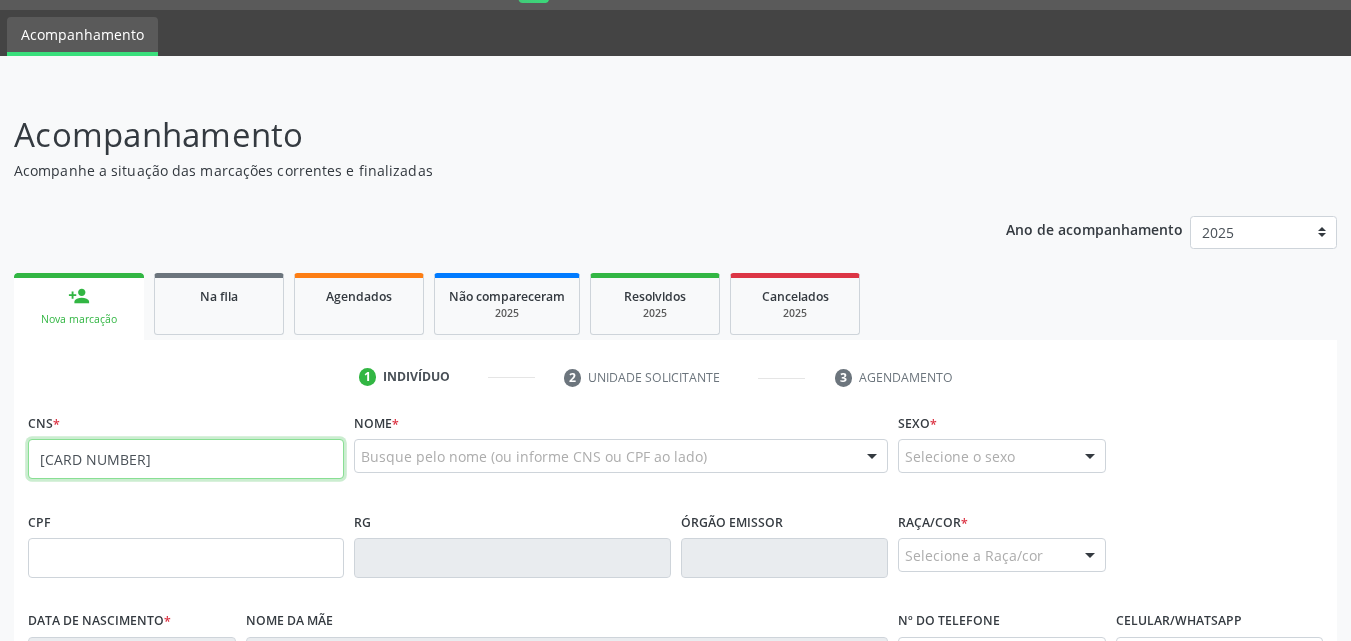 type on "[CARD NUMBER]" 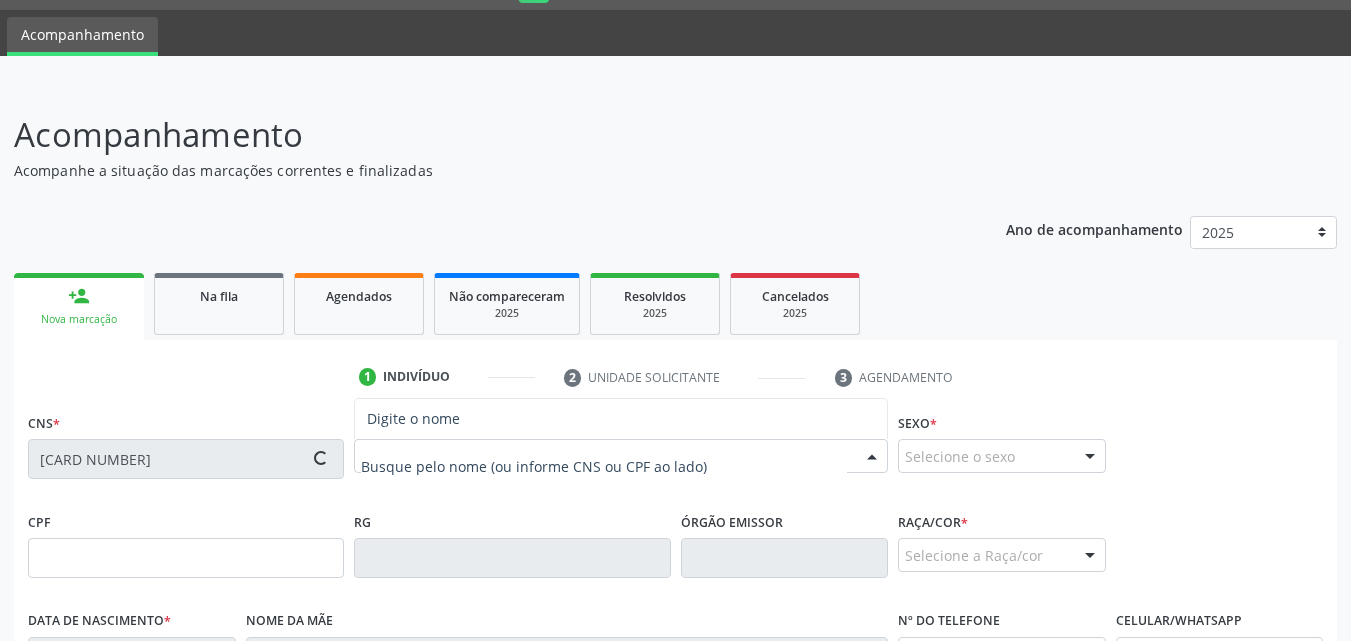 type on "[CPF]" 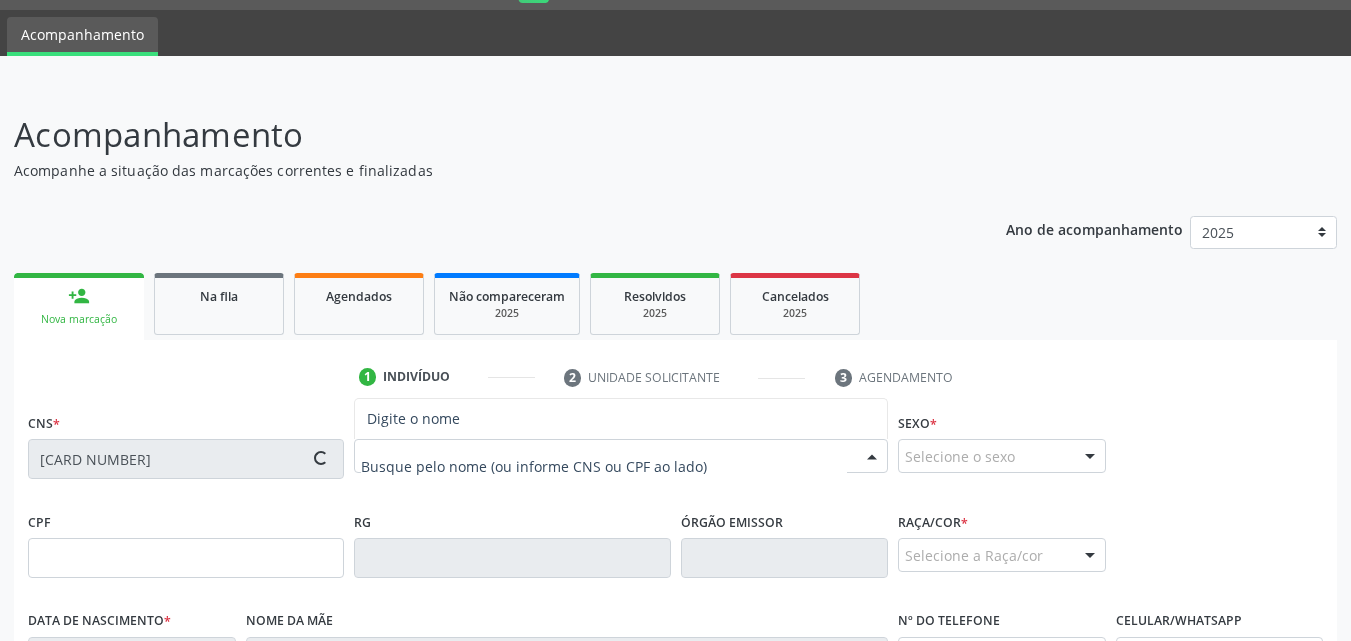 type on "[DATE]" 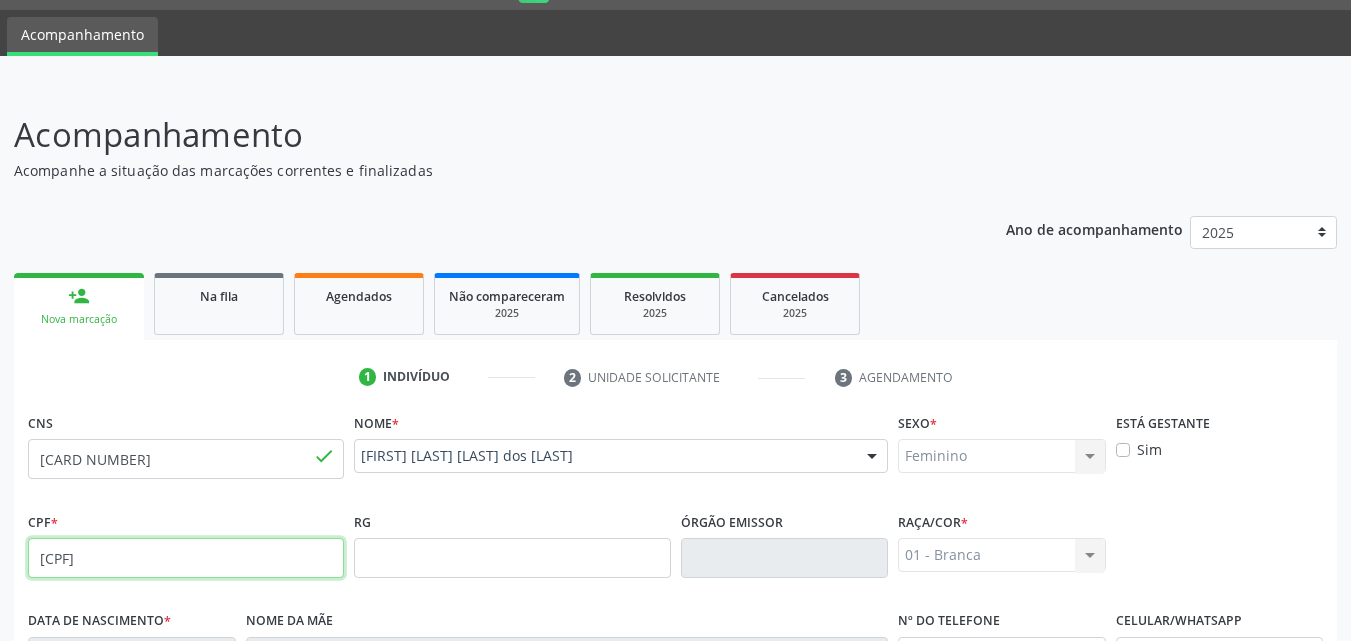 scroll, scrollTop: 471, scrollLeft: 0, axis: vertical 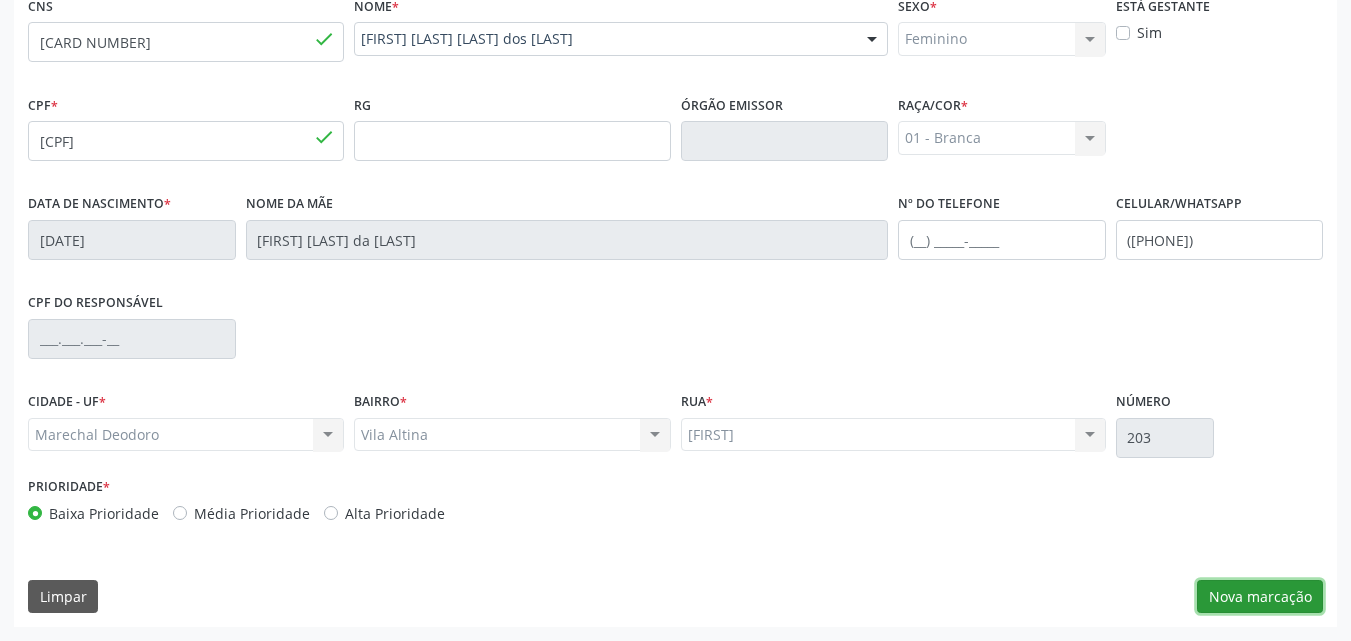 click on "Nova marcação" at bounding box center (1260, 597) 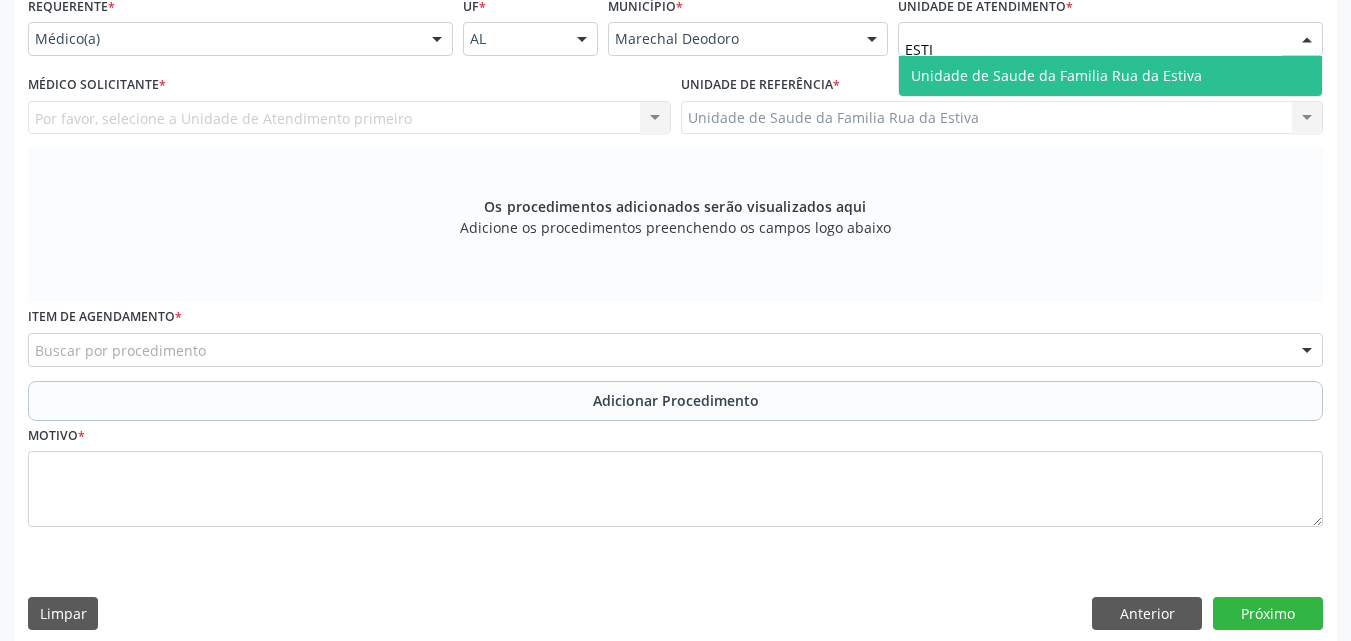 type on "ESTIV" 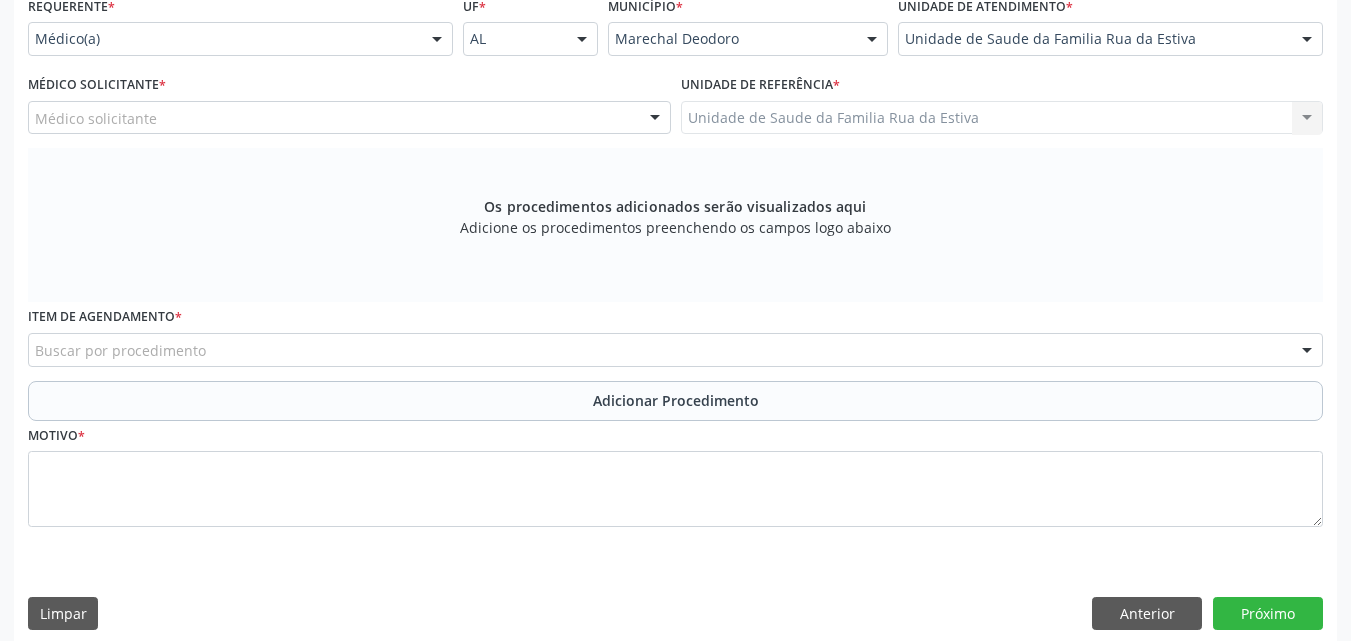 click on "Médico solicitante" at bounding box center [349, 118] 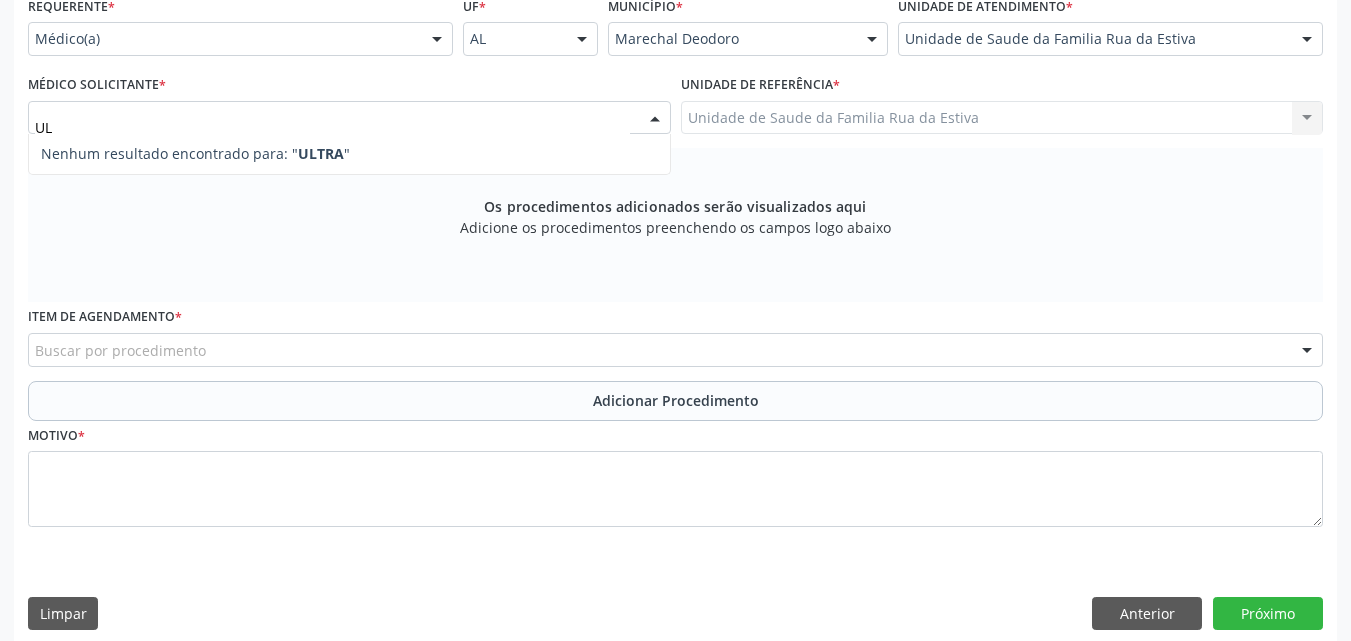 type on "U" 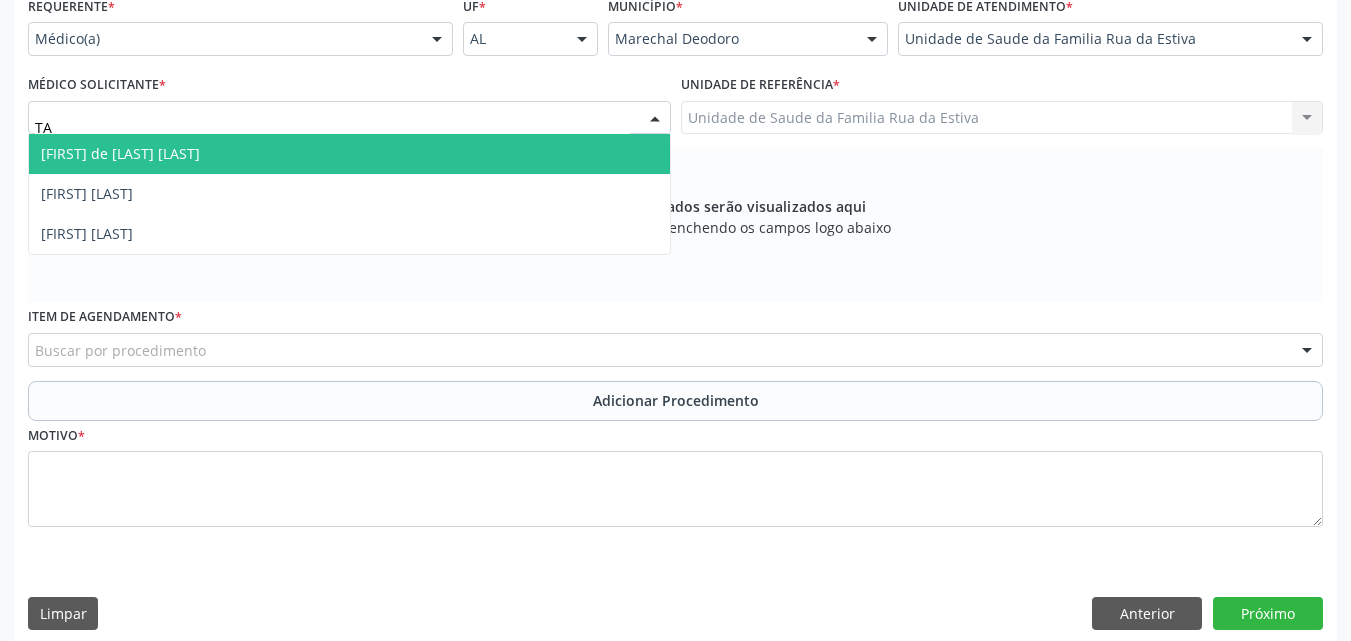 type on "TAC" 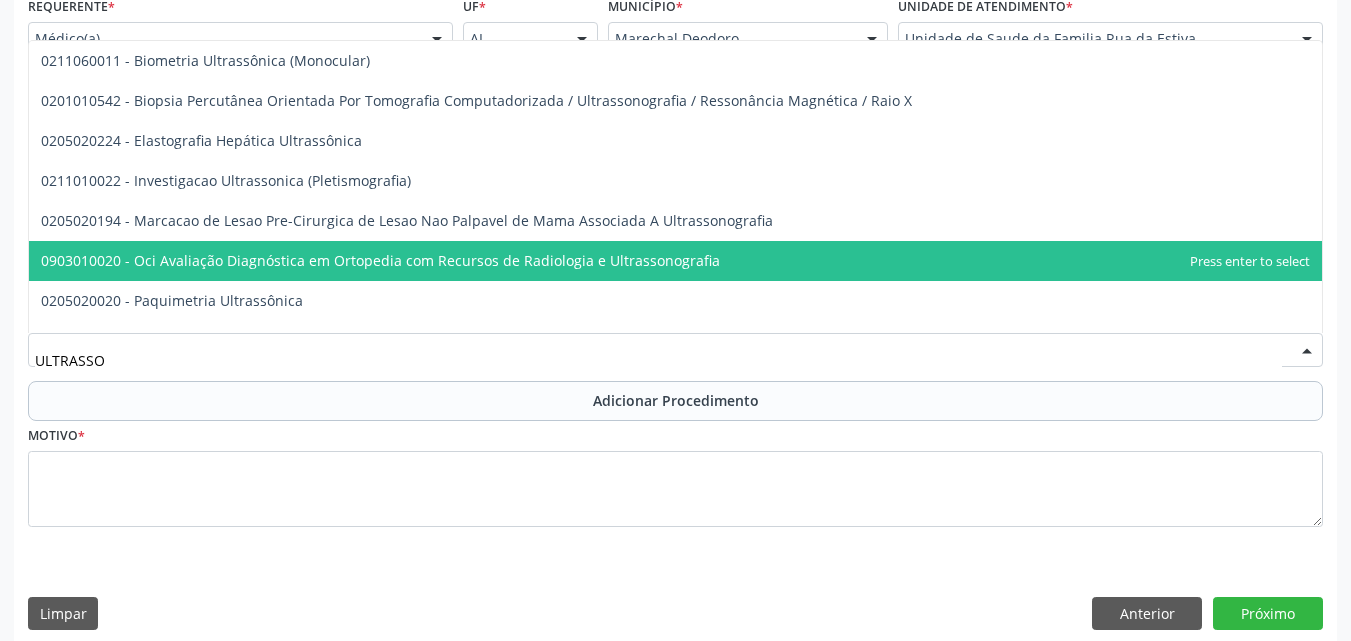 type on "ULTRASSON" 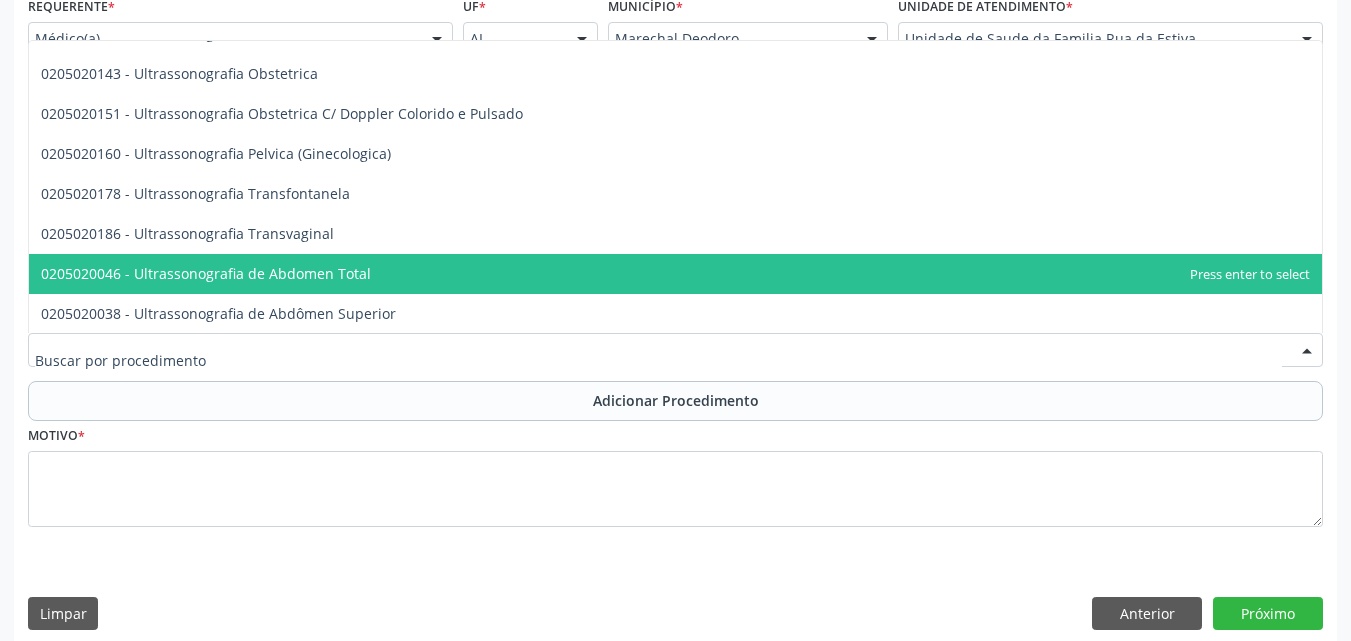 scroll, scrollTop: 0, scrollLeft: 0, axis: both 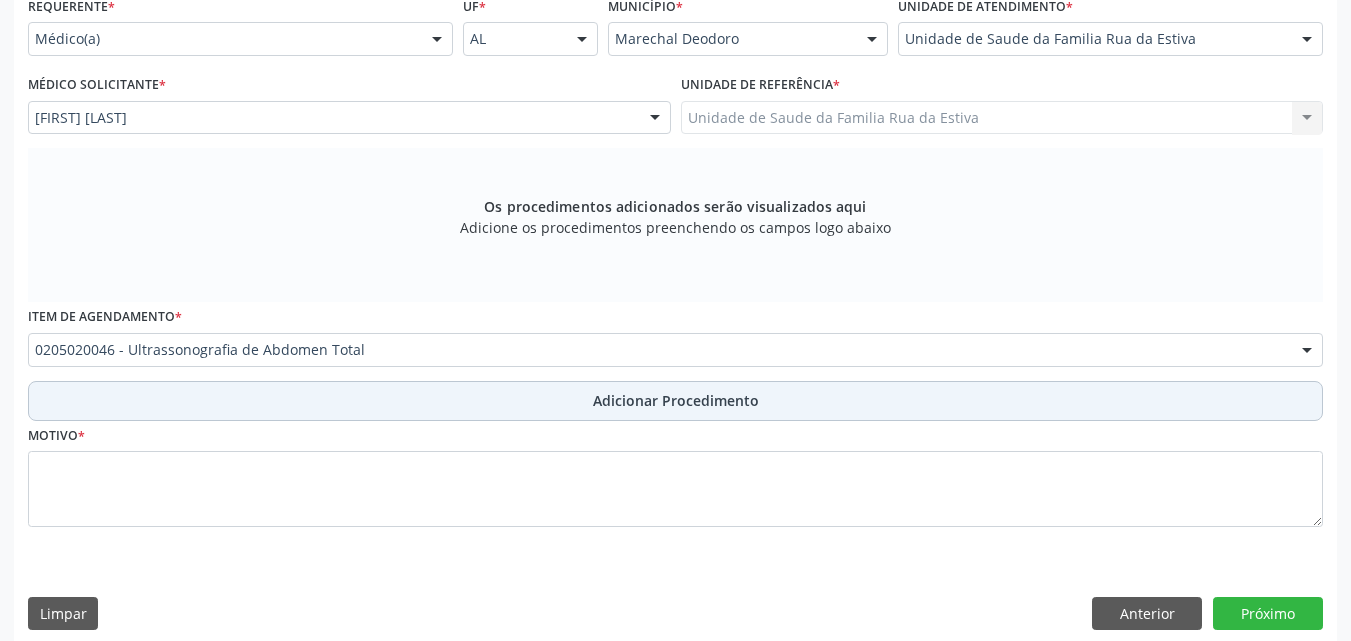 click on "Adicionar Procedimento" at bounding box center (675, 401) 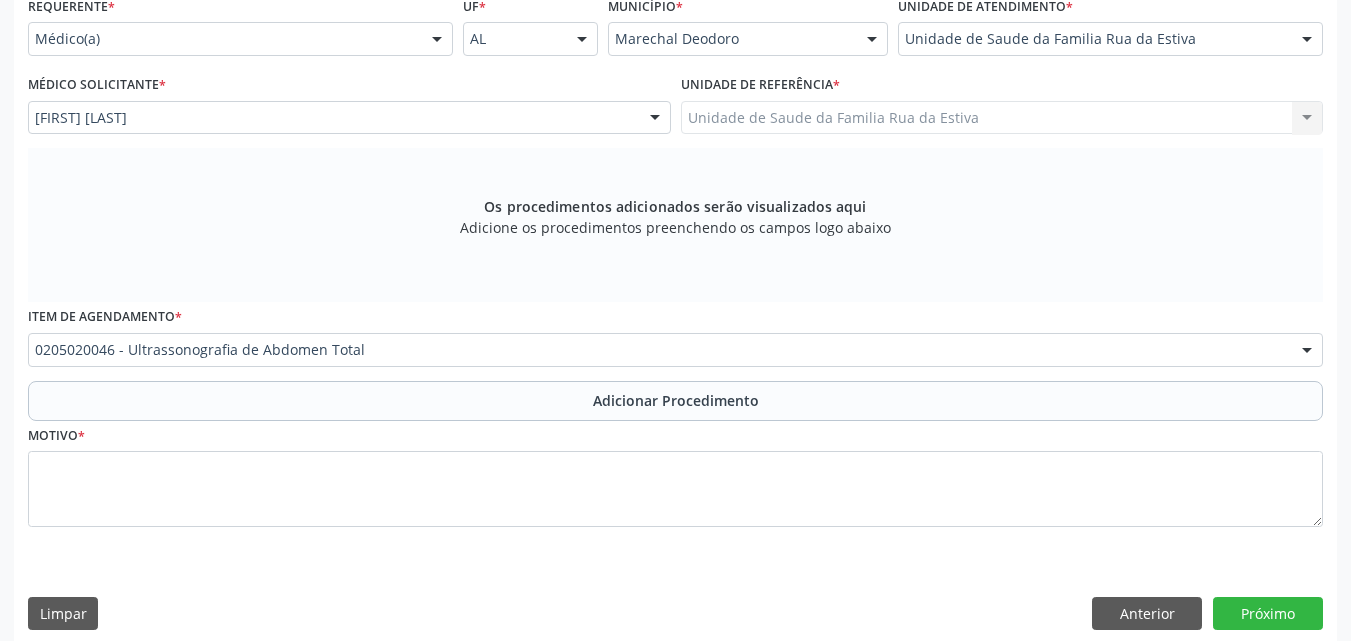 scroll, scrollTop: 412, scrollLeft: 0, axis: vertical 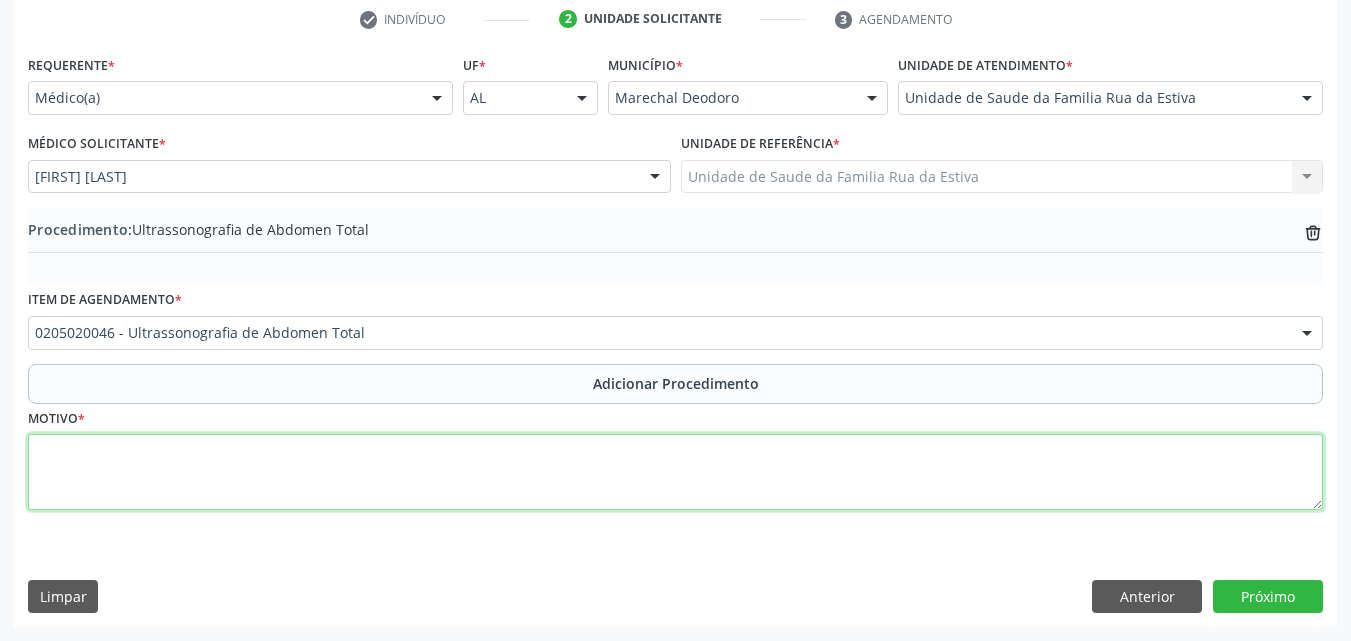 click at bounding box center [675, 472] 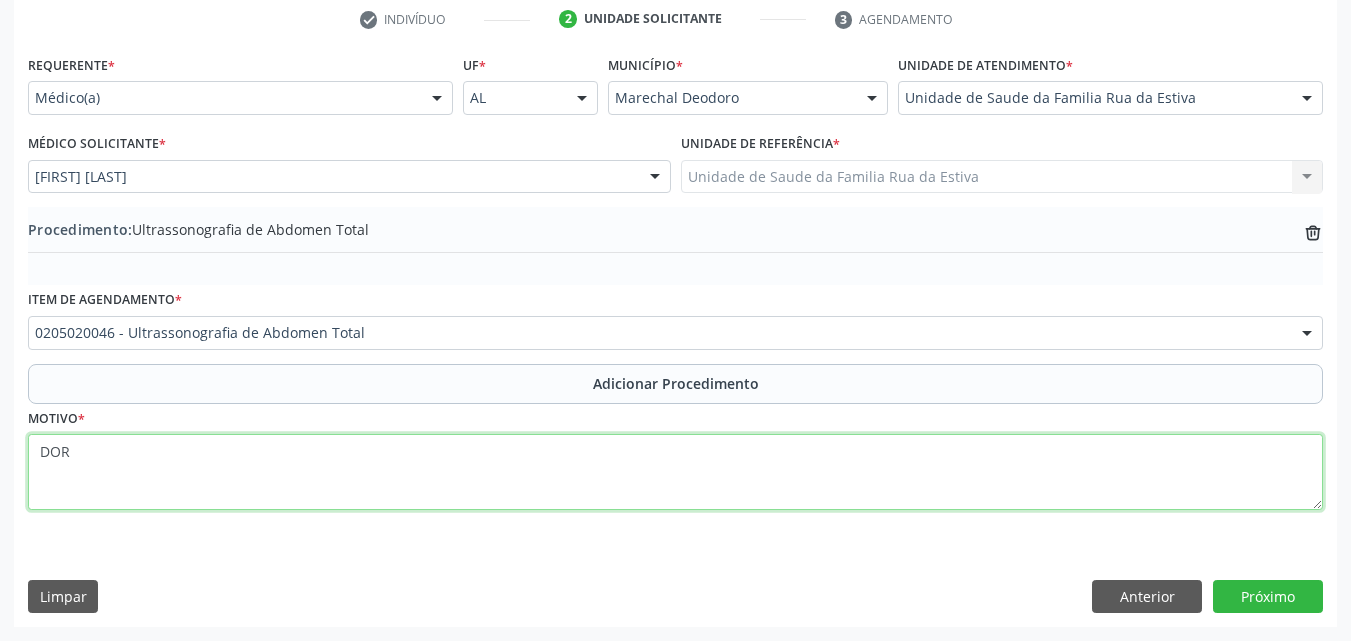 type on "DOR." 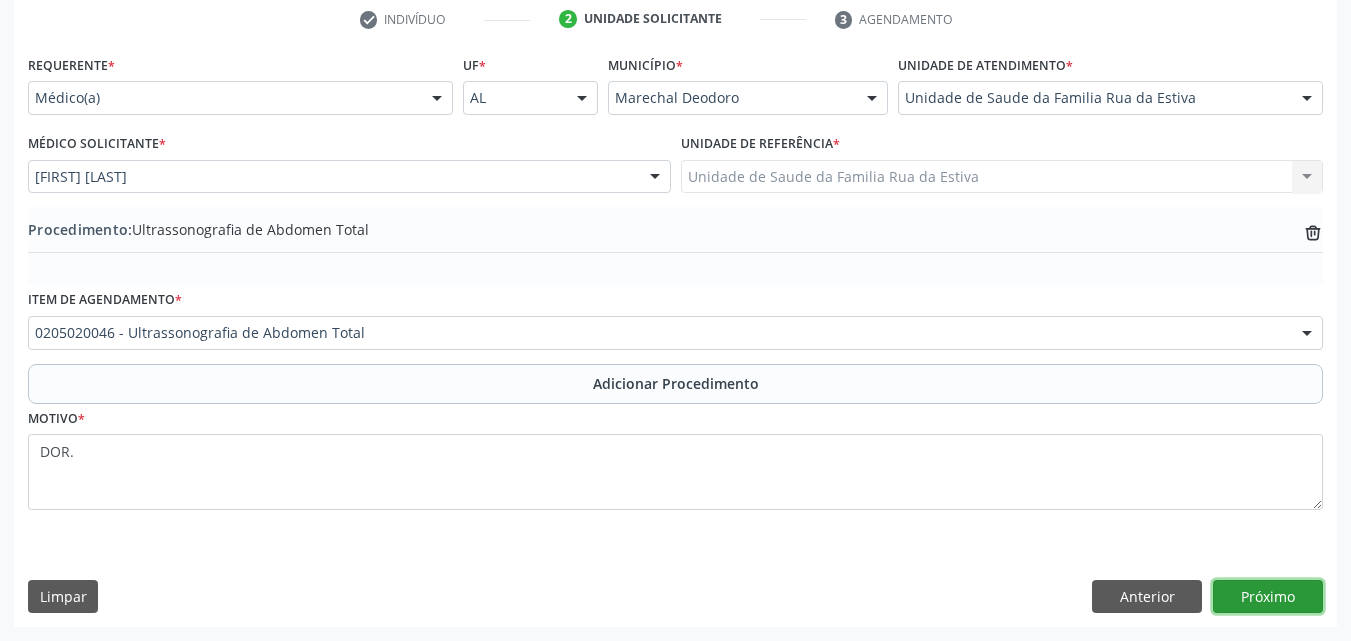 click on "Próximo" at bounding box center (1268, 597) 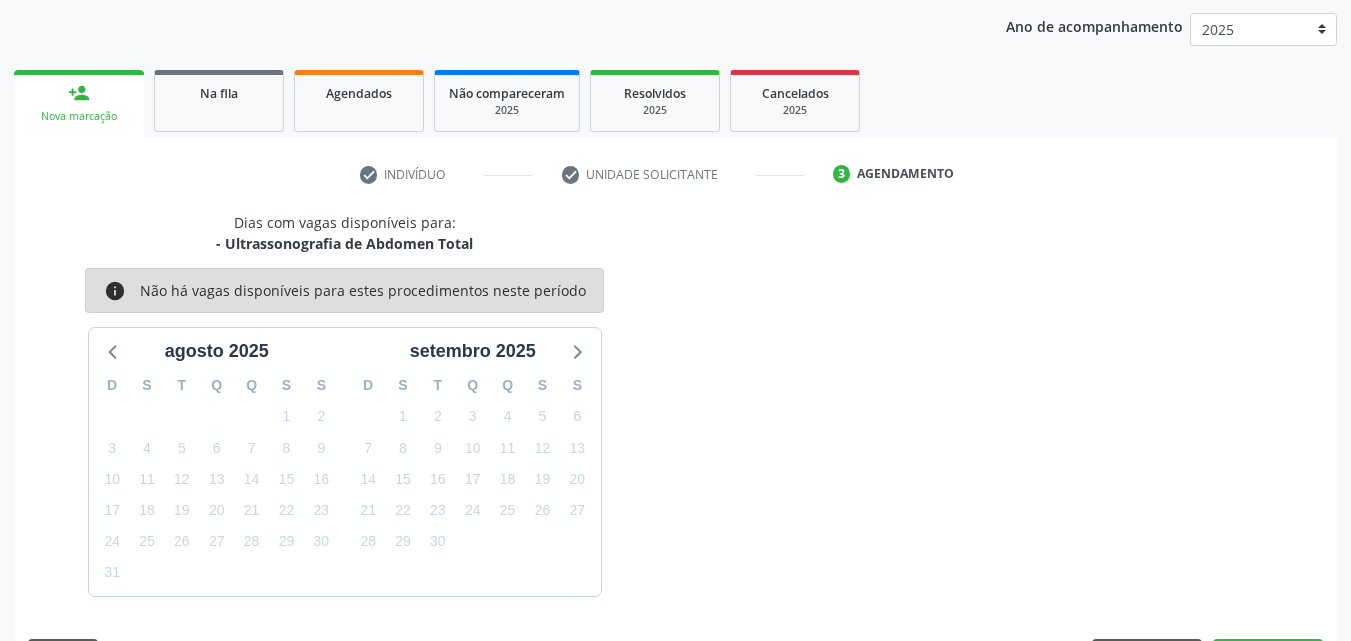 scroll, scrollTop: 316, scrollLeft: 0, axis: vertical 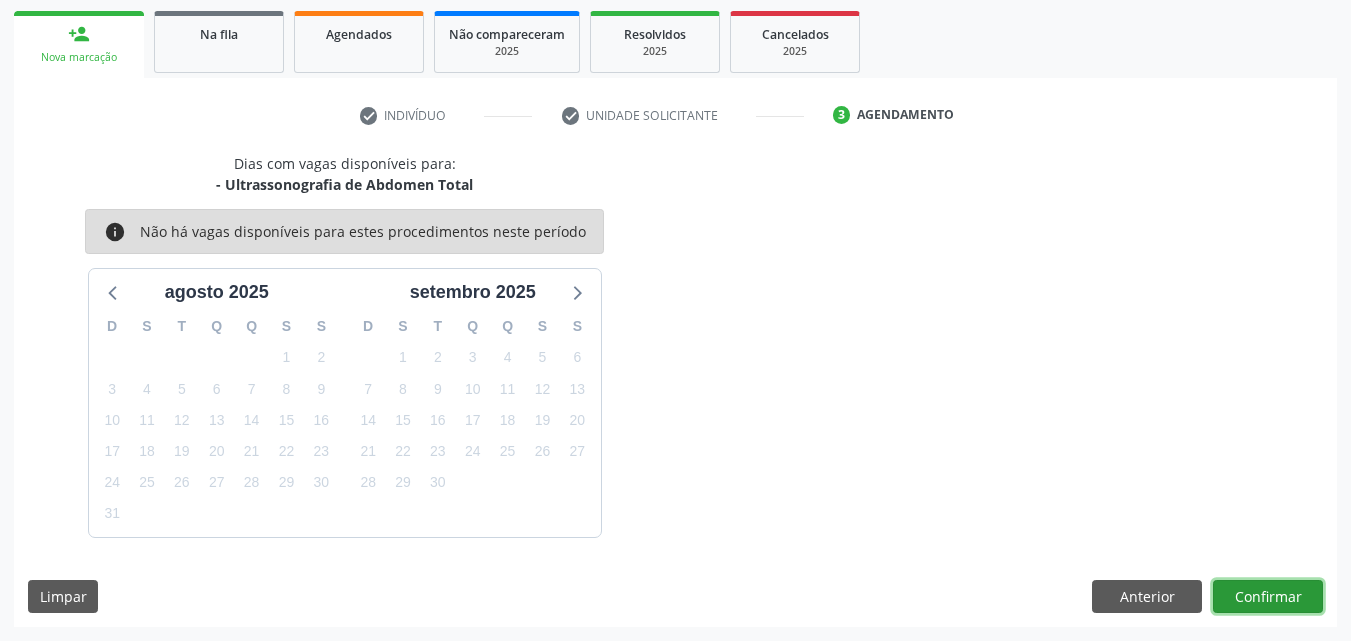 click on "Confirmar" at bounding box center (1268, 597) 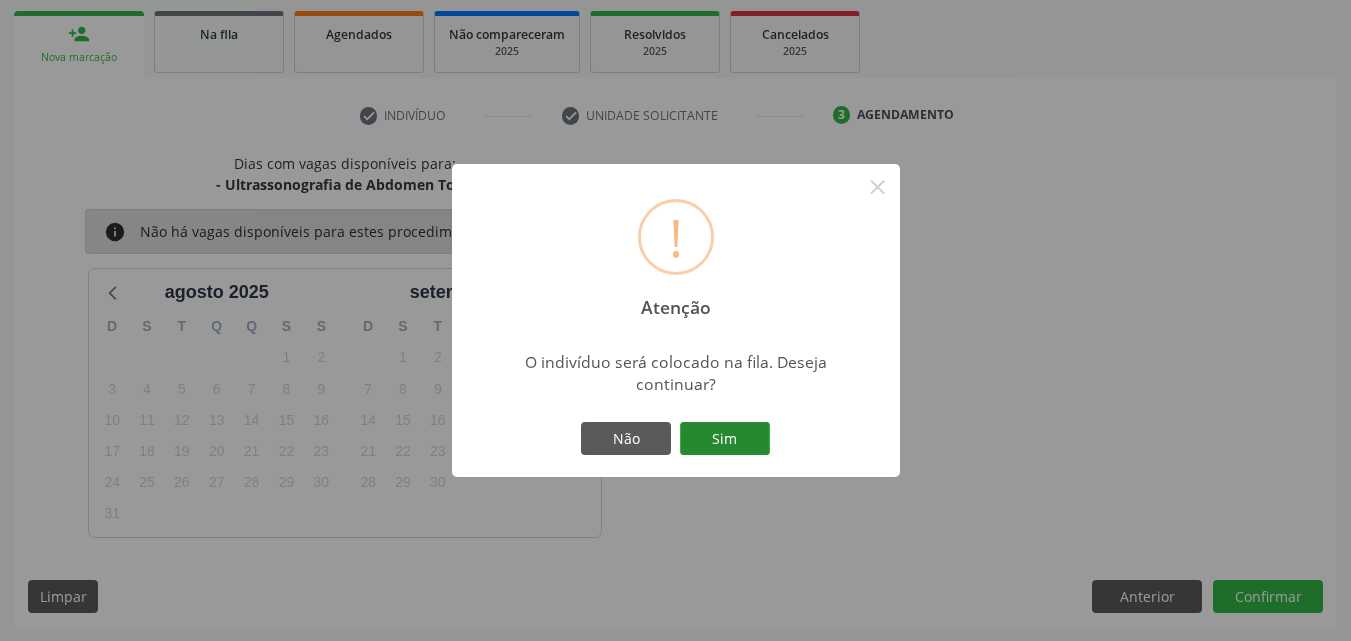 click on "Sim" at bounding box center [725, 439] 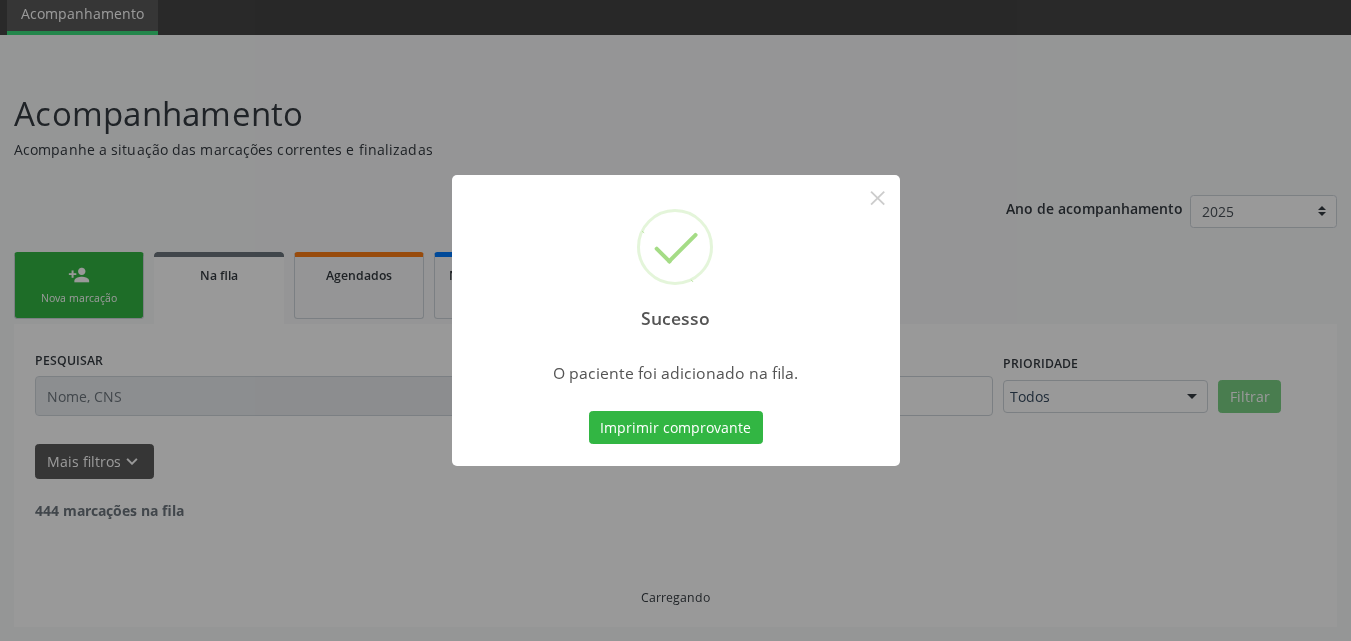scroll, scrollTop: 54, scrollLeft: 0, axis: vertical 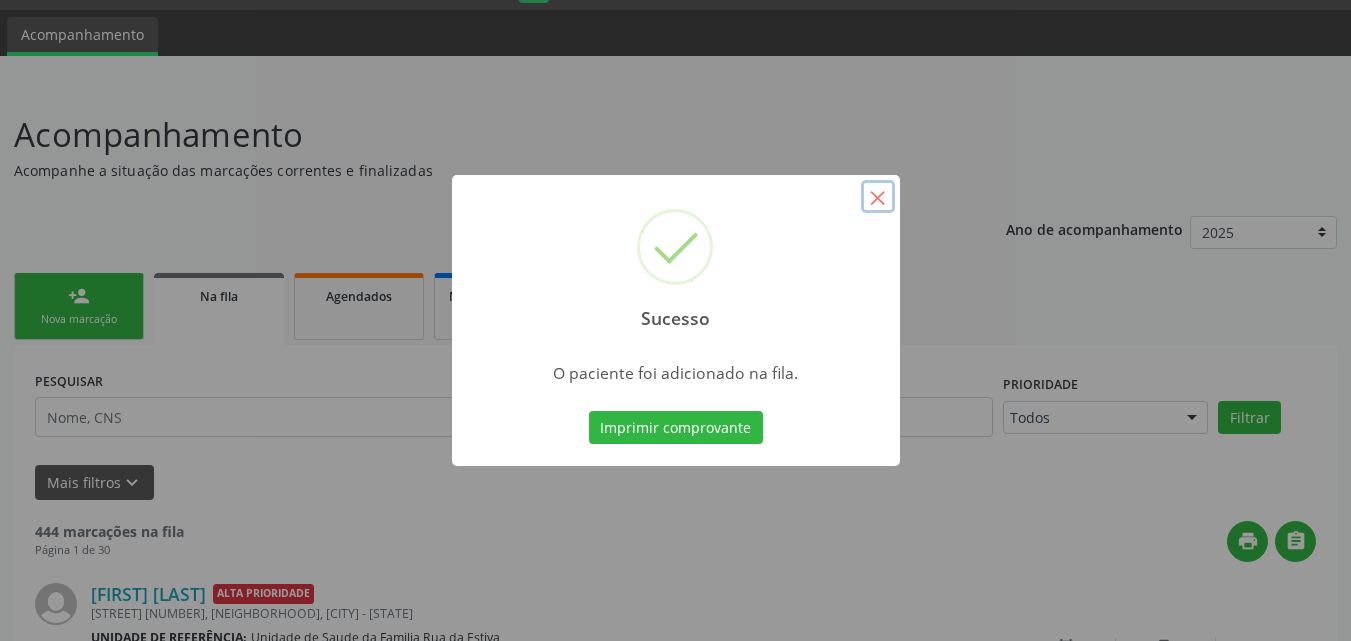 click on "×" at bounding box center [878, 197] 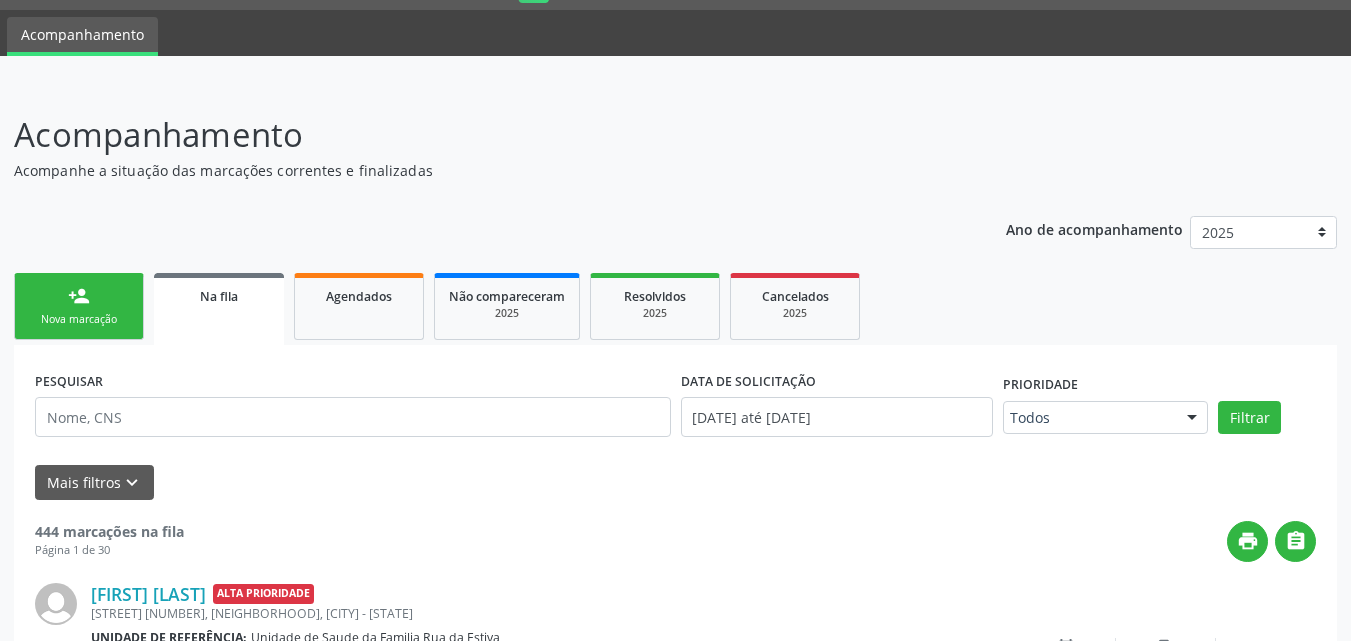click on "person_add
Nova marcação" at bounding box center [79, 306] 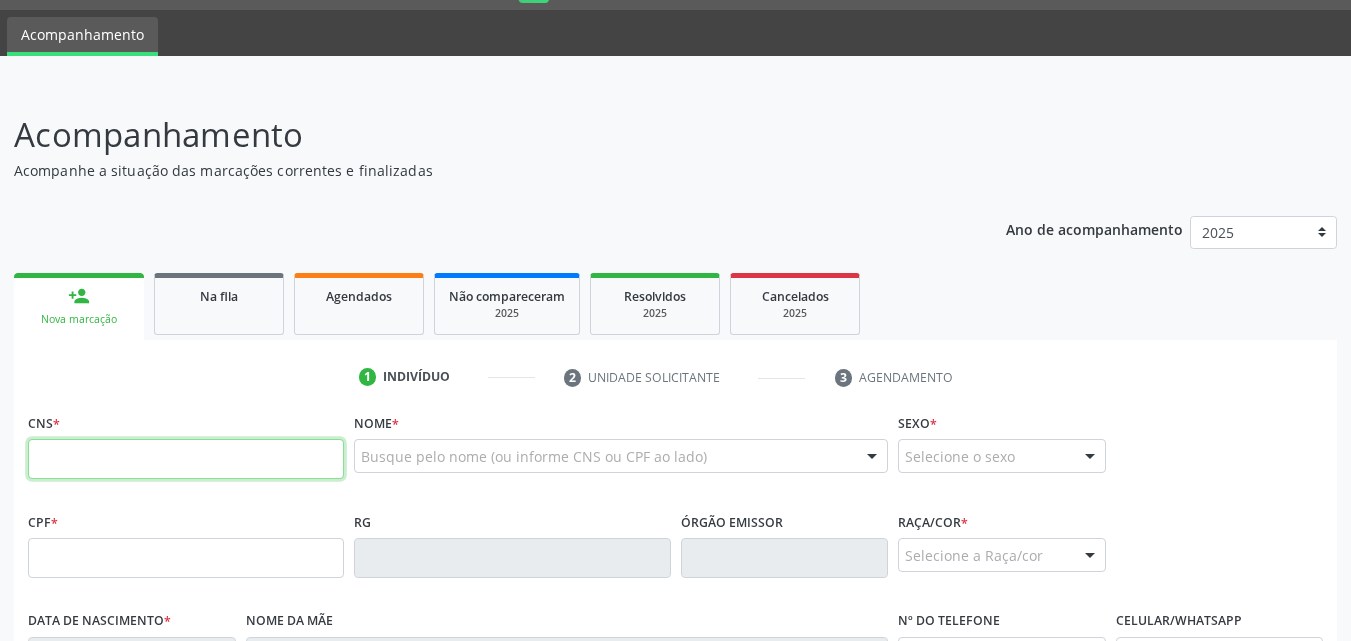 click at bounding box center (186, 459) 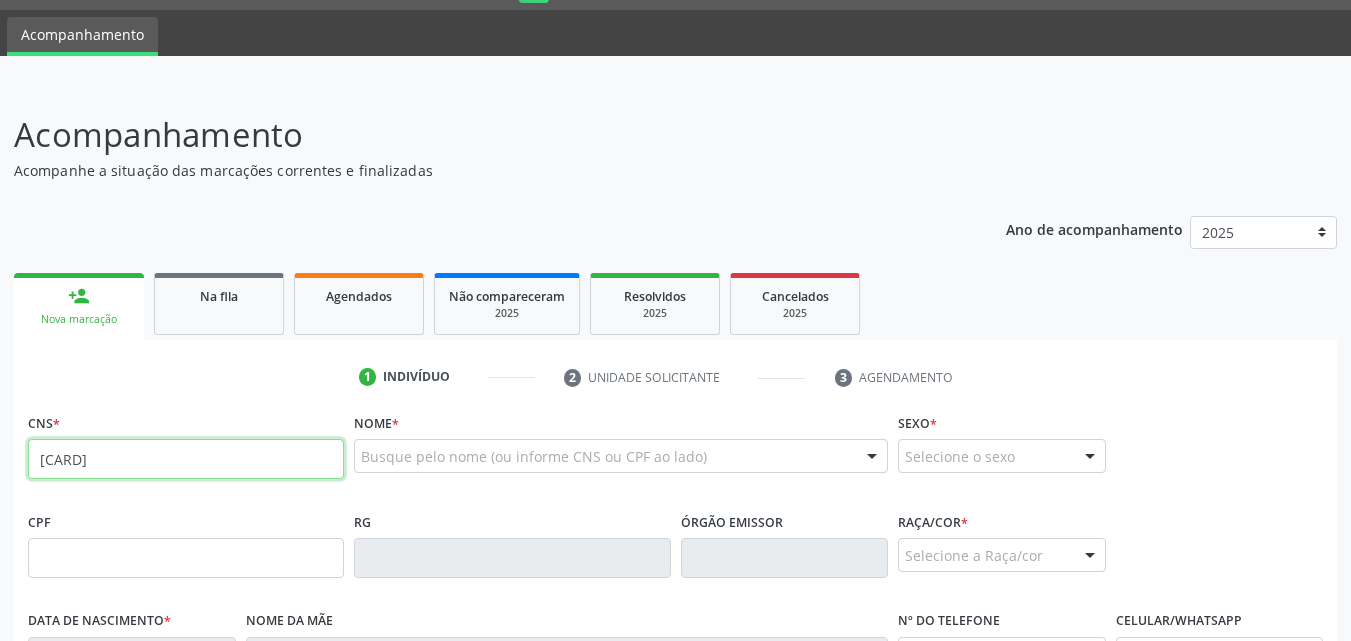 type on "[CARD]" 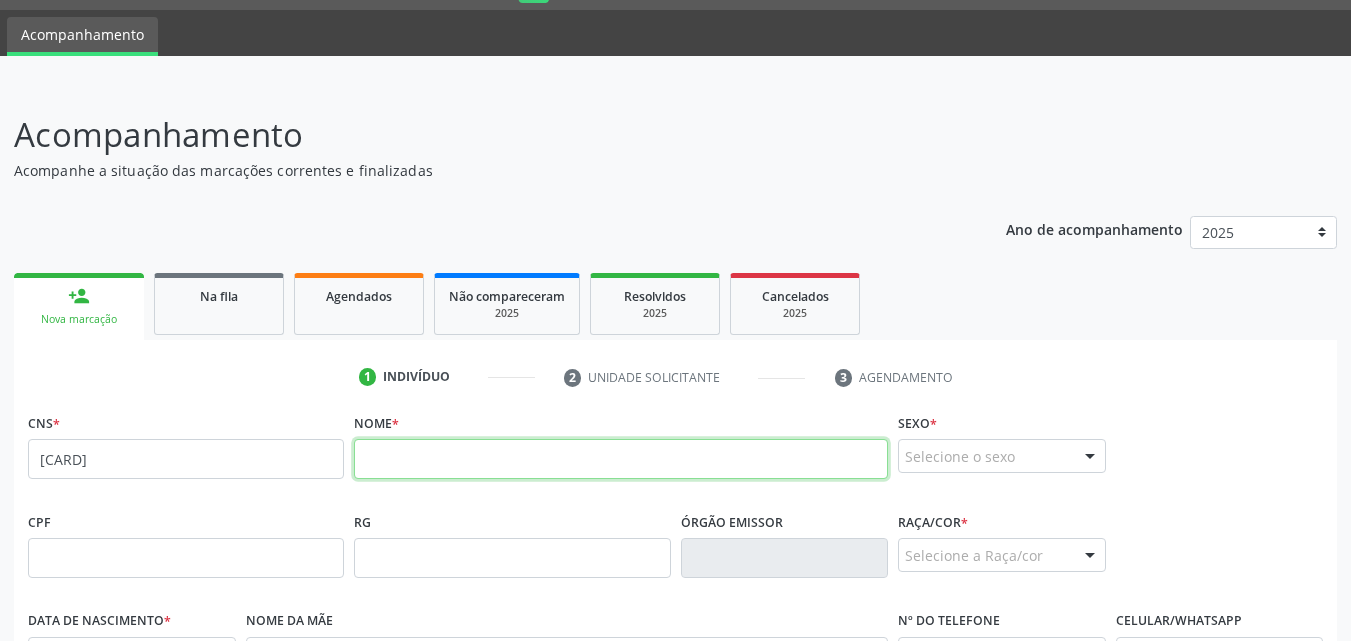 drag, startPoint x: 466, startPoint y: 460, endPoint x: 457, endPoint y: 443, distance: 19.235384 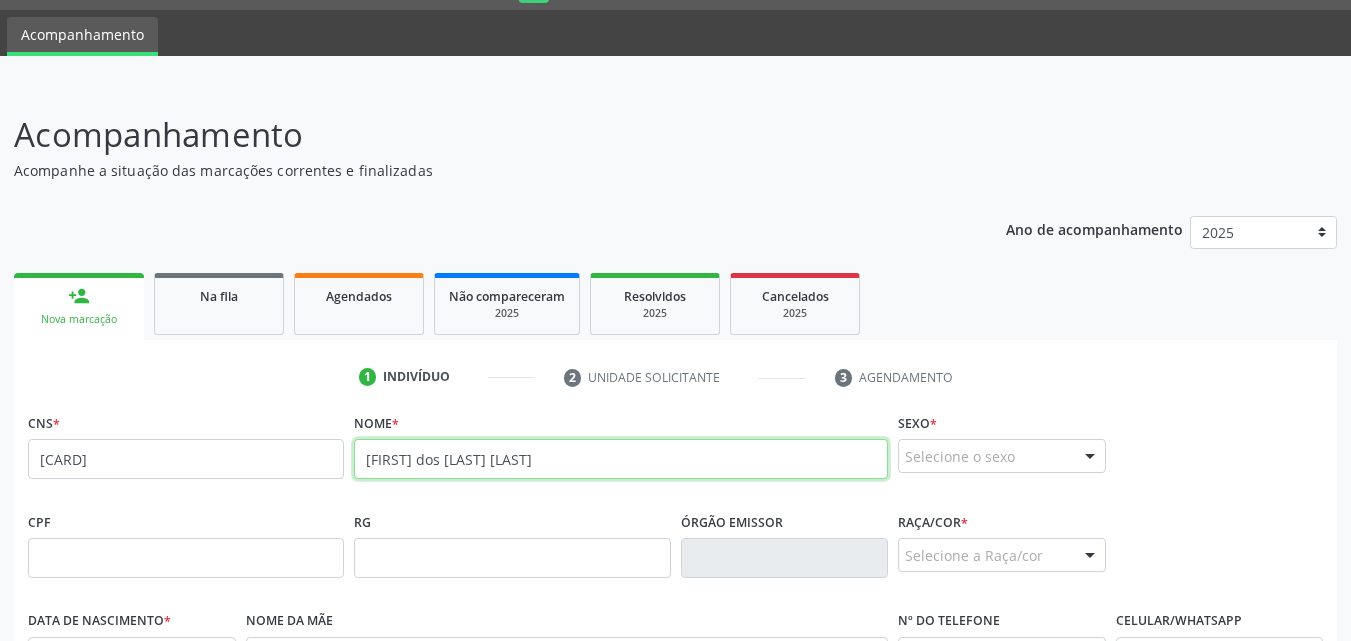 type on "[FIRST] dos [LAST] [LAST]" 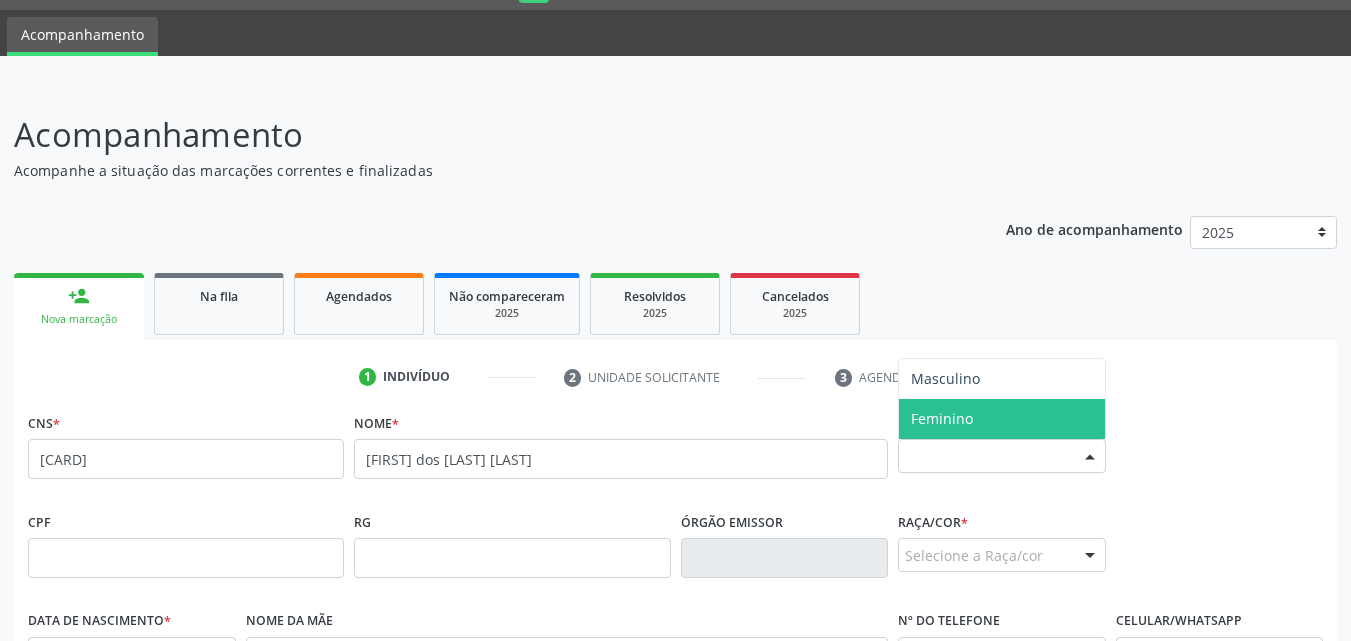 click on "Feminino" at bounding box center [1002, 419] 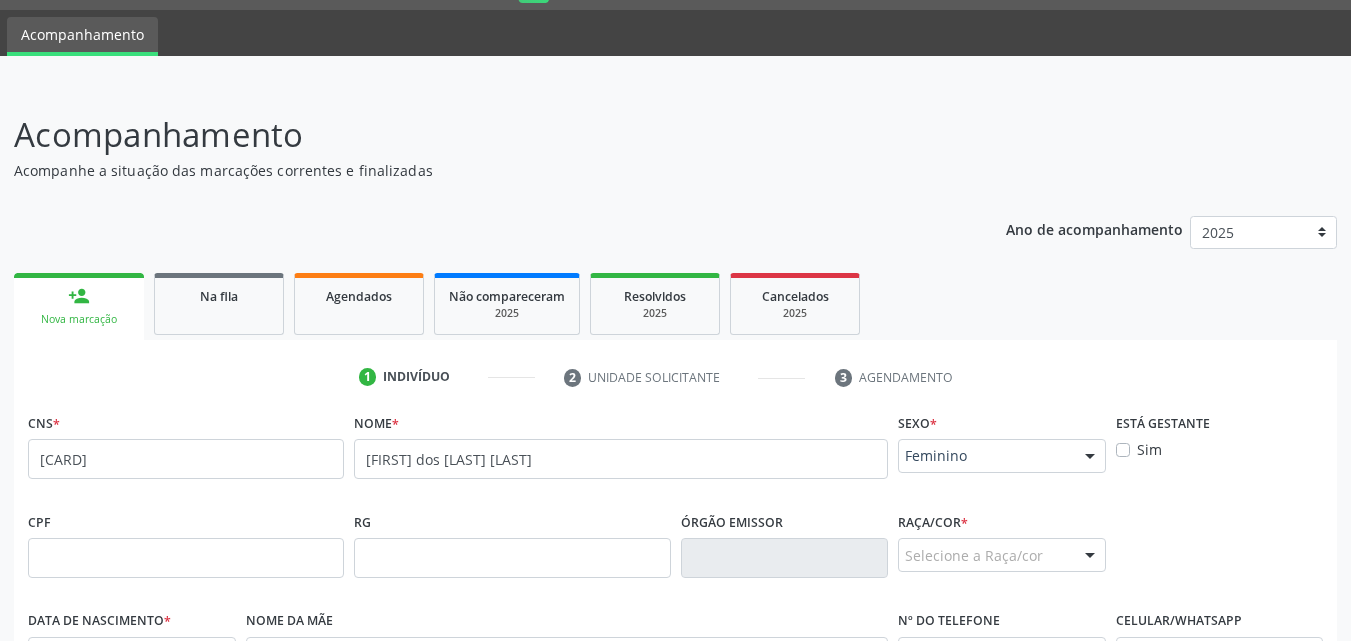 scroll, scrollTop: 471, scrollLeft: 0, axis: vertical 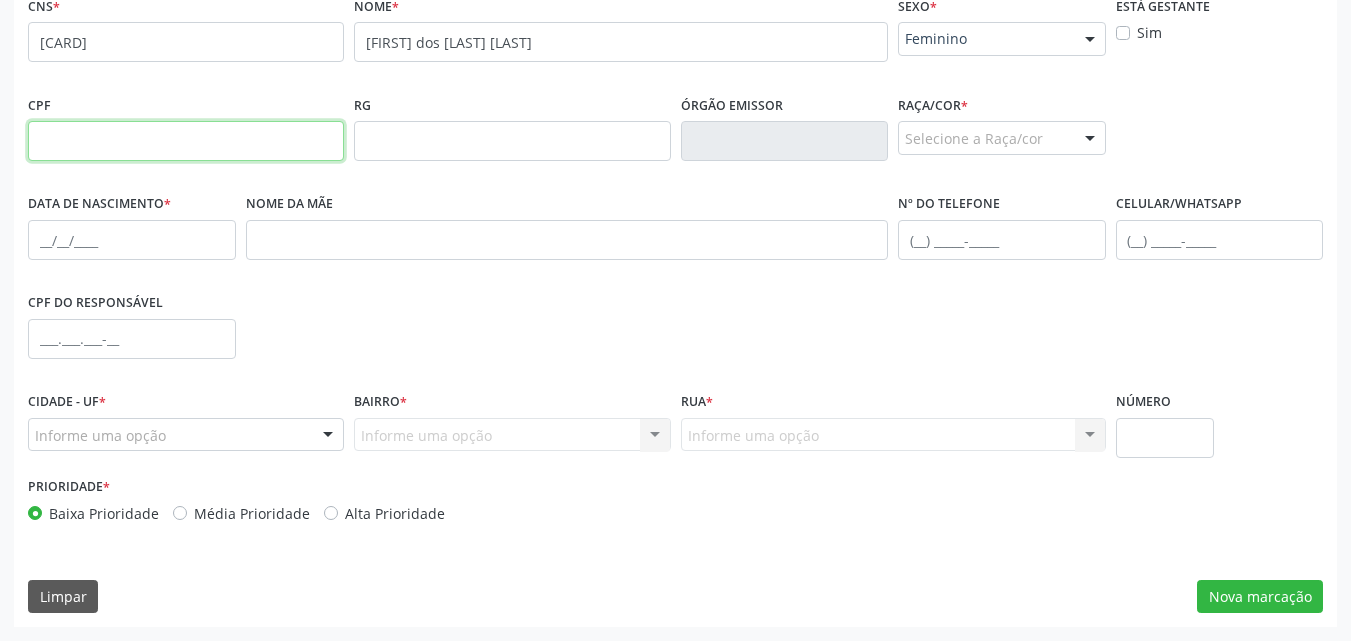 click at bounding box center (186, 141) 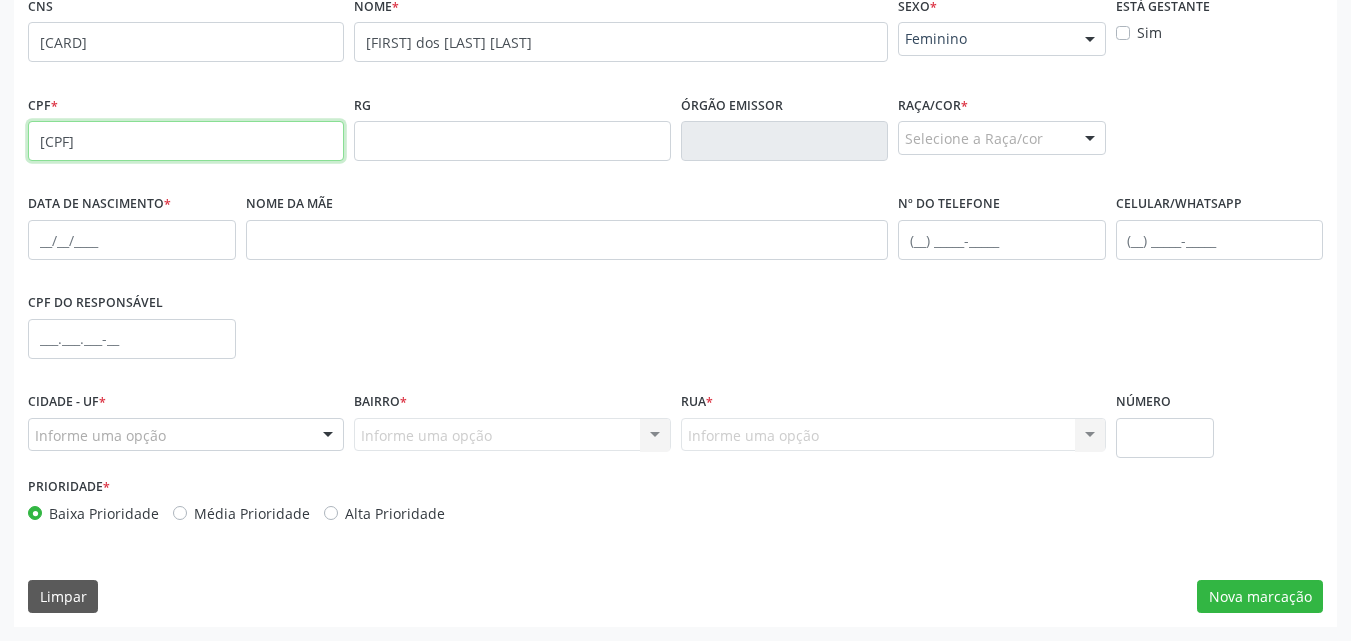 type on "[CPF]" 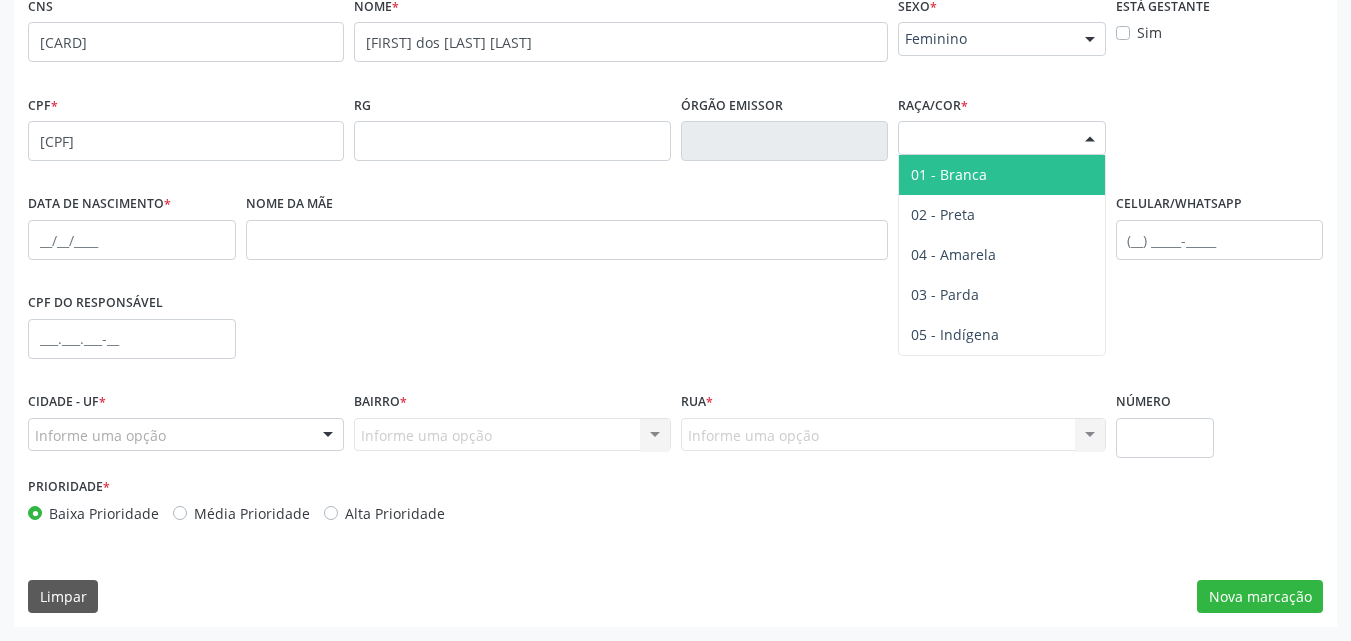 click on "Selecione a Raça/cor" at bounding box center (1002, 138) 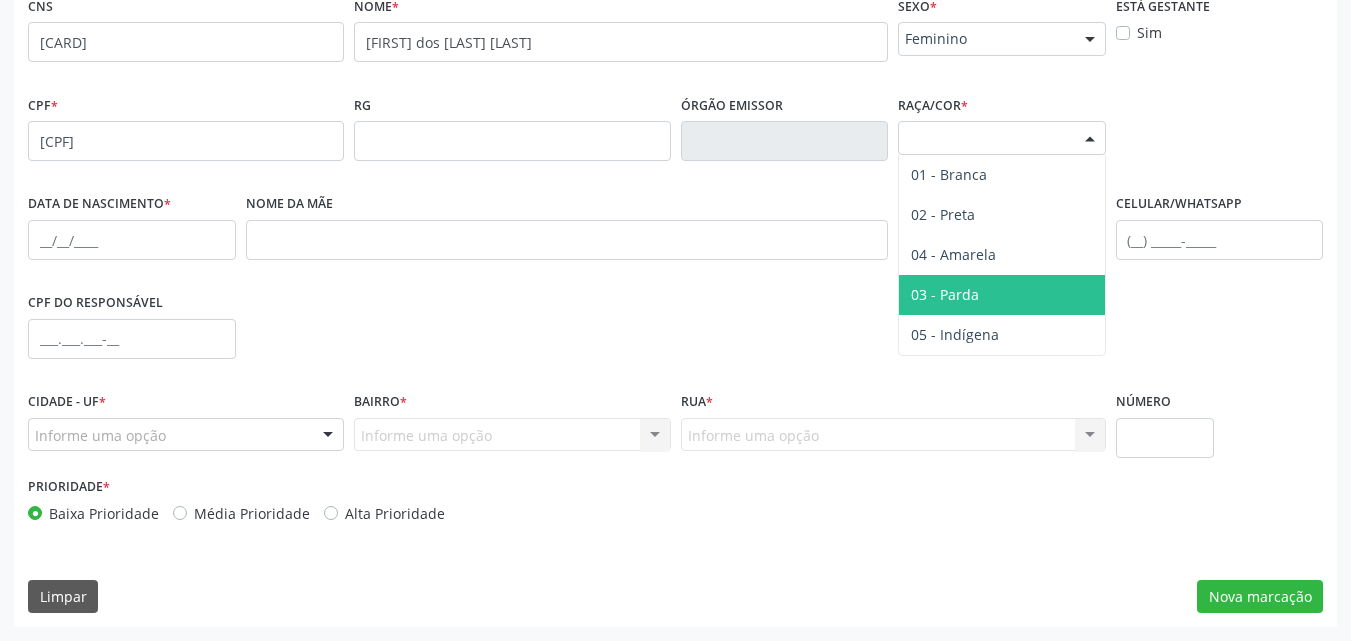 click on "03 - Parda" at bounding box center [1002, 295] 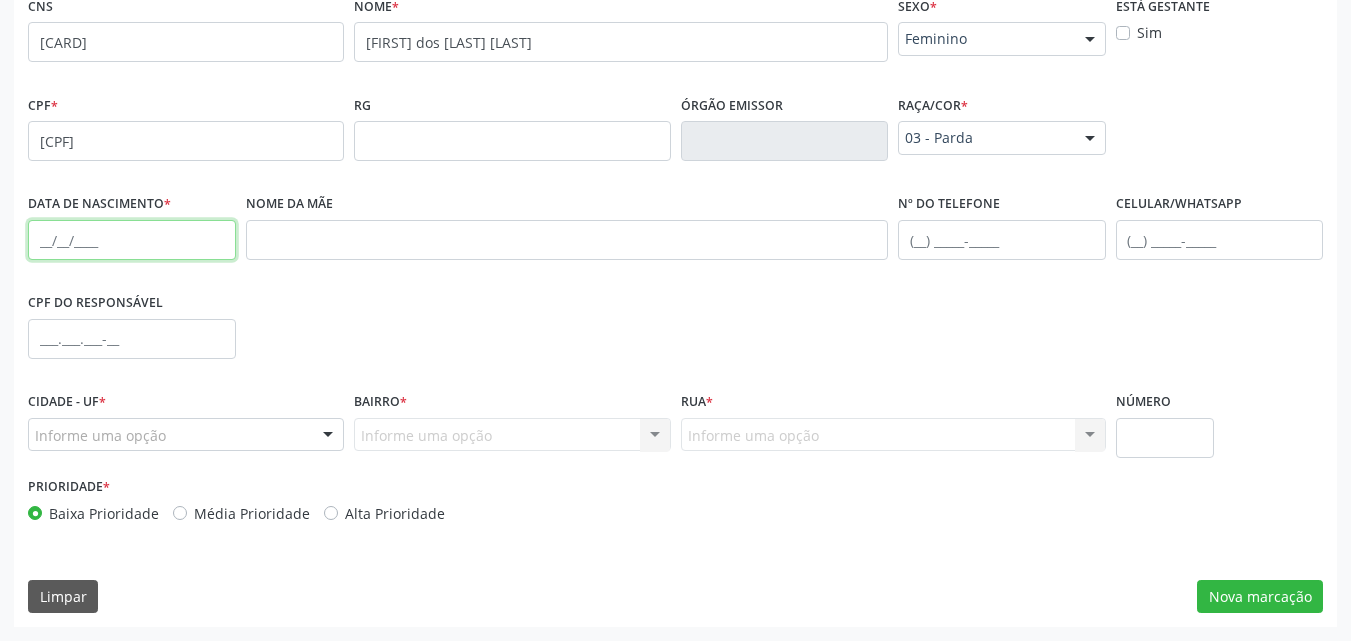 click at bounding box center [132, 240] 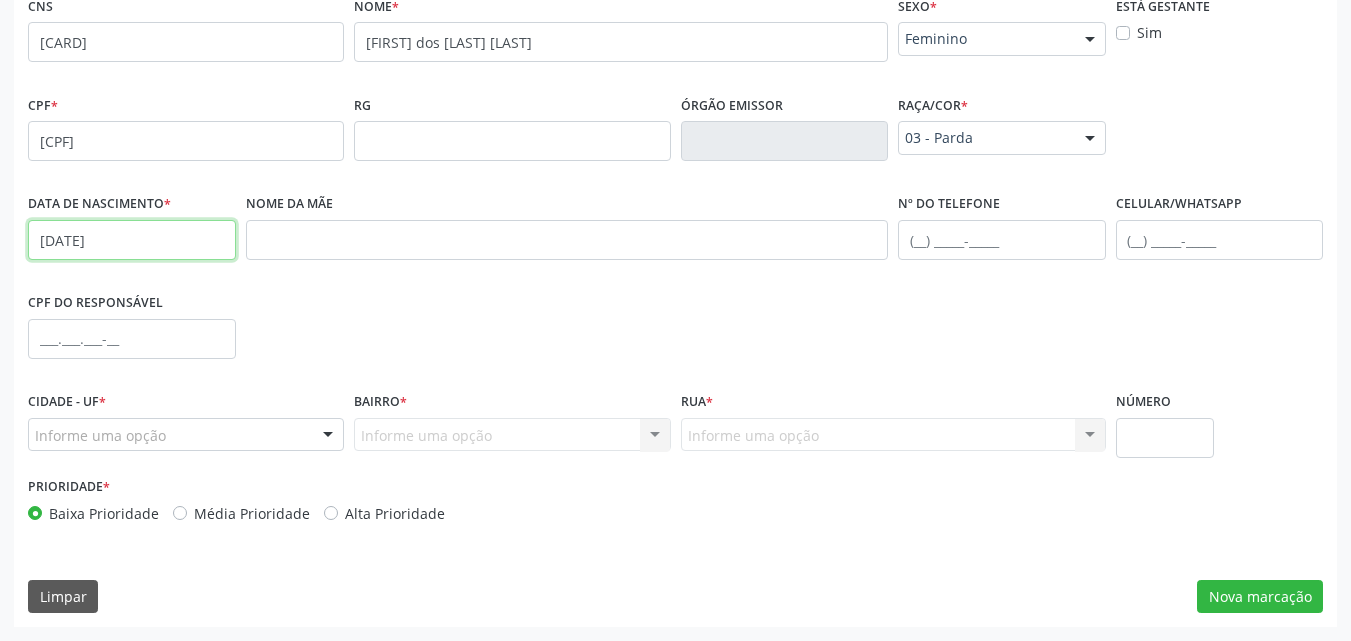 type on "[DATE]" 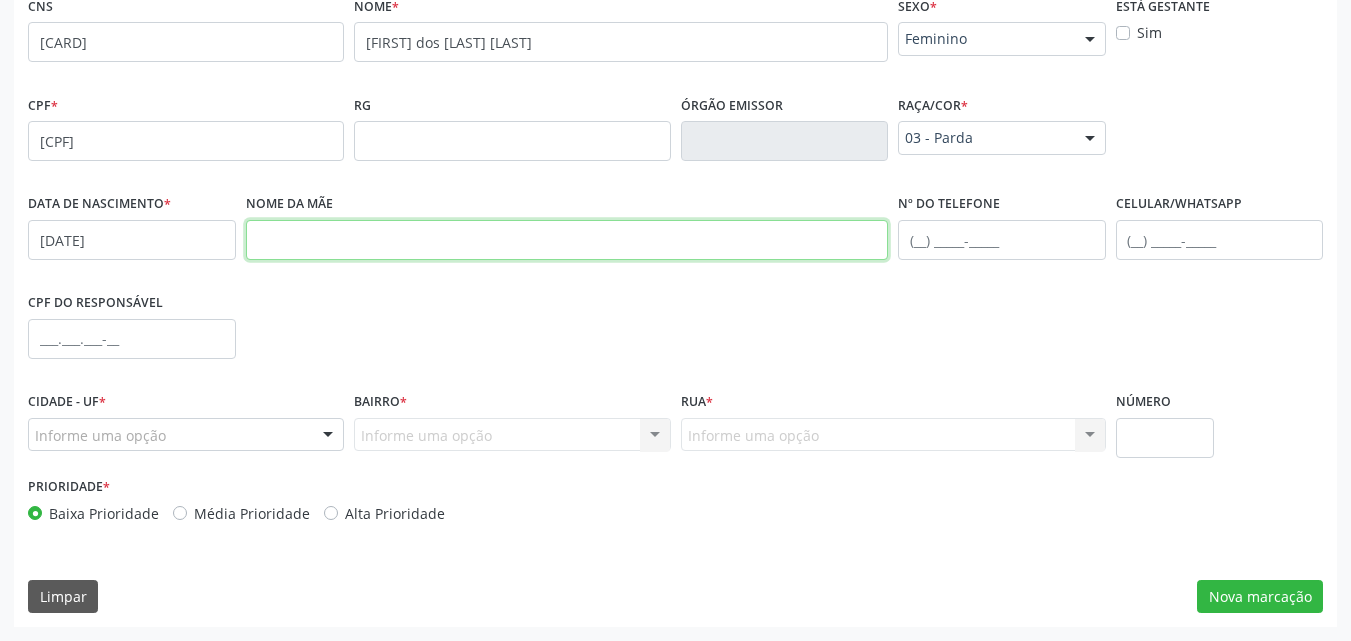 click at bounding box center (567, 240) 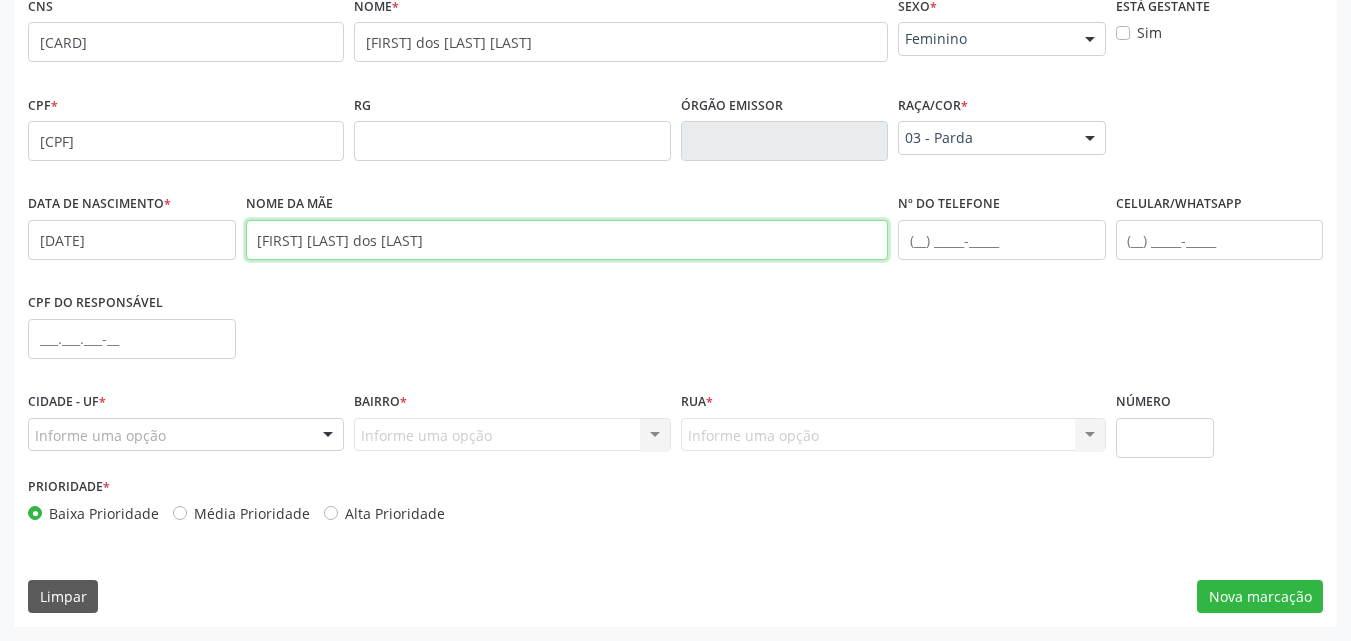type on "[FIRST] [LAST] dos [LAST]" 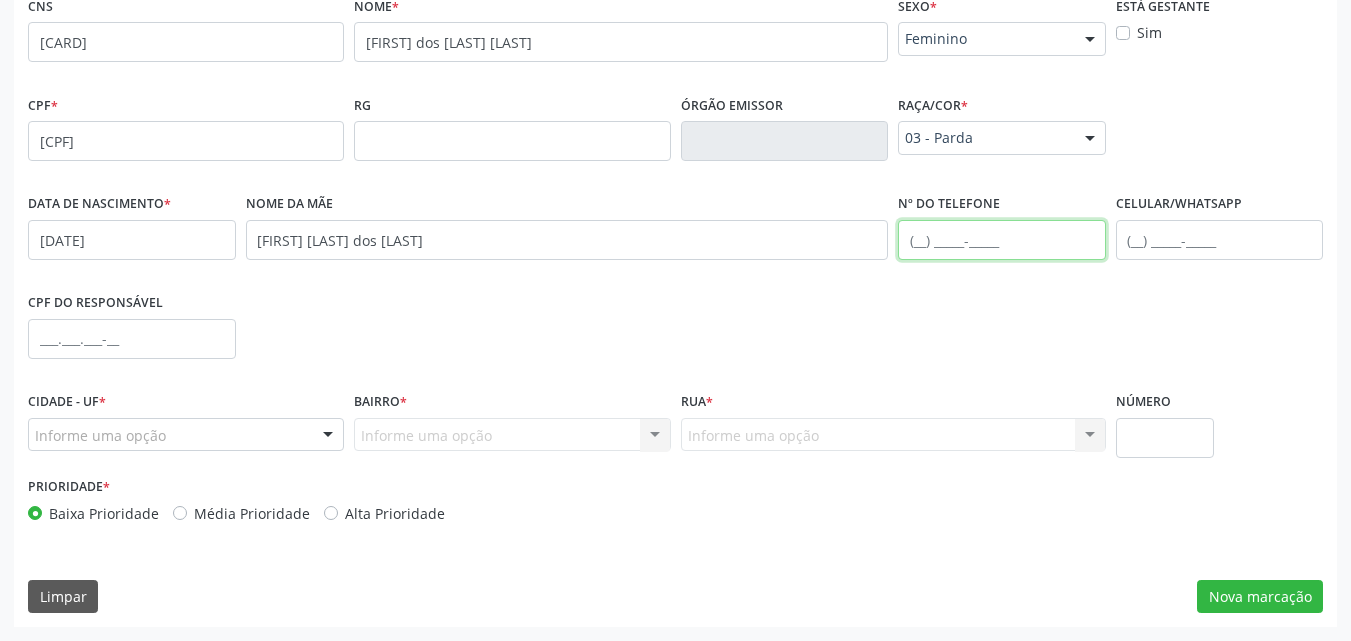 click at bounding box center [1002, 240] 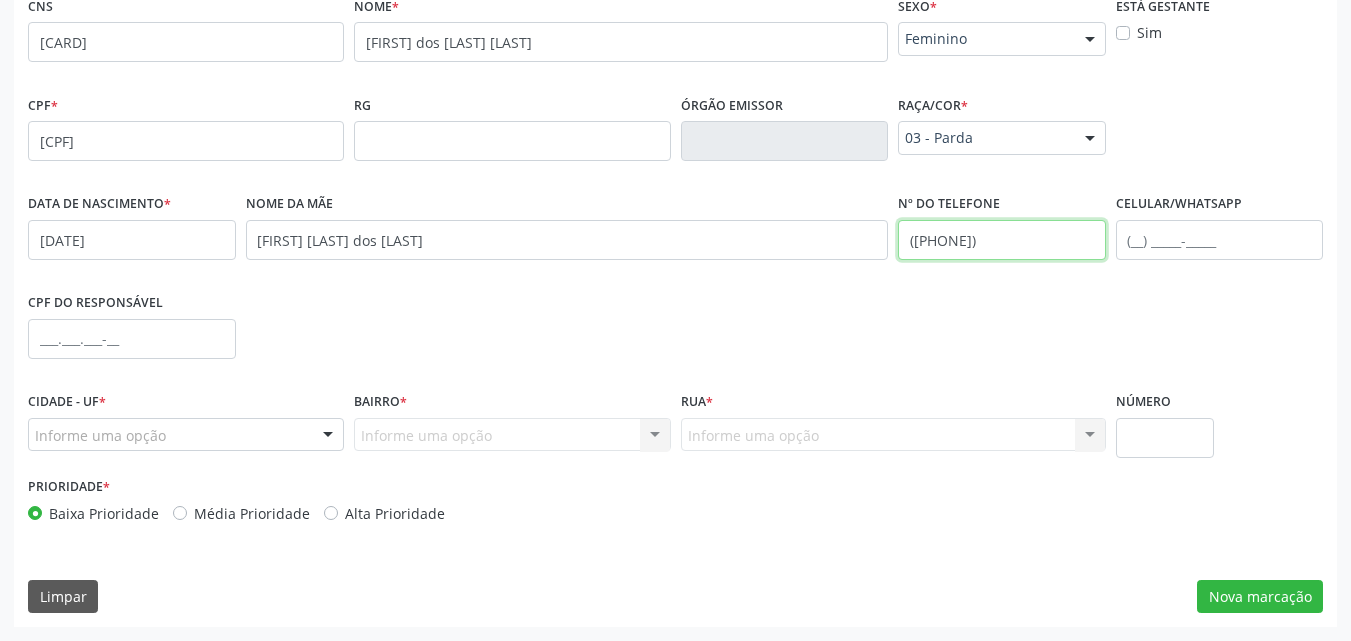 type on "([PHONE])" 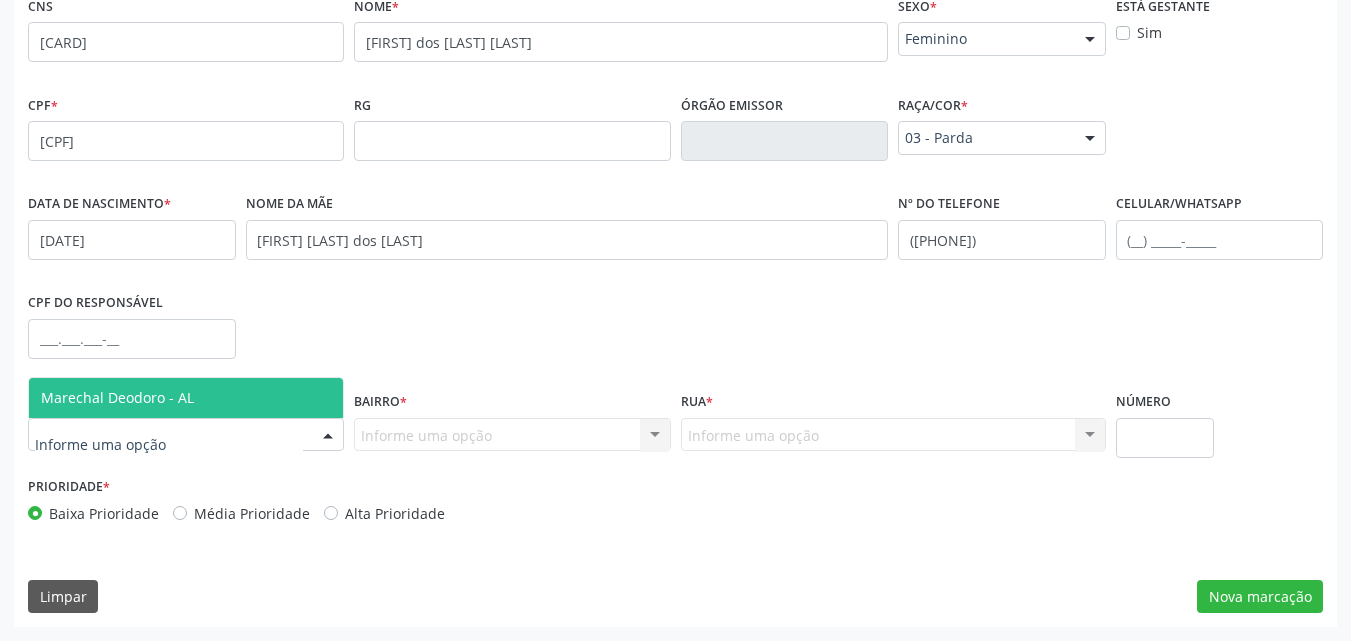 click at bounding box center [186, 435] 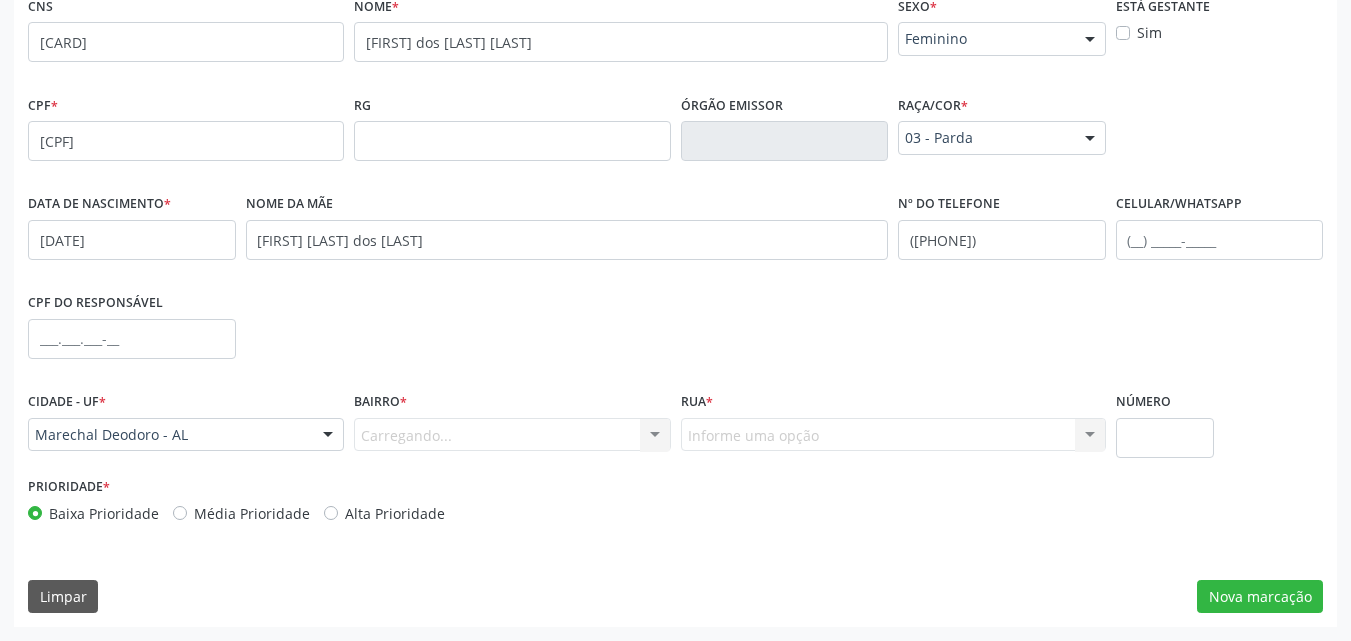 click on "Carregando...
Nenhum resultado encontrado para: "   "
Nenhuma opção encontrada. Digite para adicionar." at bounding box center [512, 435] 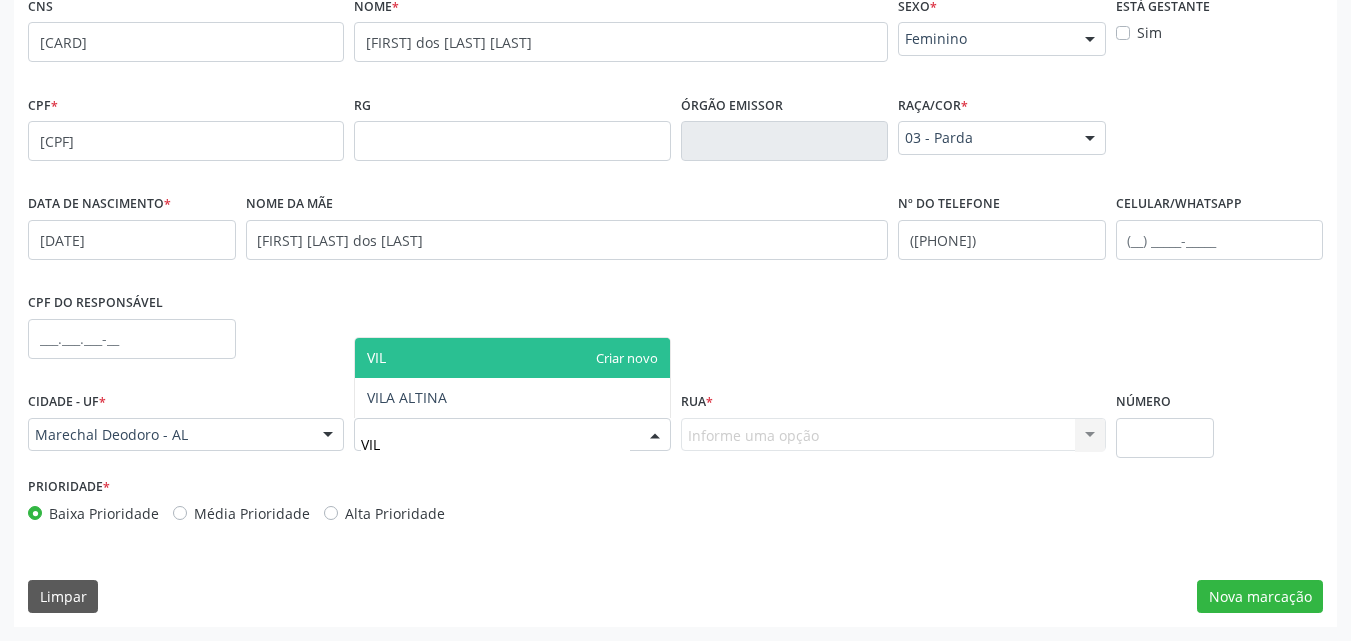 type on "VILA" 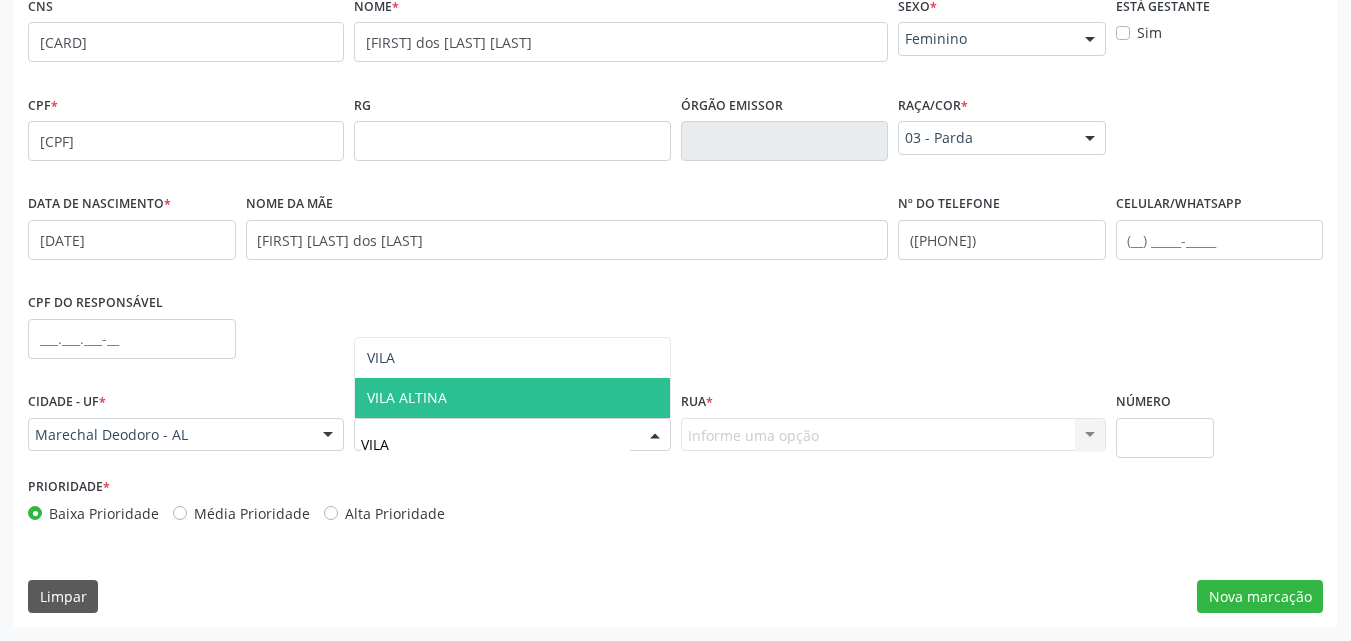 click on "VILA ALTINA" at bounding box center [407, 397] 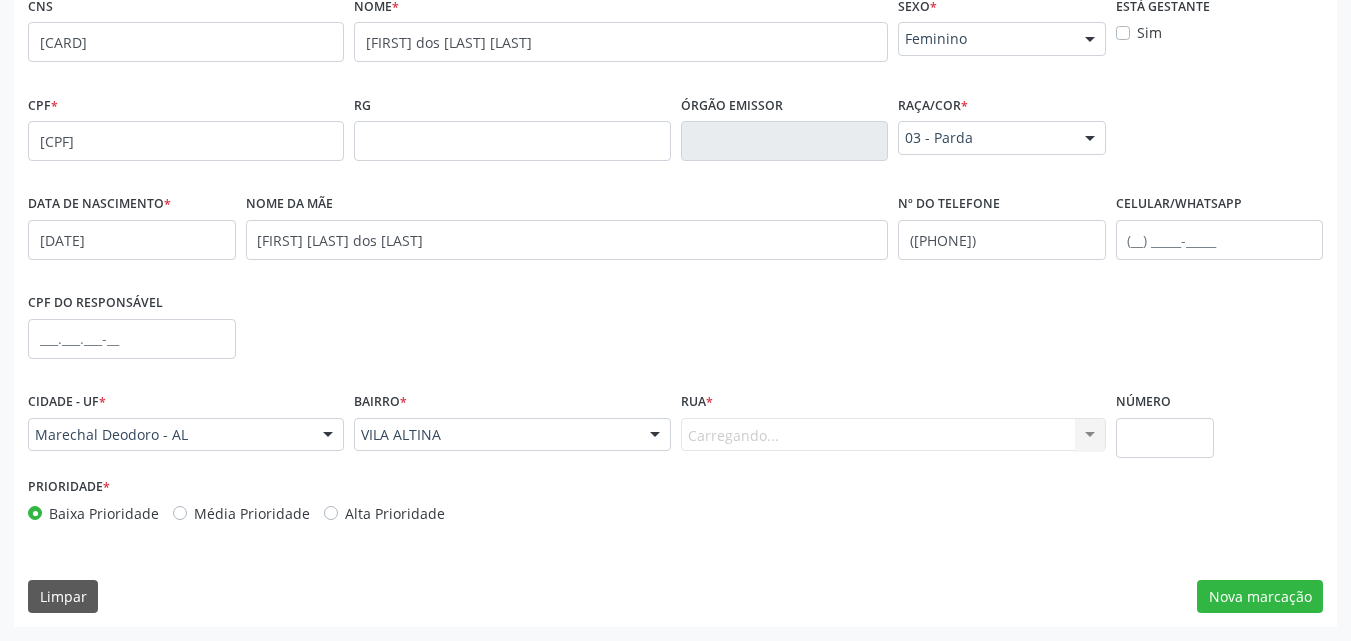 click on "Carregando...
Nenhum resultado encontrado para: "   "
Nenhuma opção encontrada. Digite para adicionar." at bounding box center (893, 435) 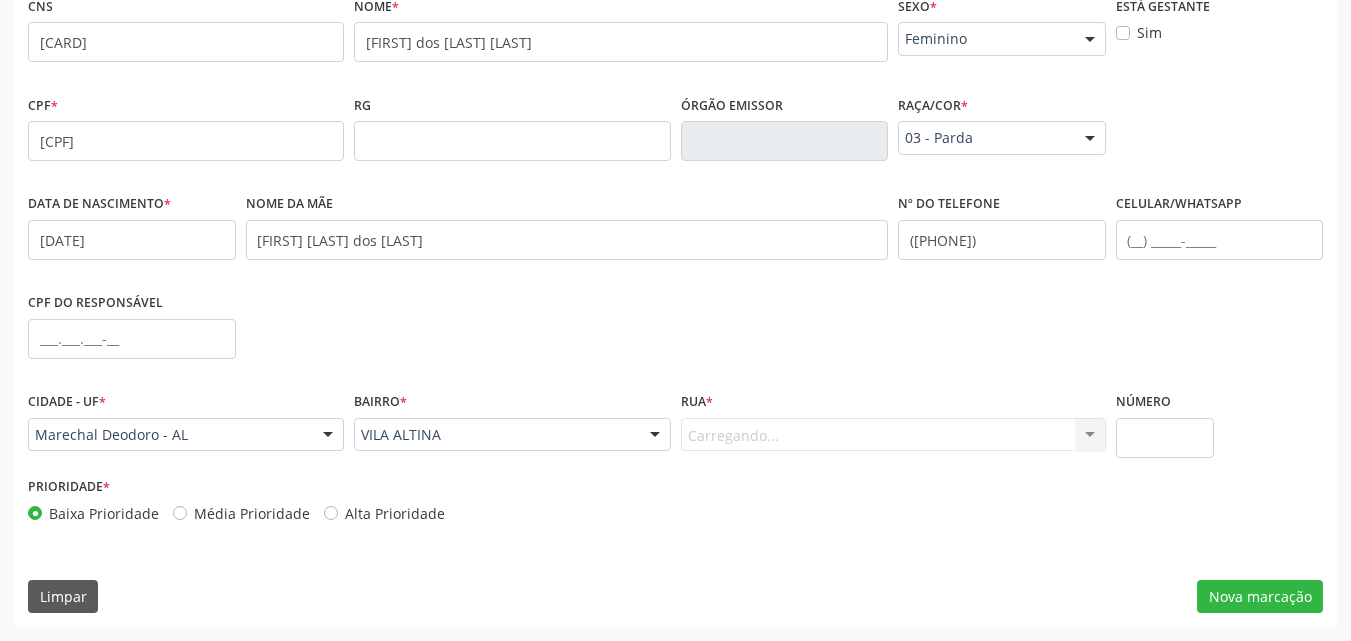 click on "Carregando...
Nenhum resultado encontrado para: "   "
Nenhuma opção encontrada. Digite para adicionar." at bounding box center (893, 435) 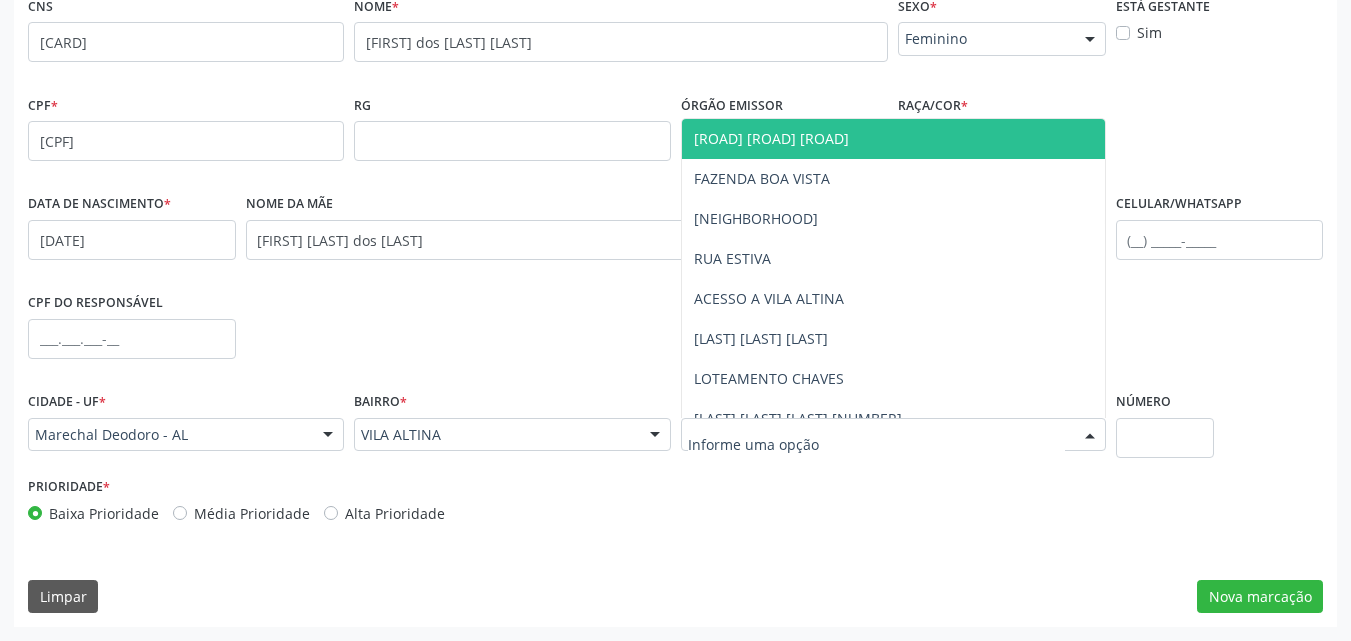 click at bounding box center [893, 435] 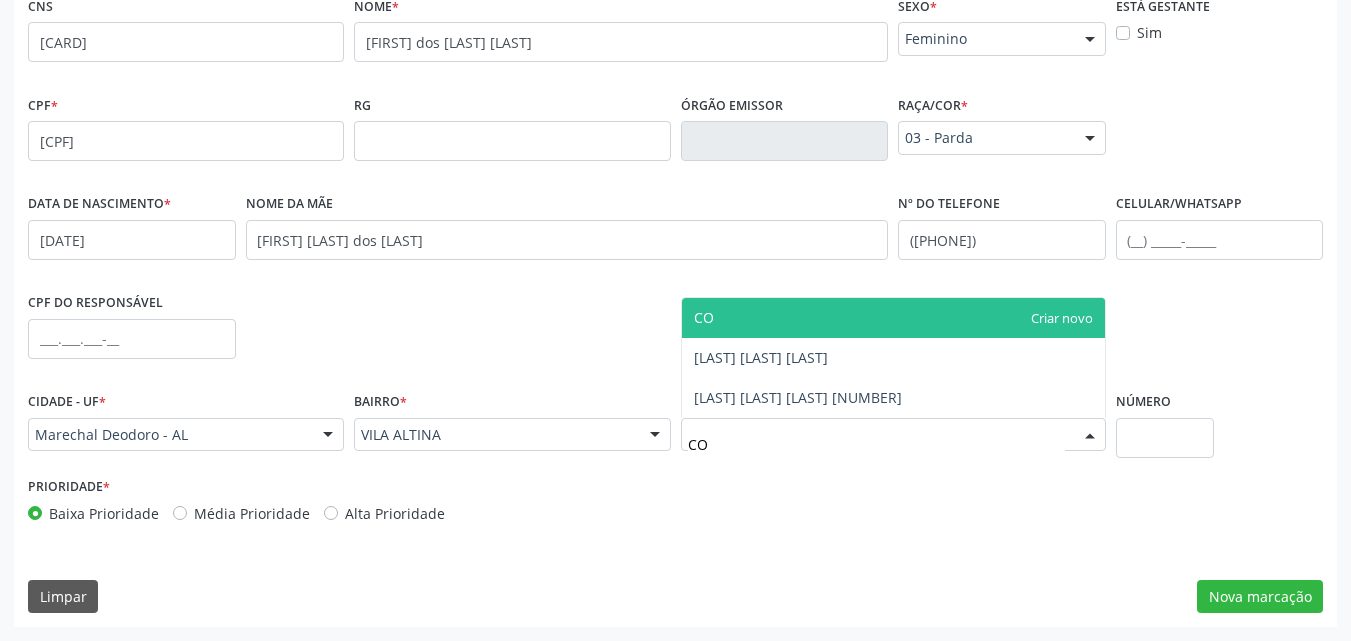 type on "CON" 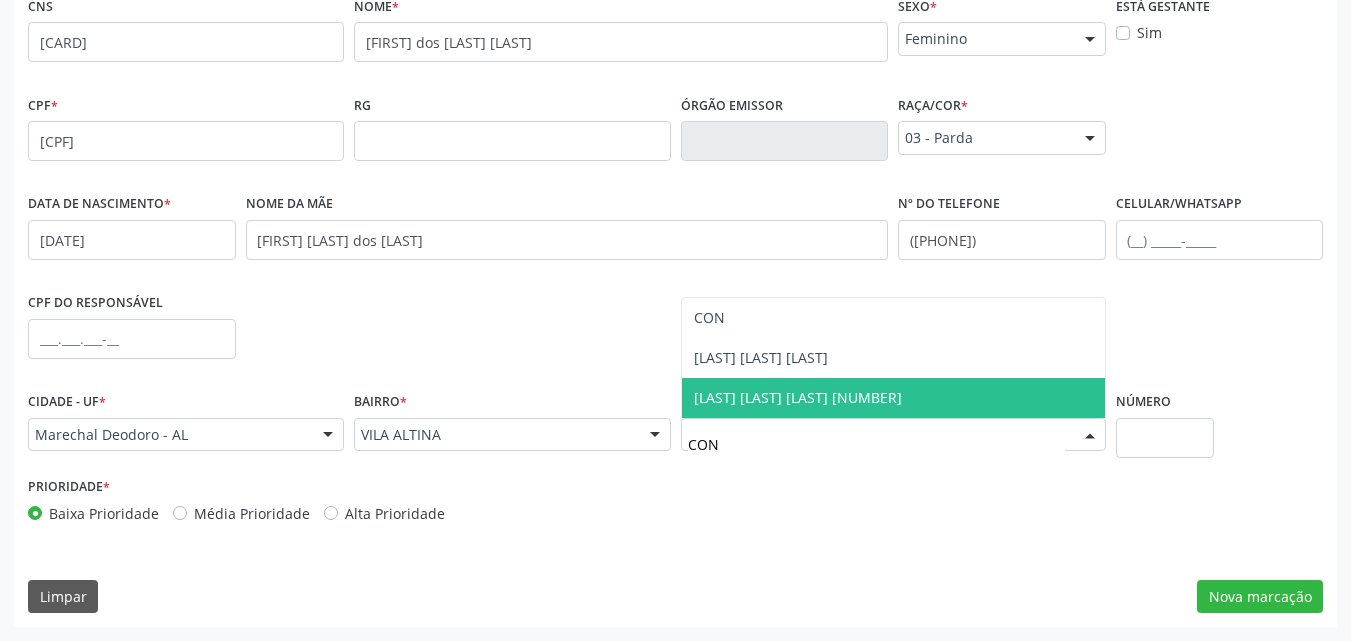 click on "[LAST] [LAST] [LAST] [NUMBER]" at bounding box center (893, 398) 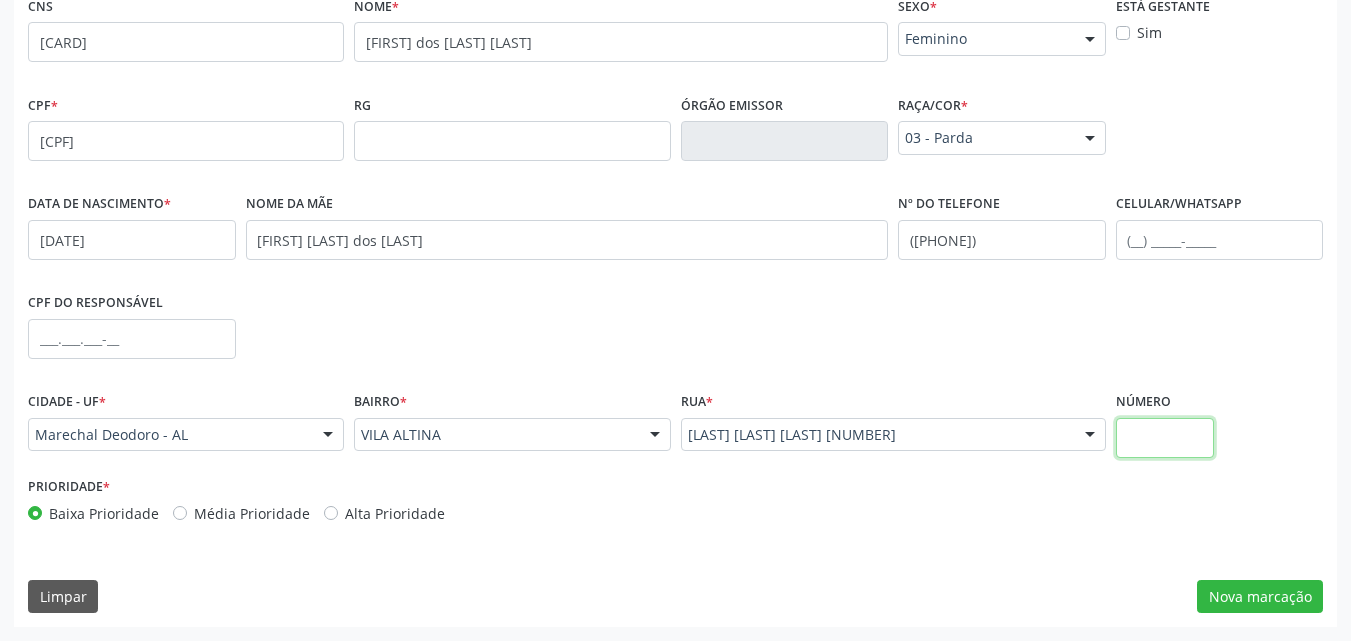 click at bounding box center [1165, 438] 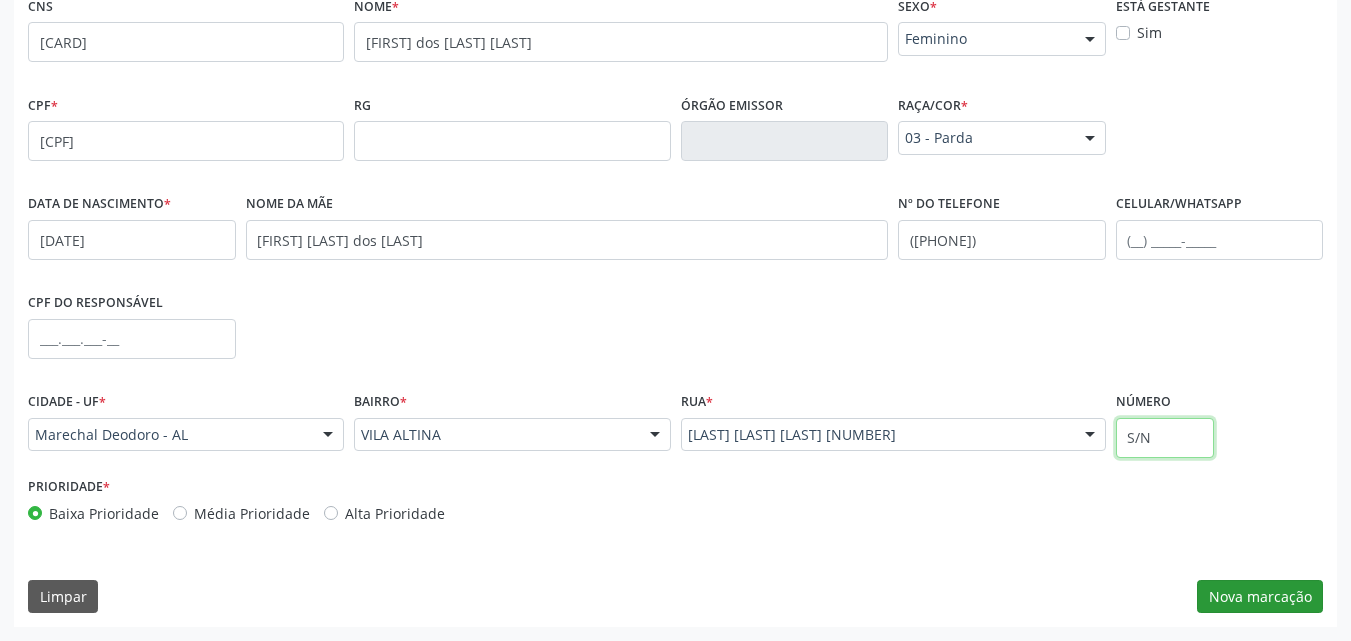 type on "S/N" 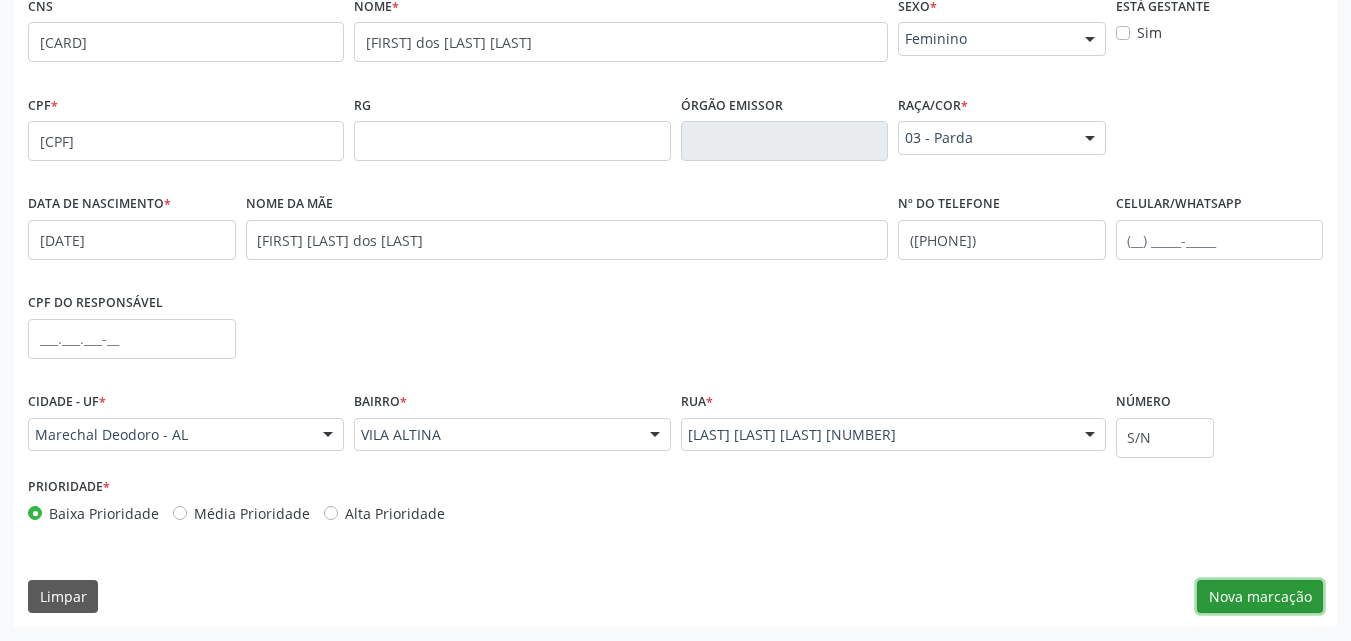 click on "Nova marcação" at bounding box center (1260, 597) 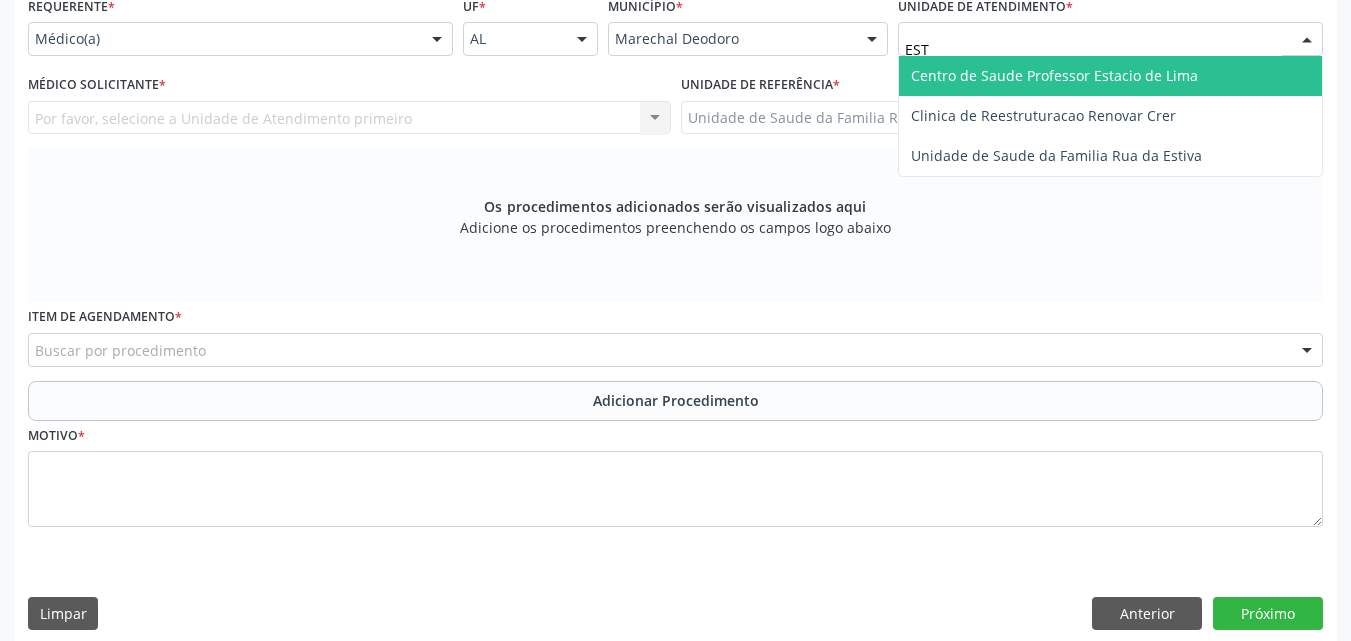 type on "ESTI" 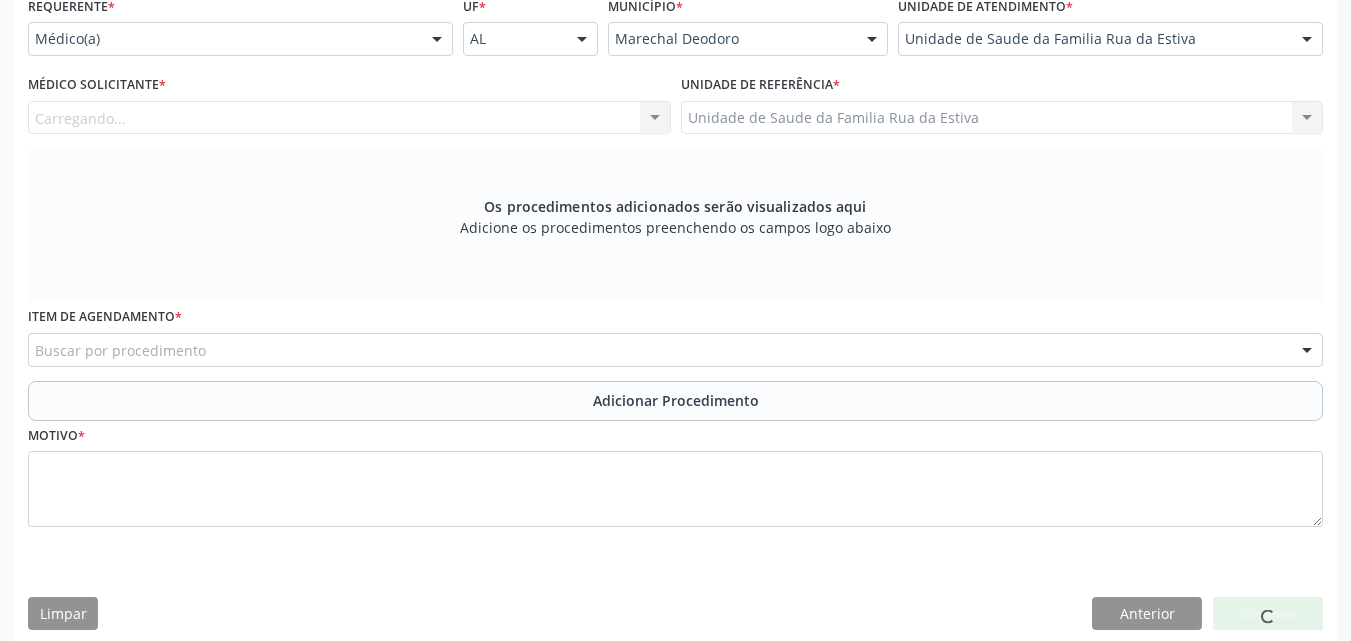 click on "Carregando...
Nenhum resultado encontrado para: "   "
Não há nenhuma opção para ser exibida." at bounding box center (349, 118) 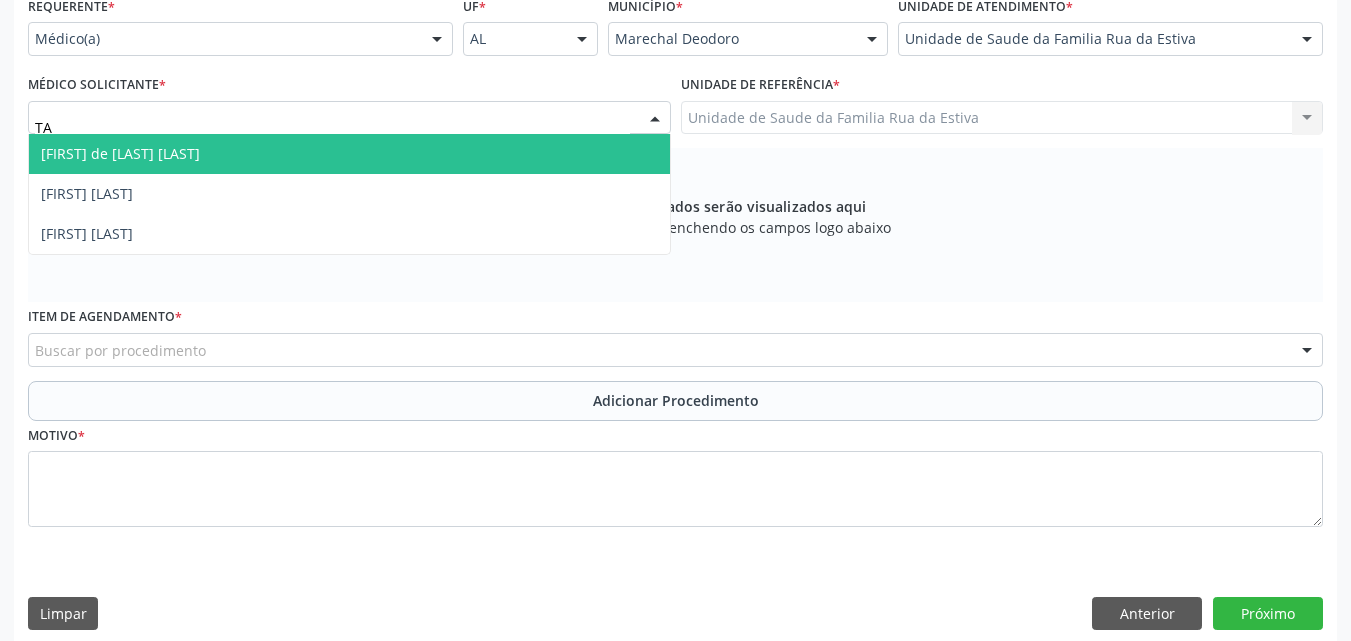 type on "TAC" 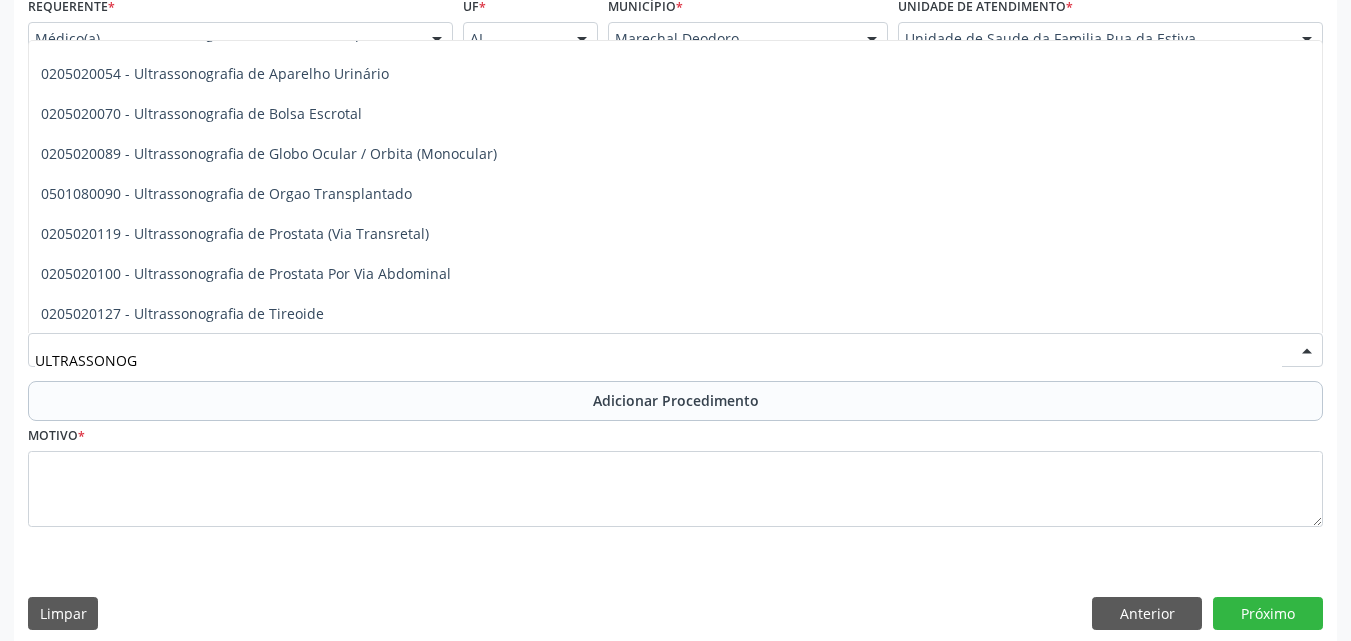 scroll, scrollTop: 547, scrollLeft: 0, axis: vertical 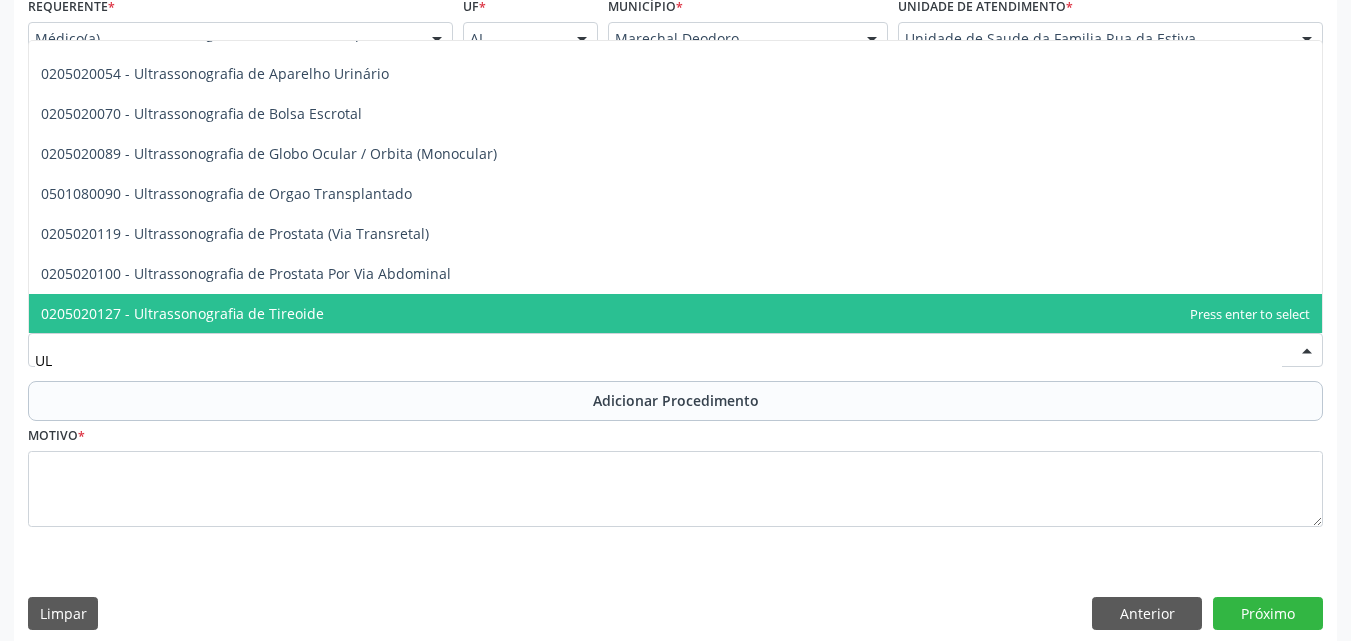 type on "U" 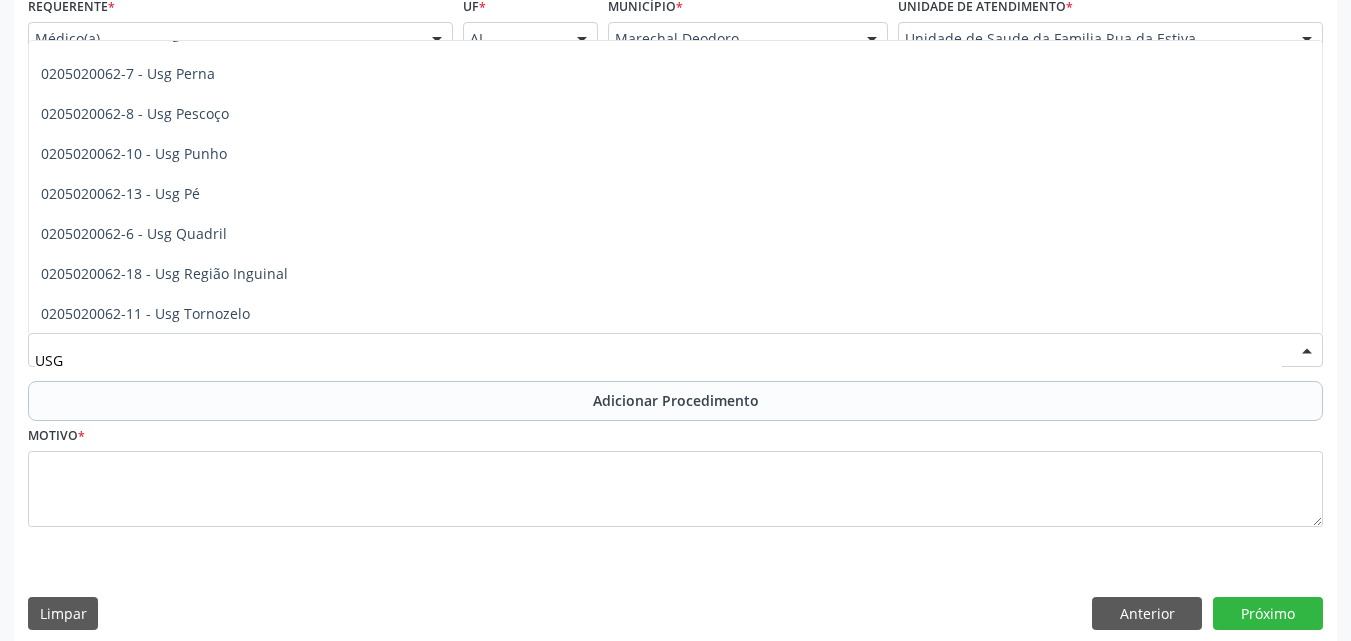 scroll, scrollTop: 467, scrollLeft: 0, axis: vertical 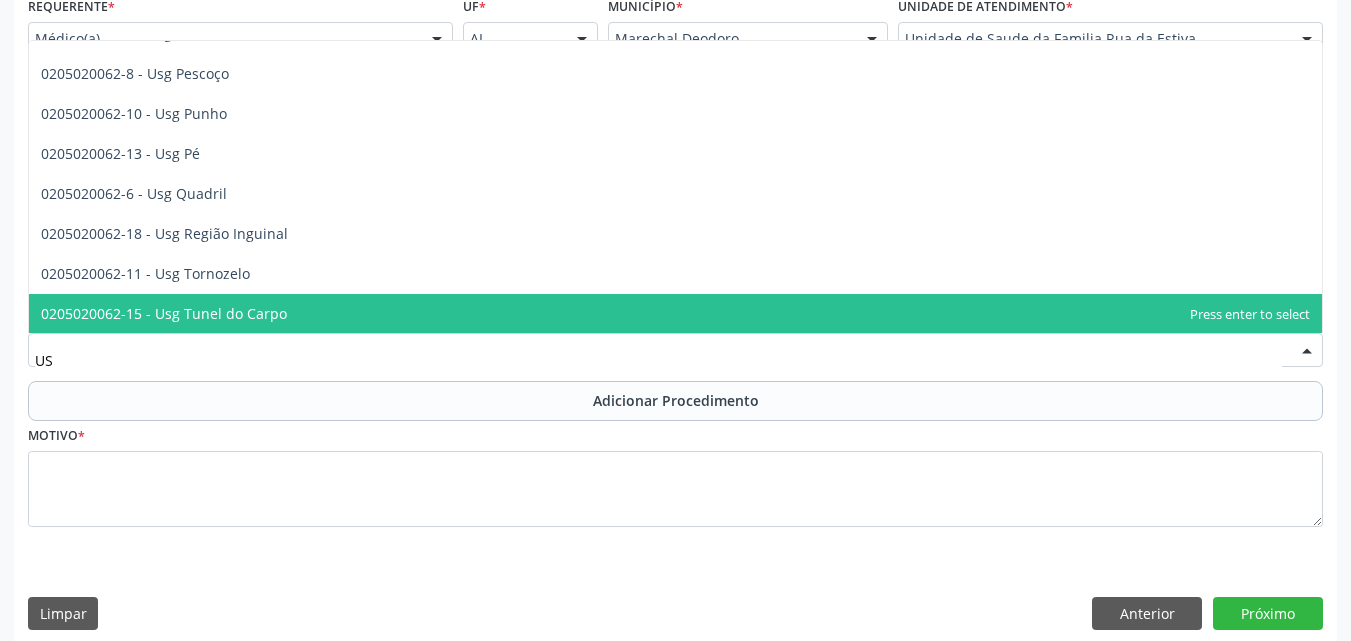 type on "U" 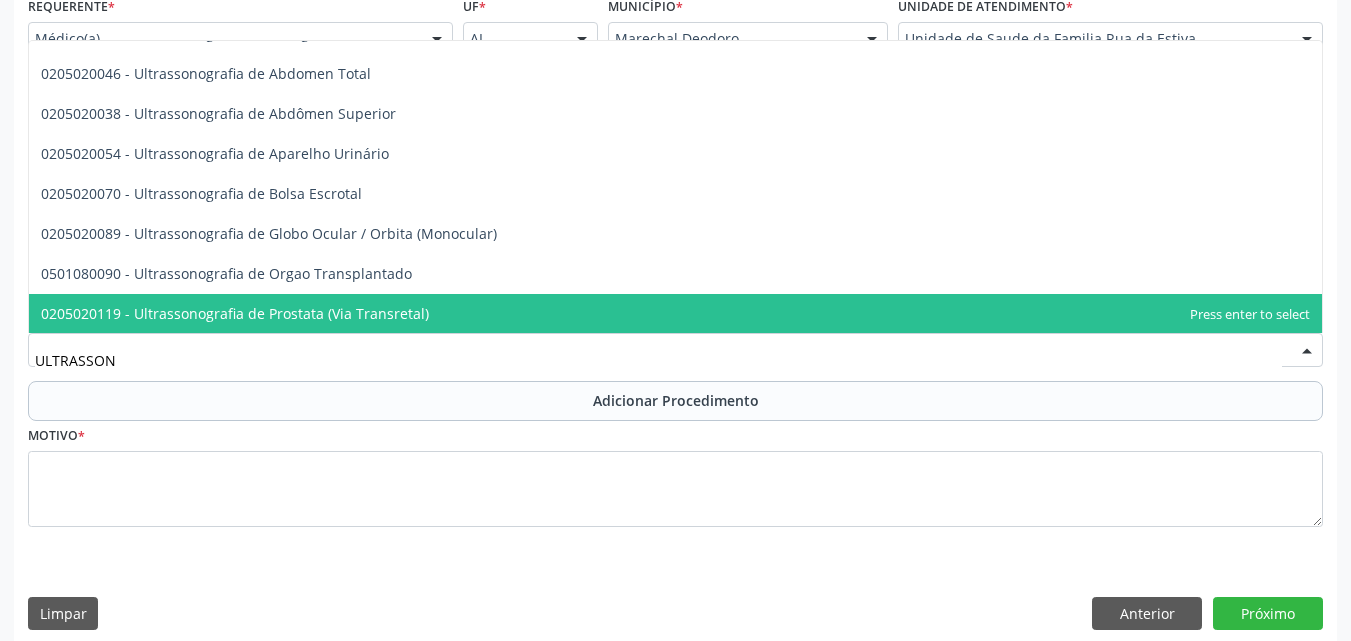 type on "ULTRASSONO" 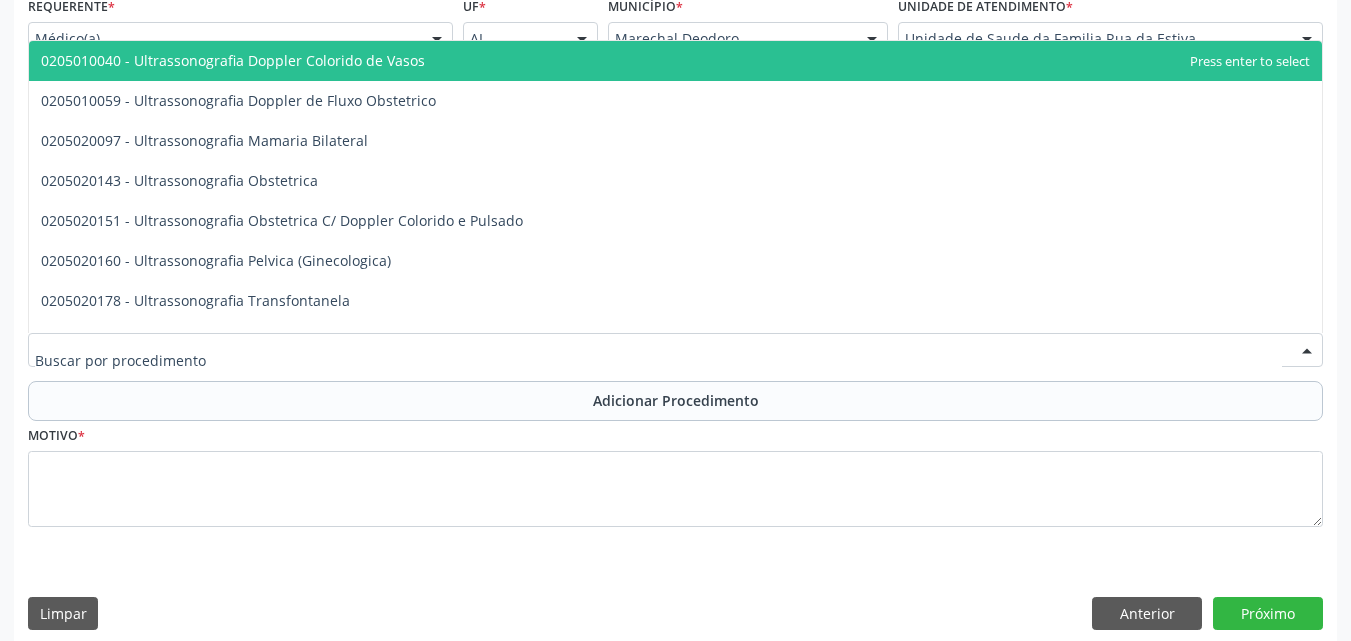 scroll, scrollTop: 0, scrollLeft: 0, axis: both 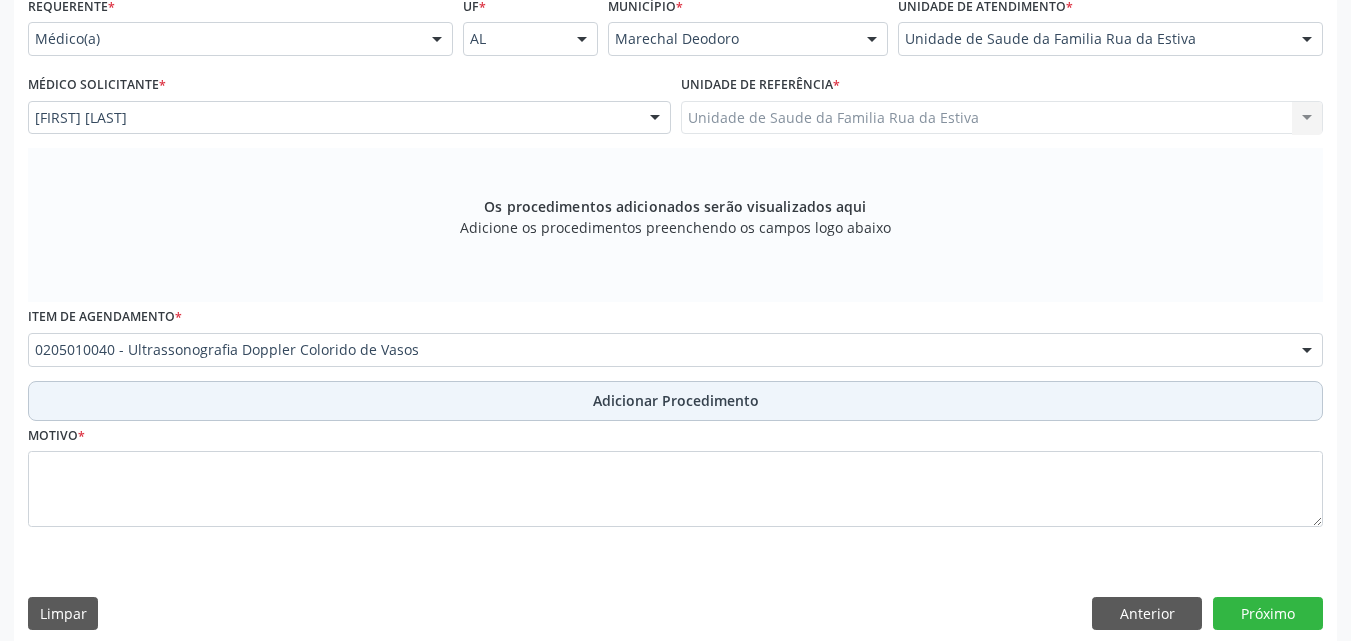 click on "Adicionar Procedimento" at bounding box center [675, 401] 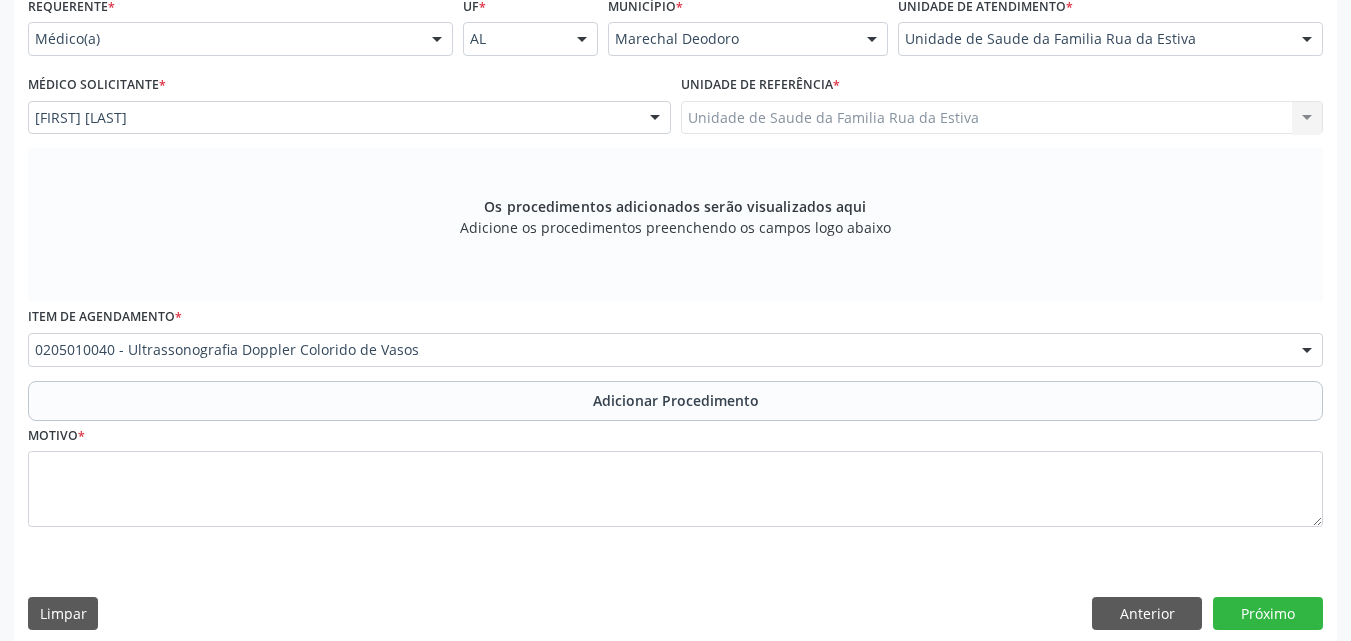 scroll, scrollTop: 412, scrollLeft: 0, axis: vertical 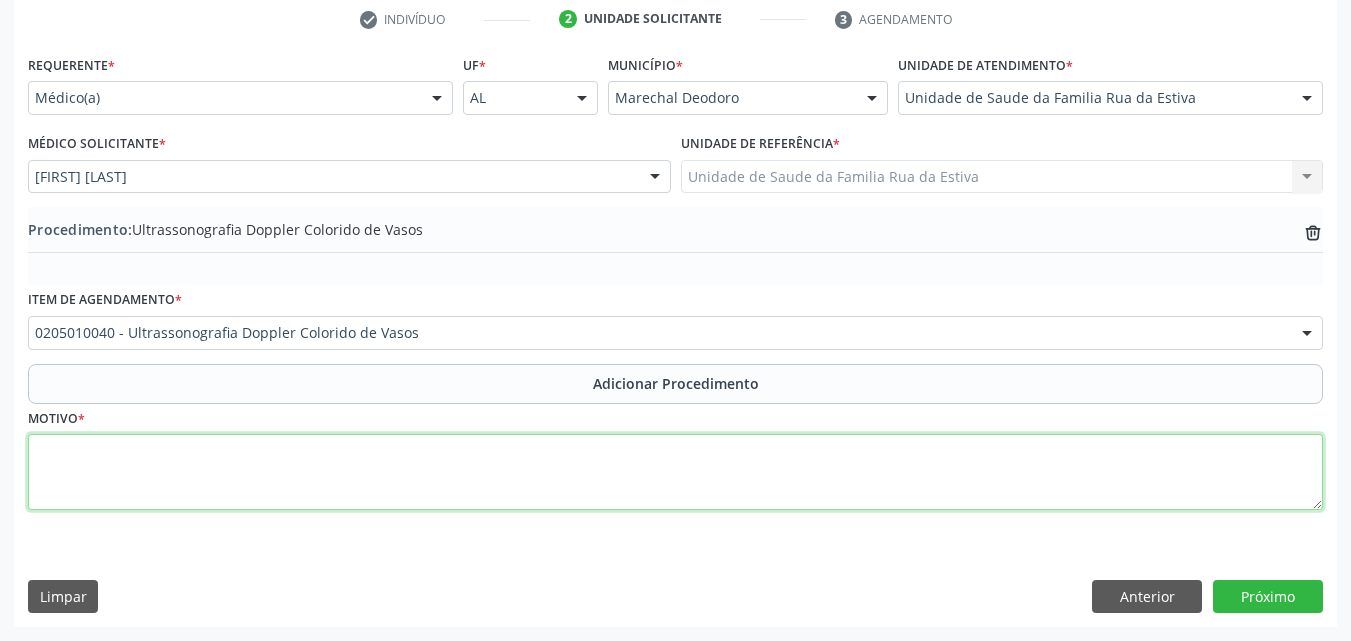click at bounding box center [675, 472] 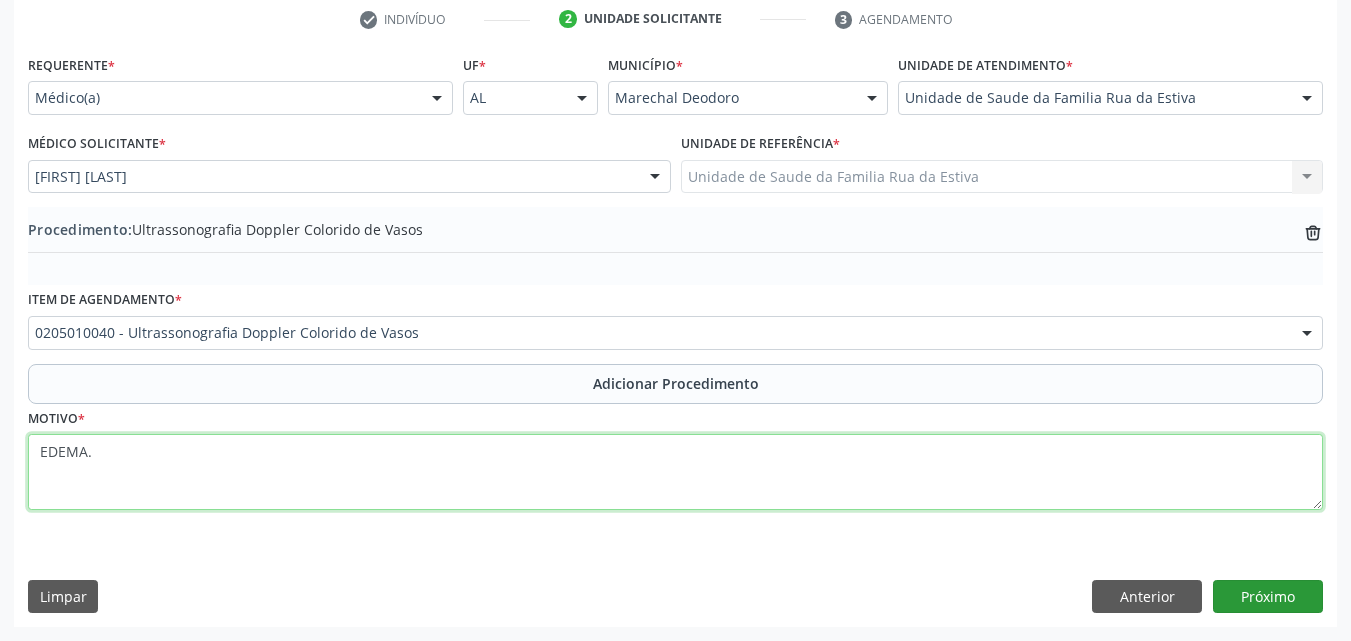 type on "EDEMA." 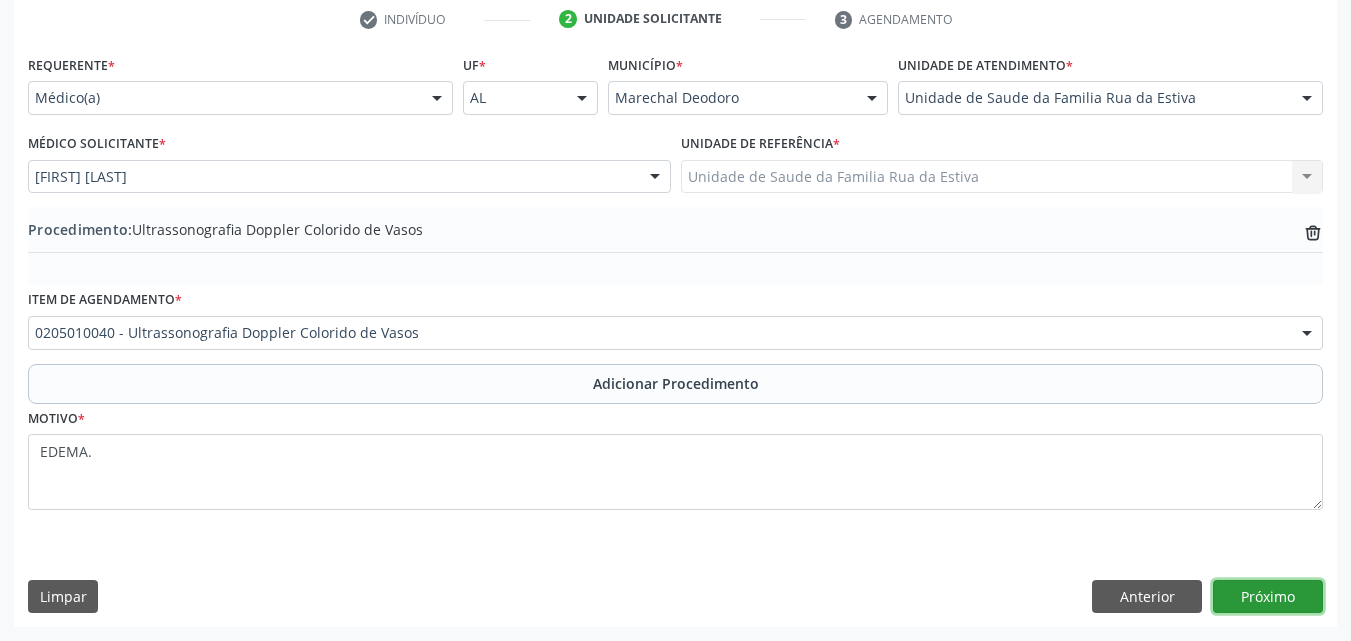 click on "Próximo" at bounding box center (1268, 597) 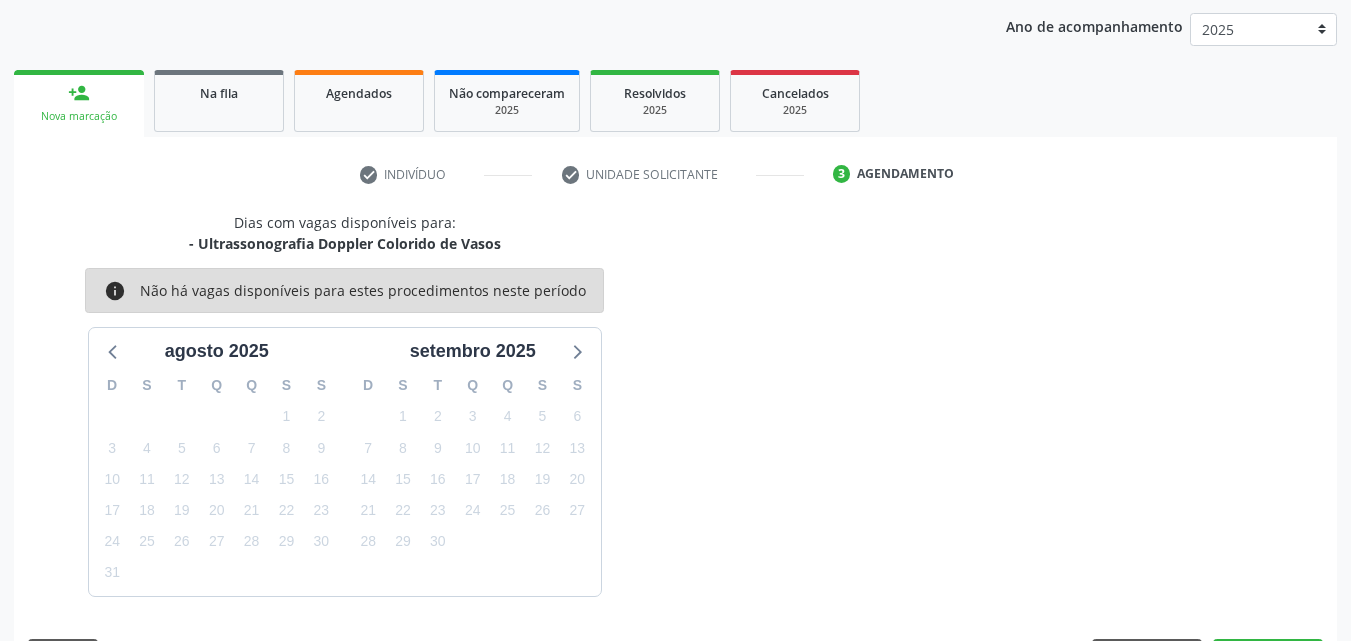 scroll, scrollTop: 316, scrollLeft: 0, axis: vertical 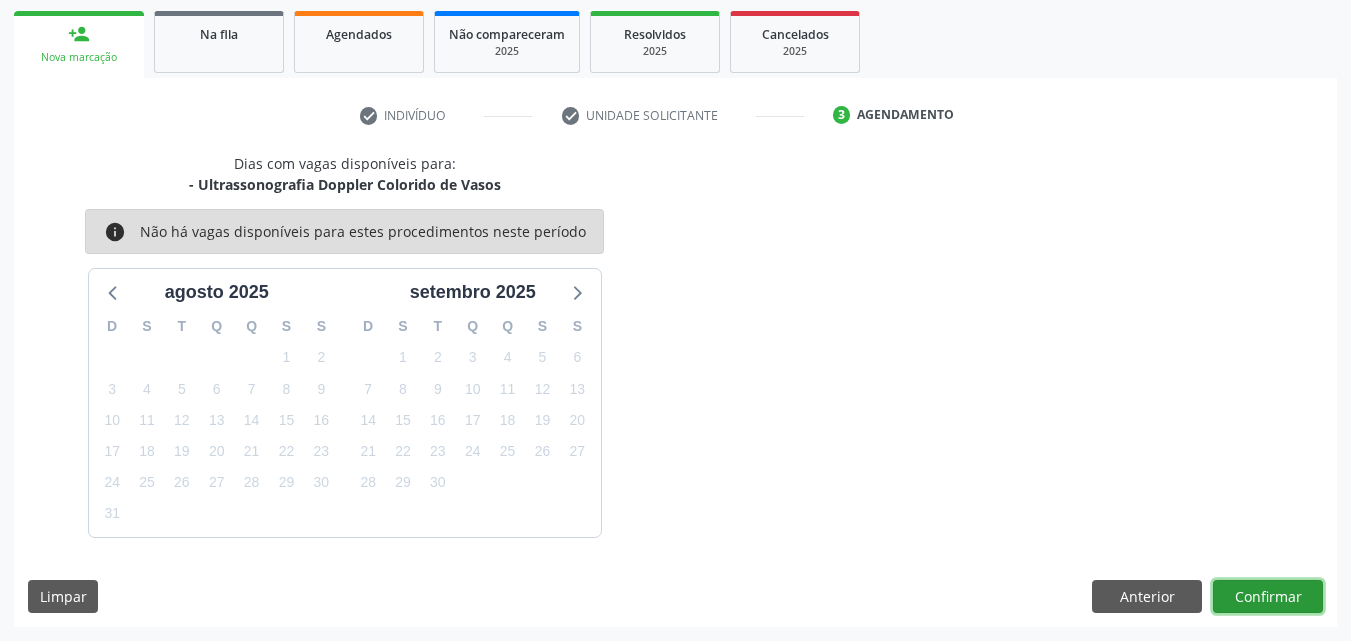 click on "Confirmar" at bounding box center (1268, 597) 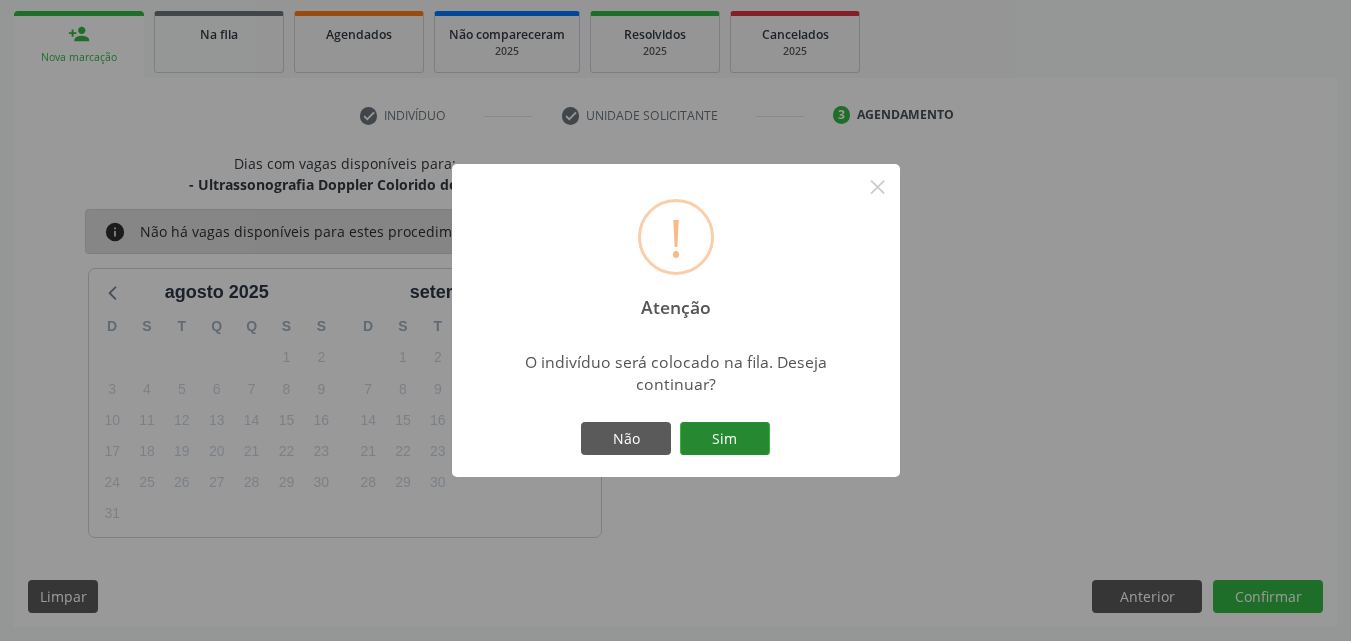 click on "Sim" at bounding box center [725, 439] 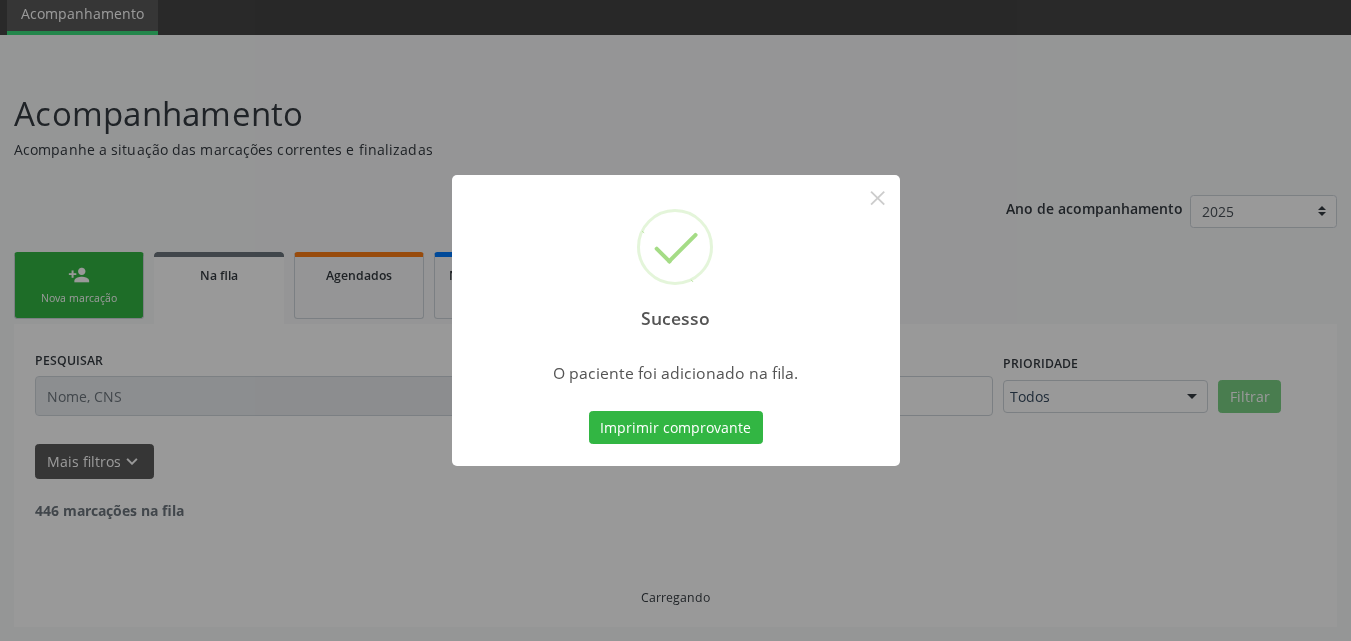 scroll, scrollTop: 54, scrollLeft: 0, axis: vertical 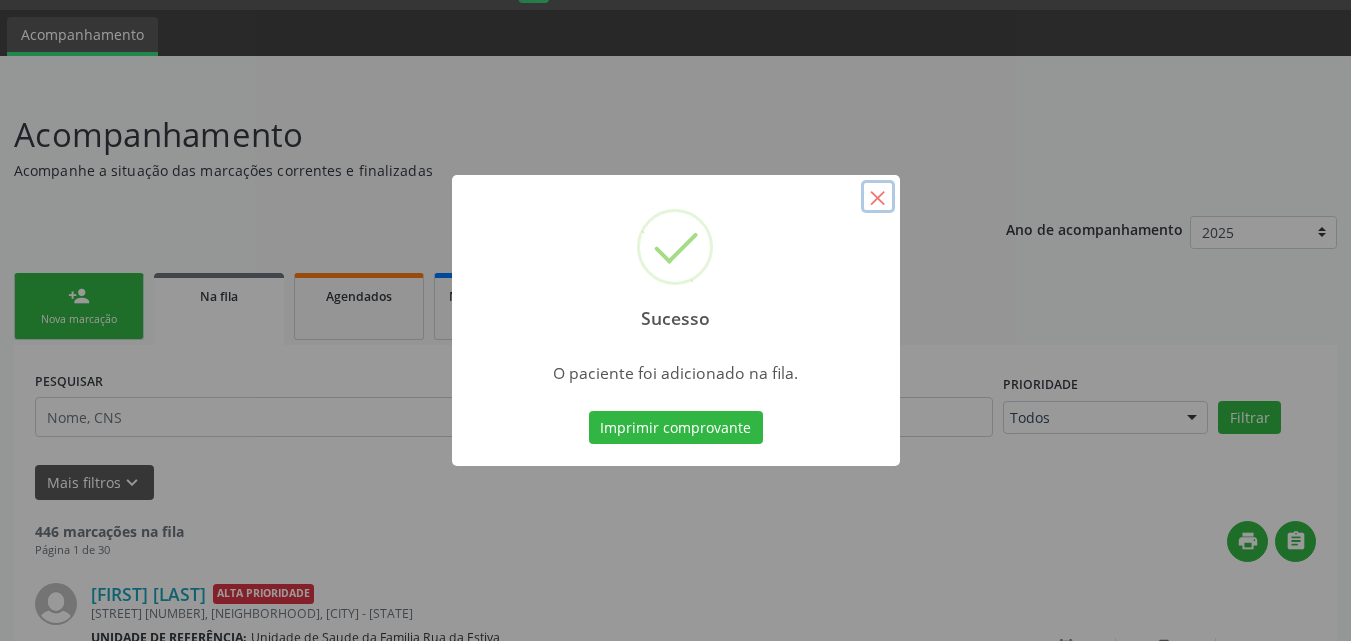 click on "×" at bounding box center [878, 197] 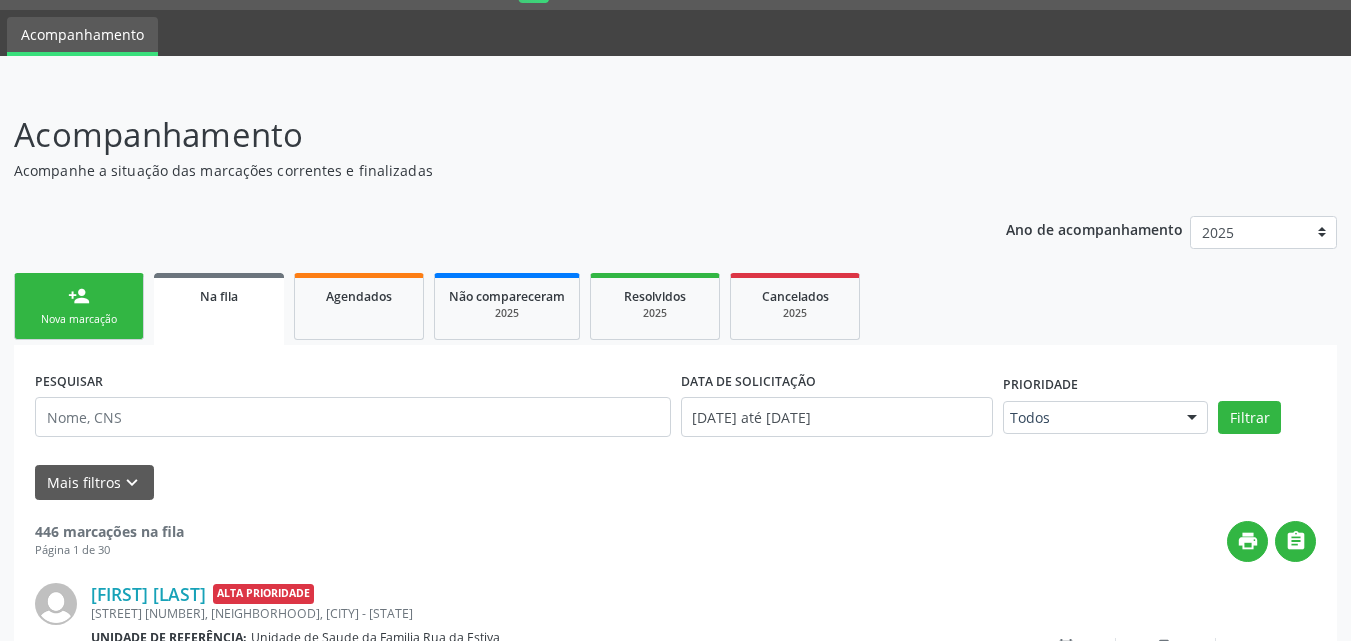 click on "person_add" at bounding box center [79, 296] 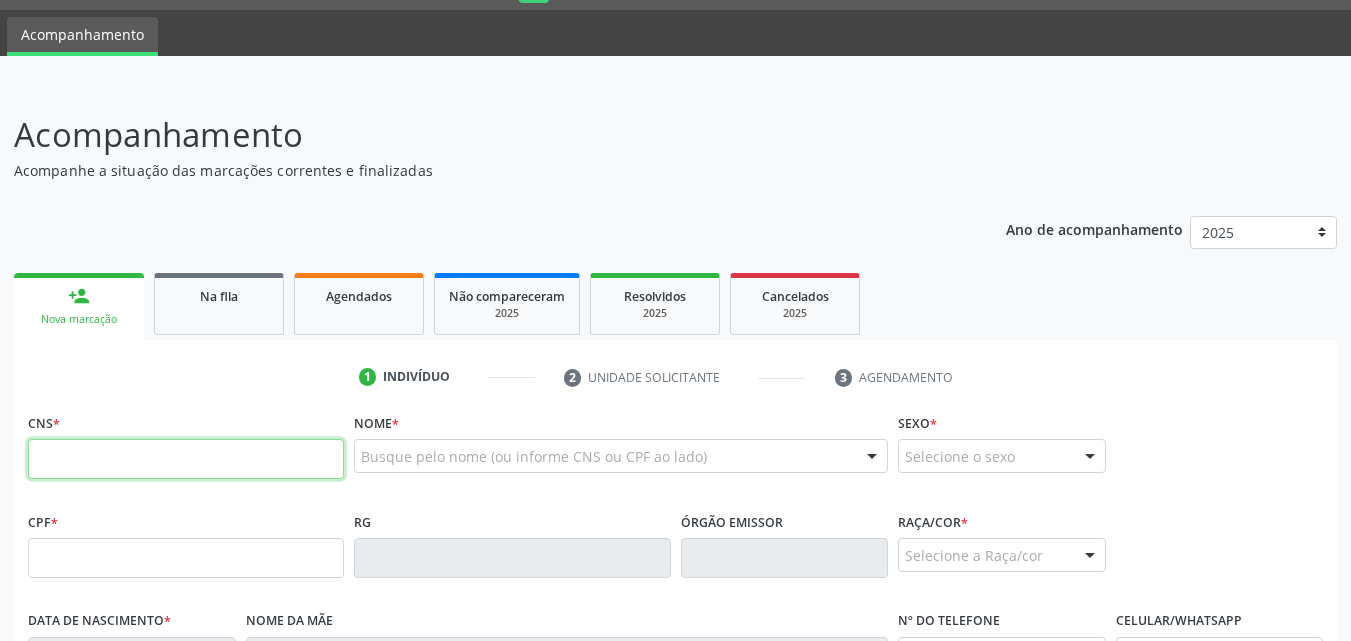click at bounding box center [186, 459] 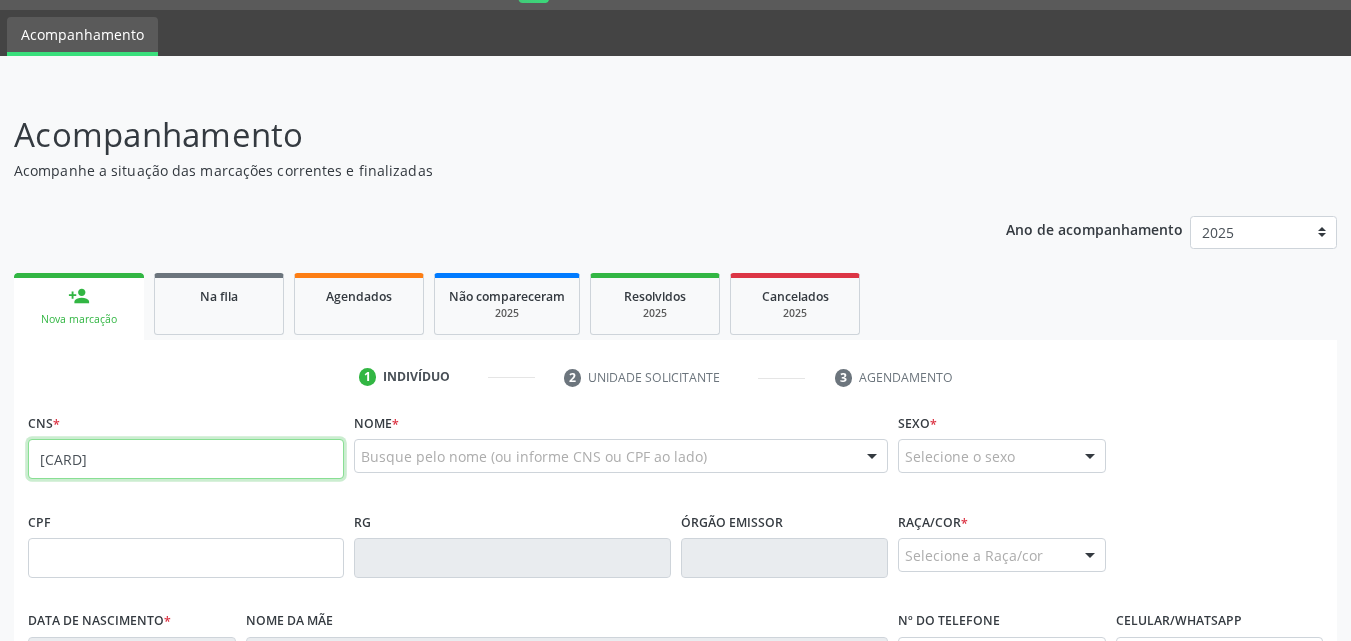 type on "[CARD]" 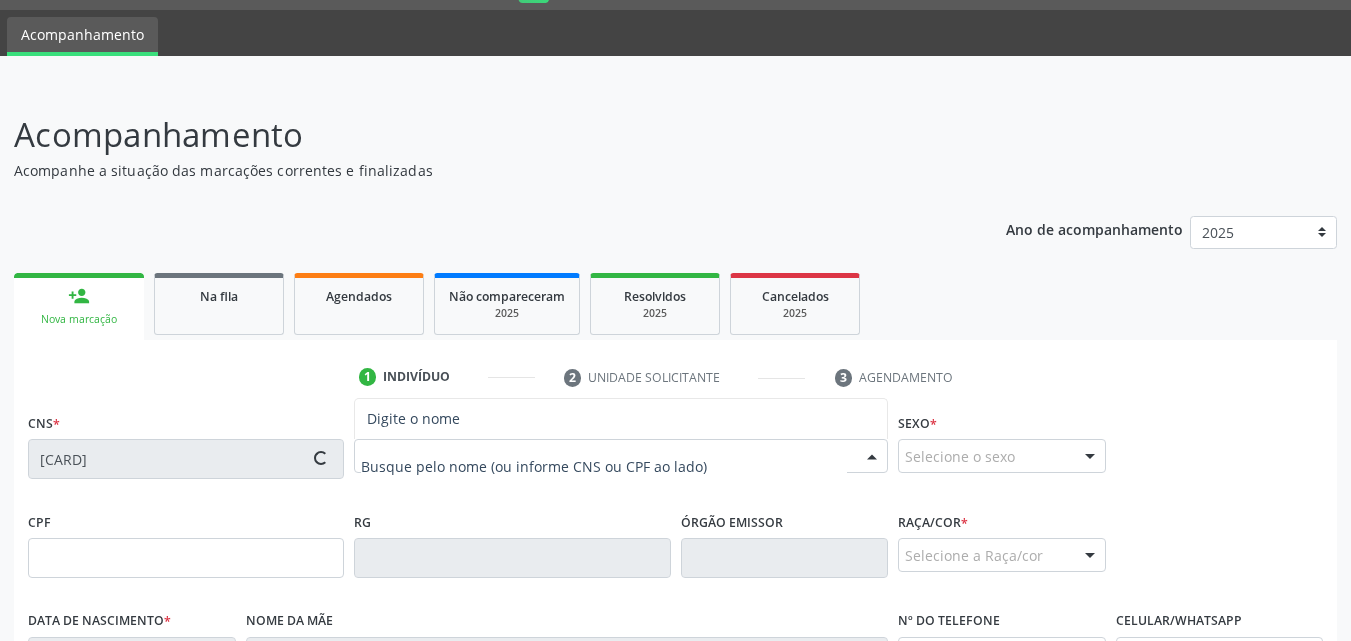 type on "[CPF]" 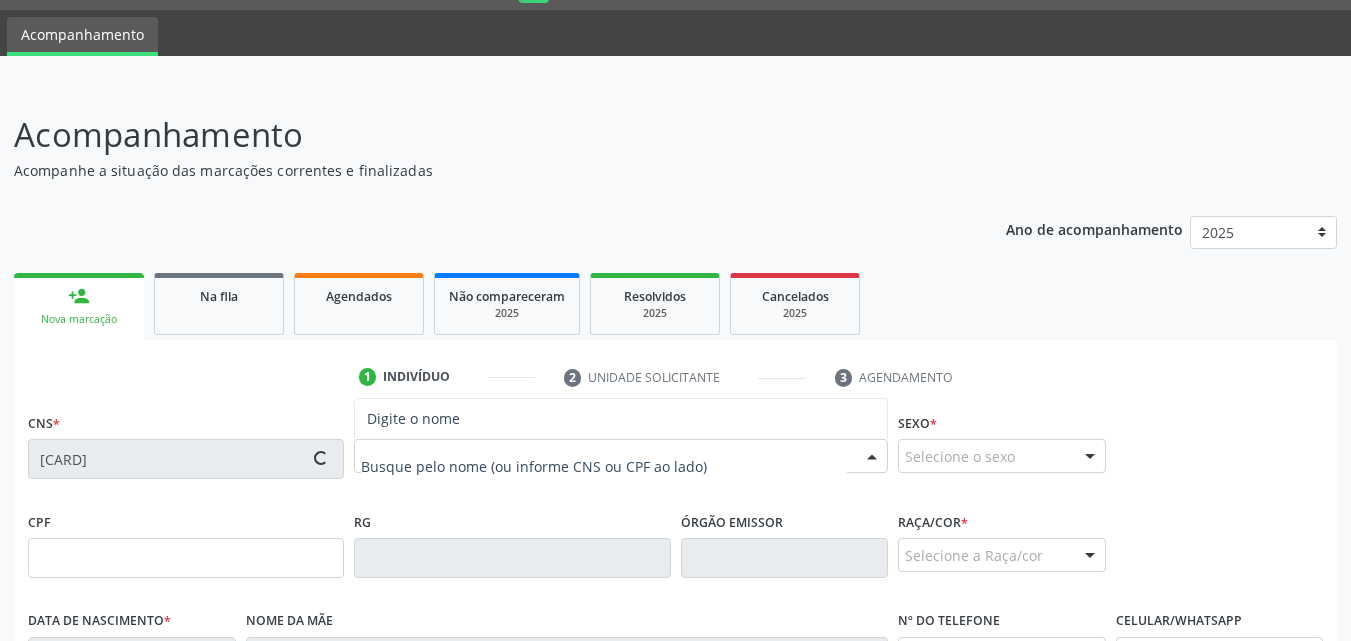 type on "[DATE]" 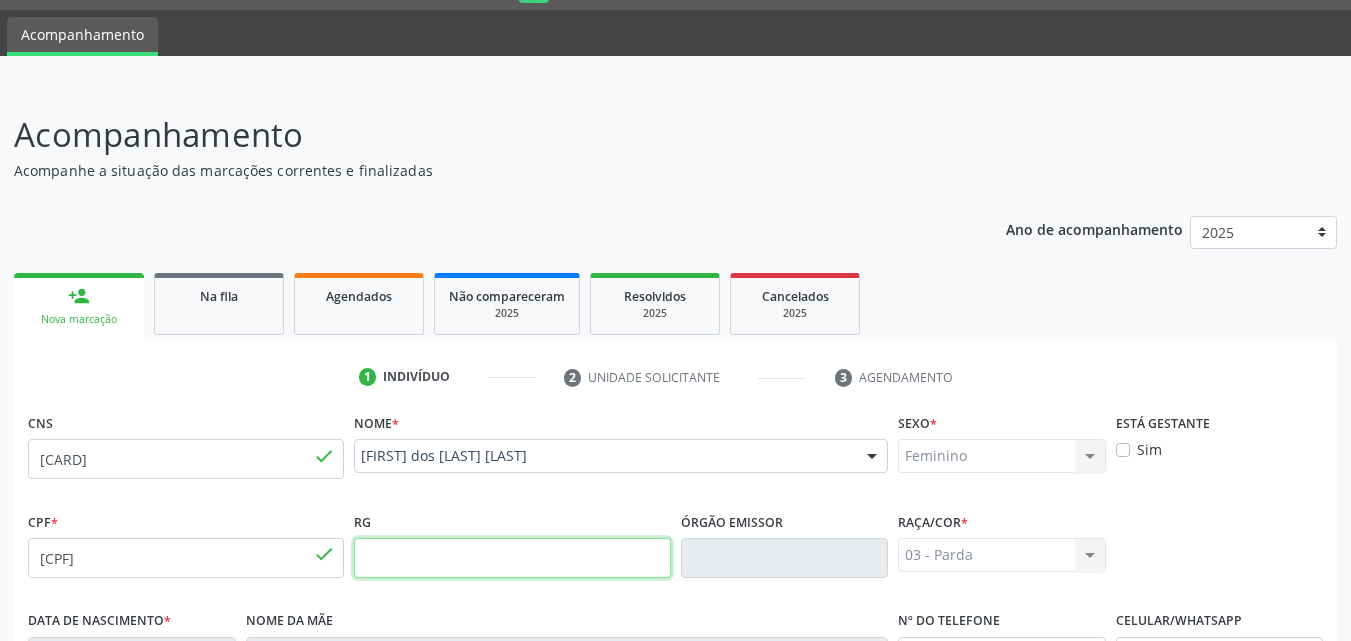 scroll, scrollTop: 471, scrollLeft: 0, axis: vertical 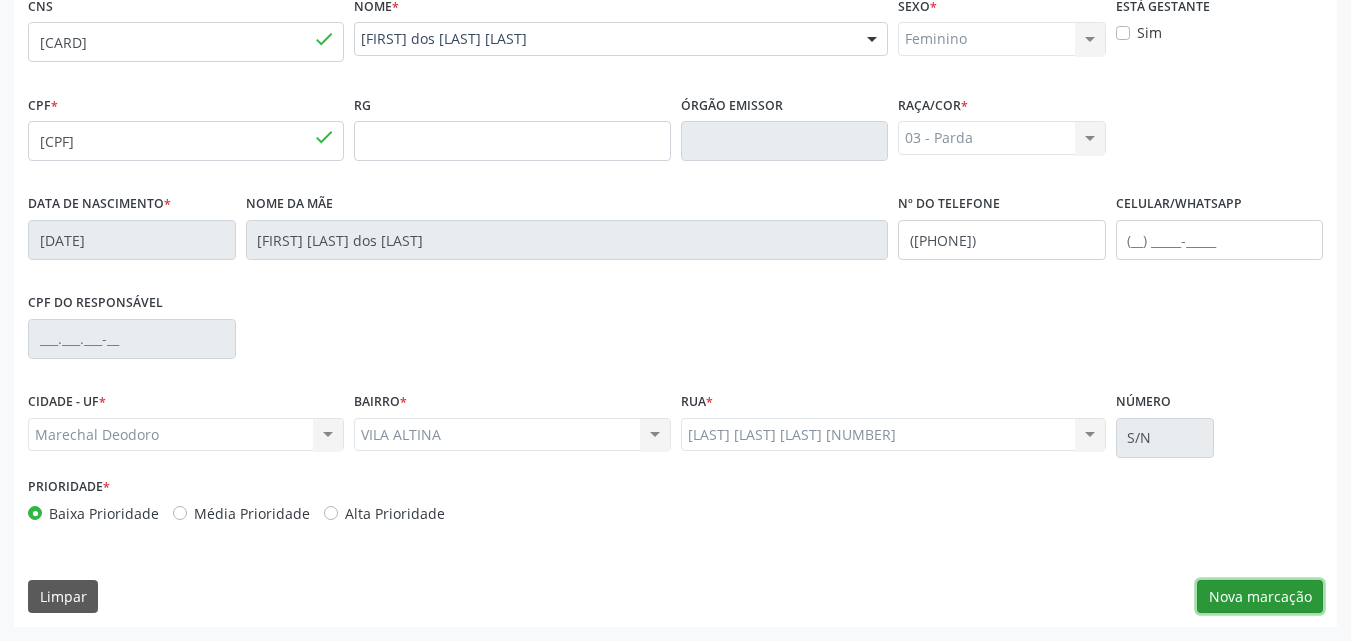 click on "Nova marcação" at bounding box center [1260, 597] 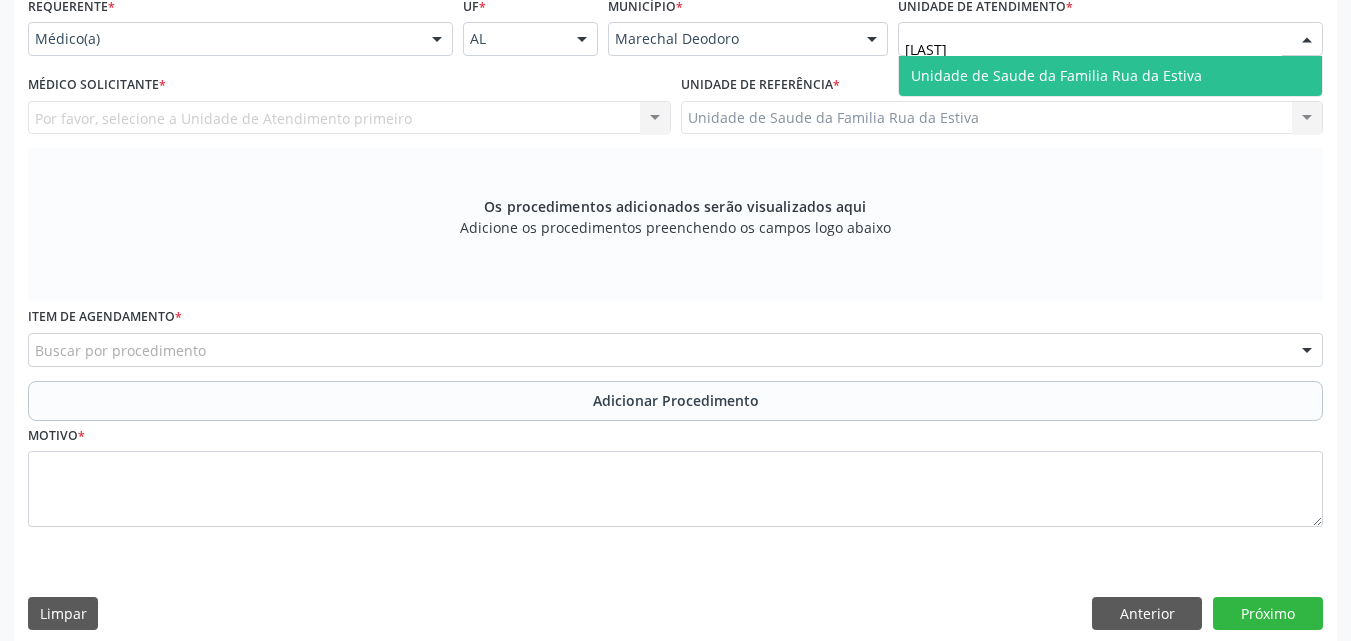 type on "estiv" 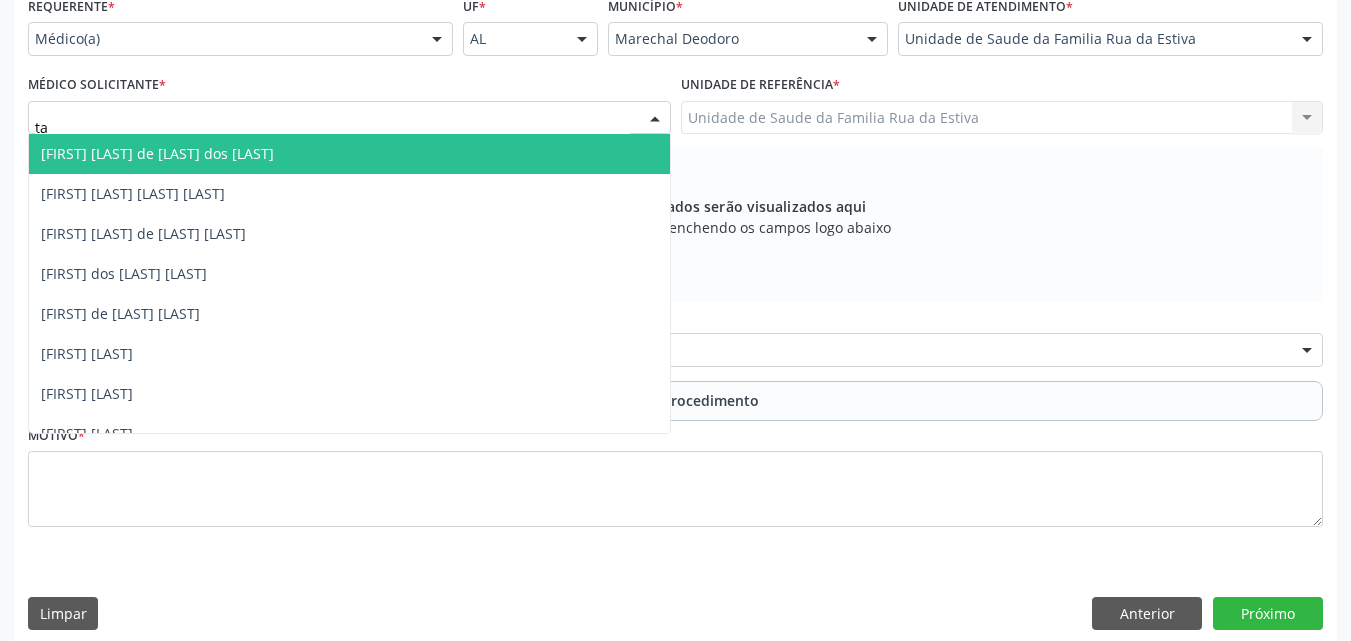 type on "tac" 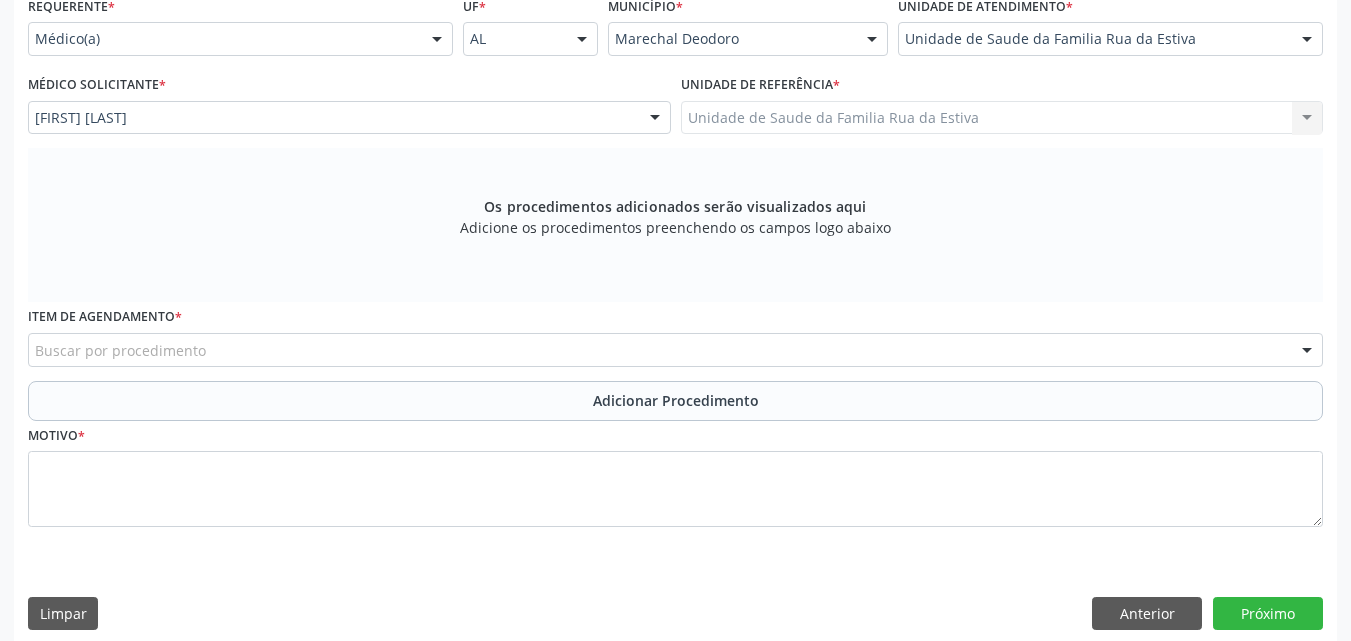 click on "Unidade de Saude da Familia Rua da Estiva         Unidade de Saude da Familia Rua da Estiva
Nenhum resultado encontrado para: "   "
Não há nenhuma opção para ser exibida." at bounding box center (1002, 118) 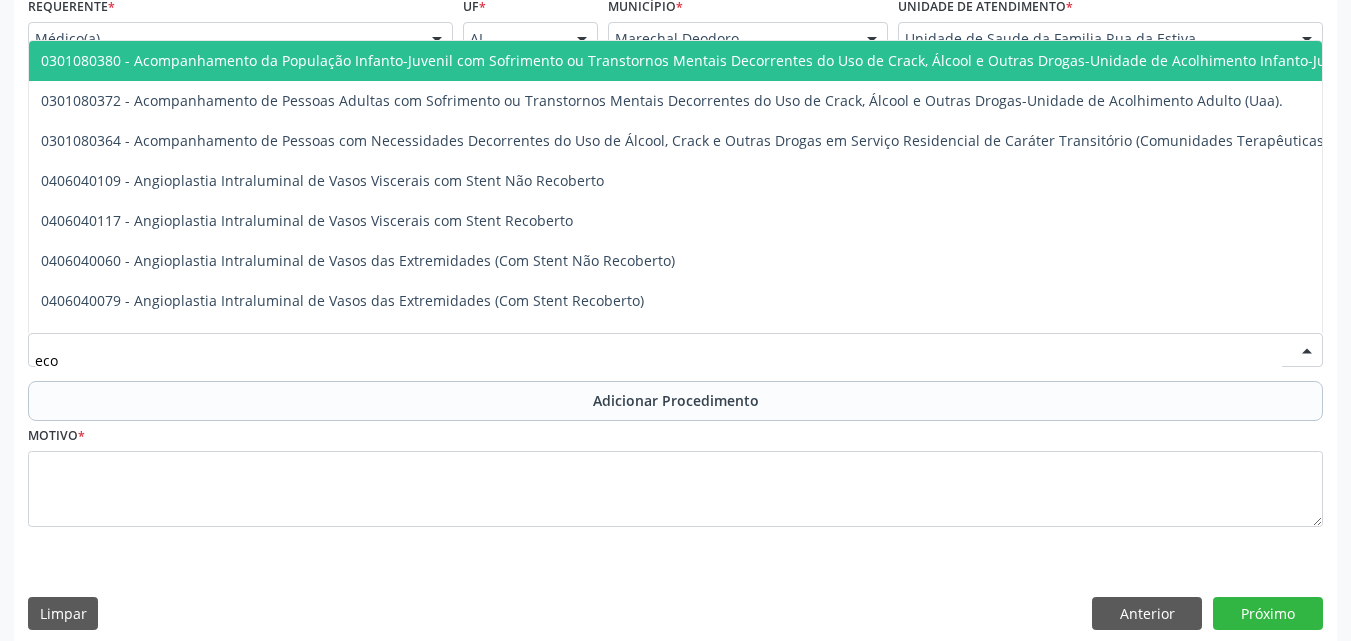 type on "ecoc" 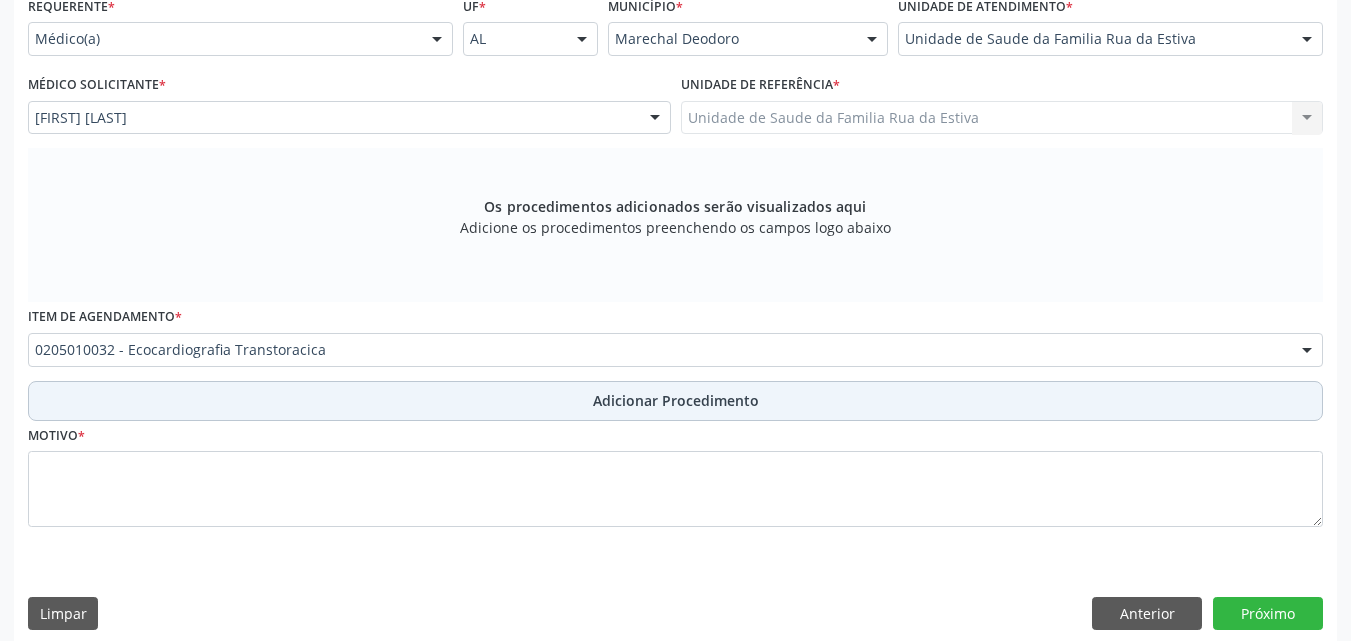 click on "Adicionar Procedimento" at bounding box center [675, 401] 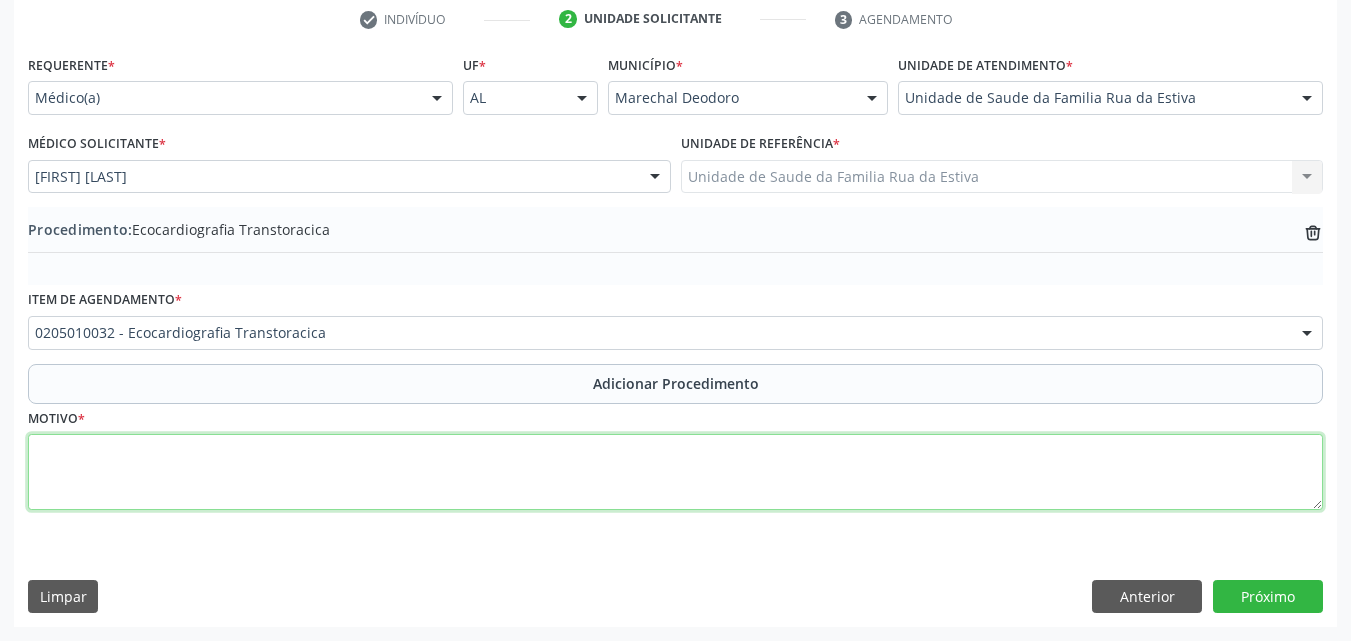 click at bounding box center [675, 472] 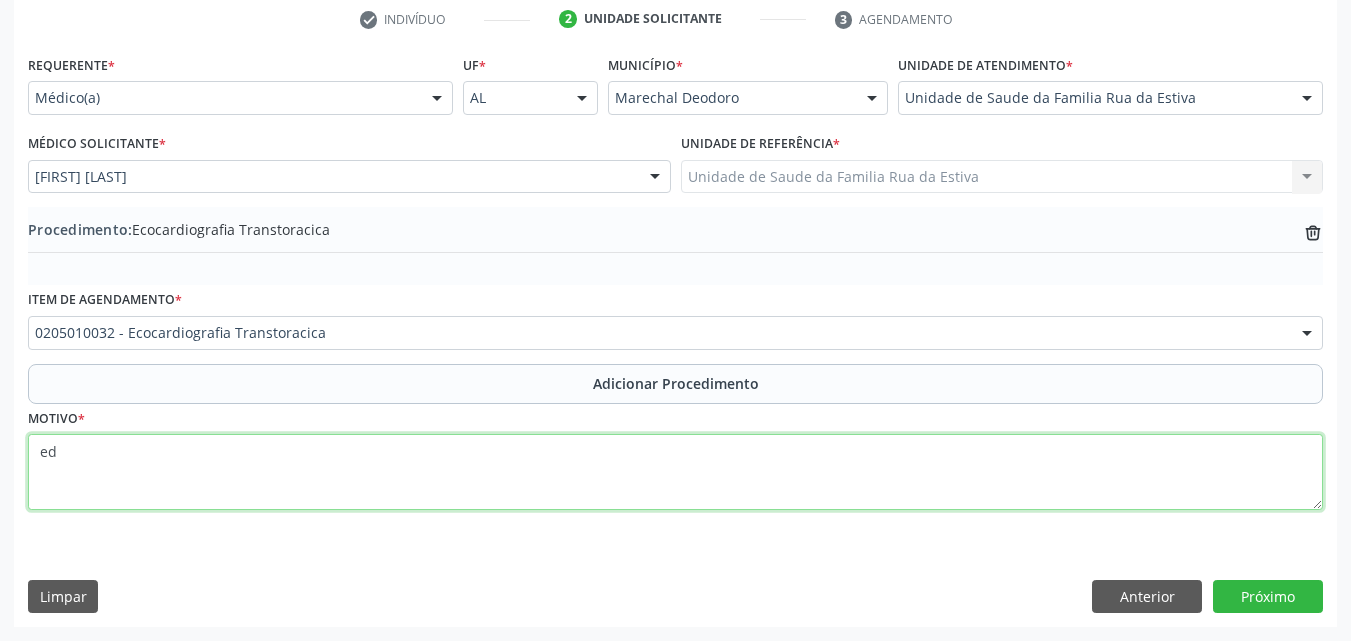 type on "e" 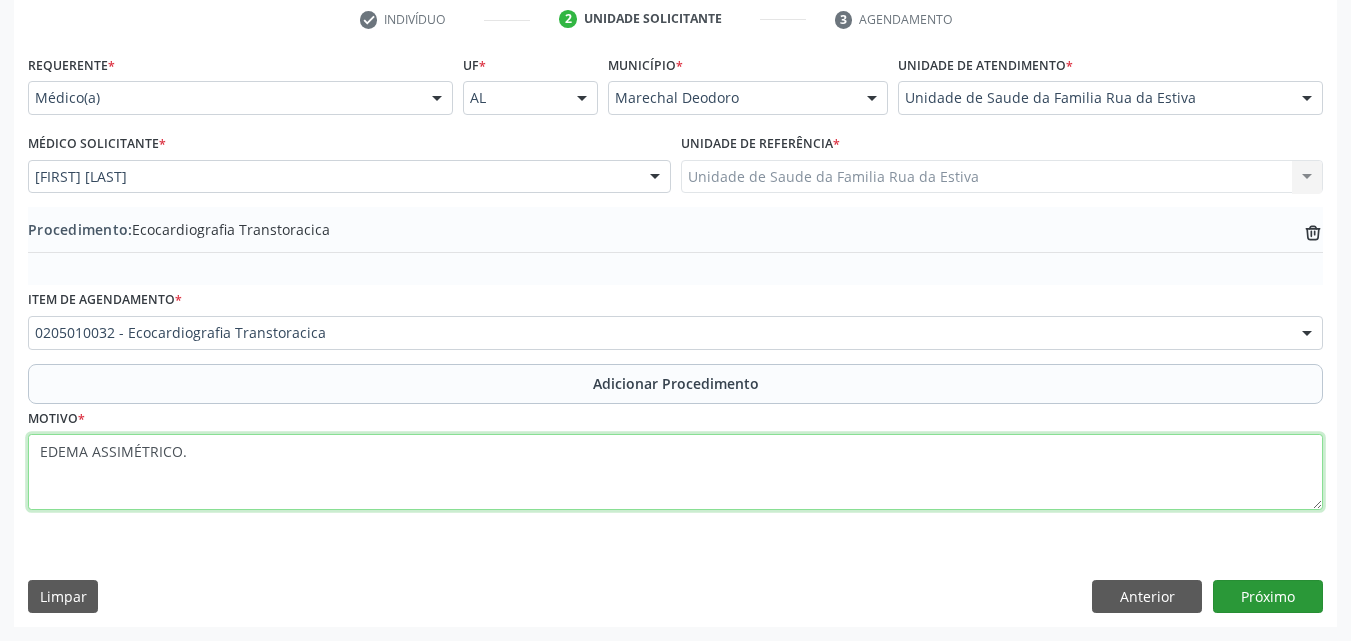 type on "EDEMA ASSIMÉTRICO." 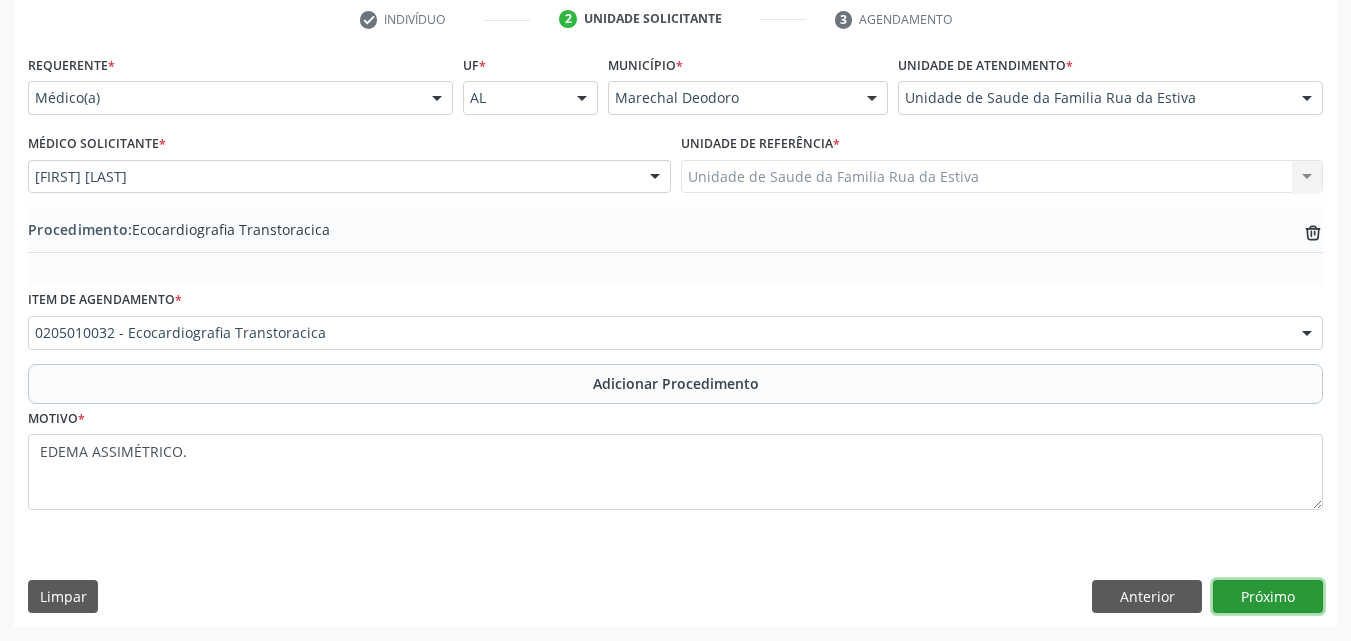 click on "Próximo" at bounding box center (1268, 597) 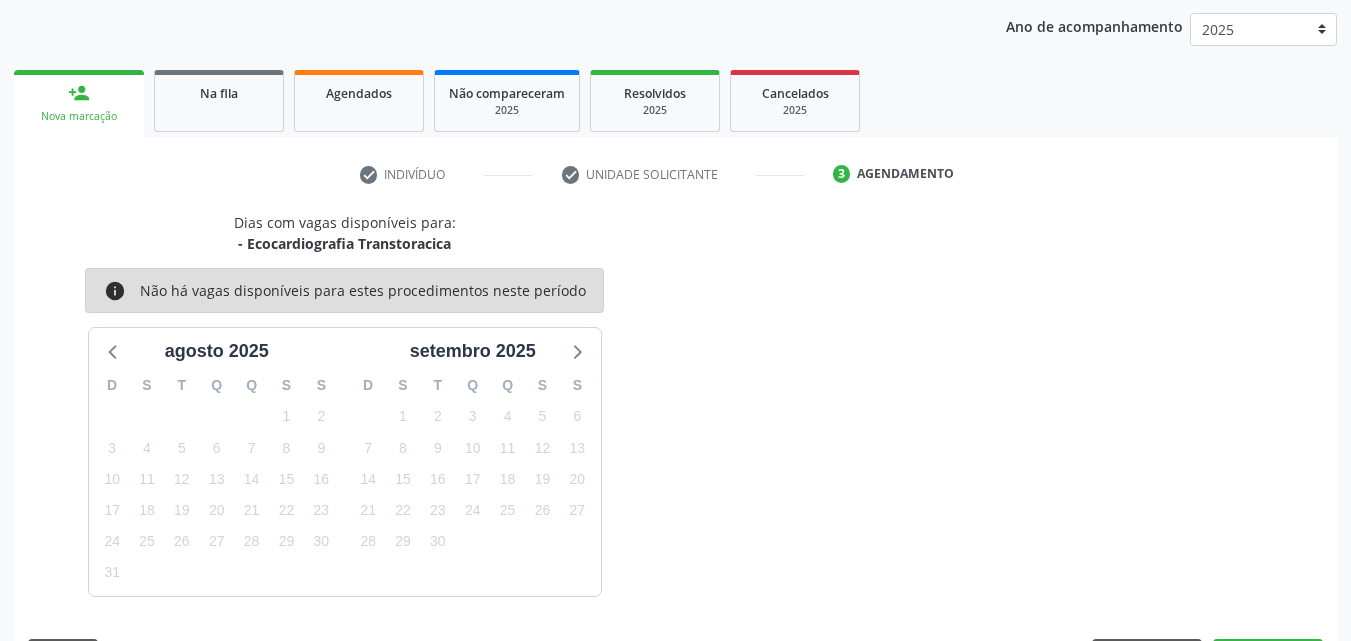 scroll, scrollTop: 316, scrollLeft: 0, axis: vertical 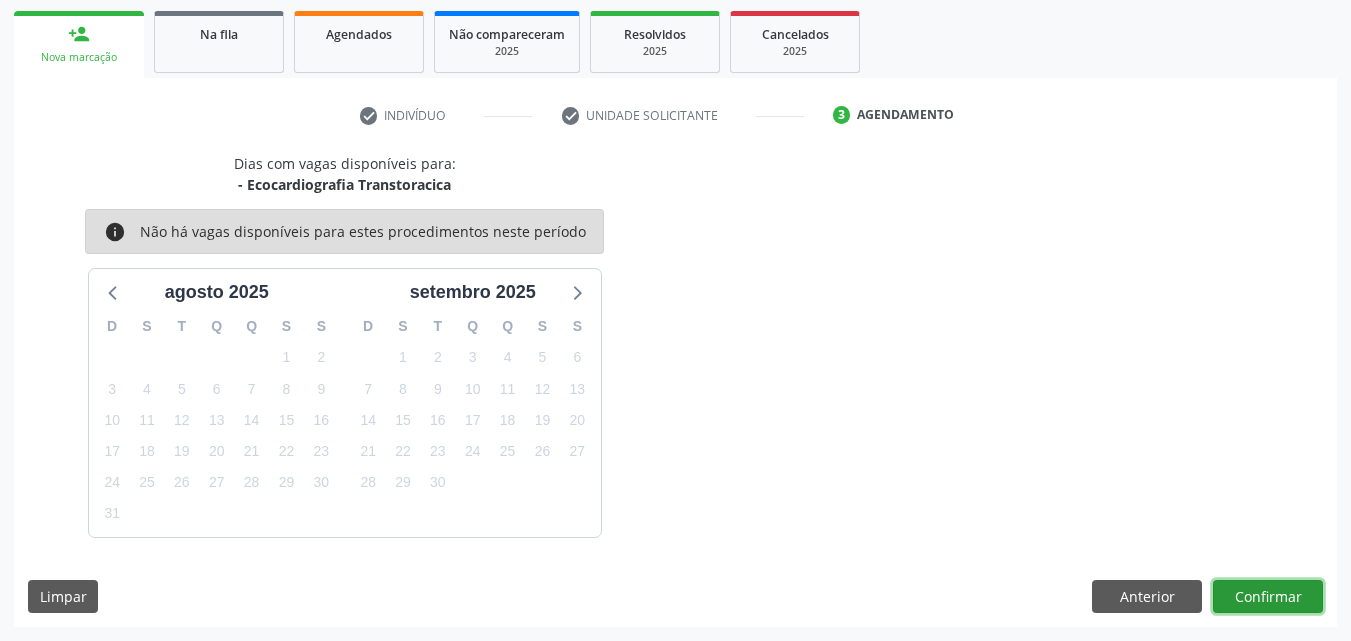click on "Confirmar" at bounding box center [1268, 597] 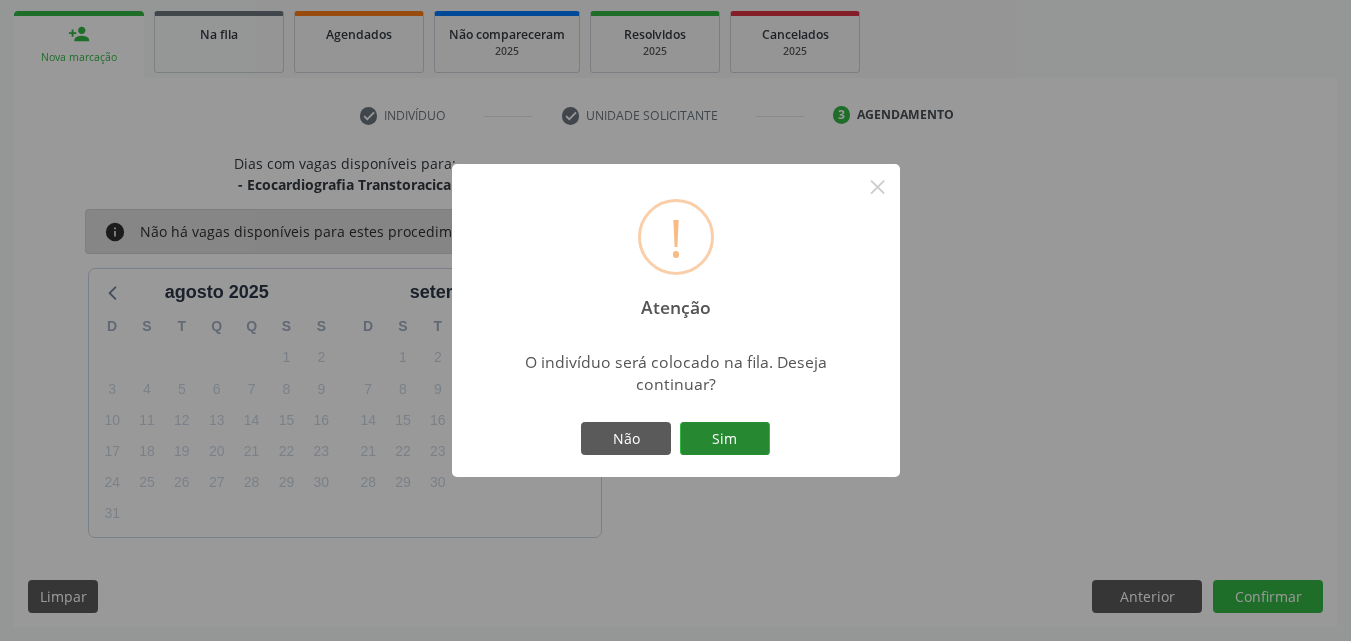 click on "Sim" at bounding box center (725, 439) 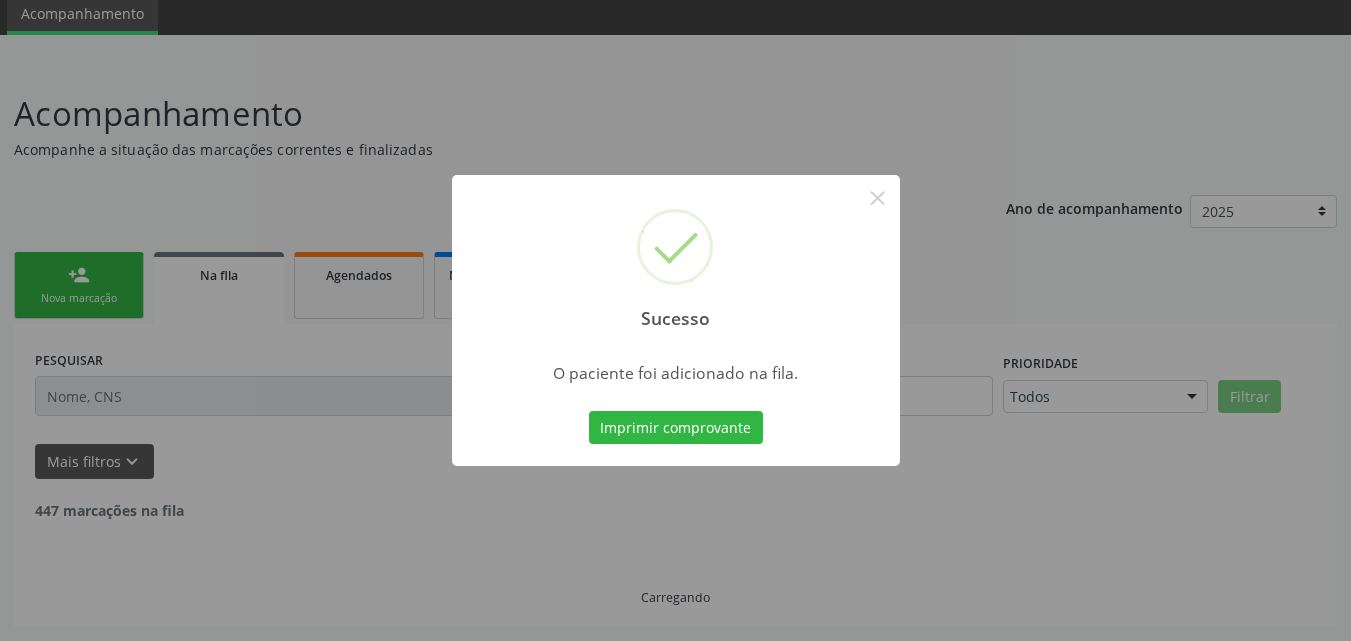 scroll, scrollTop: 54, scrollLeft: 0, axis: vertical 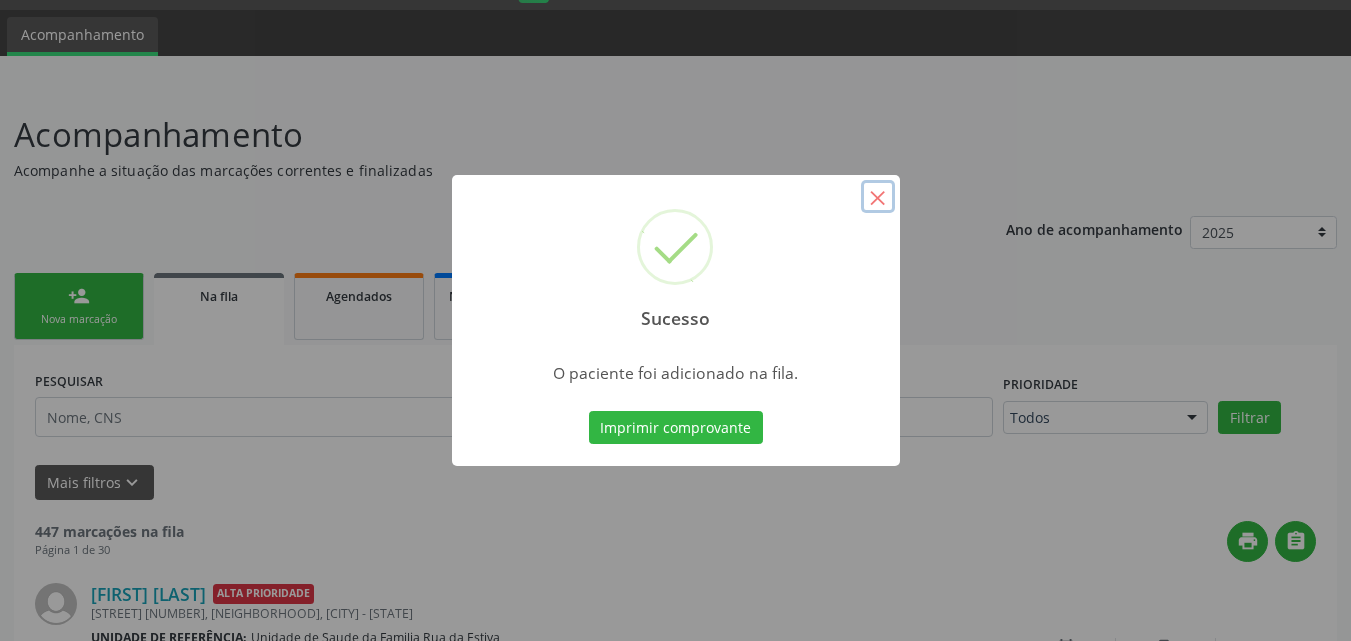 click on "×" at bounding box center [878, 197] 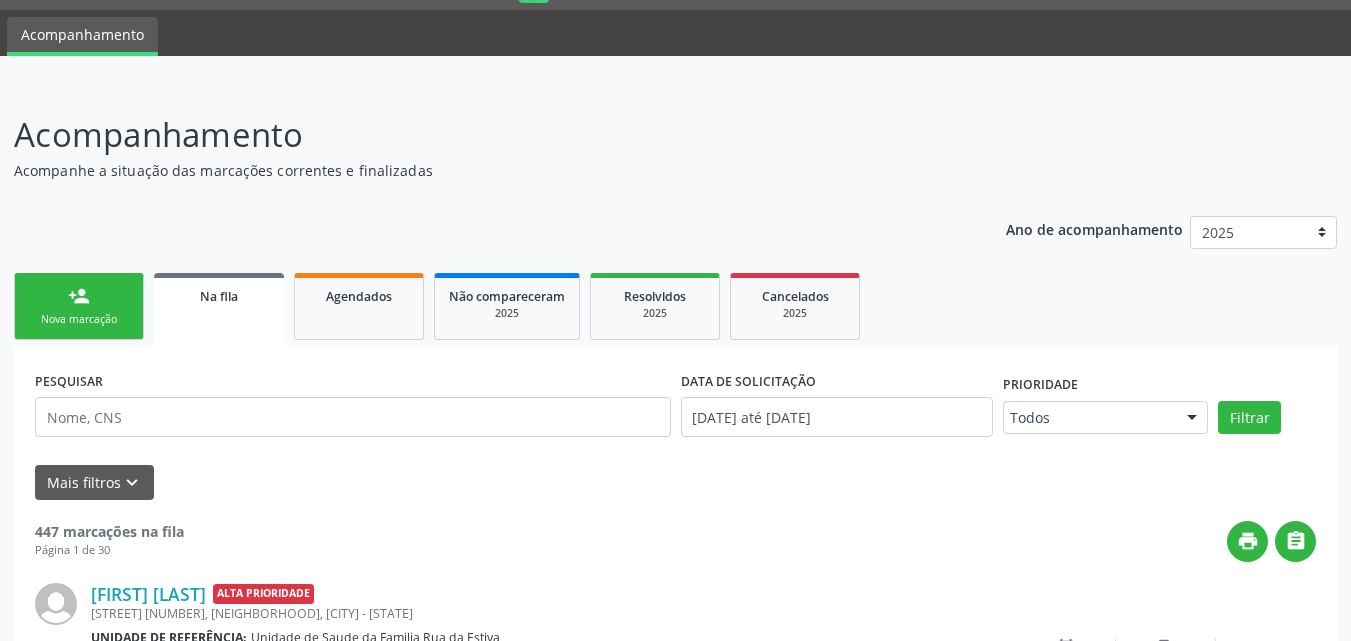 click on "person_add
Nova marcação" at bounding box center (79, 306) 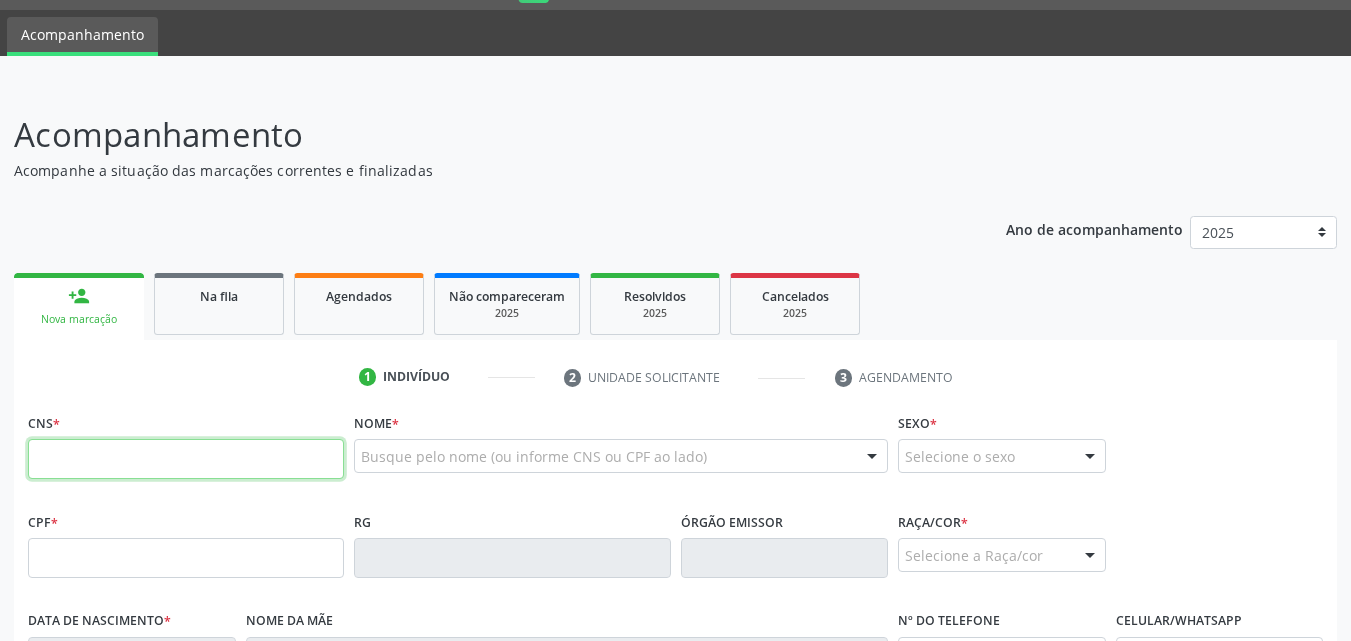 click at bounding box center [186, 459] 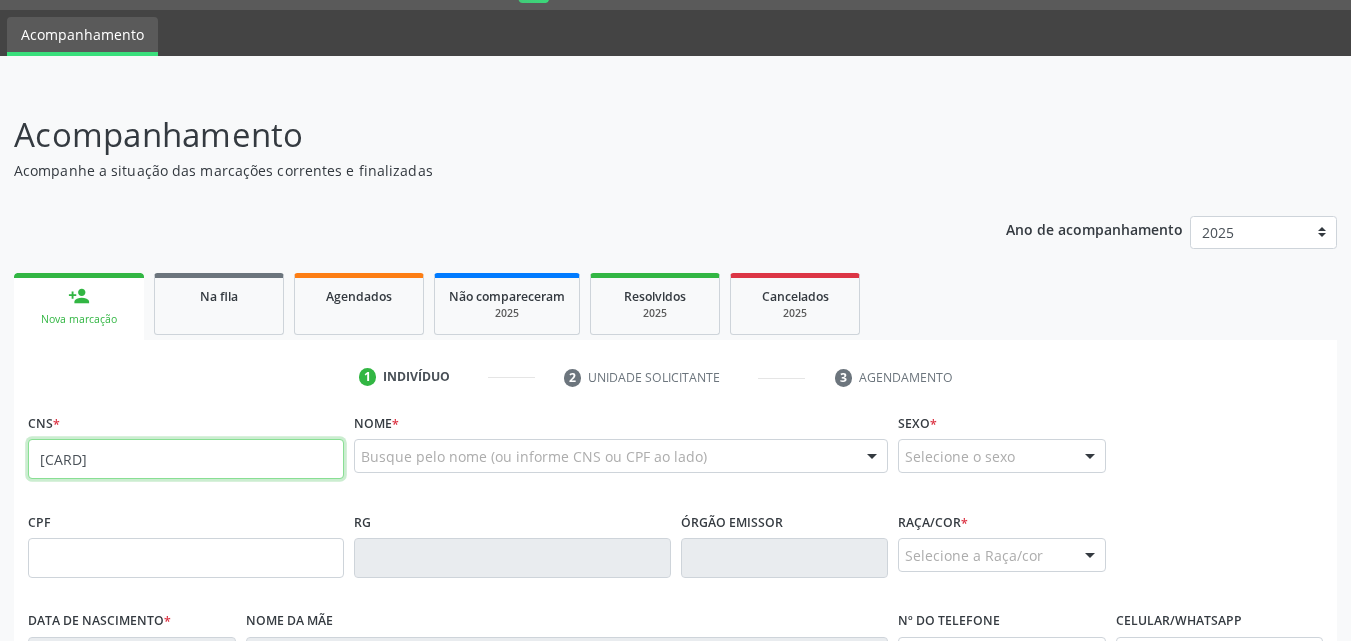 type on "[CARD]" 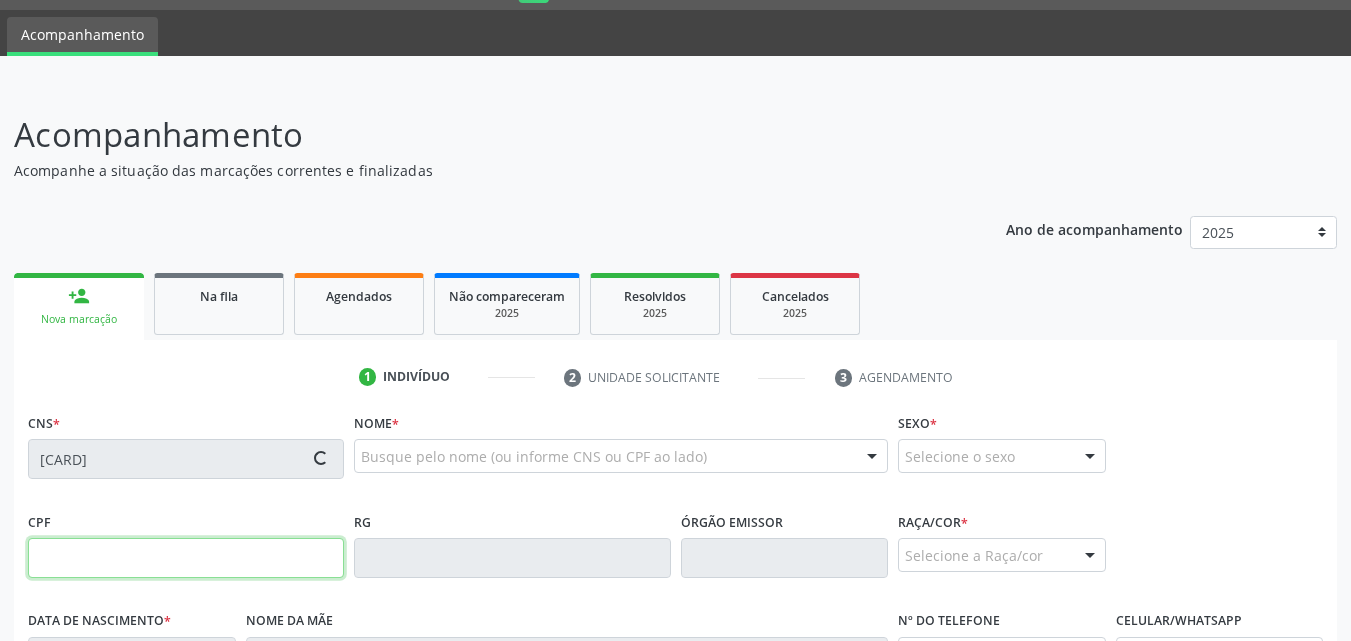 type on "[CPF]" 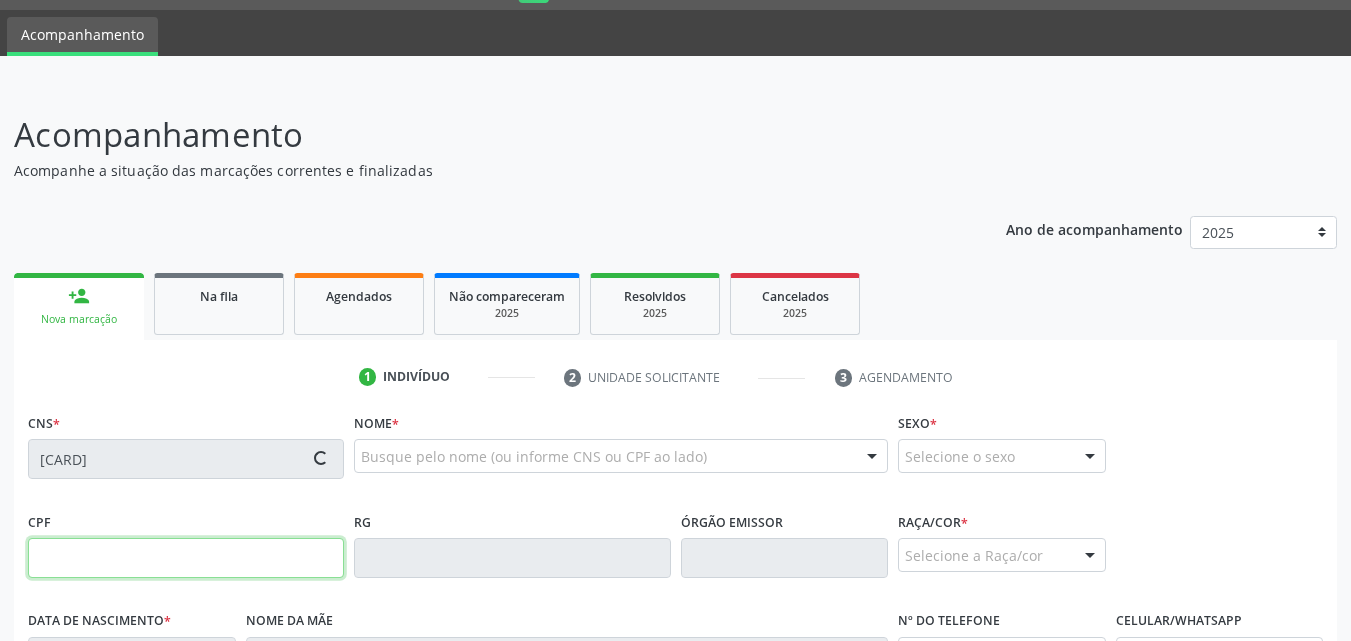 type on "[DATE]" 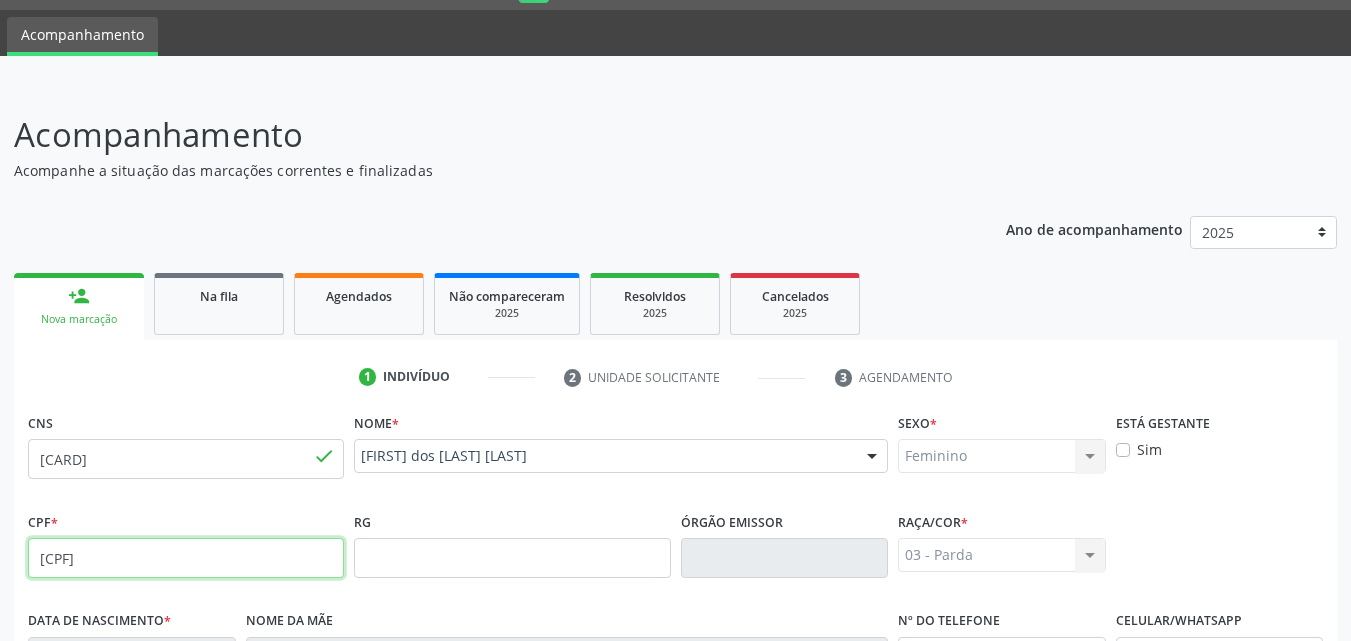 scroll, scrollTop: 471, scrollLeft: 0, axis: vertical 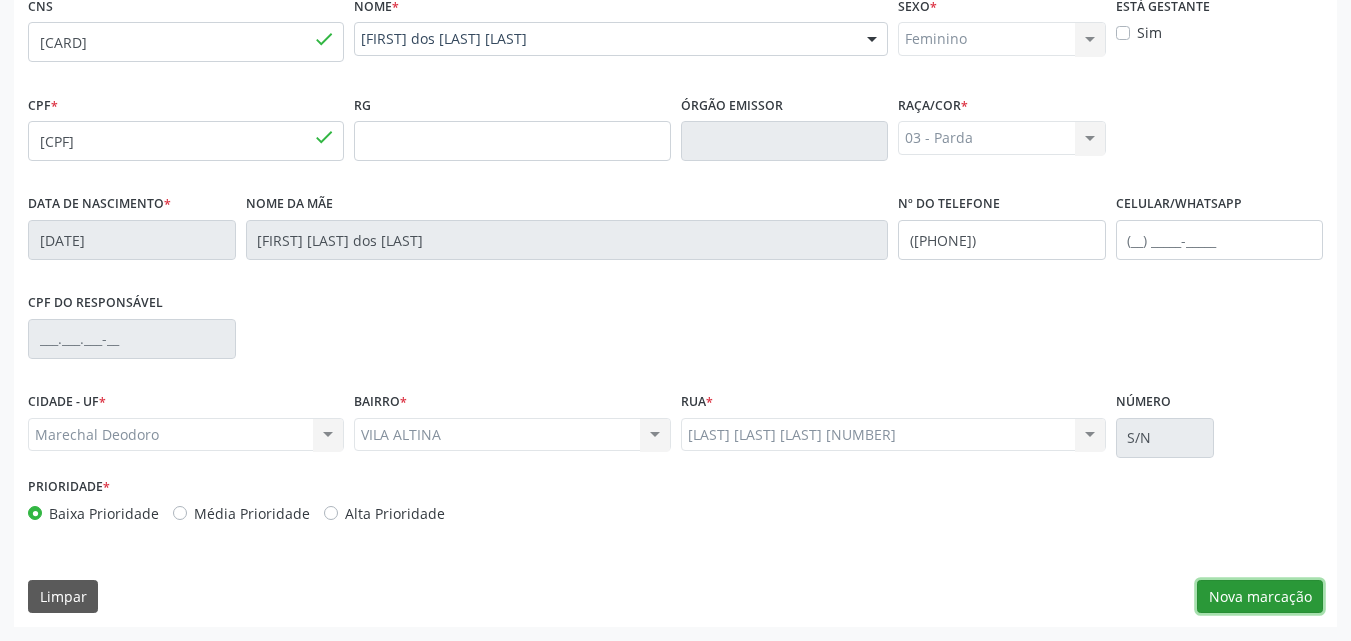 click on "Nova marcação" at bounding box center (1260, 597) 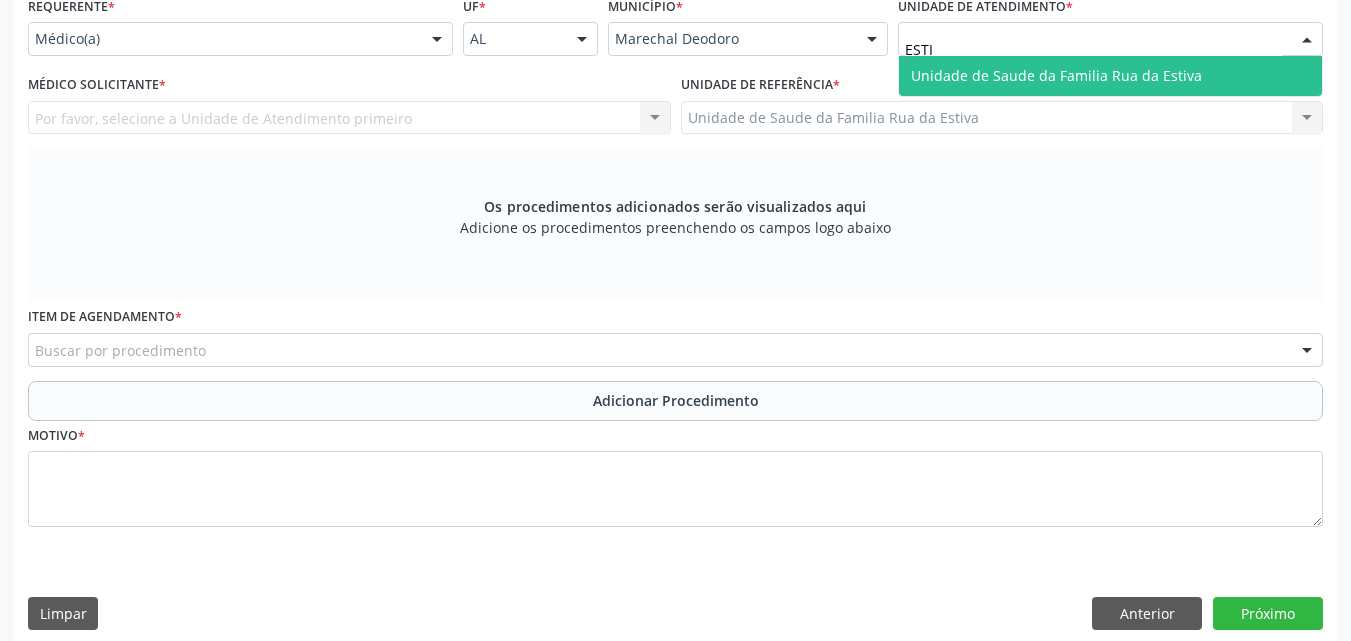 type on "ESTIV" 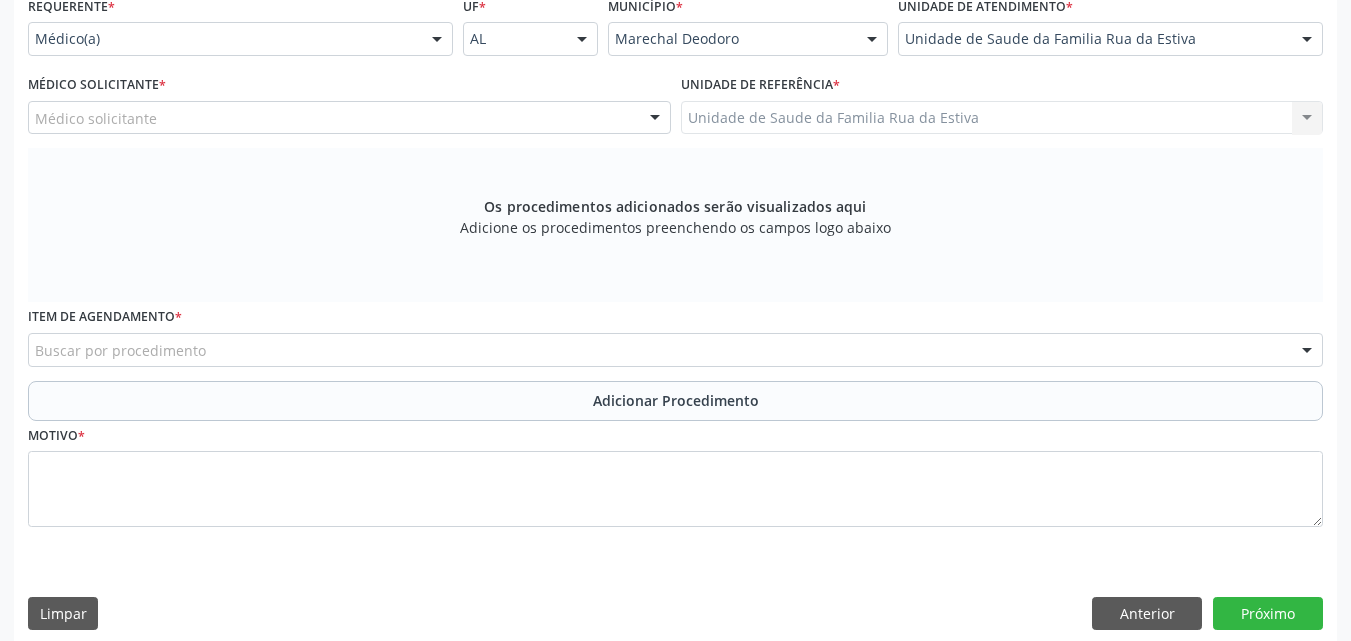 click on "Médico solicitante" at bounding box center (349, 118) 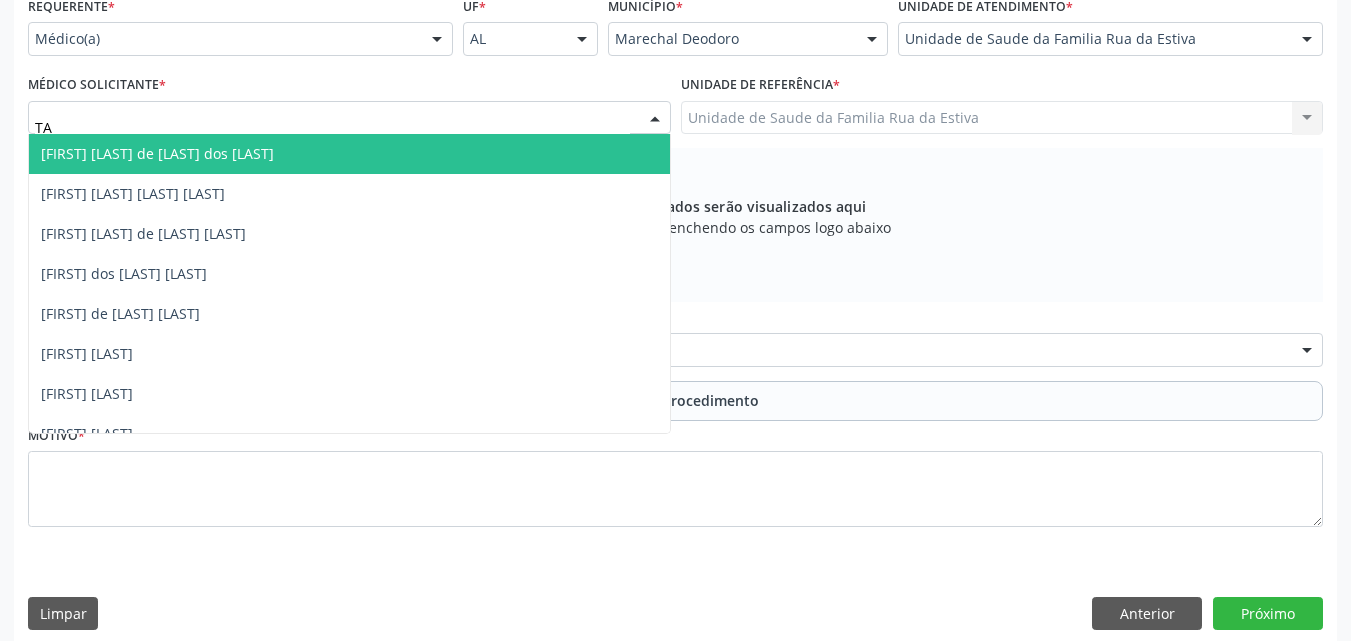 type on "TAC" 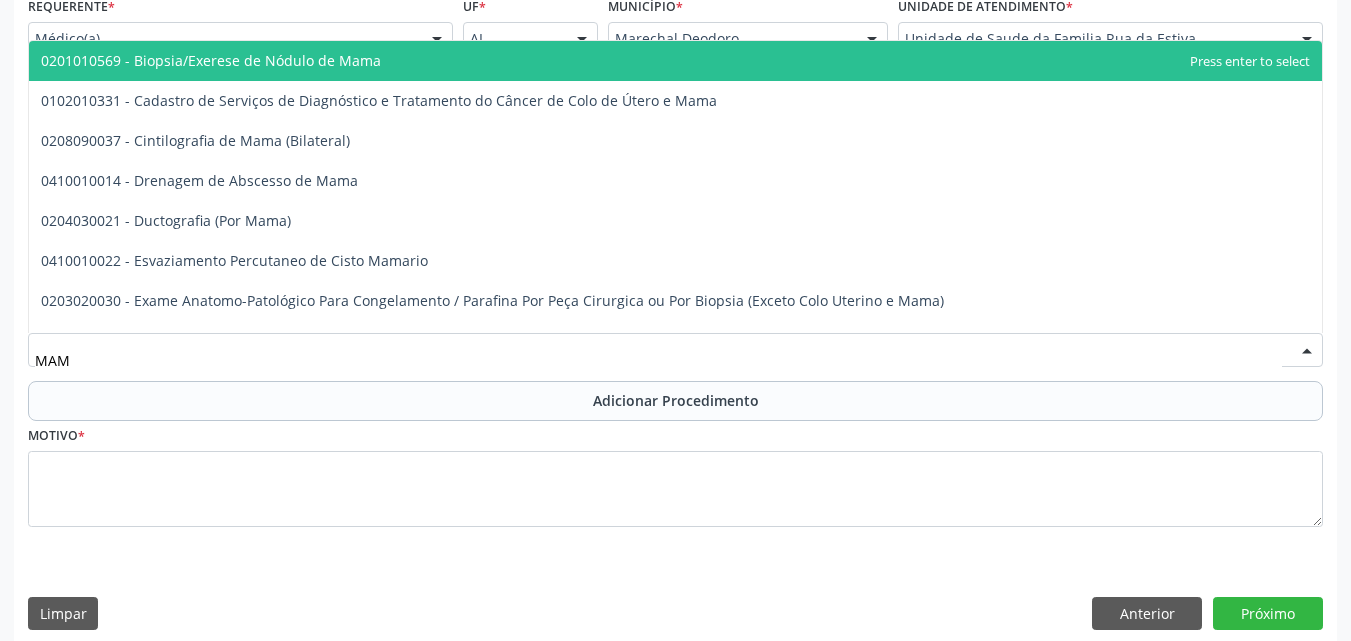 type on "MAMO" 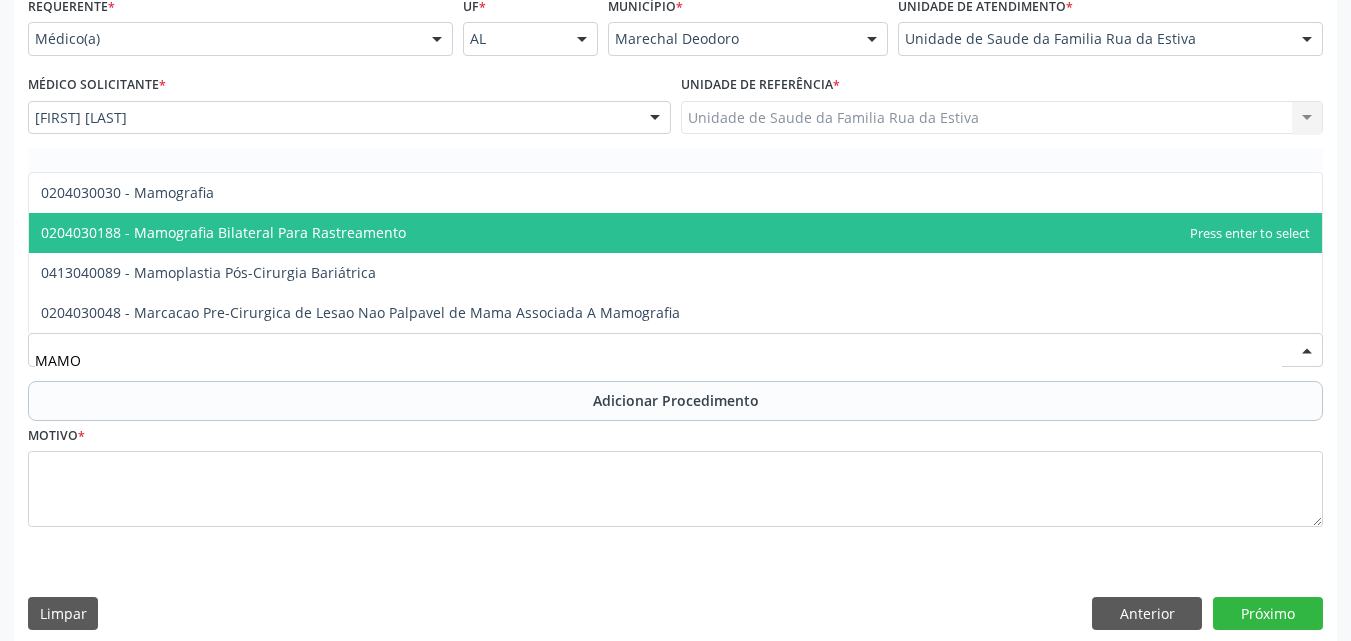 click on "0204030188 - Mamografia Bilateral Para Rastreamento" at bounding box center [223, 232] 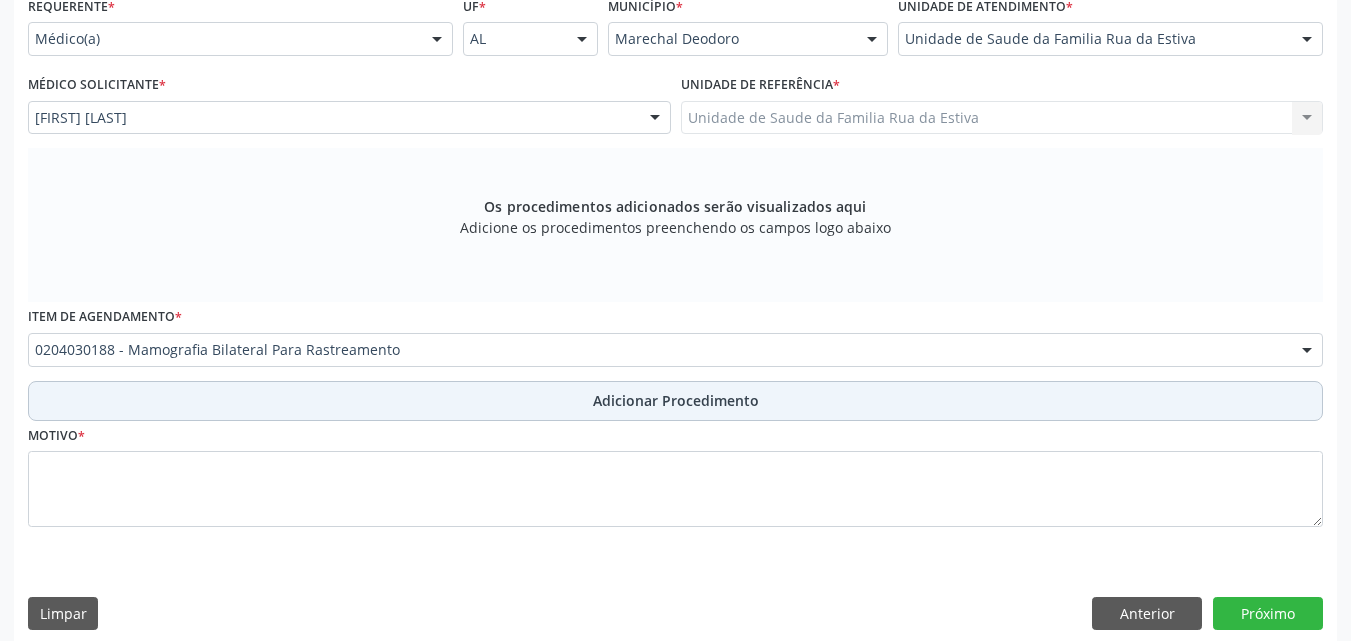 click on "Adicionar Procedimento" at bounding box center (675, 401) 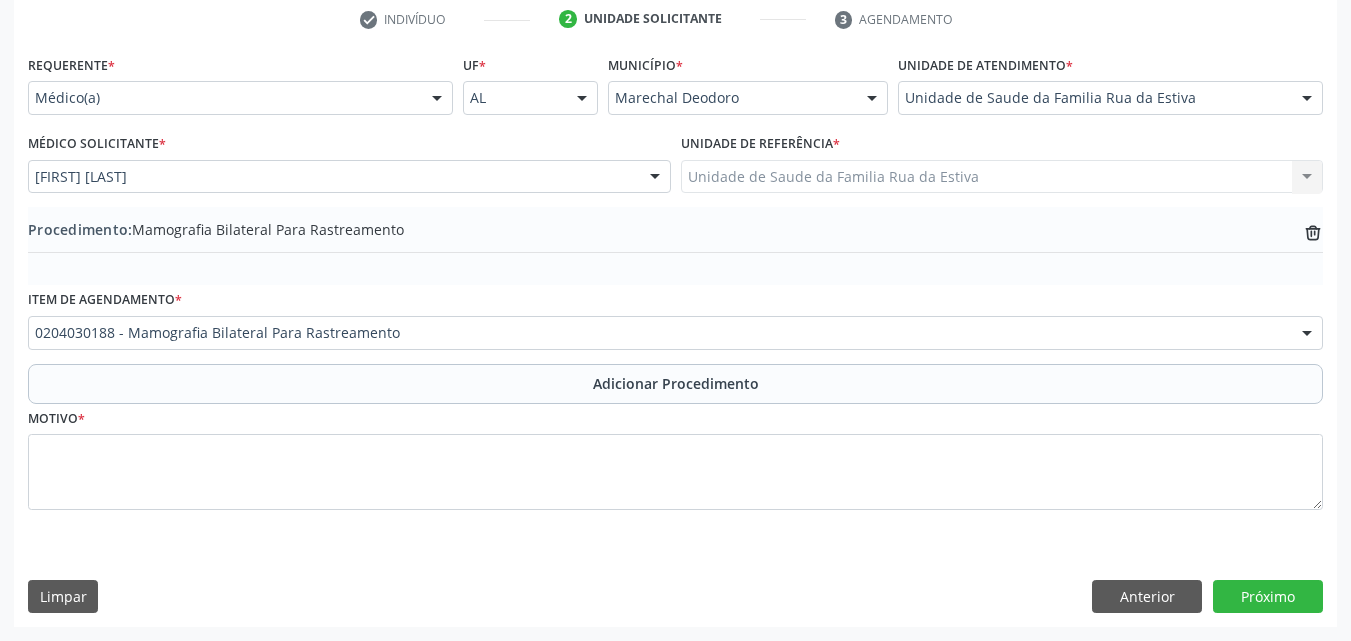 scroll, scrollTop: 412, scrollLeft: 0, axis: vertical 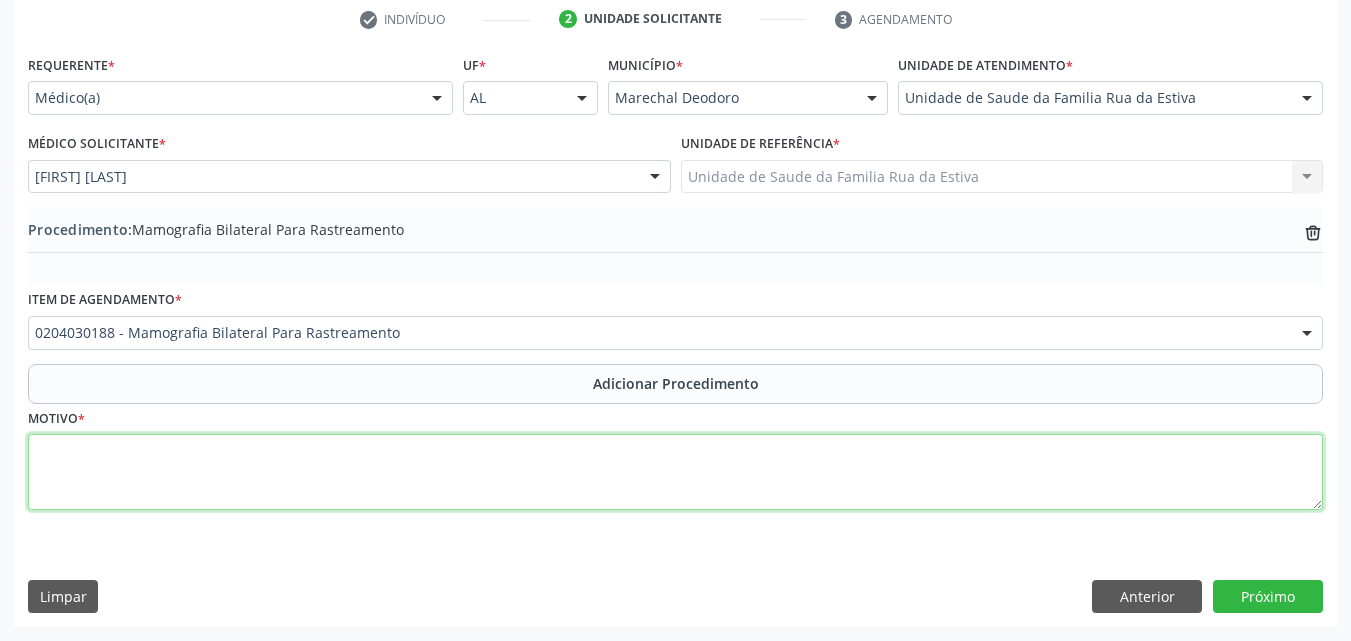 click at bounding box center (675, 472) 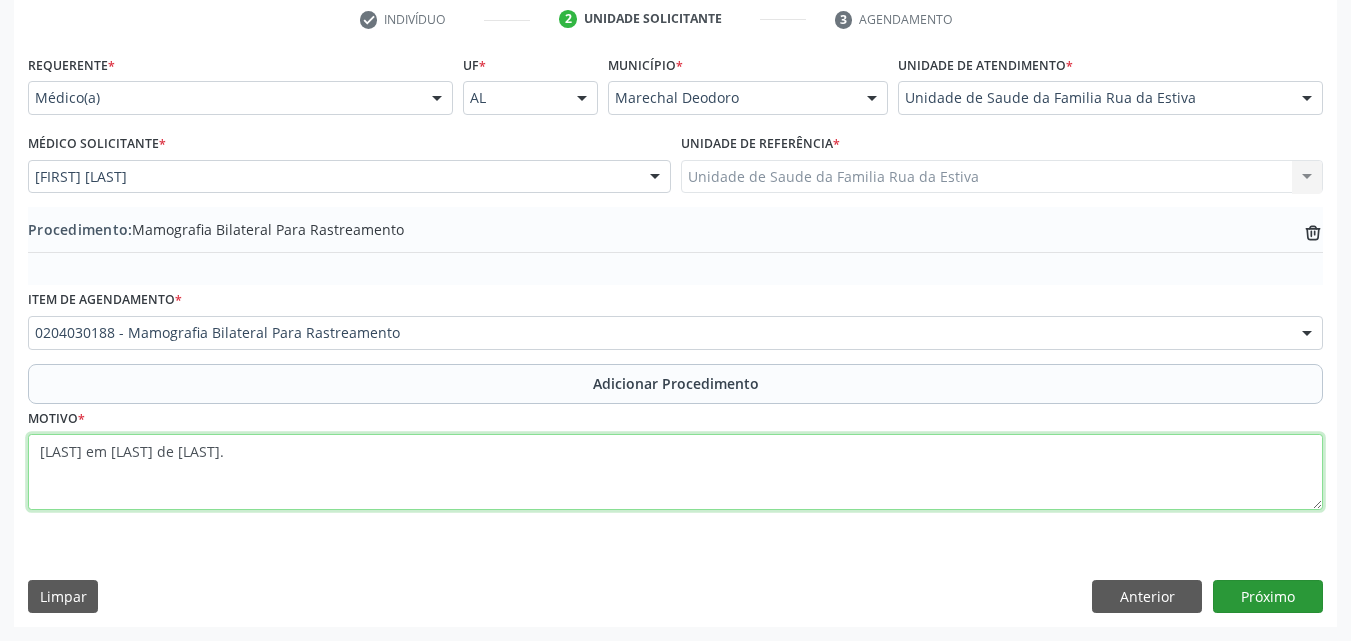 type on "[LAST] em [LAST] de [LAST]." 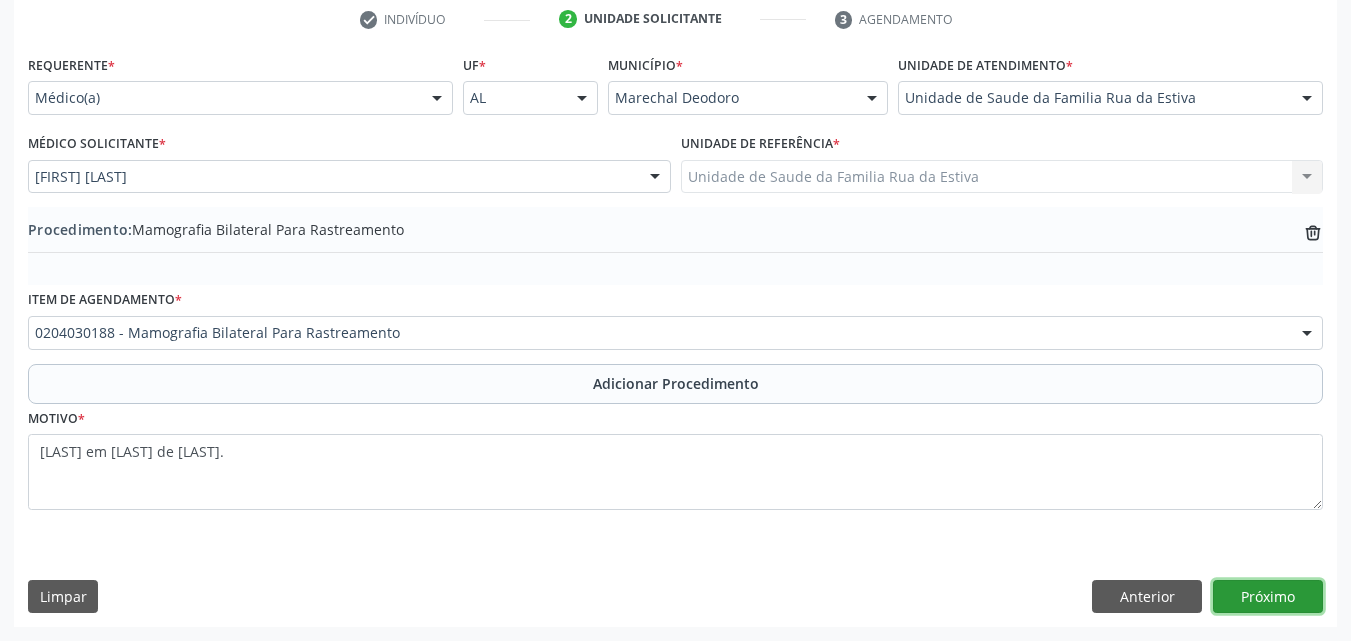 click on "Próximo" at bounding box center (1268, 597) 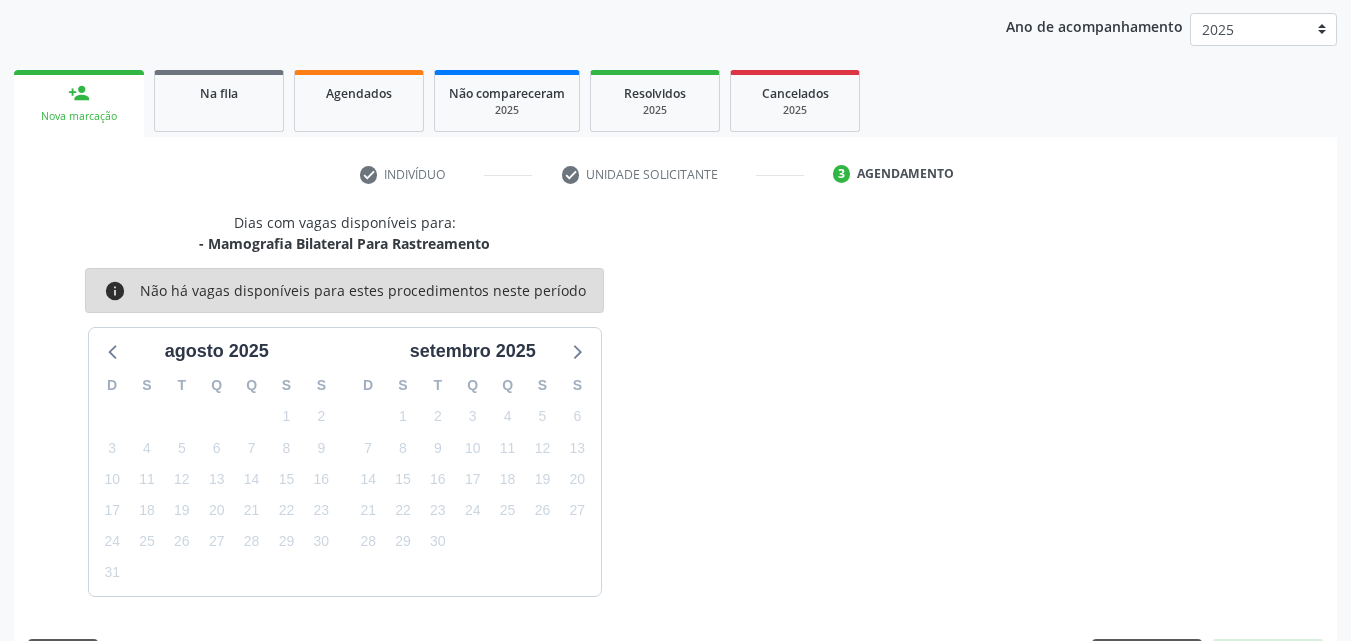 scroll, scrollTop: 316, scrollLeft: 0, axis: vertical 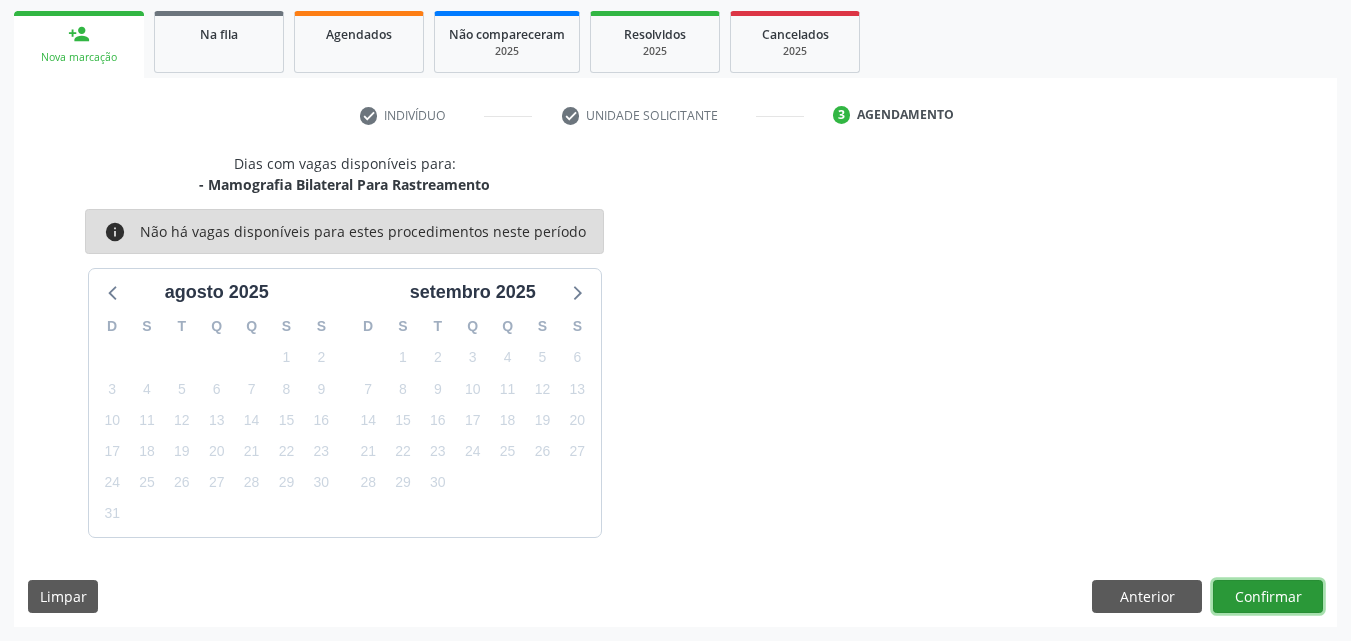 click on "Confirmar" at bounding box center (1268, 597) 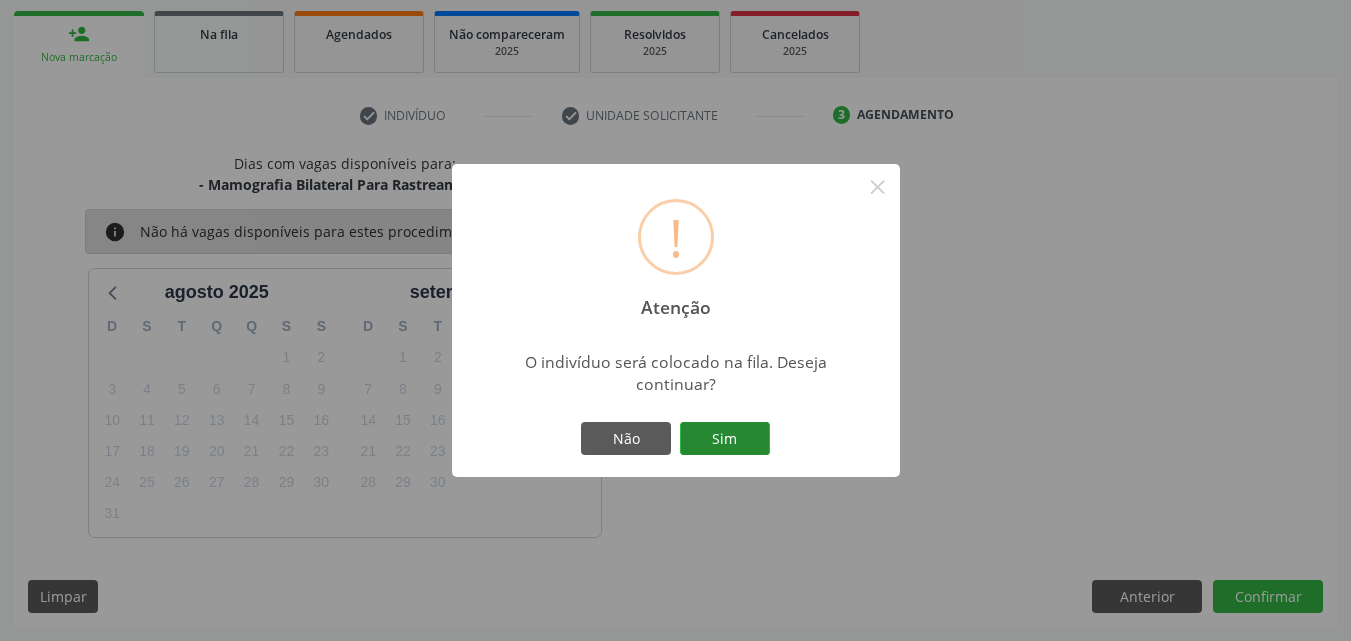 click on "Sim" at bounding box center [725, 439] 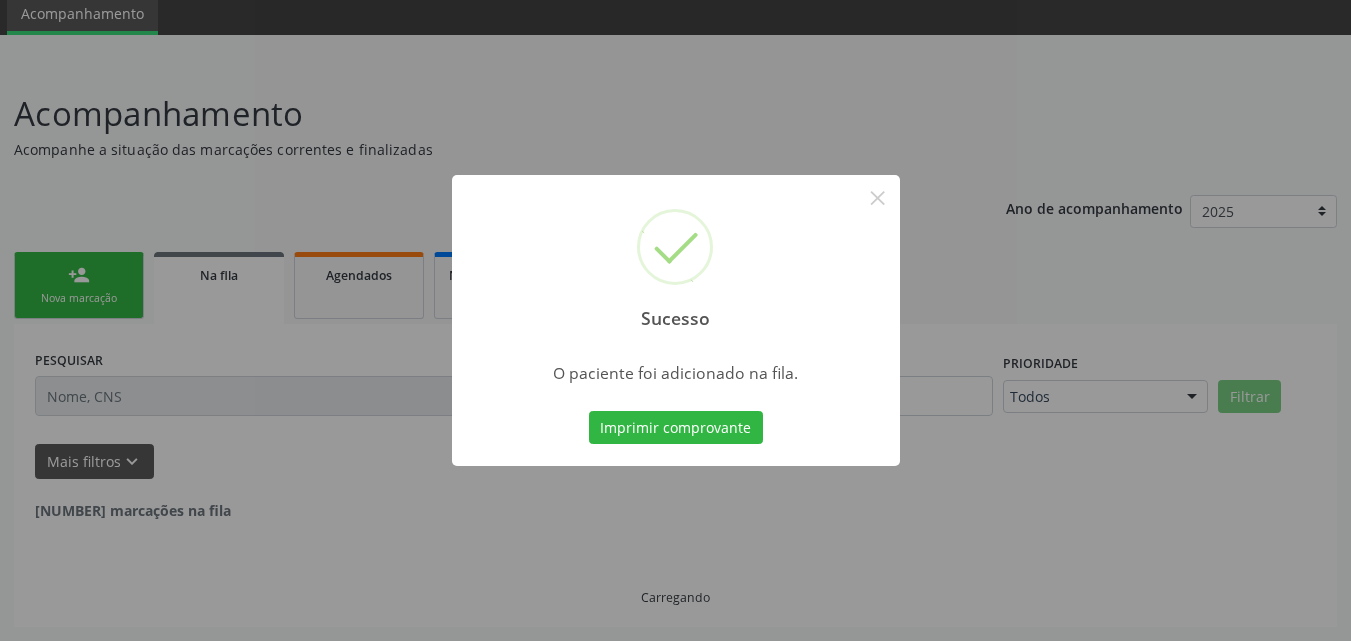 scroll, scrollTop: 54, scrollLeft: 0, axis: vertical 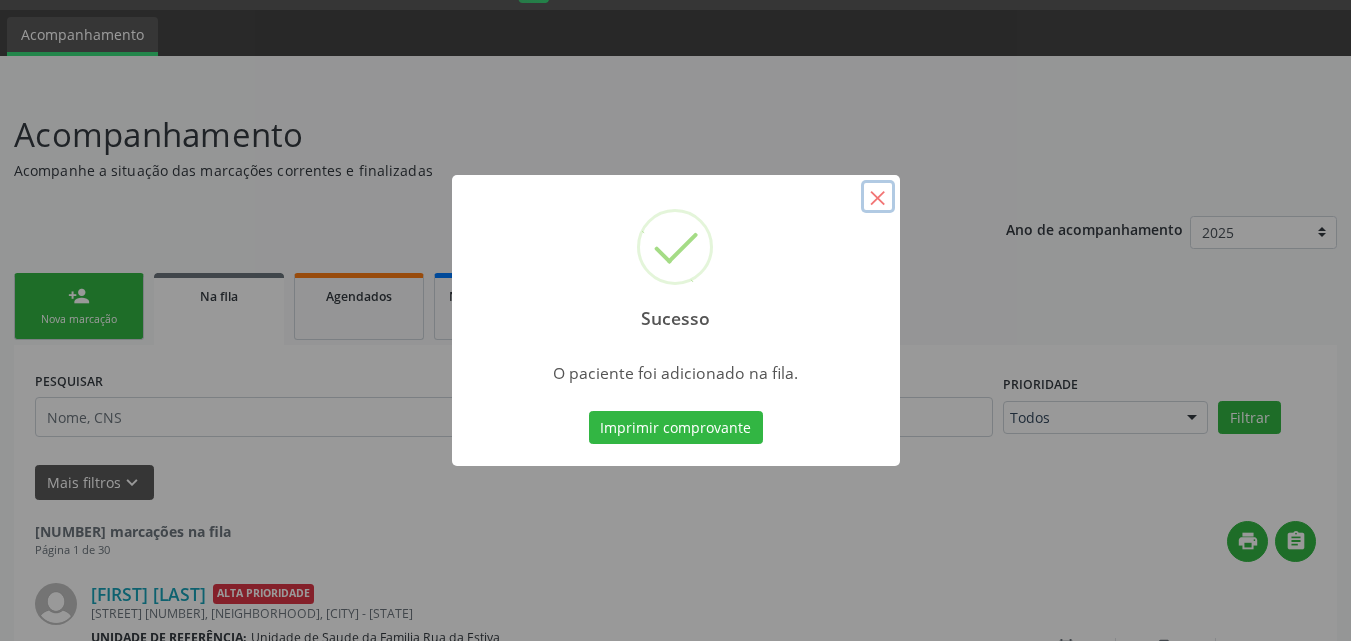 click on "×" at bounding box center (878, 197) 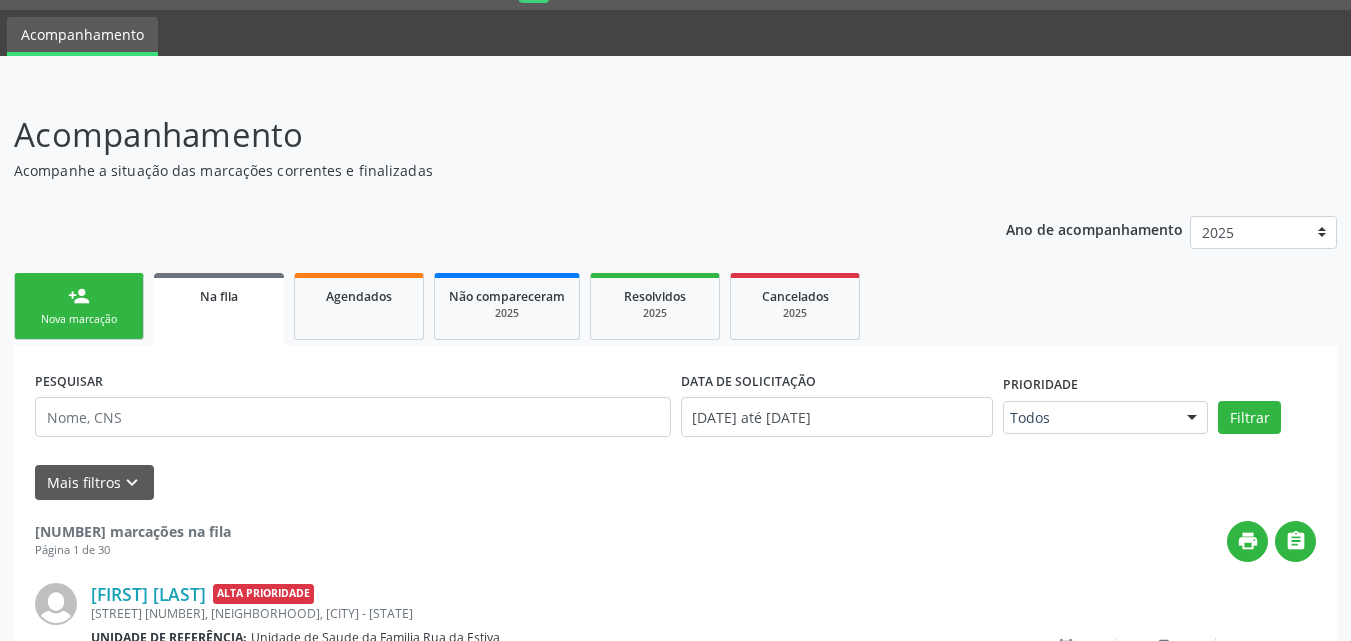 click on "person_add
Nova marcação" at bounding box center [79, 306] 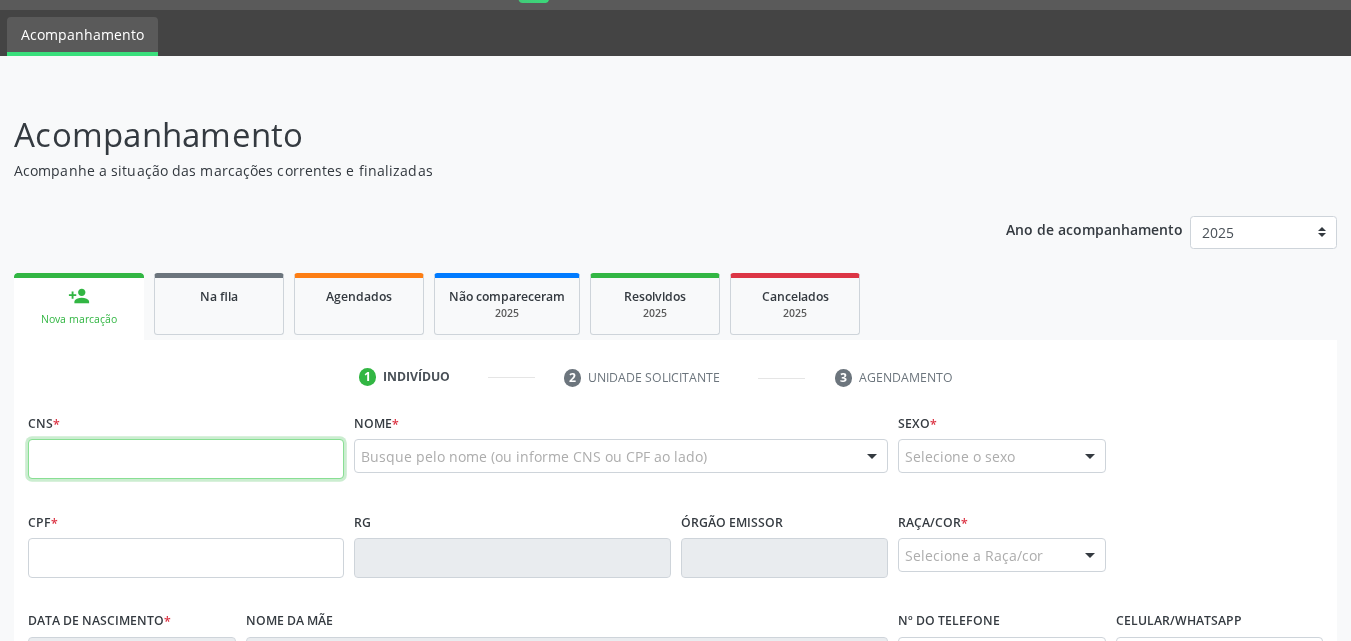 click at bounding box center (186, 459) 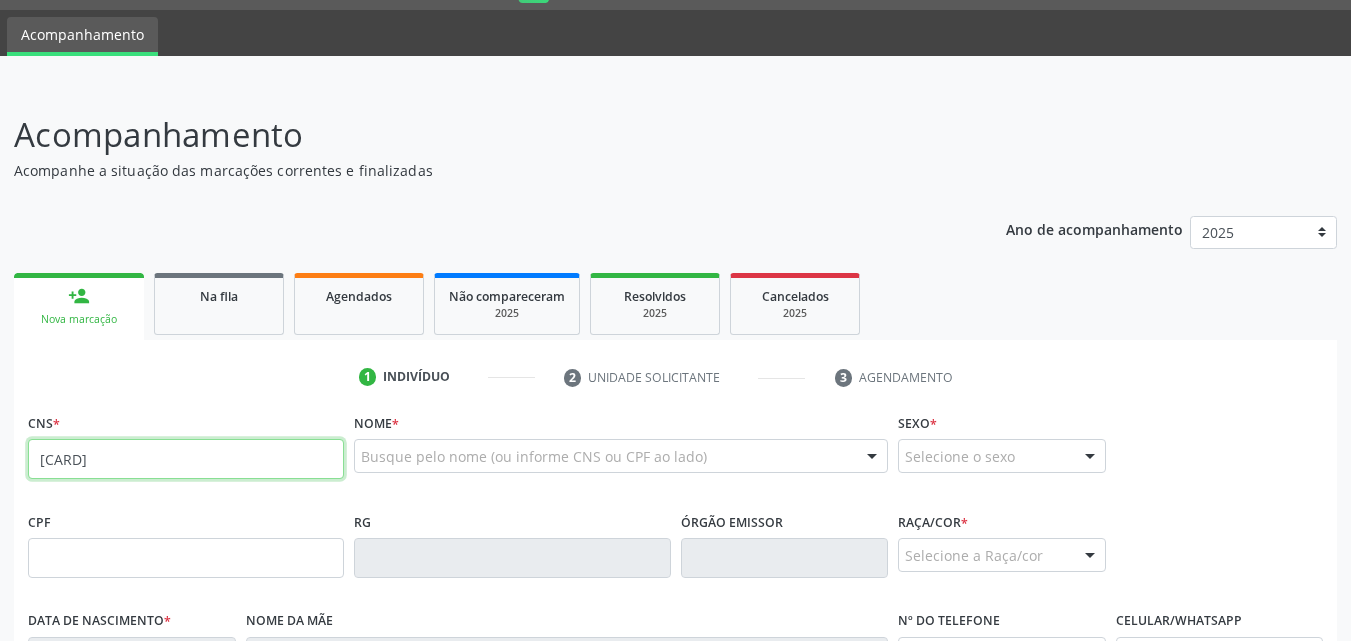 type on "[CARD]" 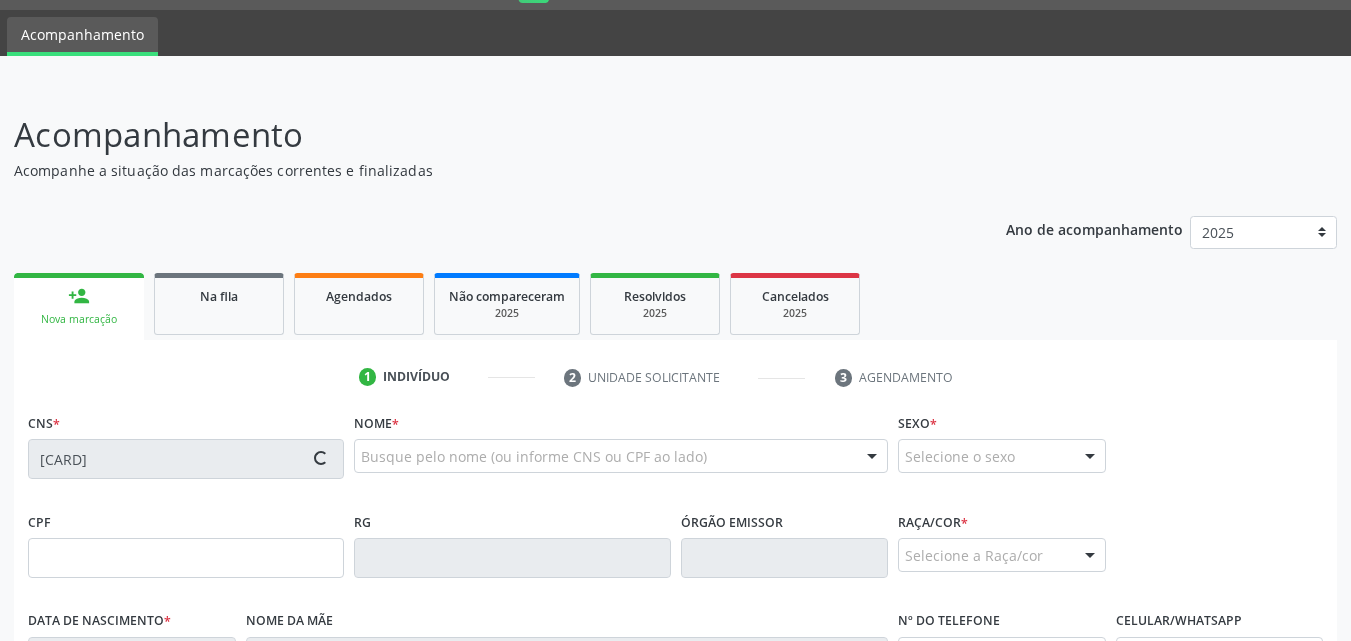 scroll, scrollTop: 471, scrollLeft: 0, axis: vertical 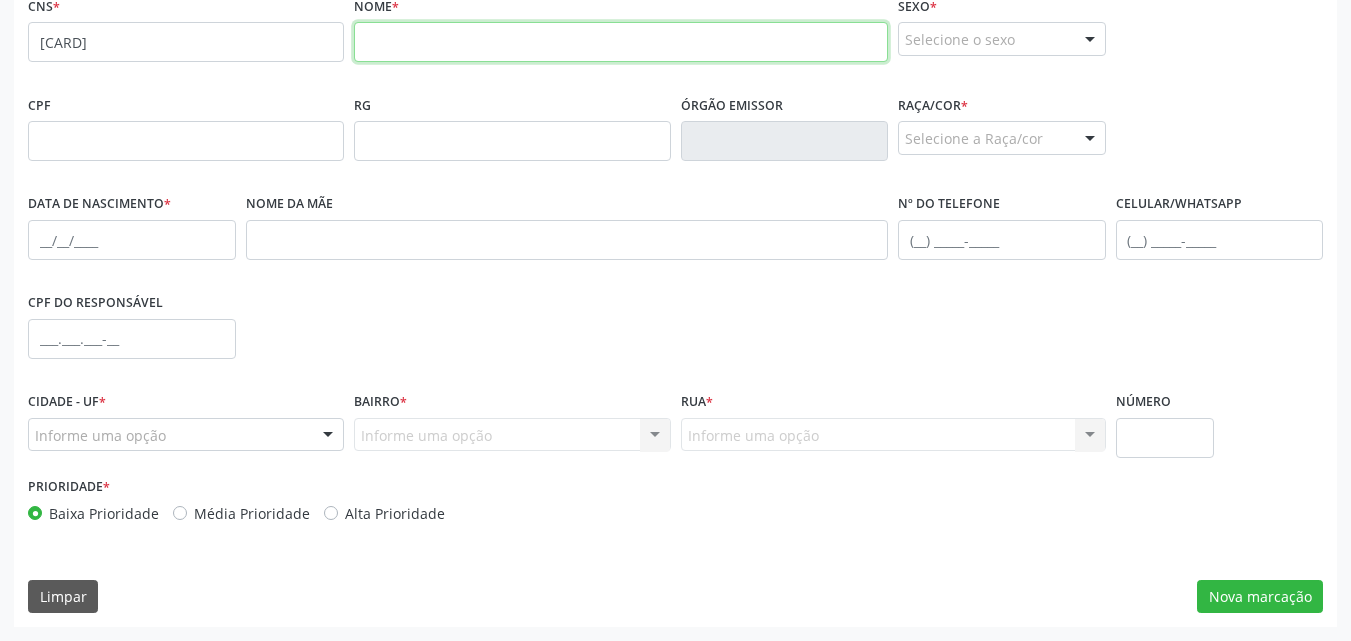 click at bounding box center [621, 42] 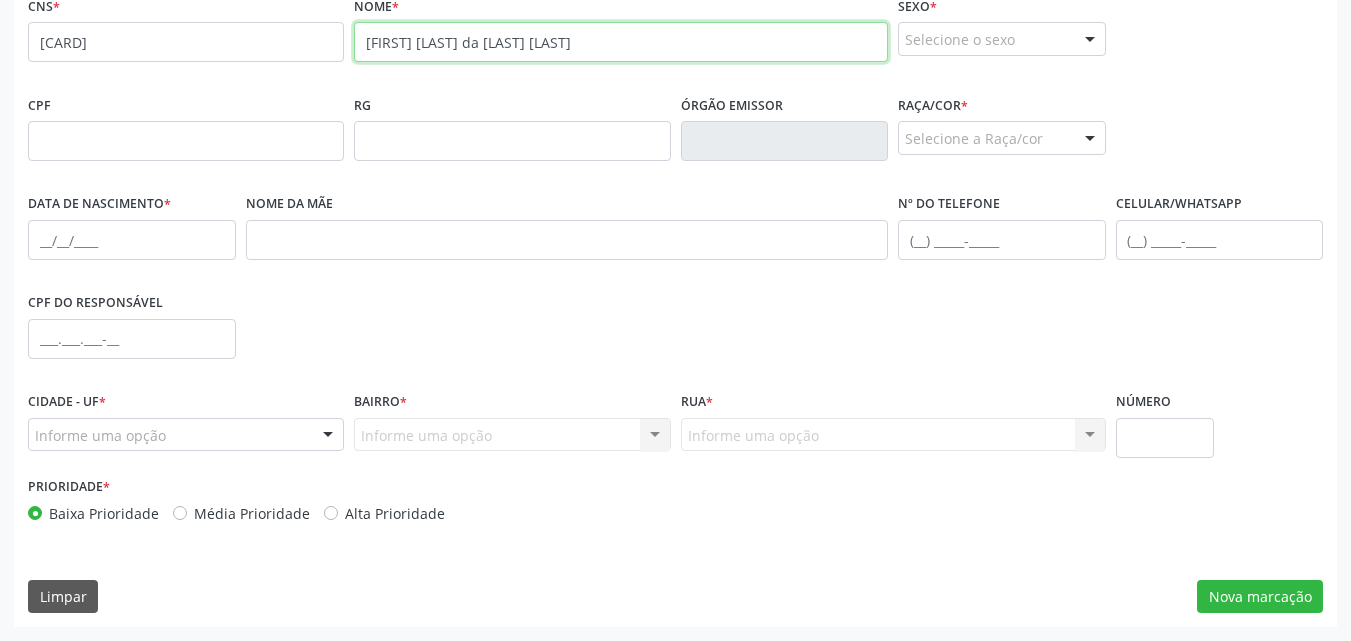 type on "[FIRST] [LAST] da [LAST] [LAST]" 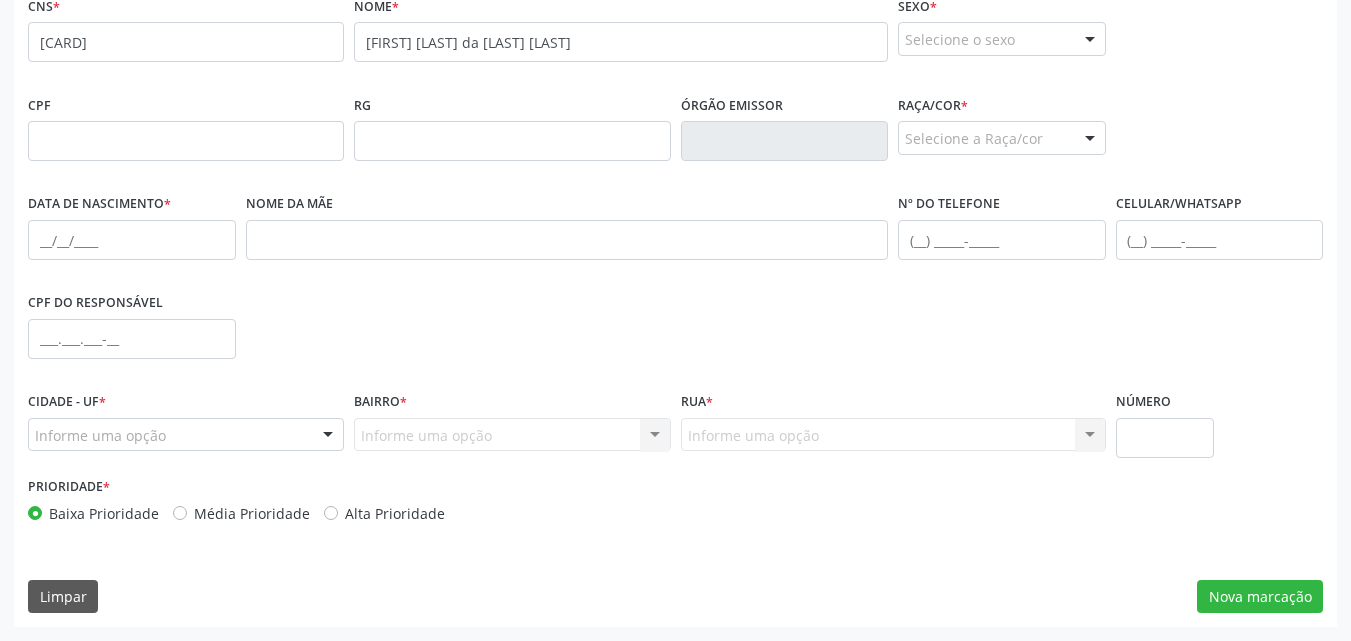 click on "Selecione o sexo" at bounding box center (1002, 39) 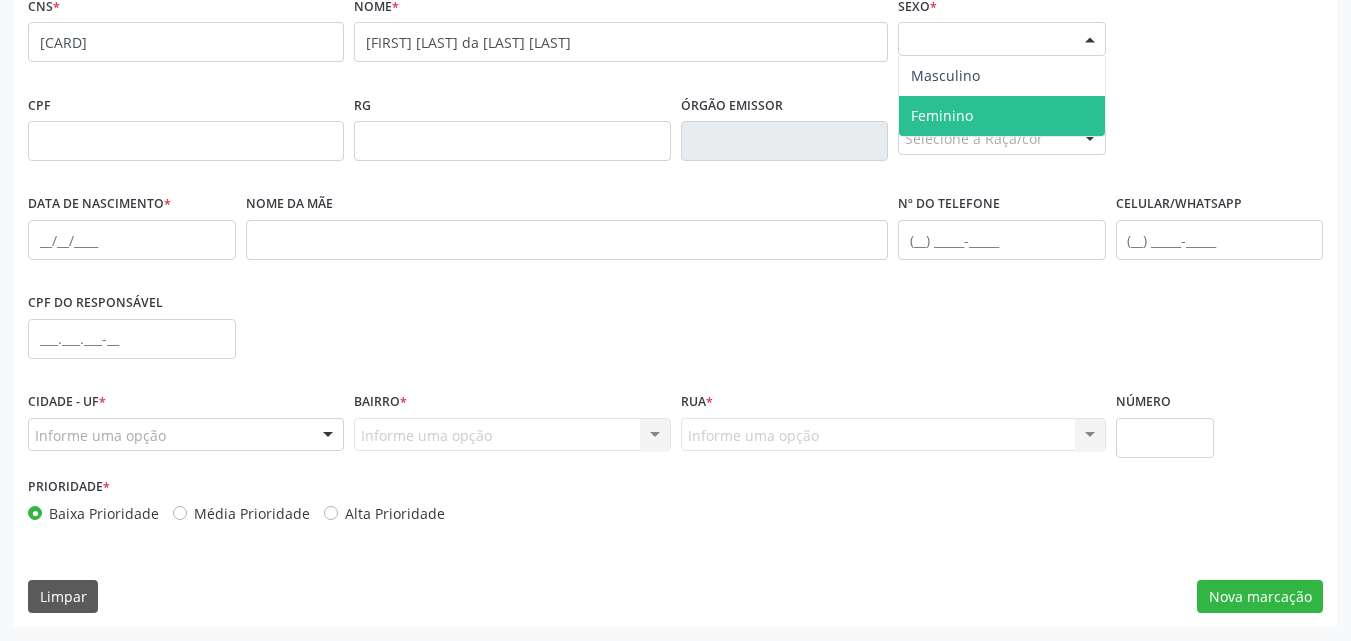 click on "Feminino" at bounding box center [942, 115] 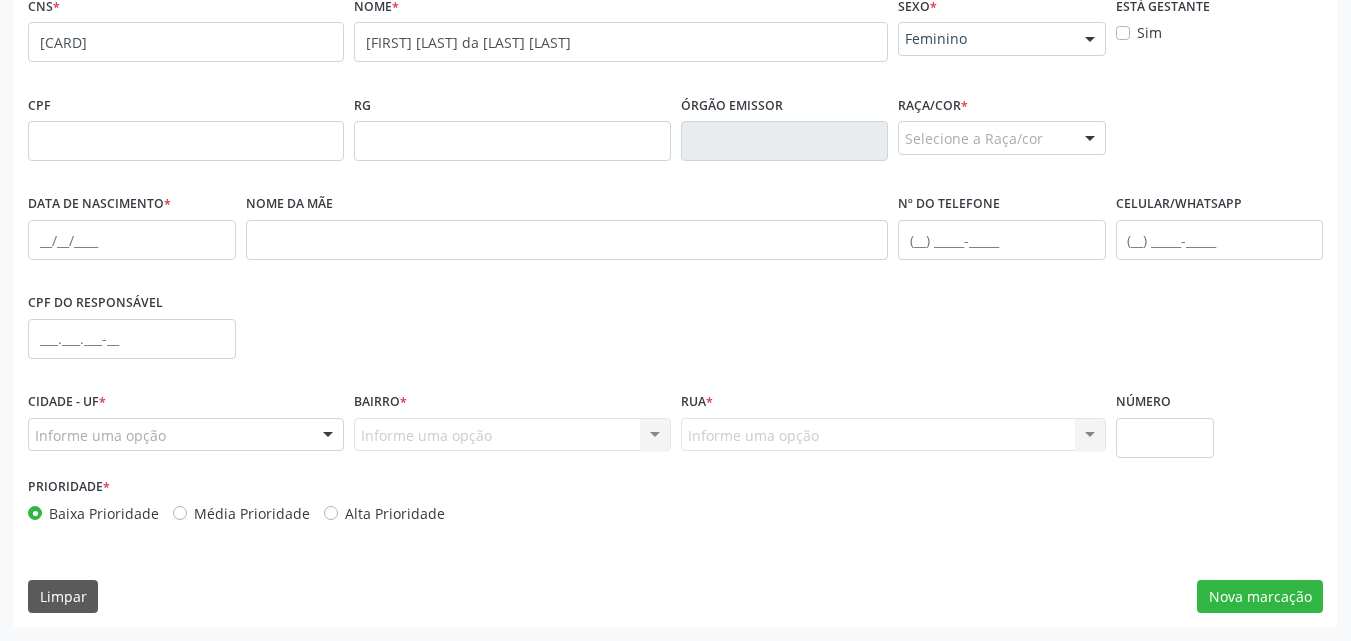 click on "Selecione a Raça/cor" at bounding box center (1002, 138) 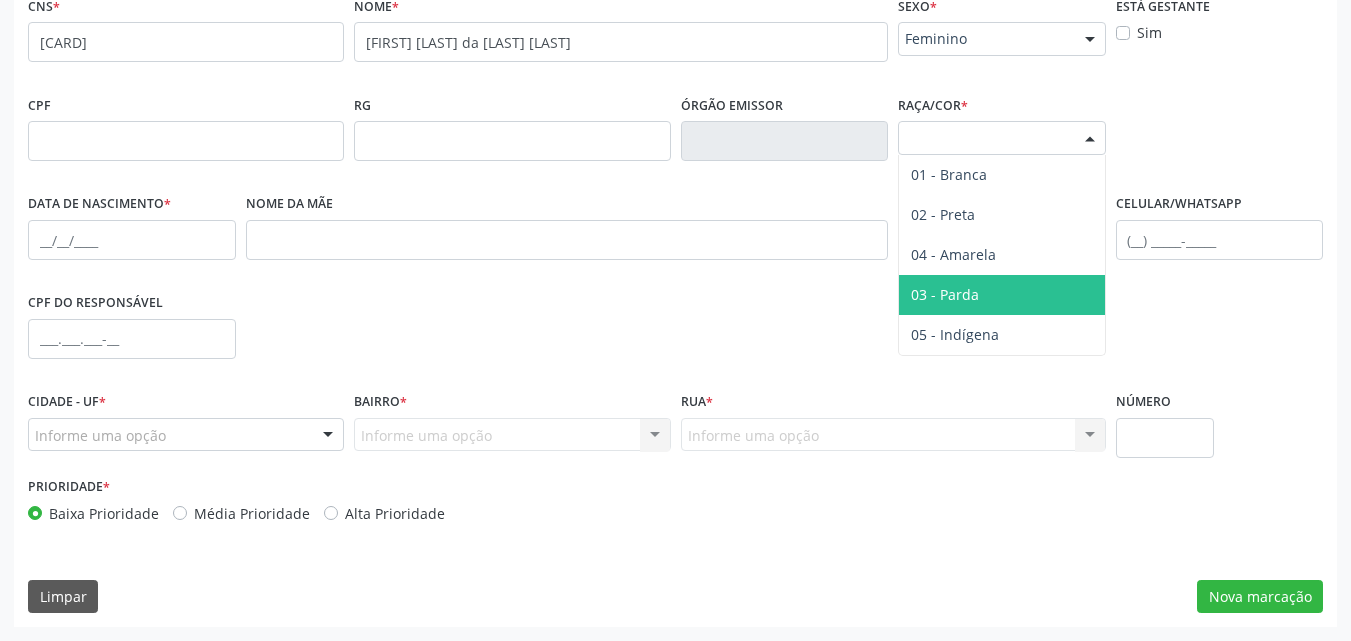 click on "03 - Parda" at bounding box center (945, 294) 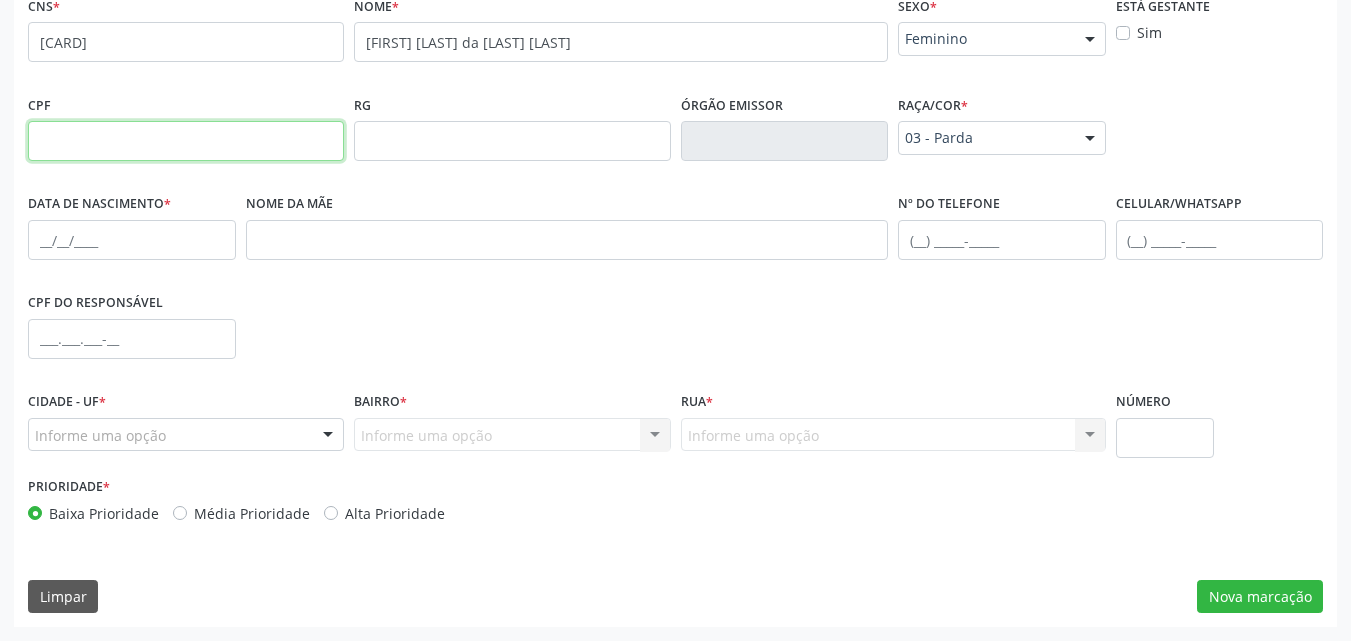 drag, startPoint x: 74, startPoint y: 154, endPoint x: 77, endPoint y: 125, distance: 29.15476 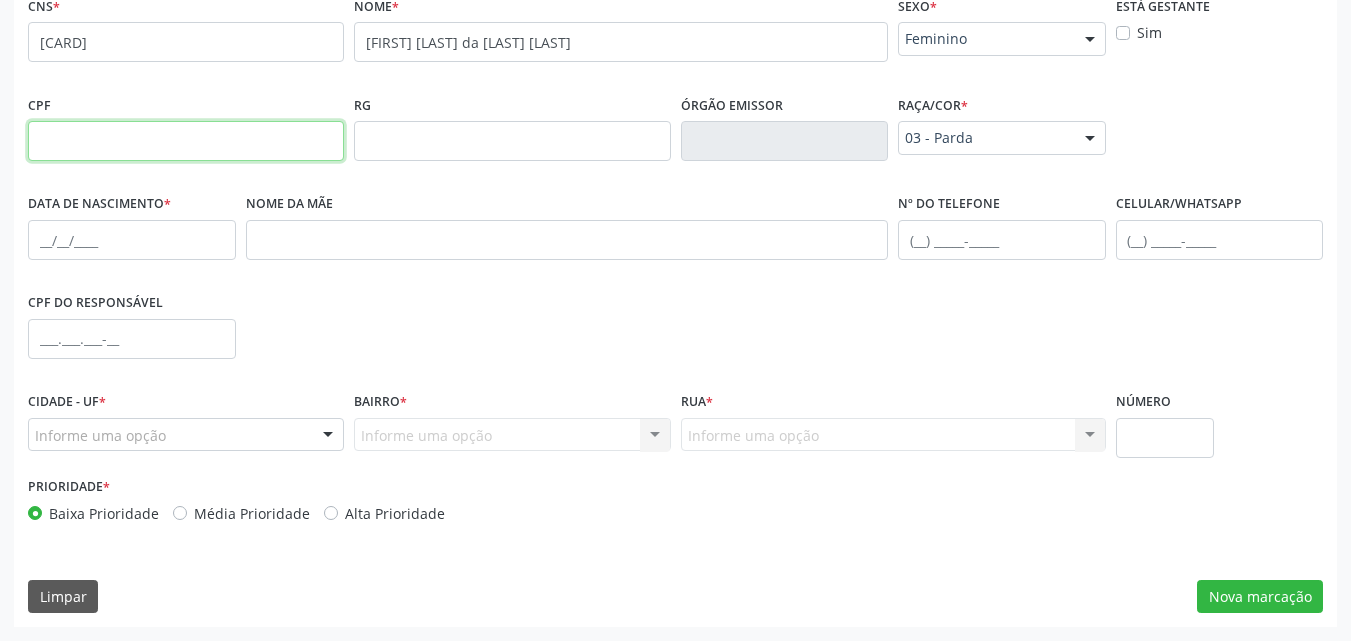 paste on "[CPF]" 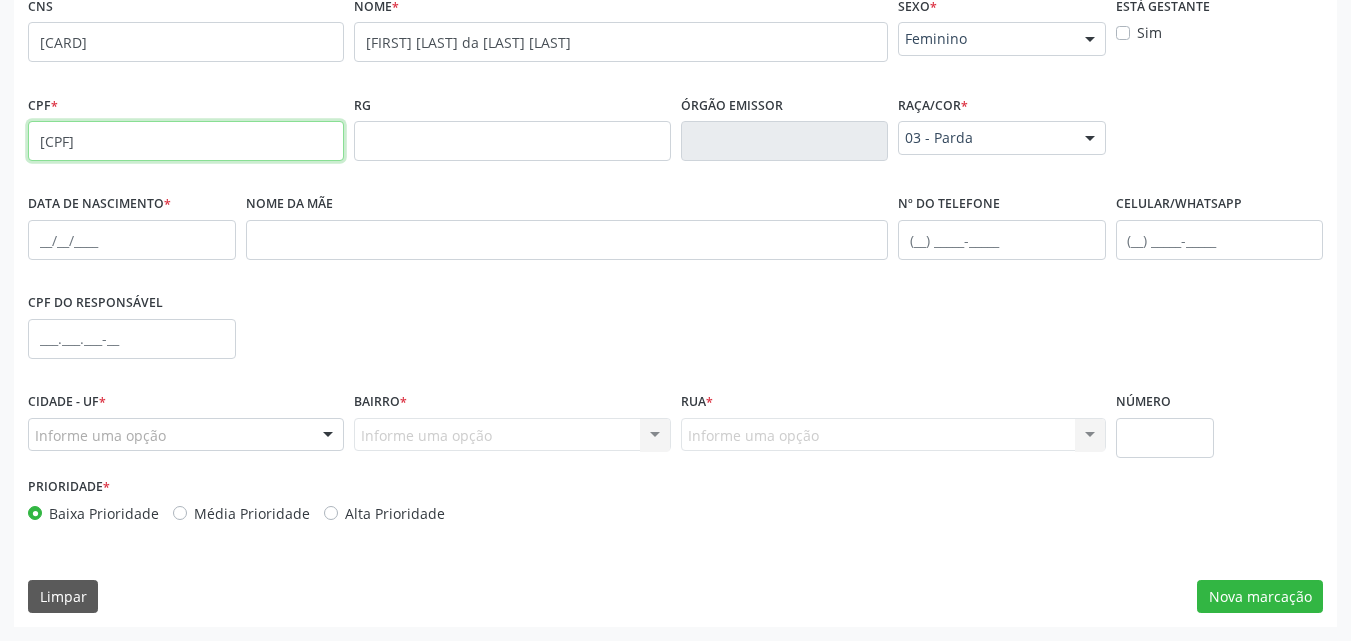 type on "[CPF]" 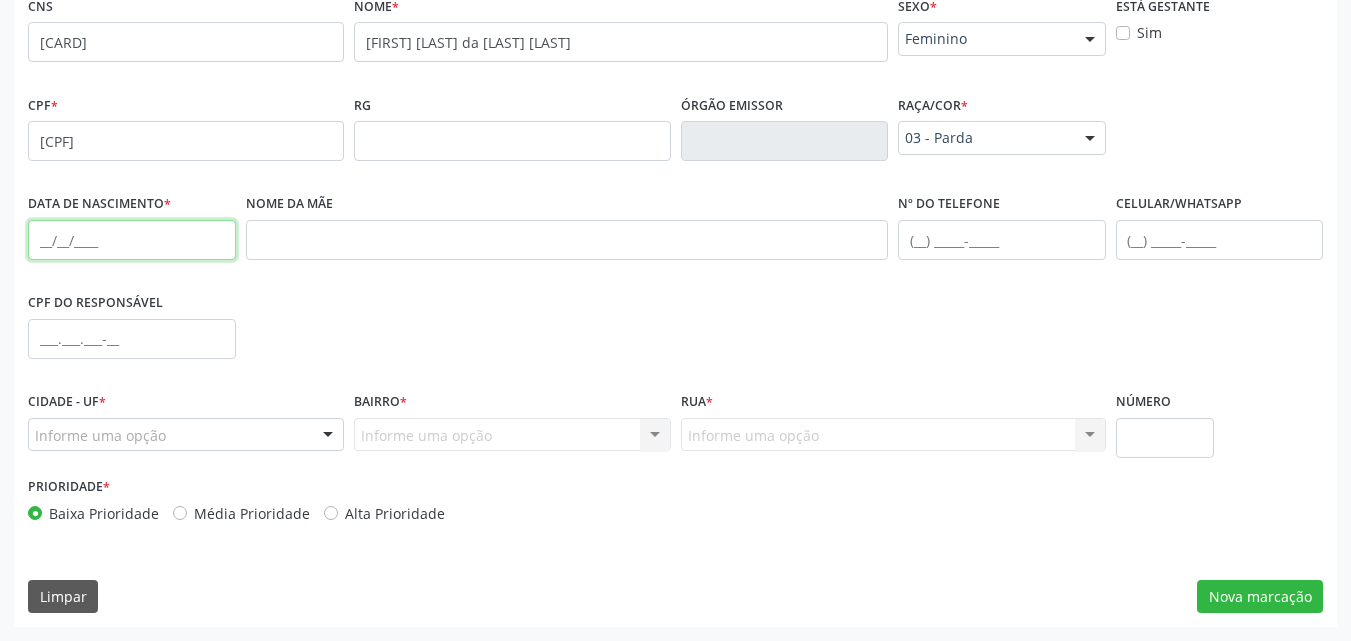 click at bounding box center (132, 240) 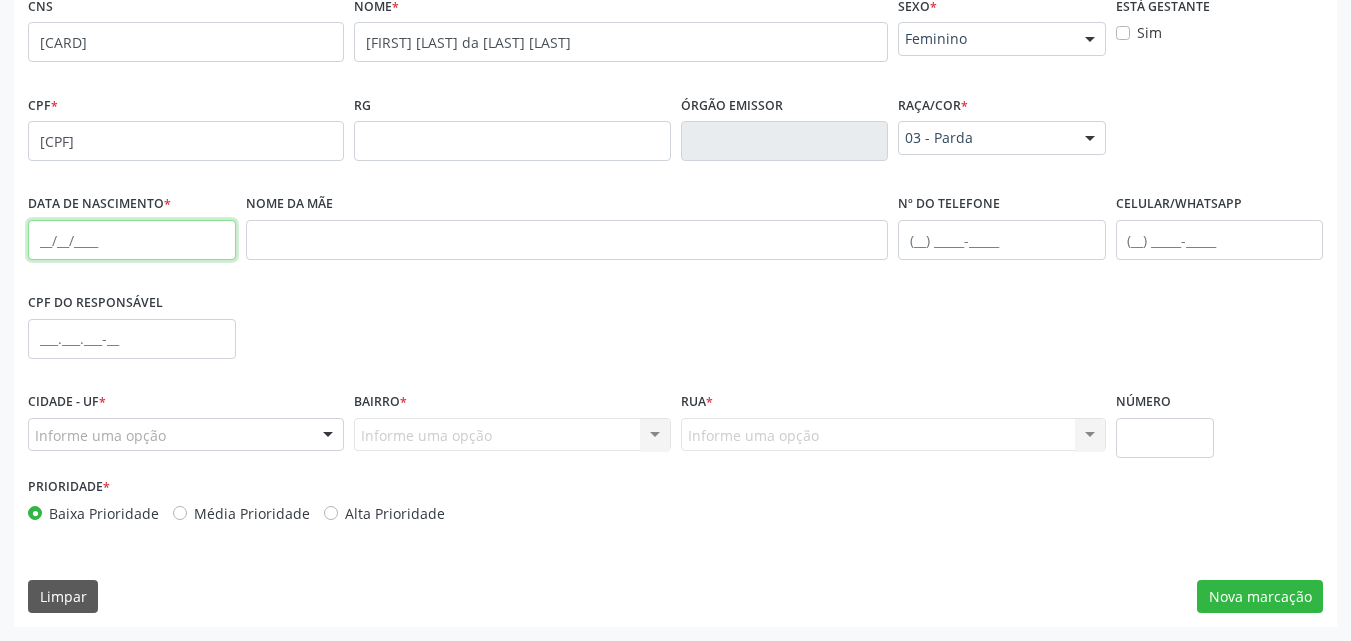 paste on "[DATE]" 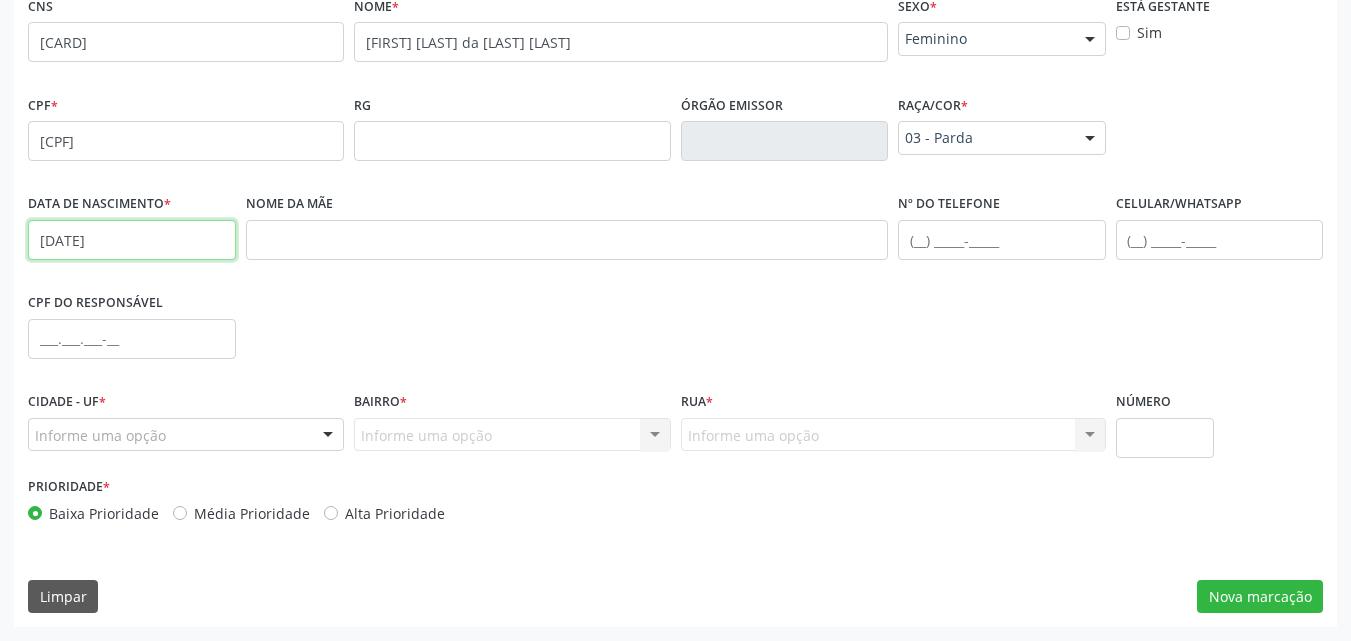 type on "[DATE]" 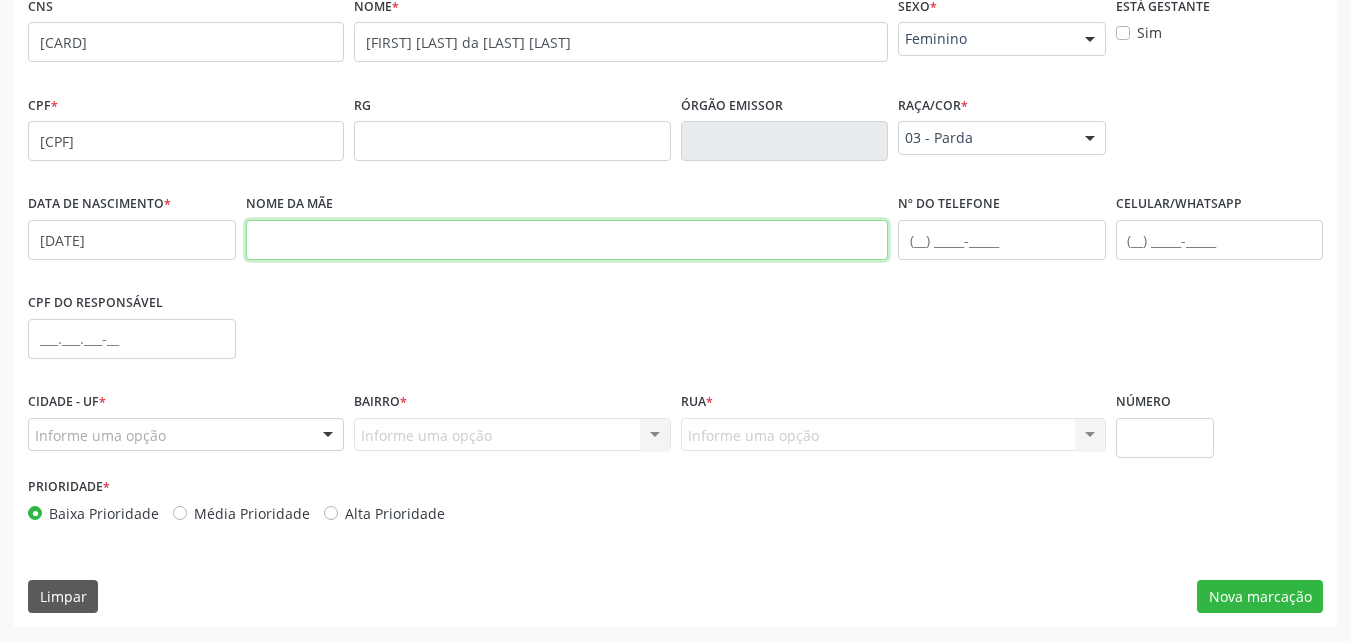 click at bounding box center (567, 240) 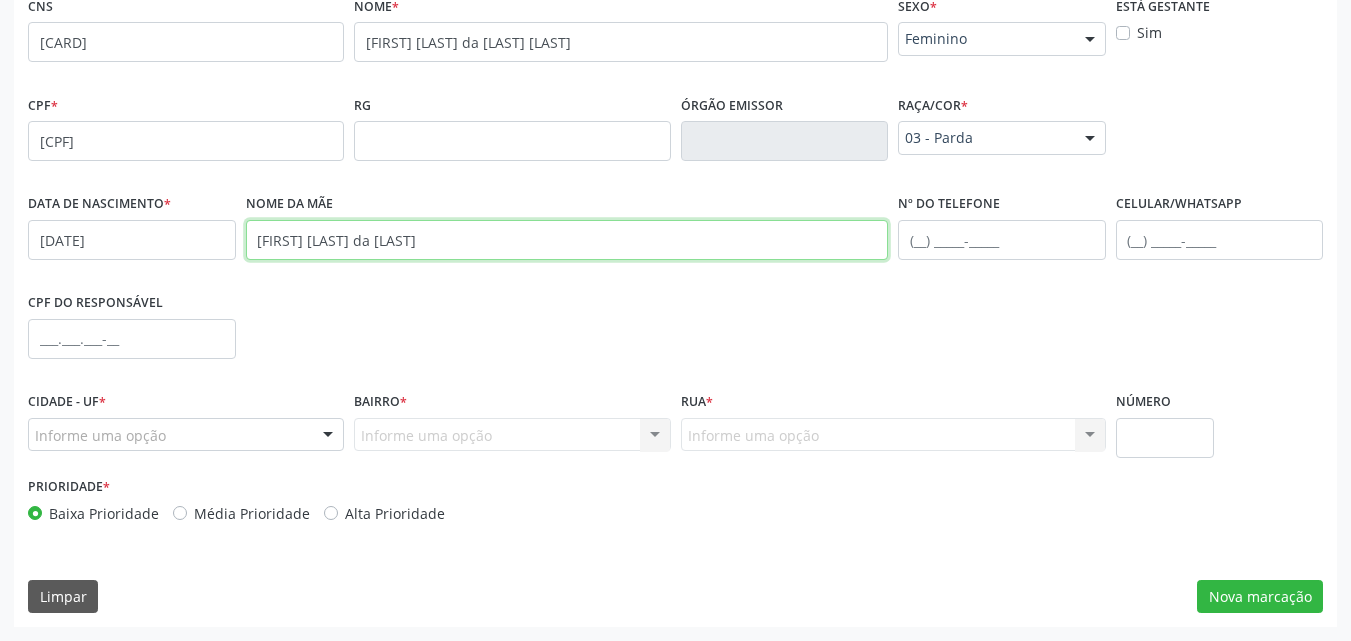 type on "[FIRST] [LAST] da [LAST]" 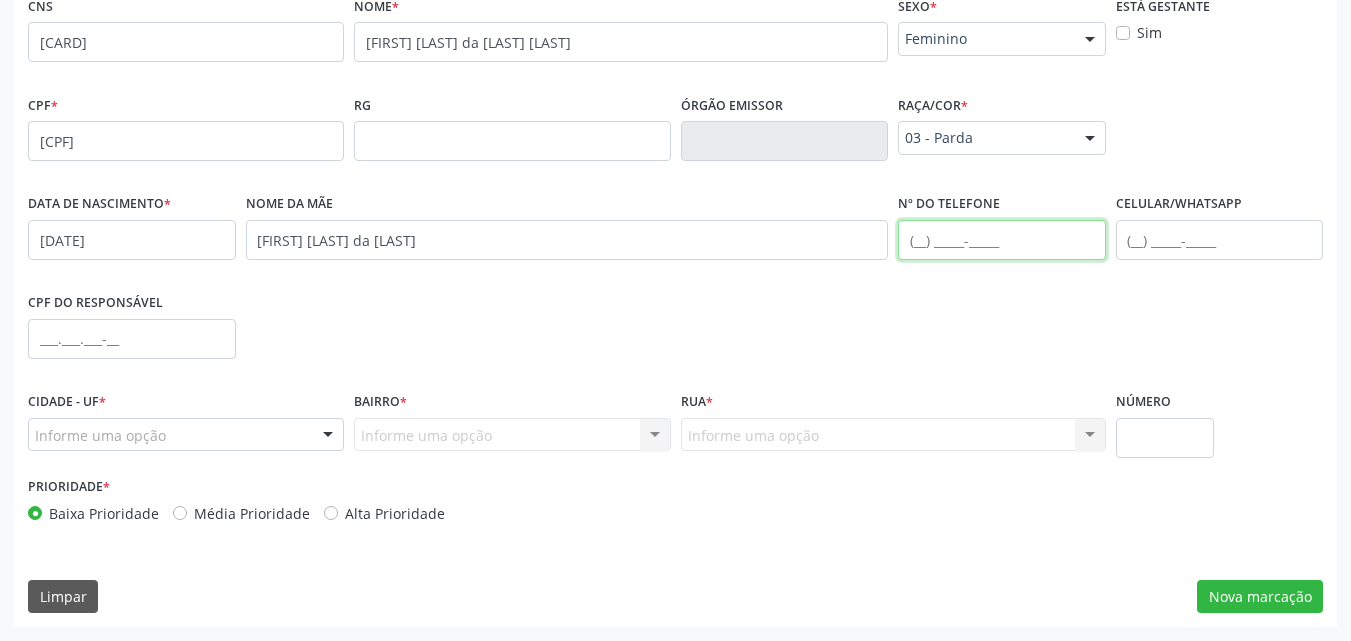 click at bounding box center (1002, 240) 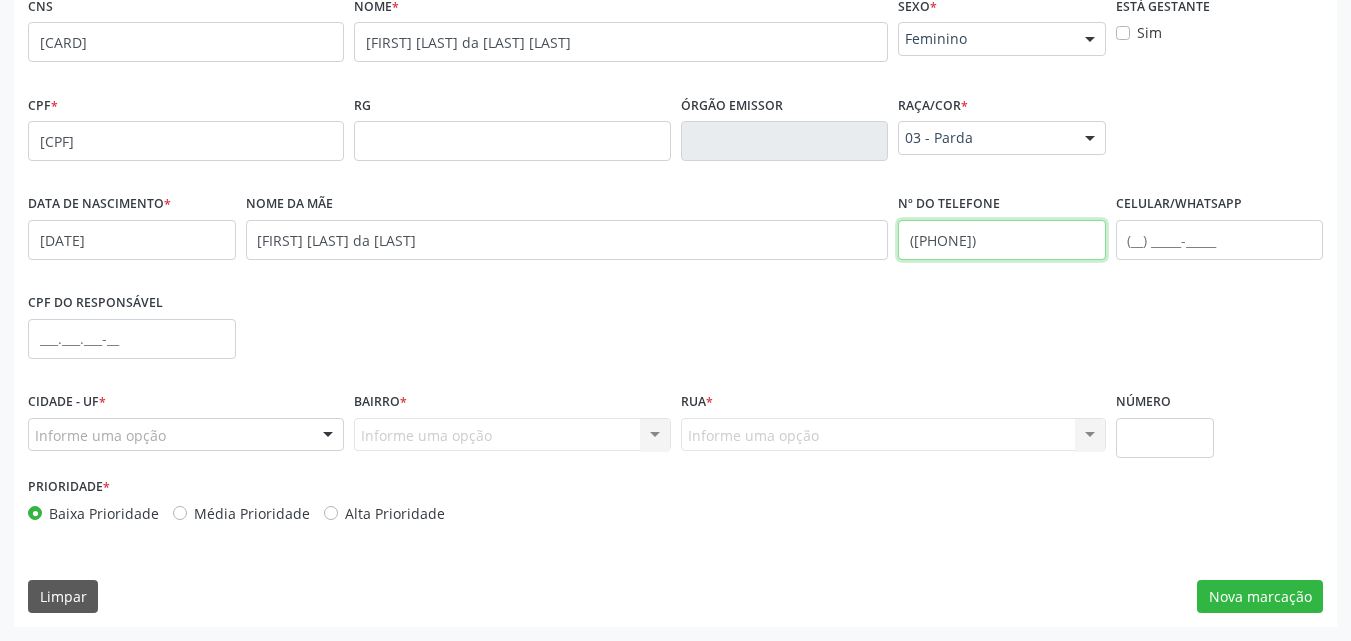 type on "([PHONE])" 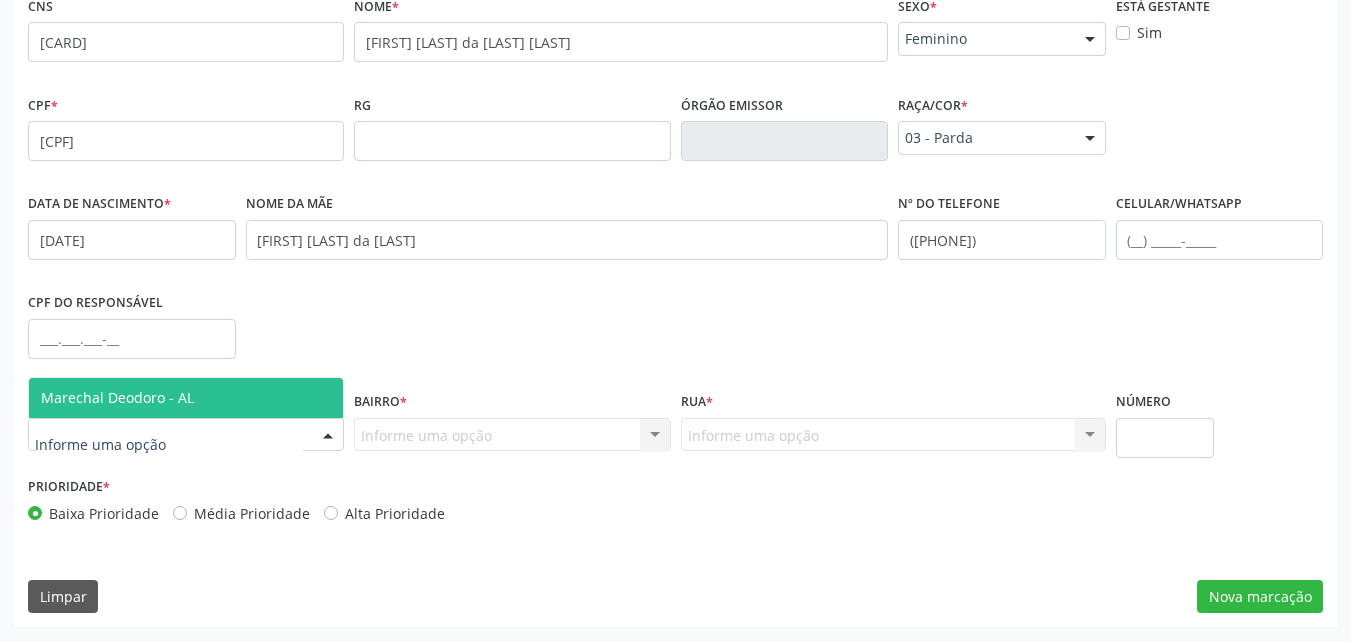 click on "Marechal Deodoro - AL" at bounding box center [117, 397] 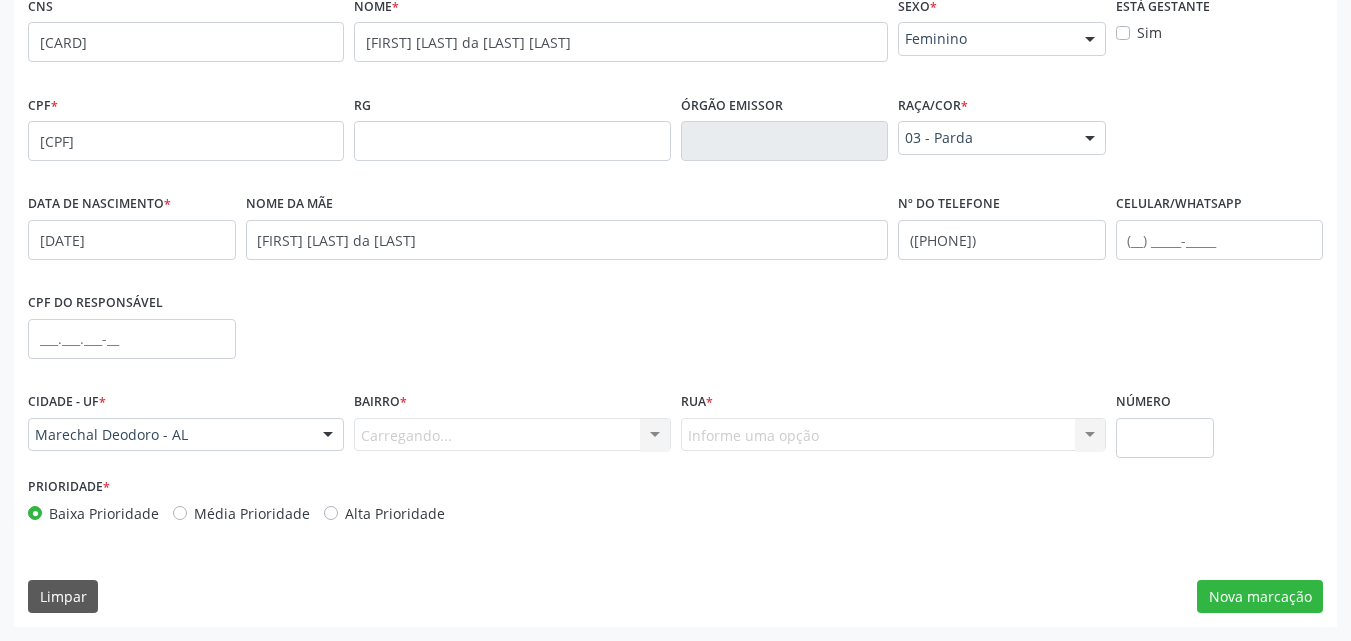 click on "Carregando...
Nenhum resultado encontrado para: "   "
Nenhuma opção encontrada. Digite para adicionar." at bounding box center (512, 435) 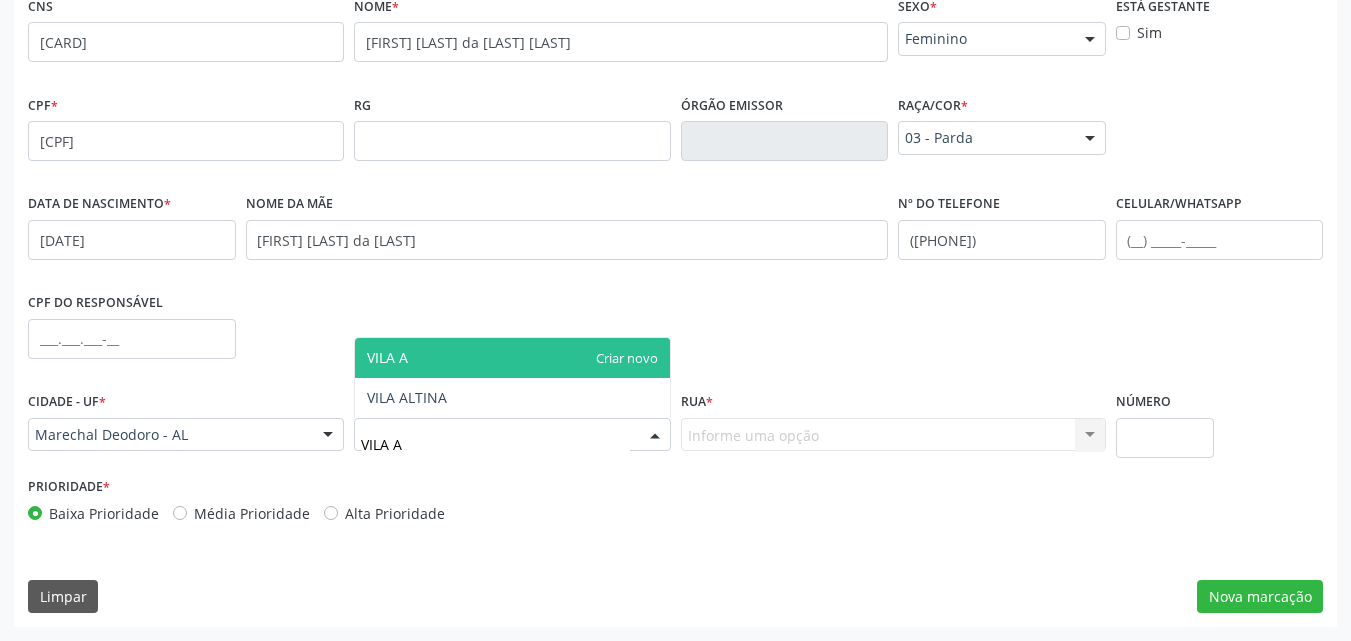 type on "VILA AL" 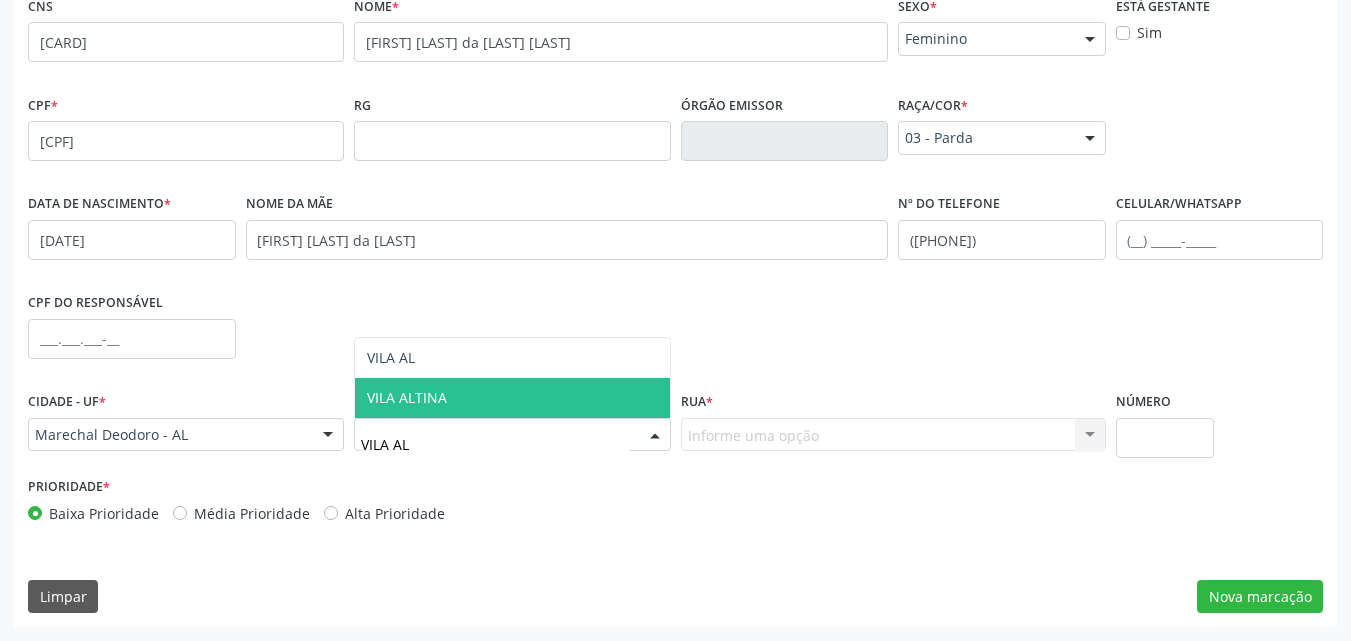 click on "VILA ALTINA" at bounding box center (512, 398) 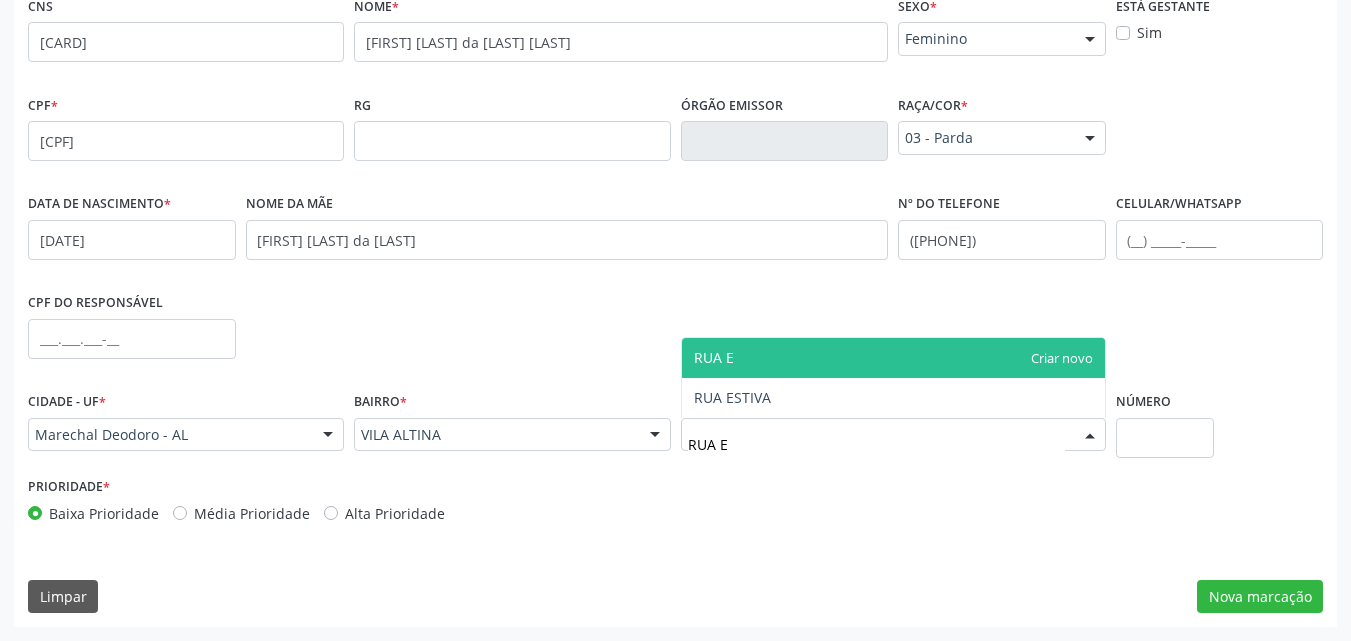 type on "RUA ES" 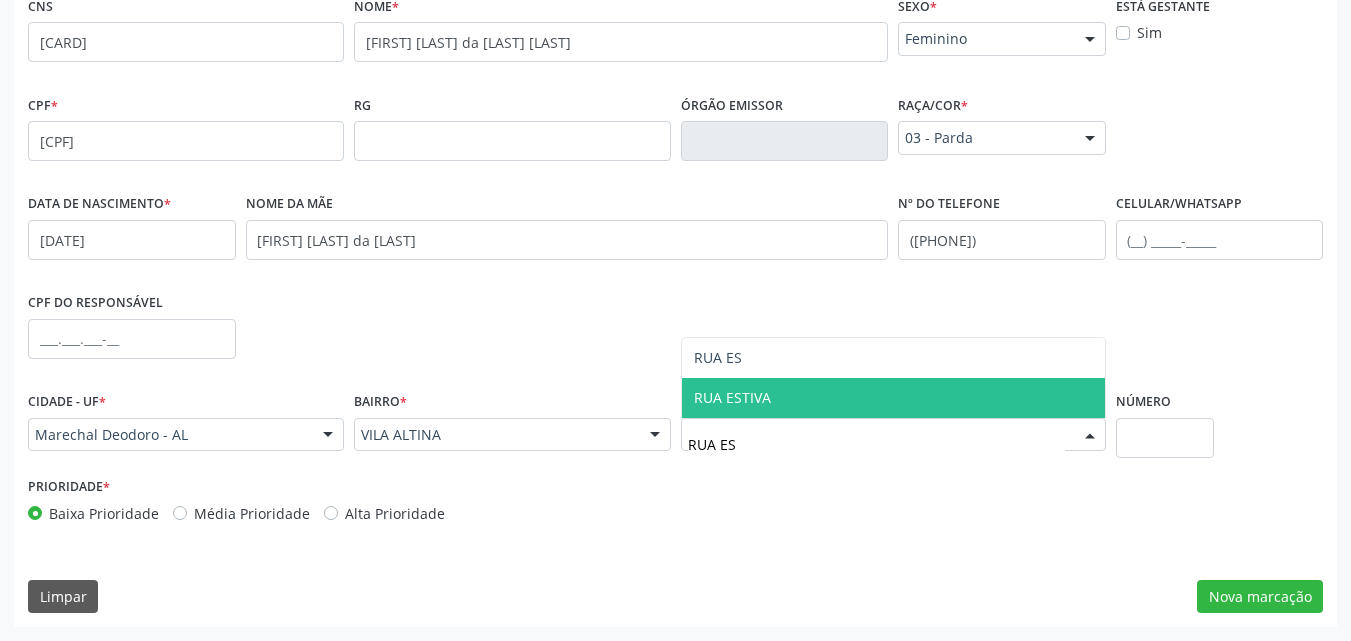 click on "RUA ESTIVA" at bounding box center [732, 397] 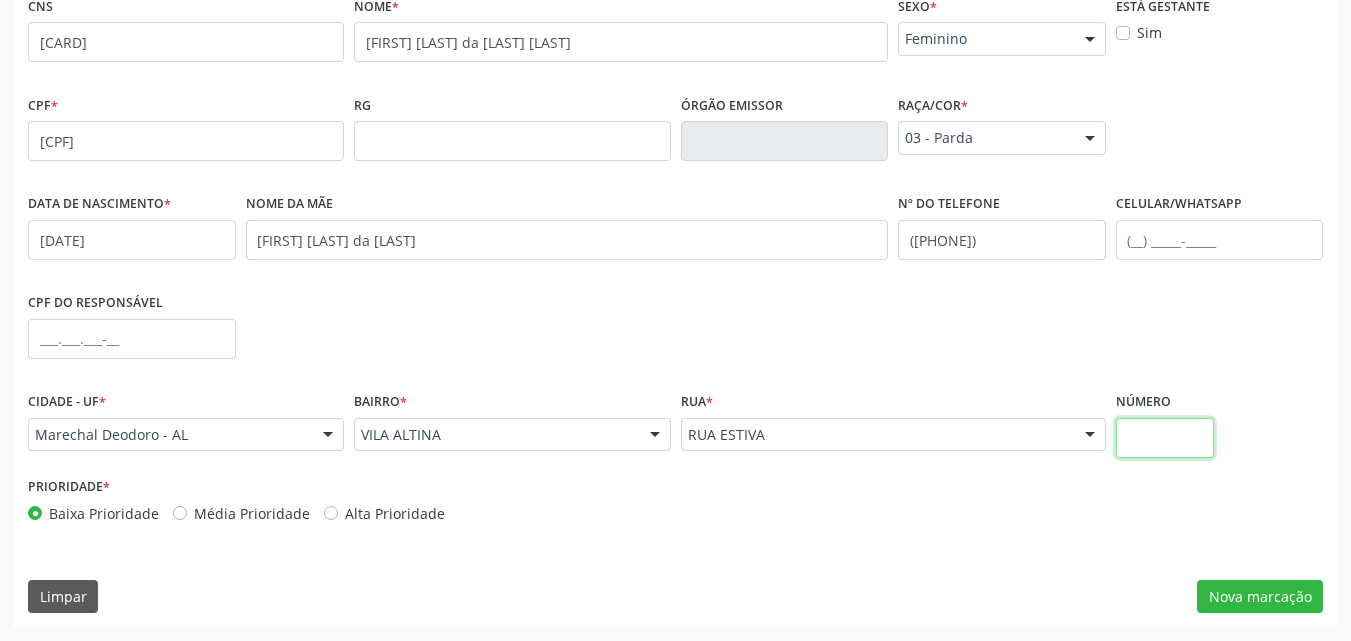 click at bounding box center (1165, 438) 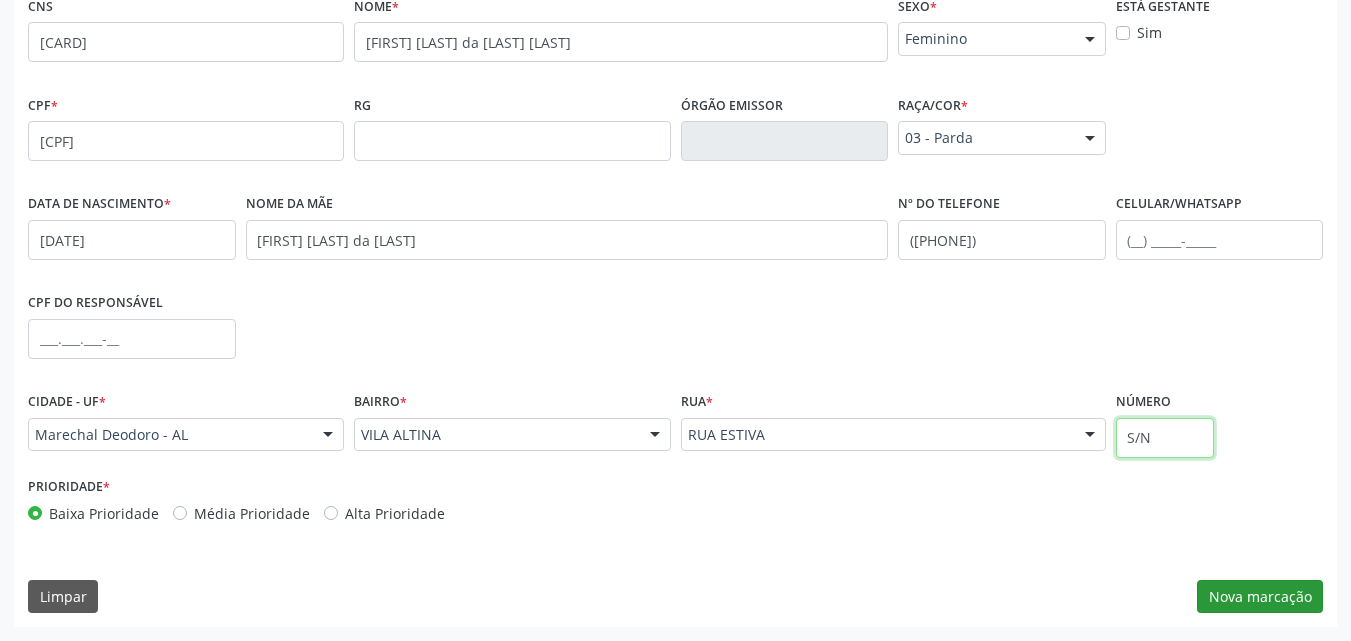 type on "S/N" 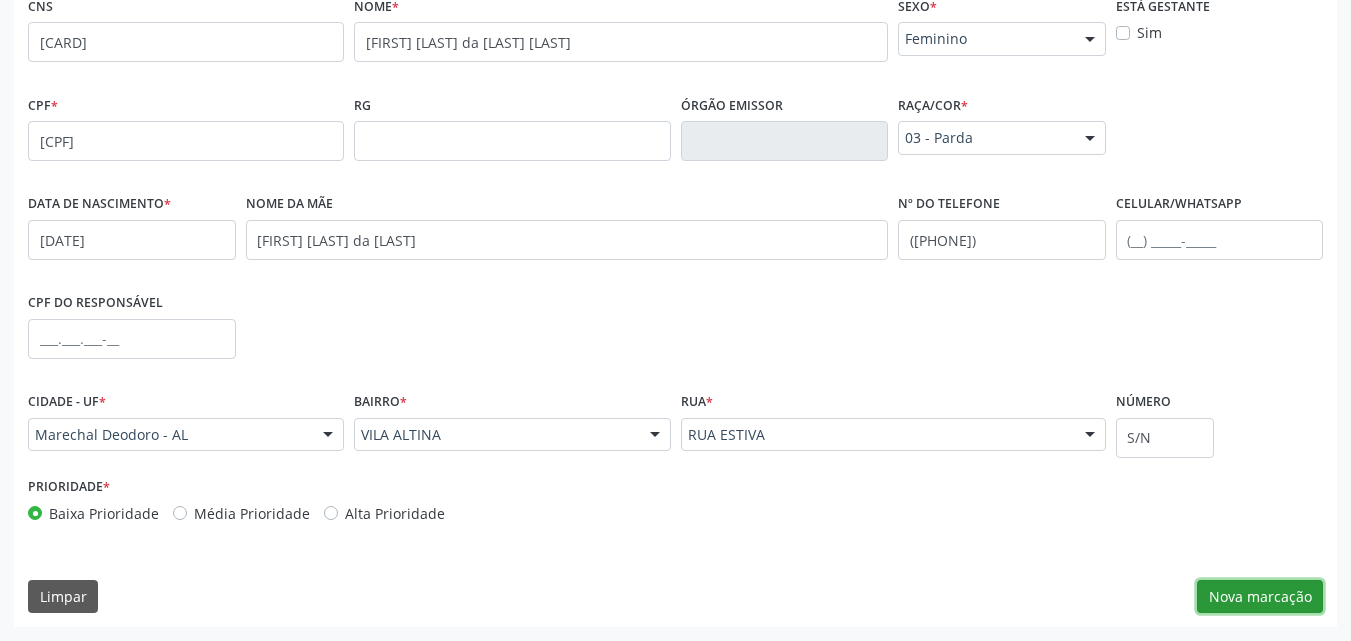 click on "Nova marcação" at bounding box center (1260, 597) 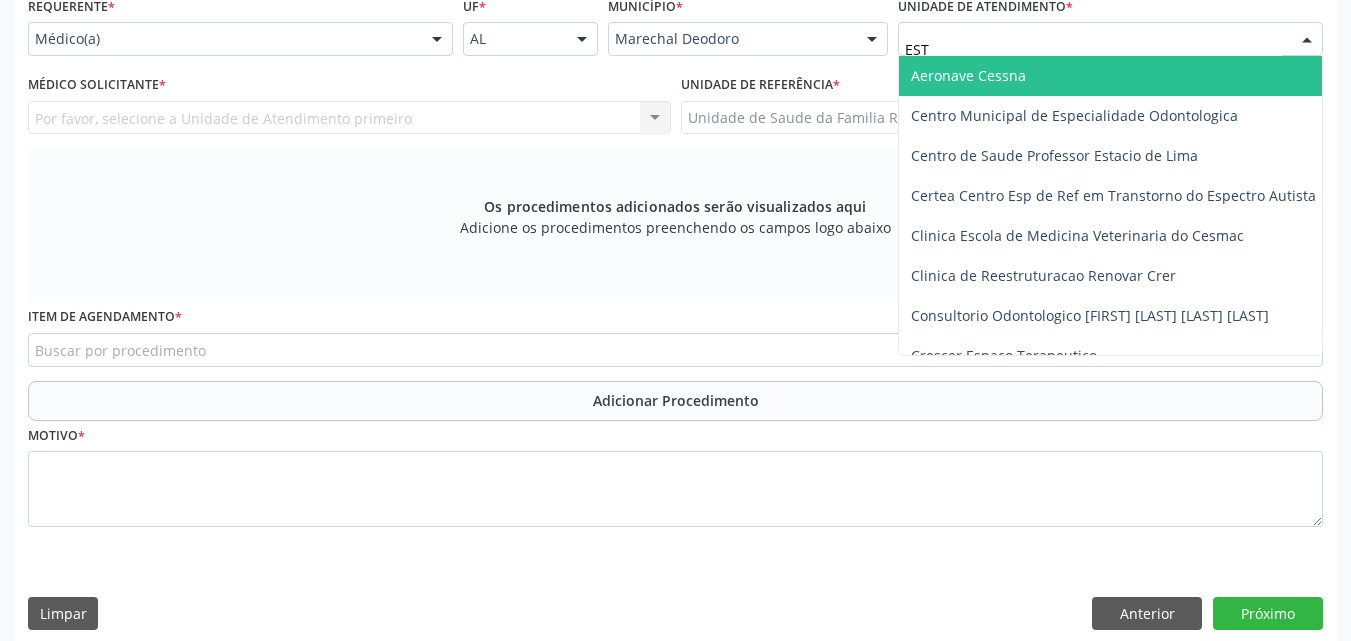 type on "ESTI" 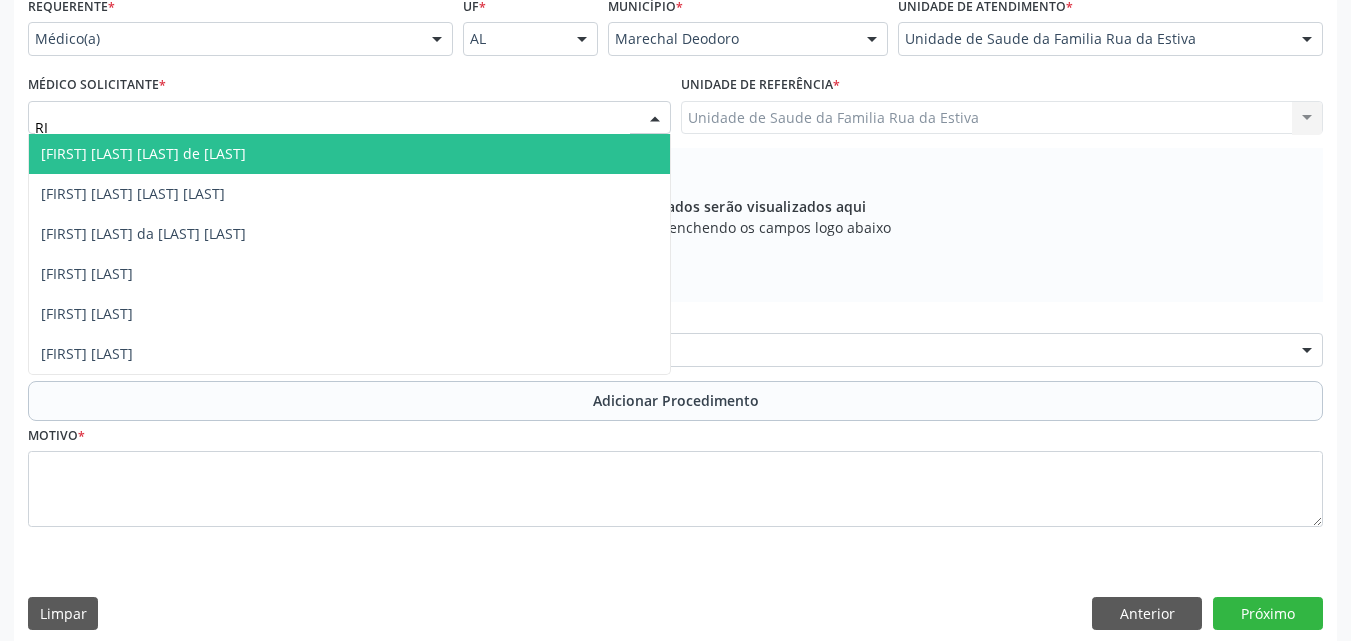 type on "R" 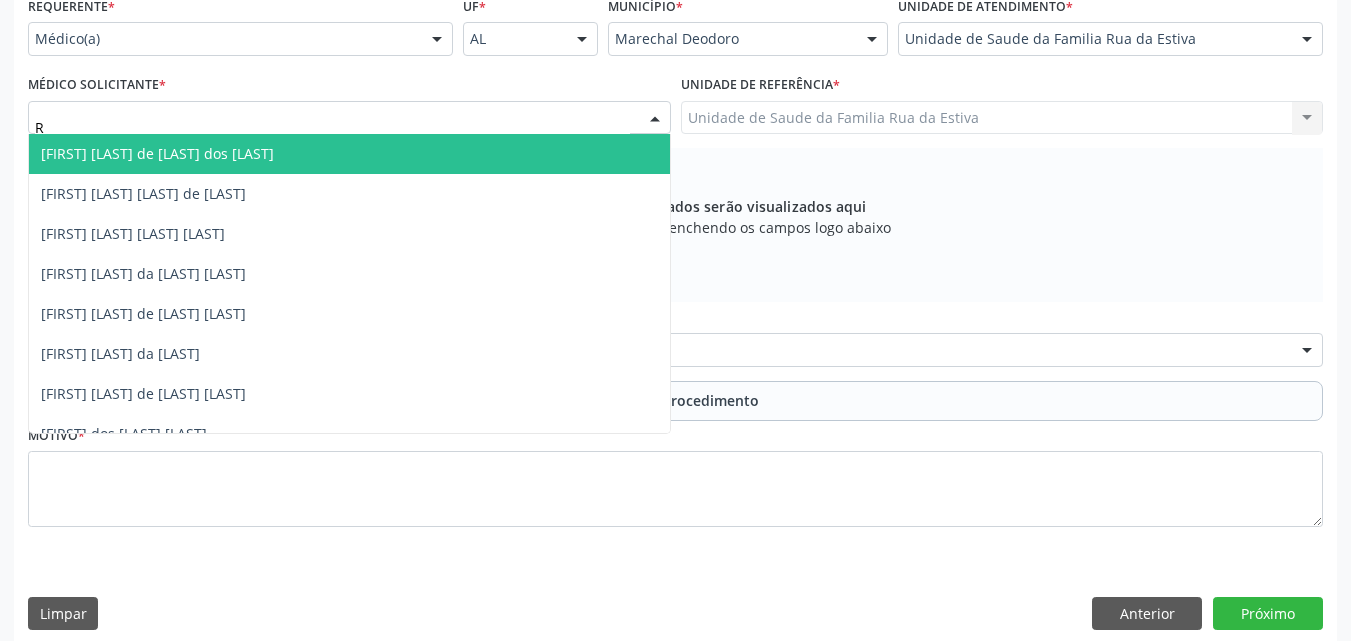 type 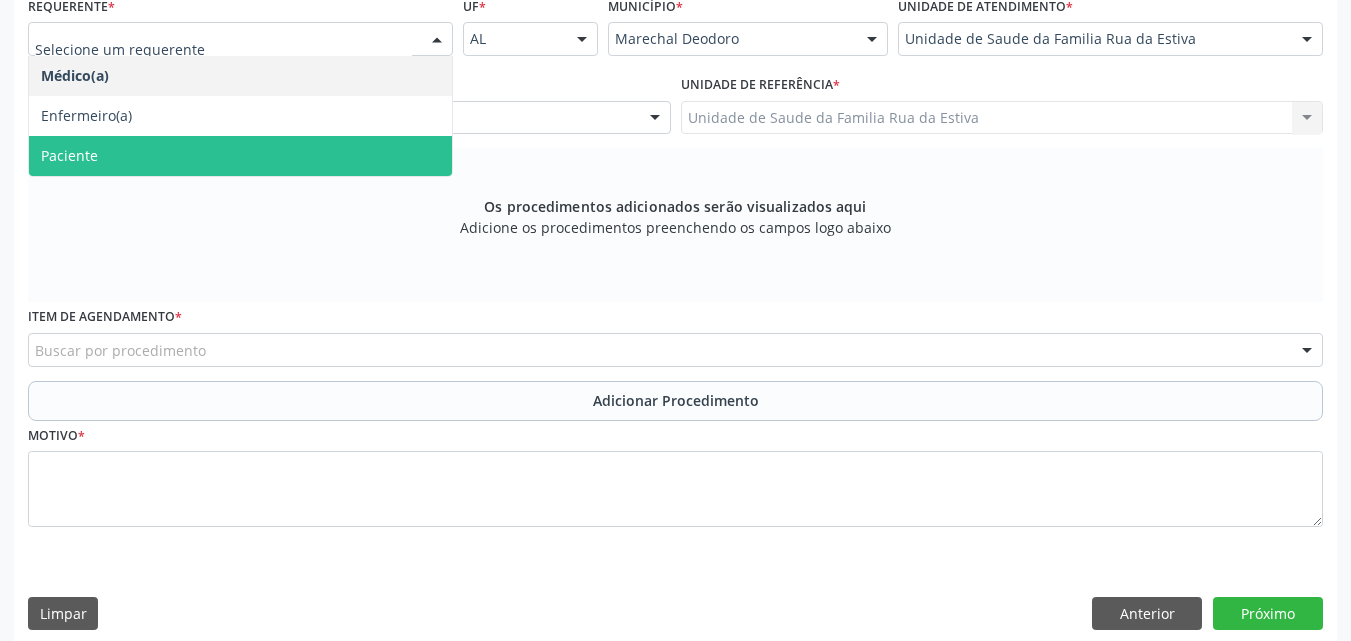 click on "Paciente" at bounding box center (69, 155) 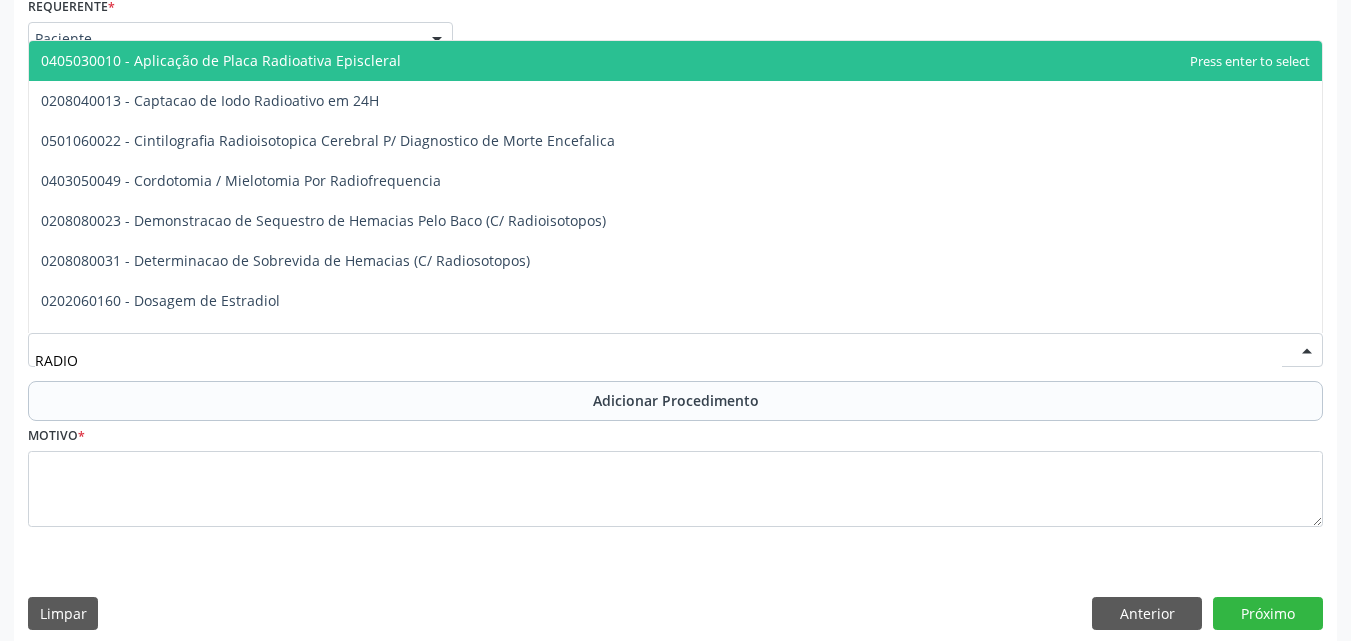 type on "RADIOG" 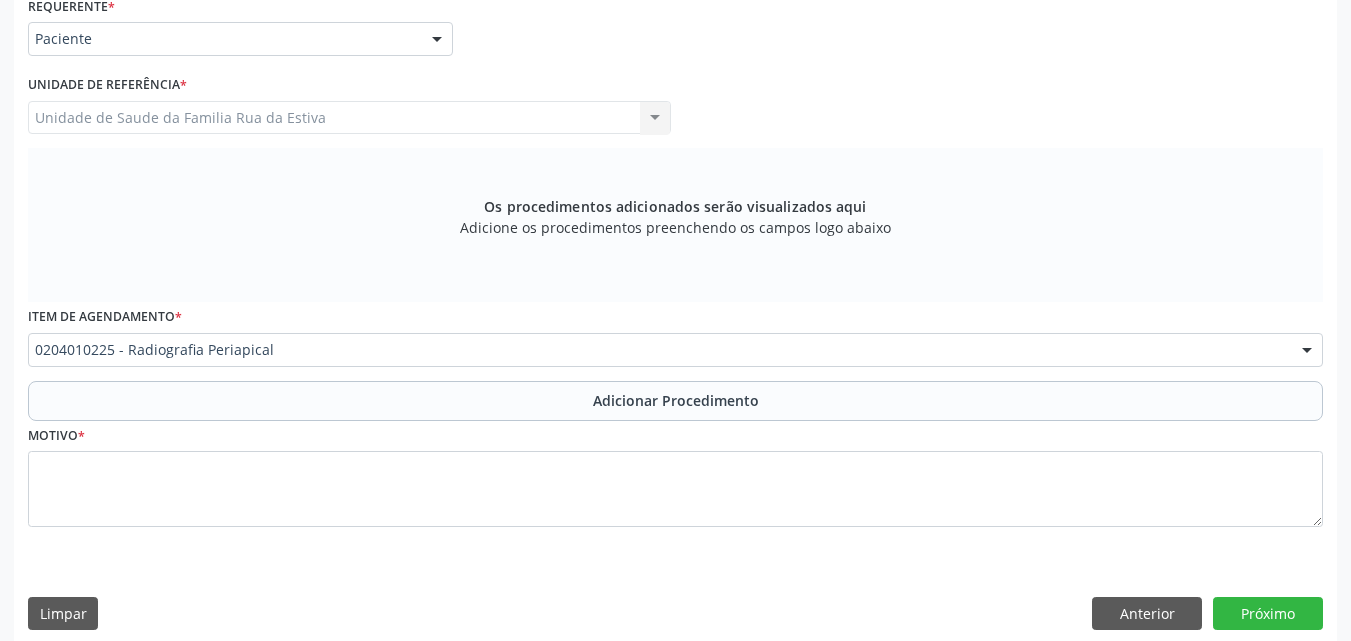 scroll, scrollTop: 0, scrollLeft: 0, axis: both 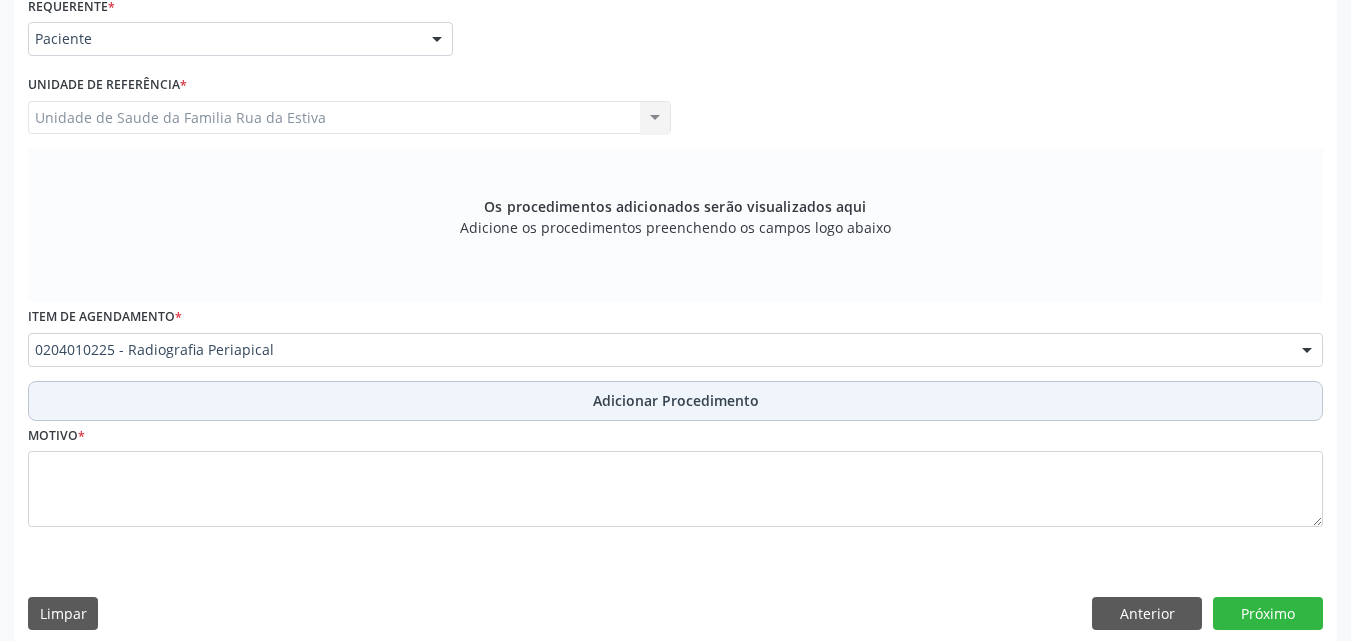 click on "Adicionar Procedimento" at bounding box center (675, 401) 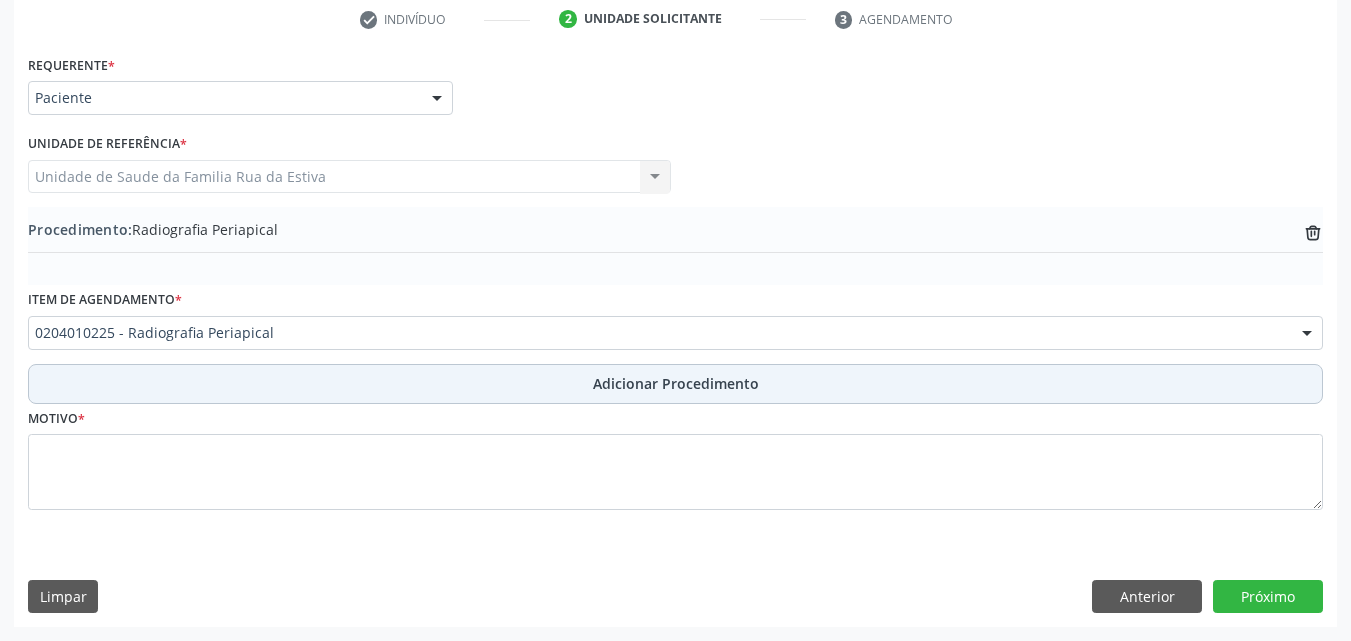 scroll, scrollTop: 412, scrollLeft: 0, axis: vertical 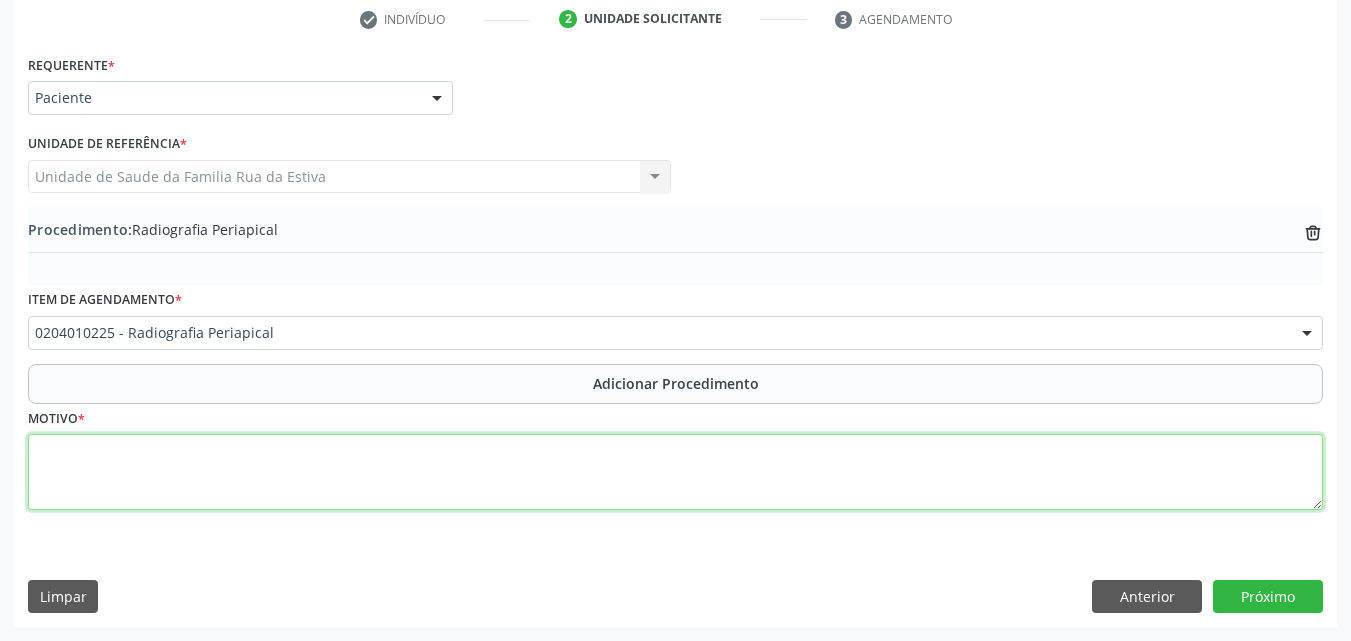 click at bounding box center (675, 472) 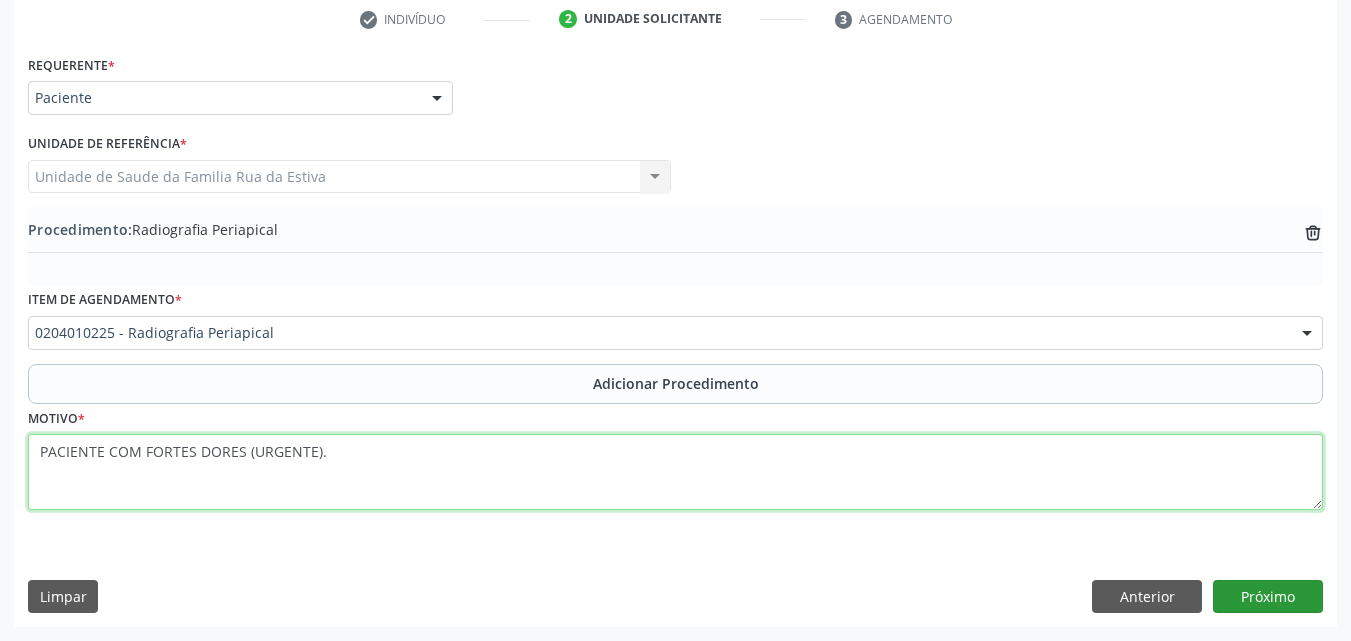 type on "PACIENTE COM FORTES DORES (URGENTE)." 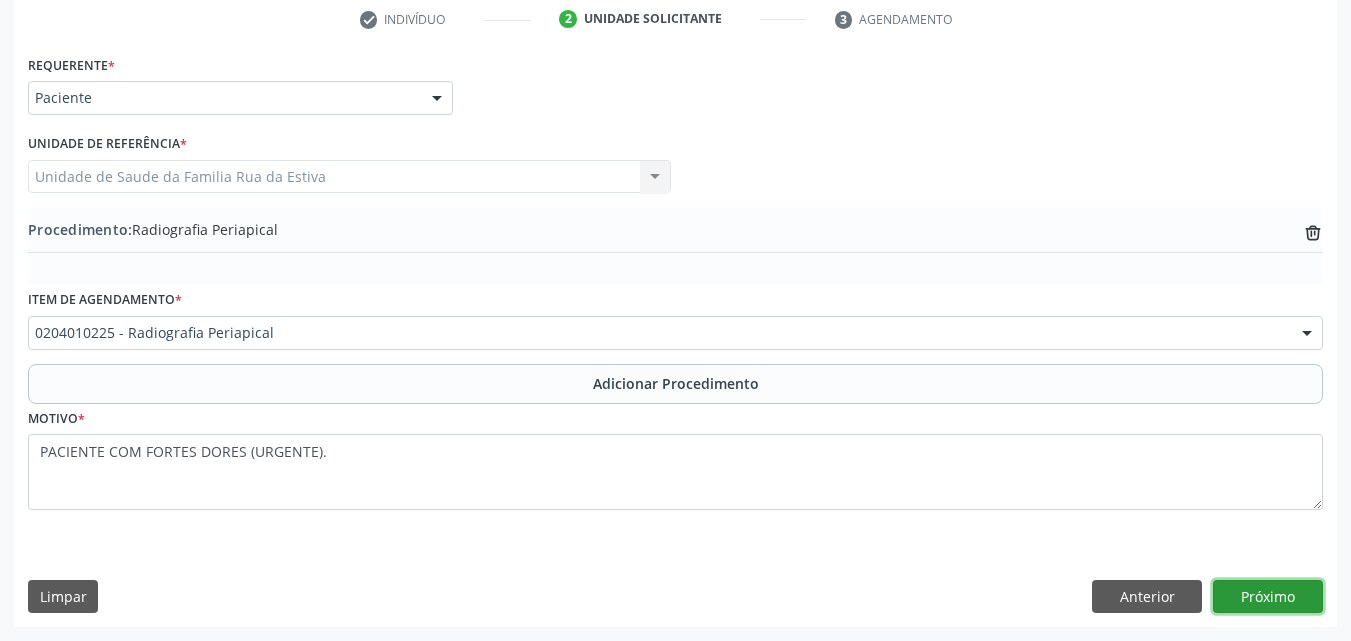 click on "Próximo" at bounding box center [1268, 597] 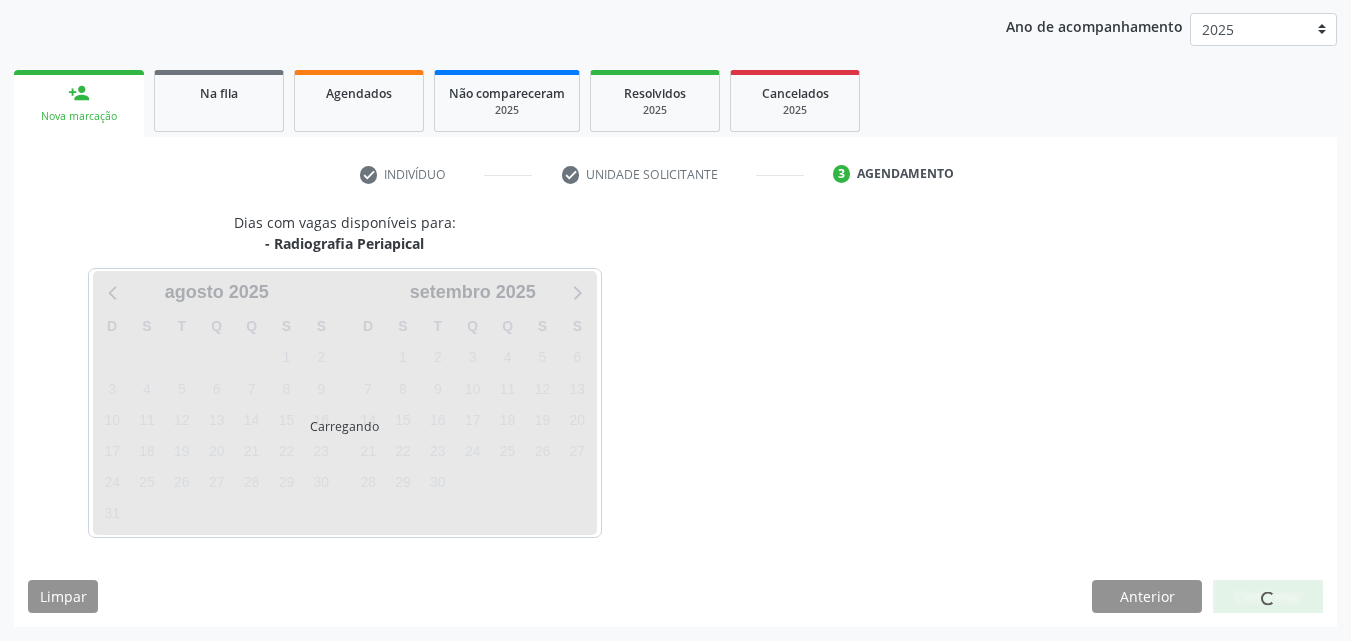 scroll, scrollTop: 316, scrollLeft: 0, axis: vertical 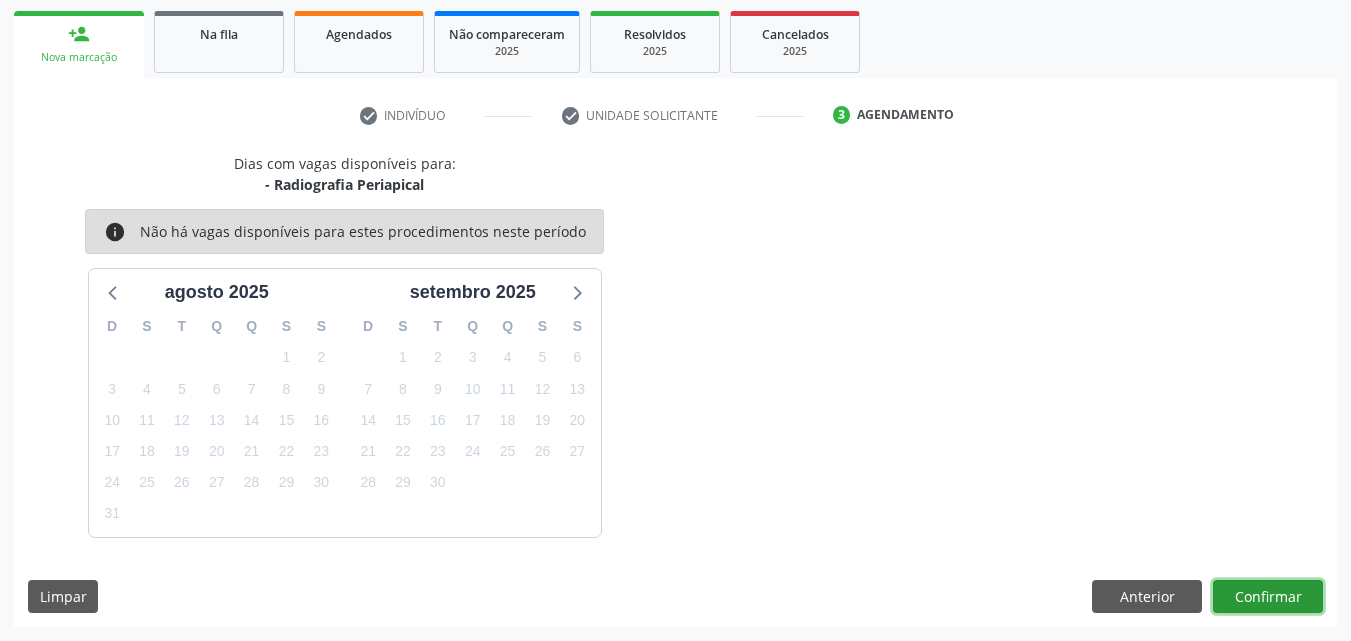 click on "Confirmar" at bounding box center (1268, 597) 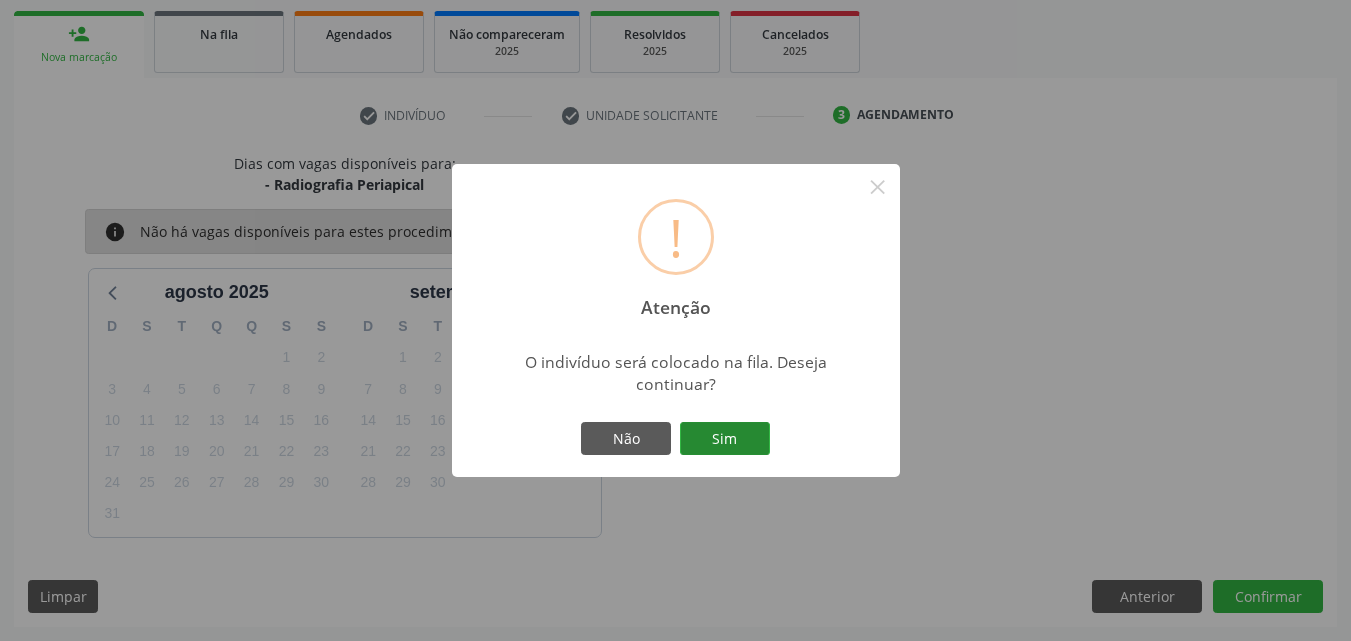 click on "Sim" at bounding box center (725, 439) 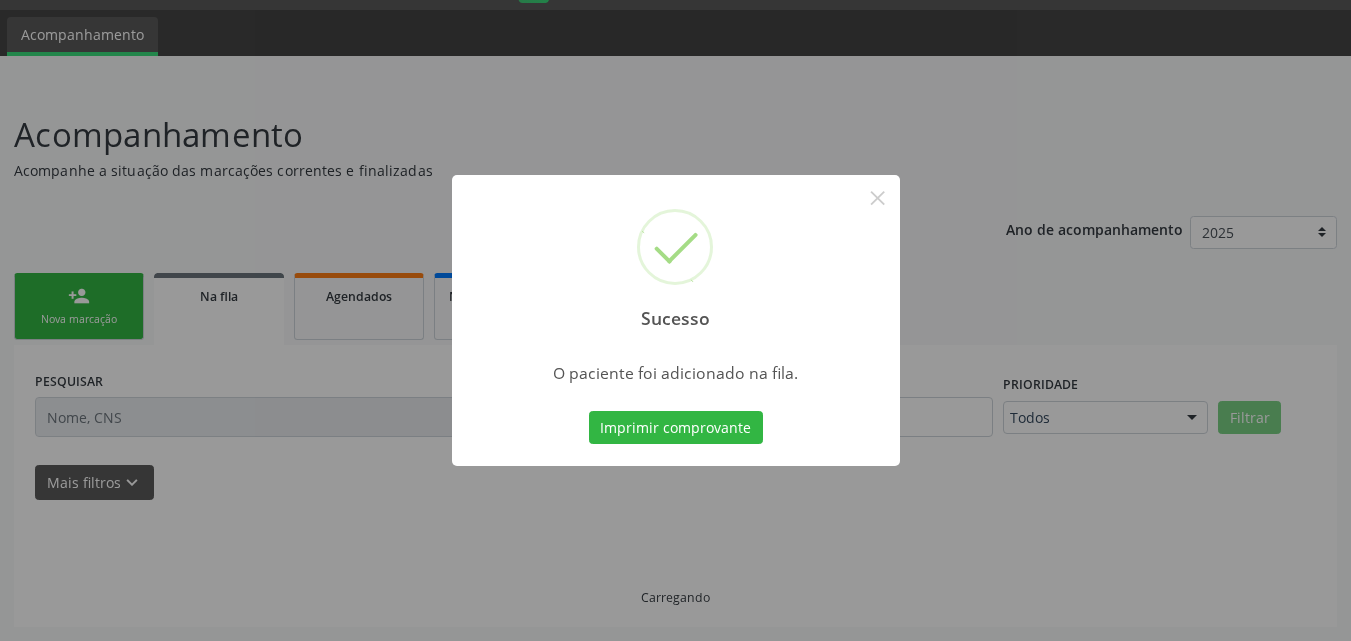 scroll, scrollTop: 54, scrollLeft: 0, axis: vertical 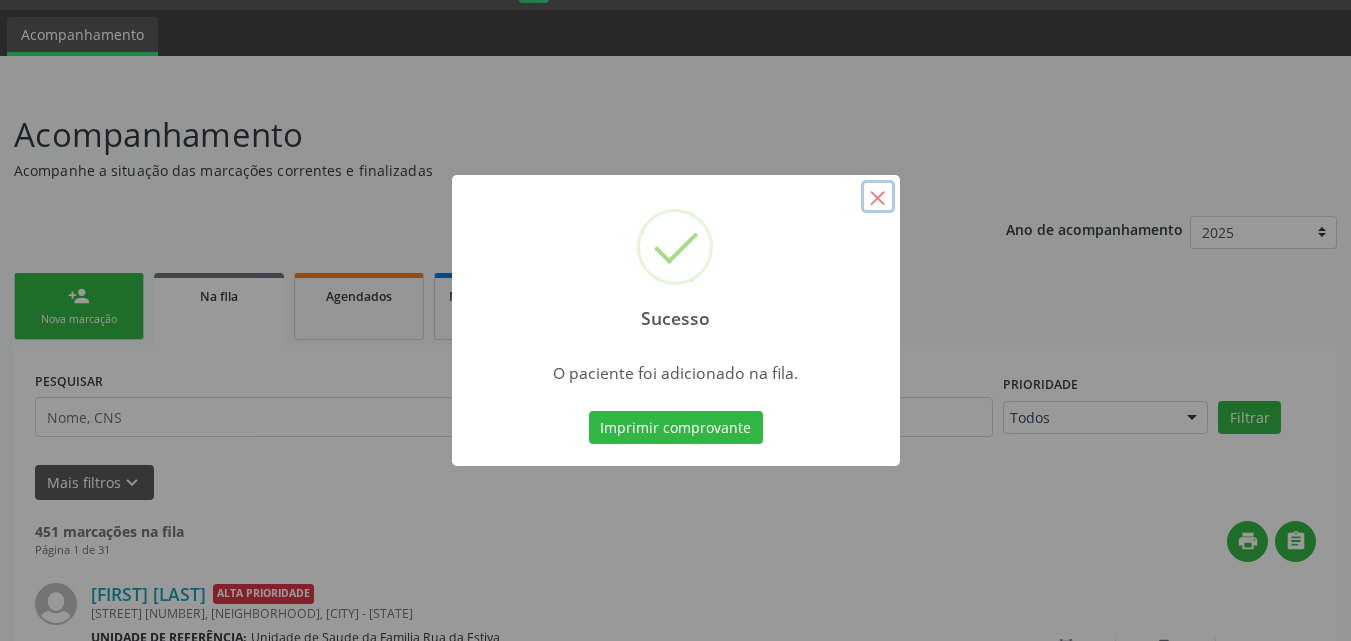 click on "×" at bounding box center [878, 197] 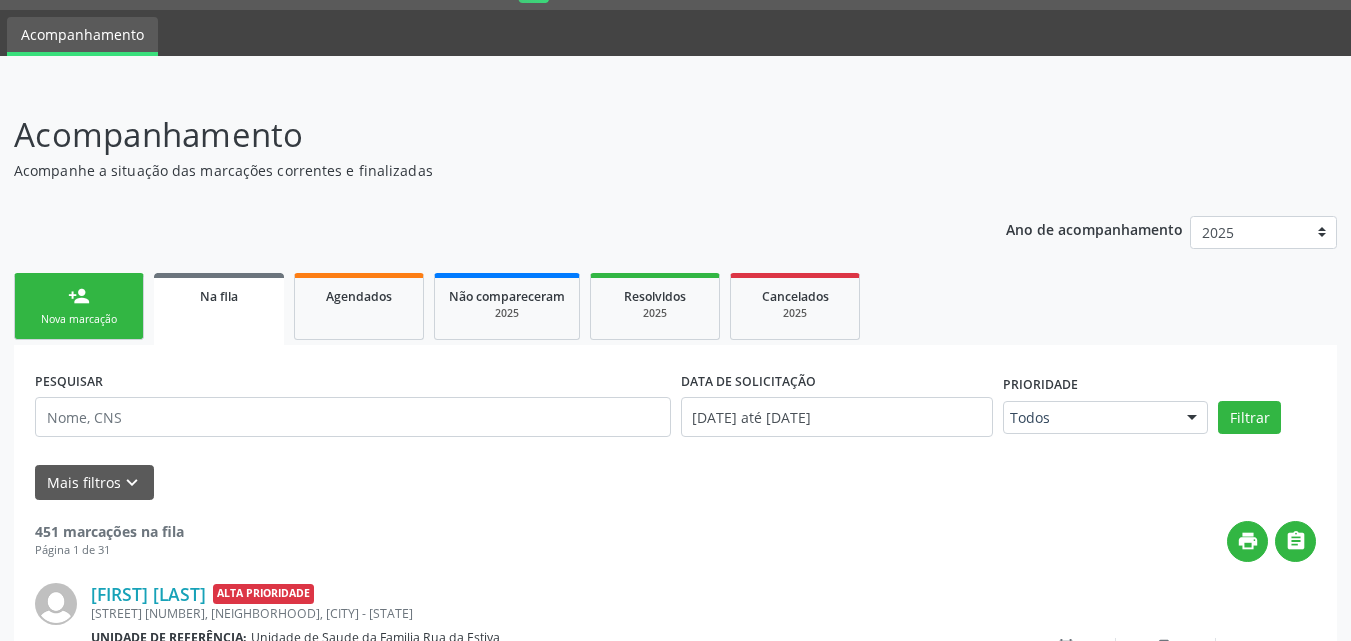 click on "person_add
Nova marcação" at bounding box center (79, 306) 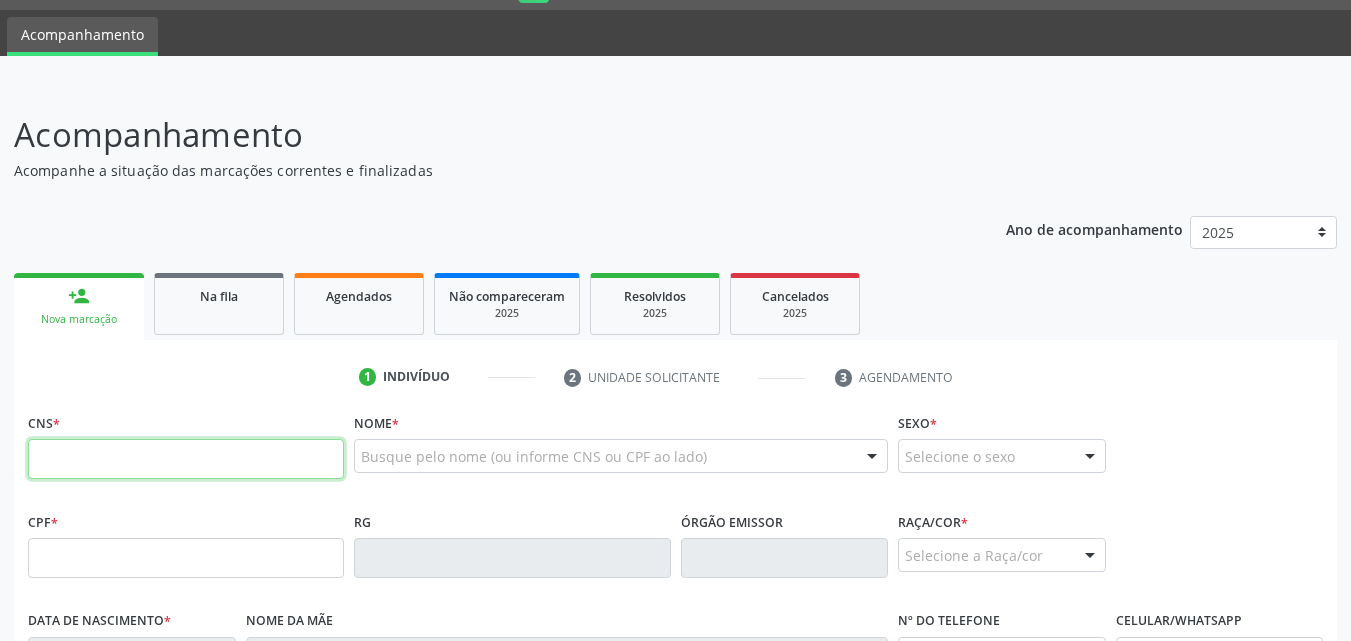 click at bounding box center [186, 459] 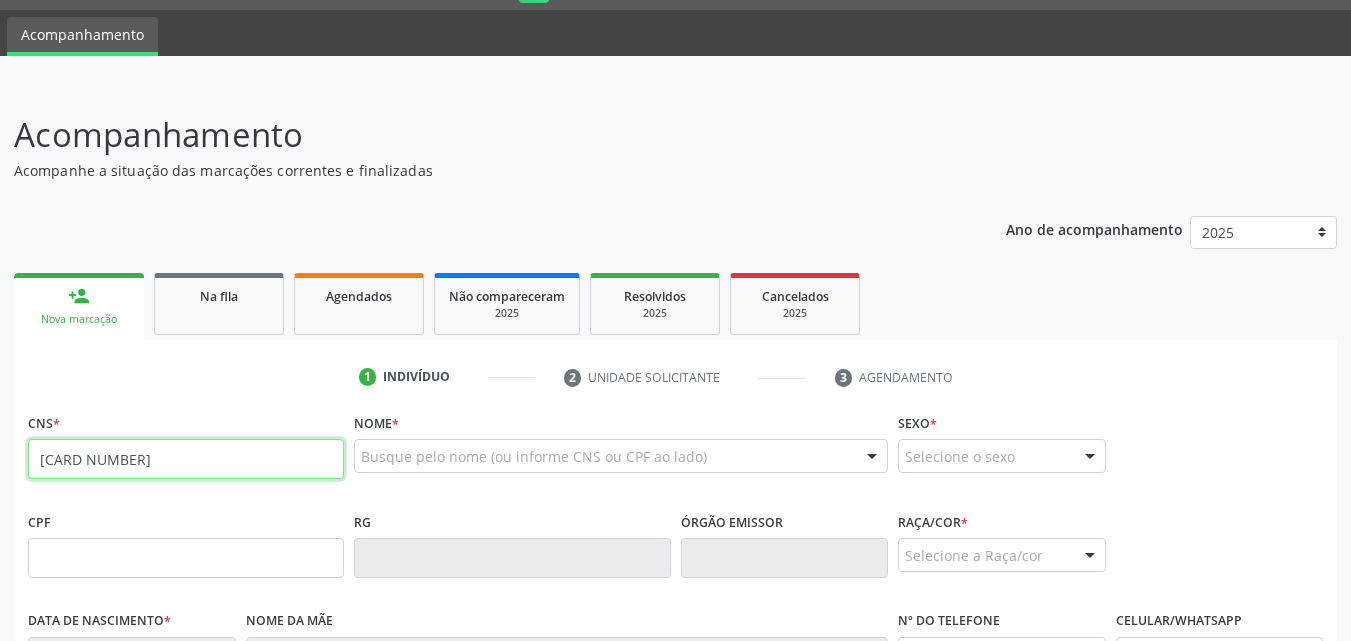 type on "[CARD NUMBER]" 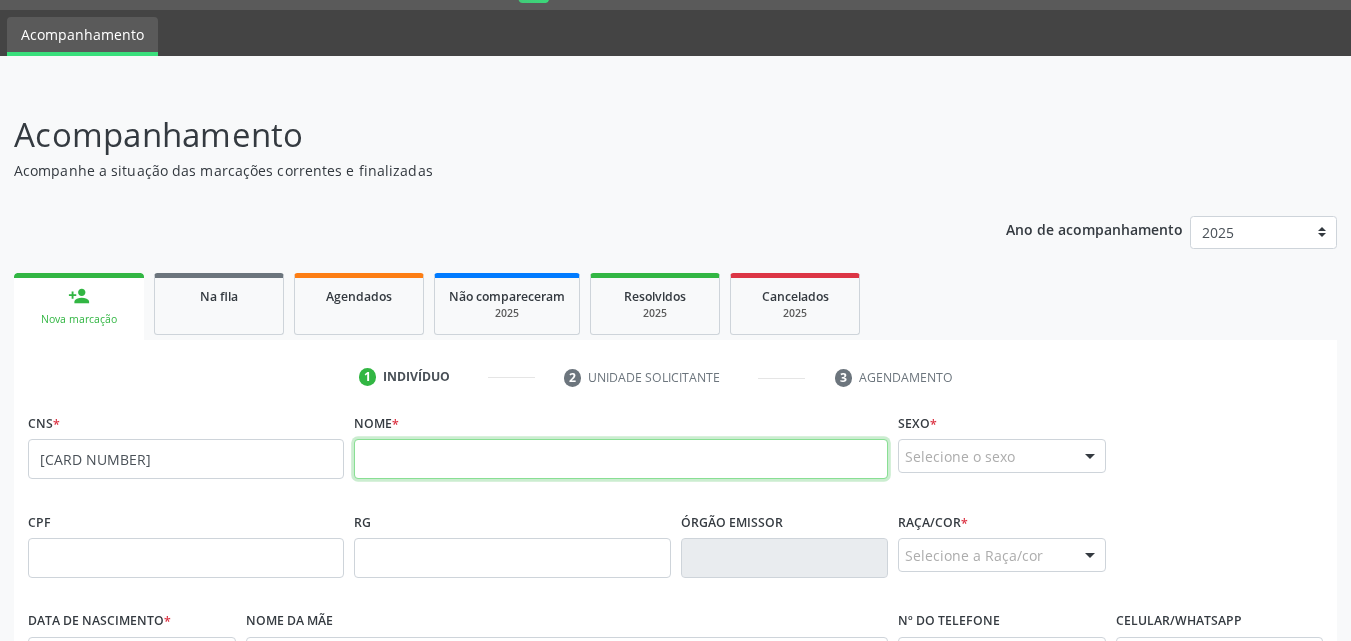 click at bounding box center [621, 459] 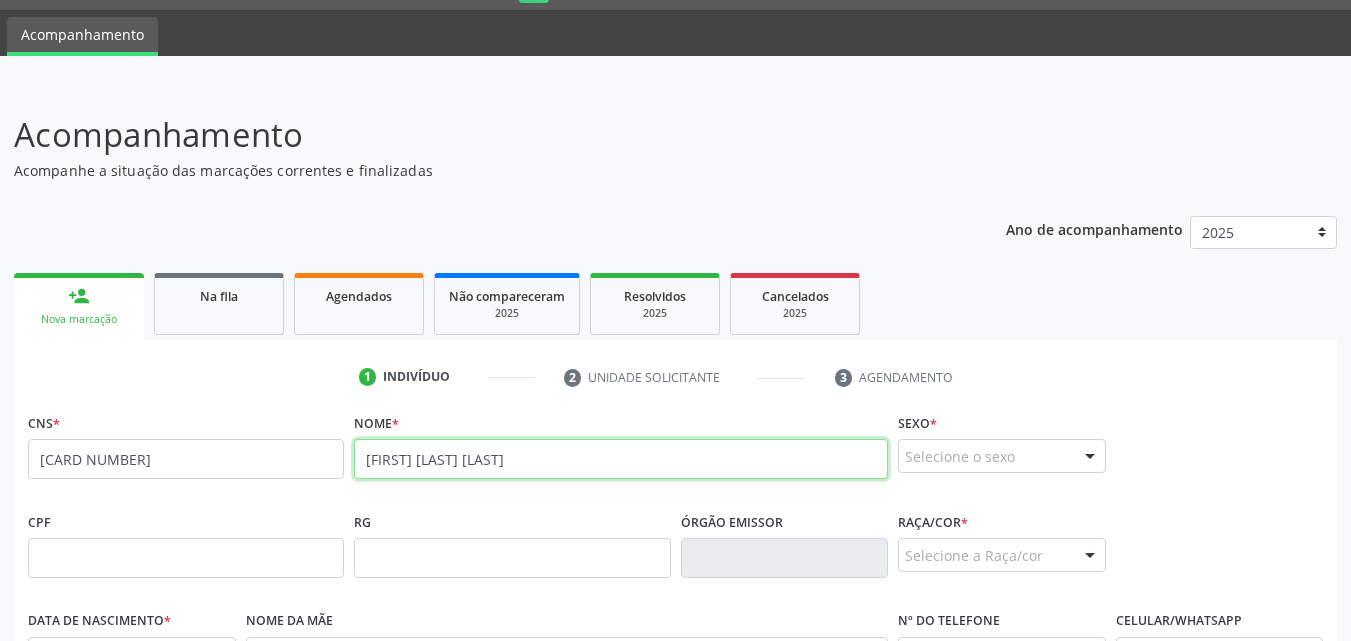 type on "[FIRST] [LAST] [LAST]" 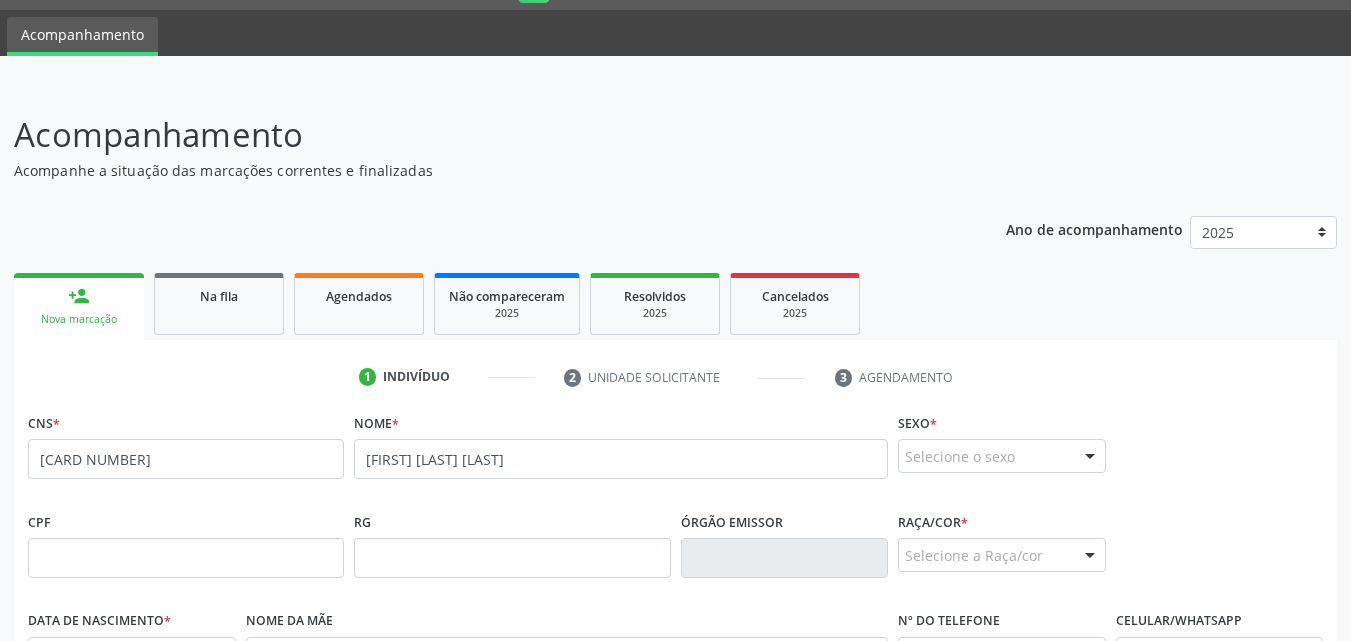 click on "Selecione o sexo" at bounding box center [1002, 456] 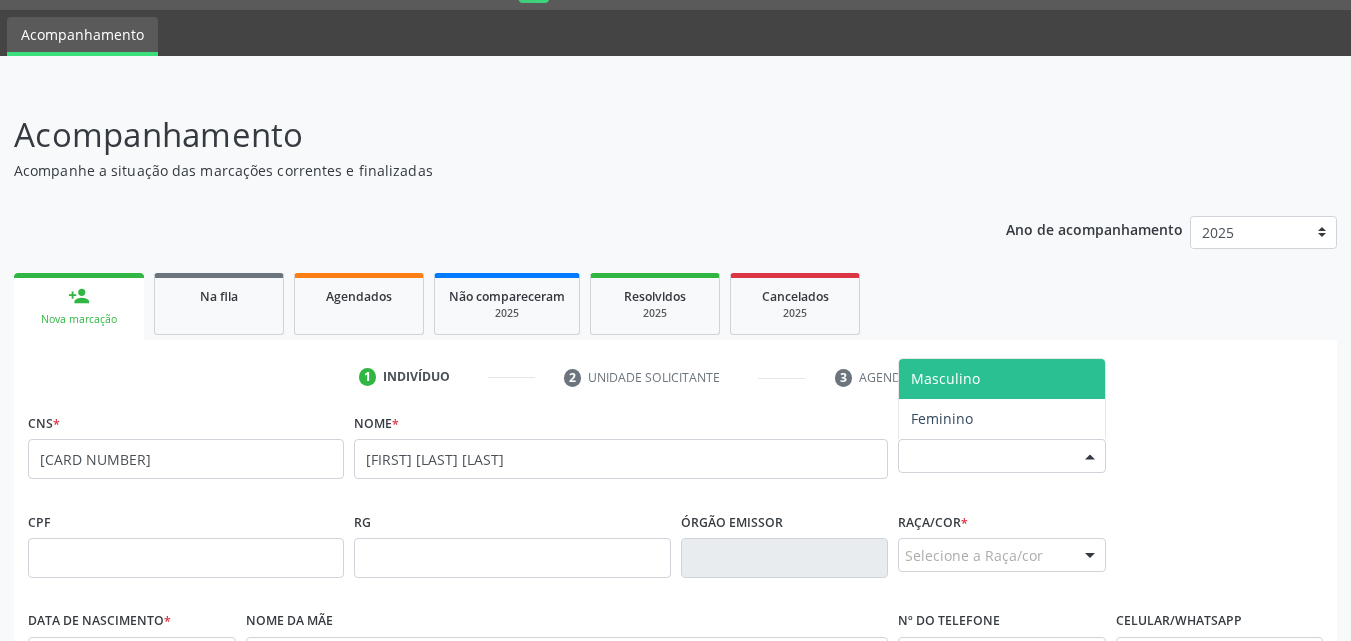 click on "Masculino" at bounding box center (1002, 379) 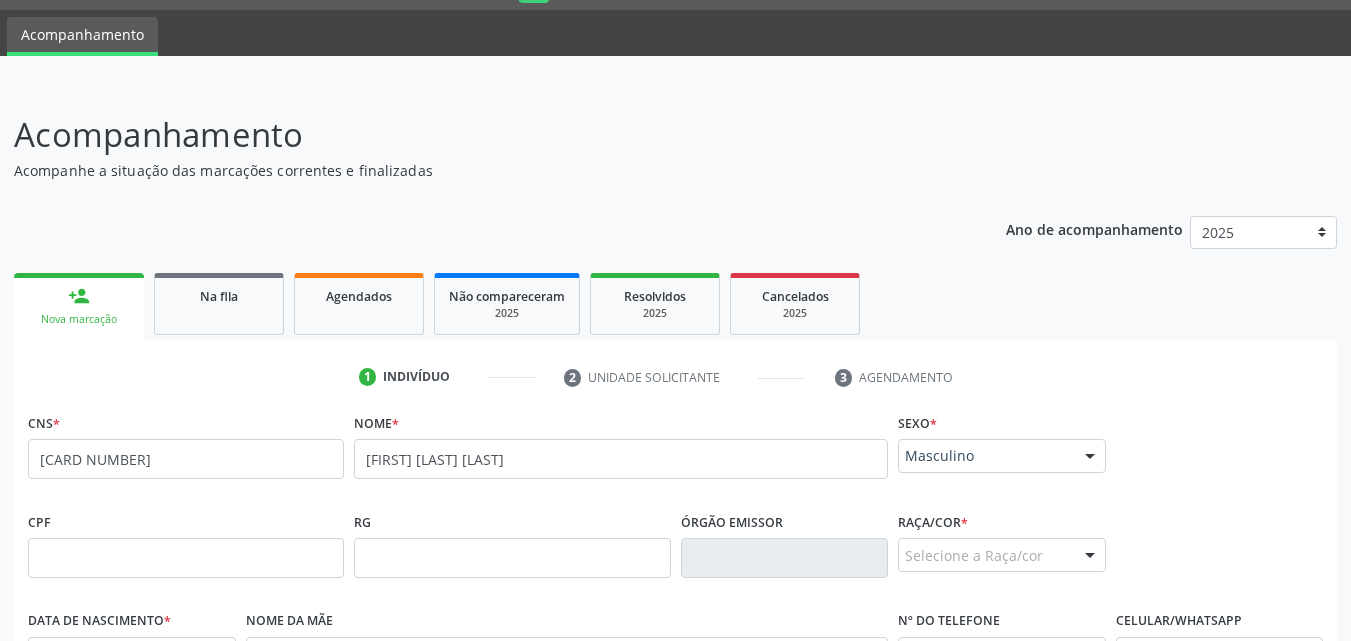 click on "Selecione a Raça/cor" at bounding box center (1002, 555) 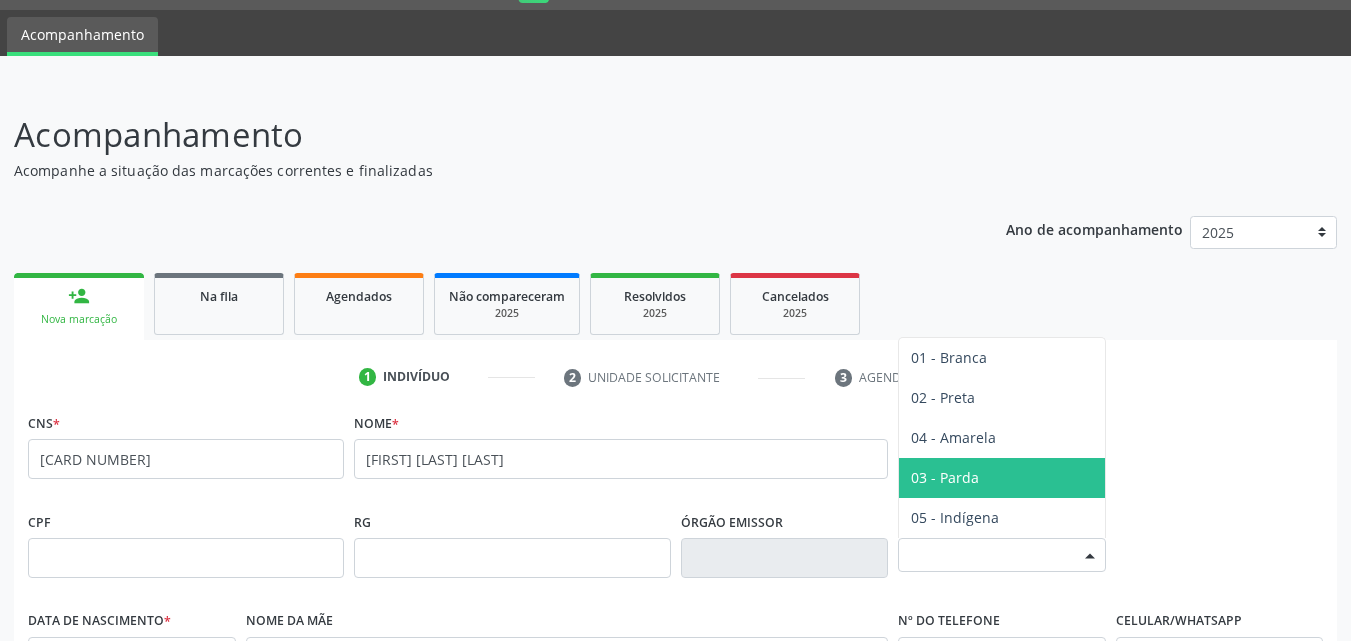 click on "03 - Parda" at bounding box center (1002, 478) 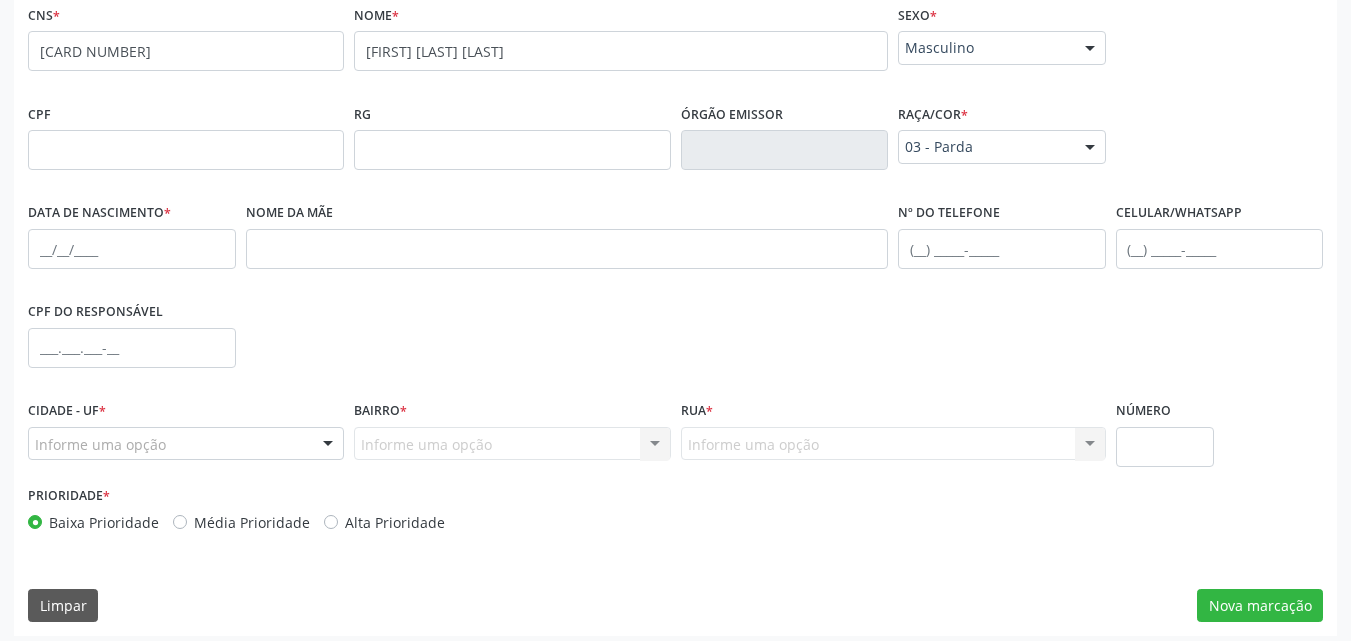 scroll, scrollTop: 471, scrollLeft: 0, axis: vertical 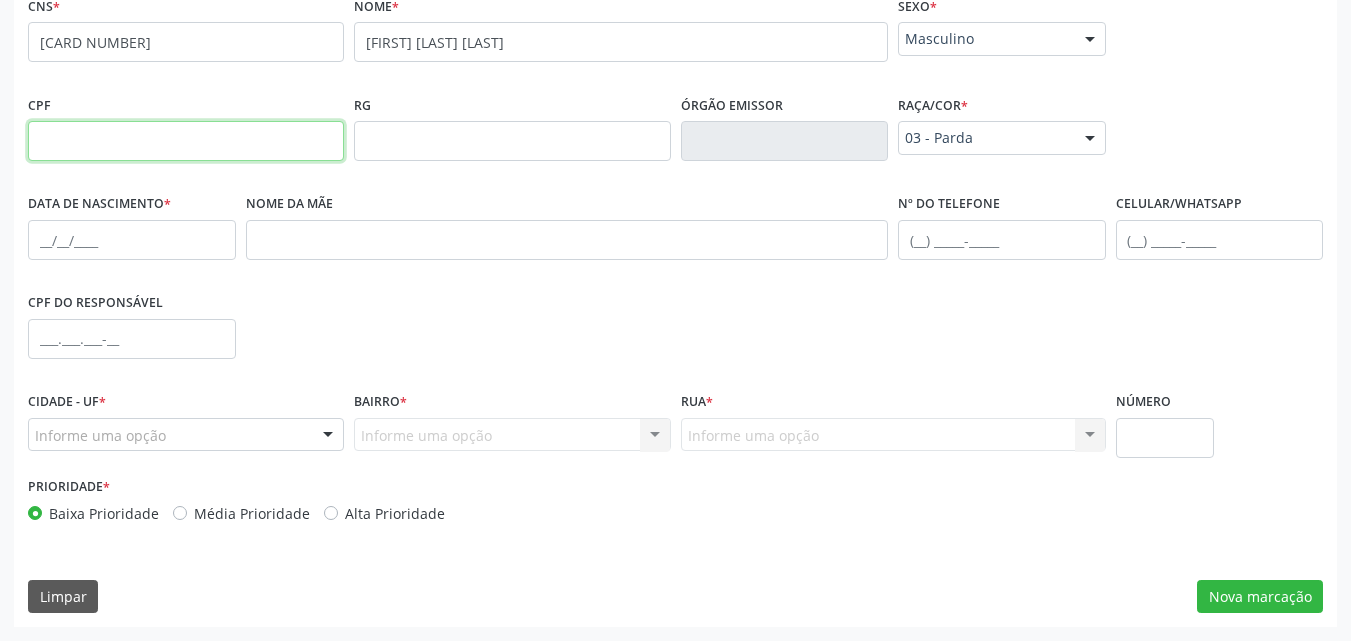 click at bounding box center [186, 141] 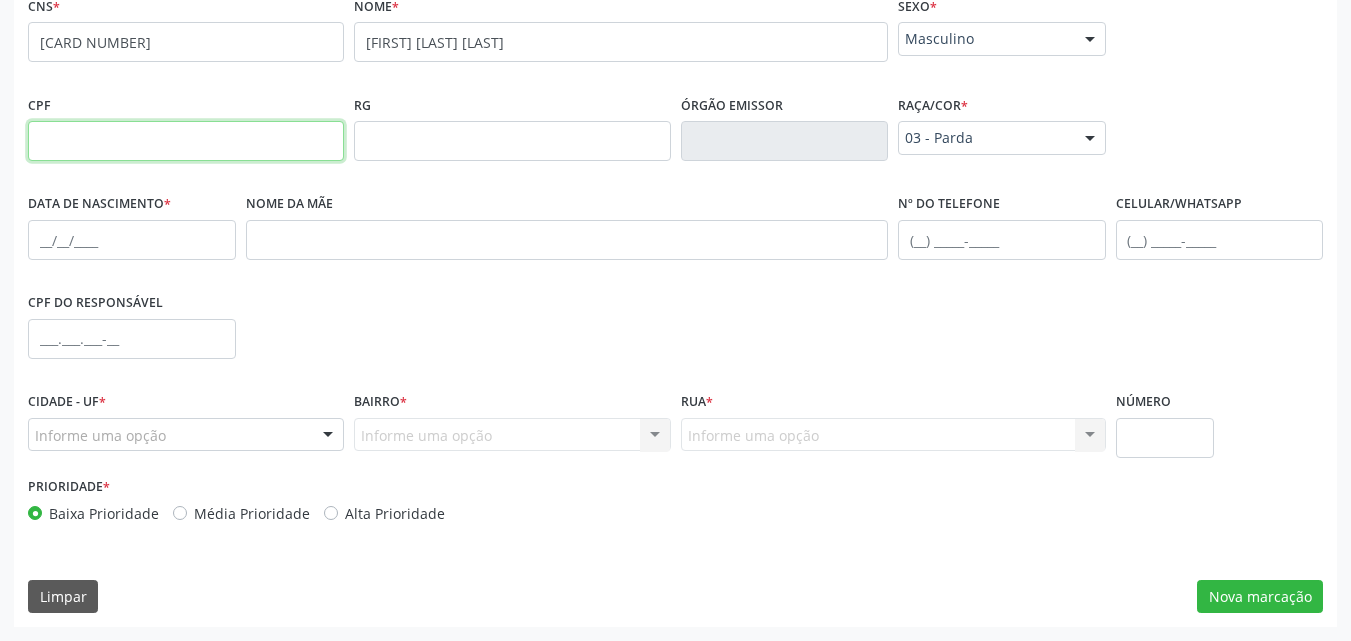 paste on "[CPF]" 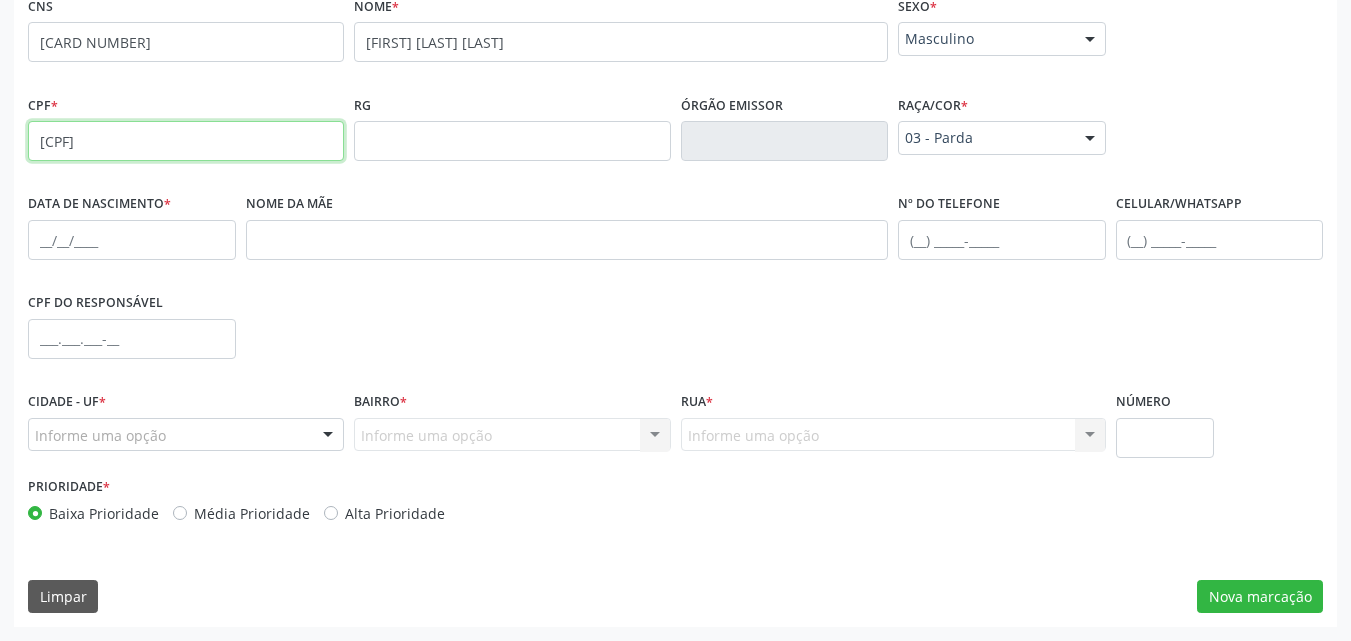 type on "[CPF]" 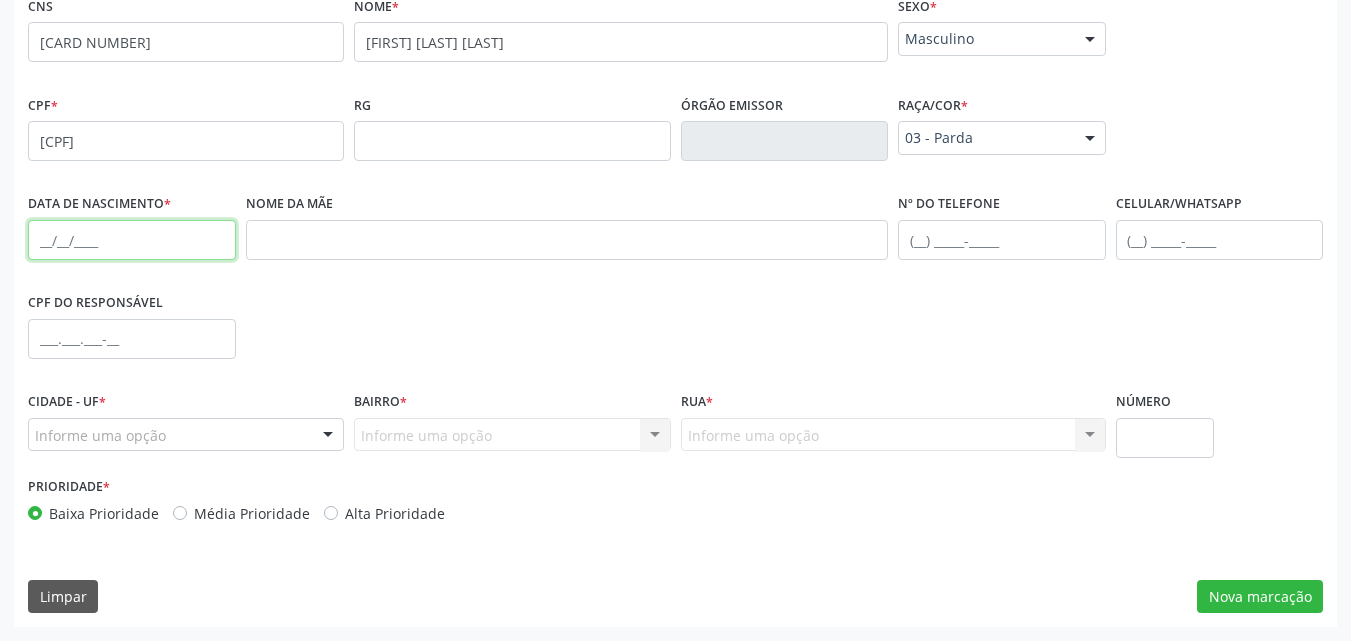 click at bounding box center (132, 240) 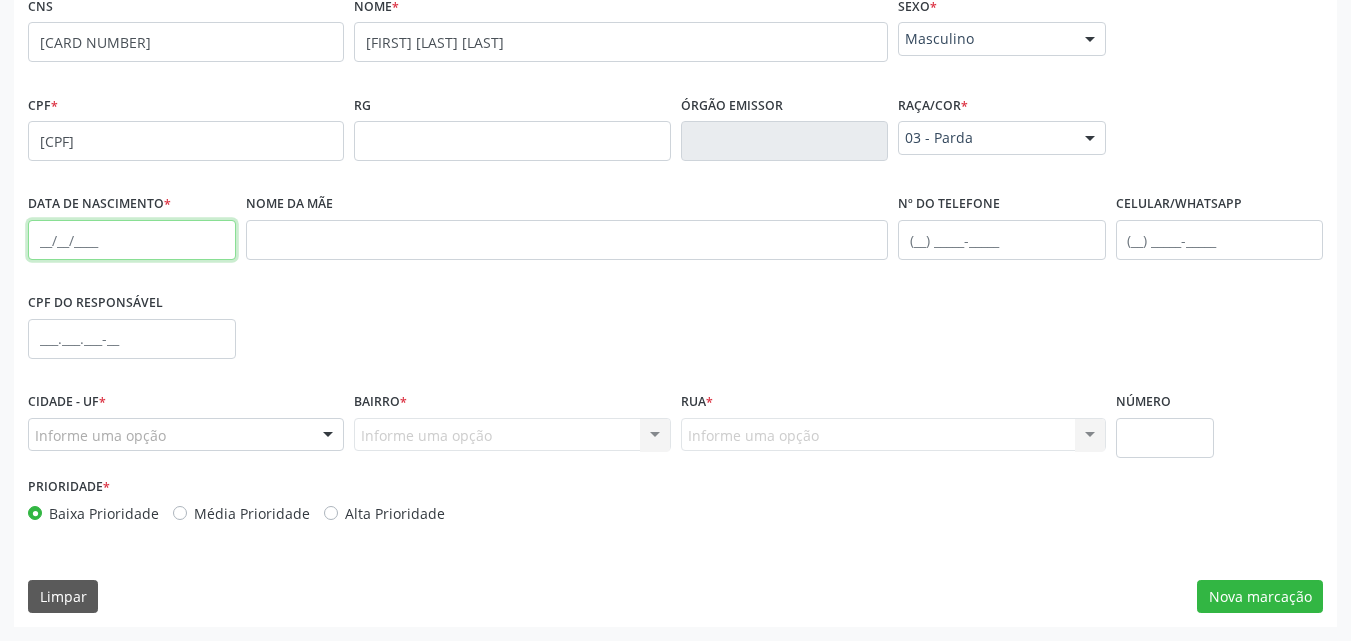 paste on "[DATE]" 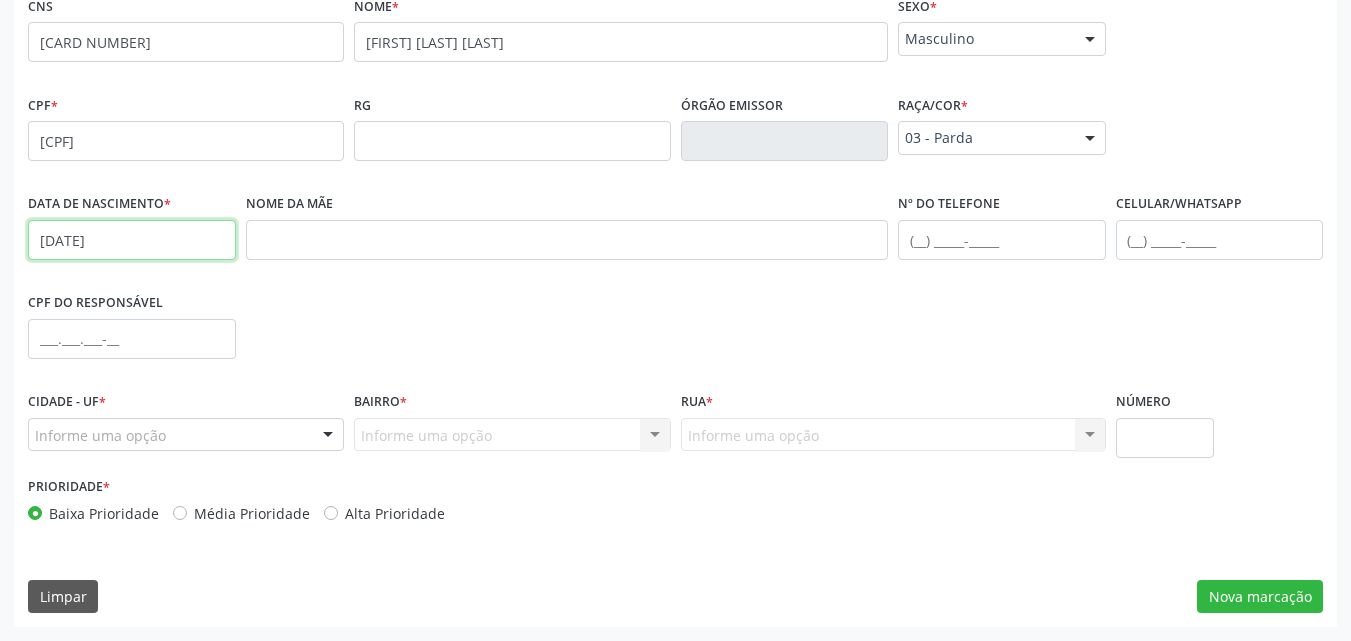 type on "[DATE]" 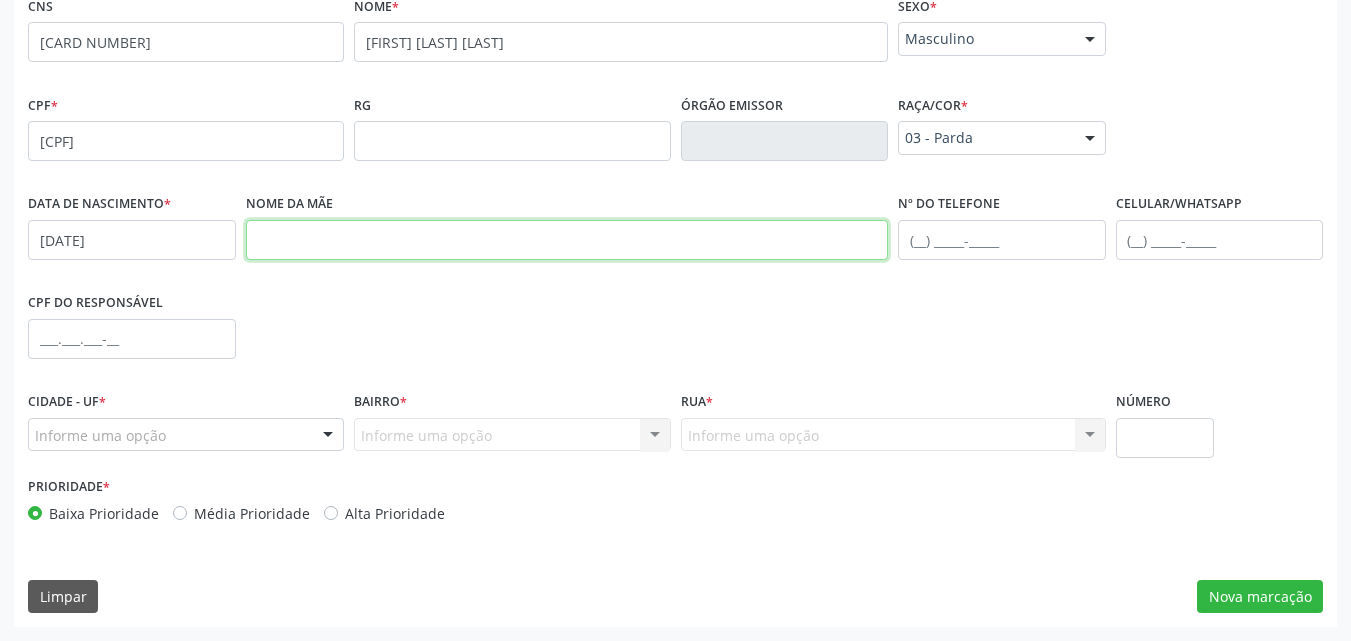 click at bounding box center (567, 240) 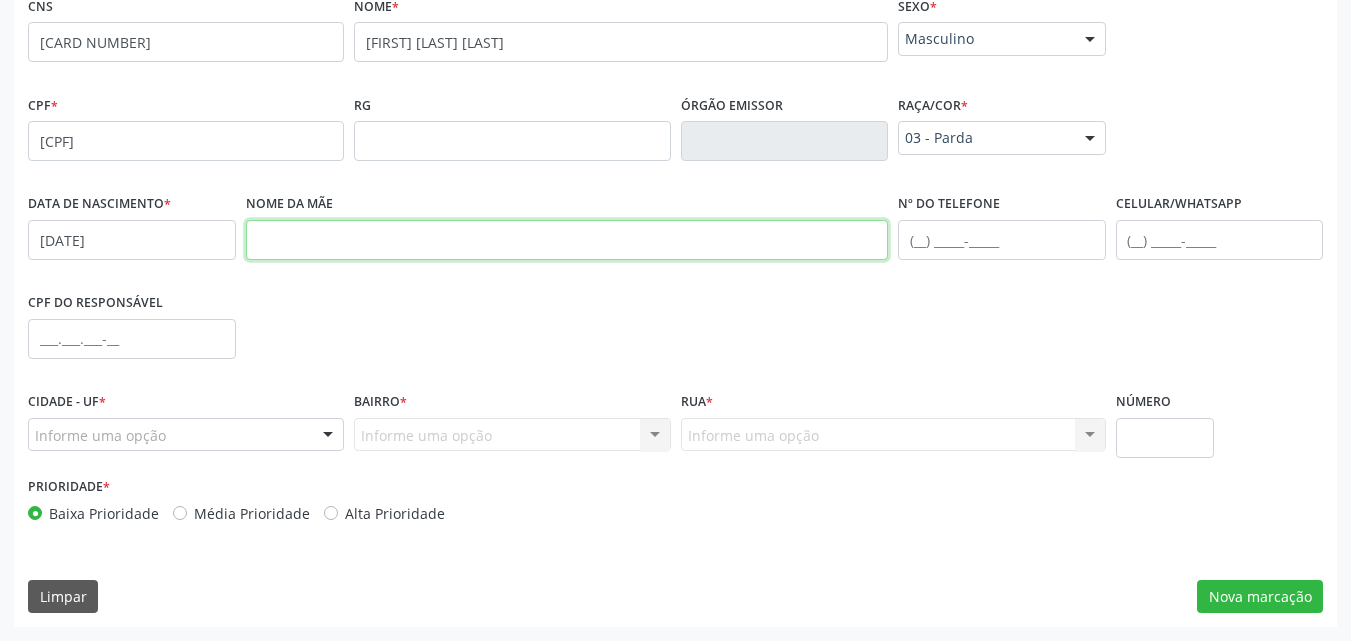 paste on "[FIRST] [LAST] [LAST]" 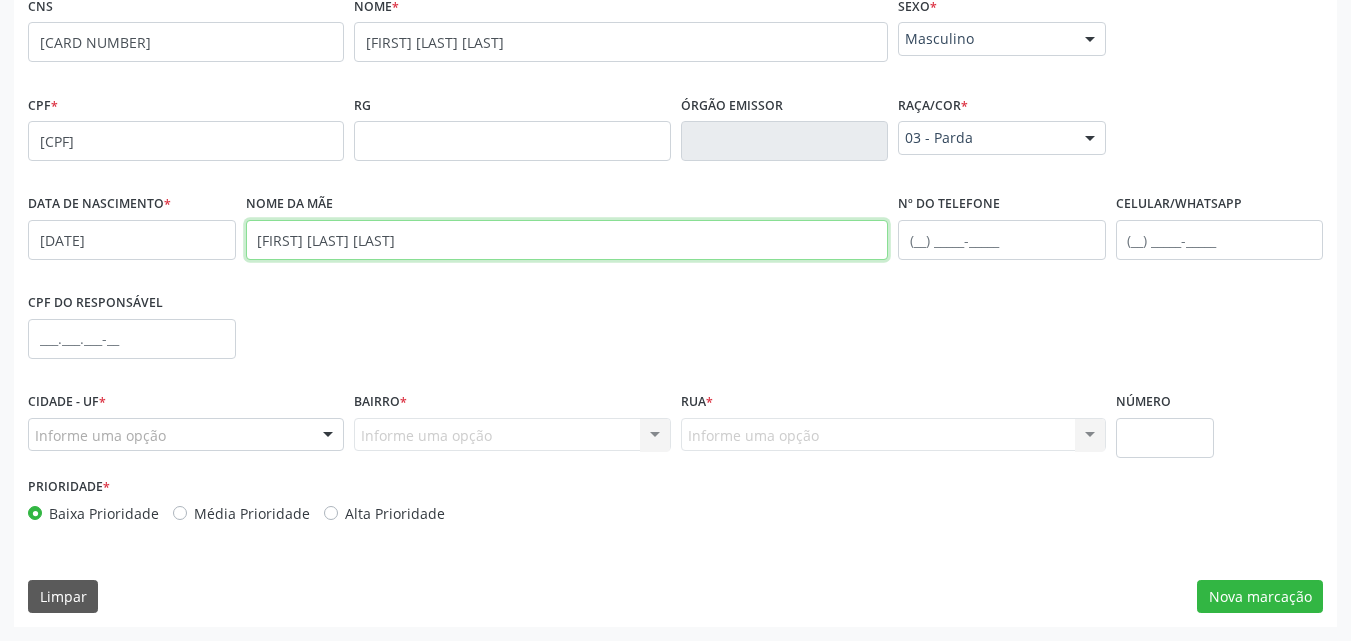 type on "[FIRST] [LAST] [LAST]" 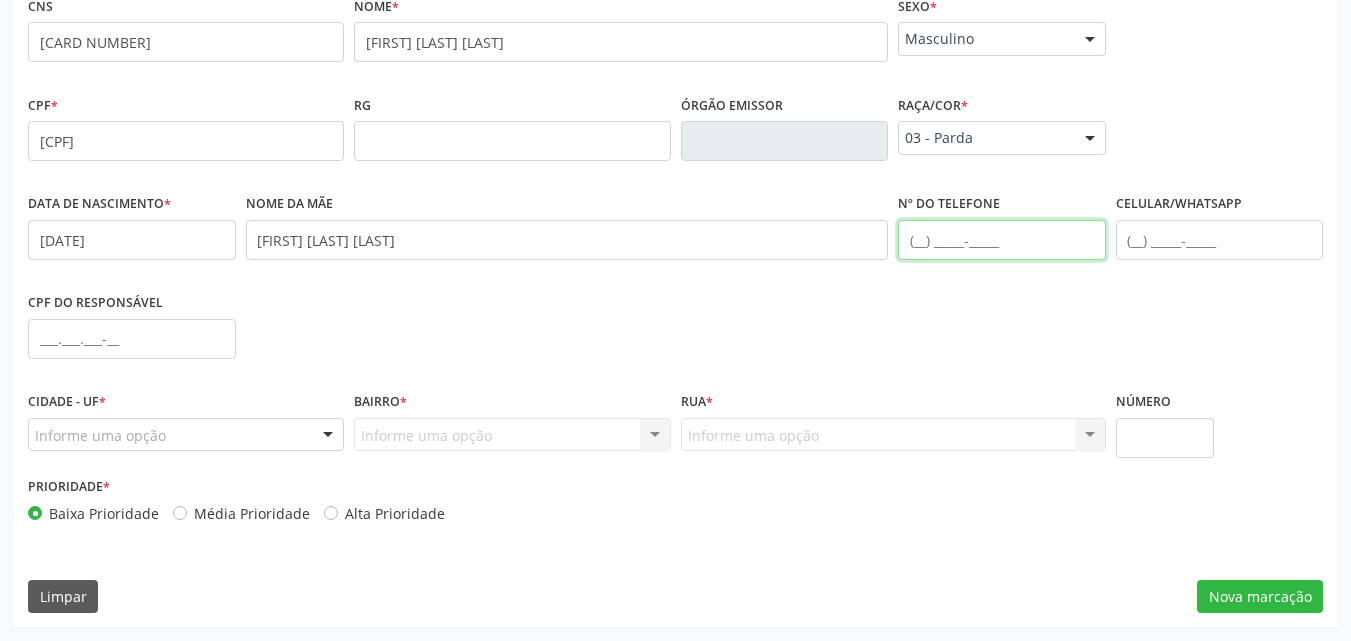 click at bounding box center (1002, 240) 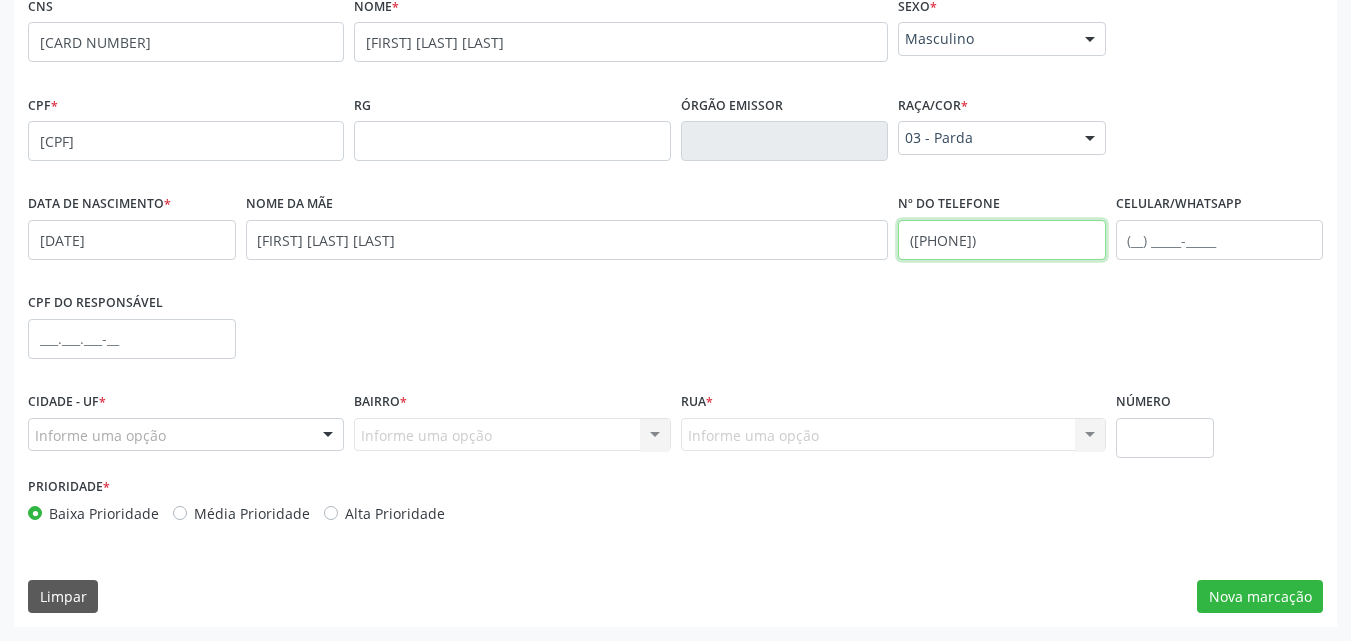type on "([PHONE])" 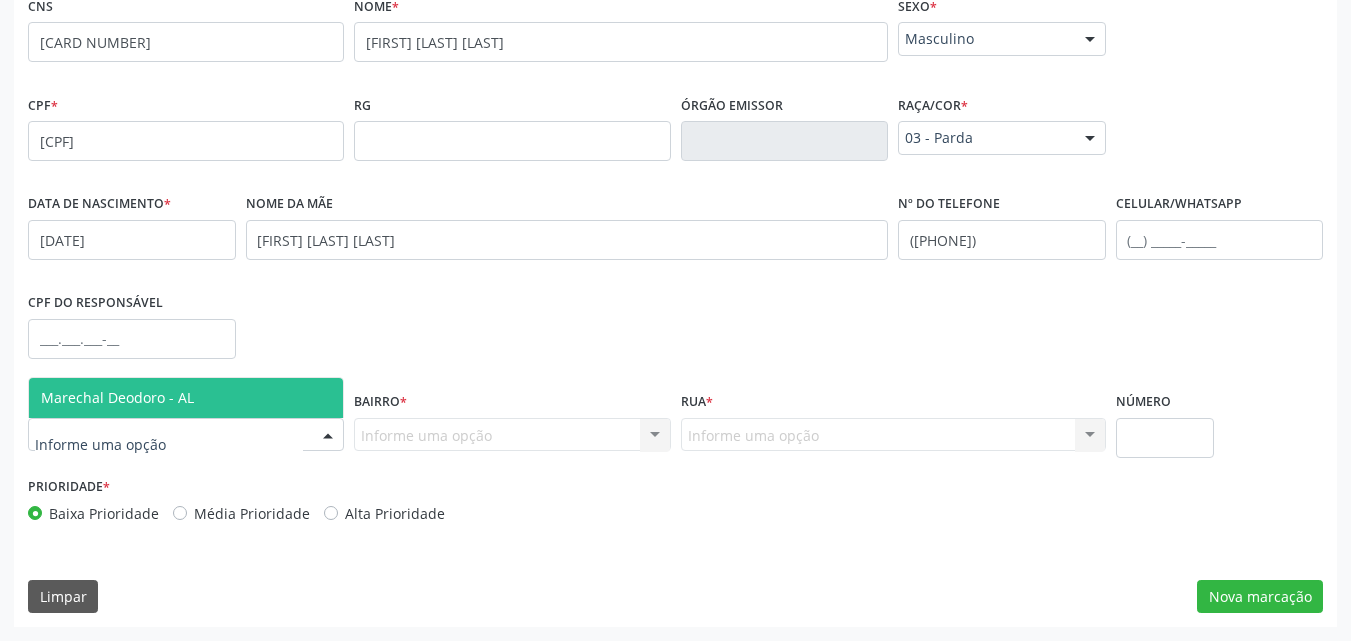 click on "Marechal Deodoro - AL" at bounding box center (117, 397) 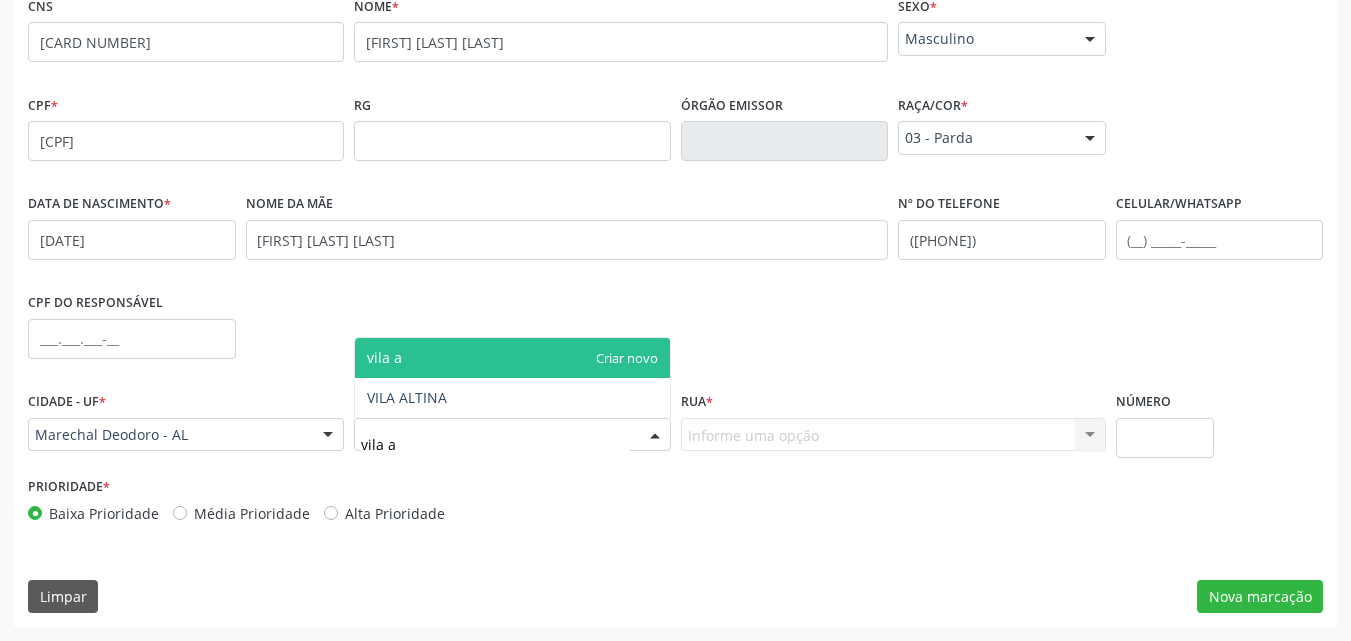 type on "vila al" 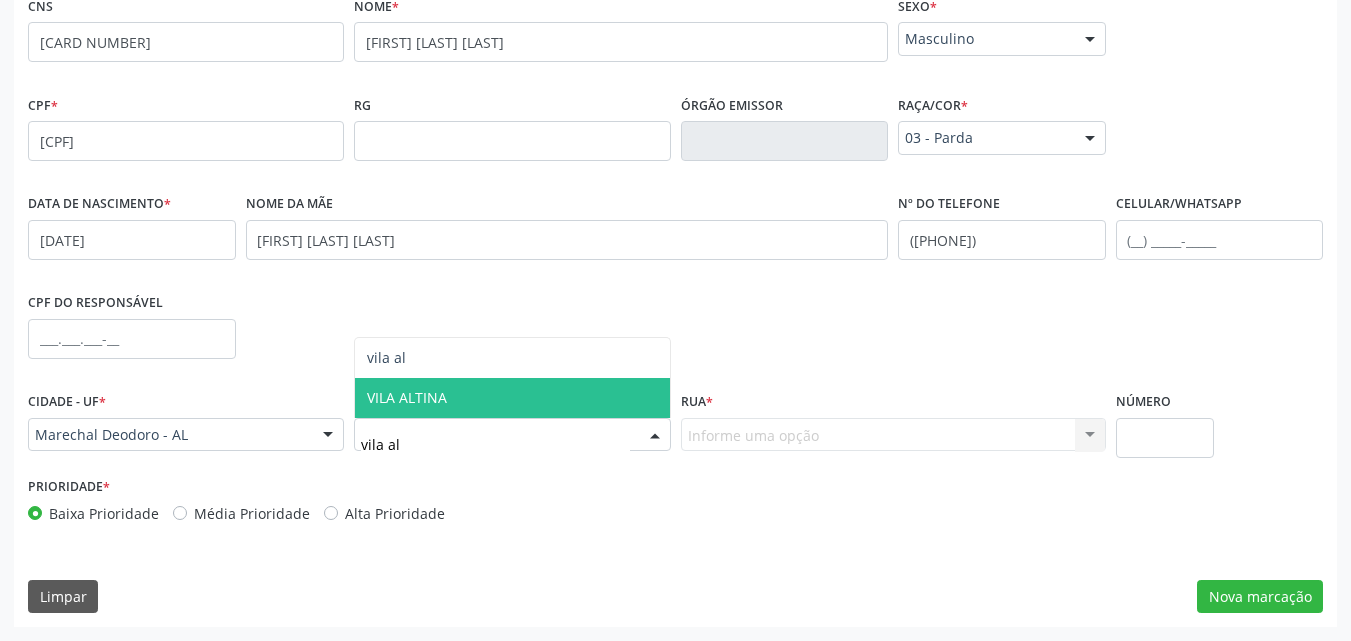 click on "VILA ALTINA" at bounding box center (407, 397) 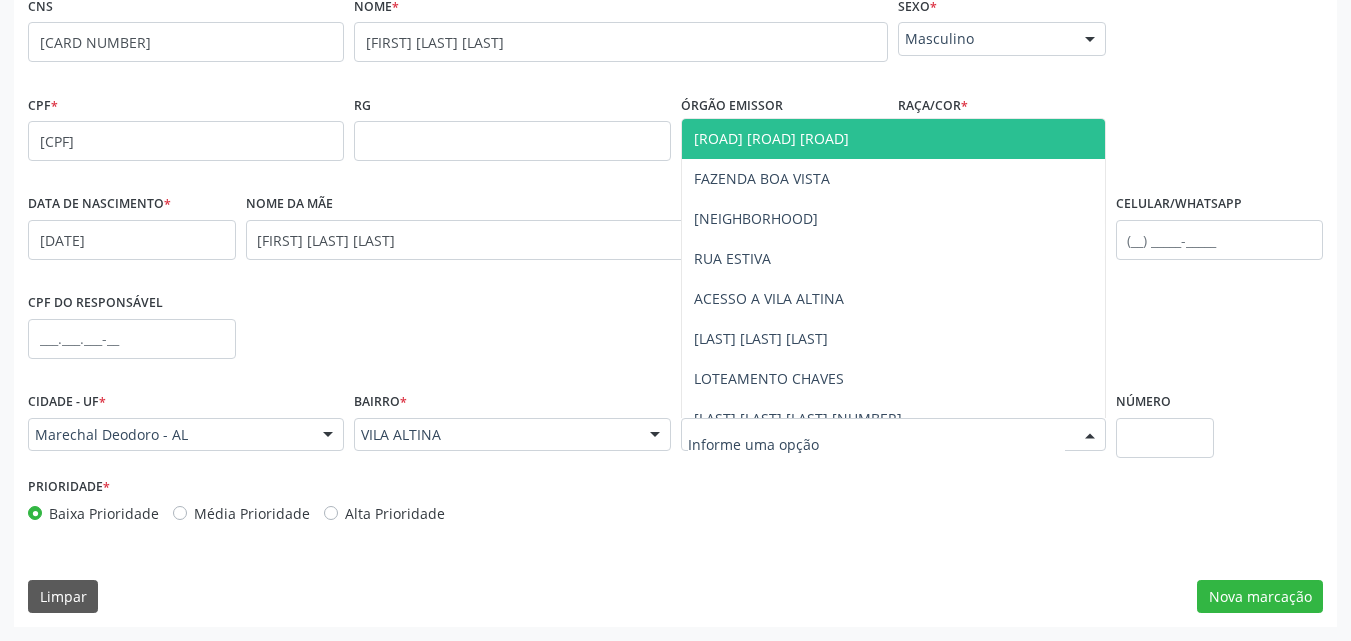 click at bounding box center [893, 435] 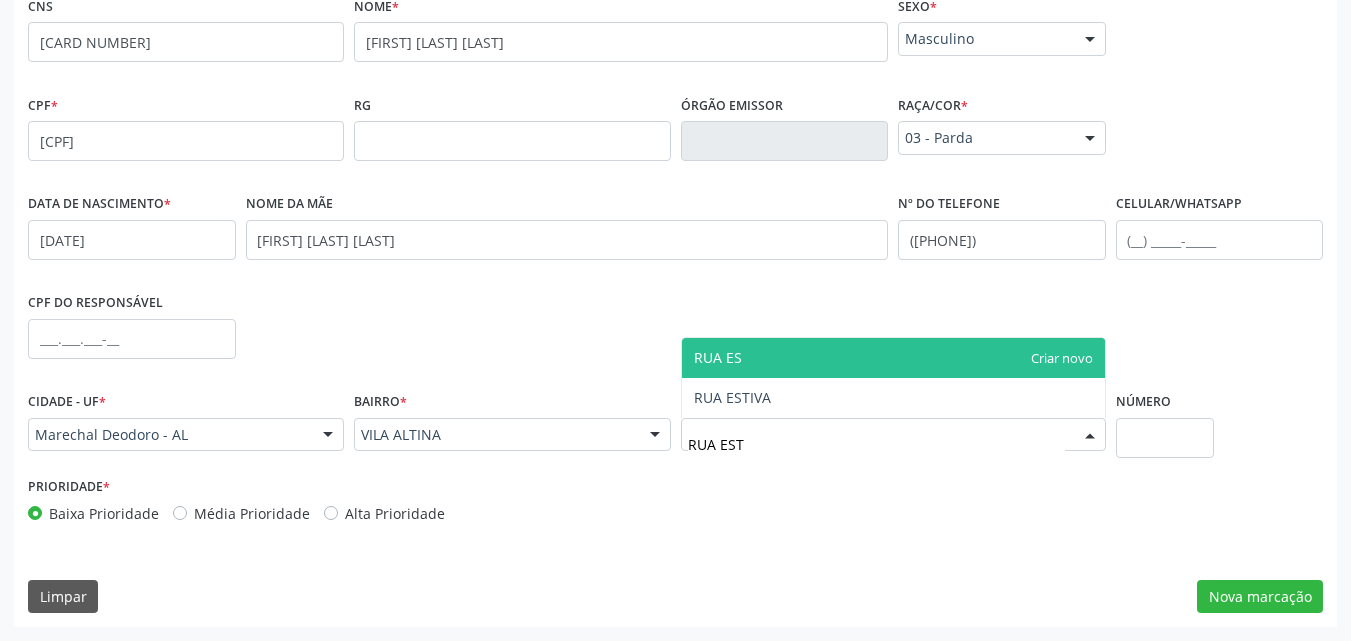 type on "RUA ESTI" 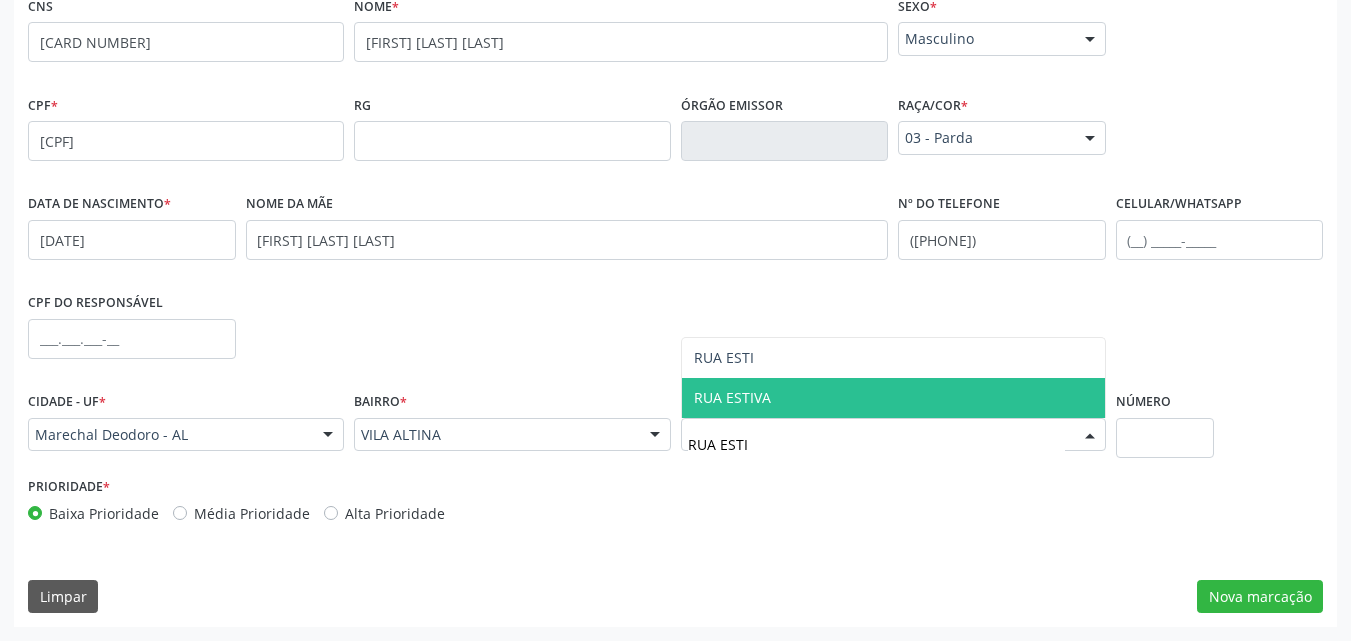 click on "RUA ESTIVA" at bounding box center [732, 397] 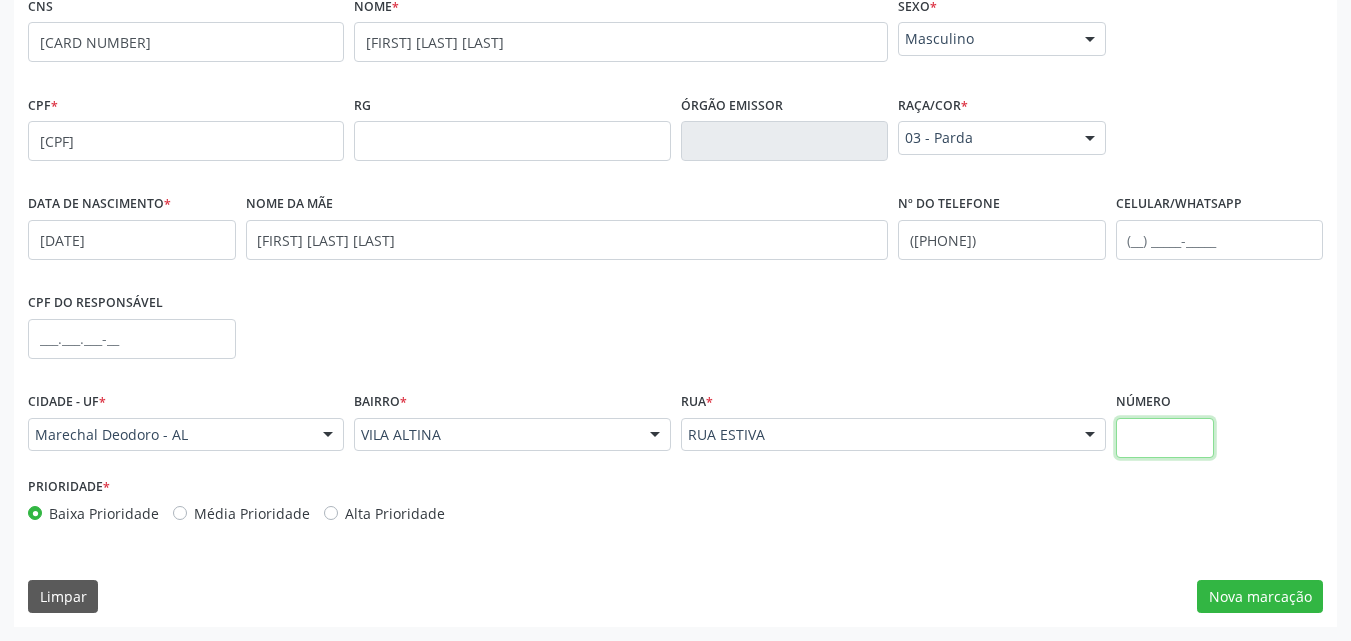 click at bounding box center (1165, 438) 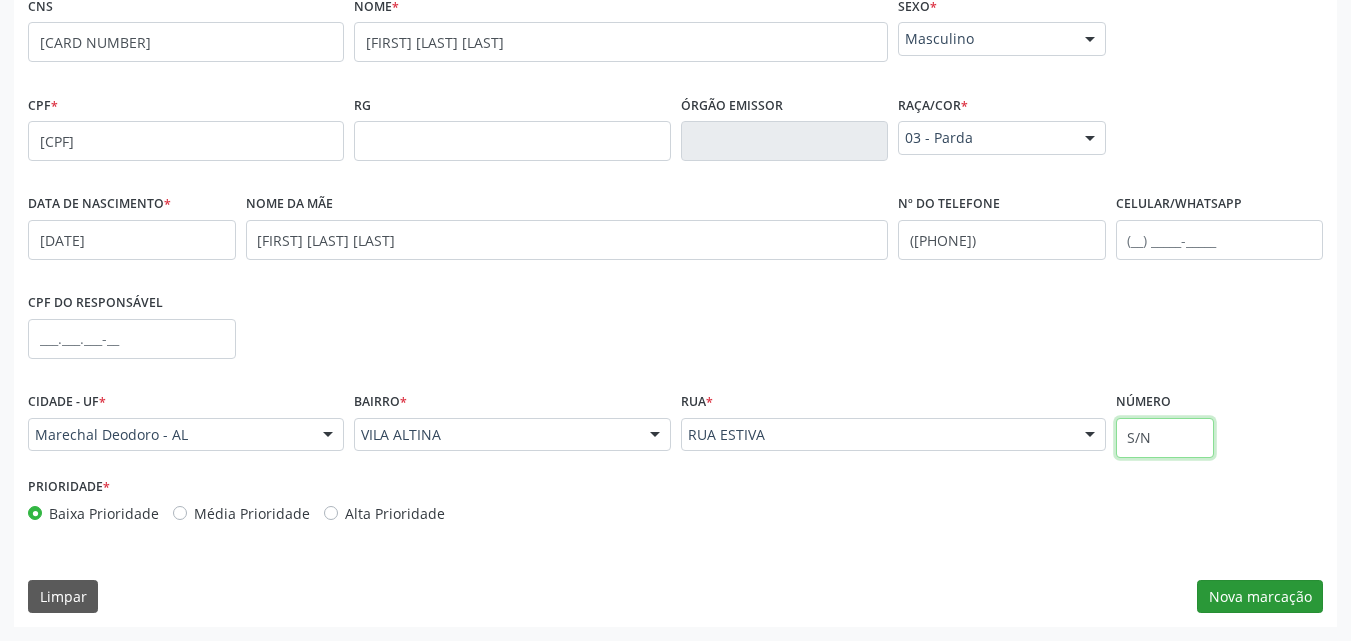 type on "S/N" 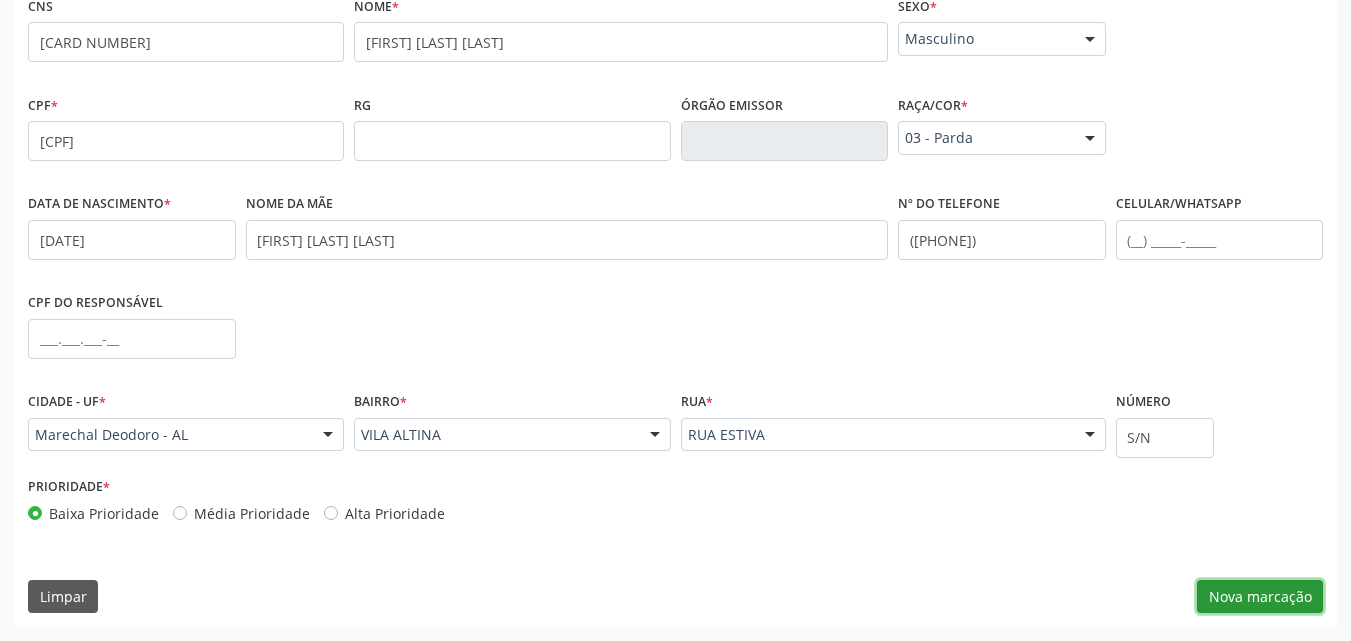 click on "Nova marcação" at bounding box center [1260, 597] 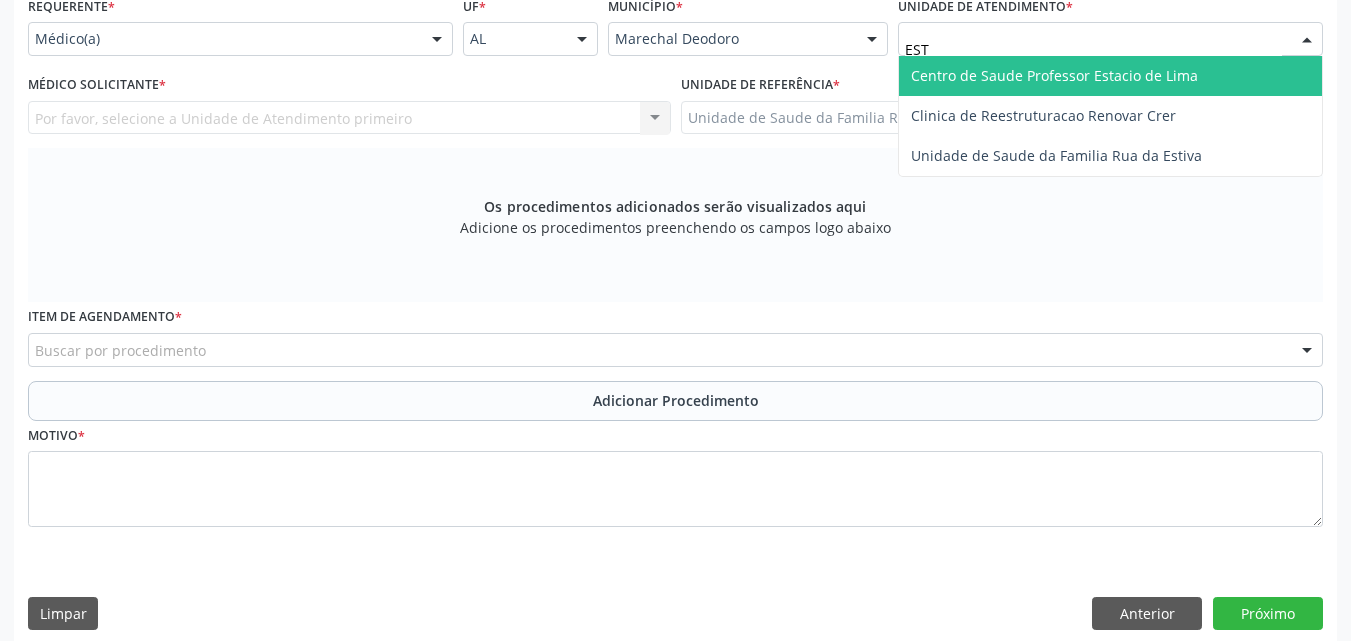 type on "ESTI" 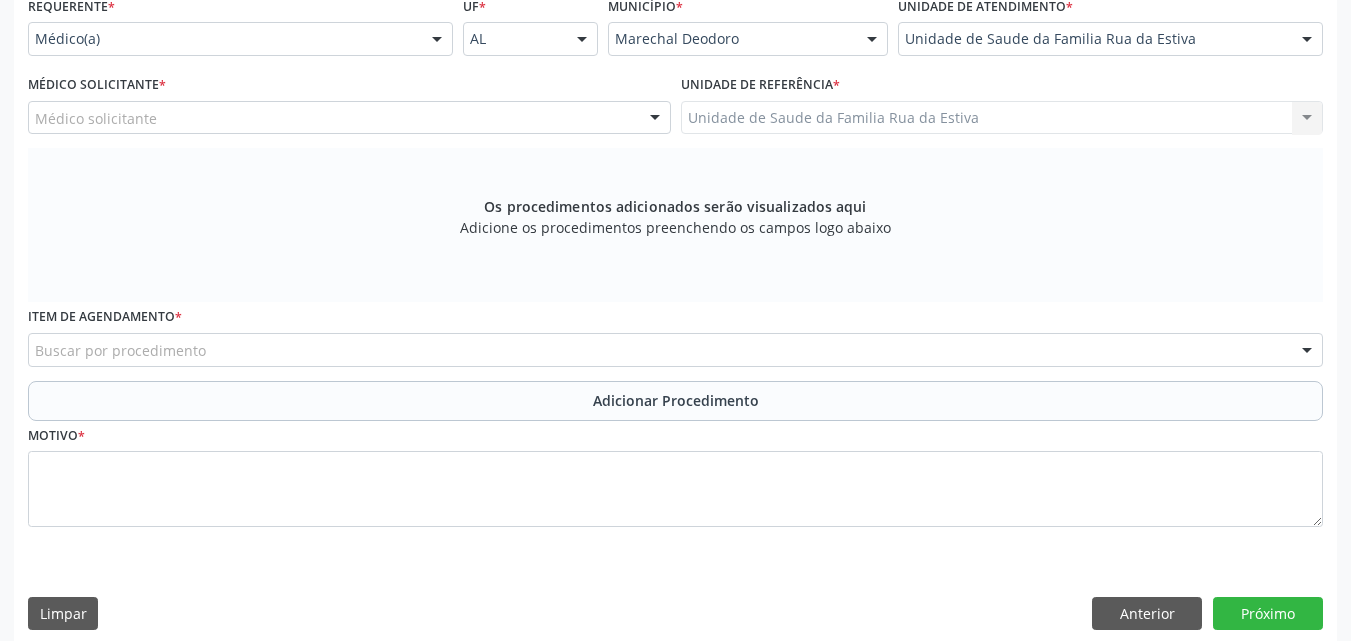 click on "Médico solicitante" at bounding box center (349, 118) 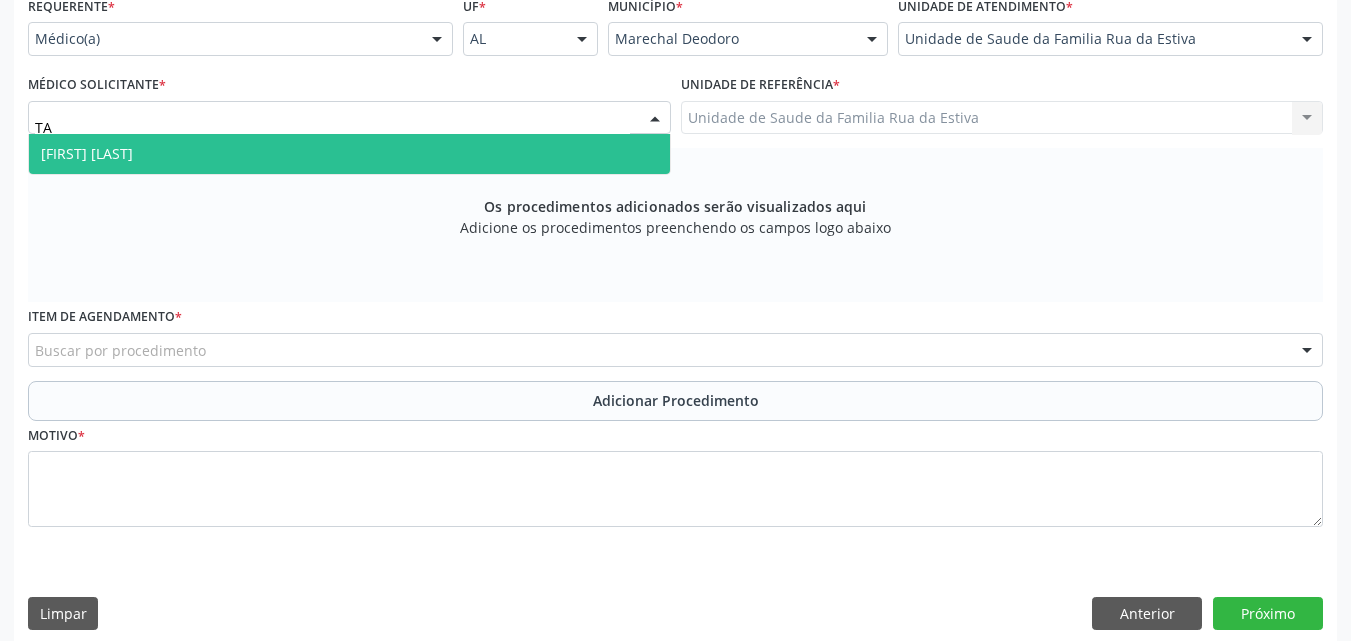 type on "TAC" 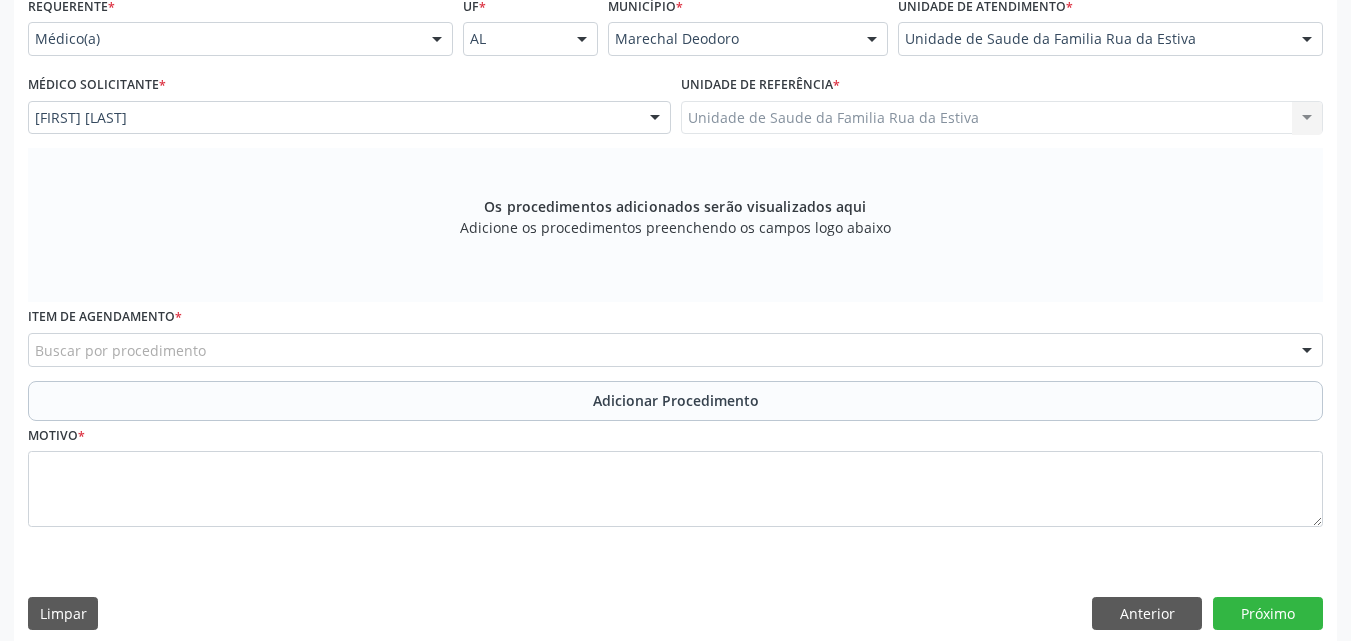 click on "Buscar por procedimento" at bounding box center (675, 350) 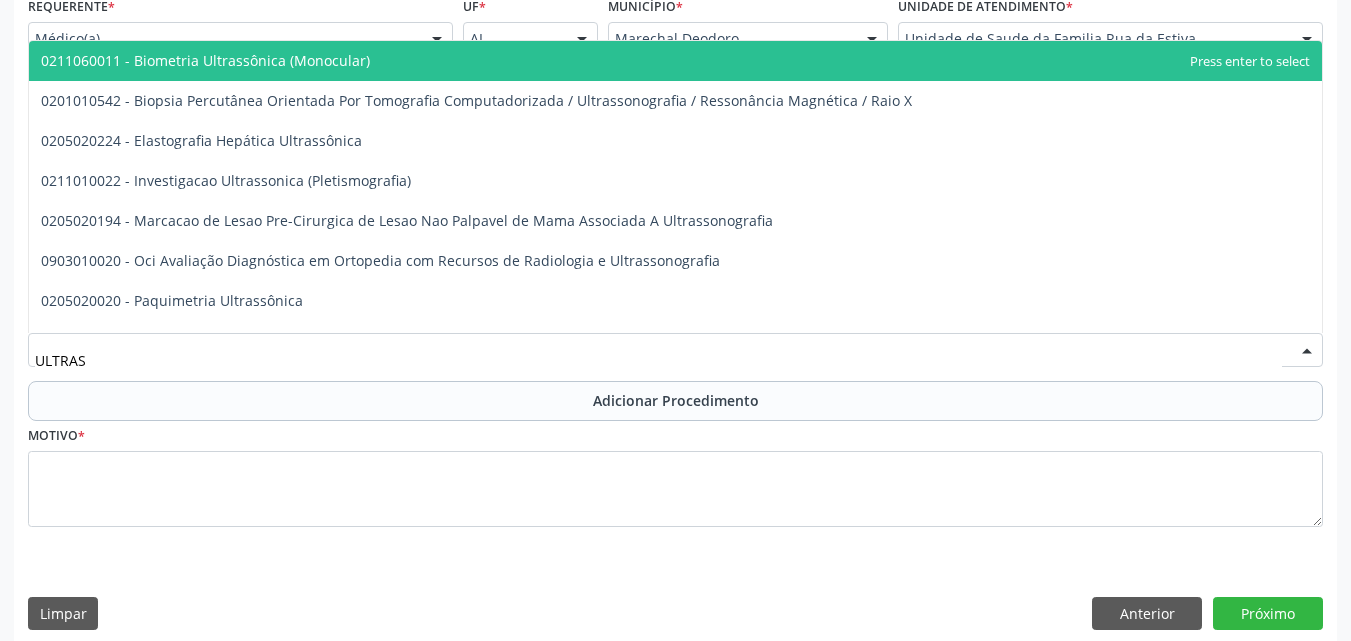 type on "ULTRASS" 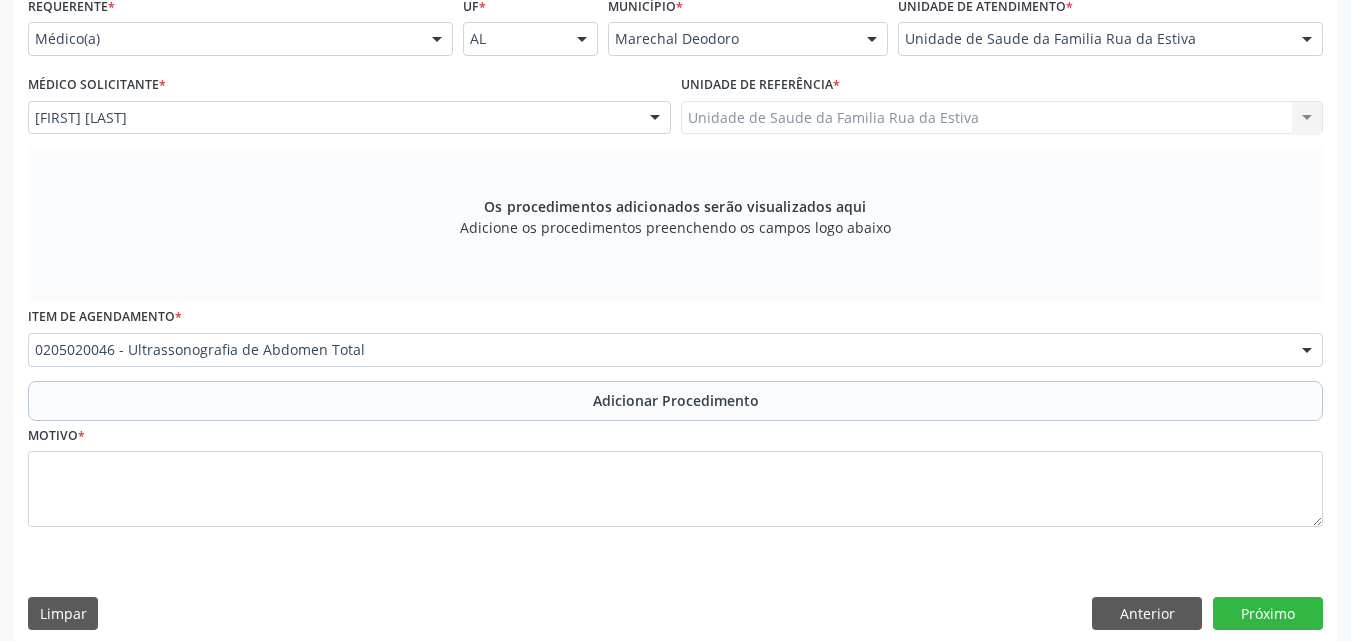 scroll, scrollTop: 0, scrollLeft: 0, axis: both 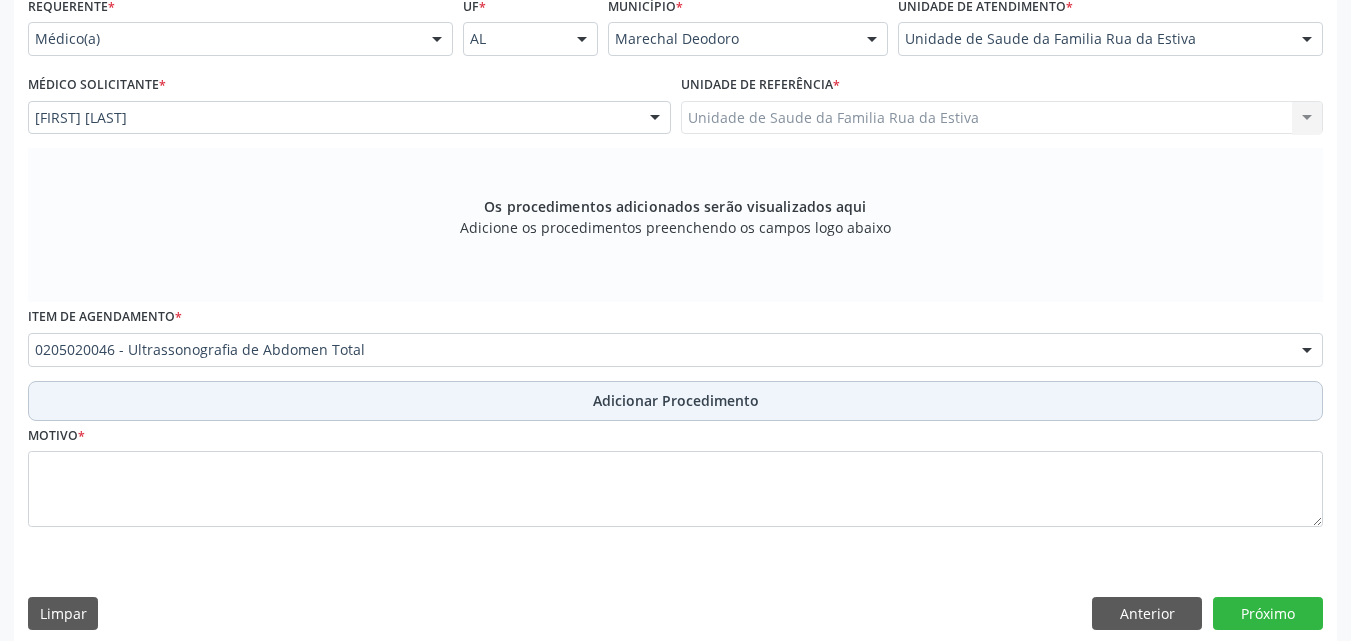 click on "Adicionar Procedimento" at bounding box center [675, 401] 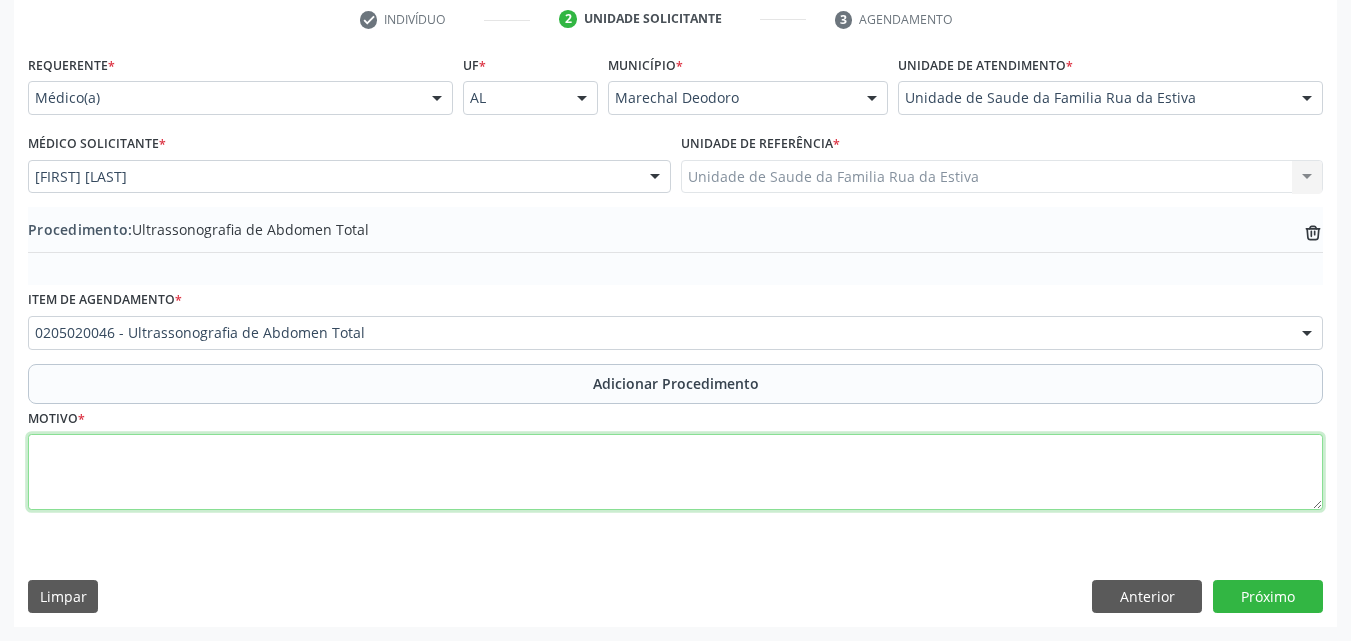 click at bounding box center (675, 472) 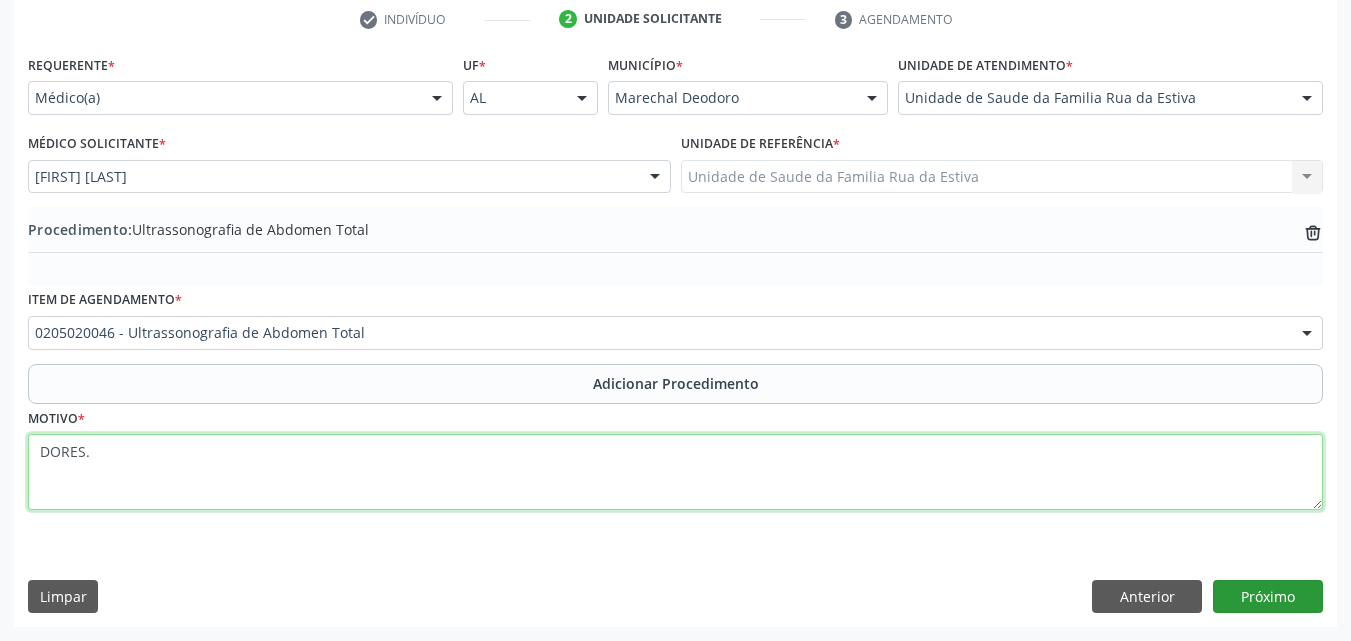 type on "DORES." 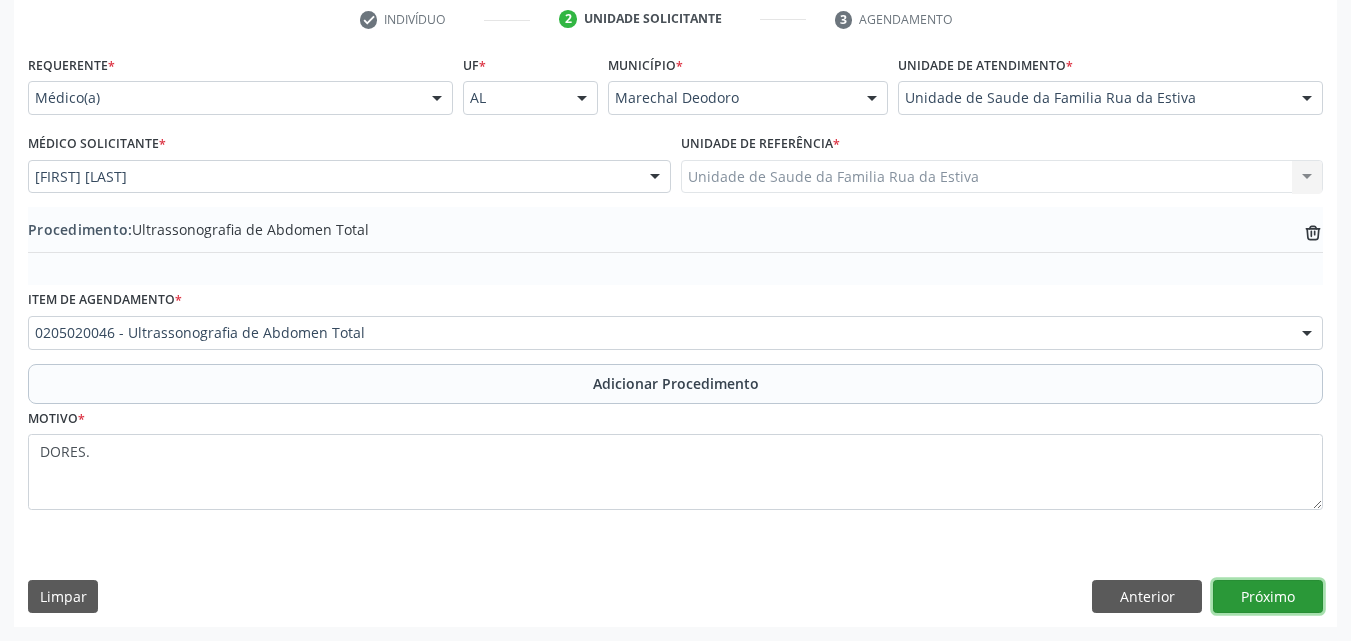 click on "Próximo" at bounding box center [1268, 597] 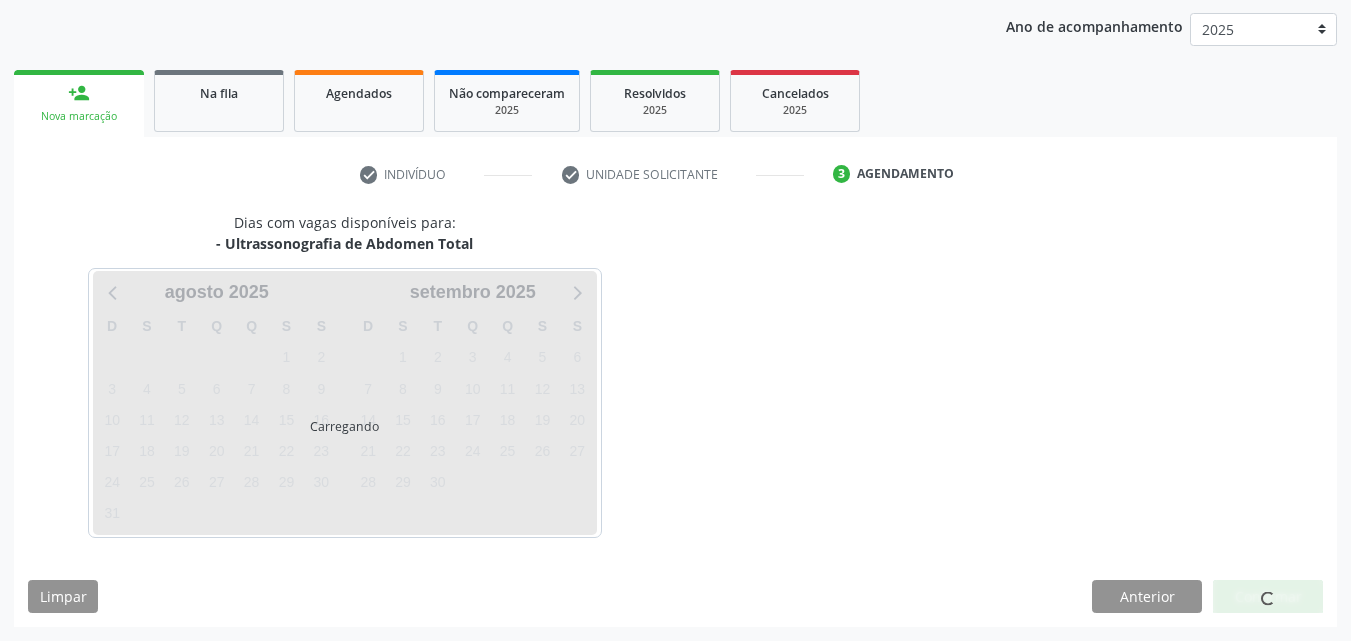 scroll, scrollTop: 316, scrollLeft: 0, axis: vertical 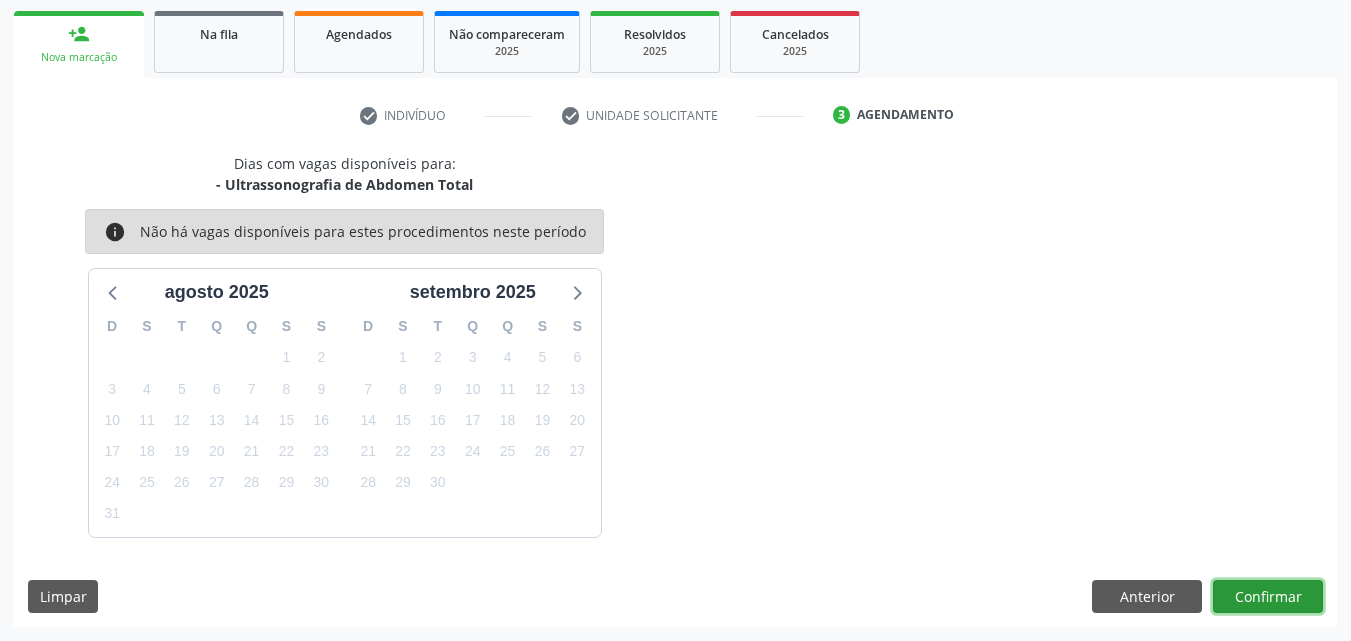 click on "Confirmar" at bounding box center [1268, 597] 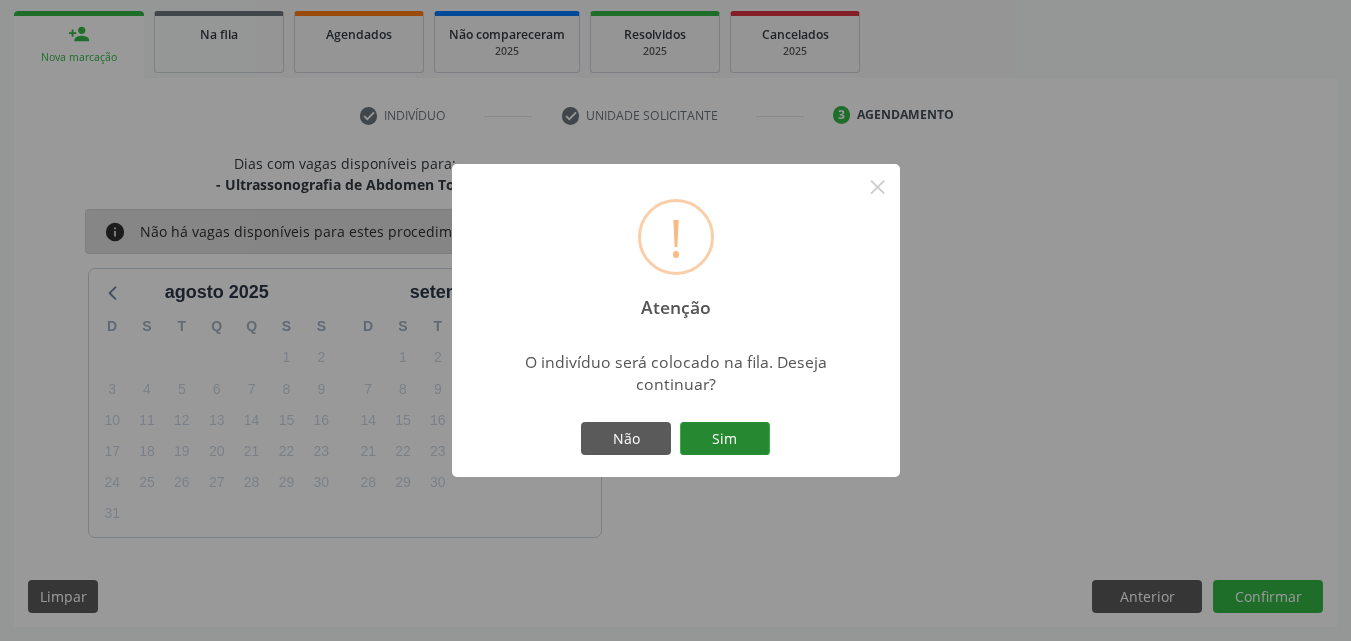 click on "Sim" at bounding box center [725, 439] 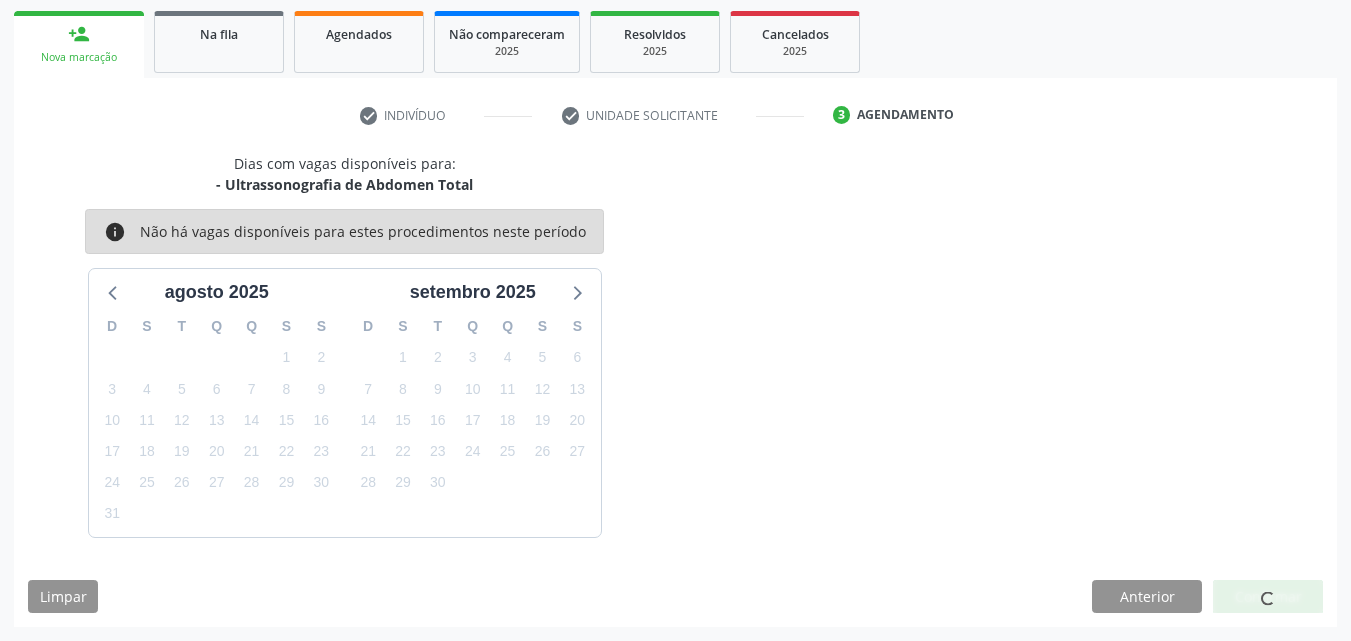 scroll, scrollTop: 54, scrollLeft: 0, axis: vertical 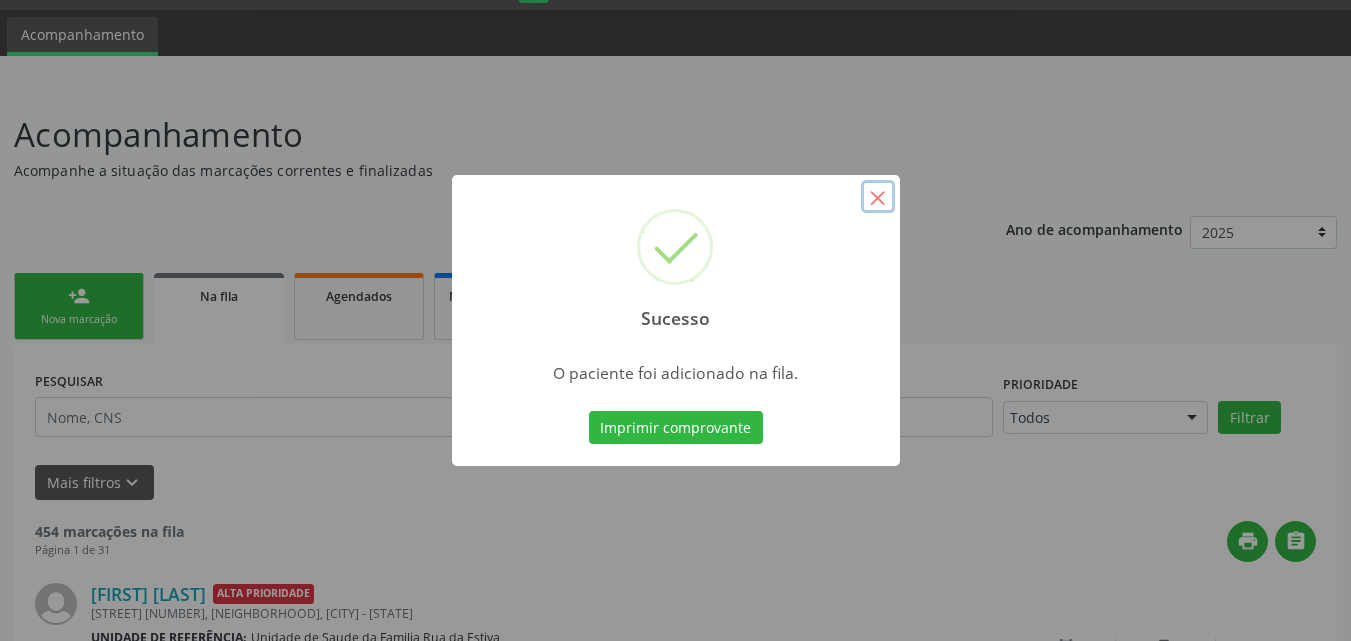 click on "×" at bounding box center (878, 197) 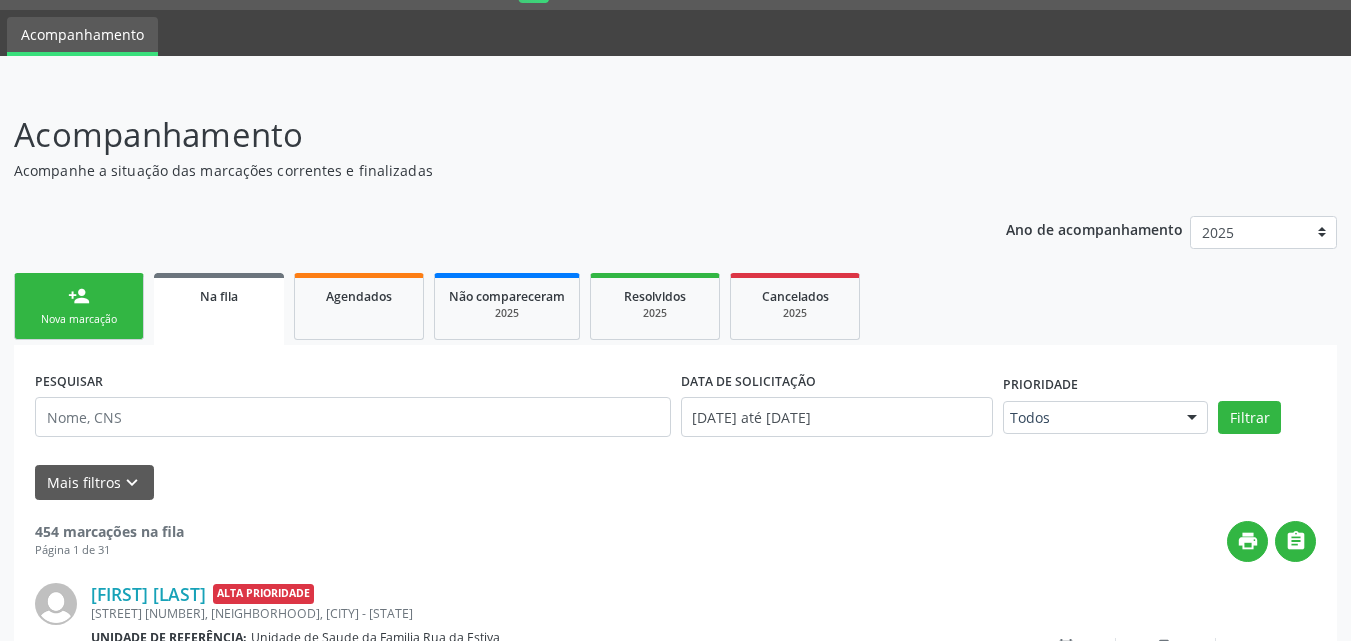 click on "Nova marcação" at bounding box center [79, 319] 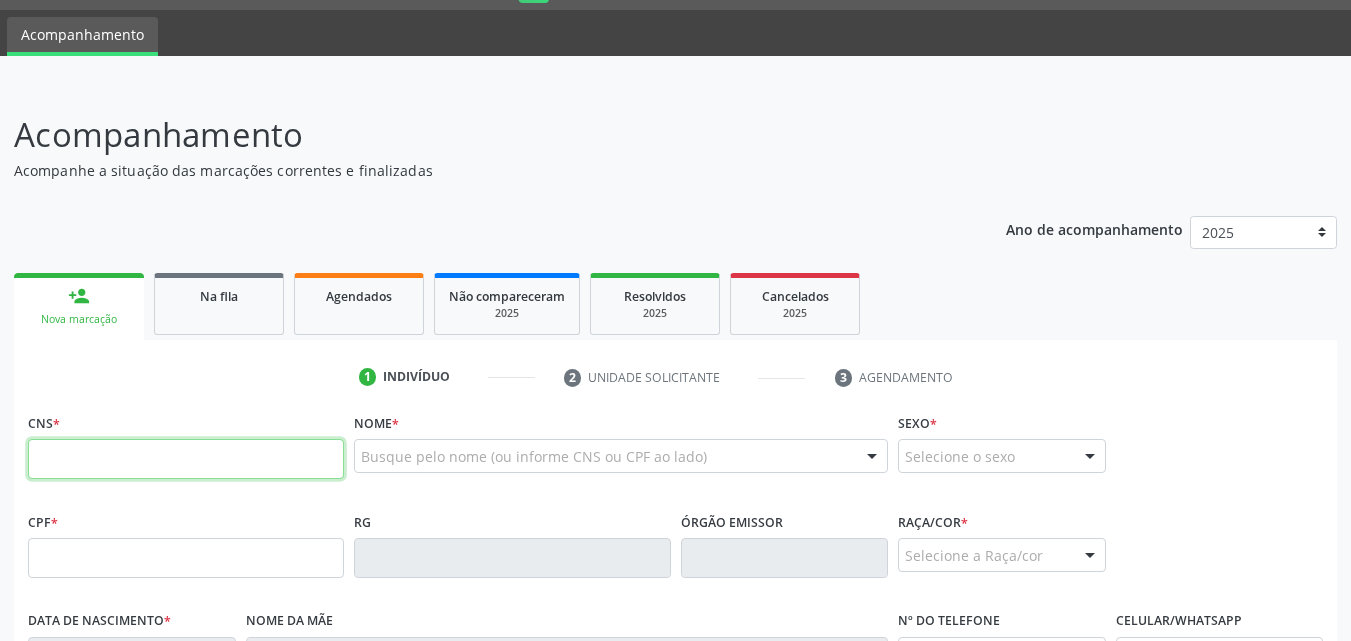 click at bounding box center (186, 459) 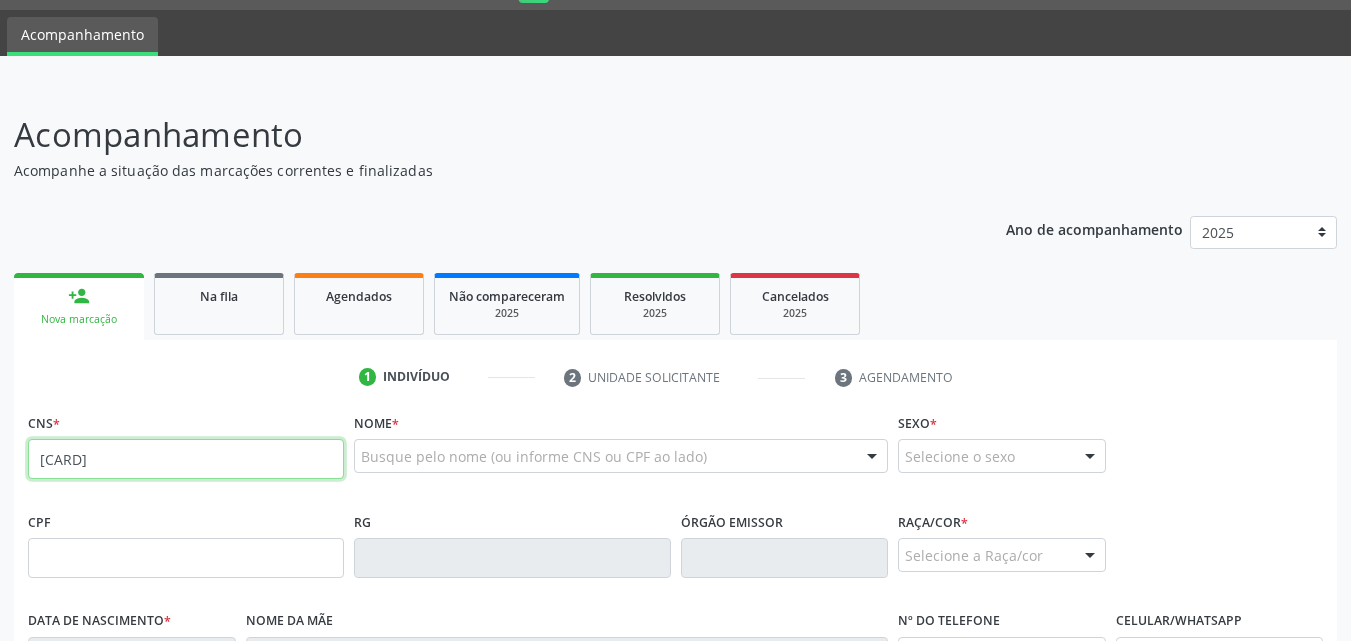 type on "[CARD]" 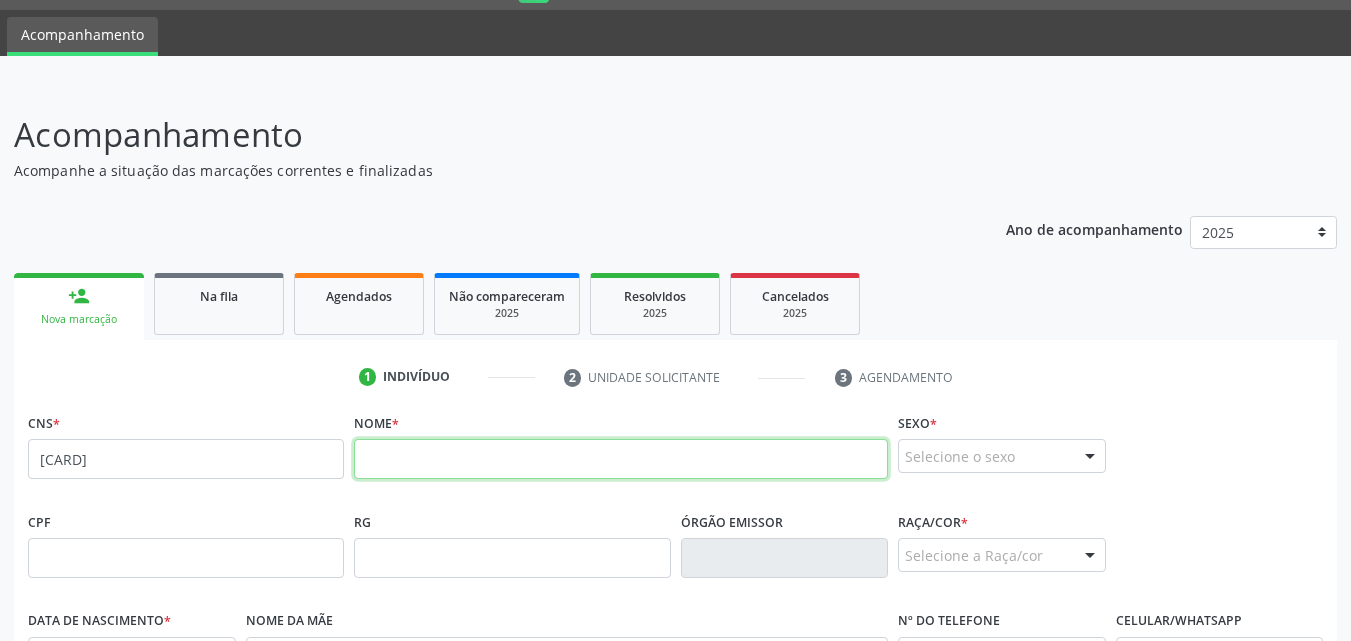click at bounding box center [621, 459] 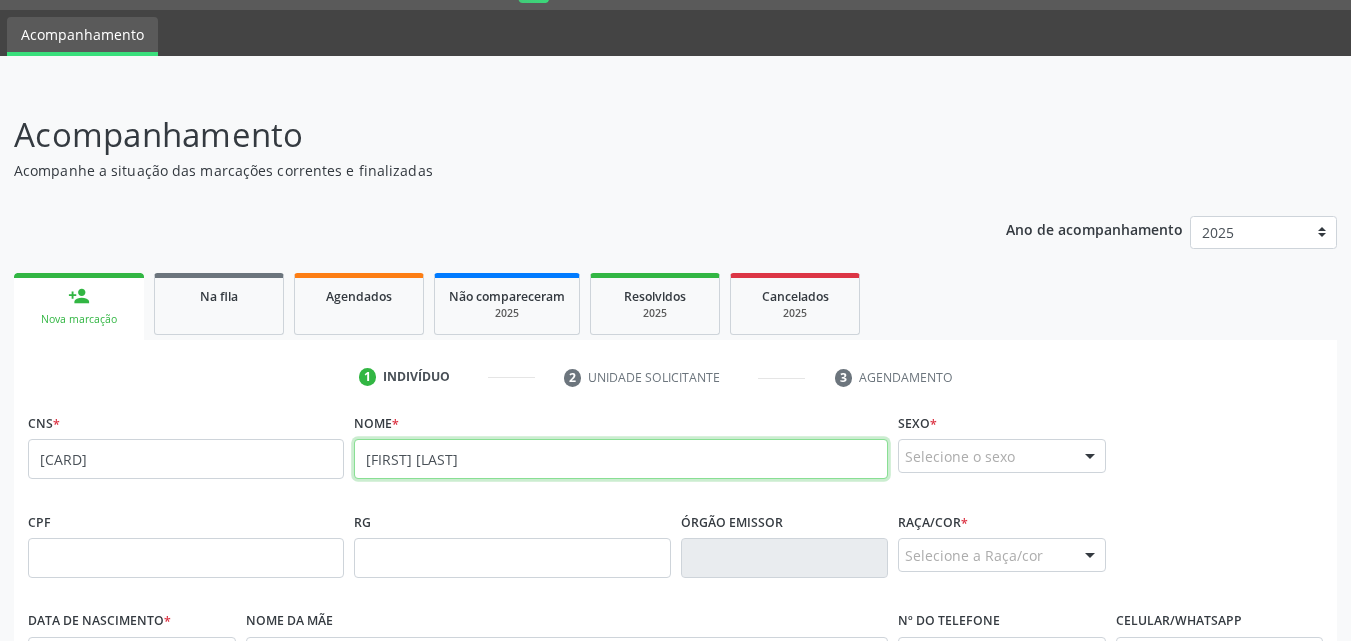type on "[FIRST] [LAST]" 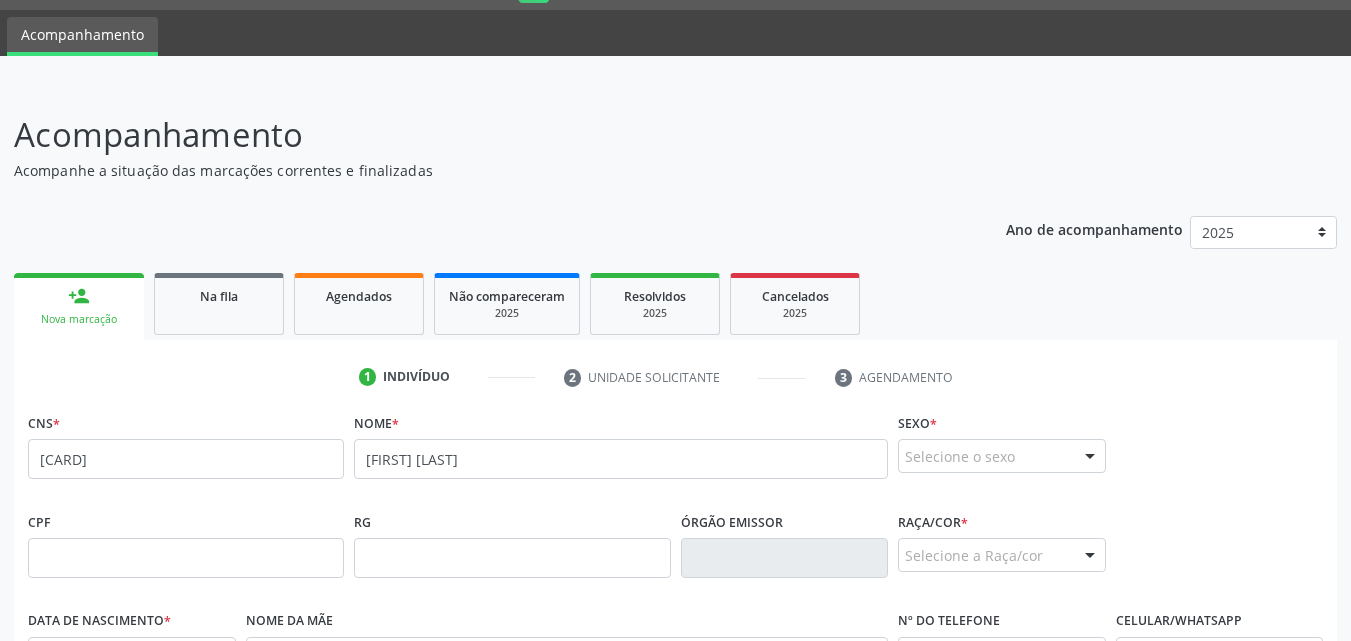 click on "Selecione o sexo" at bounding box center (1002, 456) 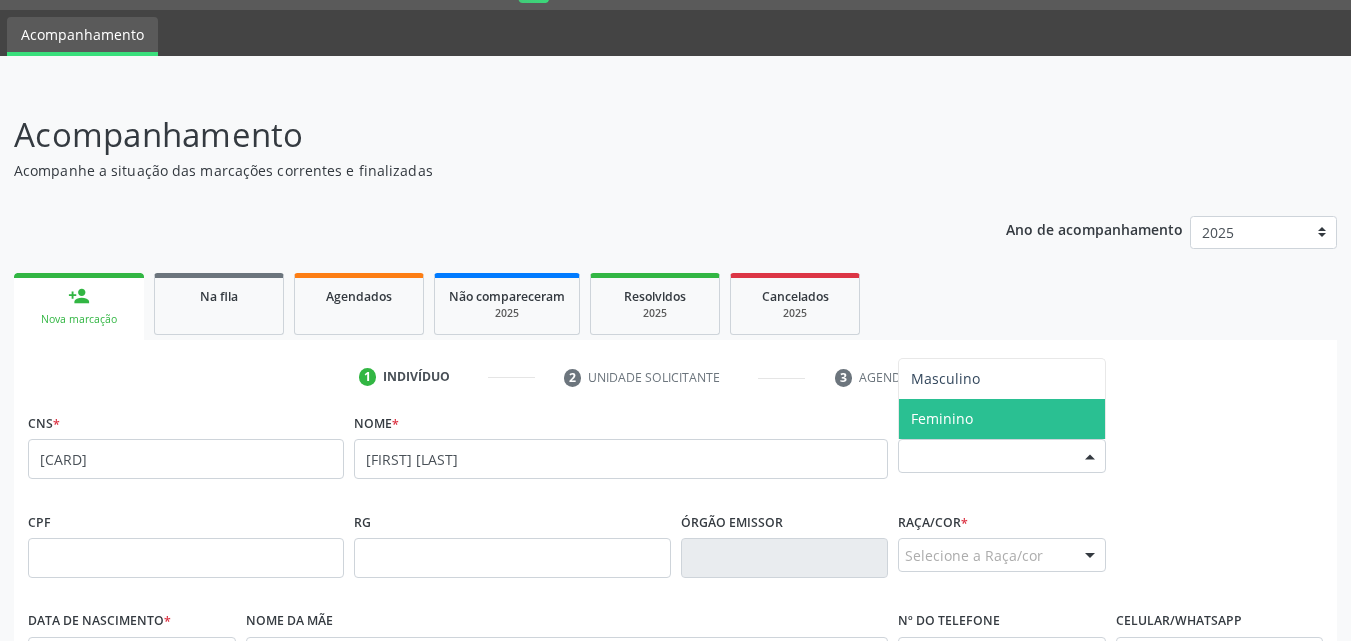 click on "Feminino" at bounding box center [942, 418] 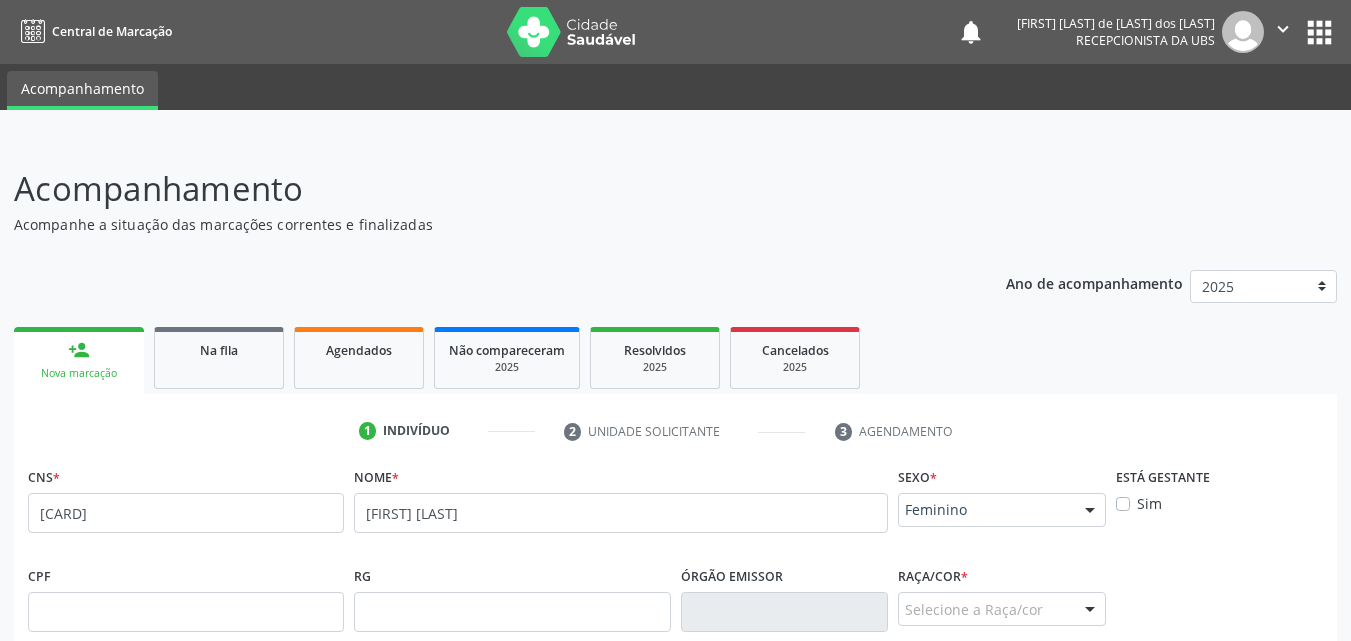 scroll, scrollTop: 467, scrollLeft: 0, axis: vertical 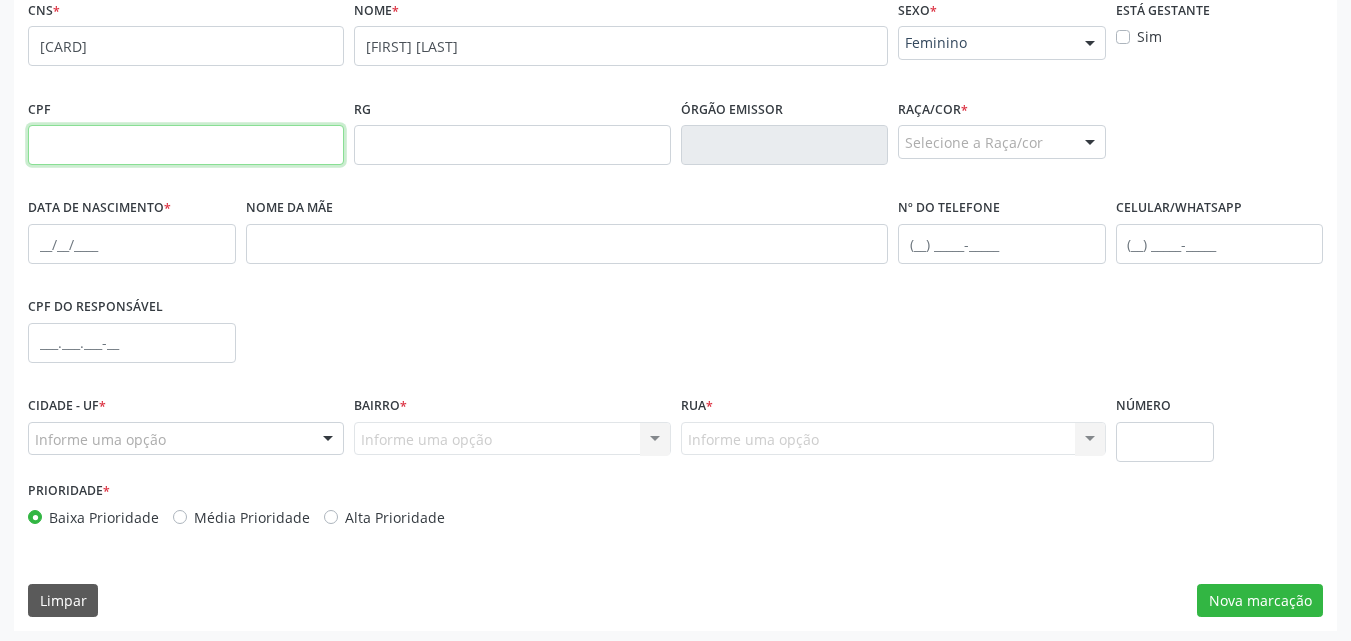 click at bounding box center (186, 145) 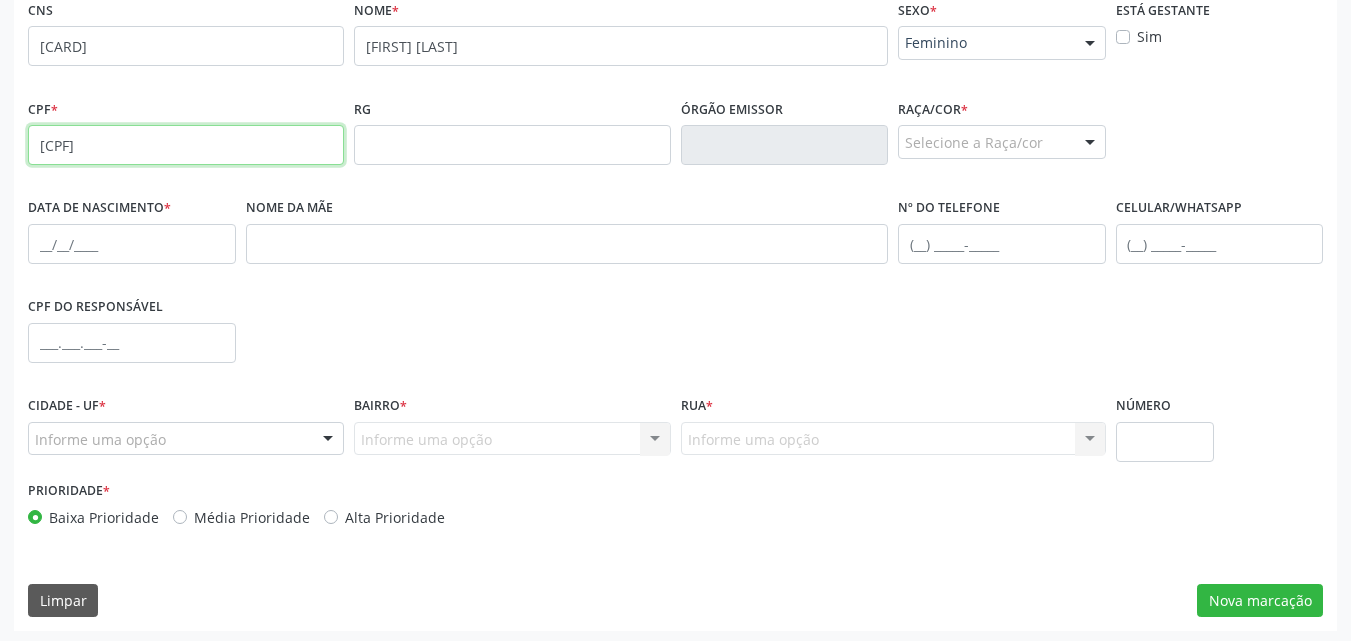 type on "[CPF]" 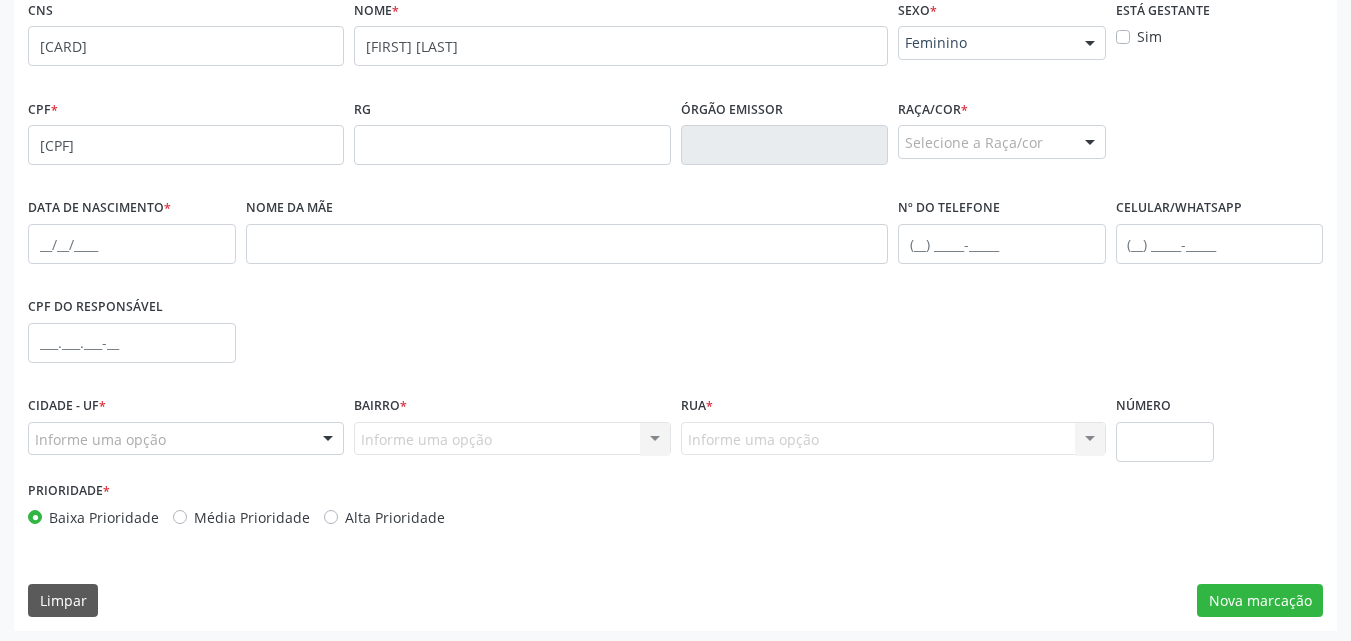 click on "Selecione a Raça/cor" at bounding box center (1002, 142) 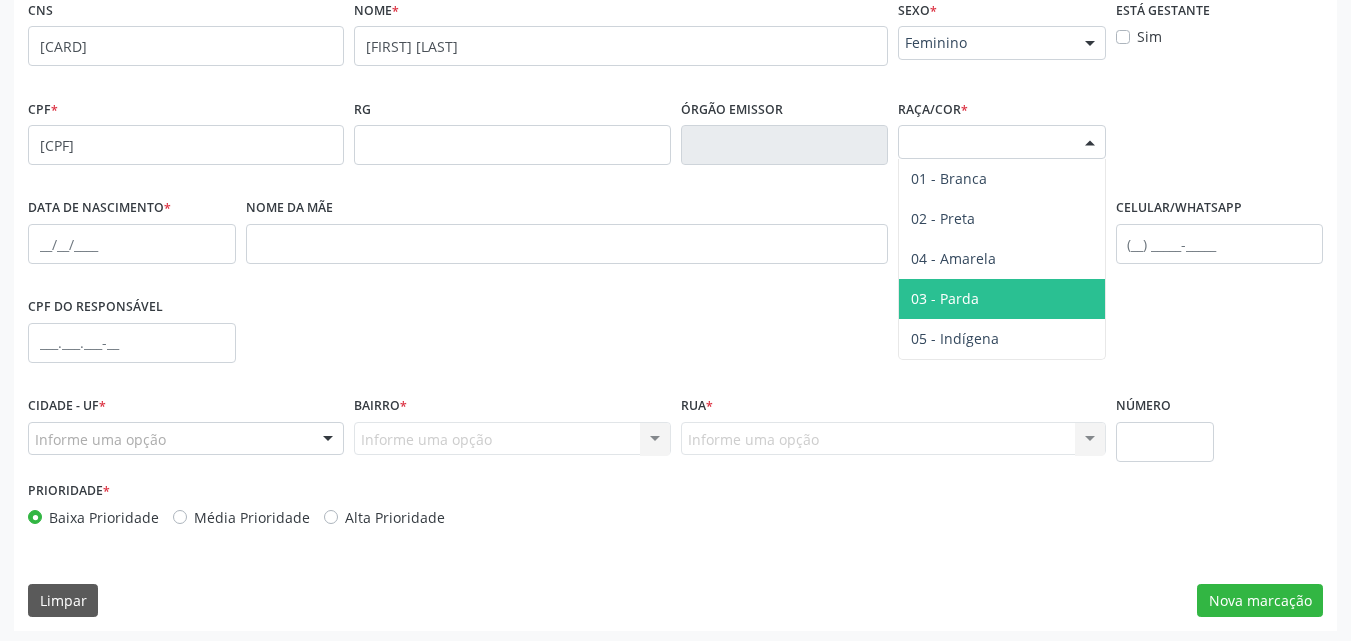 click on "03 - Parda" at bounding box center [1002, 299] 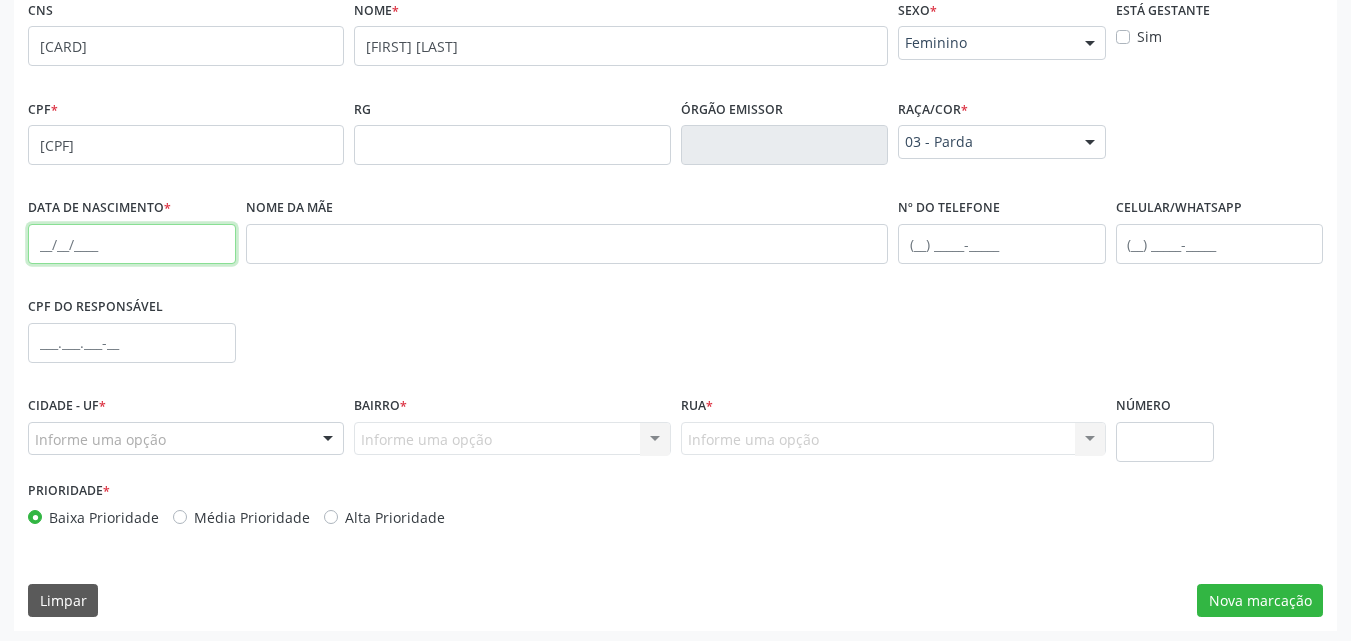 drag, startPoint x: 34, startPoint y: 240, endPoint x: 44, endPoint y: 223, distance: 19.723083 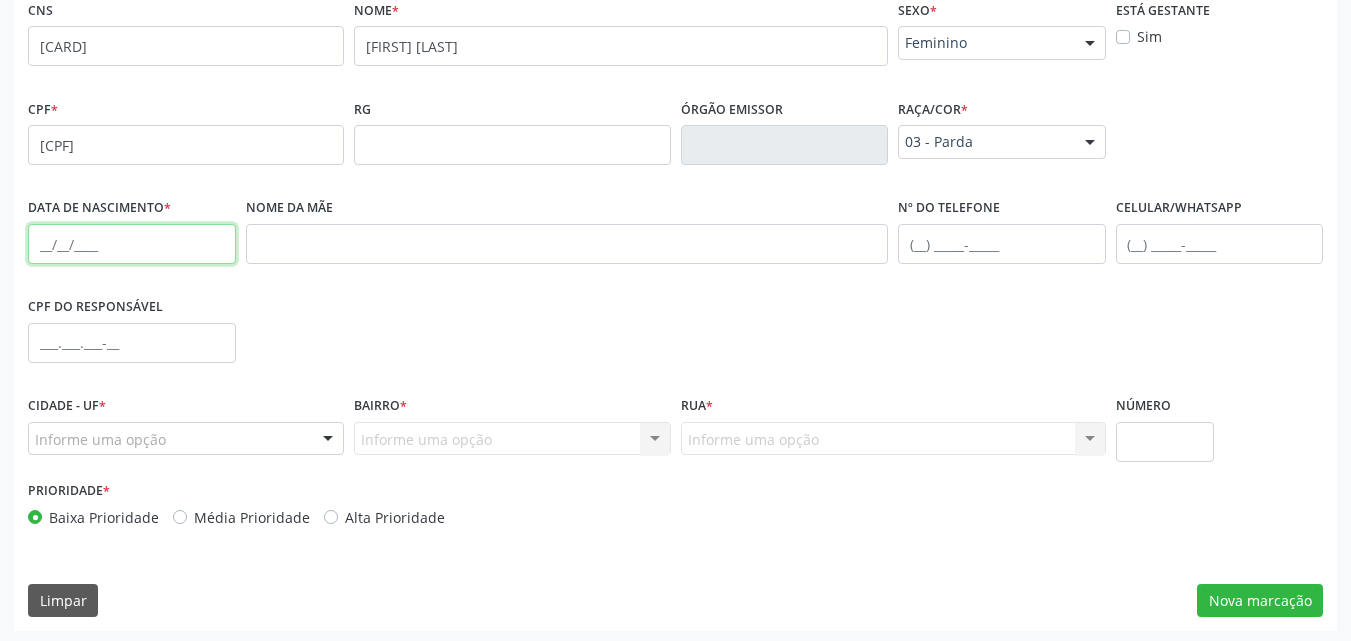 paste on "[DATE]" 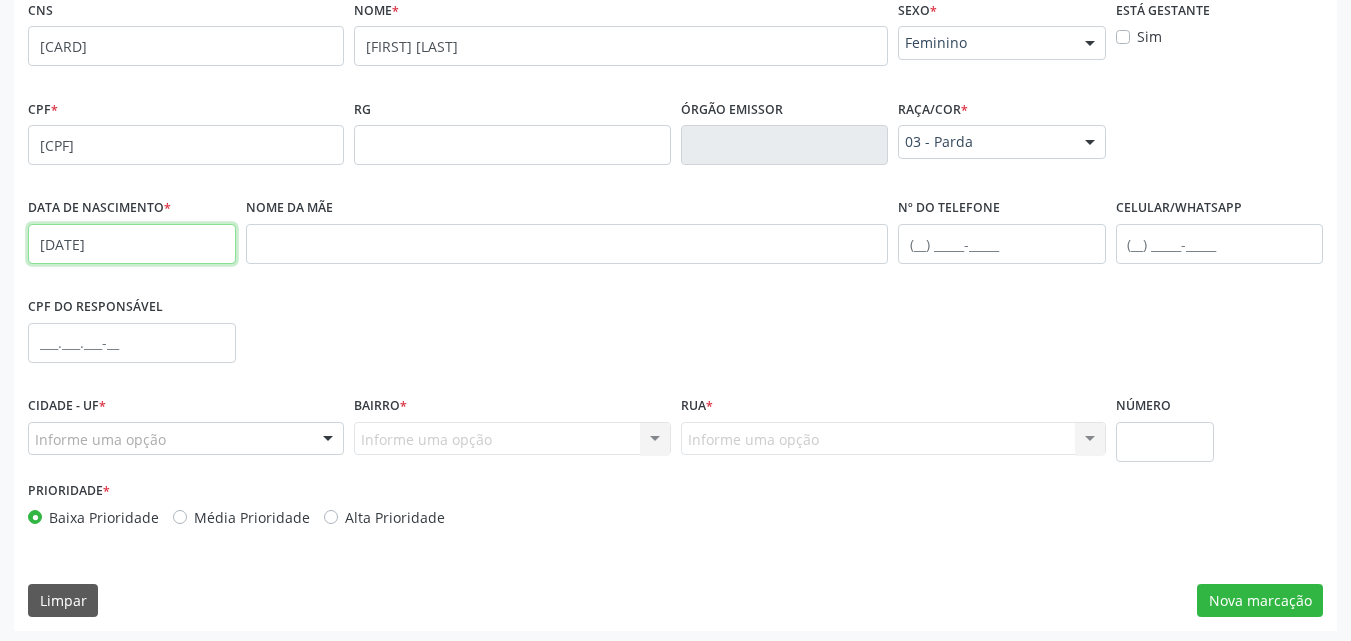 type on "[DATE]" 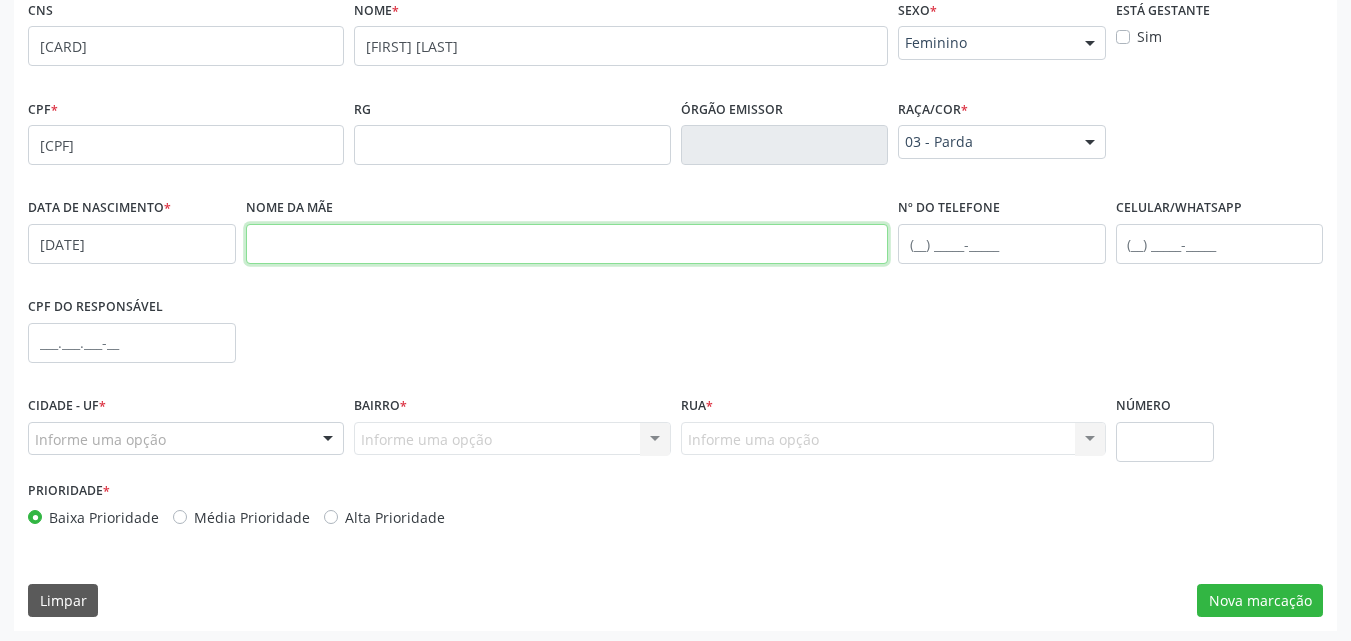 click at bounding box center (567, 244) 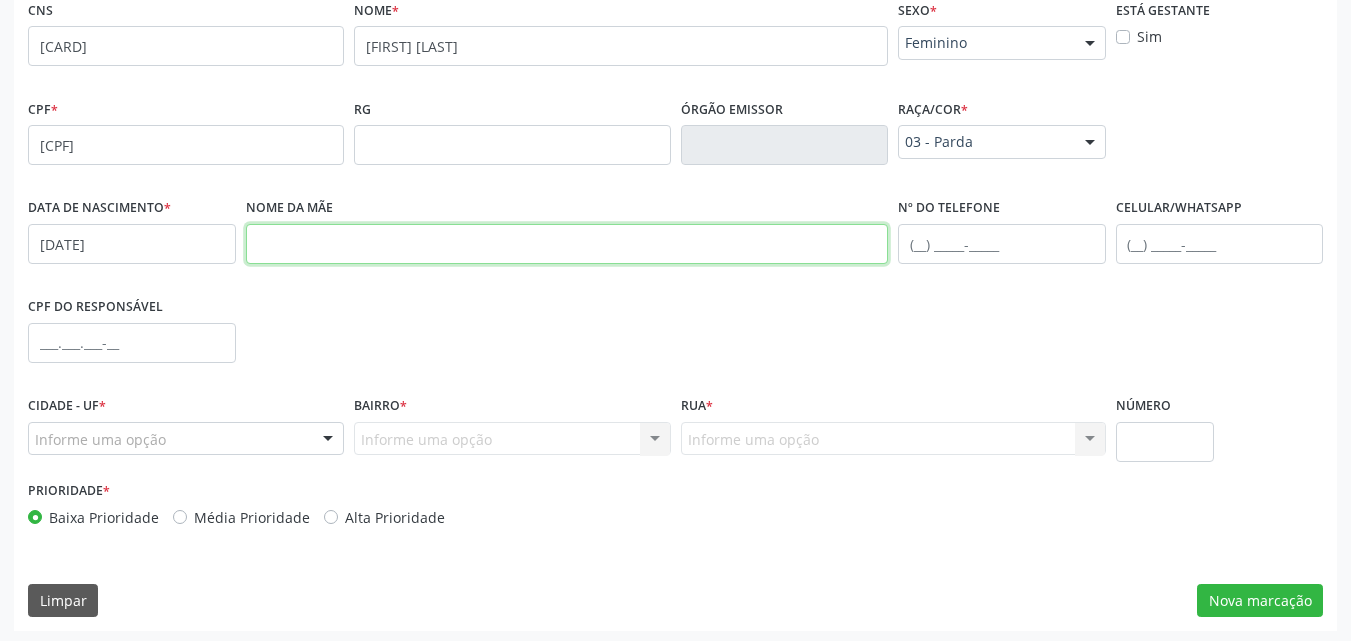 click at bounding box center [567, 244] 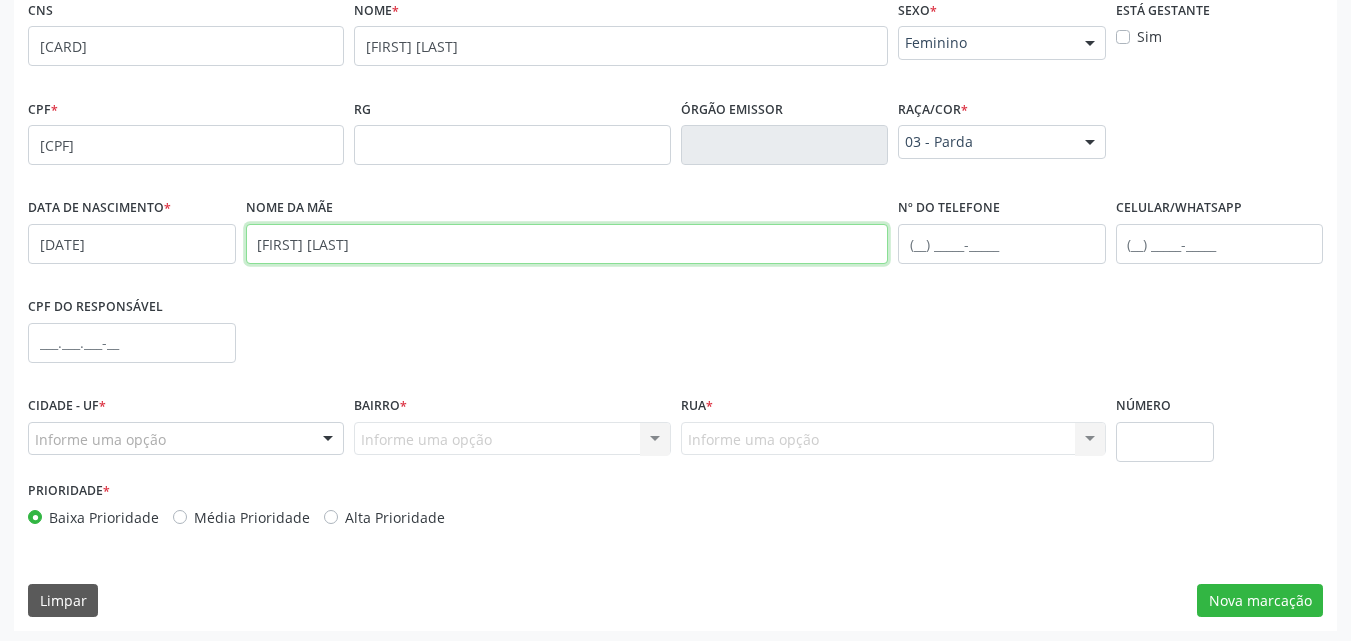 type on "[FIRST] [LAST]" 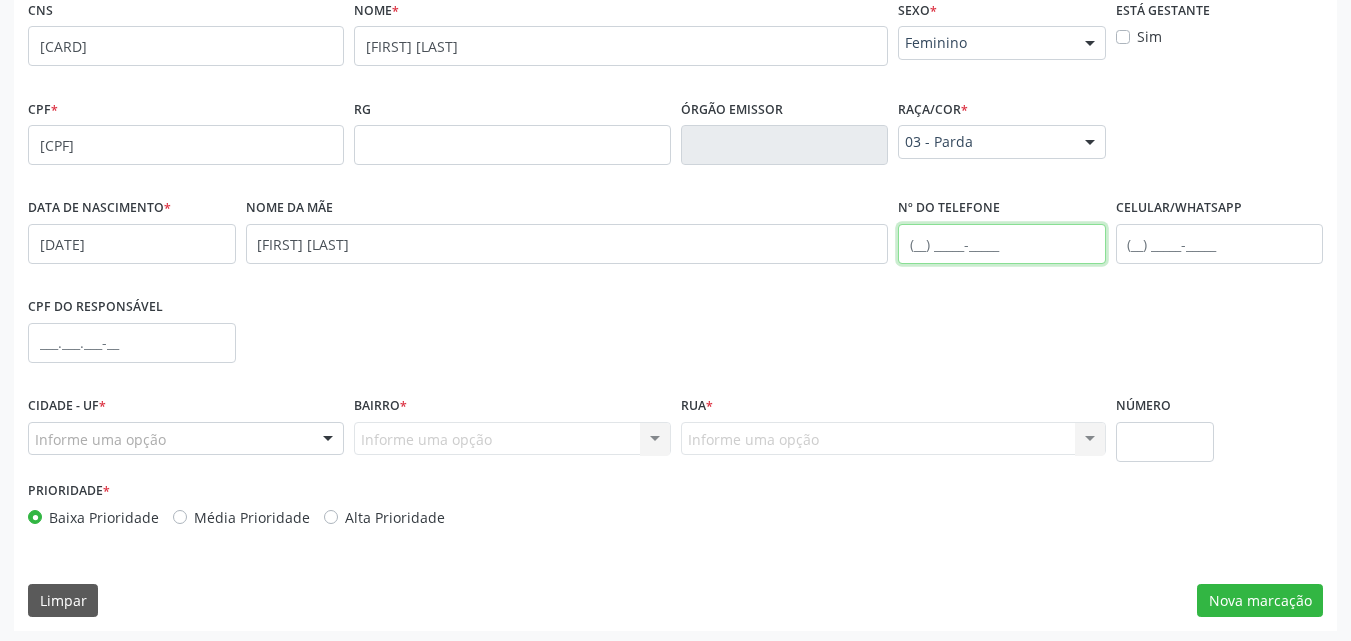 click at bounding box center [1002, 244] 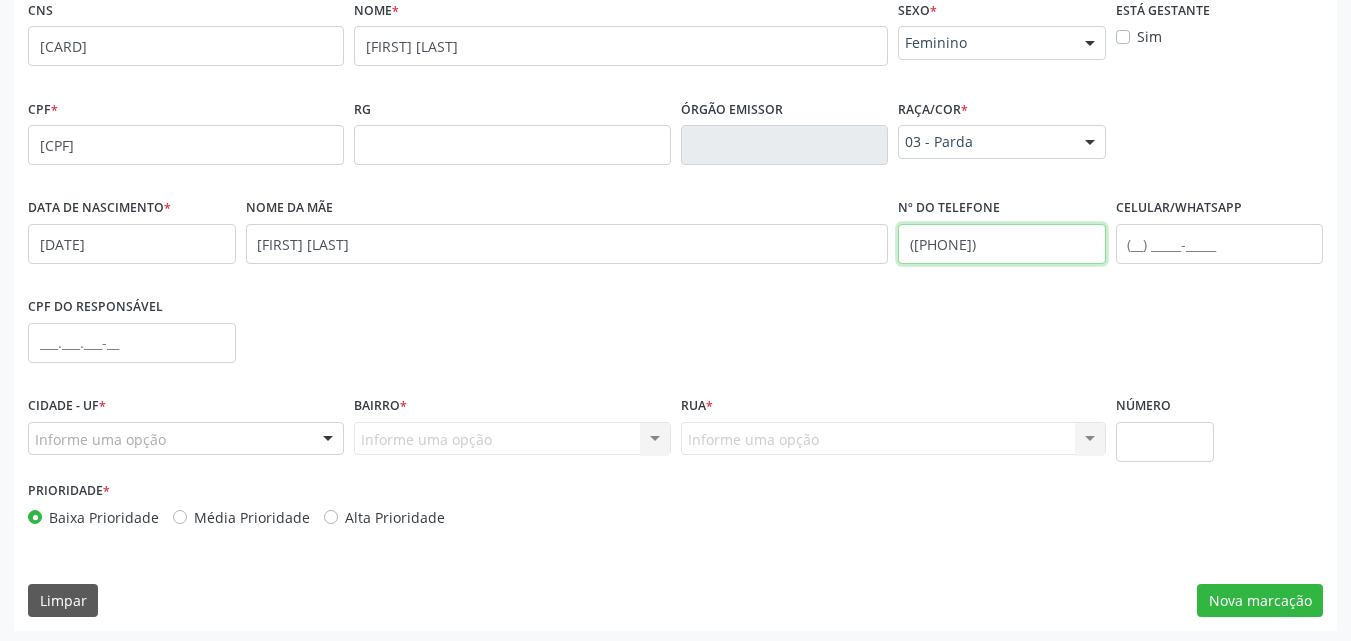 type on "([PHONE])" 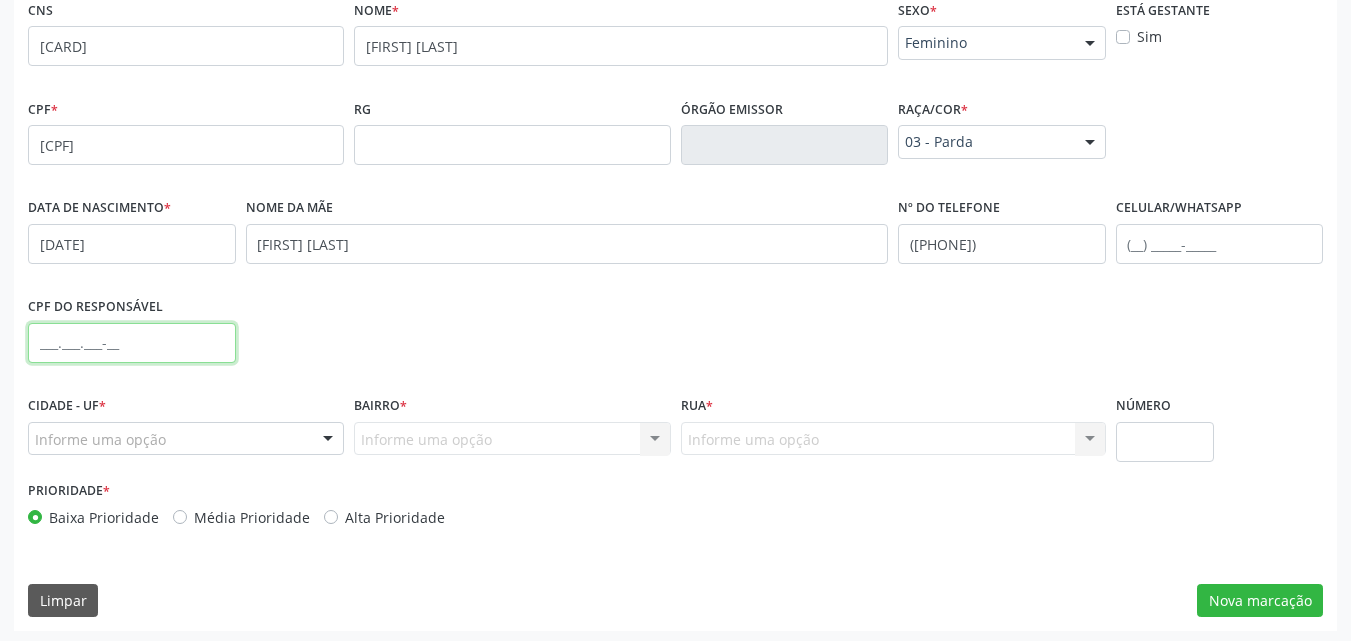 click at bounding box center (132, 343) 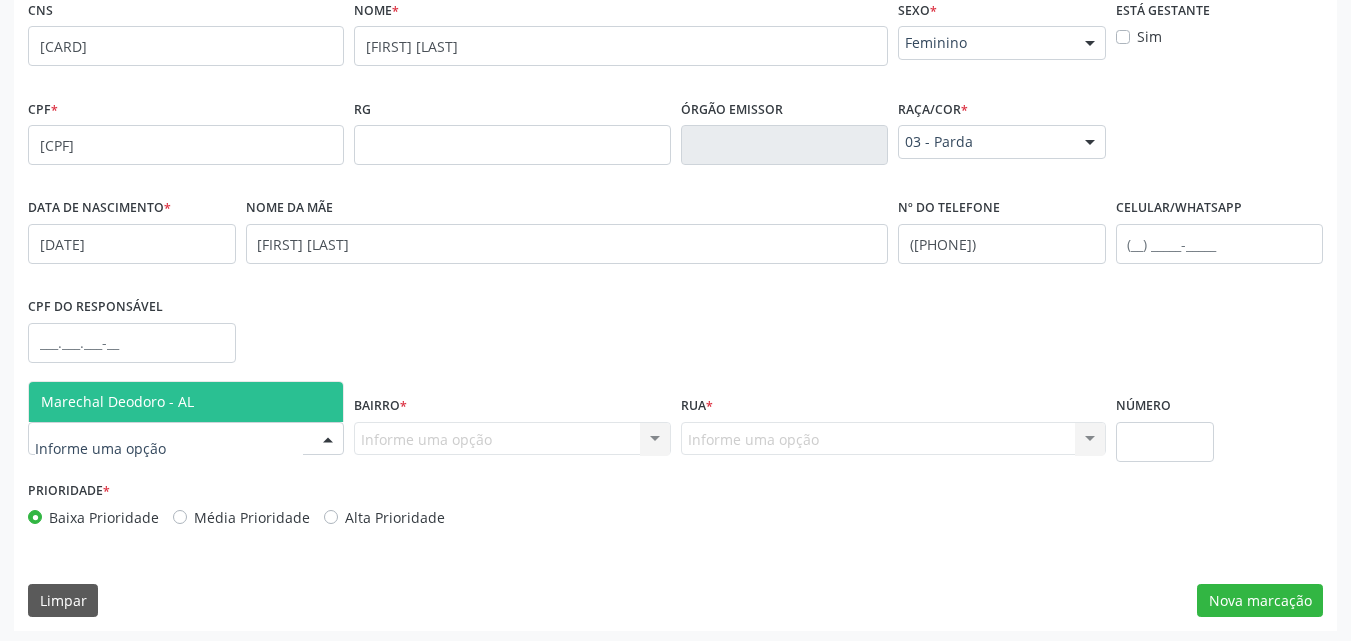 click on "Marechal Deodoro - AL" at bounding box center [117, 401] 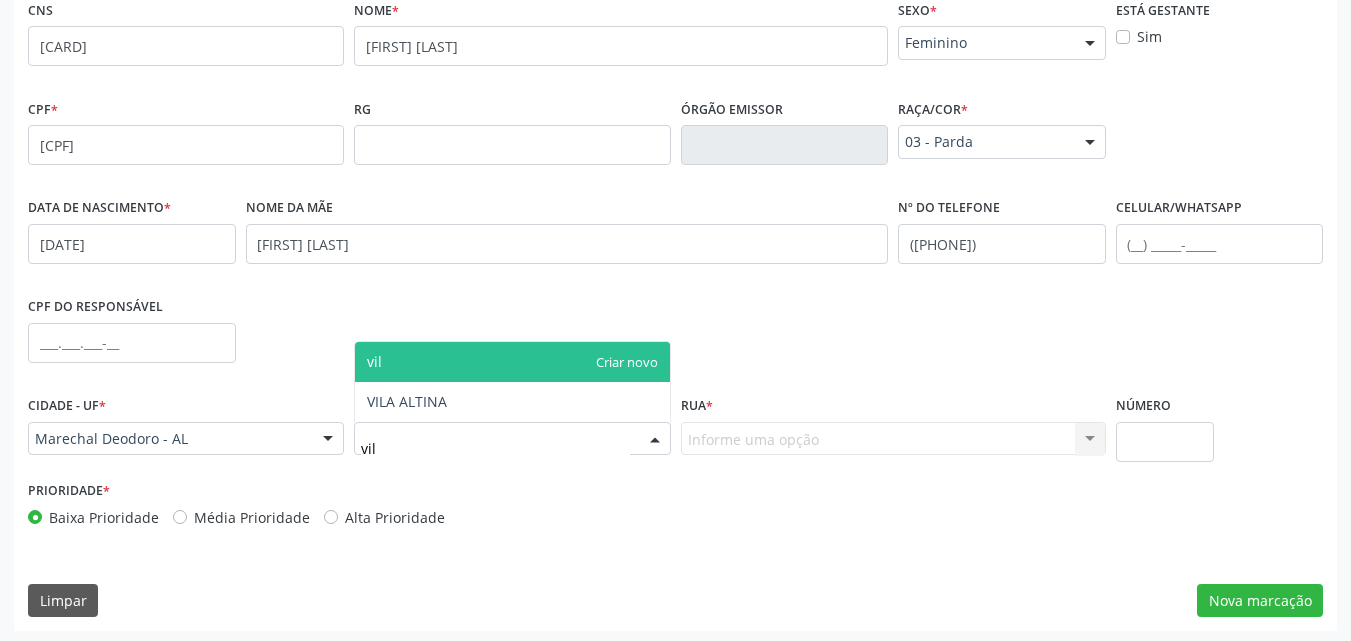 type on "vila" 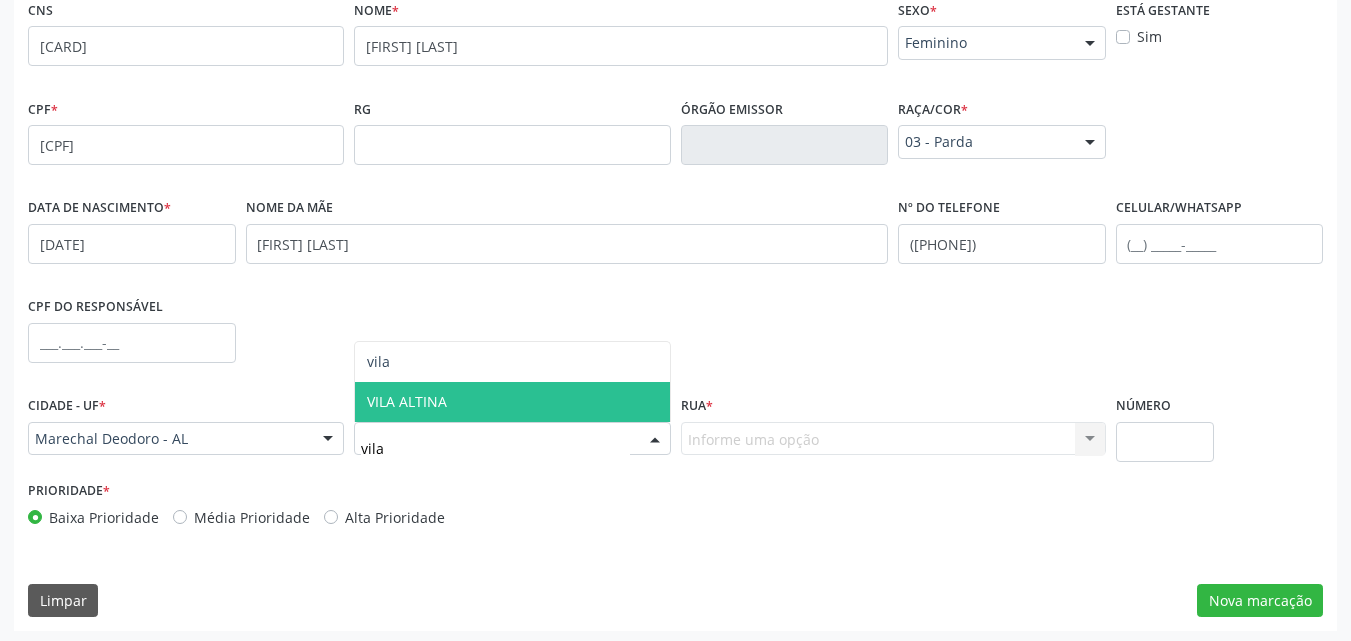 click on "VILA ALTINA" at bounding box center (512, 402) 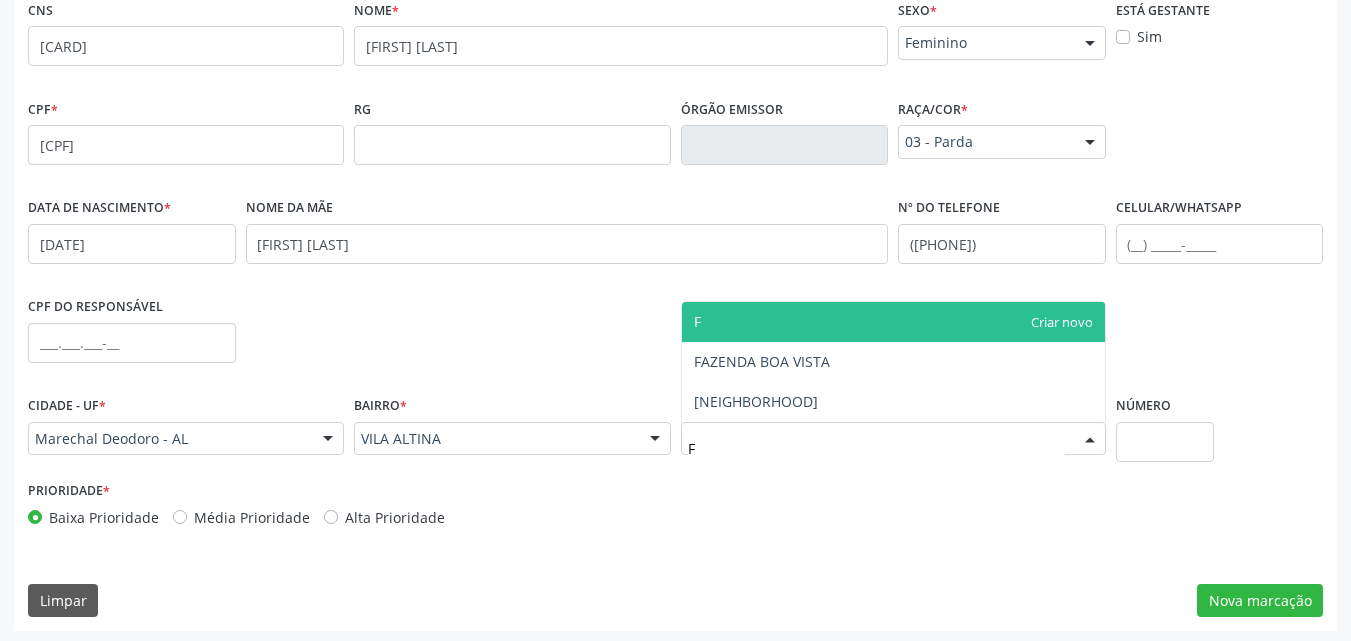 type on "FA" 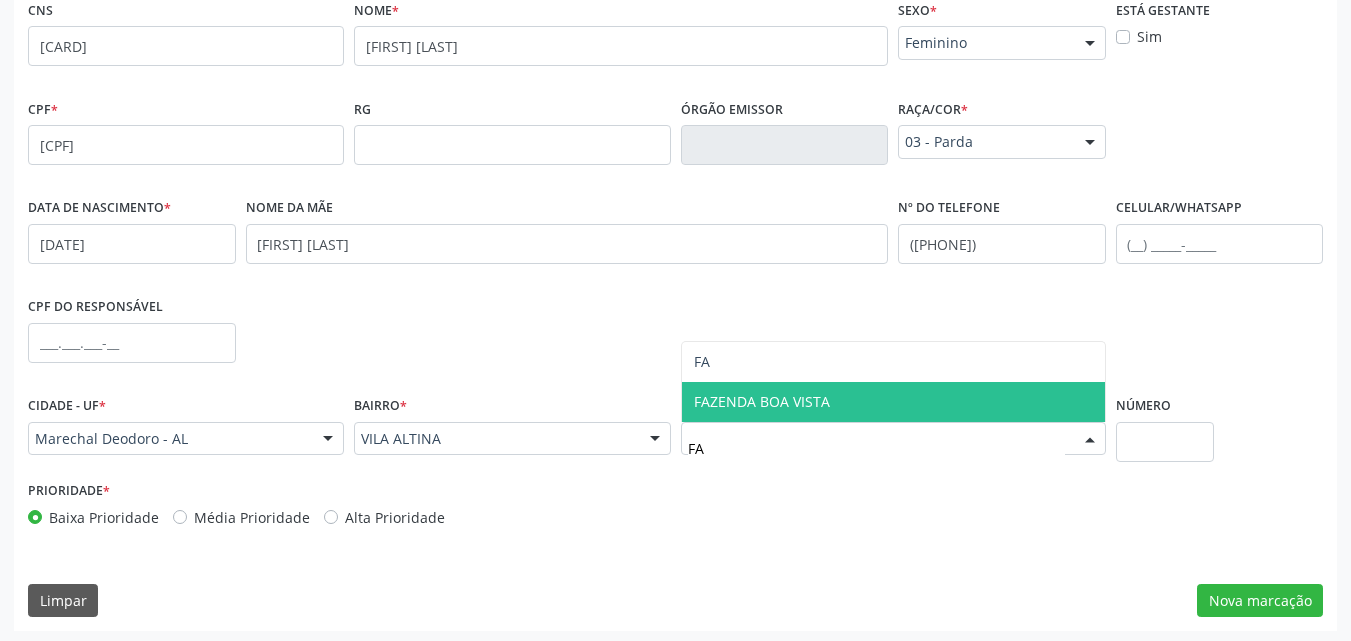 click on "FAZENDA BOA VISTA" at bounding box center (762, 401) 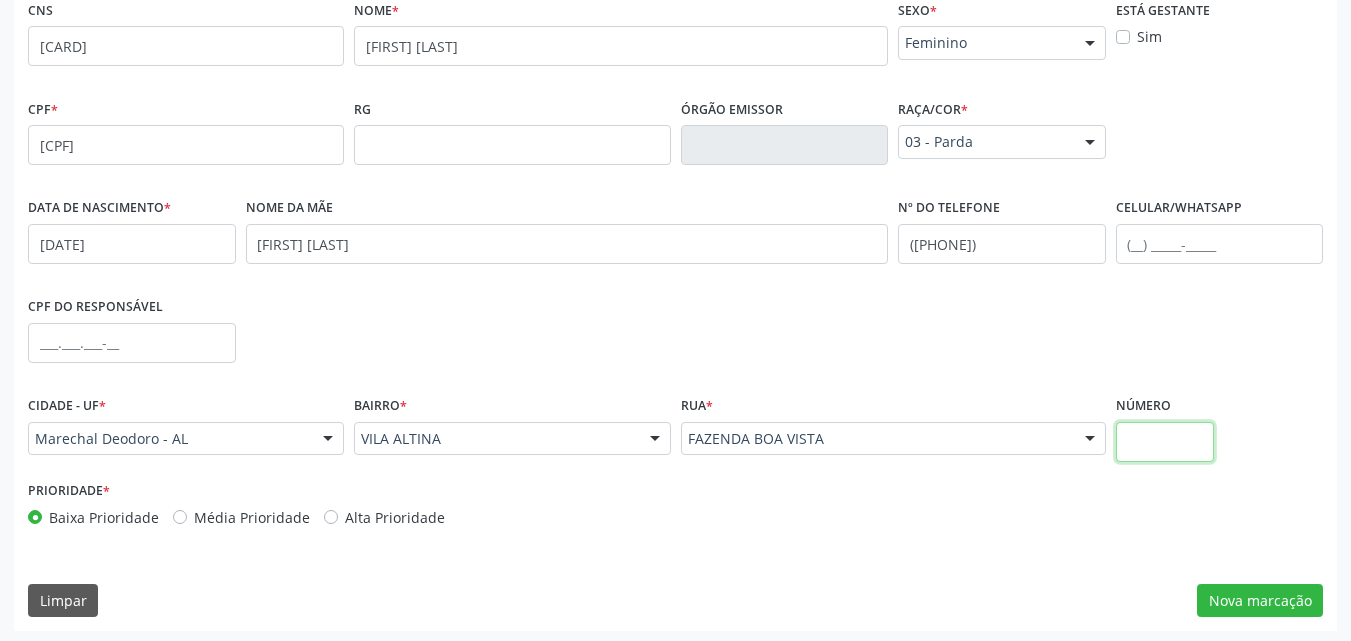 click at bounding box center [1165, 442] 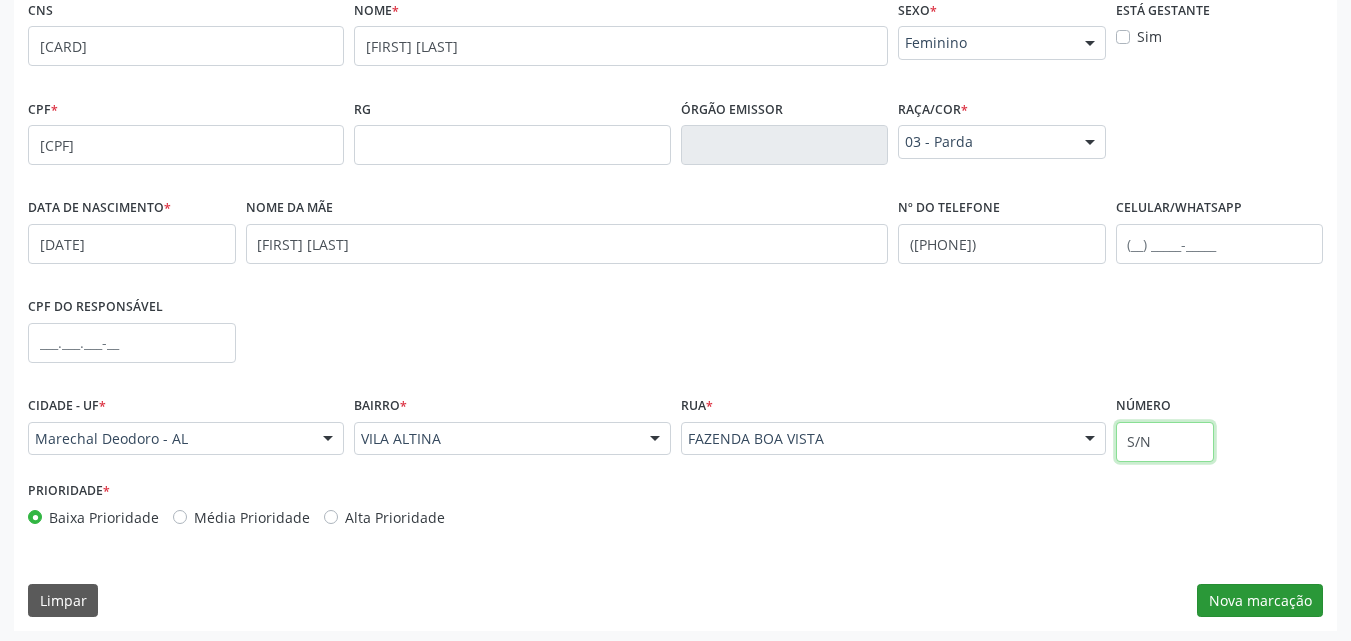 type on "S/N" 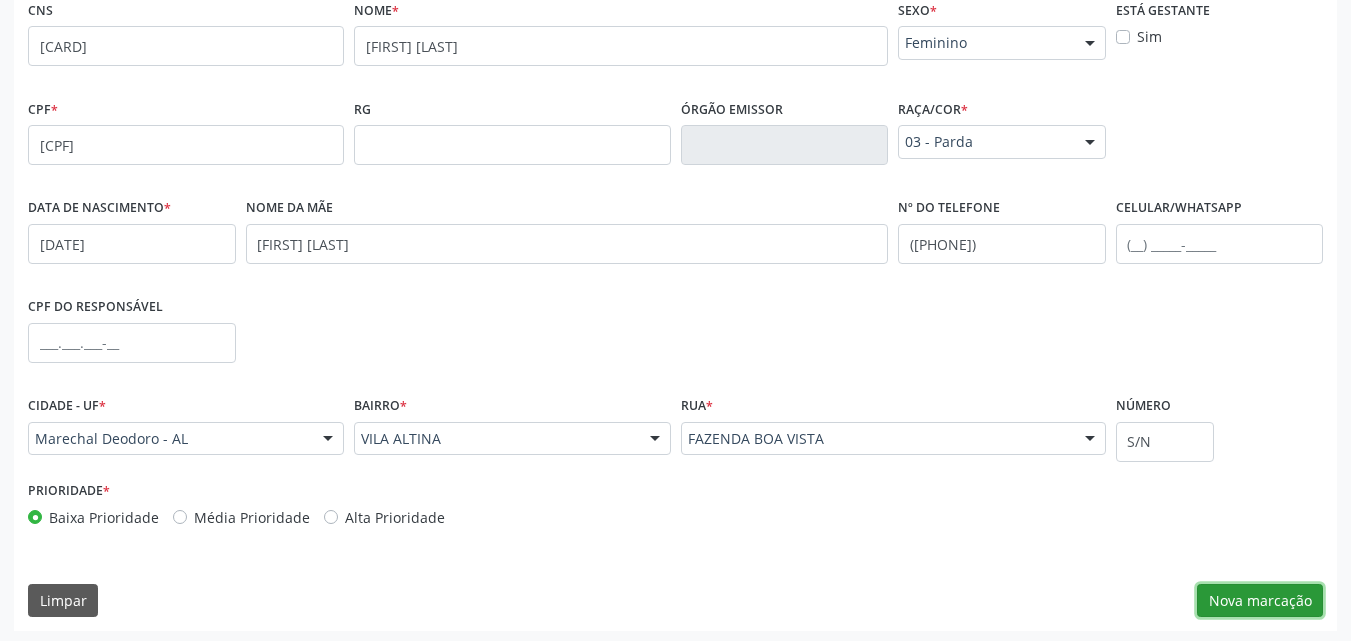 click on "Nova marcação" at bounding box center (1260, 601) 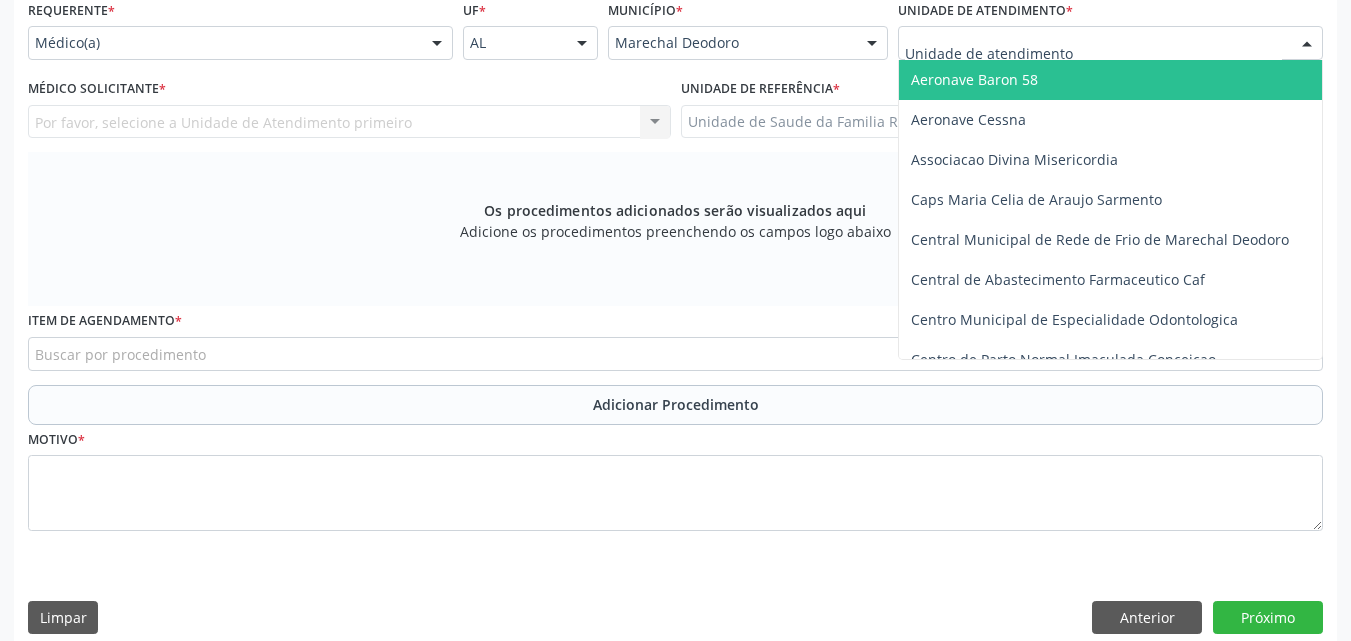 click on "Médico(a)" at bounding box center (240, 43) 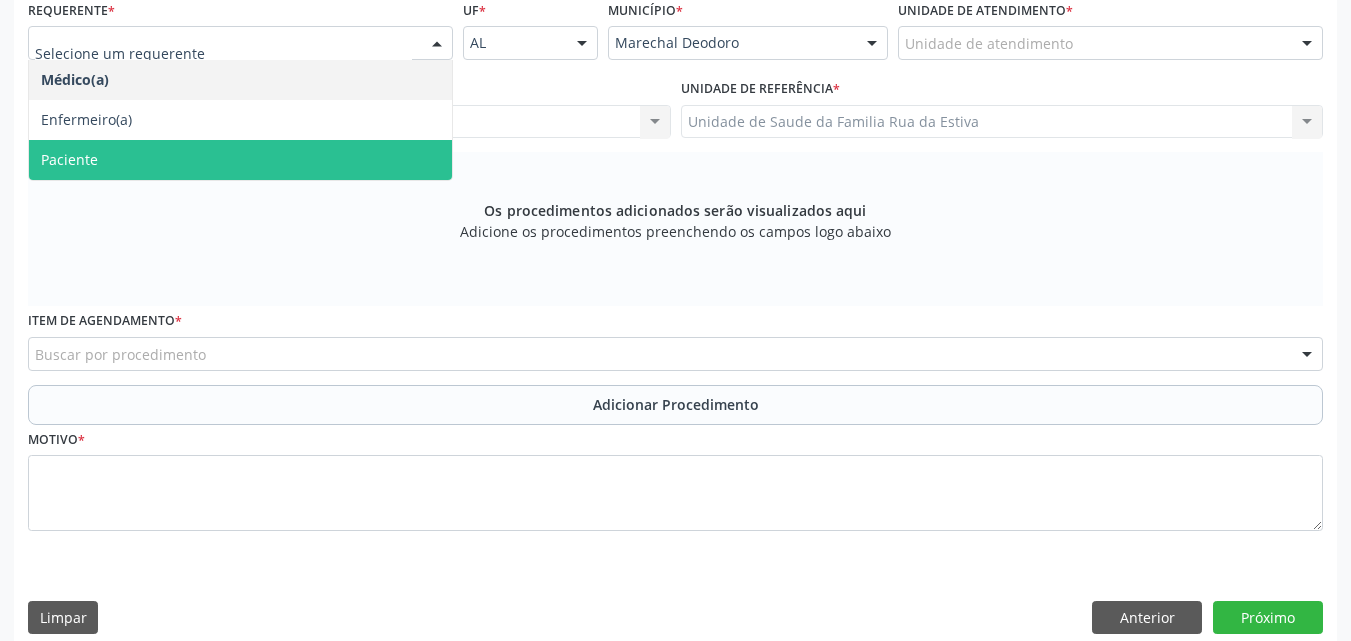 click on "Paciente" at bounding box center (240, 160) 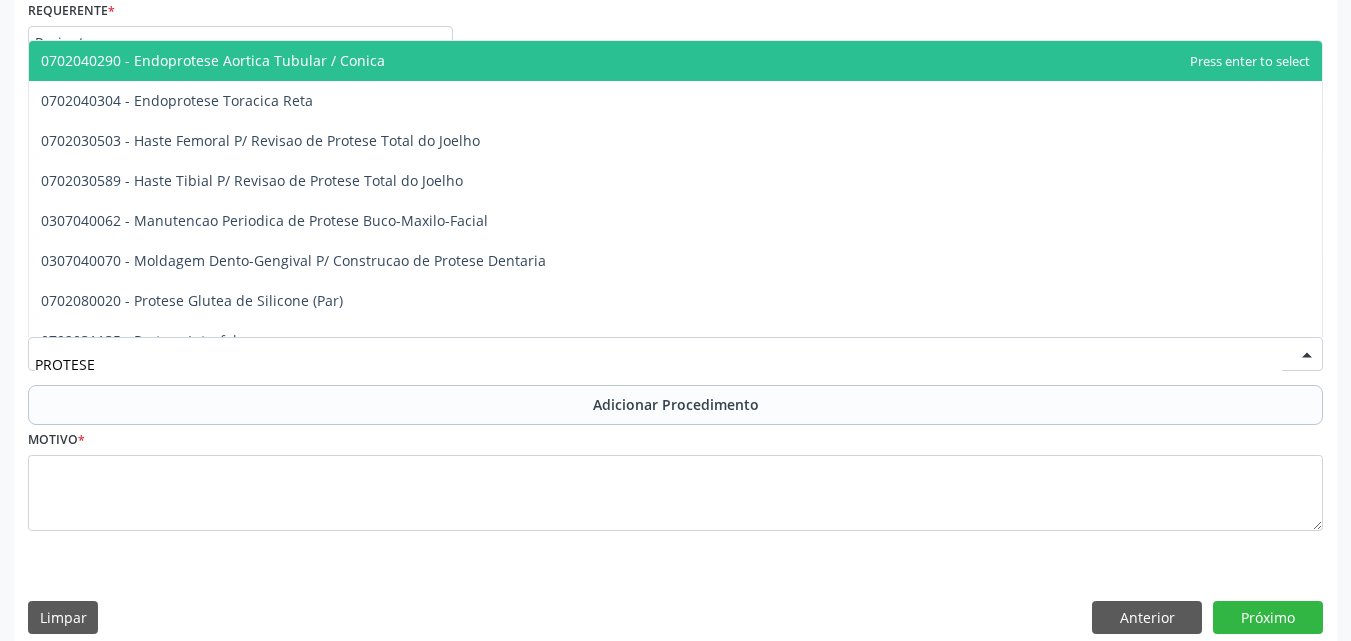 scroll, scrollTop: 0, scrollLeft: 0, axis: both 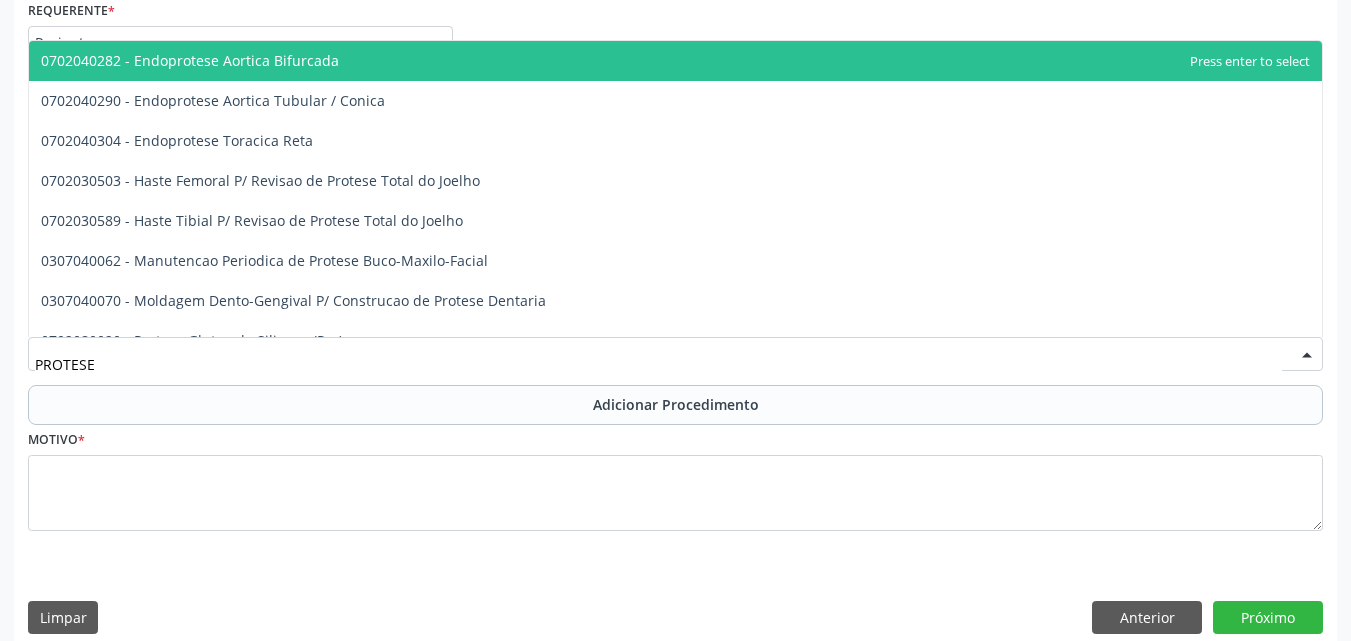 click on "Motivo
*" at bounding box center (675, 478) 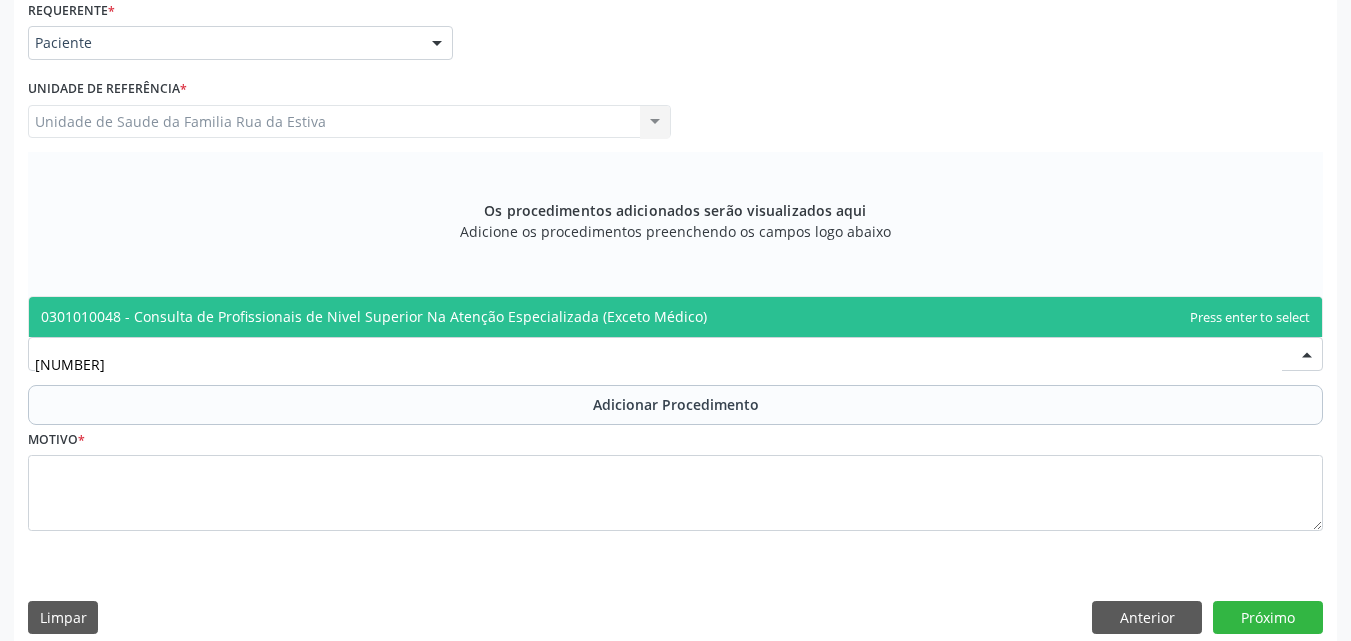 type on "[NUMBER]" 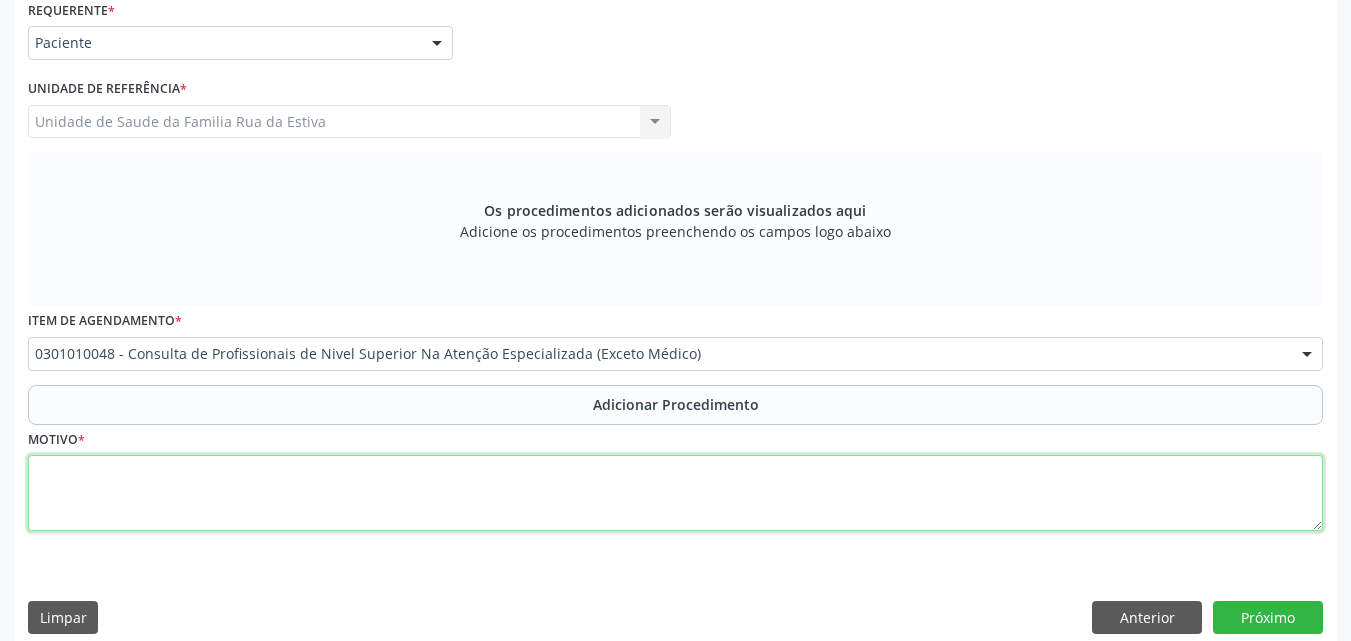 click at bounding box center (675, 493) 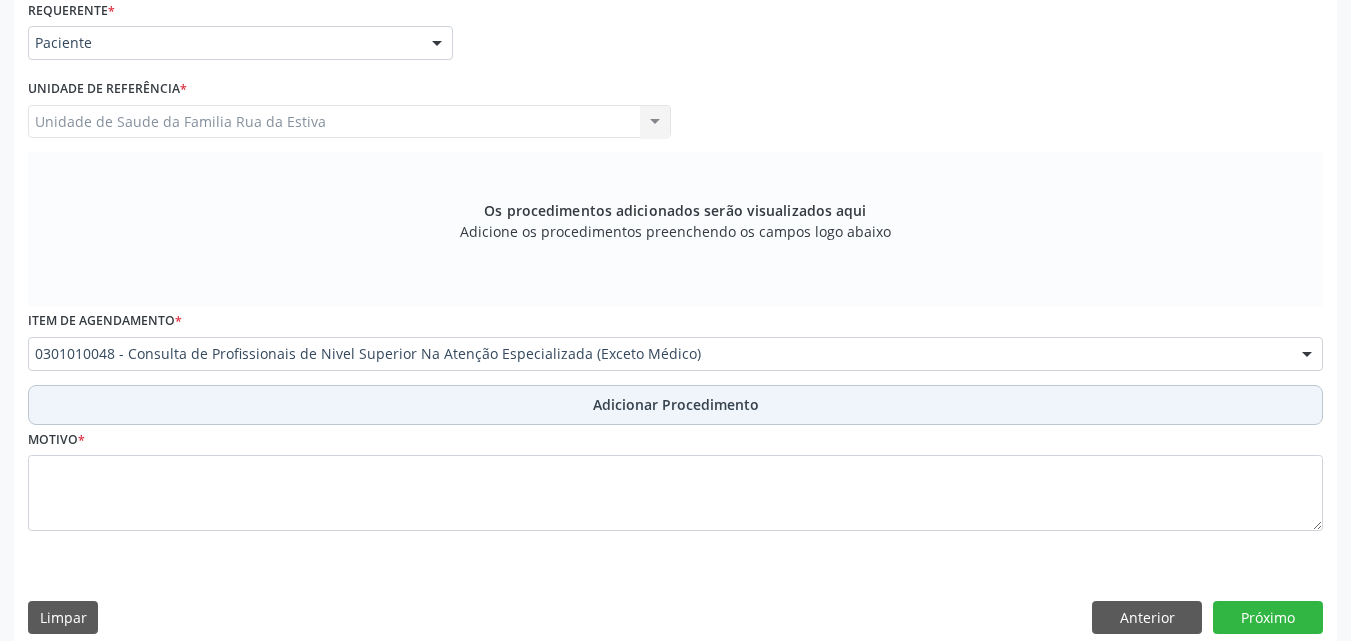 click on "Adicionar Procedimento" at bounding box center (675, 405) 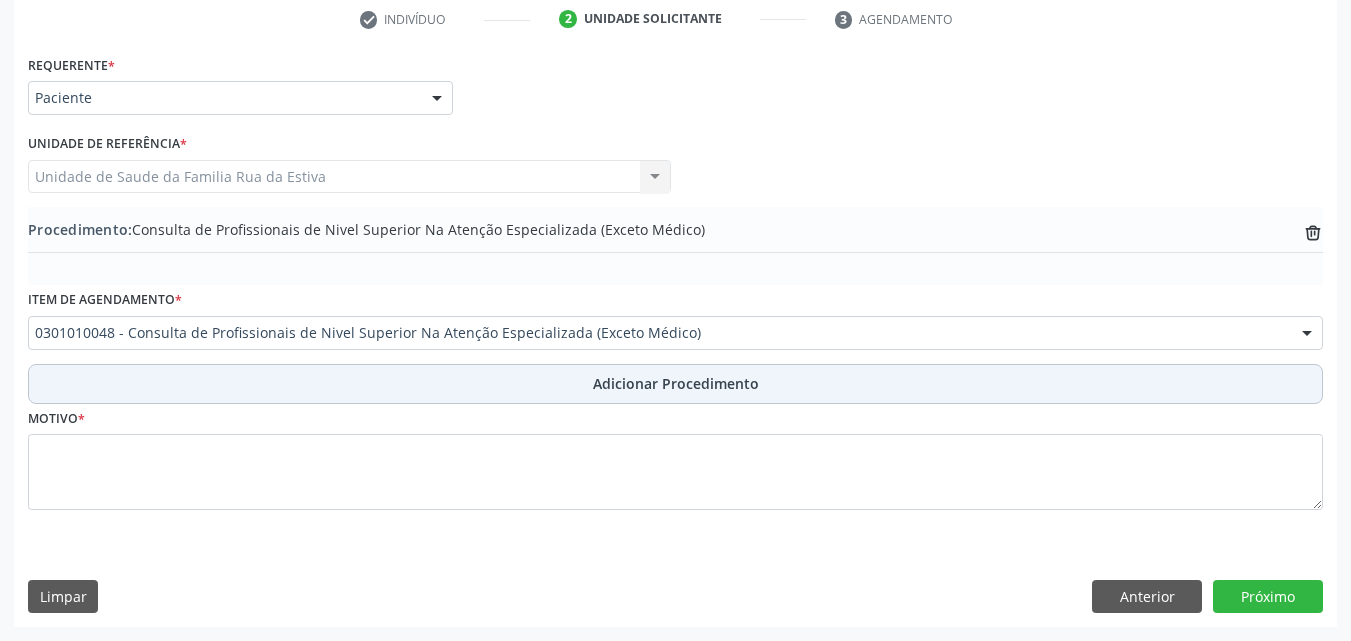 scroll, scrollTop: 412, scrollLeft: 0, axis: vertical 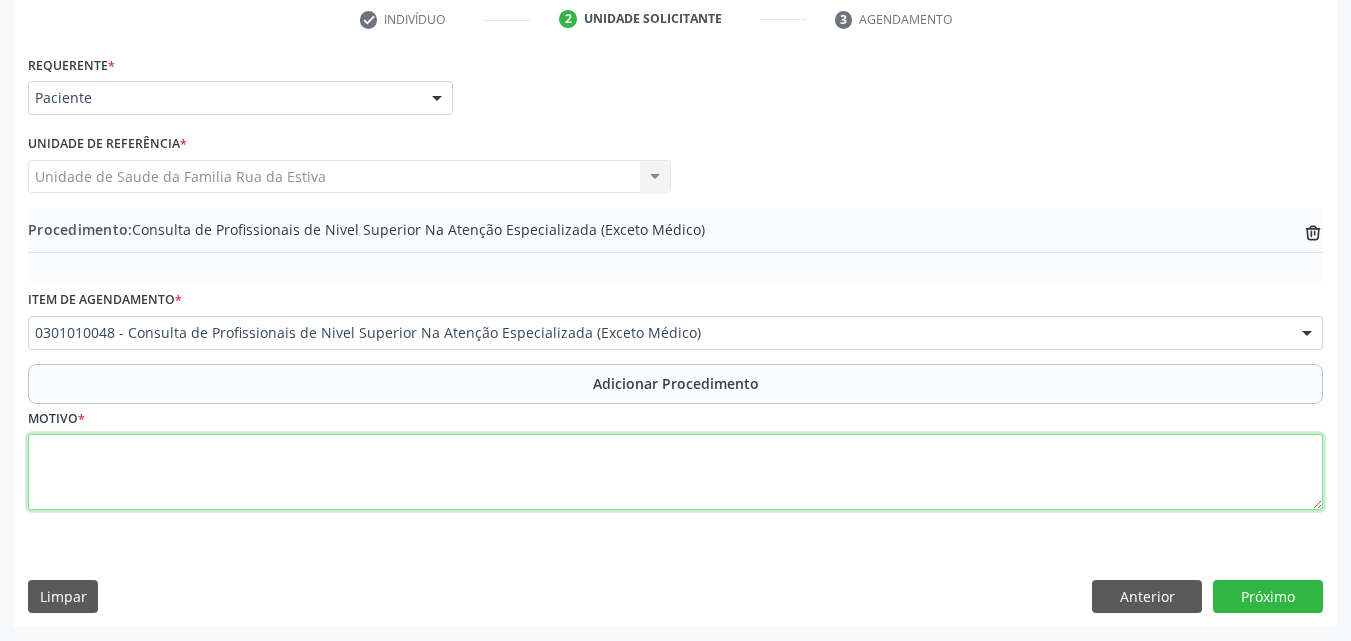 click at bounding box center [675, 472] 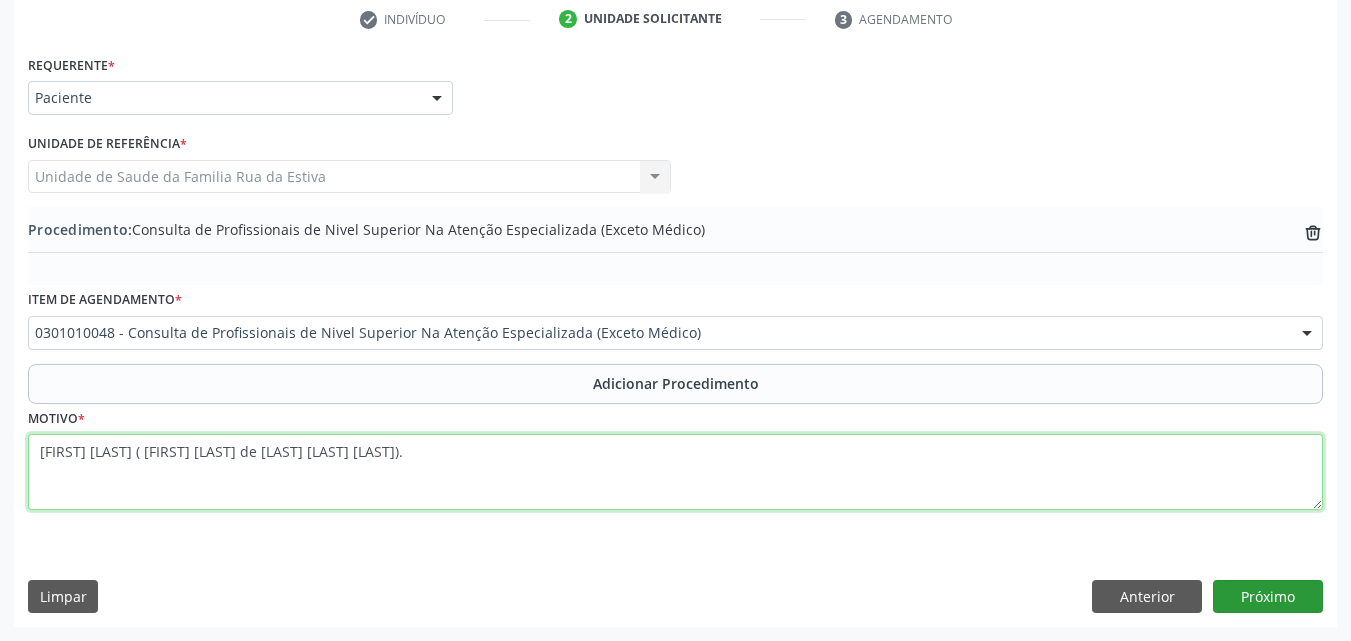 type on "[FIRST] [LAST] ( [FIRST] [LAST] de [LAST] [LAST] [LAST])." 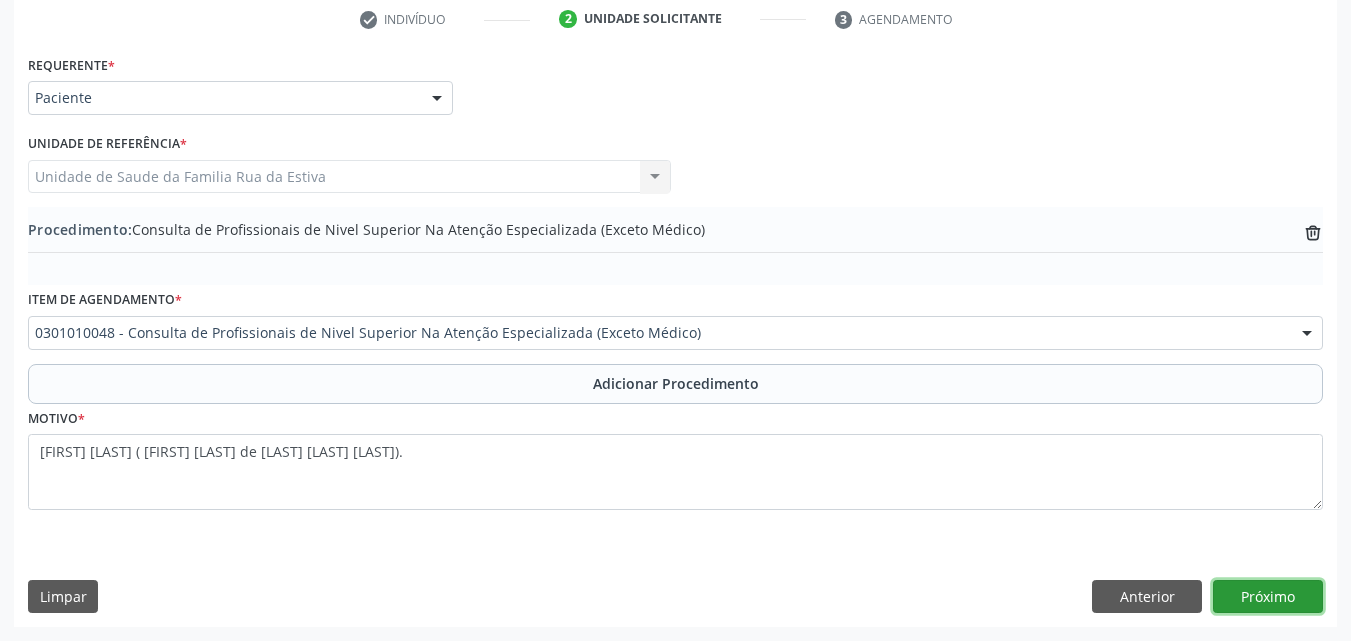 click on "Próximo" at bounding box center (1268, 597) 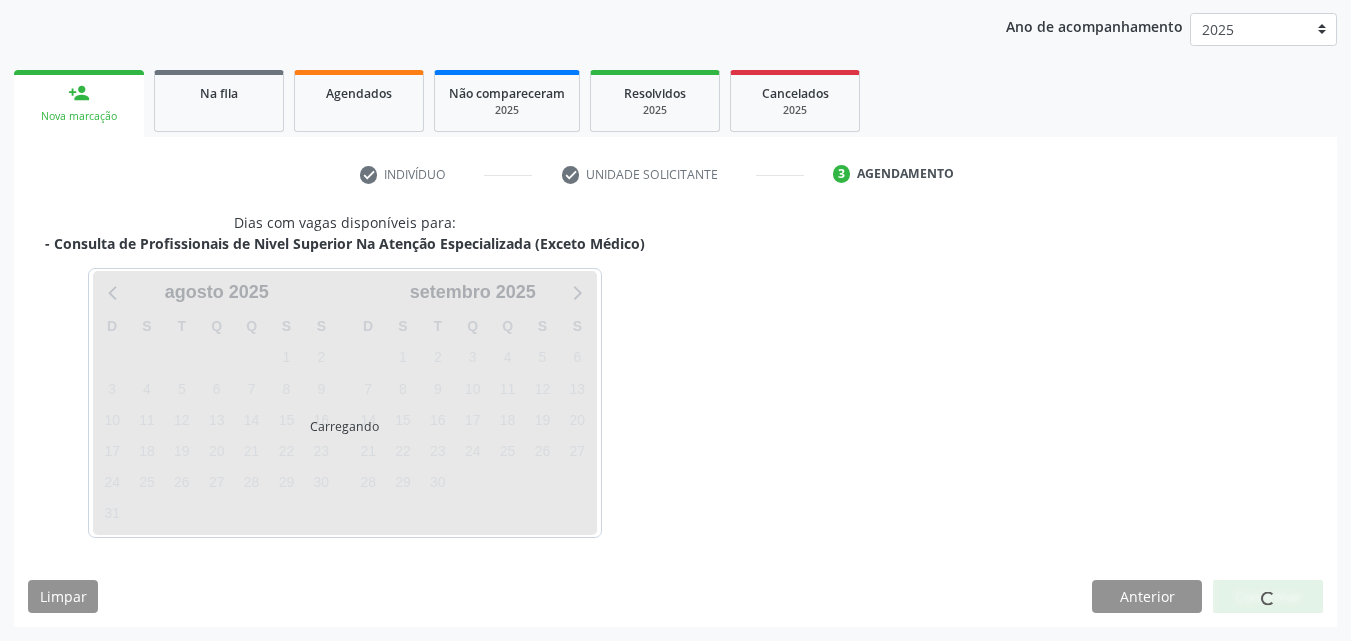 scroll, scrollTop: 316, scrollLeft: 0, axis: vertical 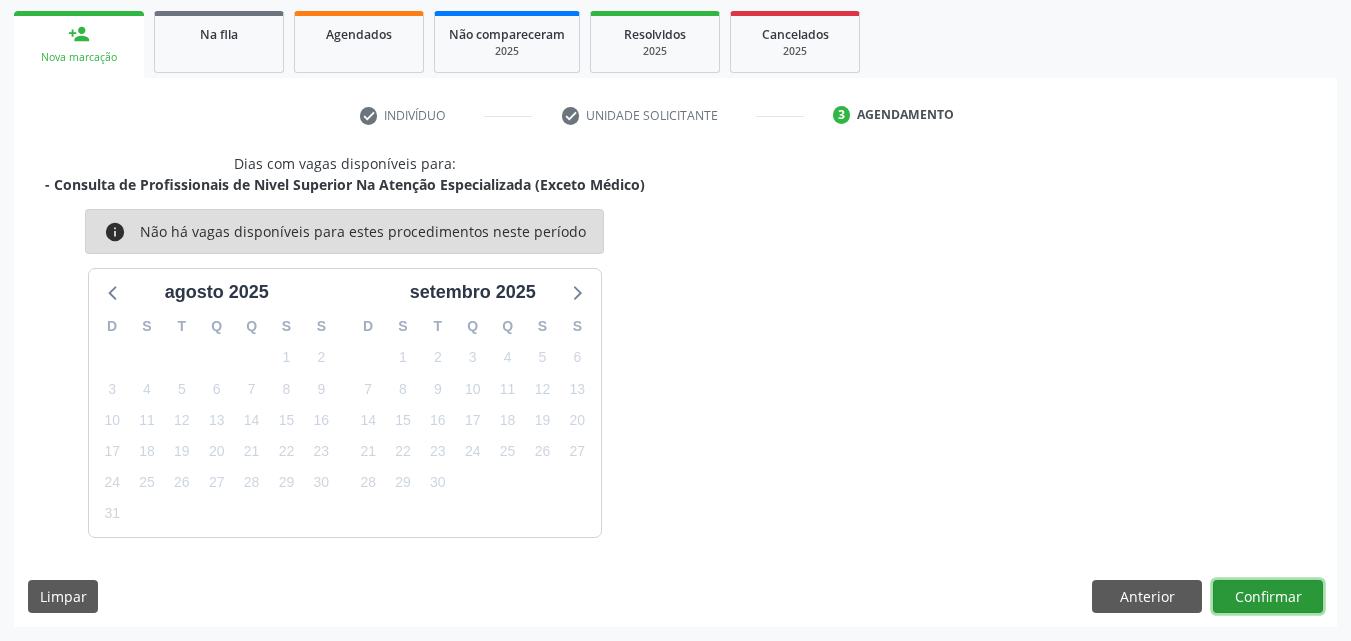 click on "Confirmar" at bounding box center [1268, 597] 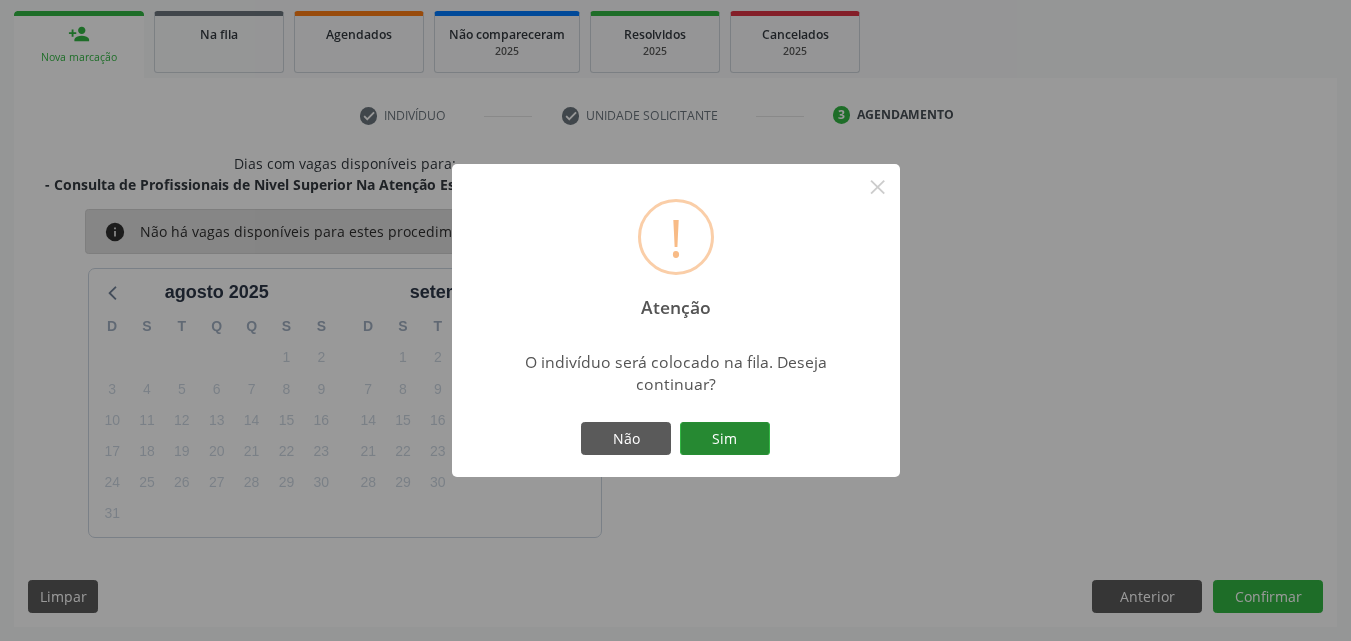 click on "Sim" at bounding box center [725, 439] 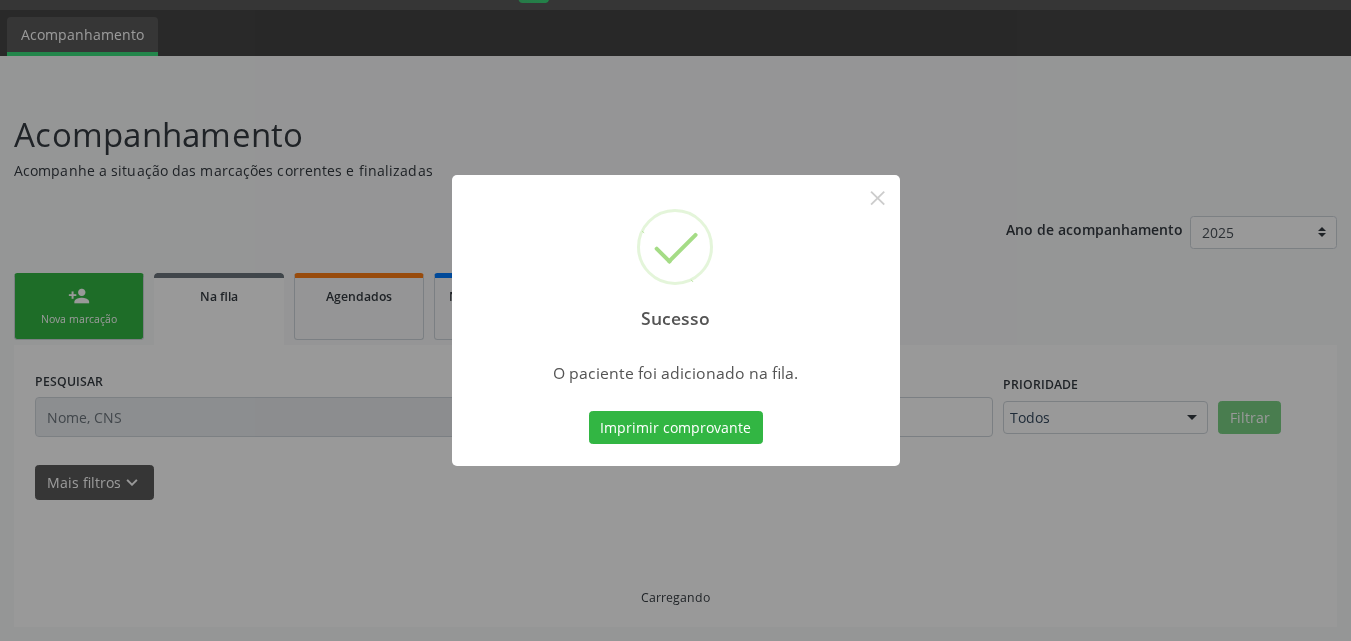 scroll, scrollTop: 54, scrollLeft: 0, axis: vertical 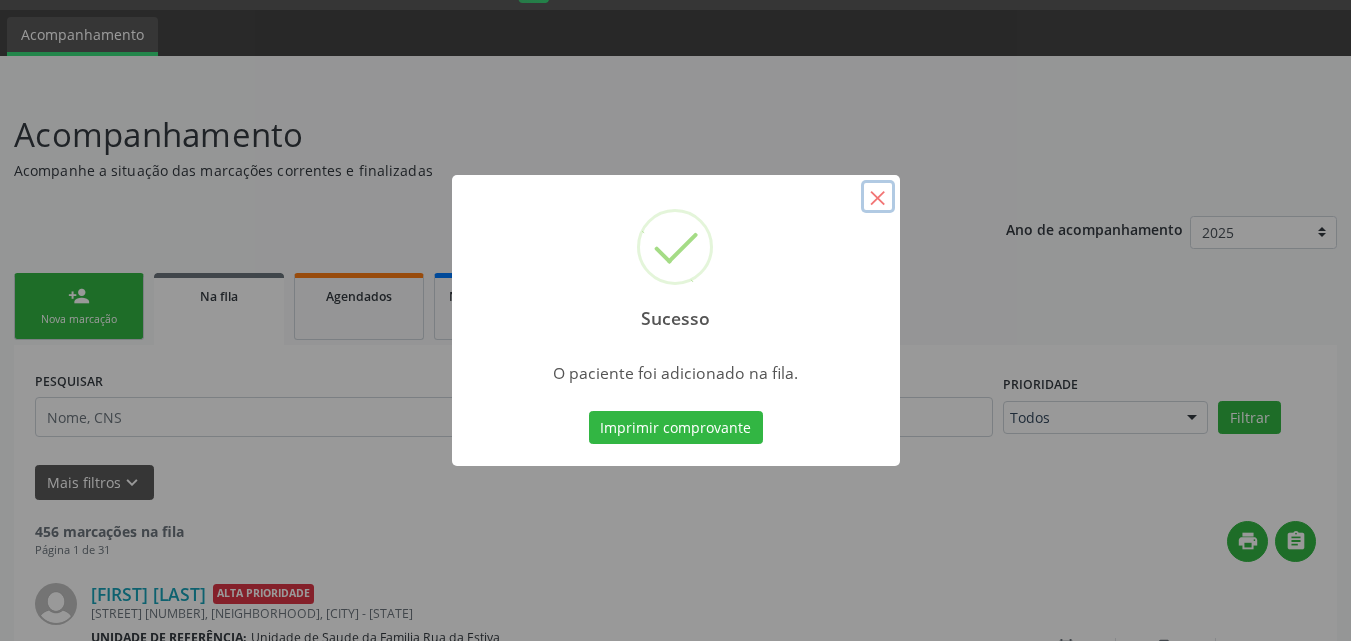 click on "×" at bounding box center (878, 197) 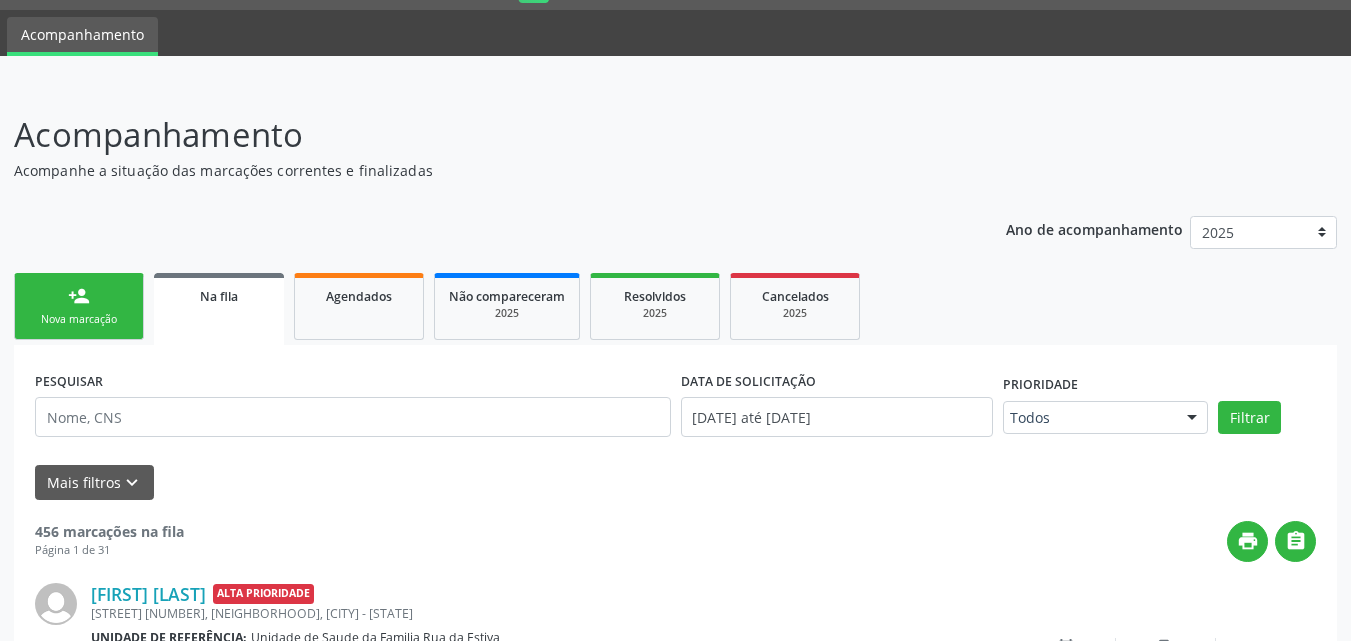 click on "person_add
Nova marcação" at bounding box center [79, 306] 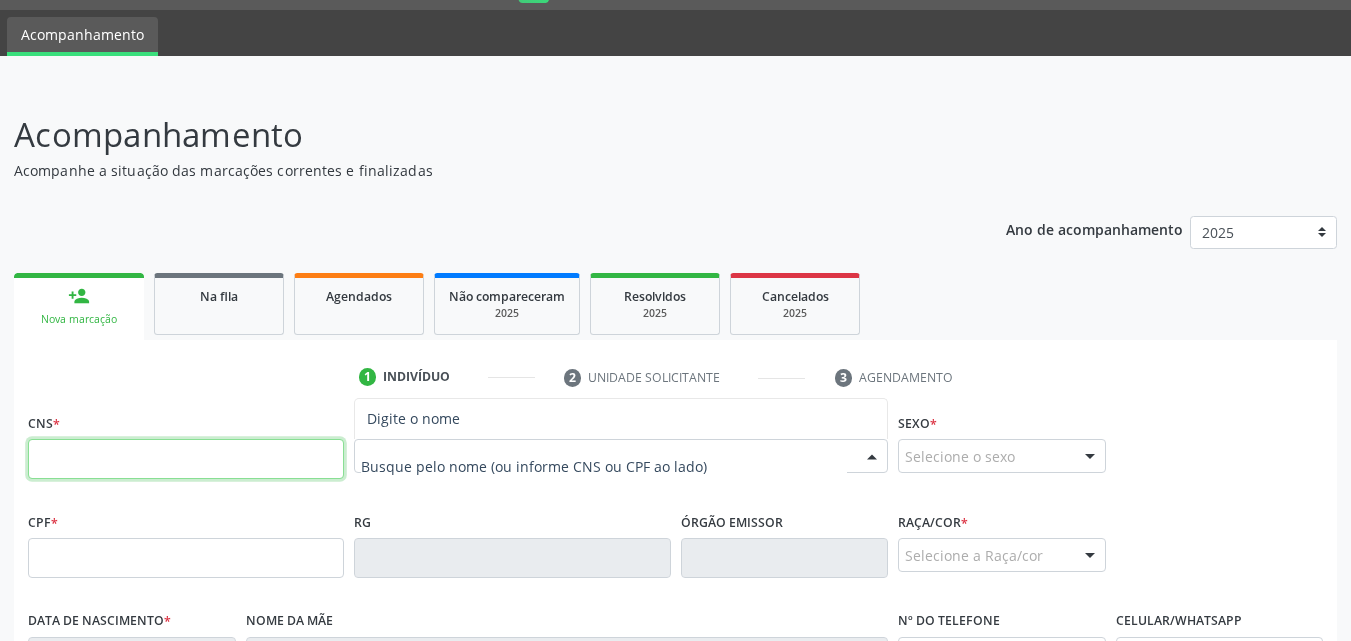 click at bounding box center (186, 459) 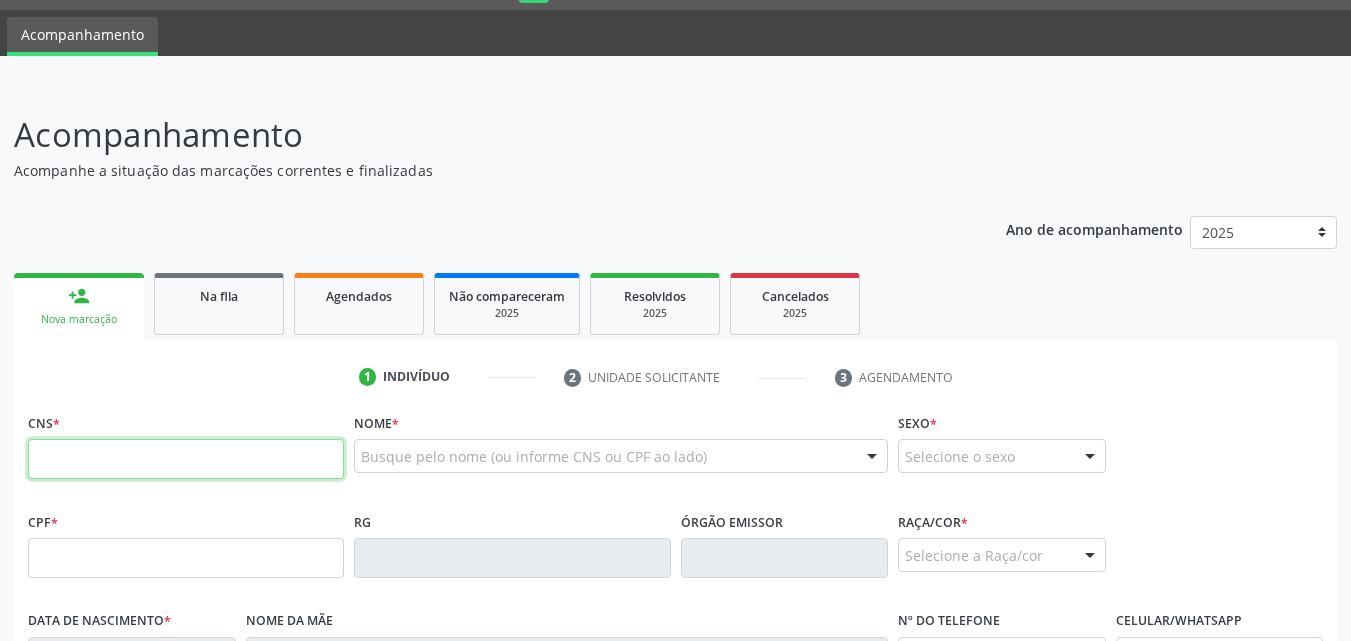 paste on "[CARD NUMBER]" 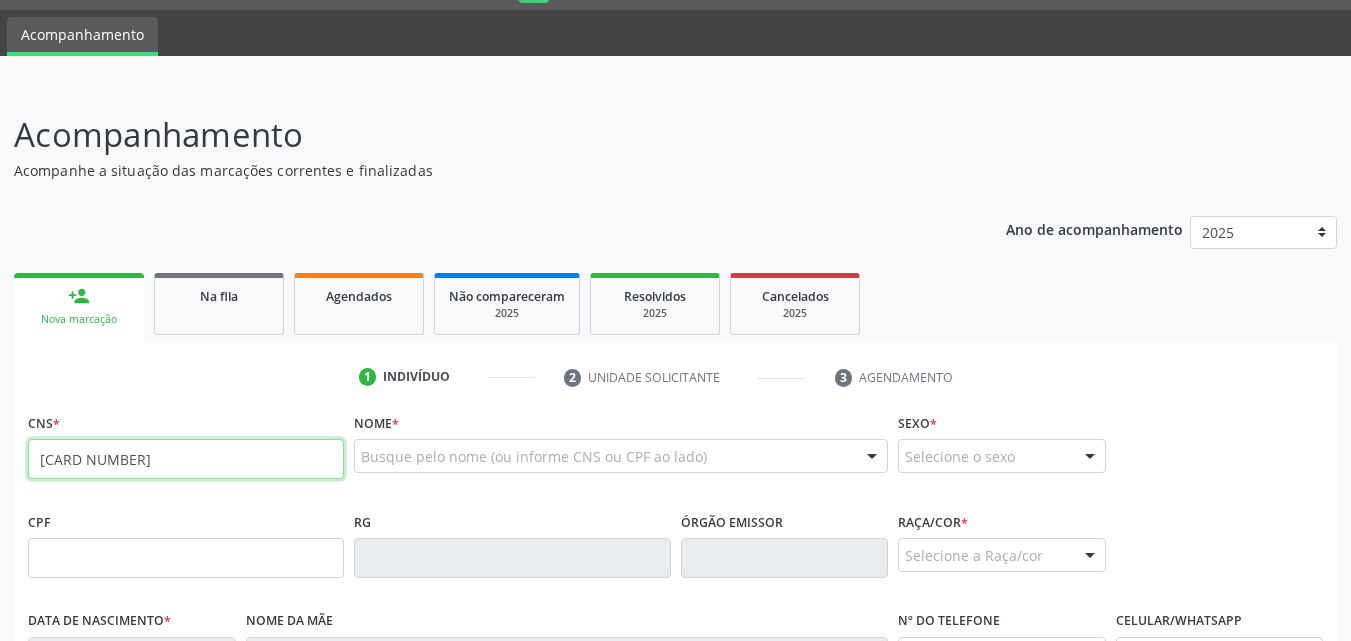 type on "[CARD NUMBER]" 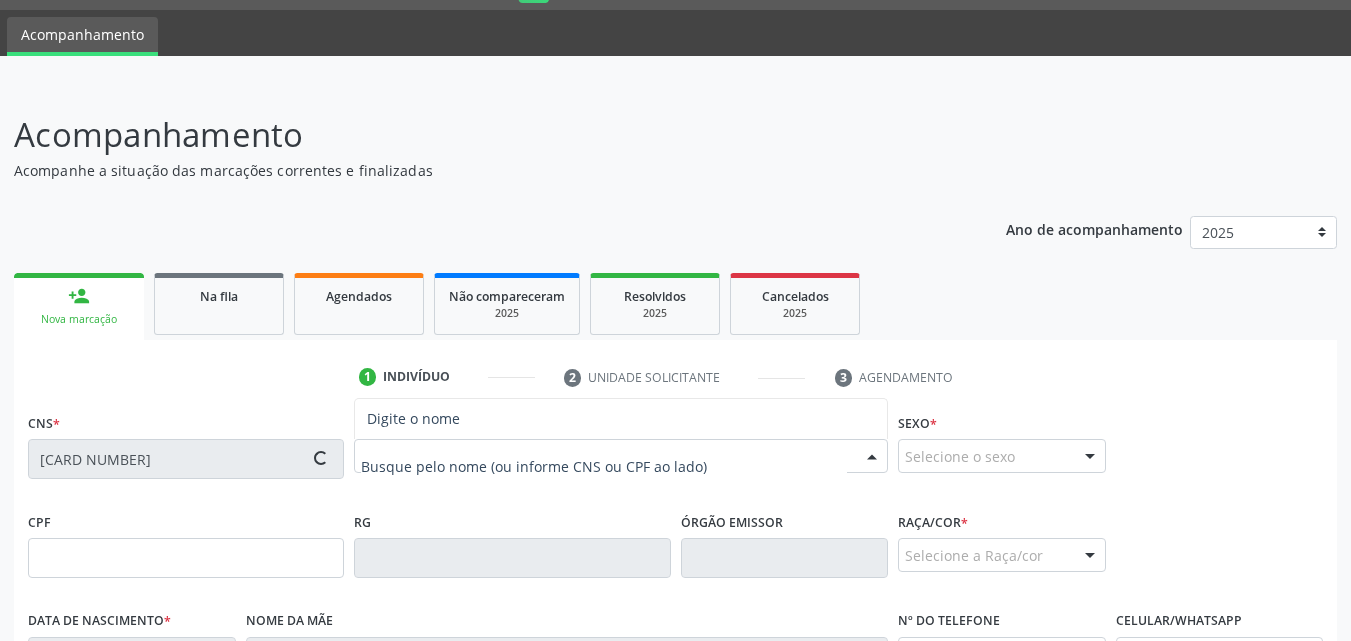 type on "[DATE]" 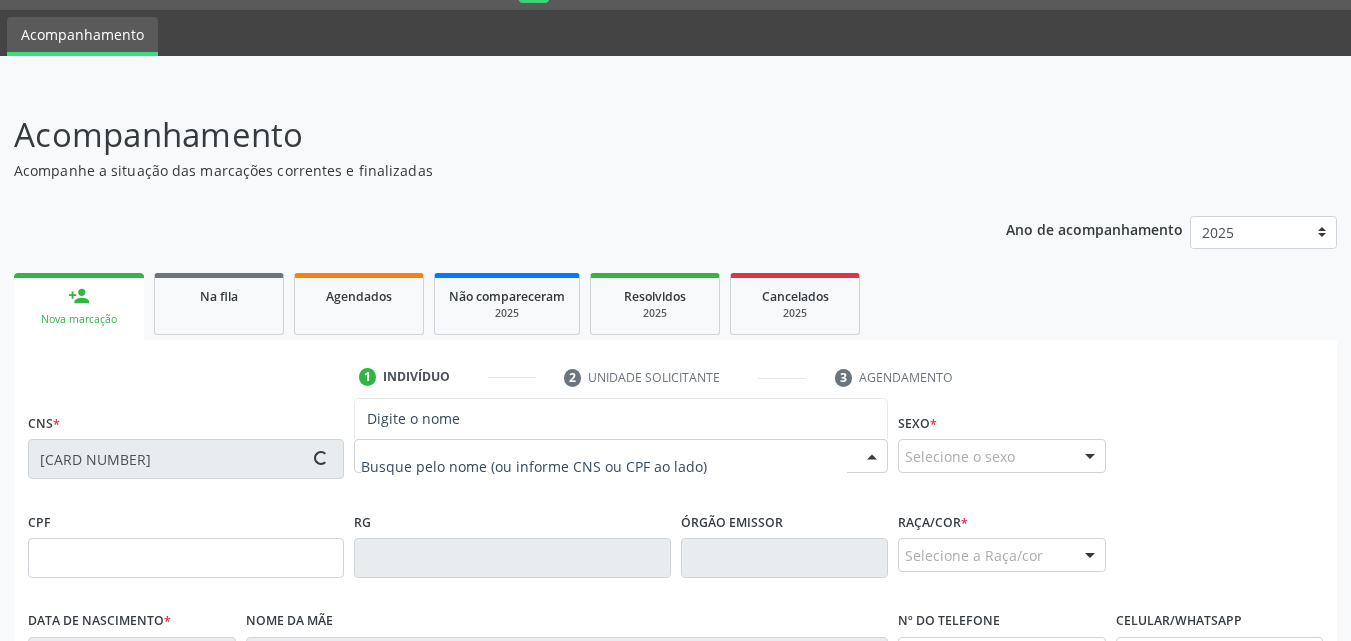 type on "[FIRST] [LAST] de [LAST] [LAST]" 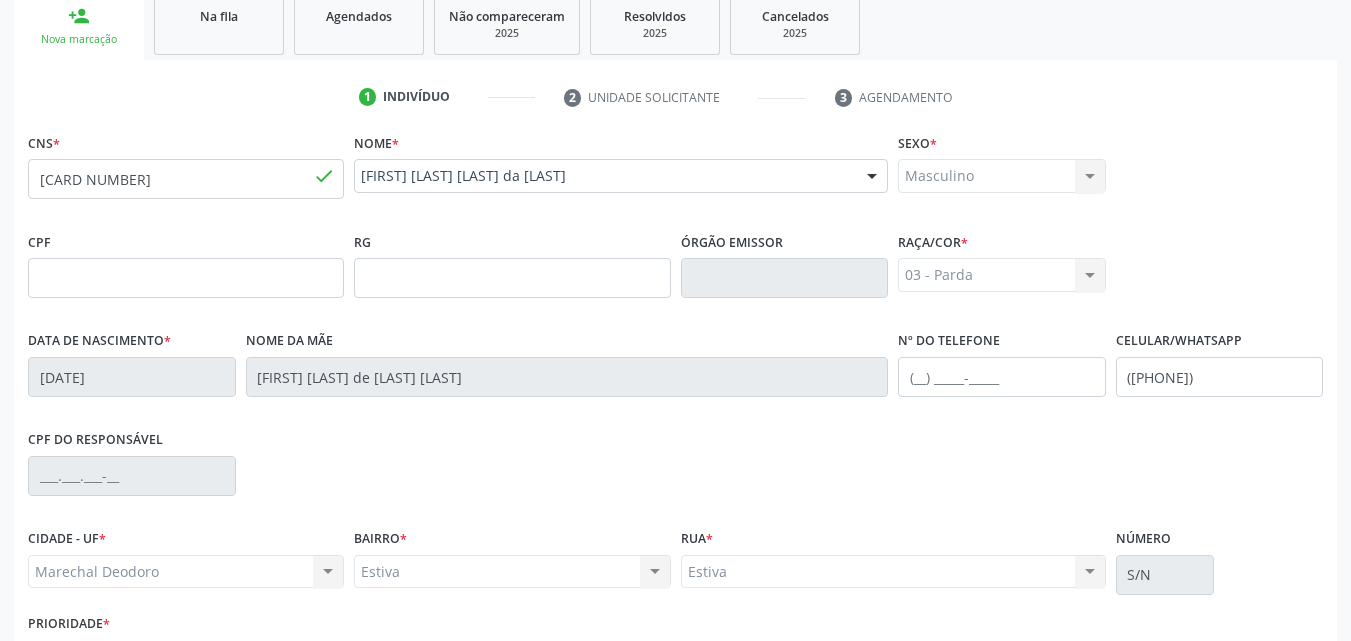 scroll, scrollTop: 471, scrollLeft: 0, axis: vertical 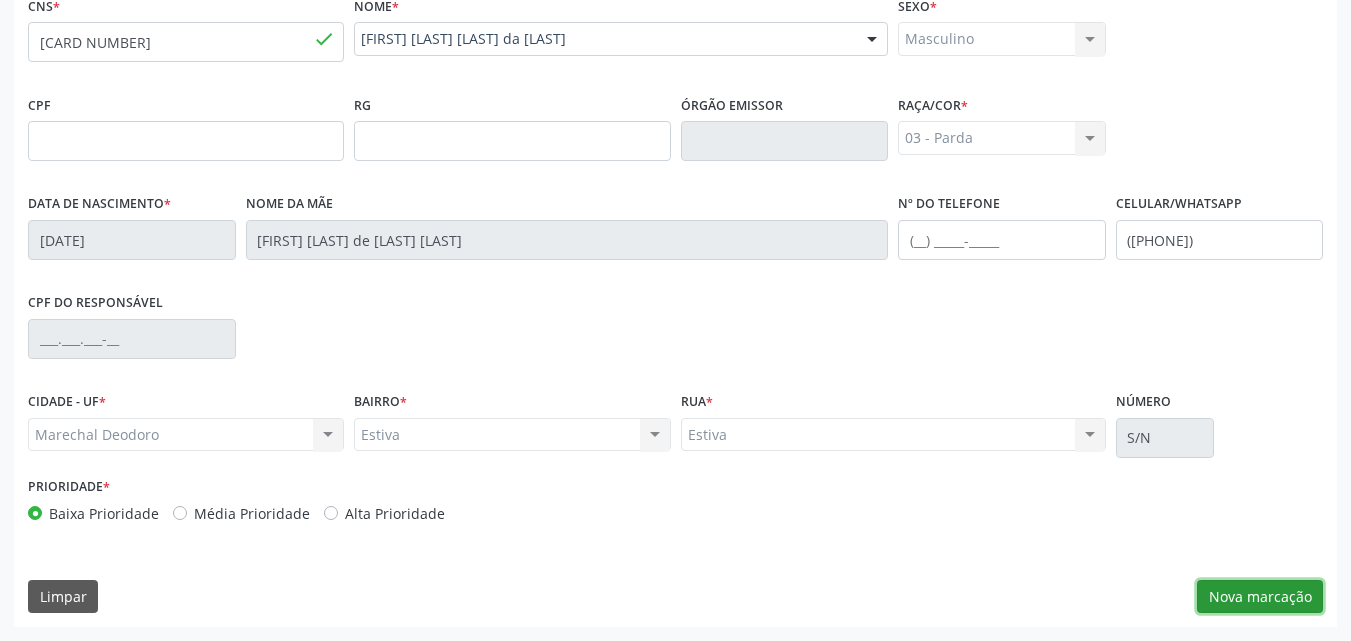 click on "Nova marcação" at bounding box center [1260, 597] 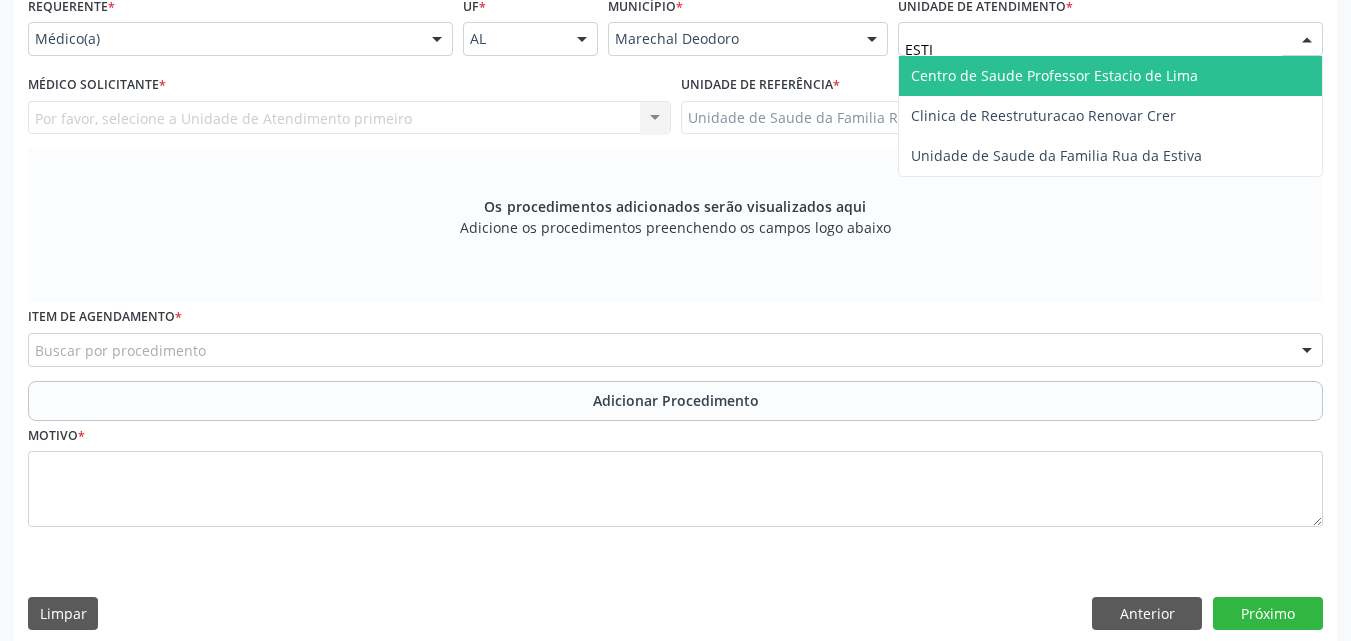 type on "ESTIV" 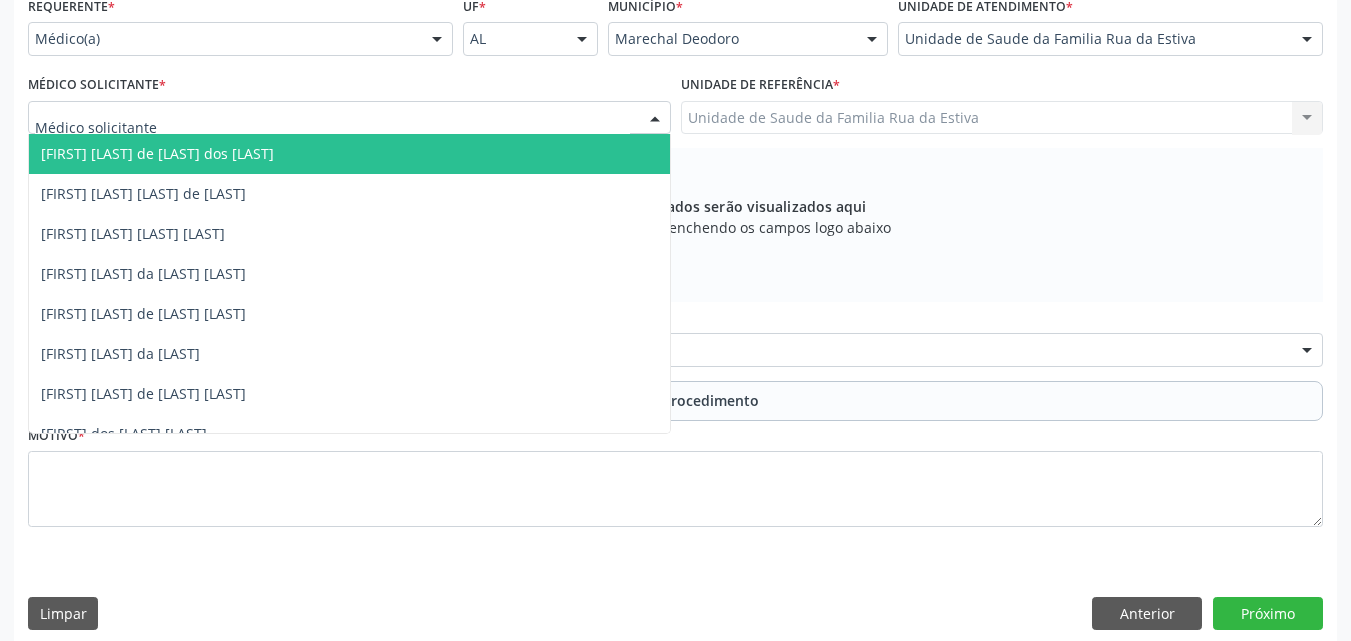 click at bounding box center [349, 118] 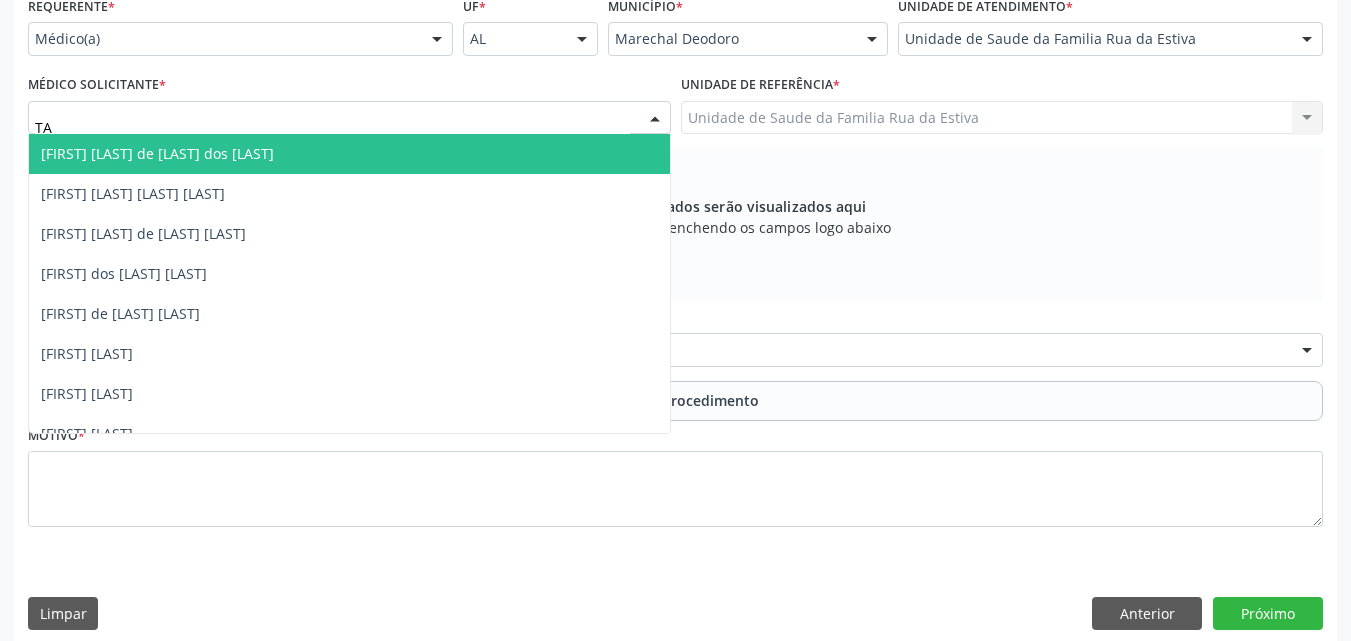 type on "TAC" 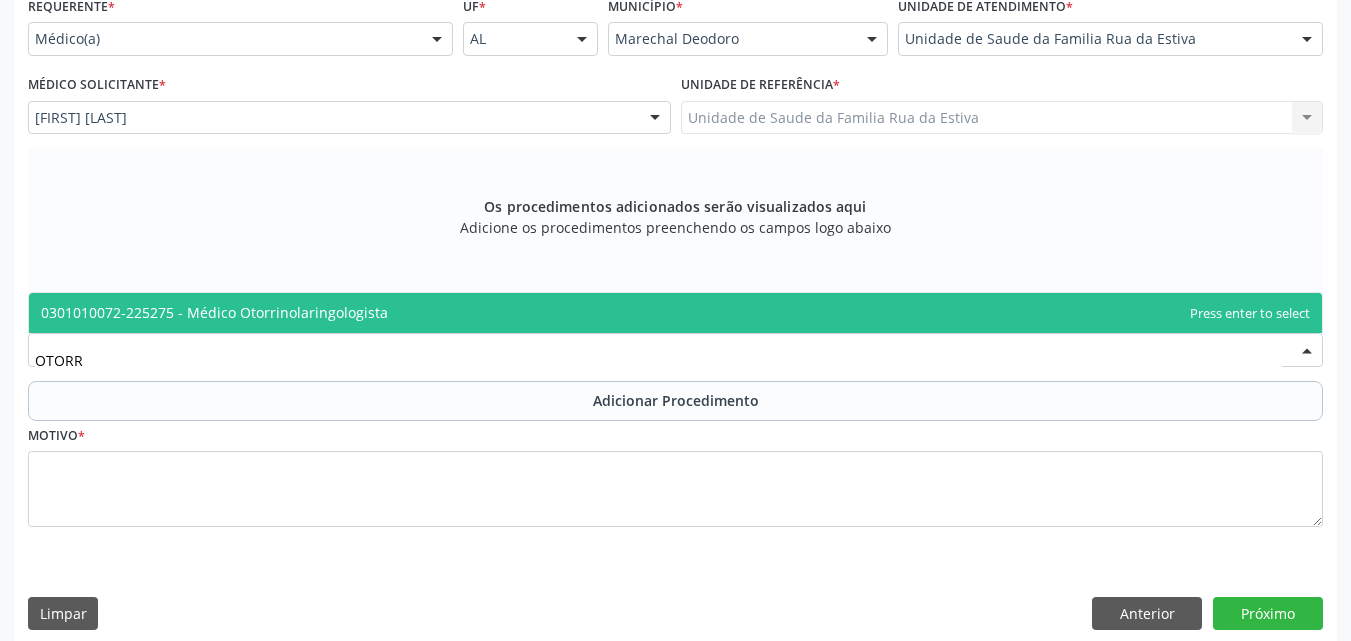 type on "OTORRI" 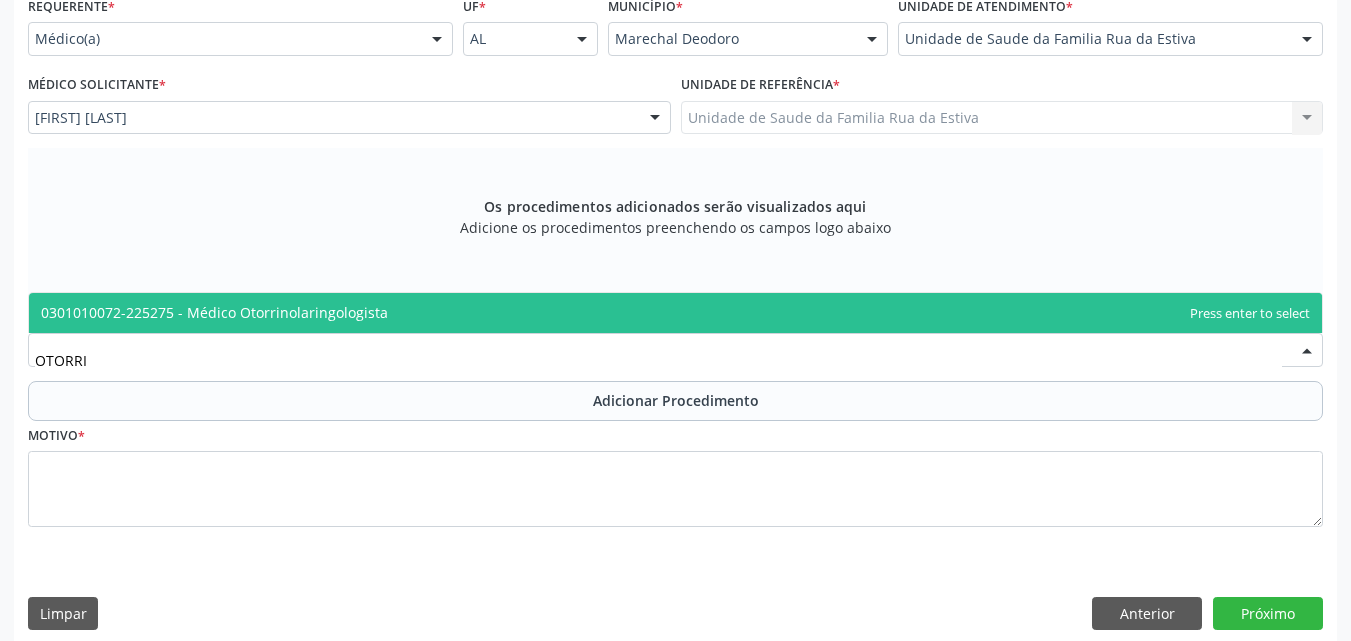 click on "0301010072-225275 - Médico Otorrinolaringologista" at bounding box center [214, 312] 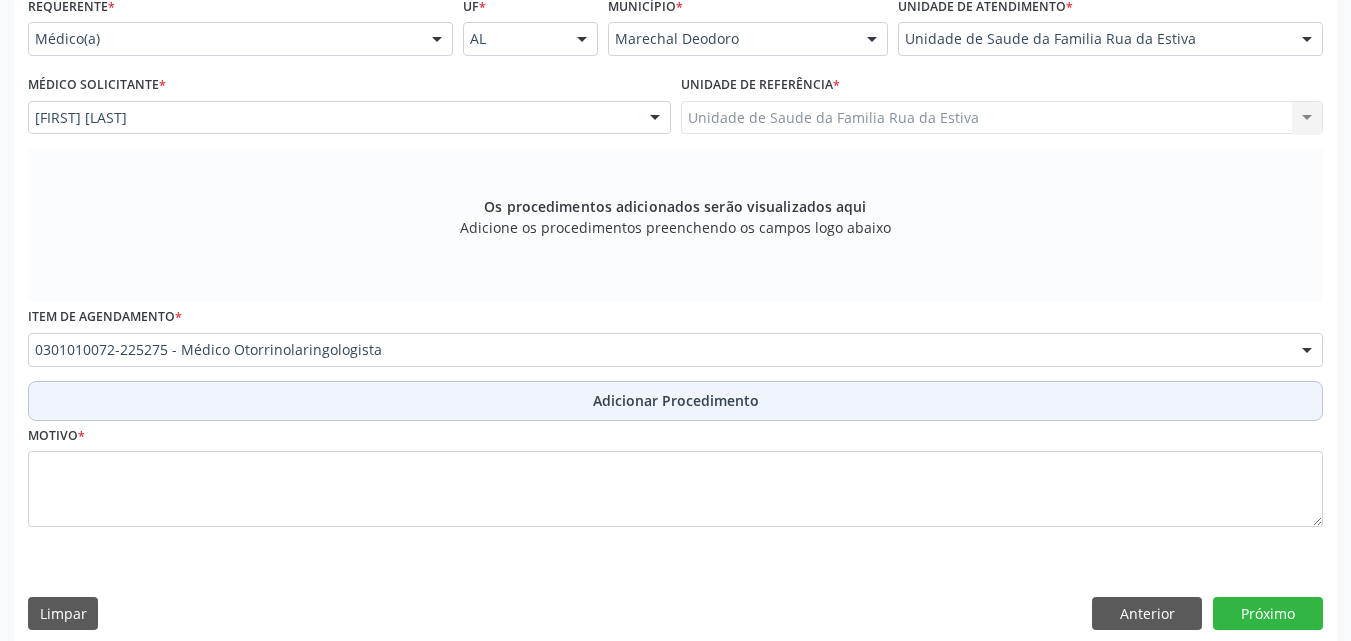 click on "Adicionar Procedimento" at bounding box center (675, 401) 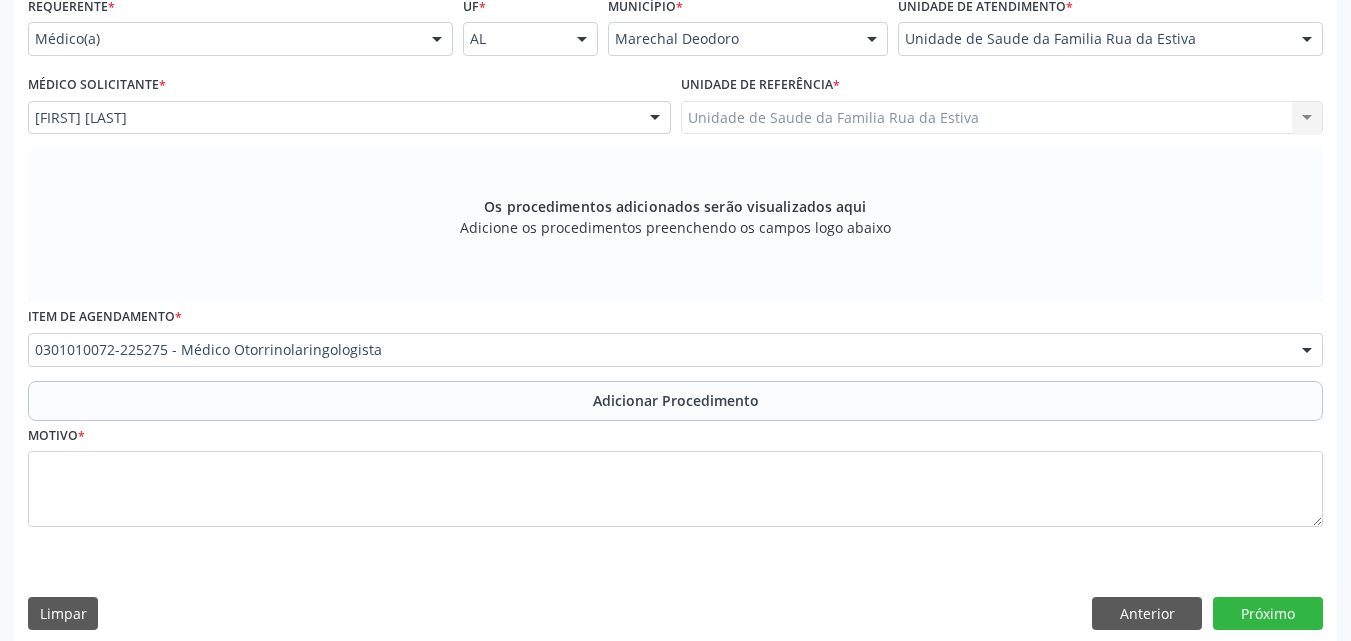 scroll, scrollTop: 412, scrollLeft: 0, axis: vertical 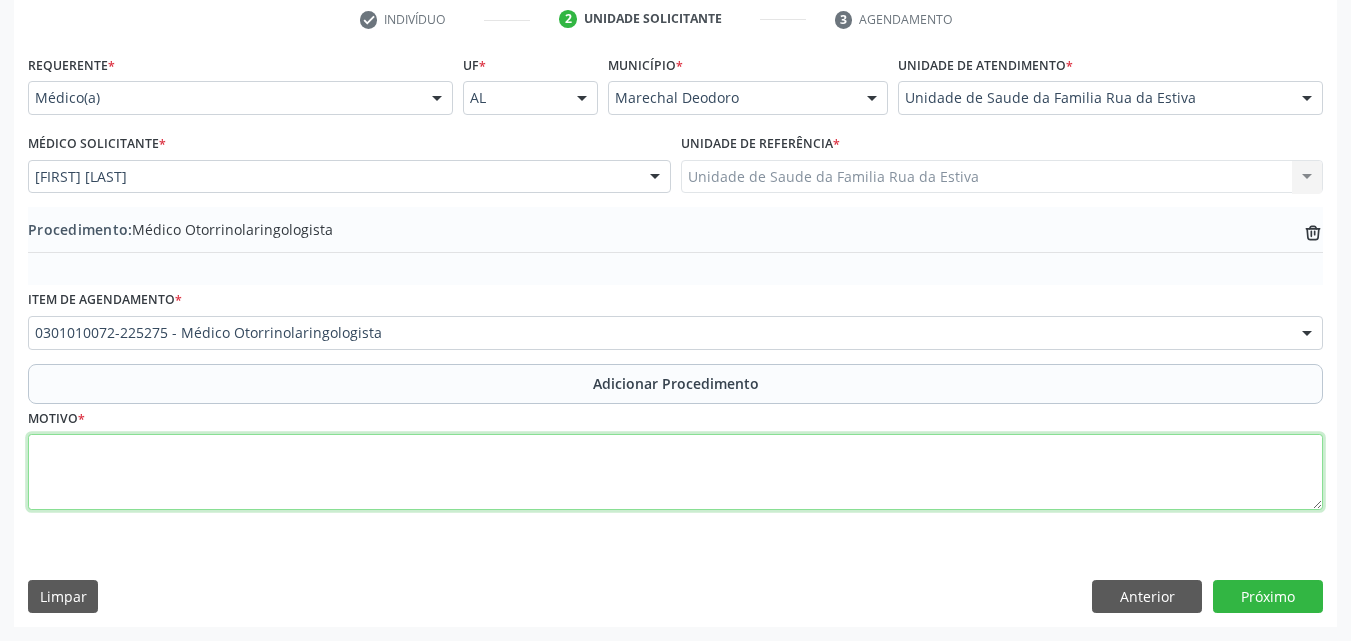 click at bounding box center [675, 472] 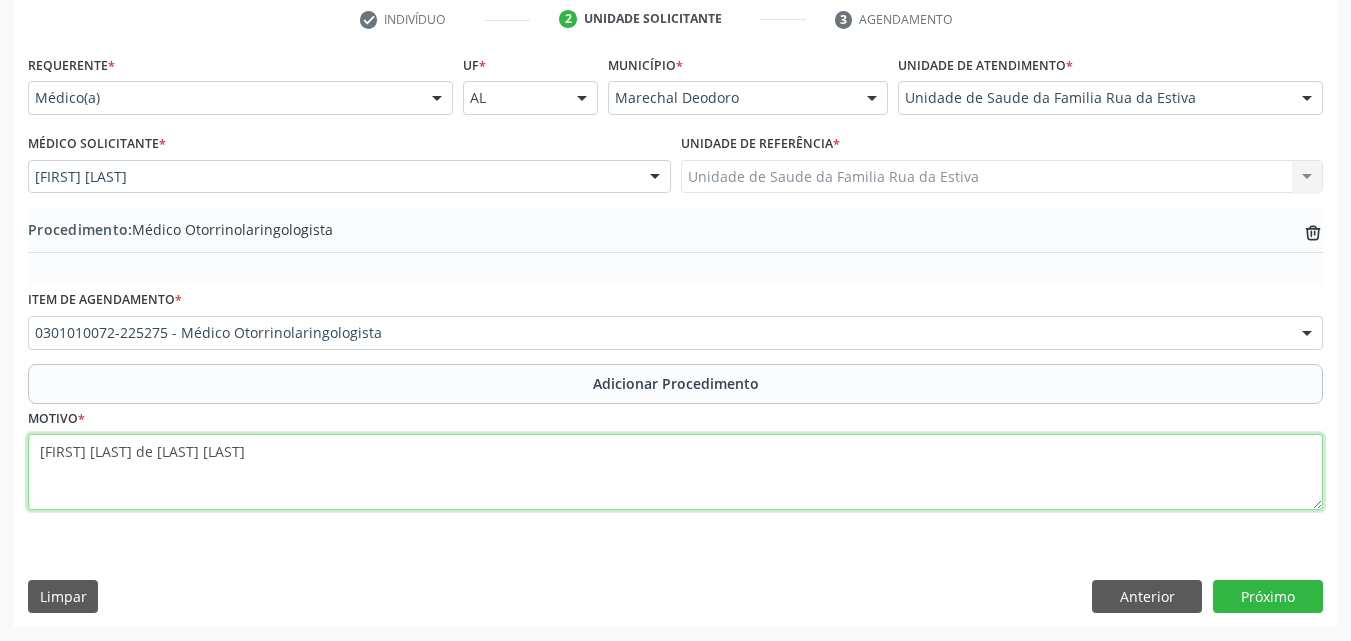 type on "[FIRST] [LAST] de [LAST] [LAST]" 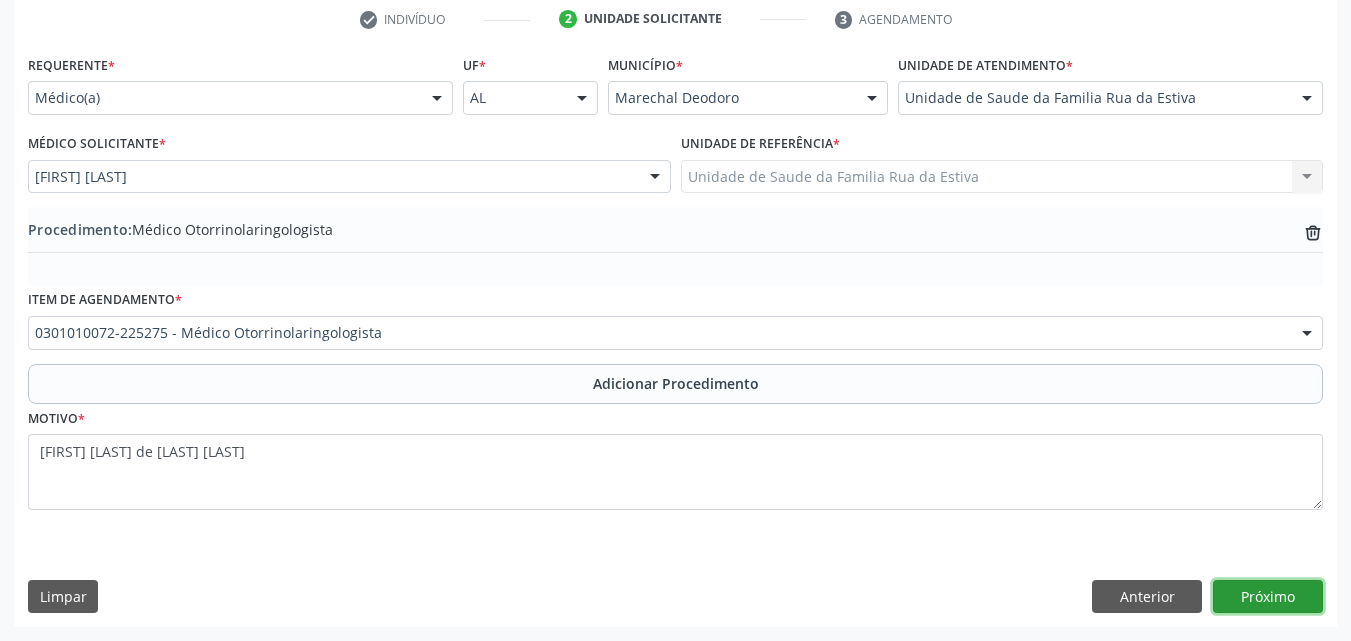 click on "Próximo" at bounding box center (1268, 597) 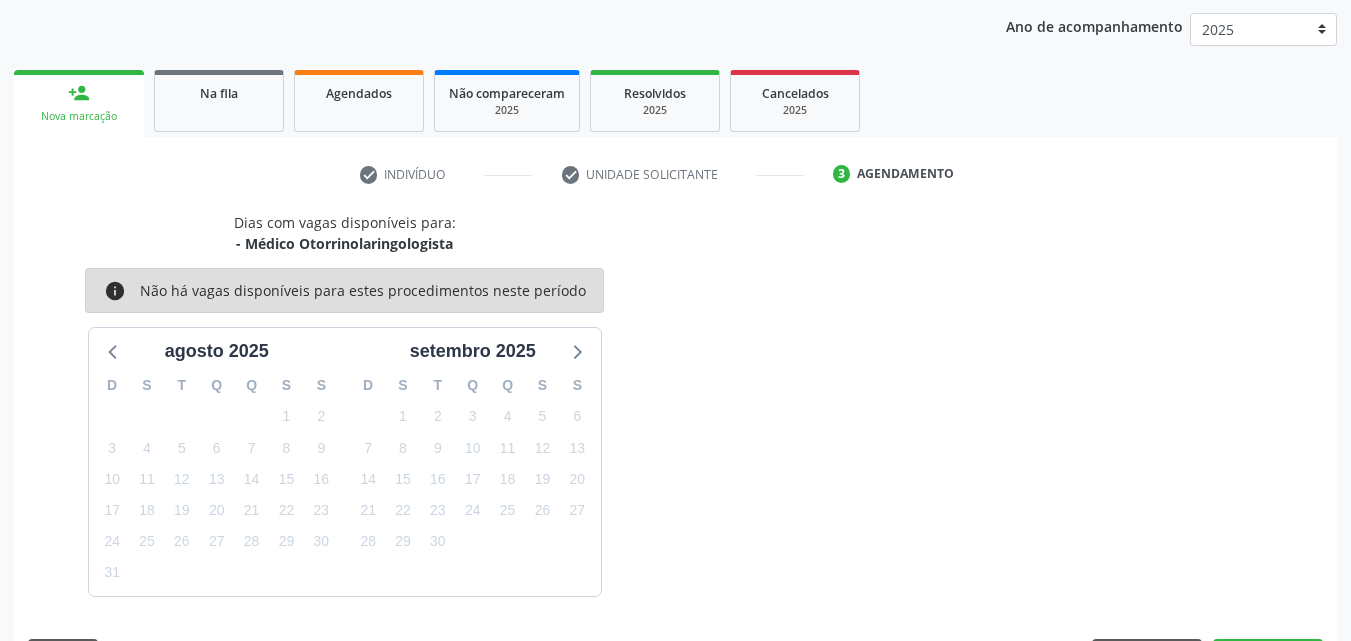 scroll, scrollTop: 316, scrollLeft: 0, axis: vertical 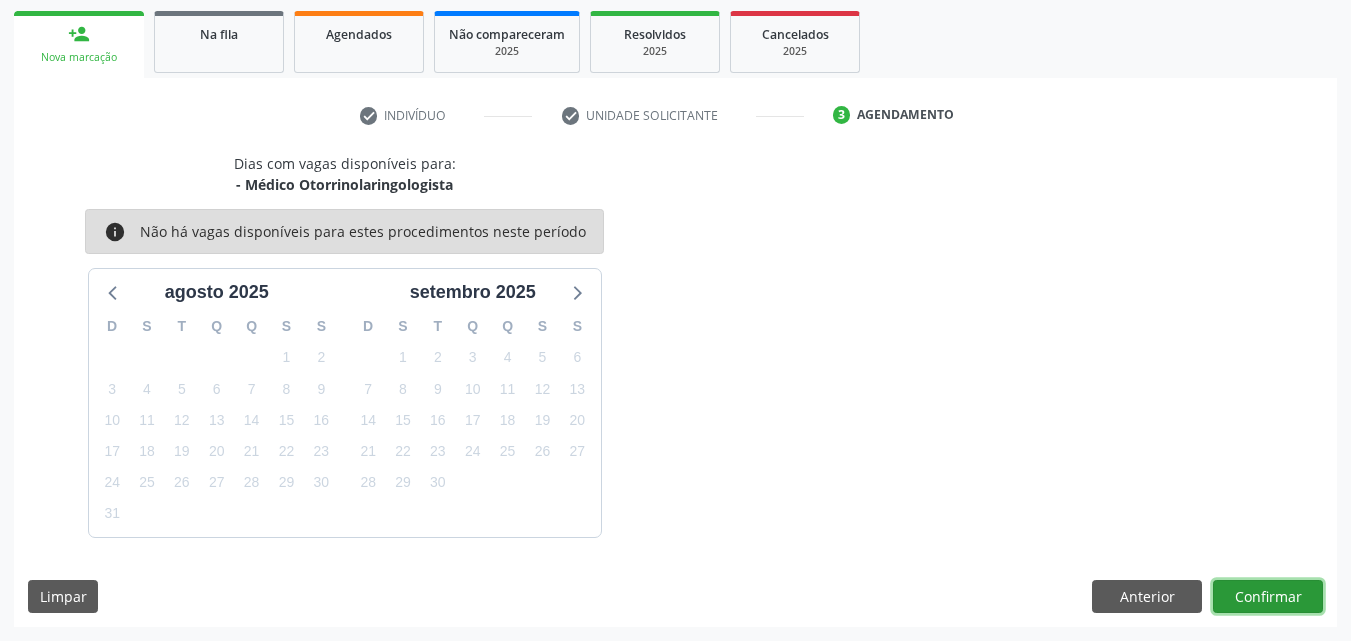 click on "Confirmar" at bounding box center (1268, 597) 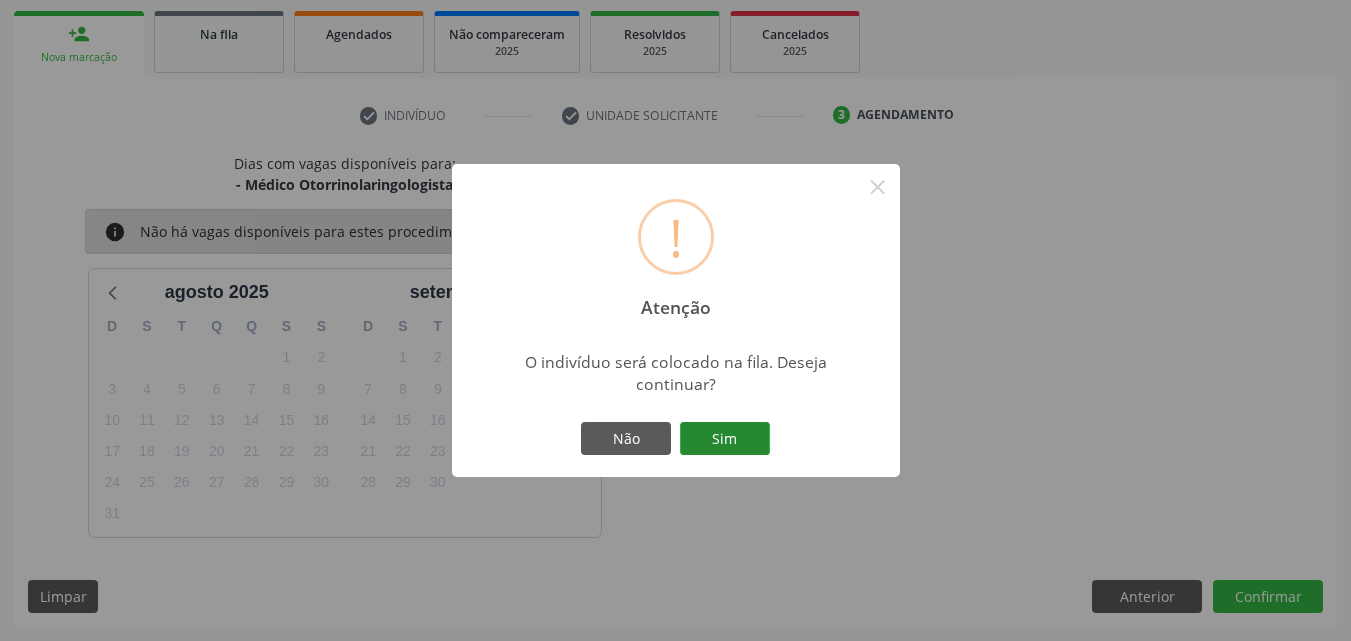 click on "Sim" at bounding box center (725, 439) 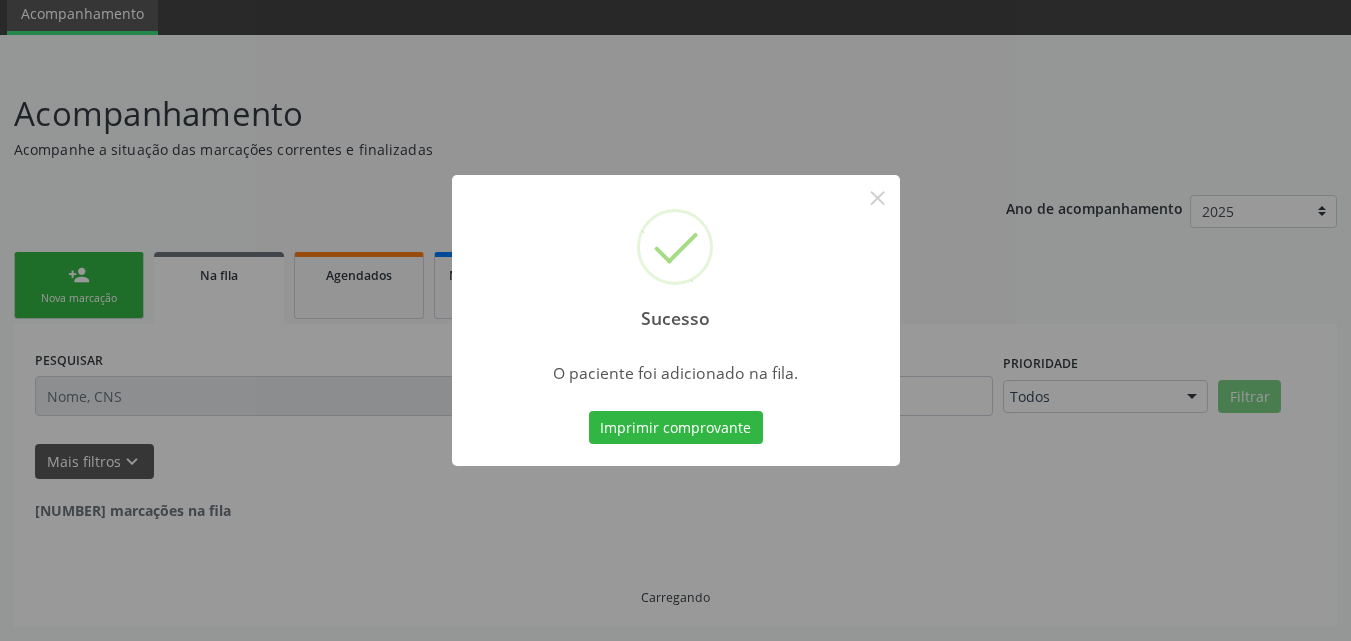 scroll, scrollTop: 54, scrollLeft: 0, axis: vertical 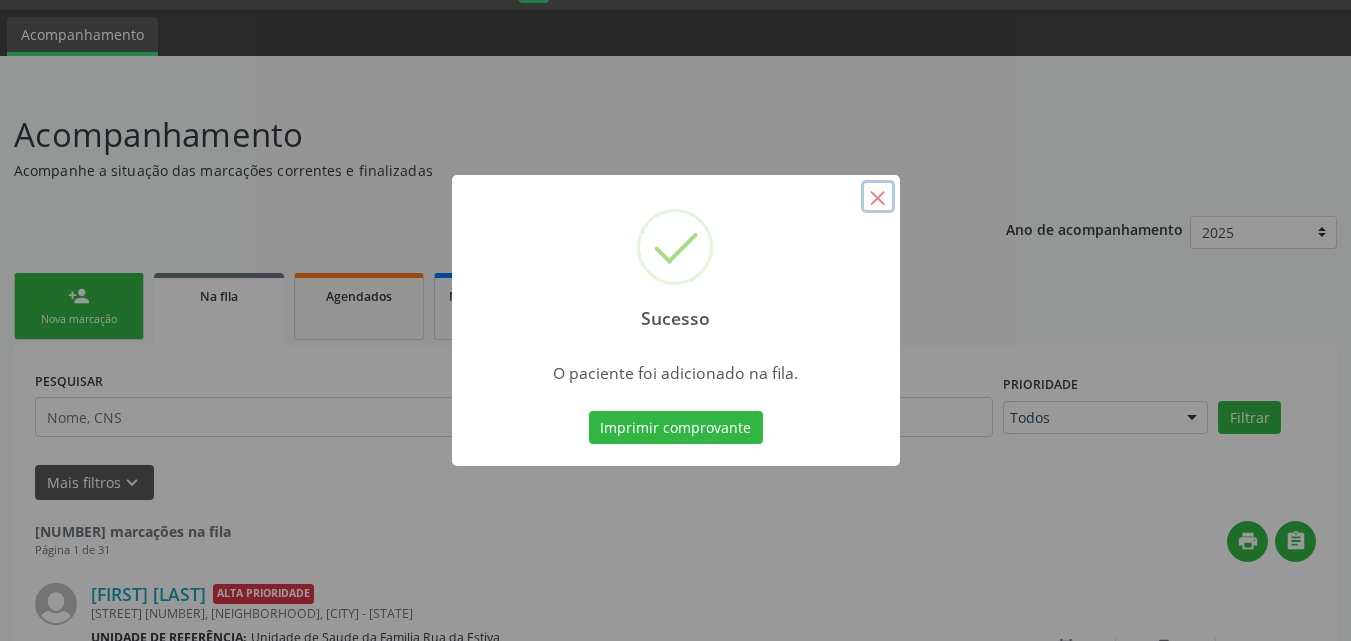 click on "×" at bounding box center (878, 197) 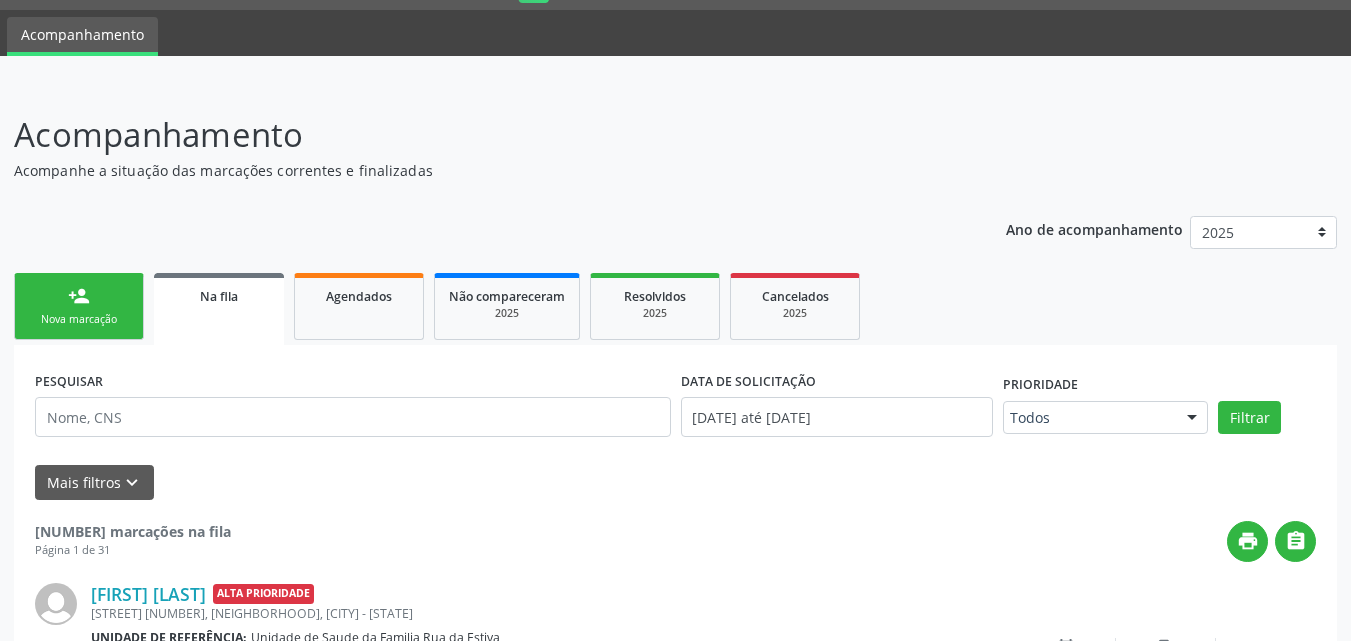 click on "Nova marcação" at bounding box center (79, 319) 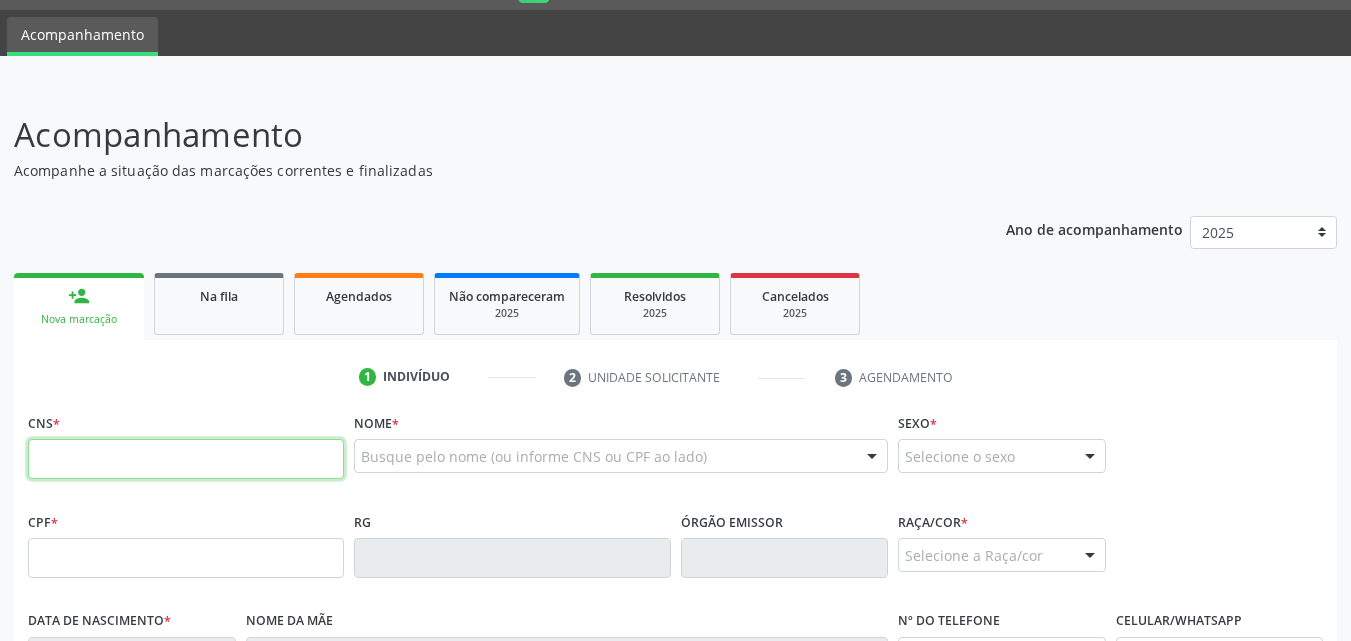 click at bounding box center [186, 459] 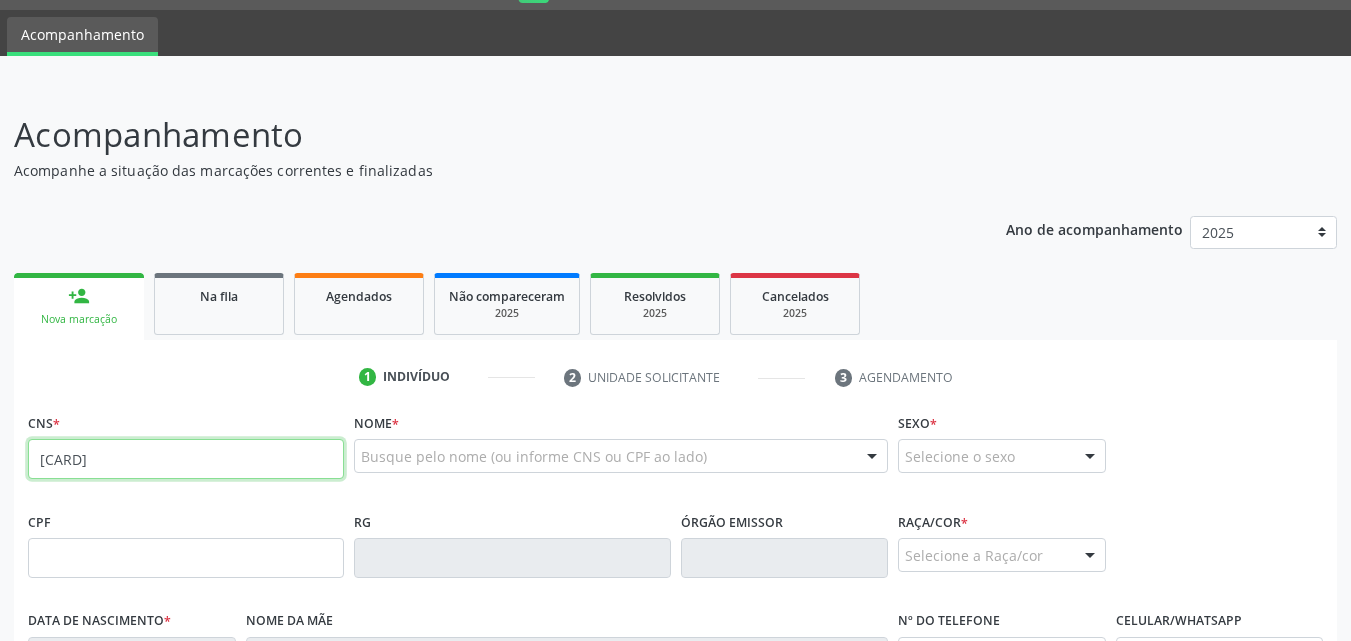 type on "[CARD]" 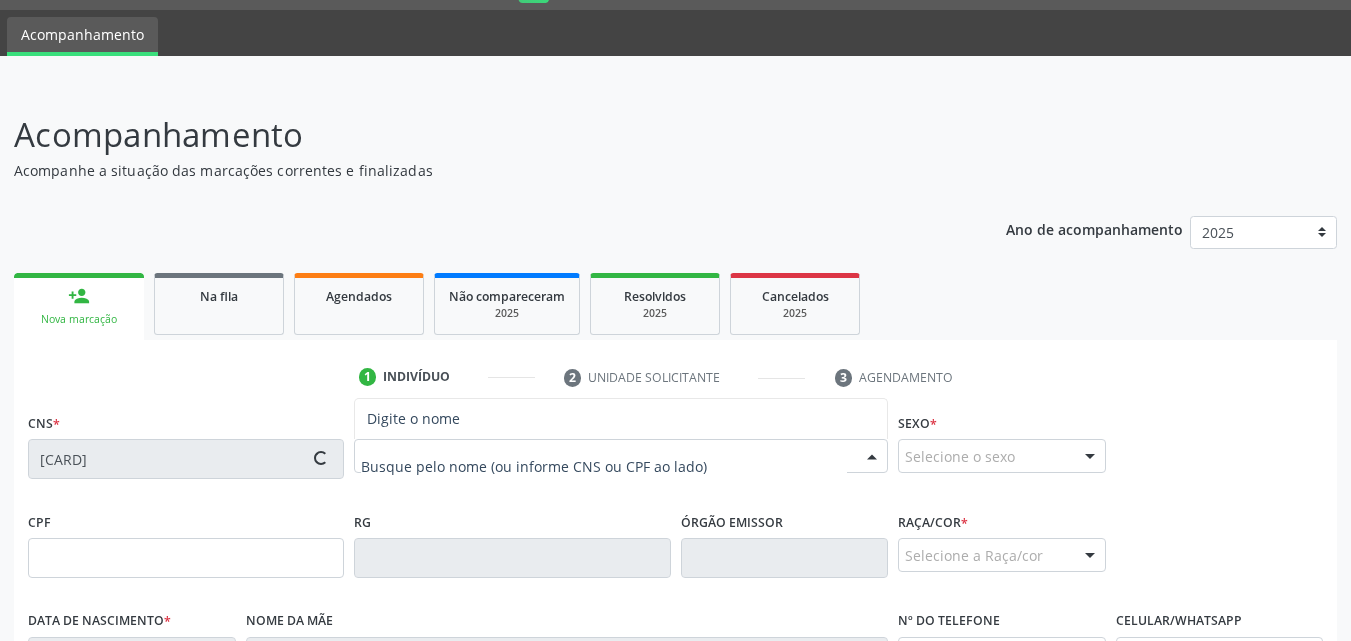 type on "[CPF]" 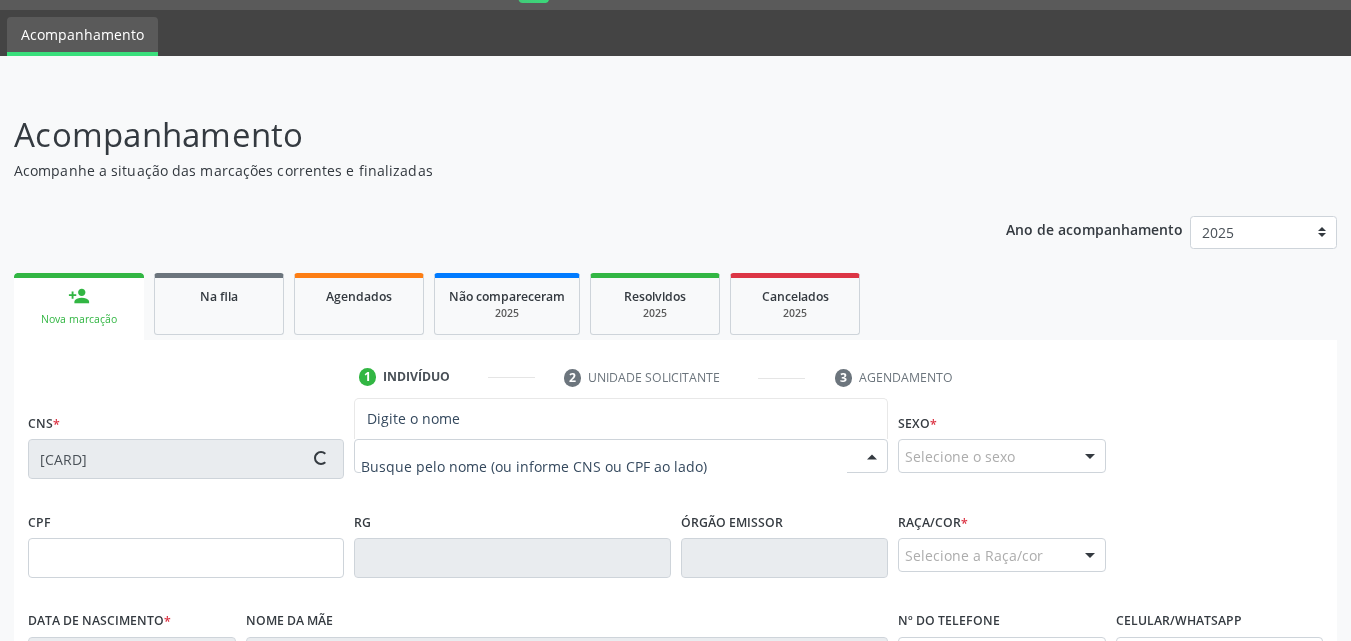 type on "[DATE]" 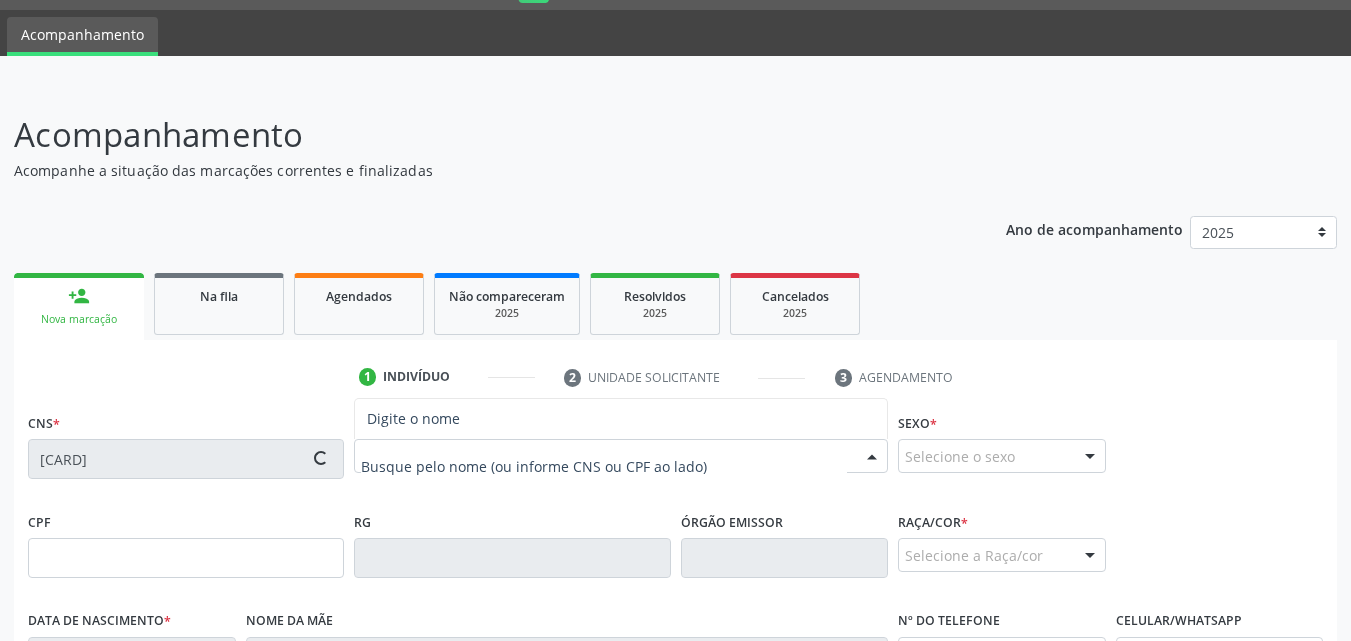 type on "[NUMBER]" 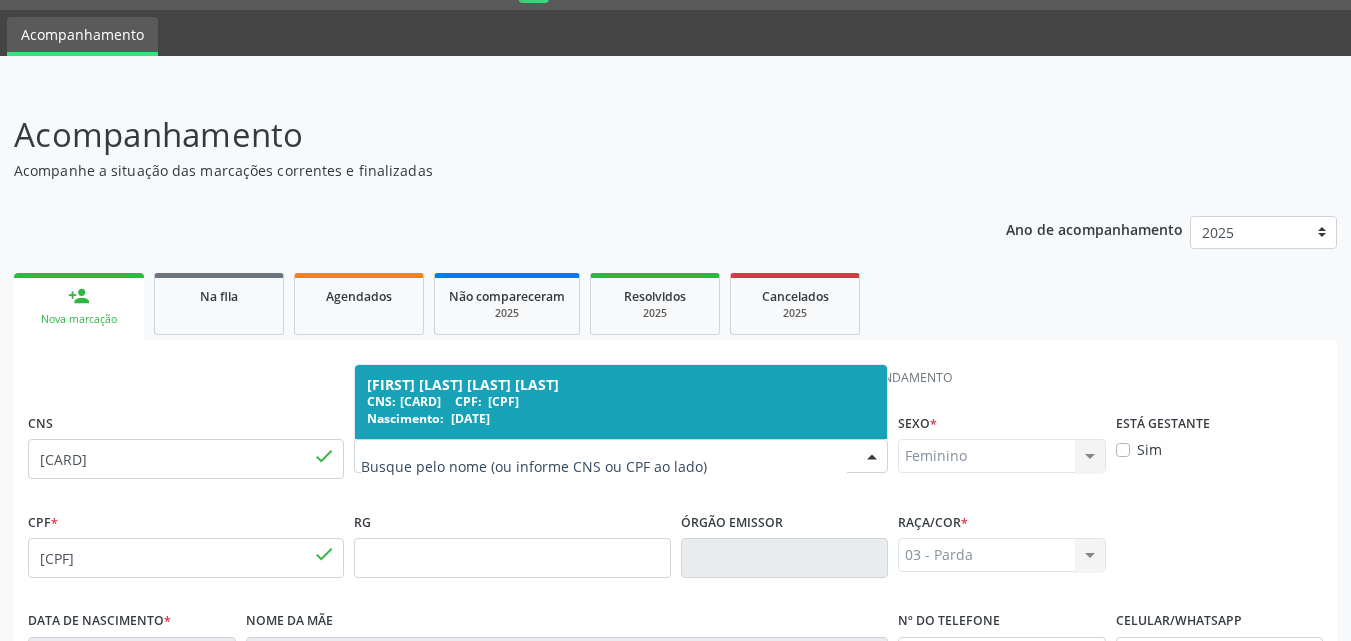 click on "CNS:
[CARD]
CPF:
[CPF]" at bounding box center [621, 401] 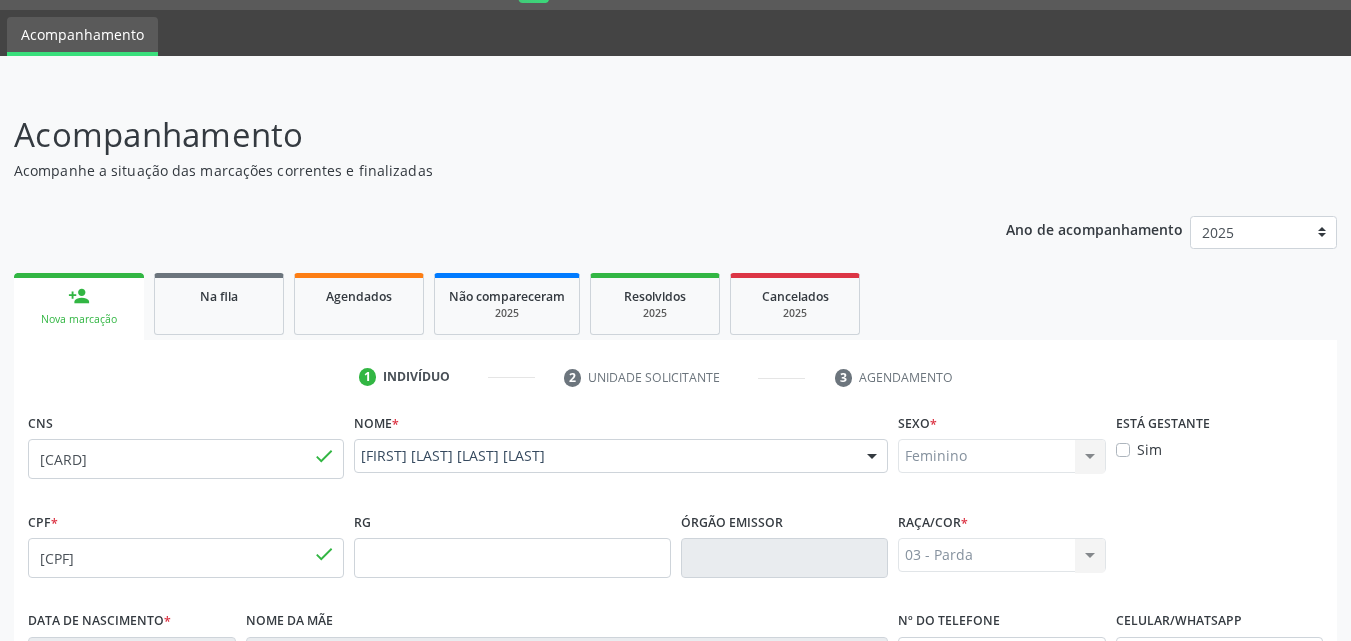 scroll, scrollTop: 471, scrollLeft: 0, axis: vertical 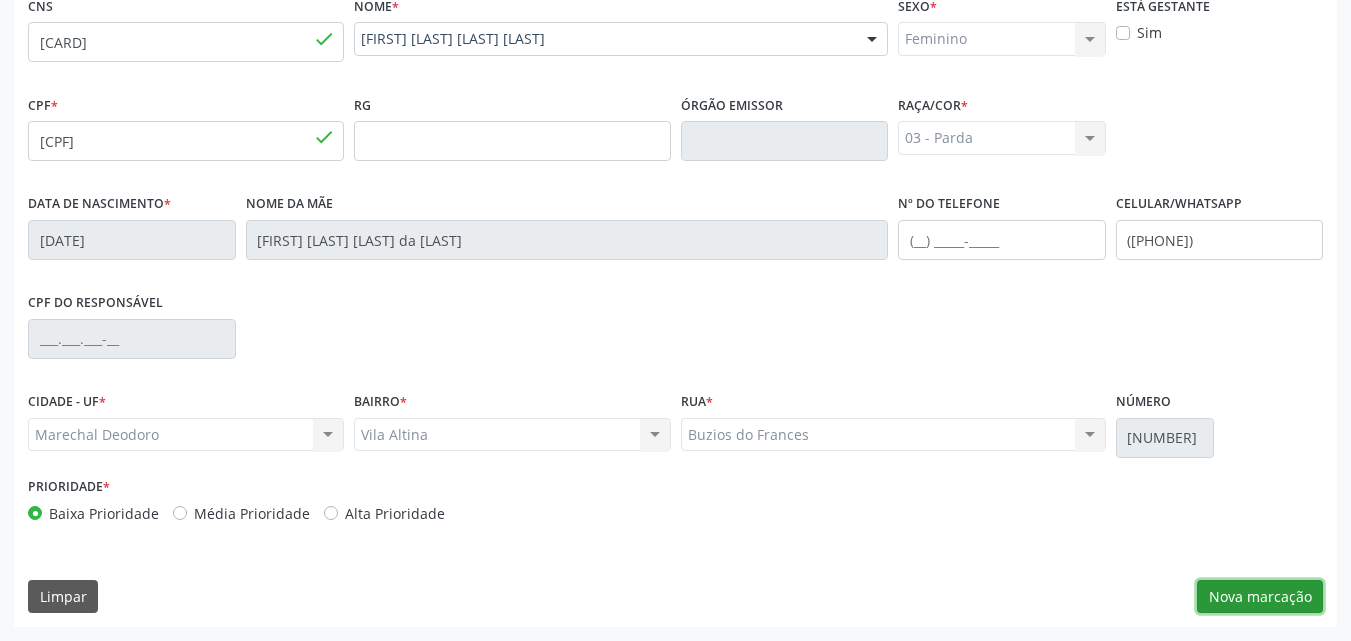 click on "Nova marcação" at bounding box center (1260, 597) 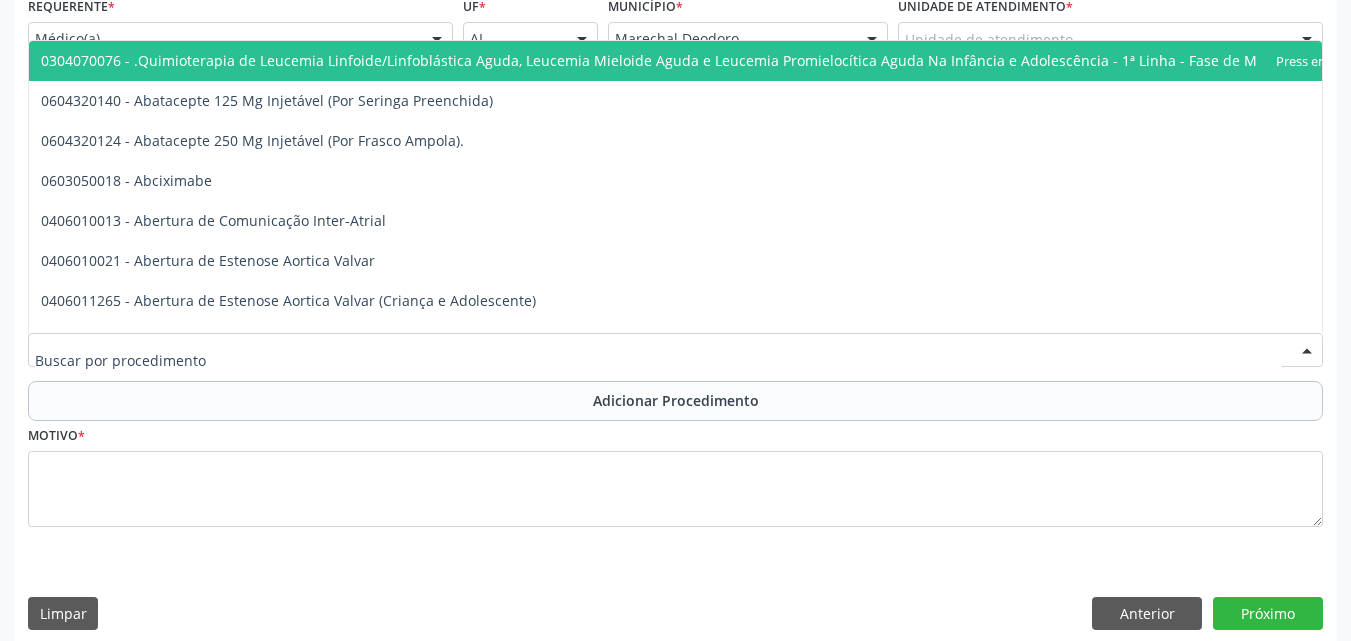 click on "Unidade de atendimento
*" at bounding box center [985, 6] 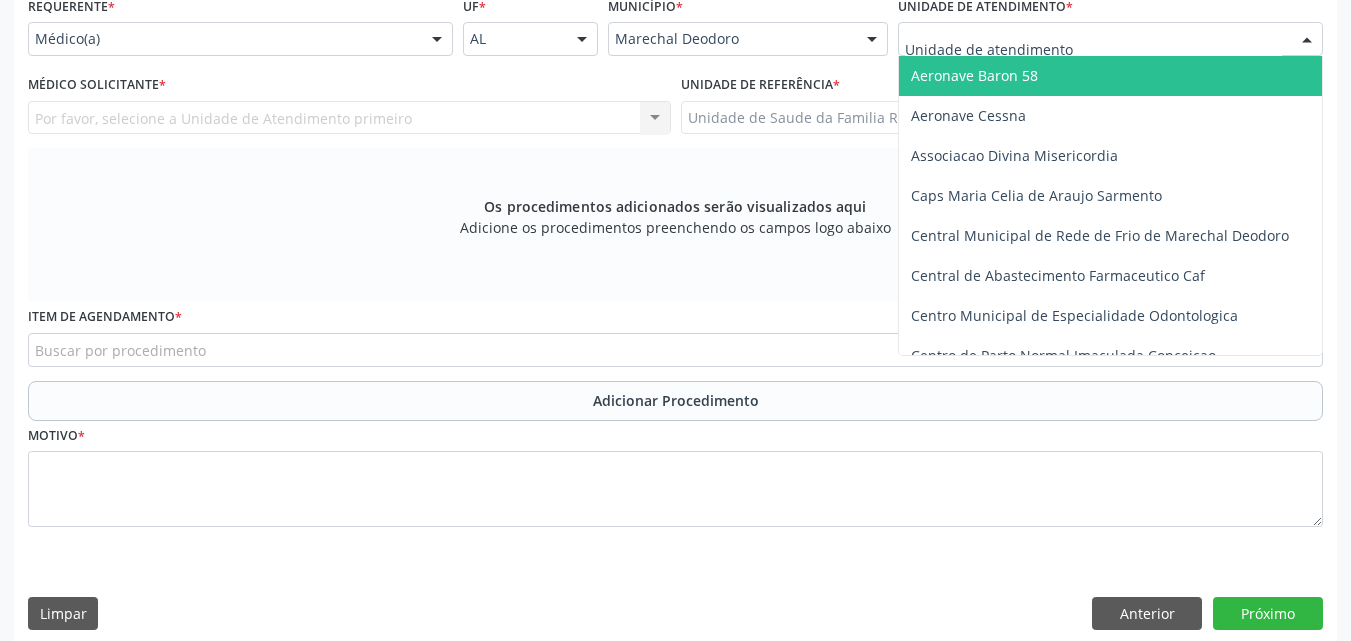 click on "Médico(a)" at bounding box center [240, 39] 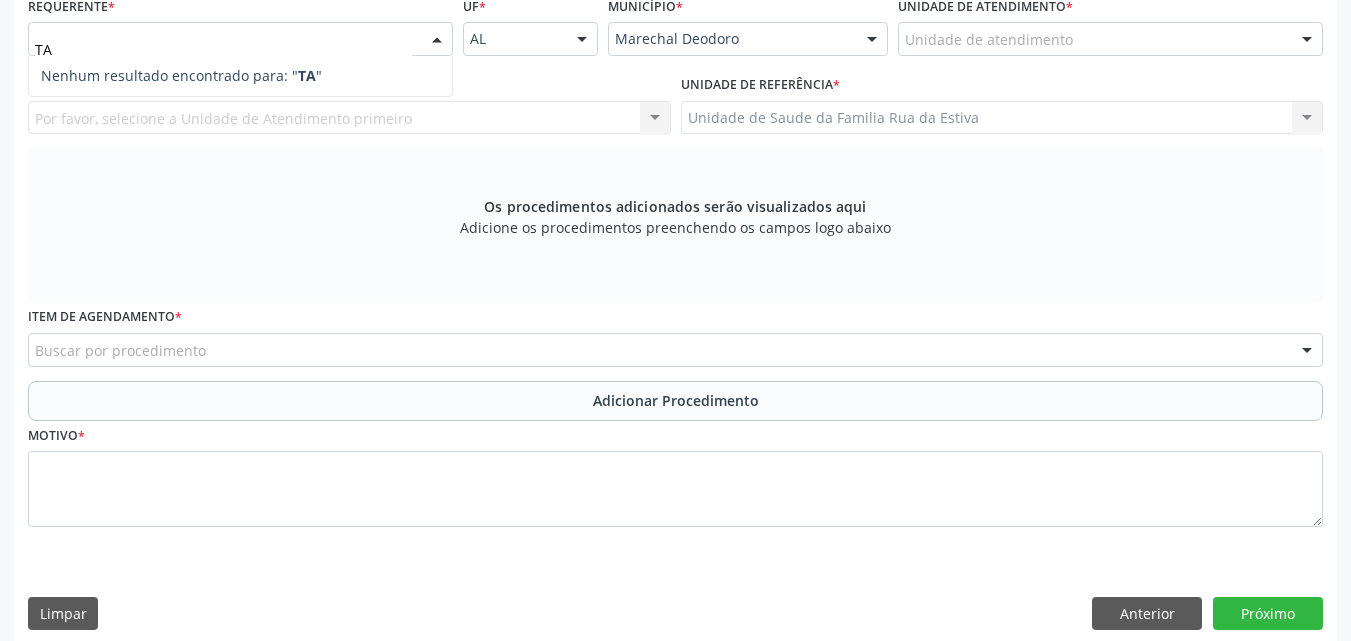 type on "T" 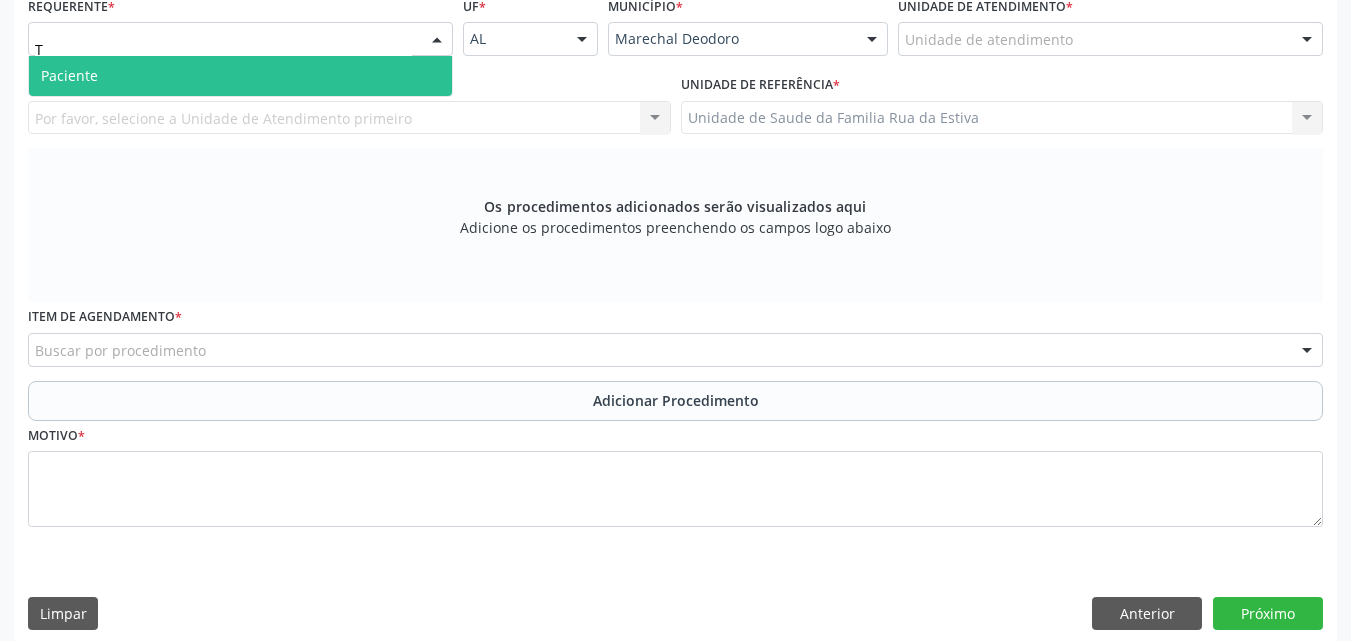 type 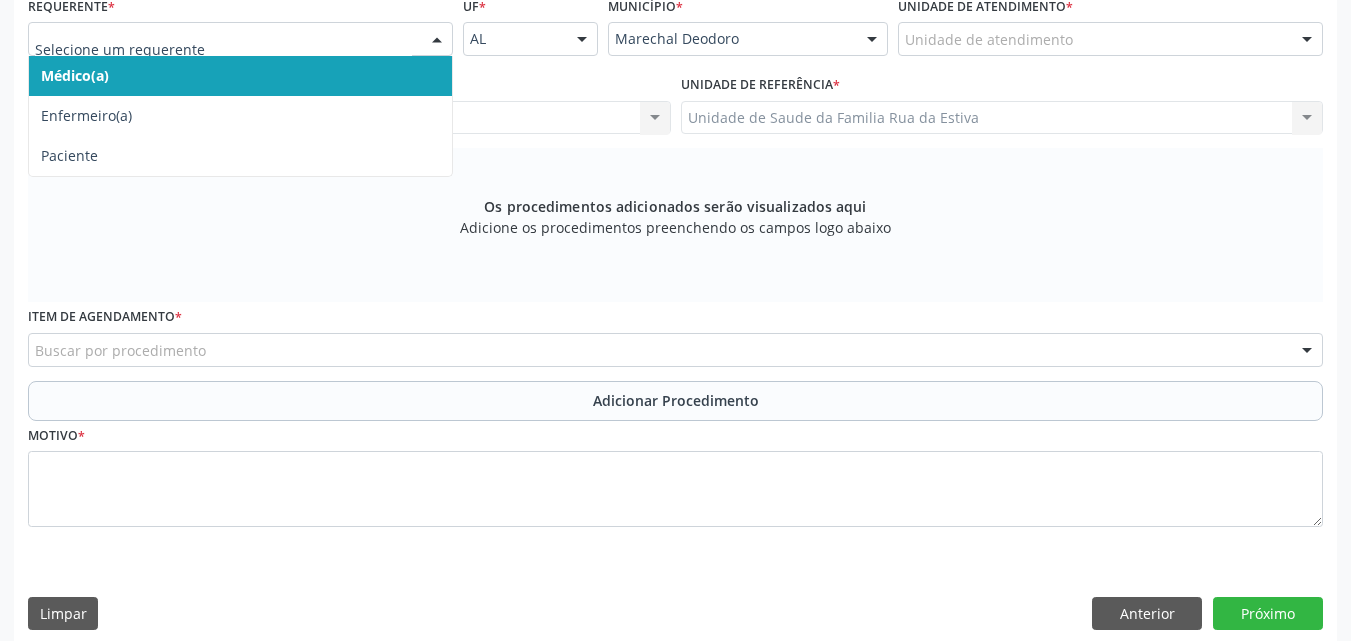 click on "Médico(a)" at bounding box center [240, 76] 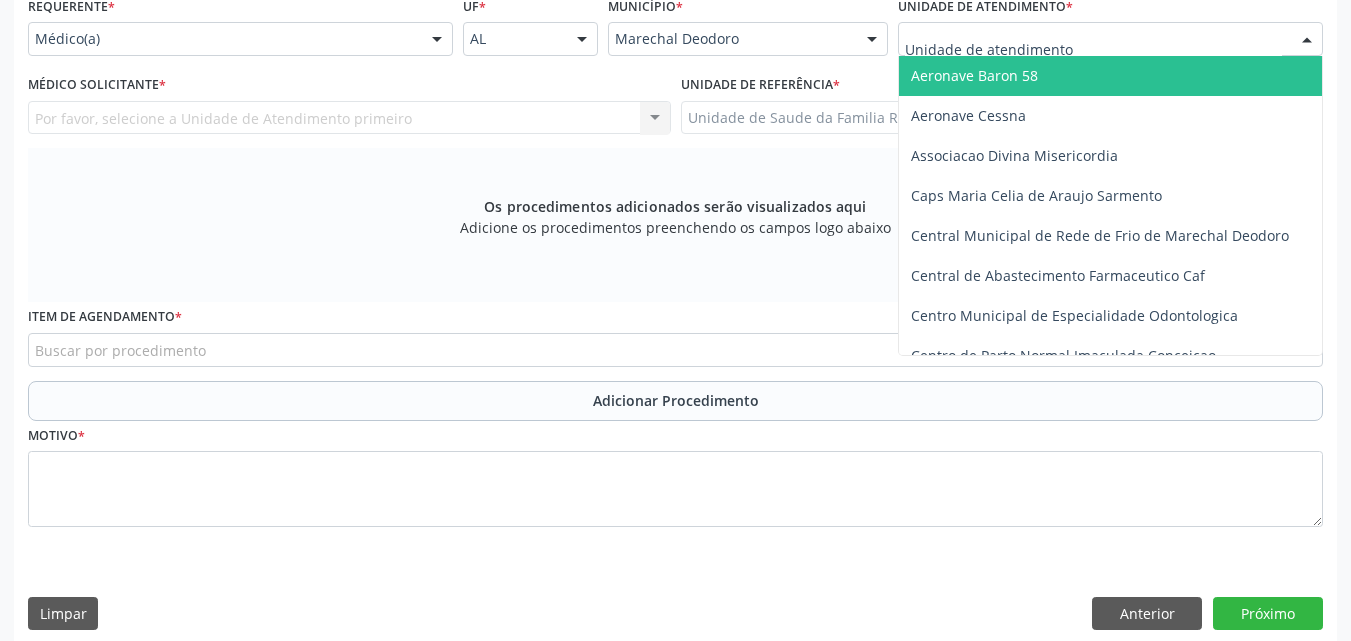 click at bounding box center [1110, 39] 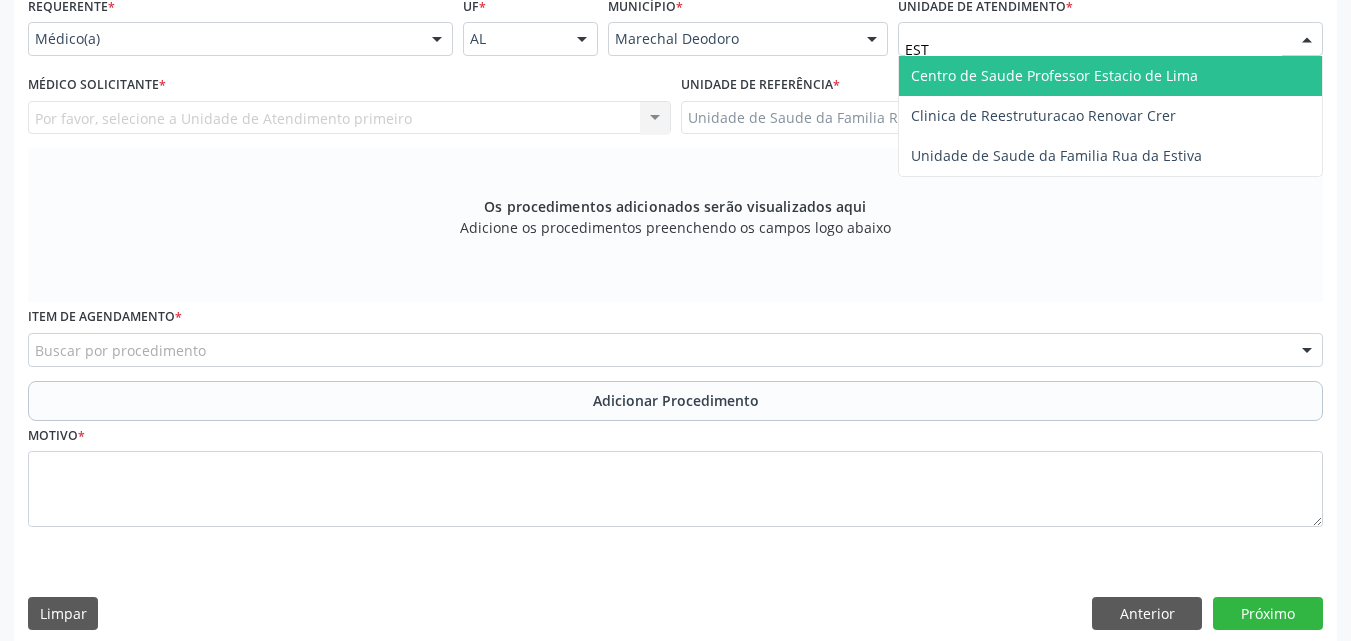 type on "ESTI" 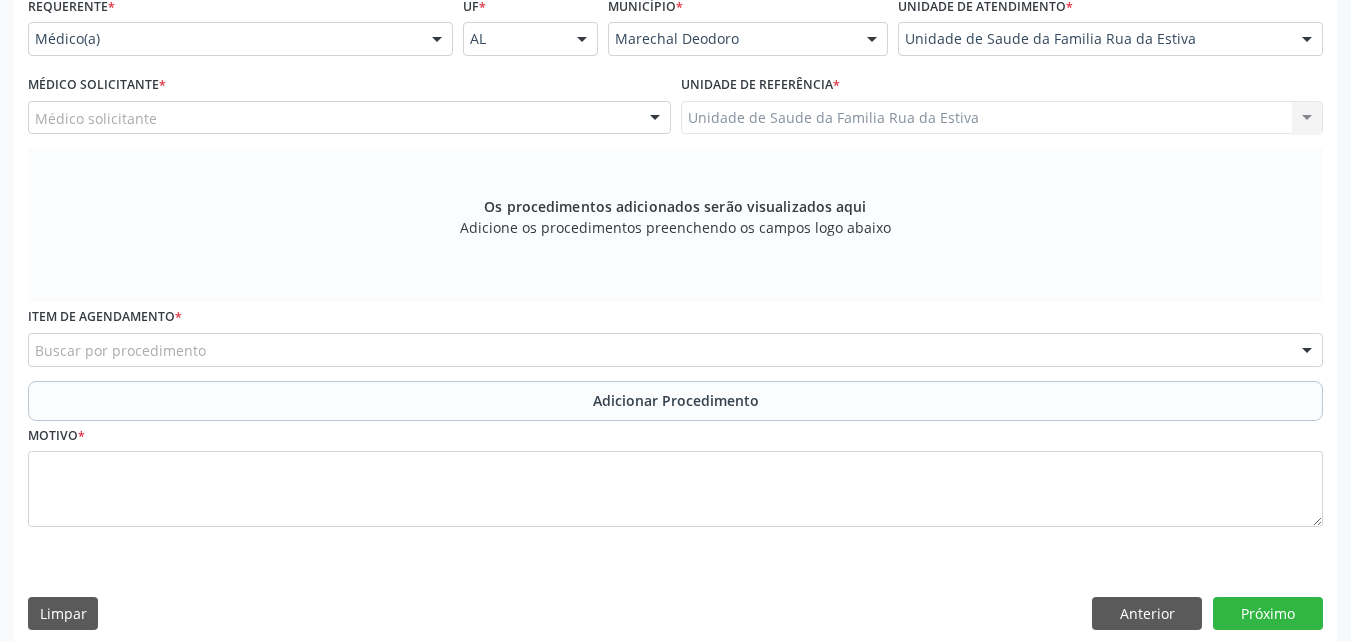 click on "Médico solicitante" at bounding box center [349, 118] 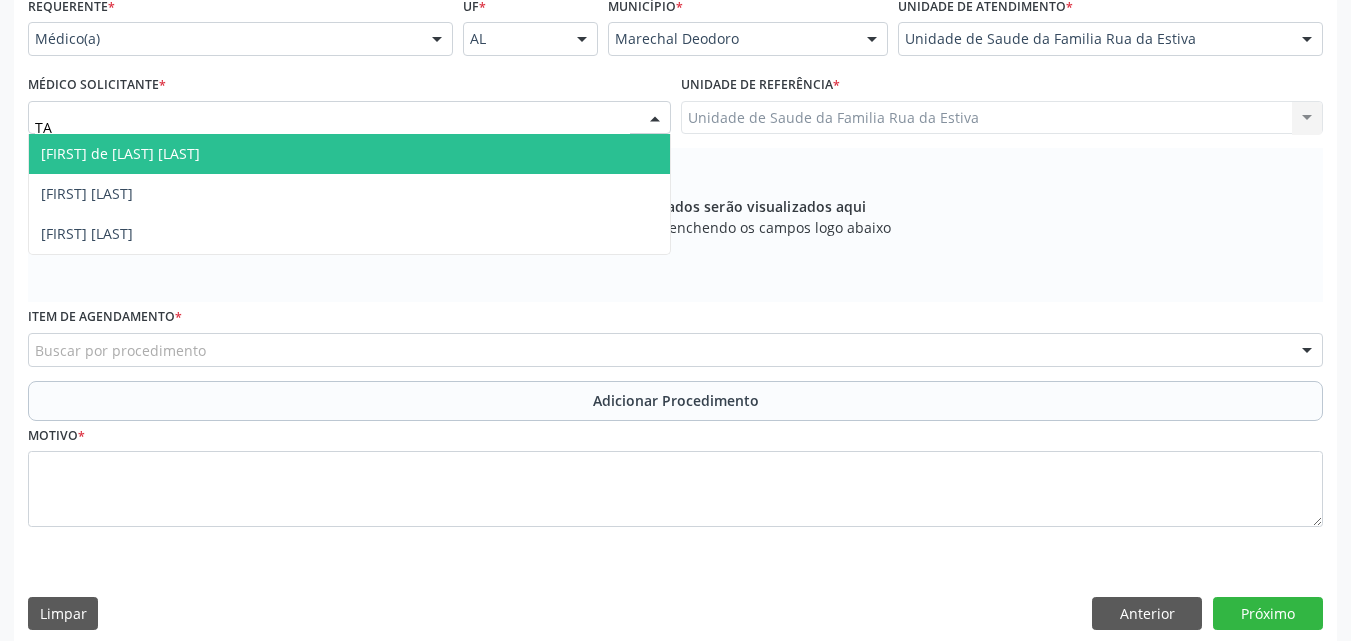 type on "TAC" 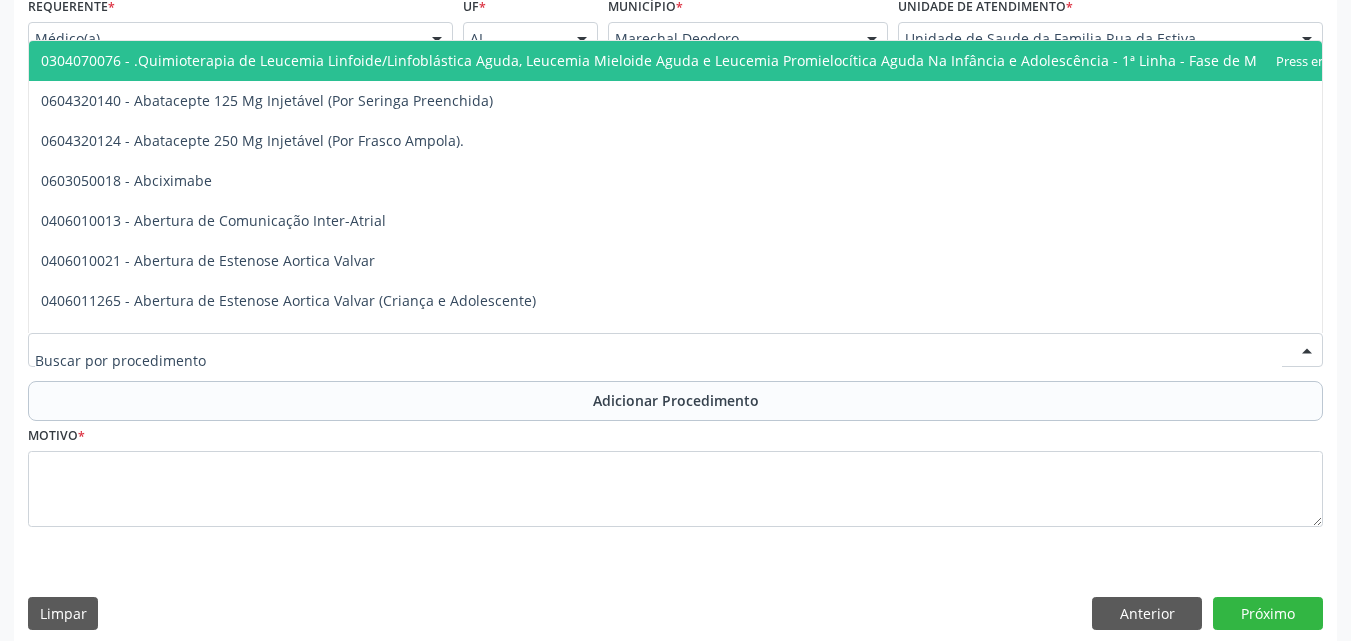 click at bounding box center (675, 350) 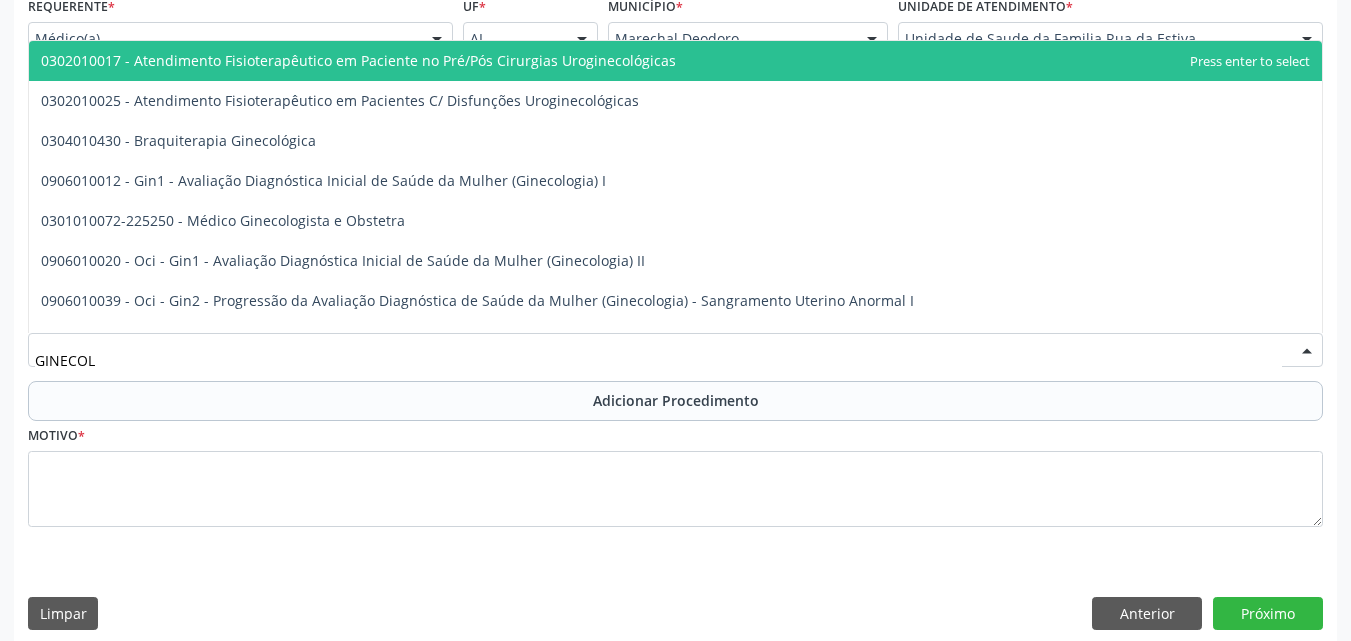 type on "GINECOLO" 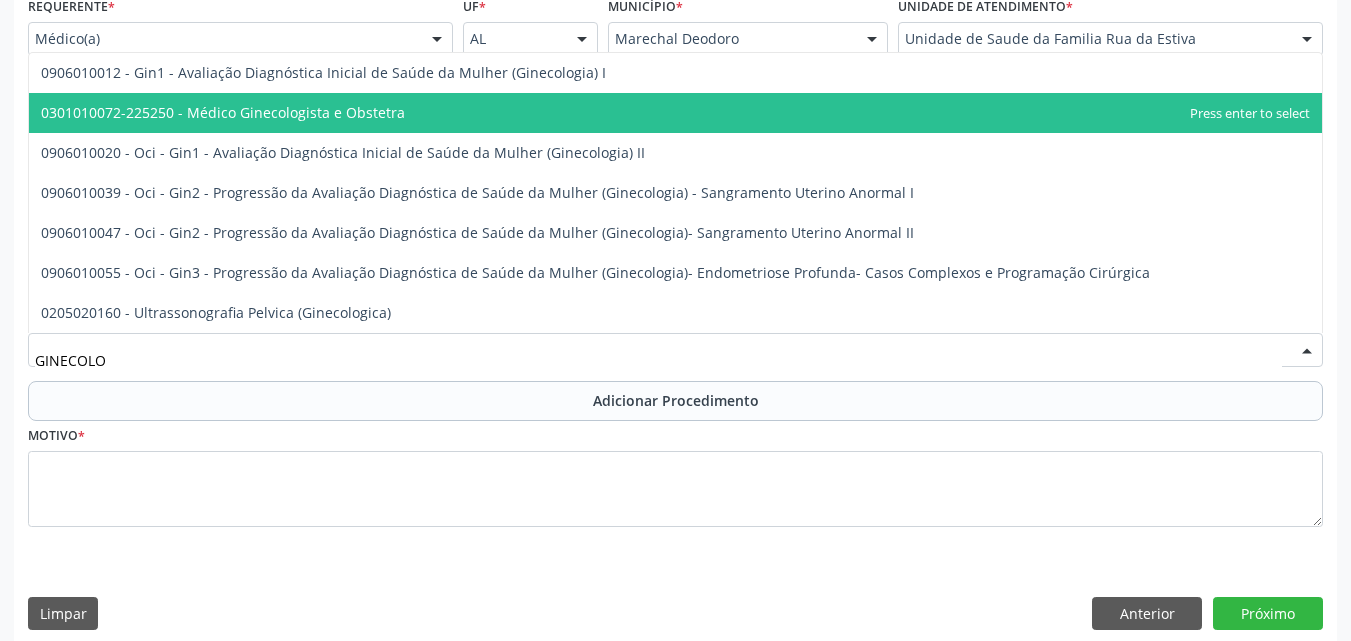 click on "0301010072-225250 - Médico Ginecologista e Obstetra" at bounding box center [675, 113] 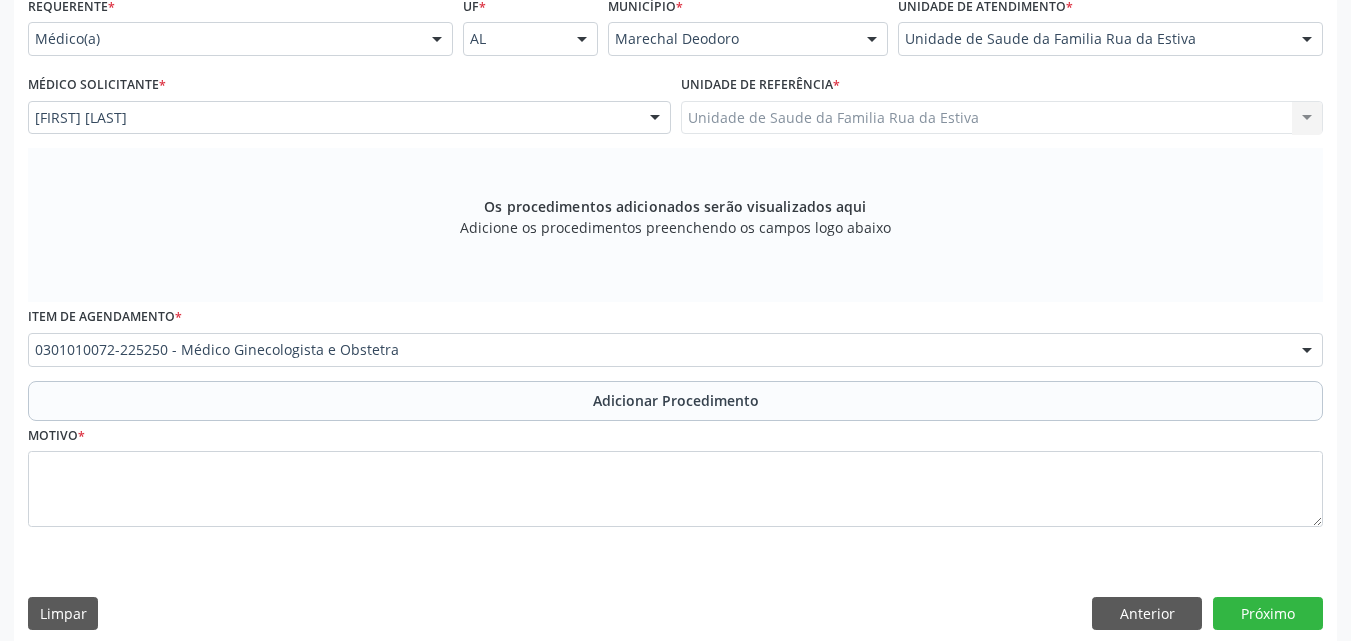 click on "Adicionar Procedimento" at bounding box center [675, 401] 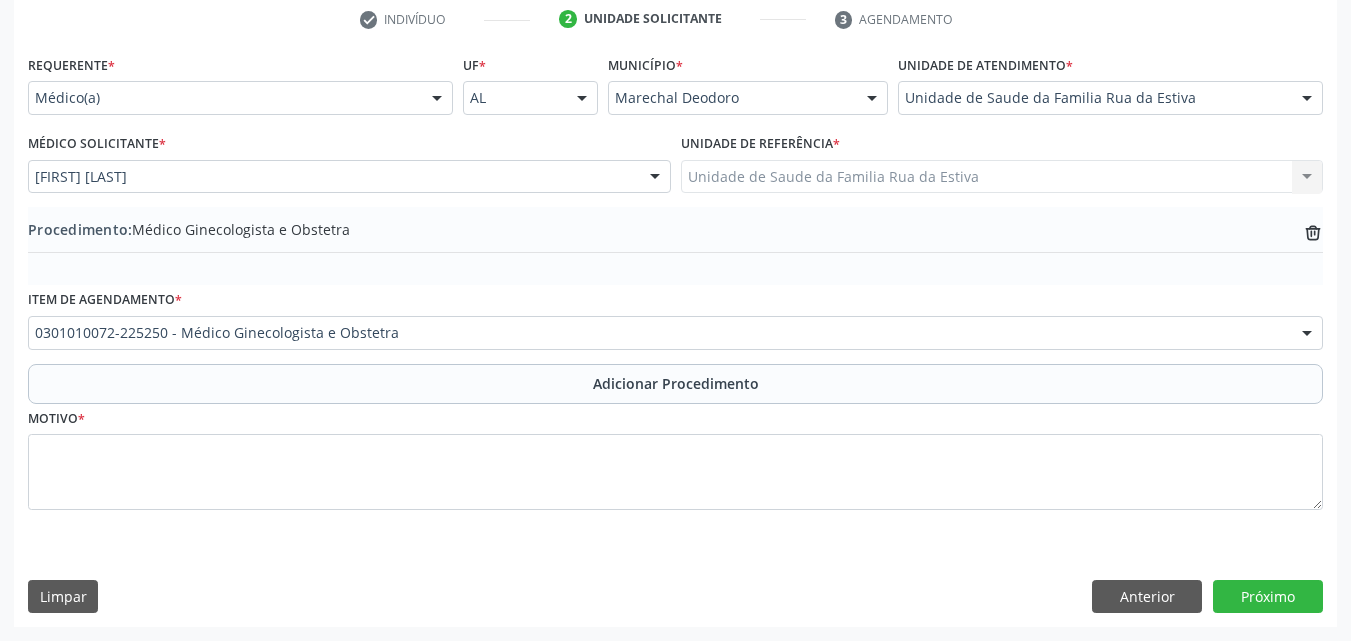 scroll, scrollTop: 412, scrollLeft: 0, axis: vertical 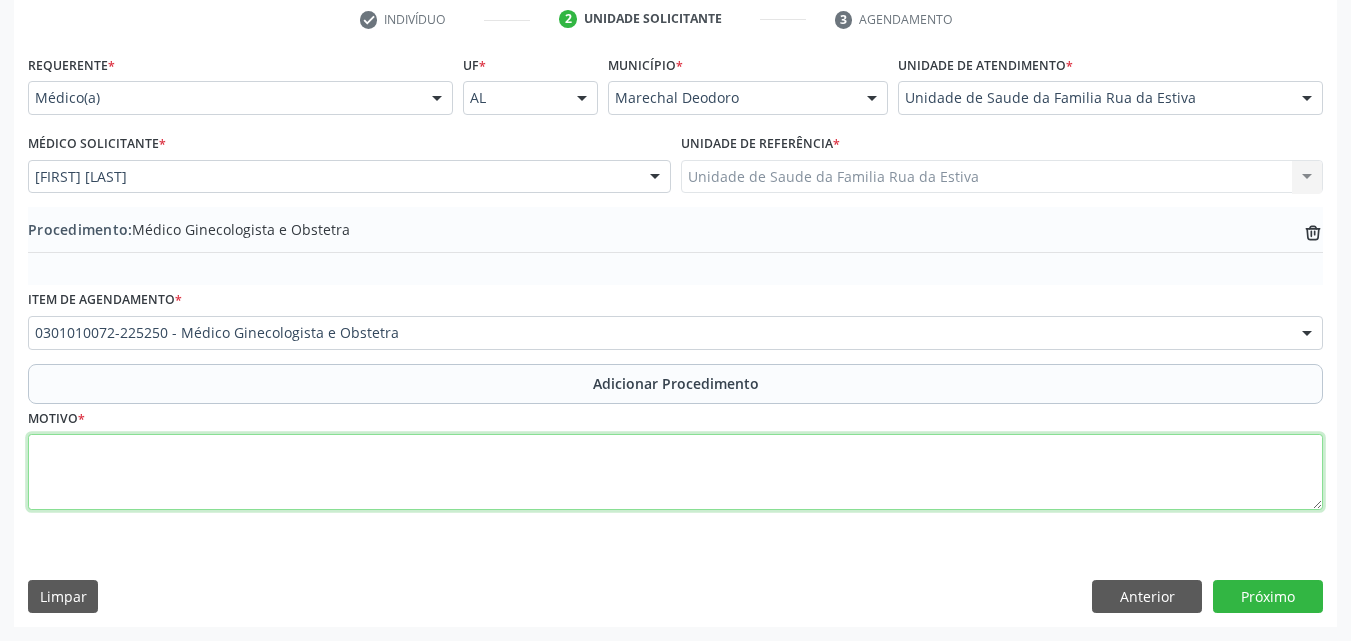 click at bounding box center (675, 472) 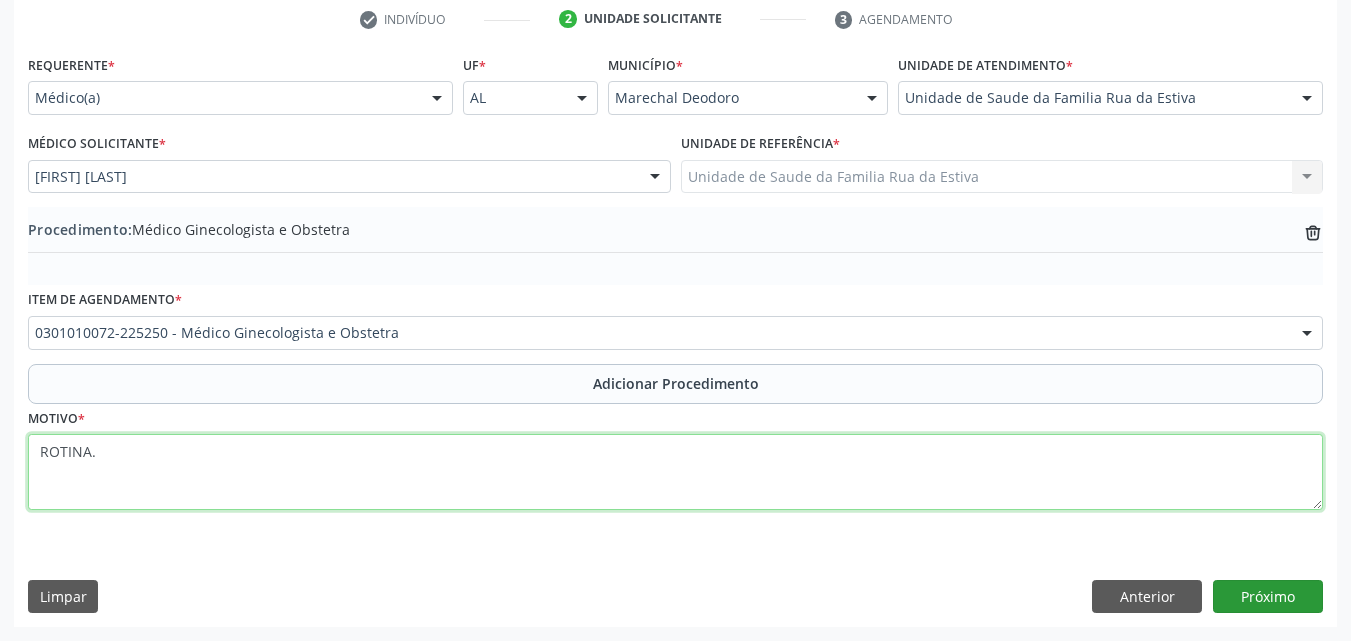 type on "ROTINA." 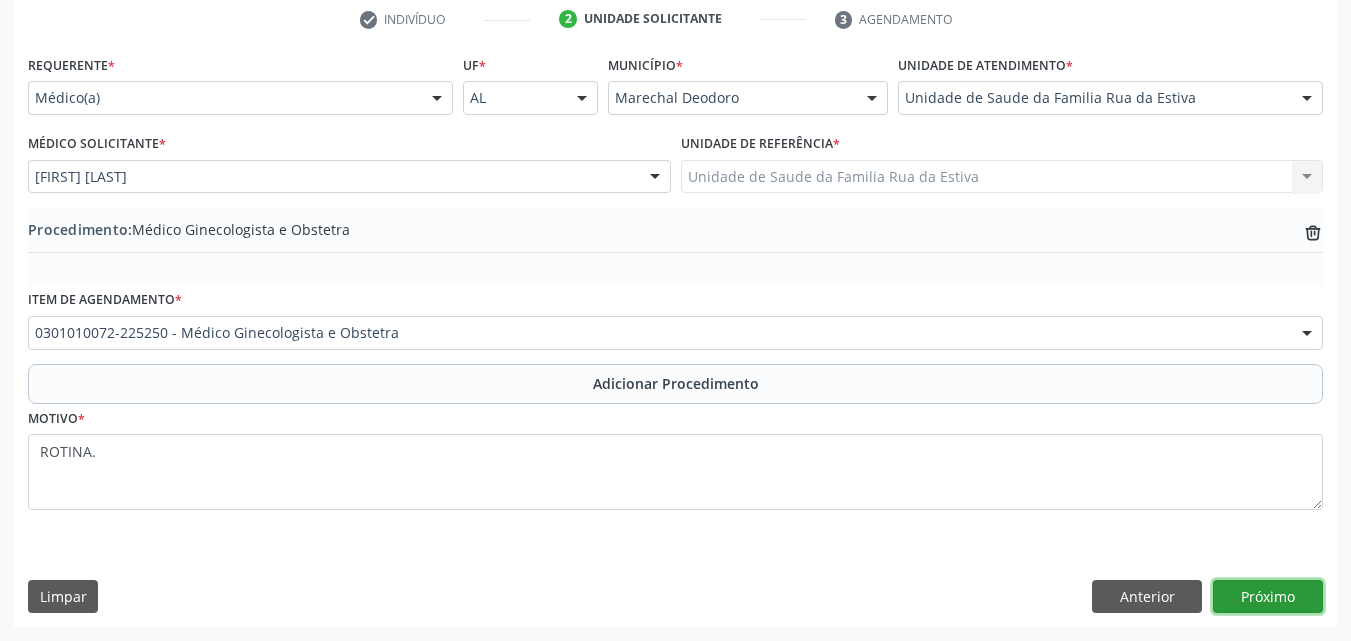 click on "Próximo" at bounding box center [1268, 597] 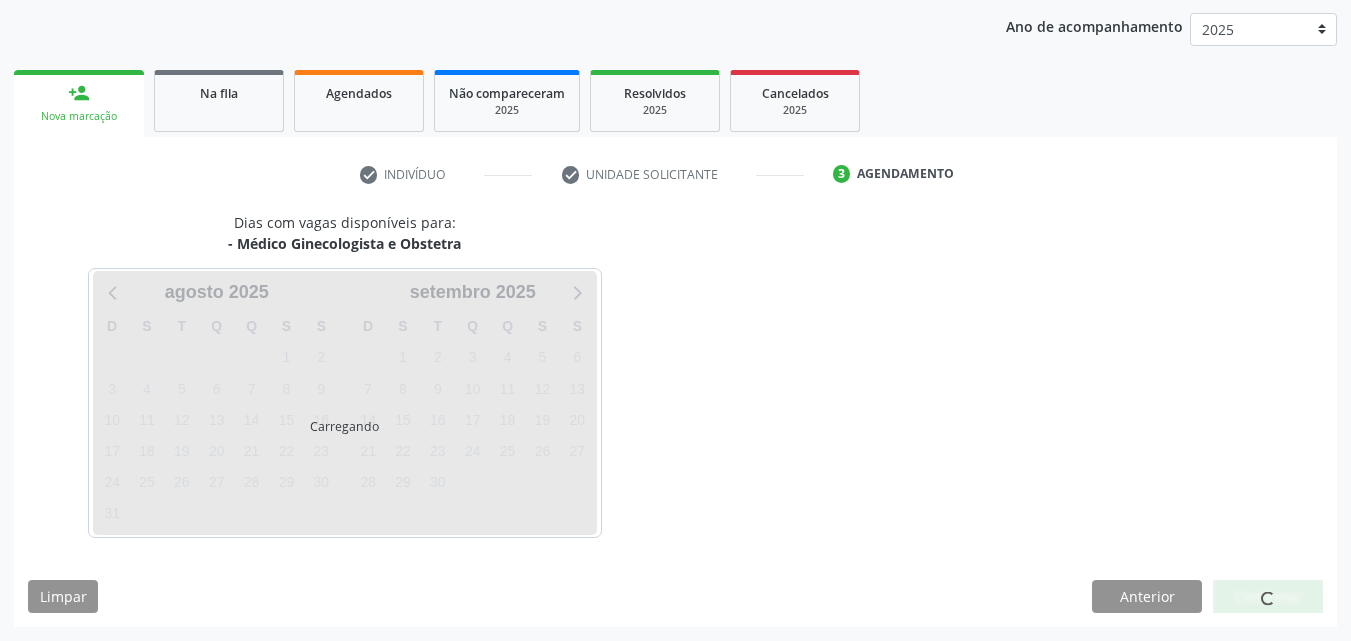 scroll, scrollTop: 316, scrollLeft: 0, axis: vertical 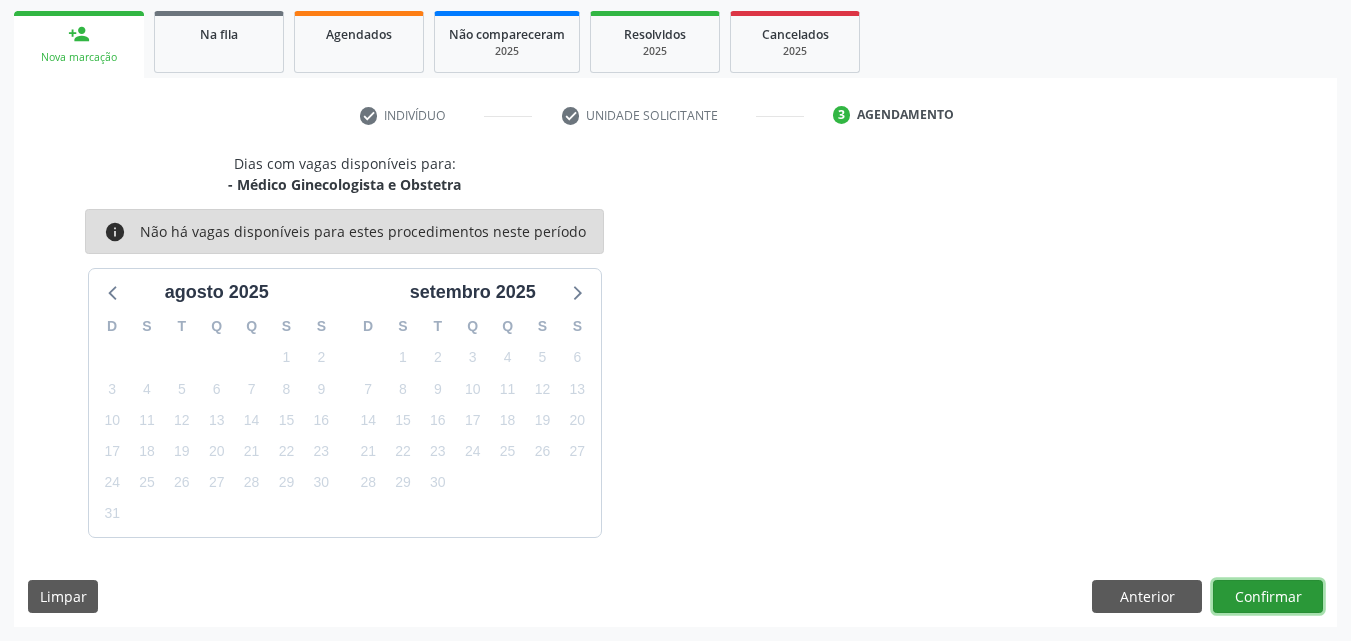 click on "Confirmar" at bounding box center [1268, 597] 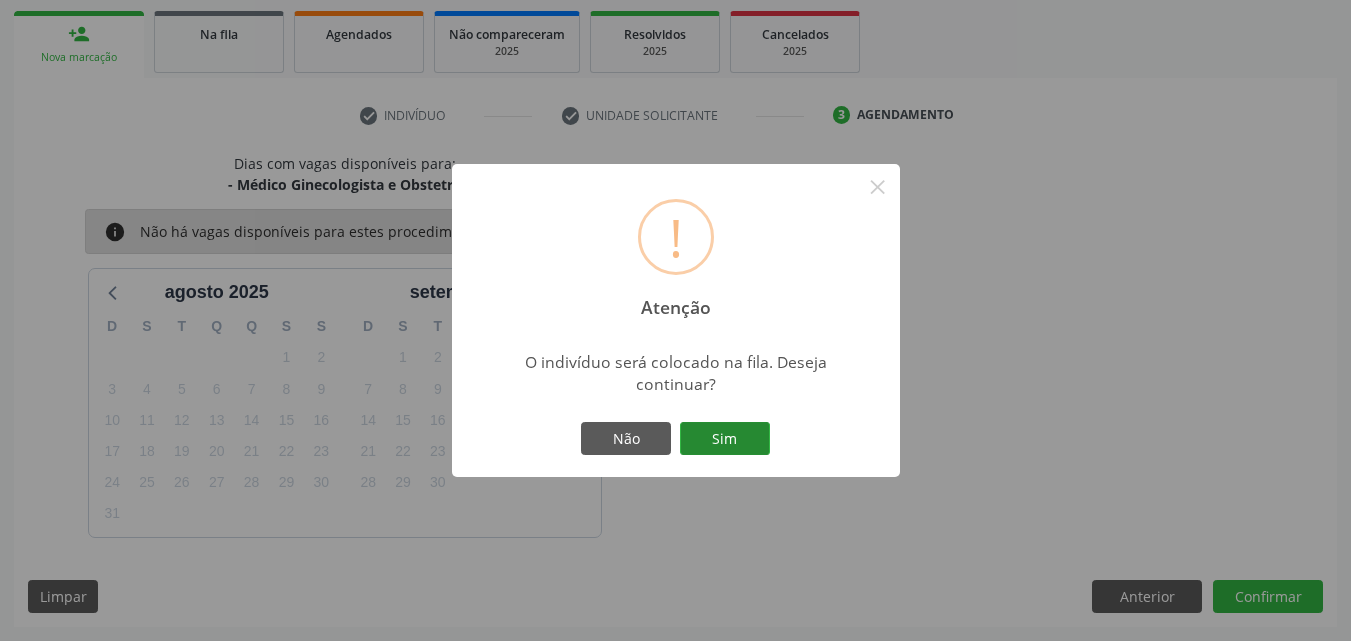 click on "Sim" at bounding box center (725, 439) 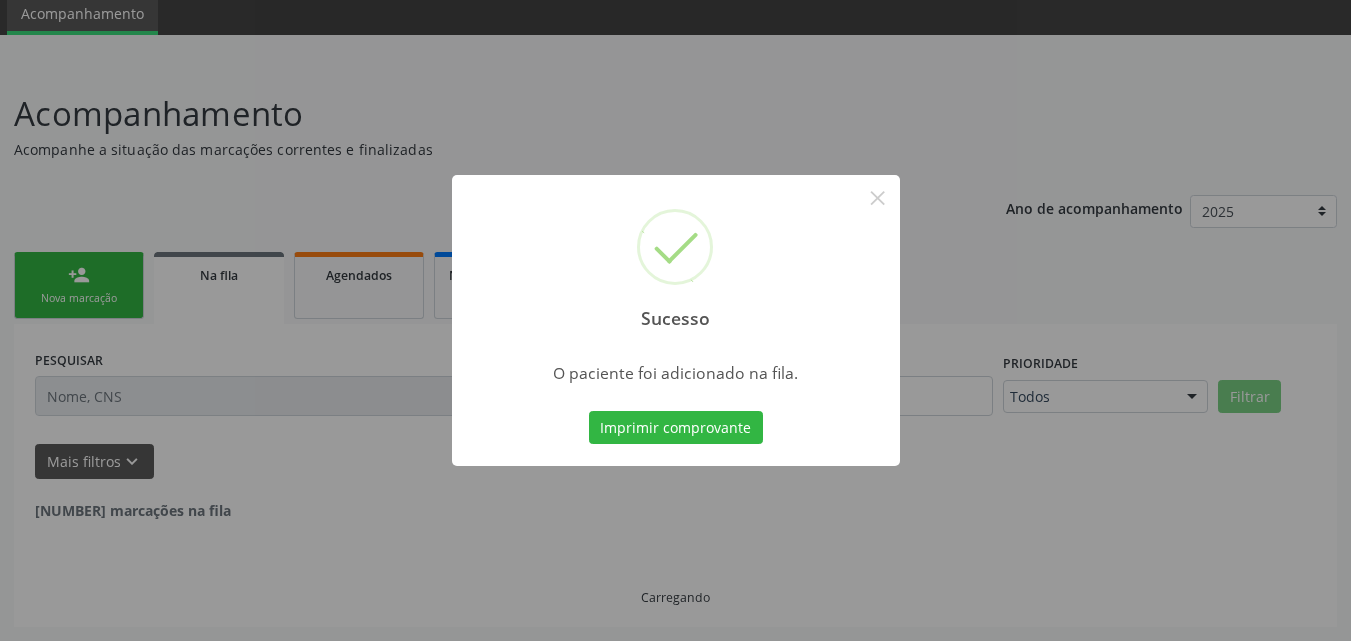 scroll, scrollTop: 54, scrollLeft: 0, axis: vertical 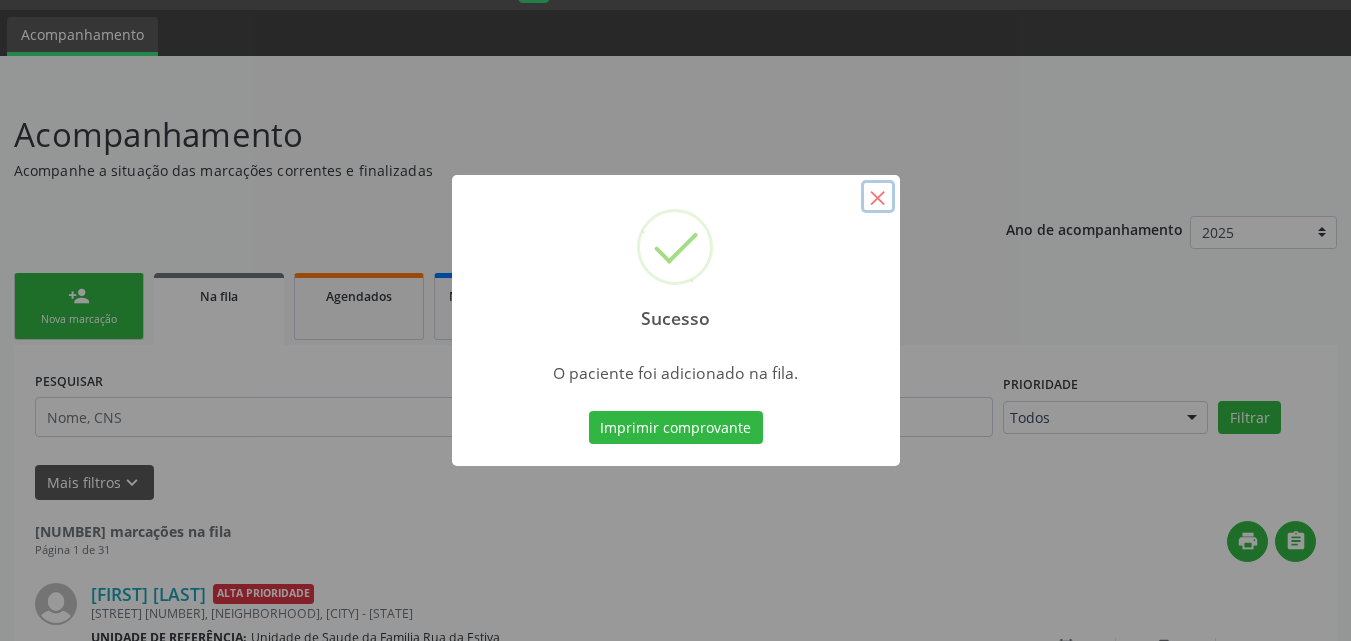 click on "×" at bounding box center (878, 197) 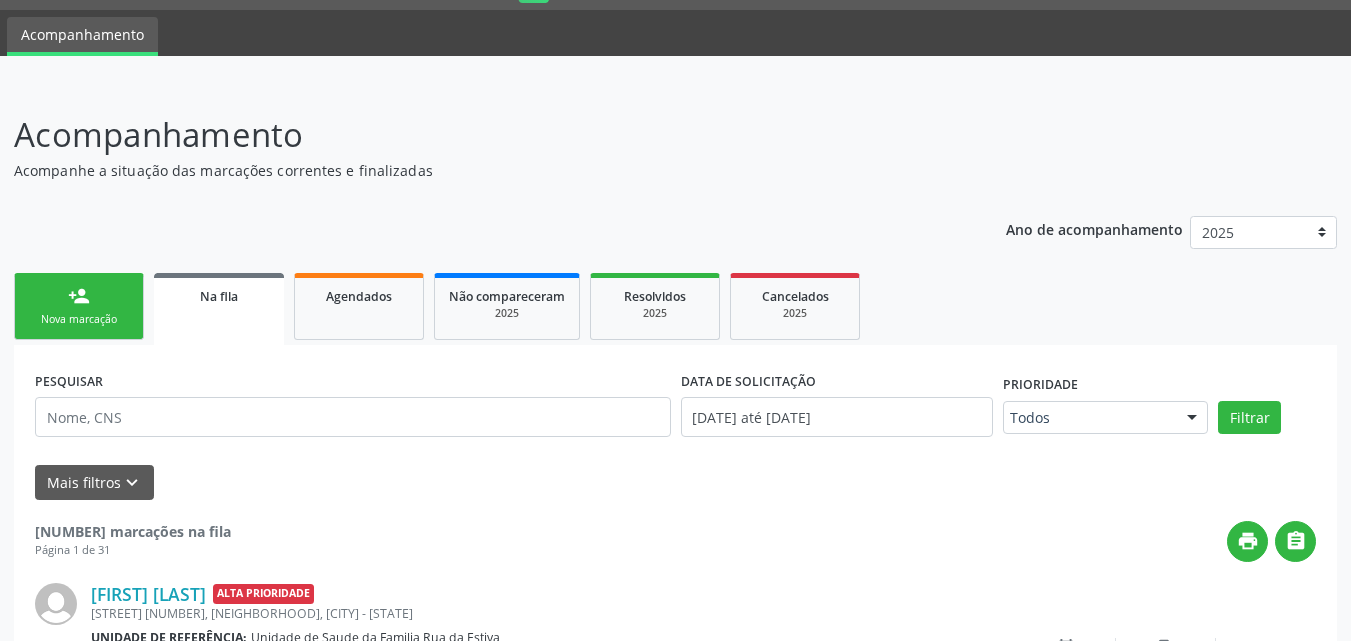 click on "person_add
Nova marcação" at bounding box center (79, 306) 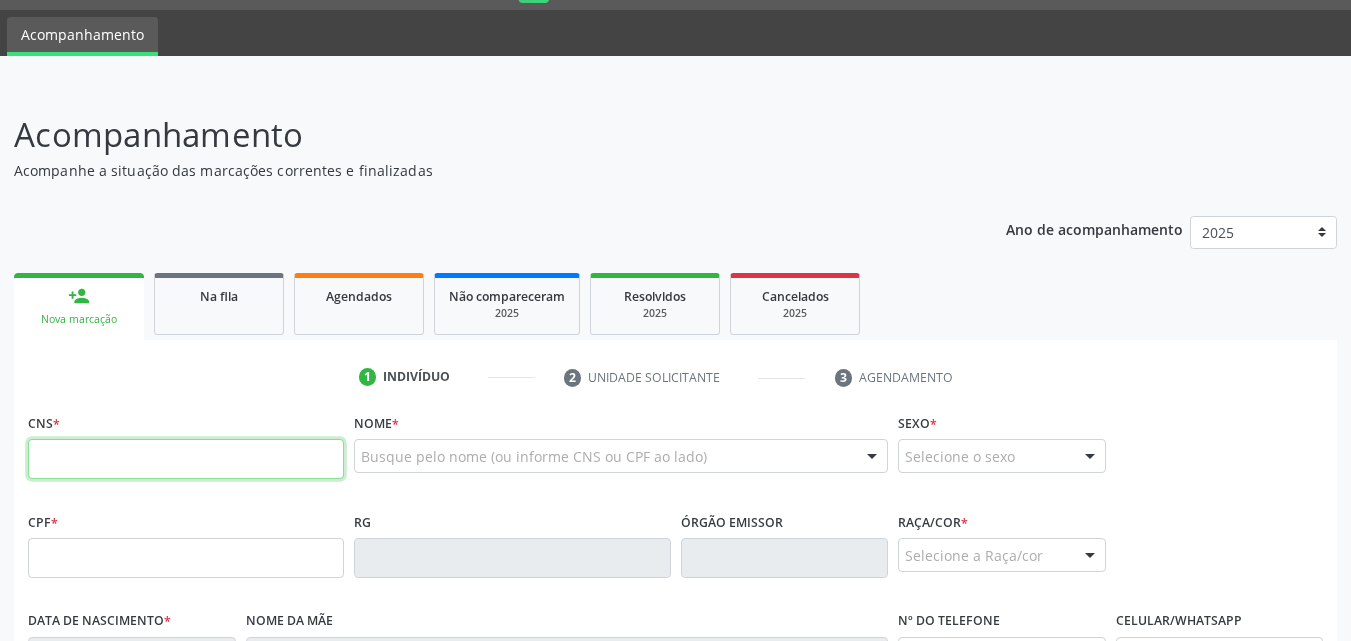 drag, startPoint x: 91, startPoint y: 460, endPoint x: 53, endPoint y: 449, distance: 39.56008 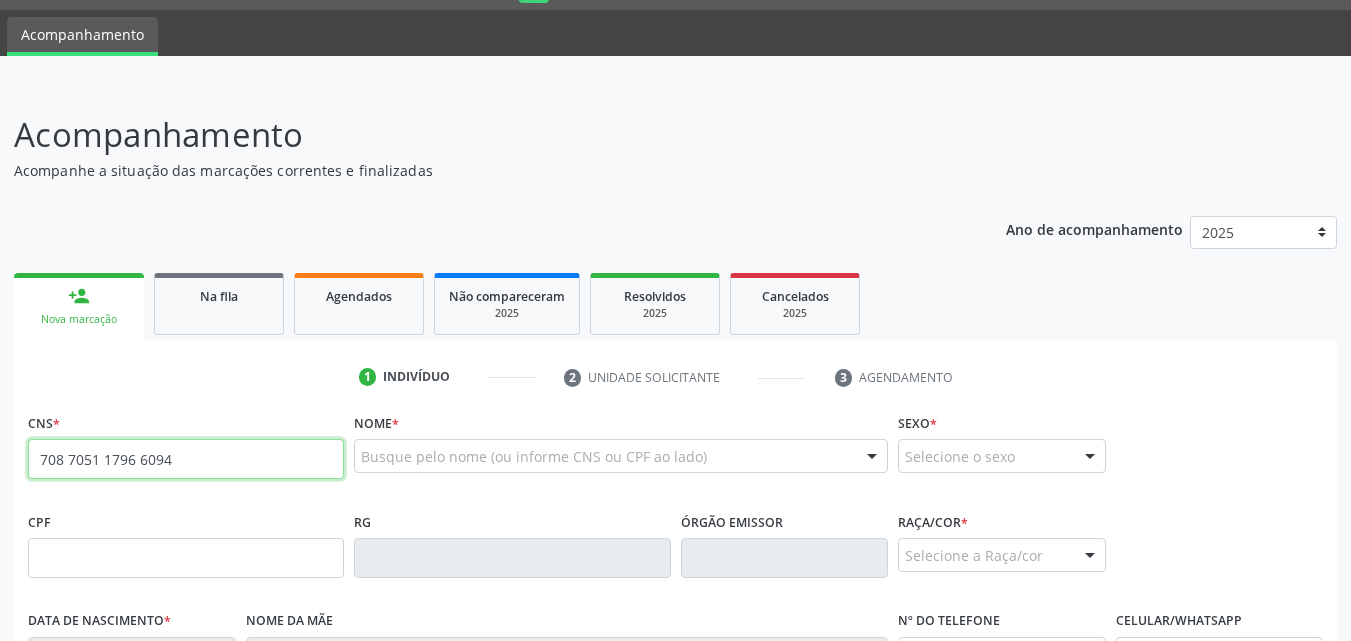 type on "708 7051 1796 6094" 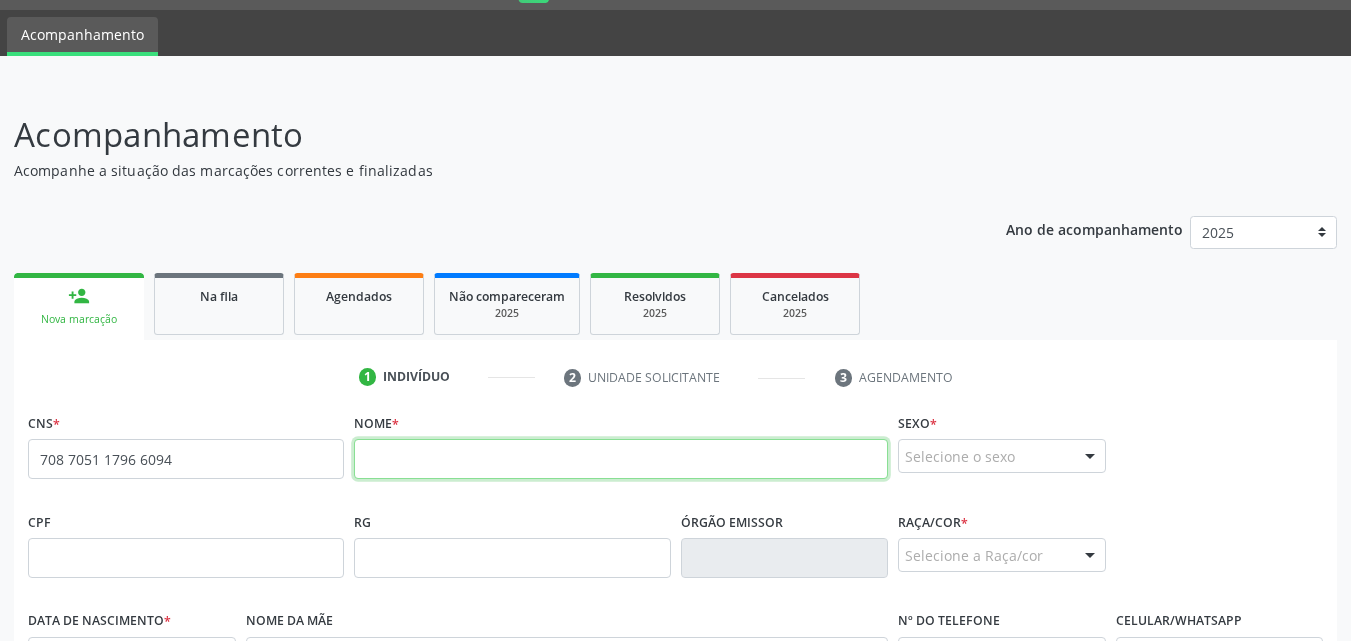 click at bounding box center (621, 459) 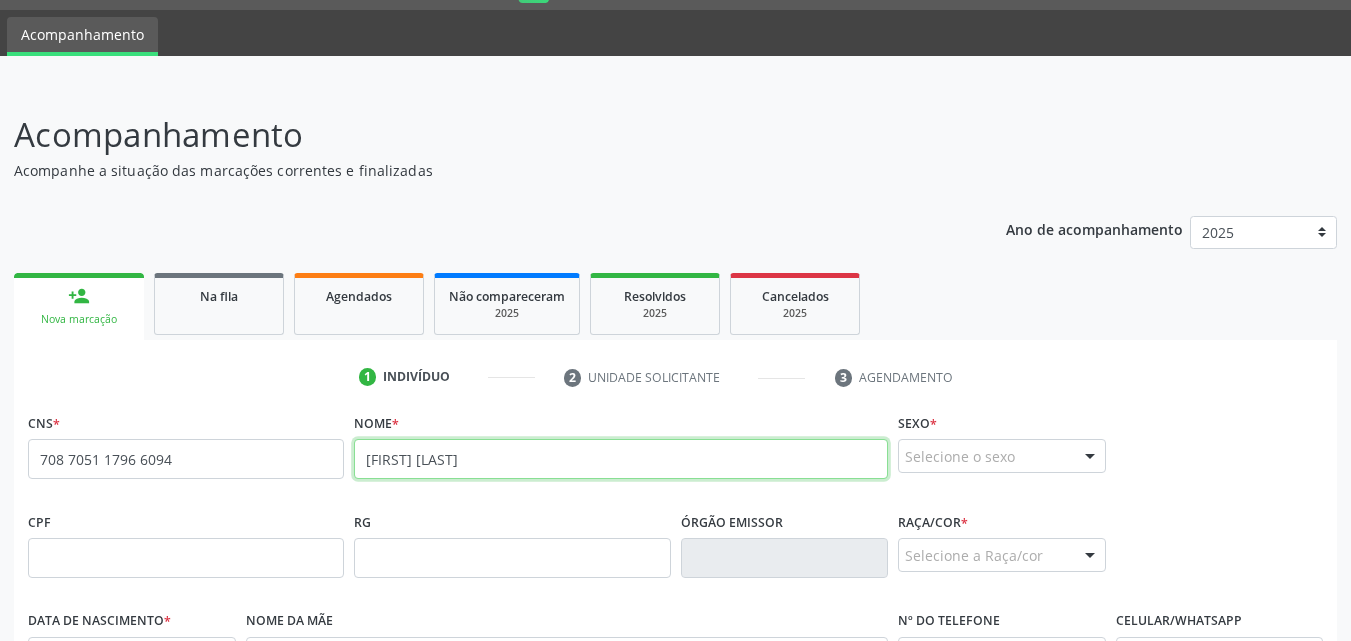 type on "[FIRST] [LAST]" 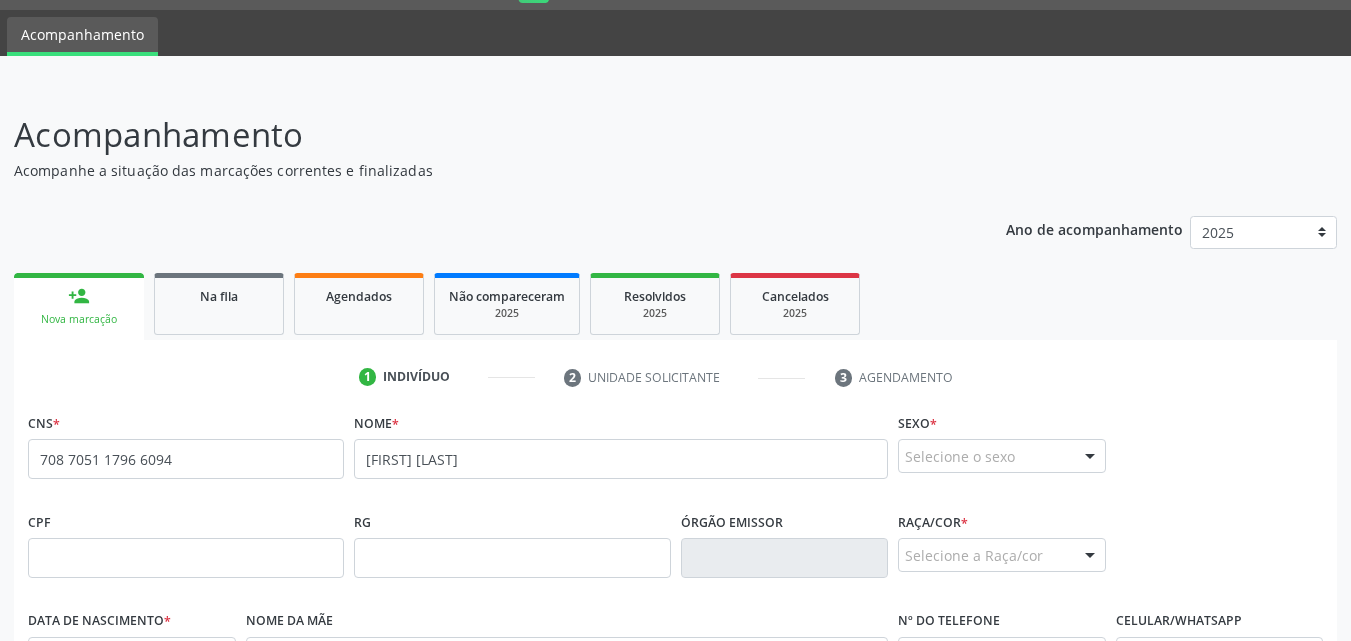 click on "Selecione o sexo" at bounding box center [1002, 456] 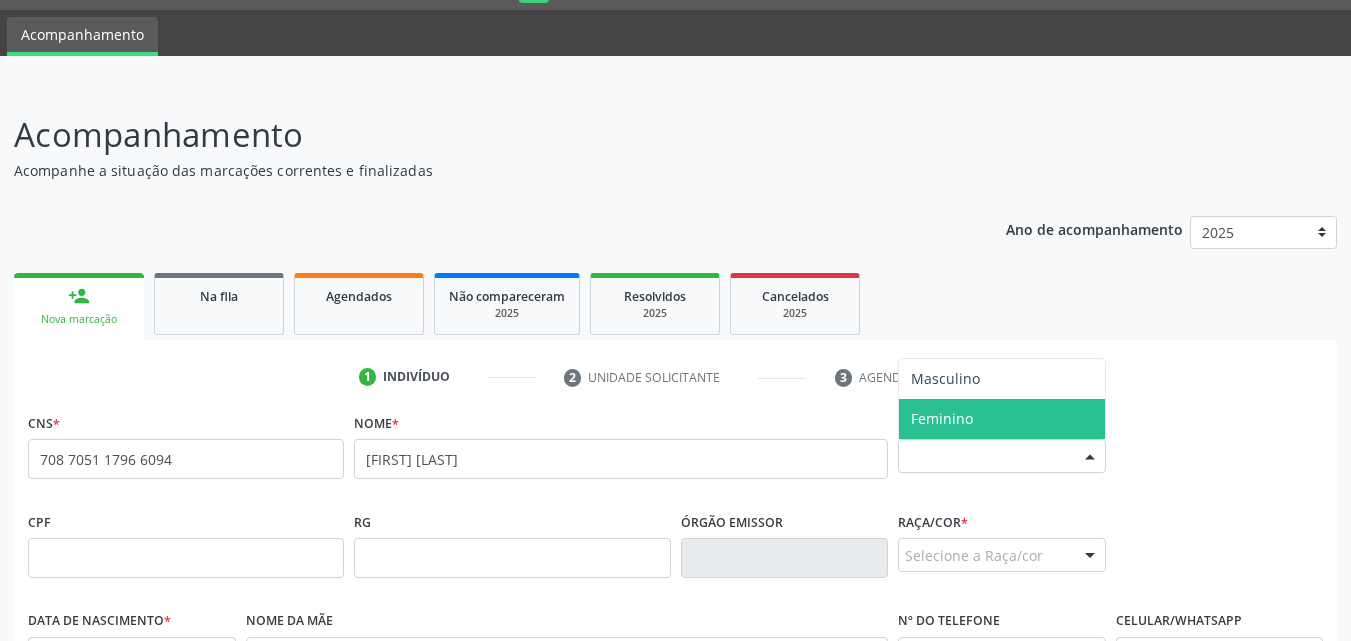 click on "Feminino" at bounding box center (942, 418) 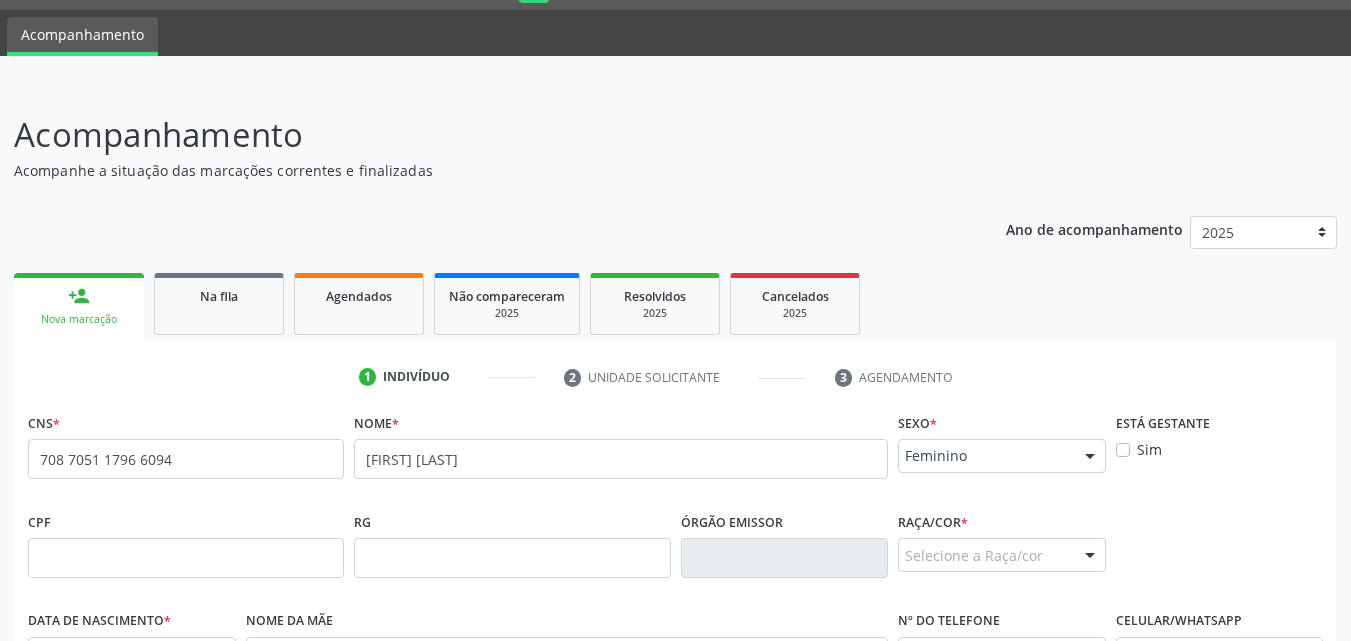 scroll, scrollTop: 471, scrollLeft: 0, axis: vertical 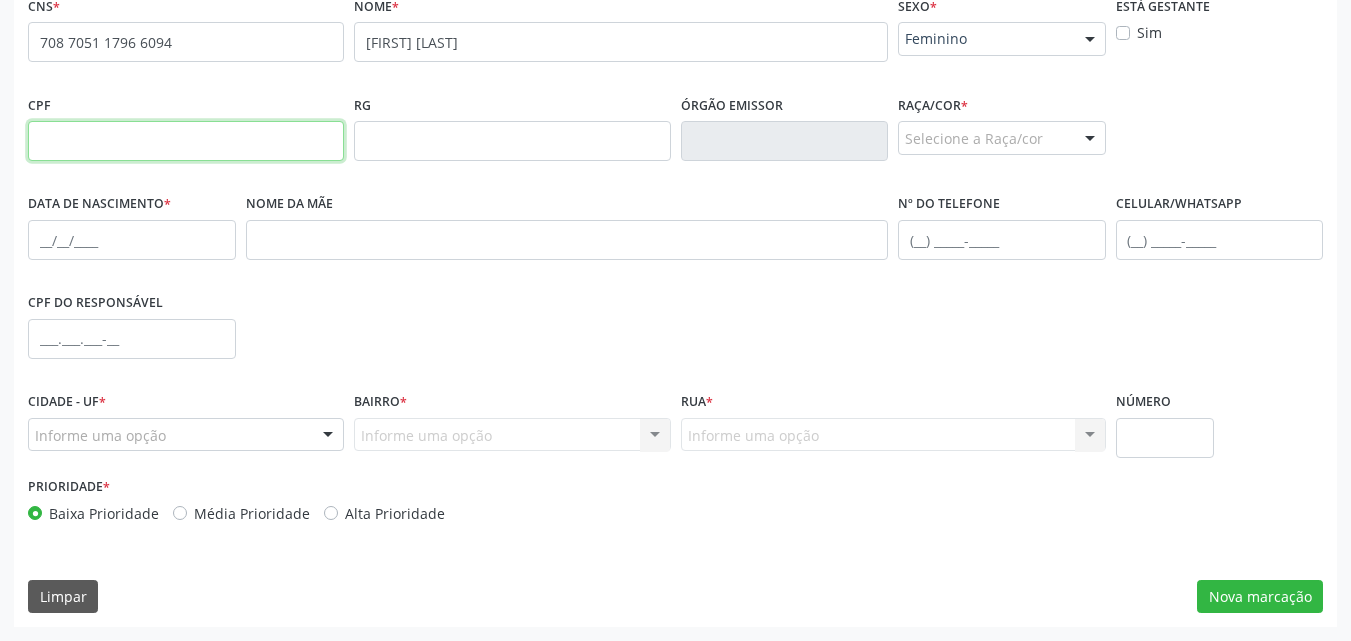 click at bounding box center [186, 141] 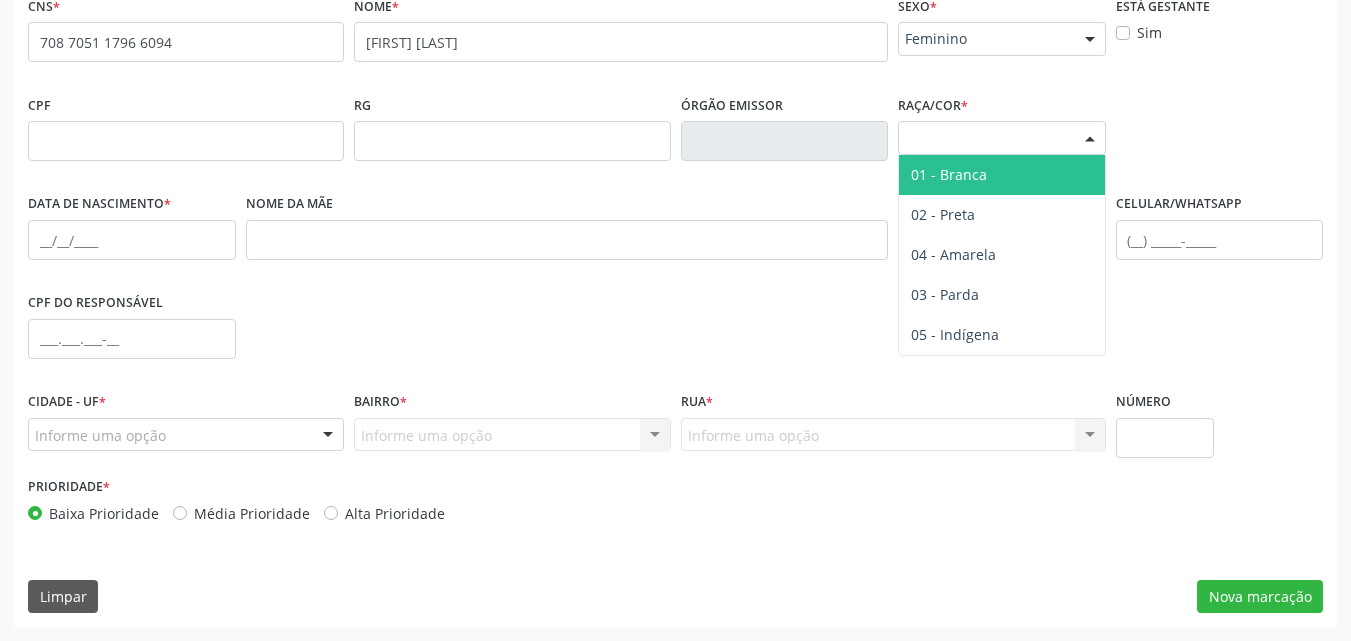 click on "Selecione a Raça/cor" at bounding box center (1002, 138) 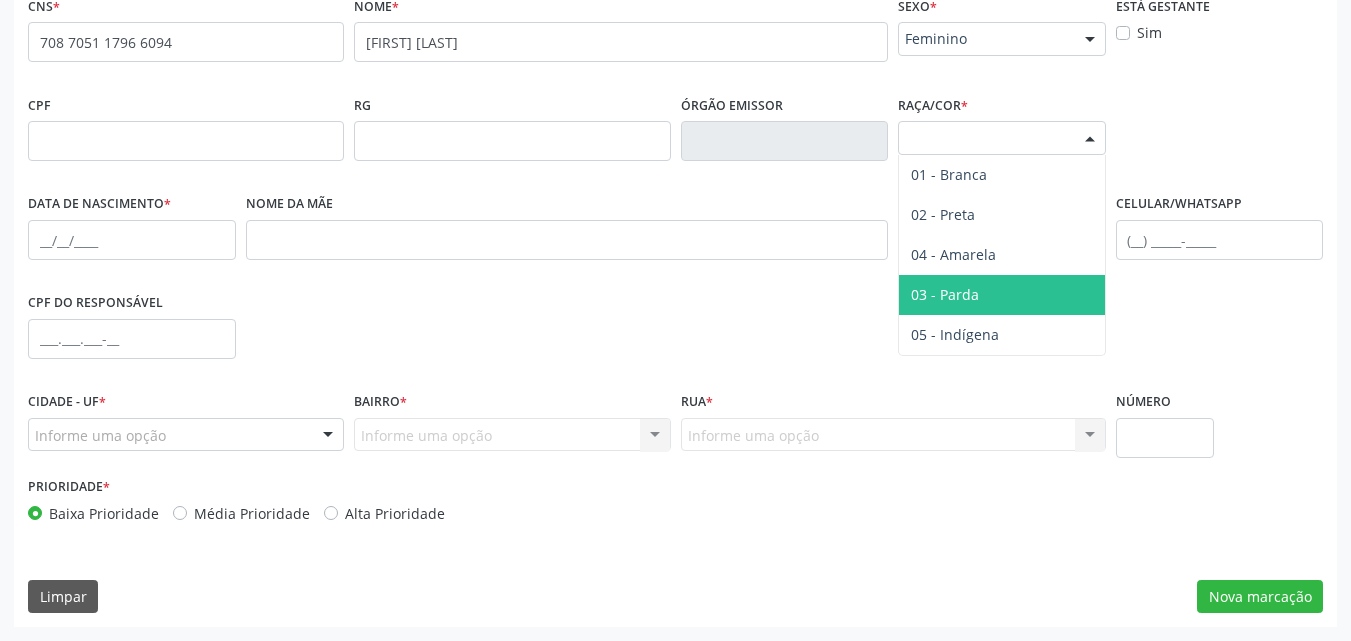 click on "03 - Parda" at bounding box center (945, 294) 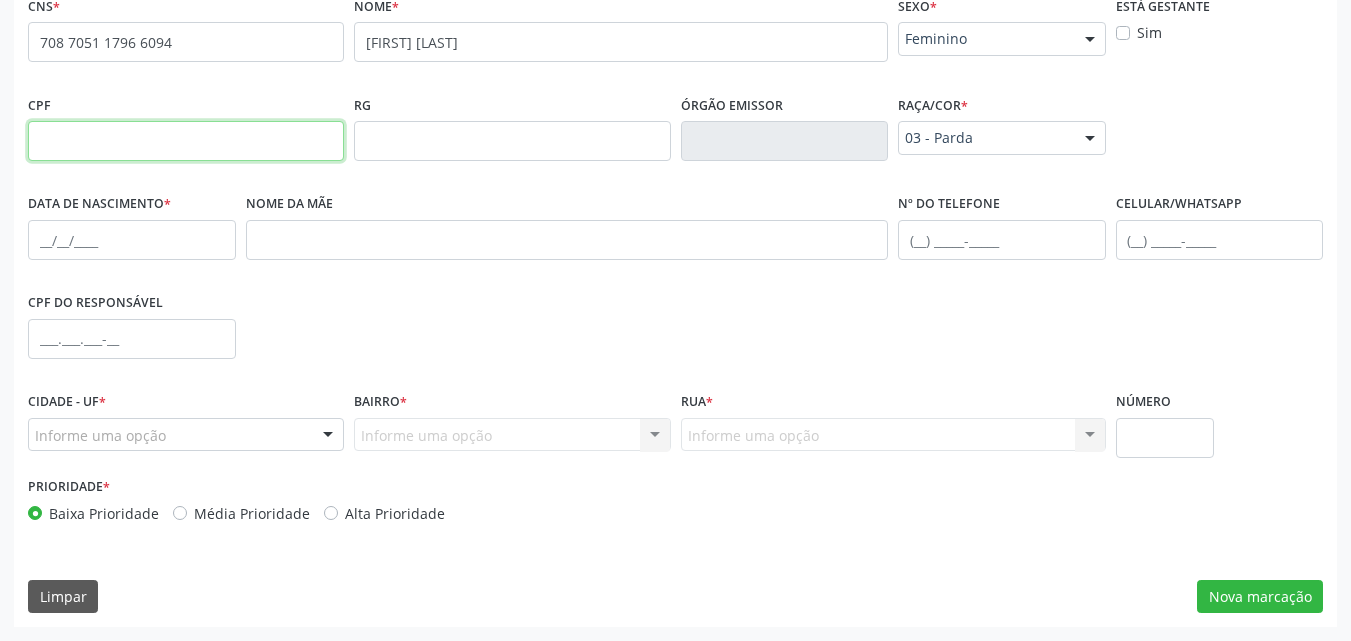 drag, startPoint x: 59, startPoint y: 137, endPoint x: 62, endPoint y: 105, distance: 32.140316 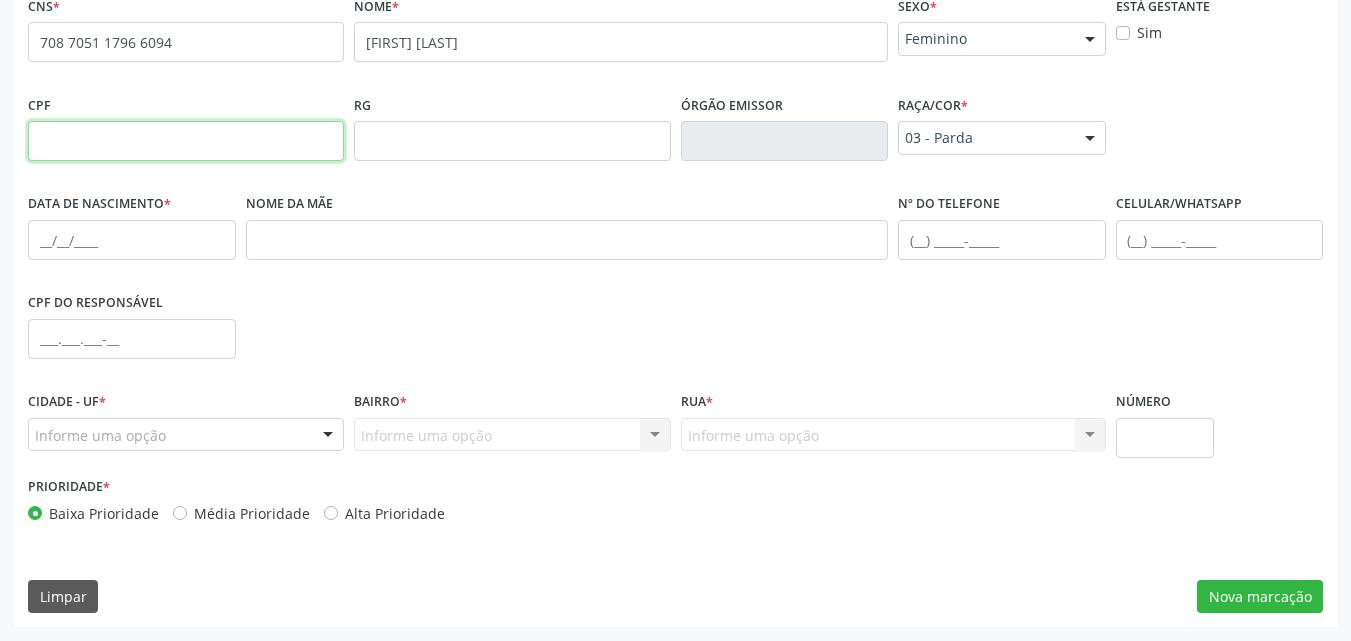 paste on "[CPF]" 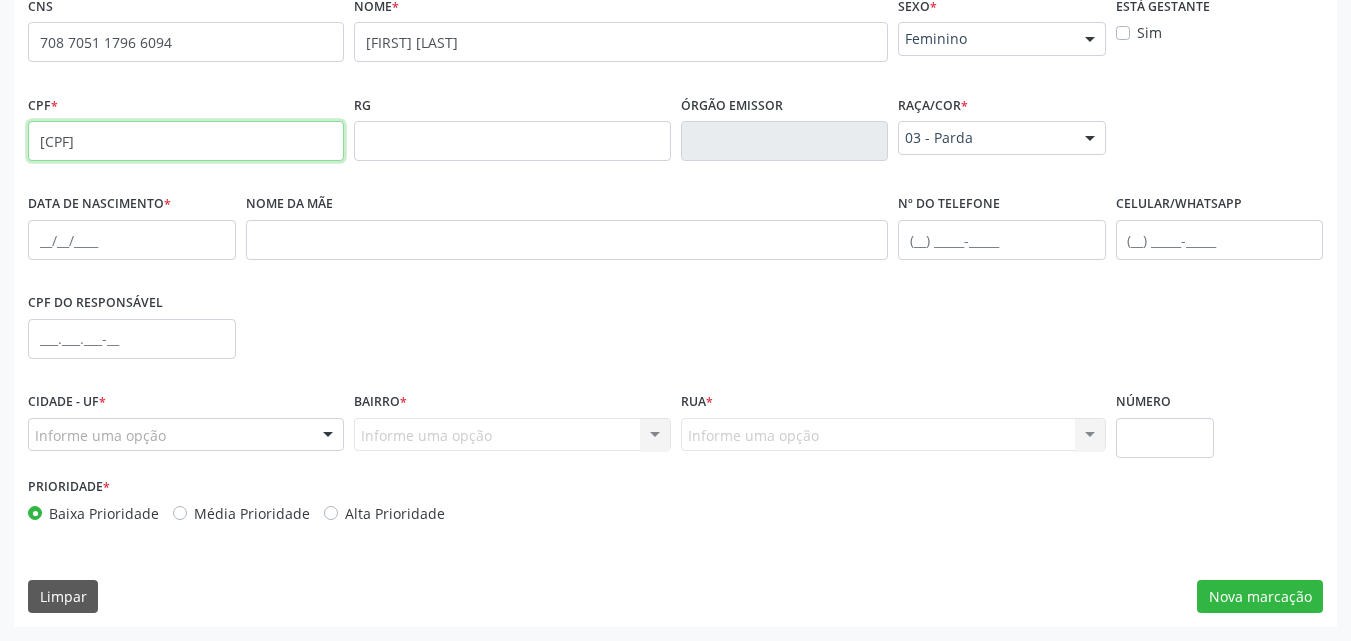 type on "[CPF]" 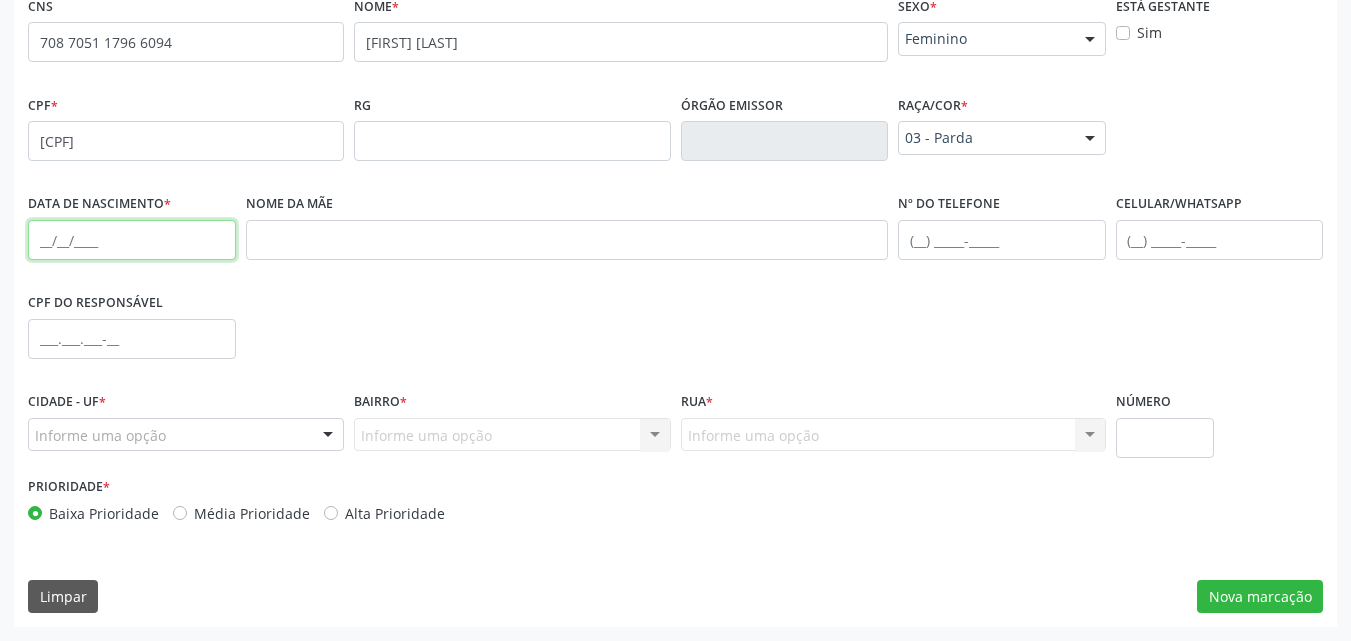 click at bounding box center [132, 240] 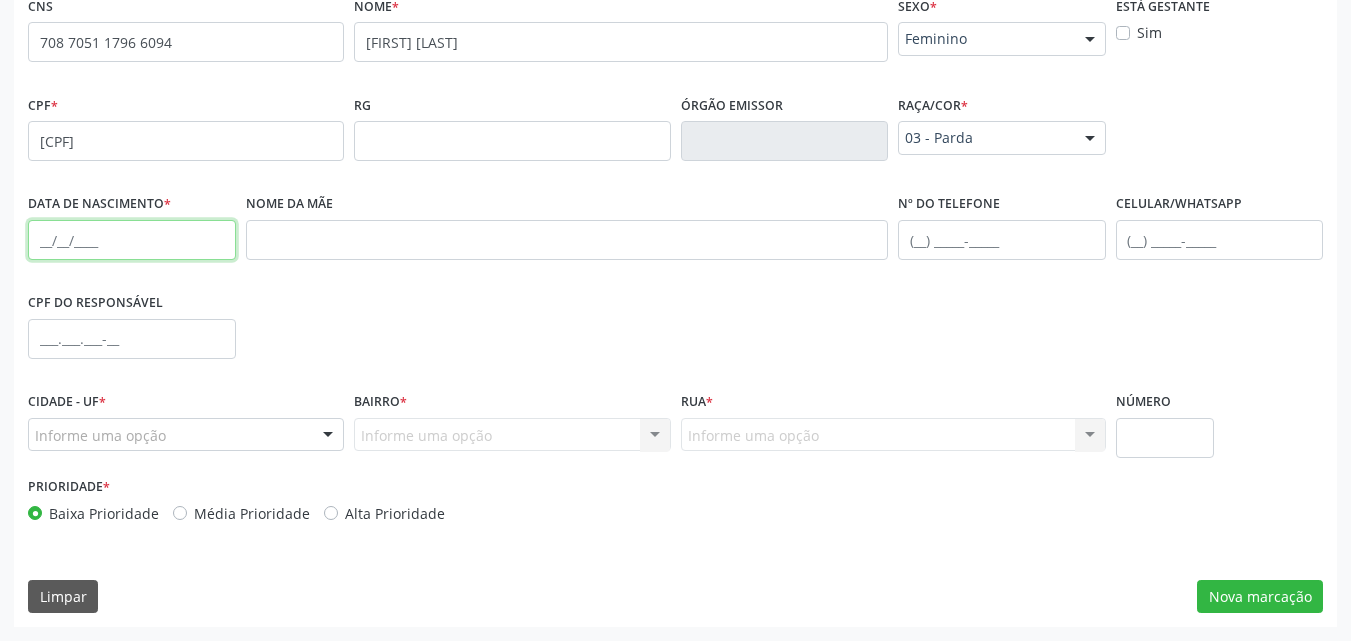 paste on "[DATE]" 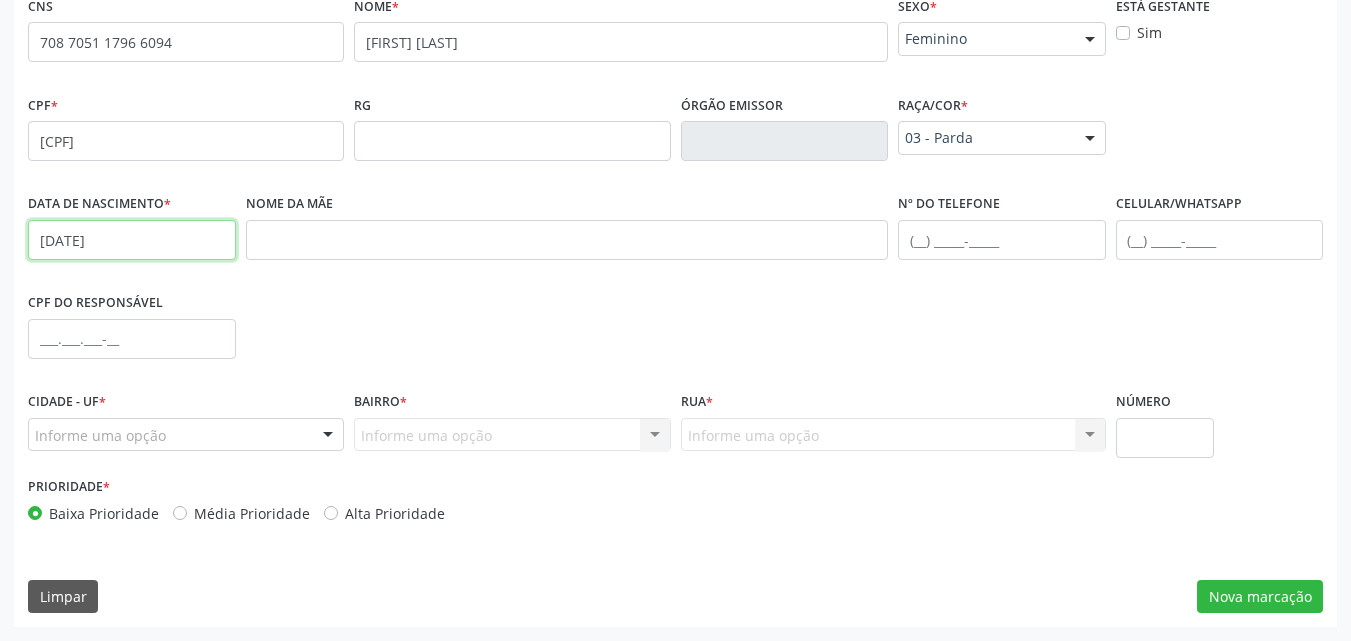 type on "[DATE]" 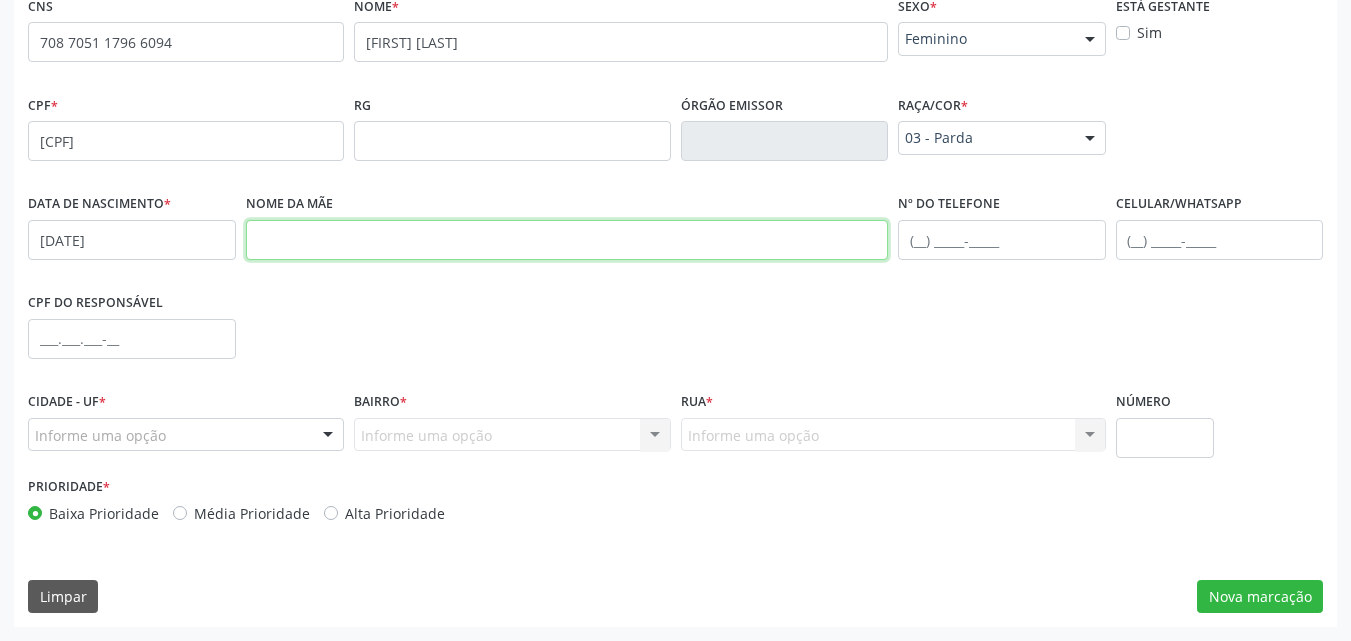 click at bounding box center [567, 240] 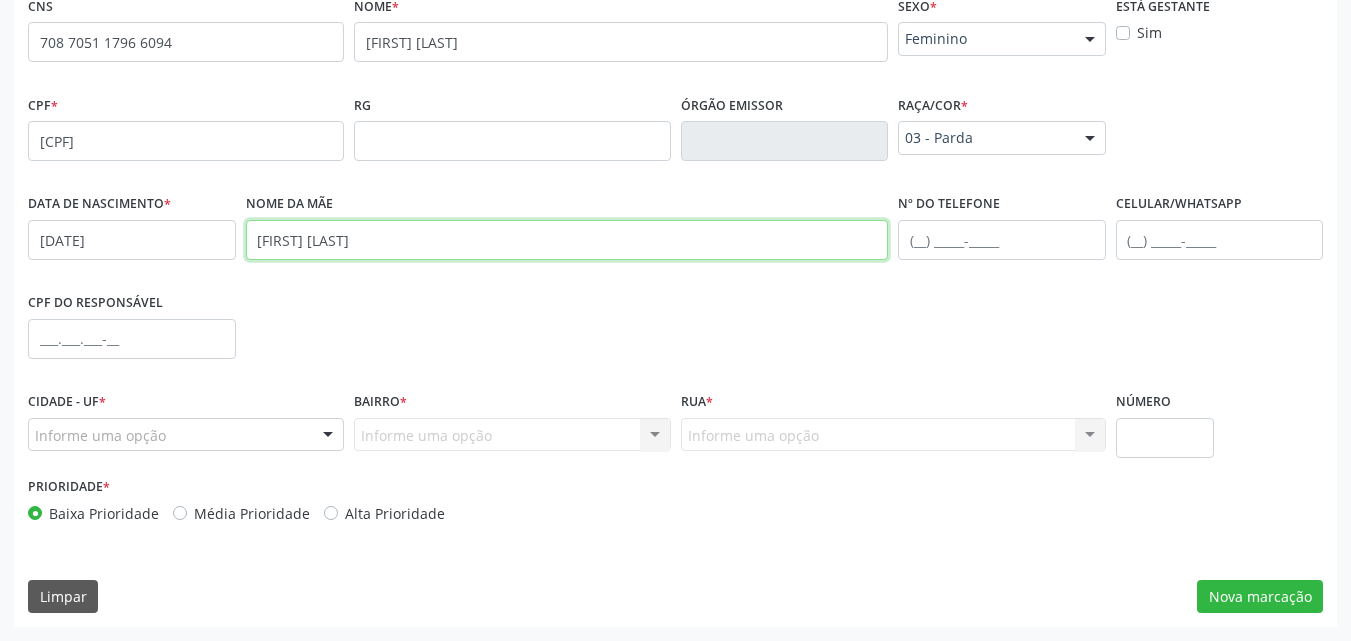 type on "[FIRST] [LAST]" 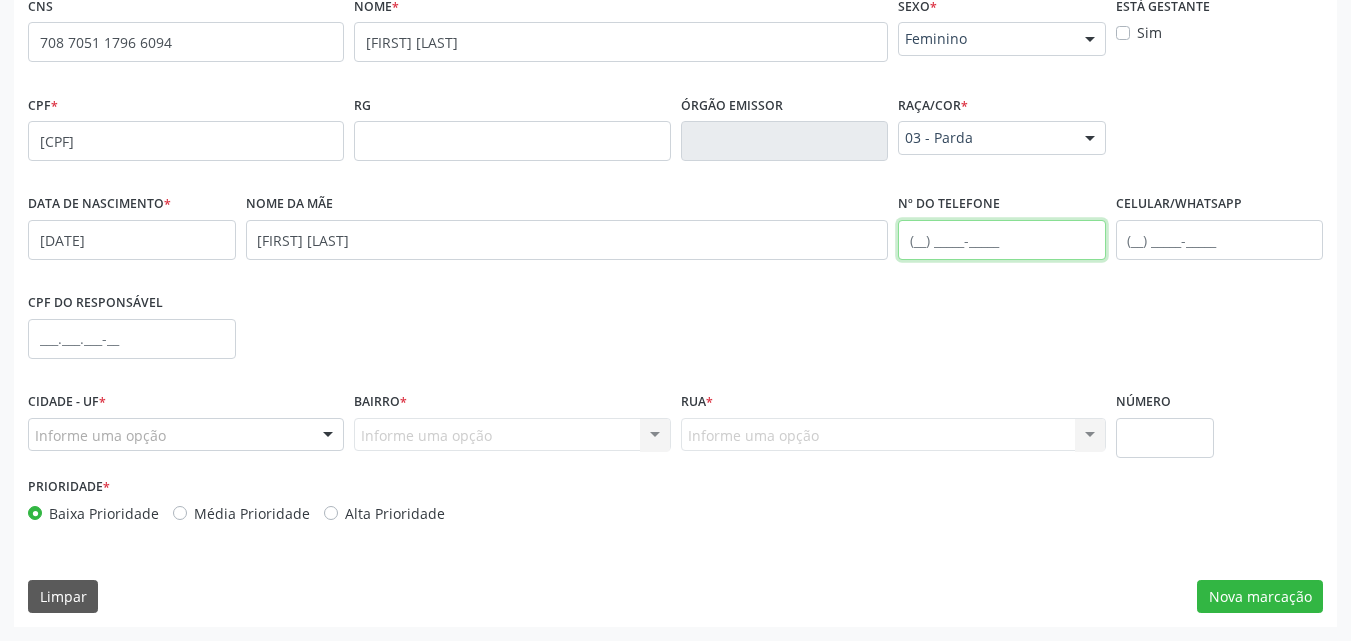 click at bounding box center (1002, 240) 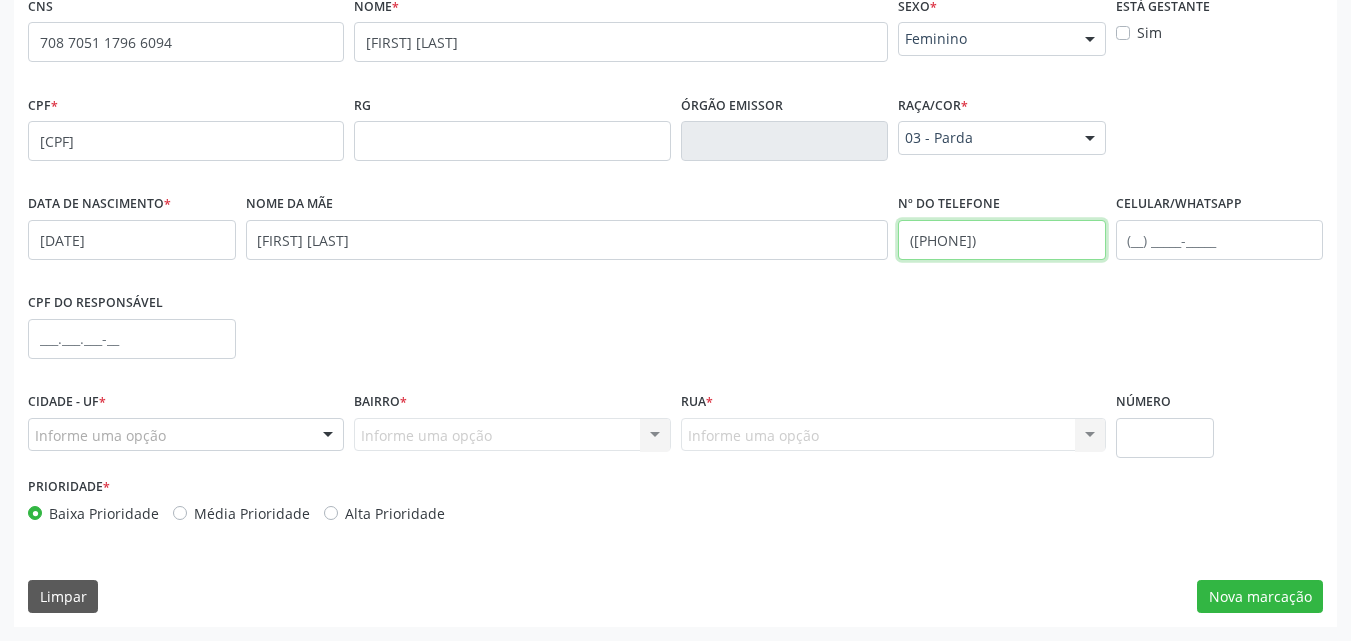 type on "([PHONE])" 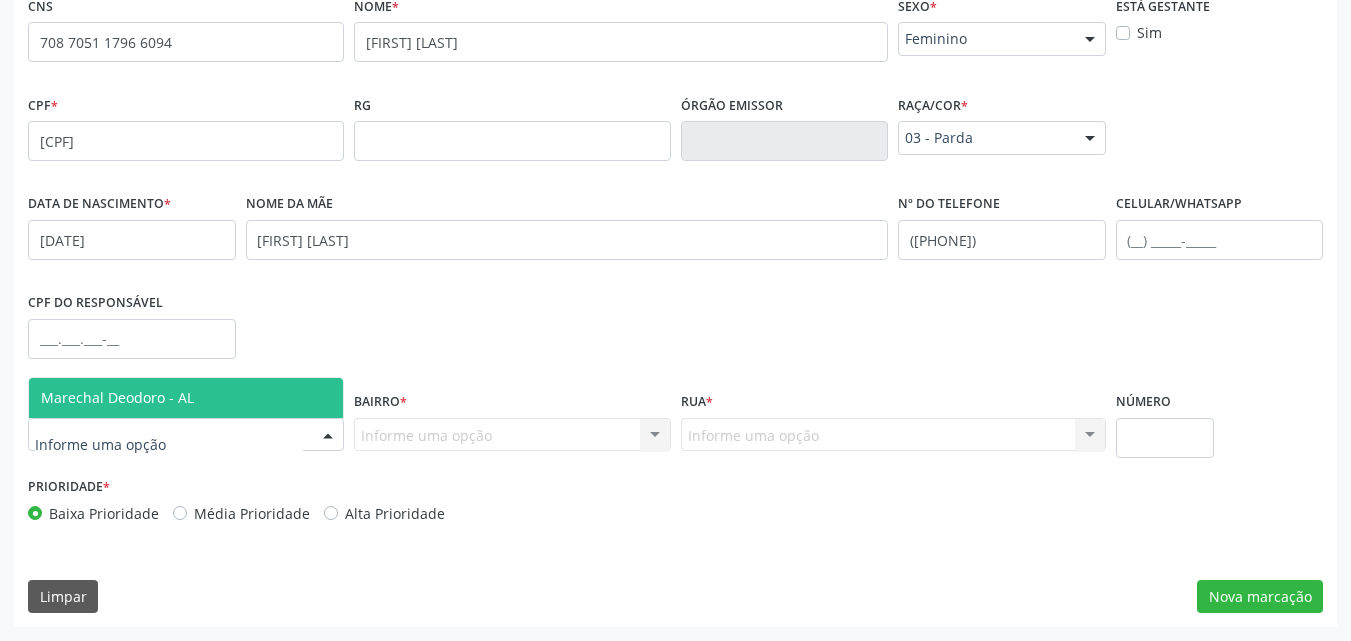 click on "Marechal Deodoro - AL" at bounding box center (117, 397) 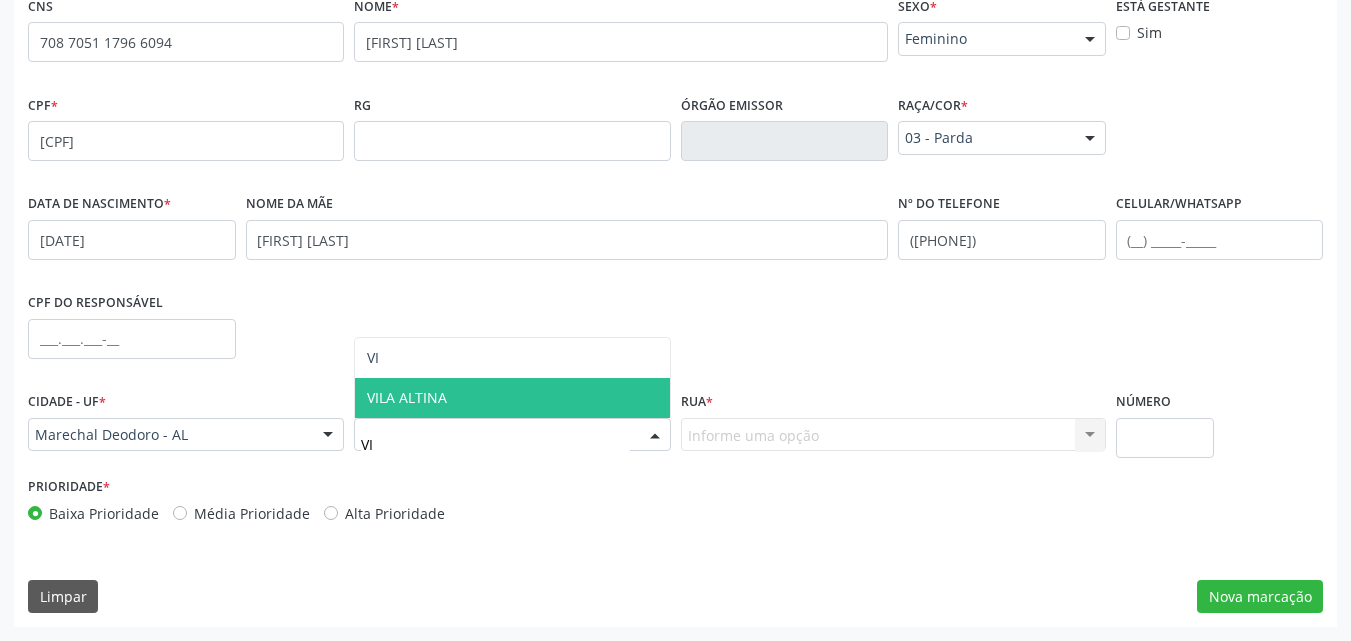type on "VIL" 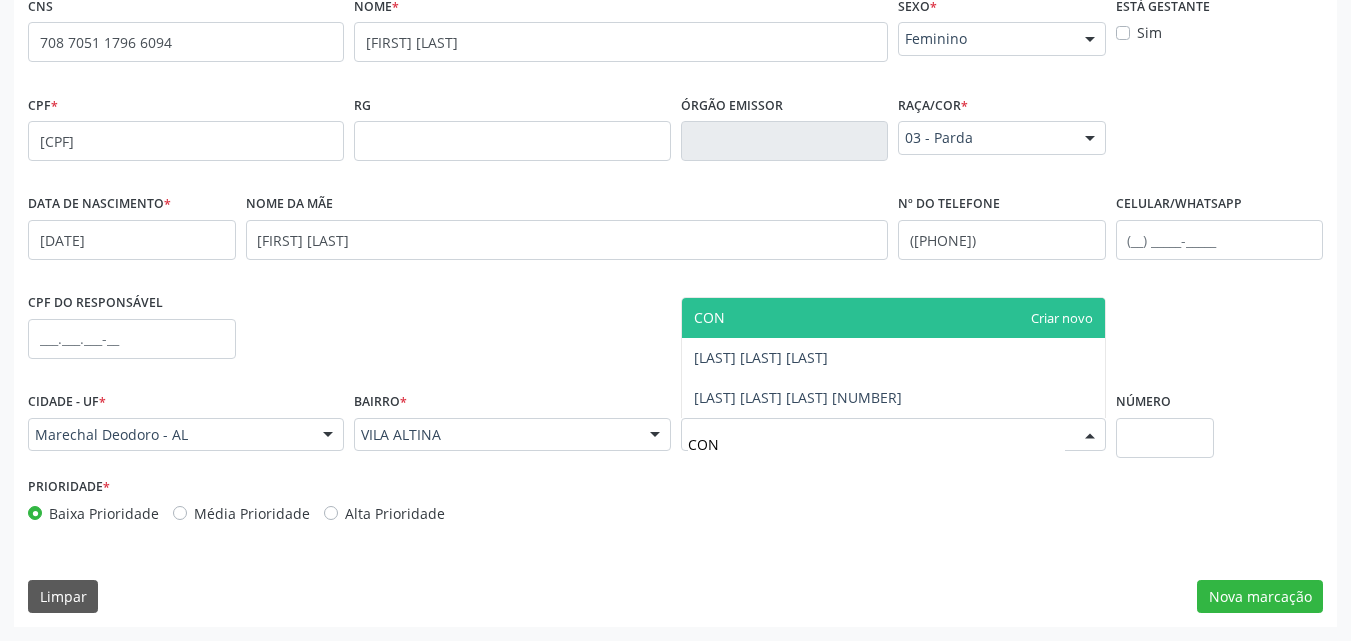 type on "CONJ" 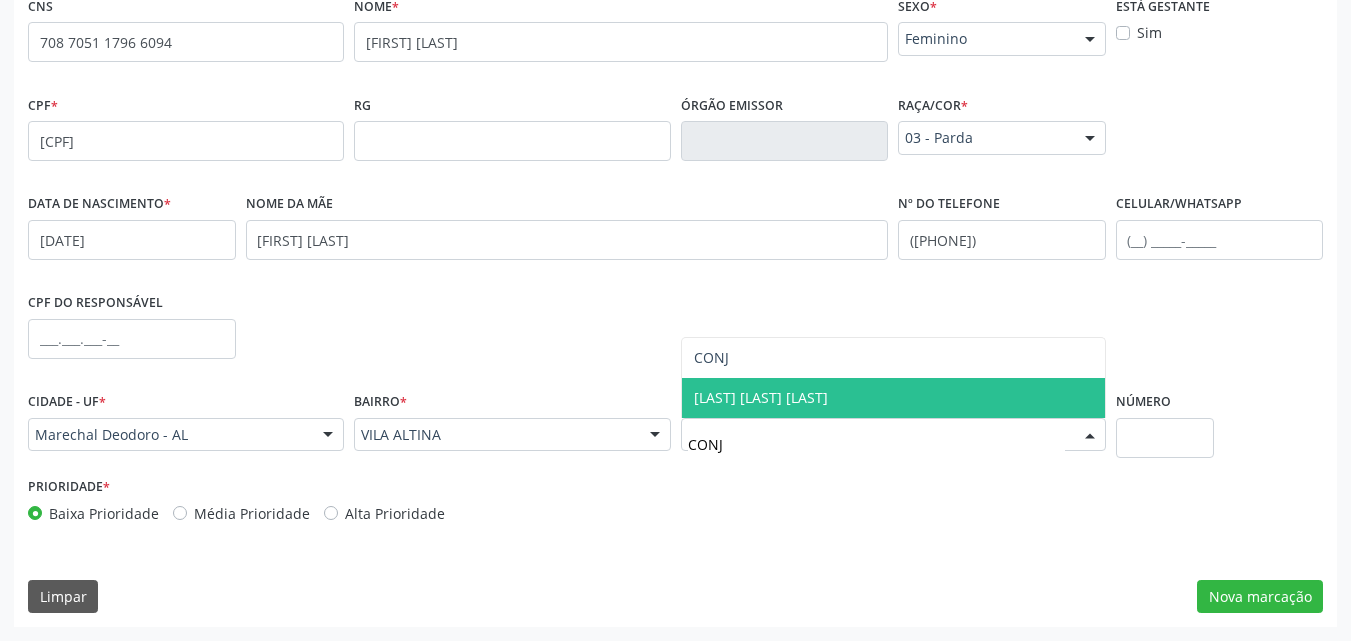 drag, startPoint x: 697, startPoint y: 395, endPoint x: 770, endPoint y: 423, distance: 78.18568 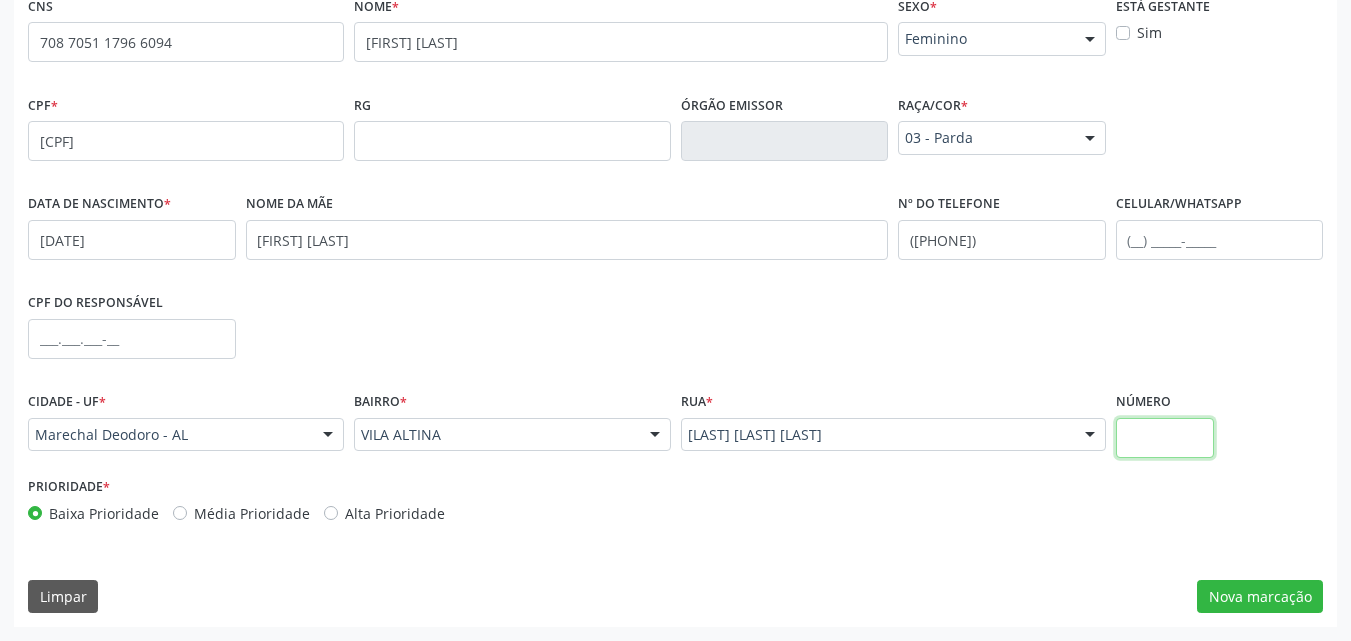 click at bounding box center [1165, 438] 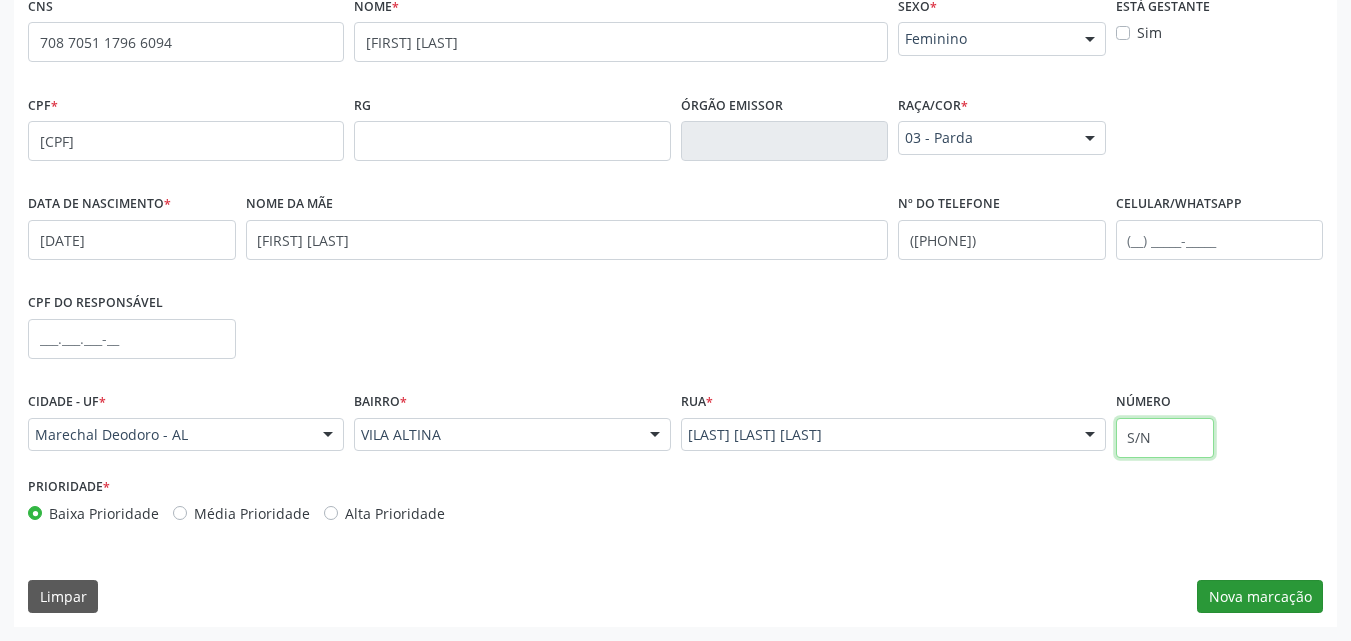 type on "S/N" 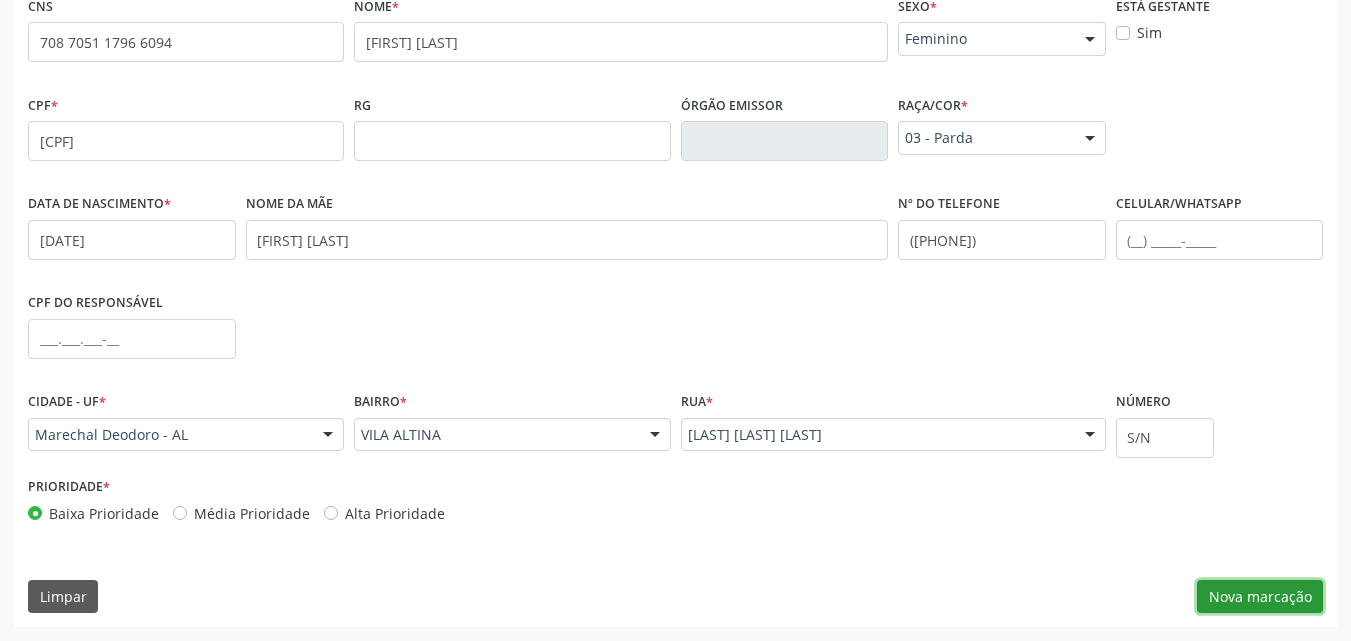 click on "Nova marcação" at bounding box center (1260, 597) 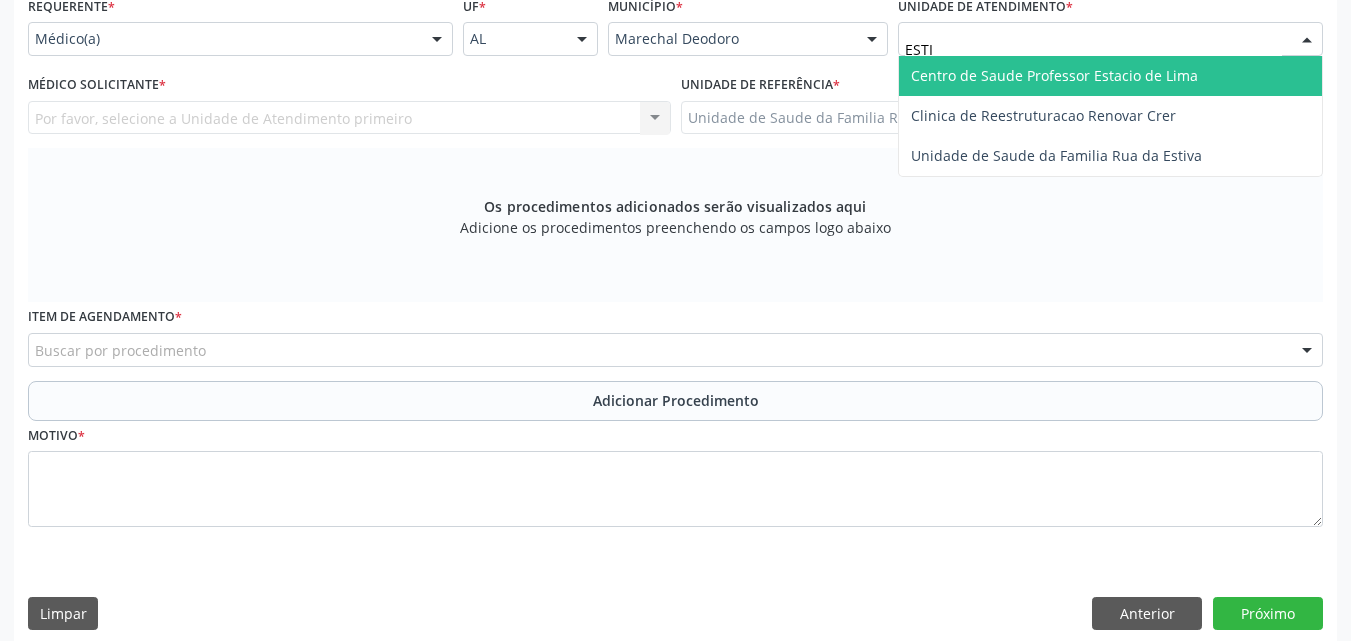 type on "ESTIV" 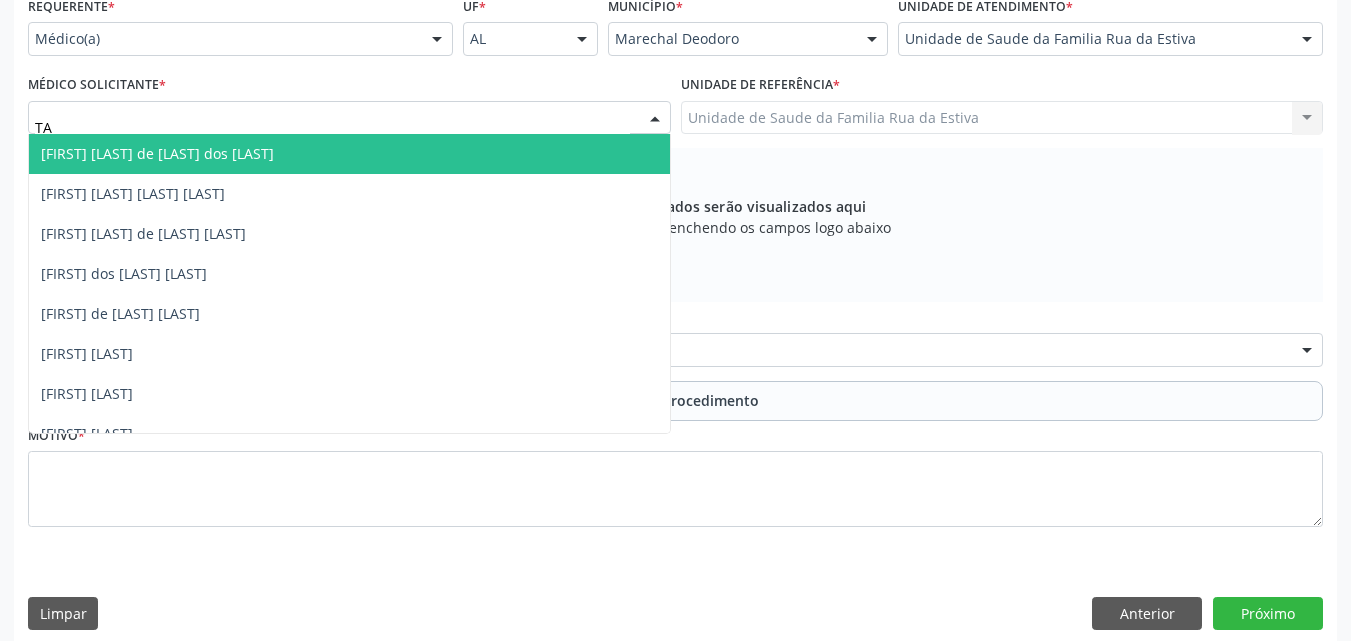 type on "TAC" 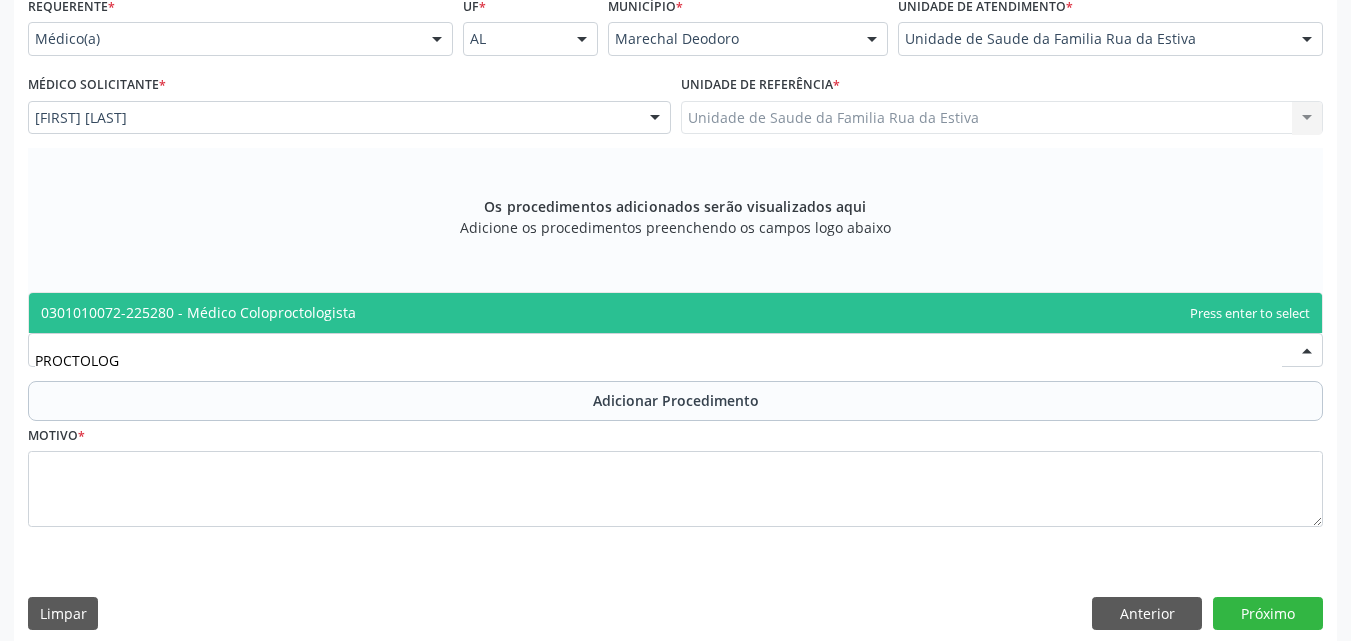 type on "PROCTOLOGI" 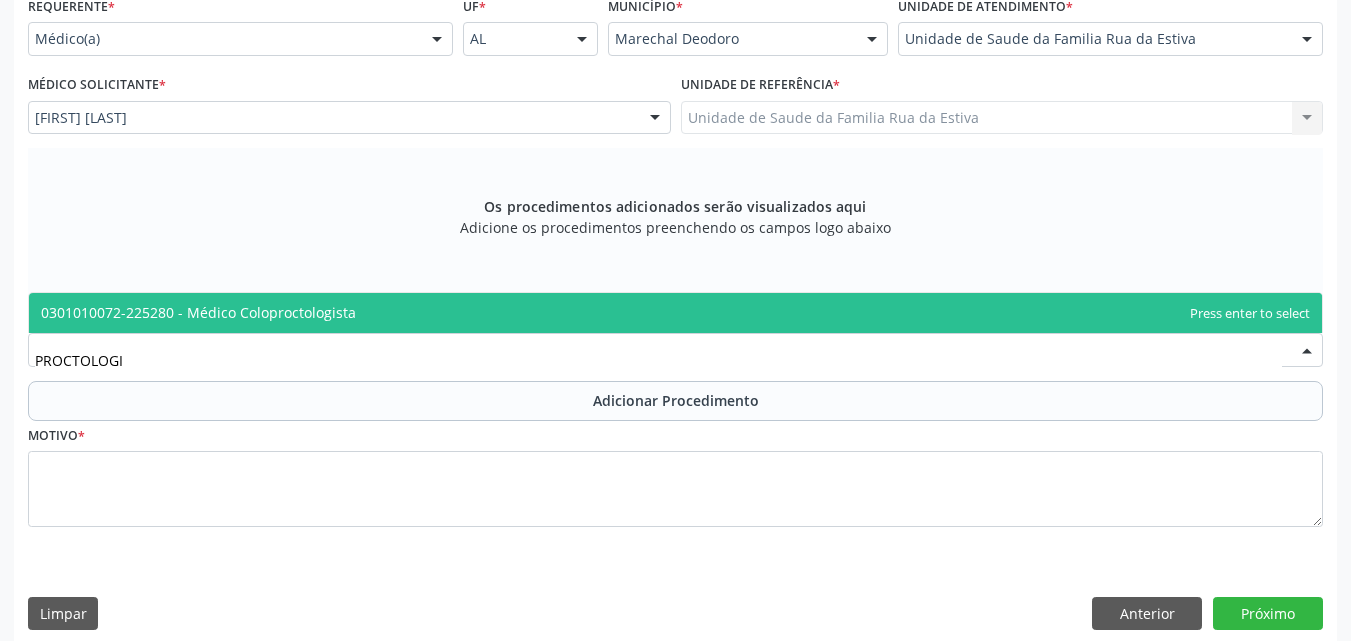 click on "0301010072-225280 - Médico Coloproctologista" at bounding box center [198, 312] 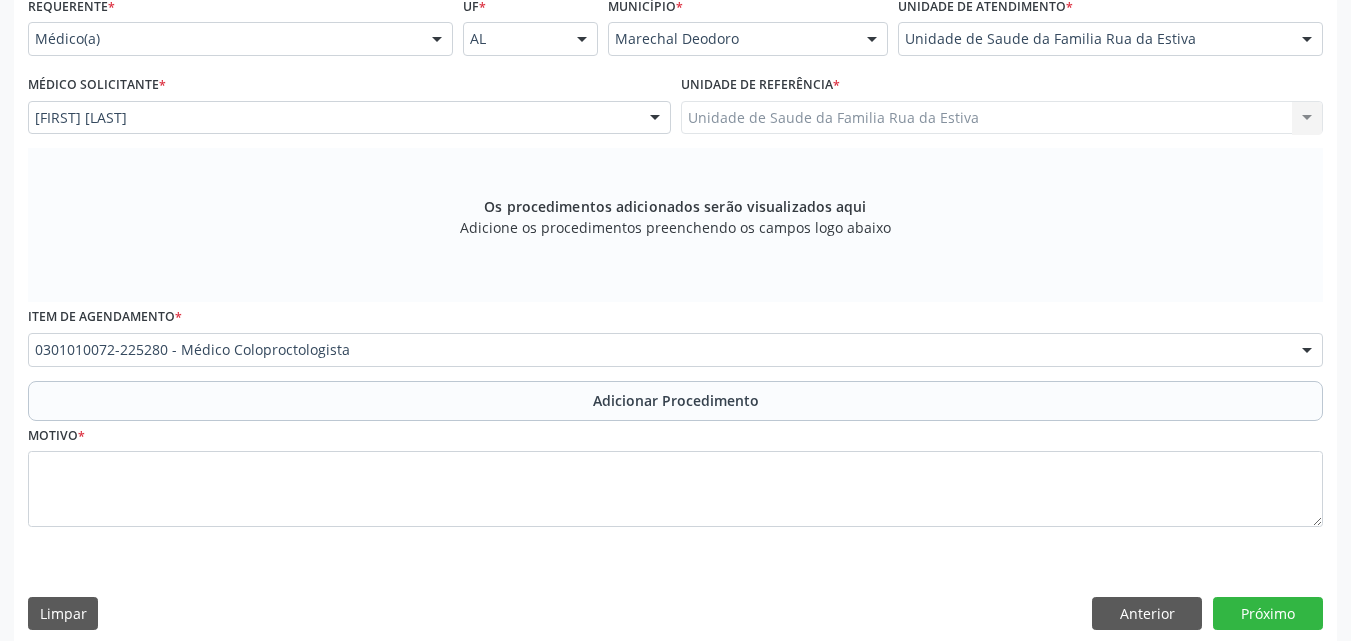 click on "Adicionar Procedimento" at bounding box center (675, 401) 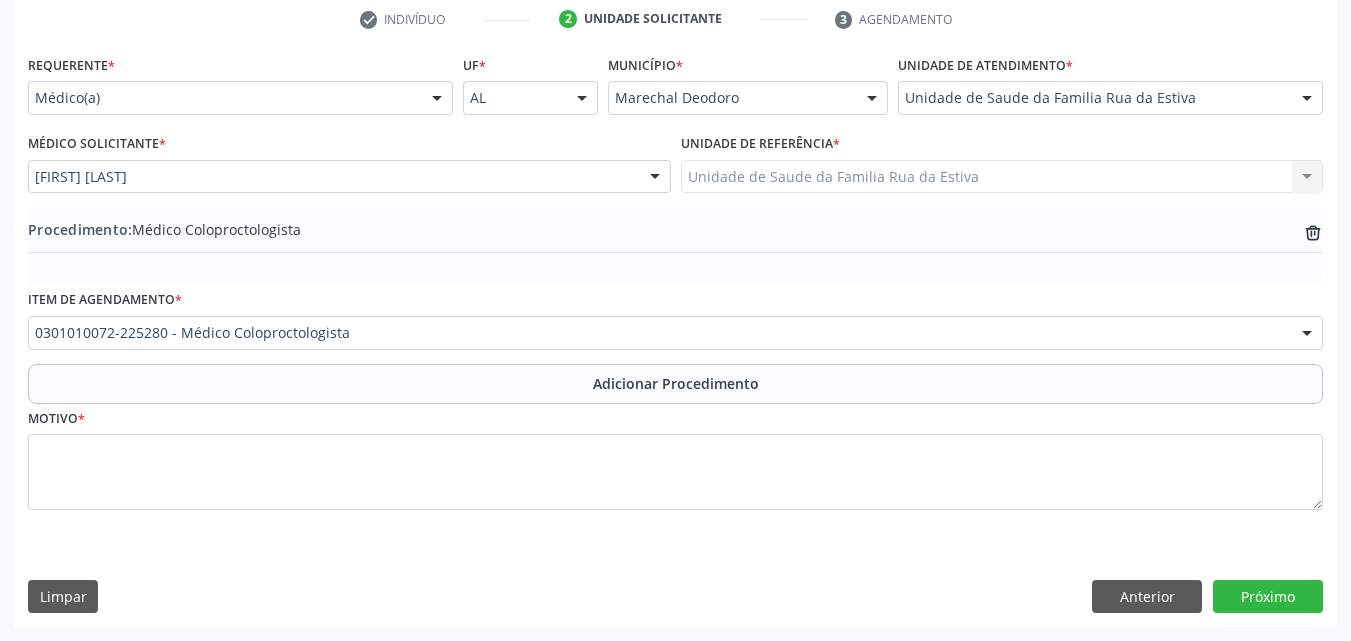 scroll, scrollTop: 412, scrollLeft: 0, axis: vertical 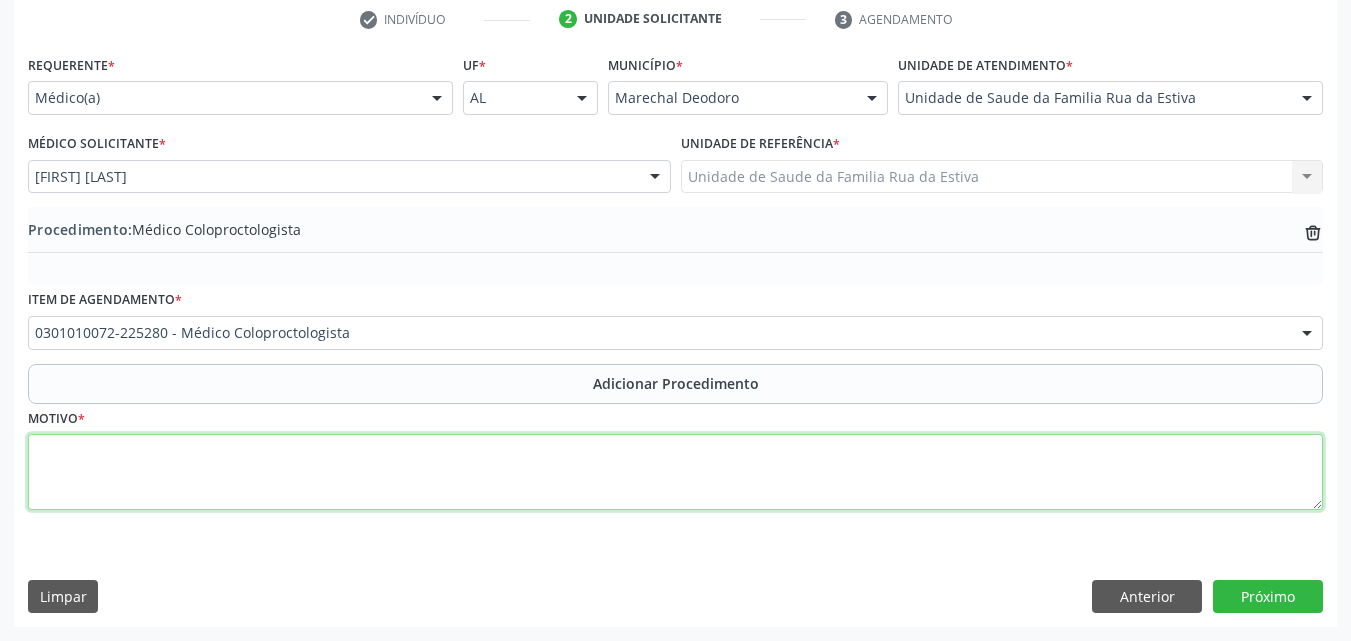 click at bounding box center [675, 472] 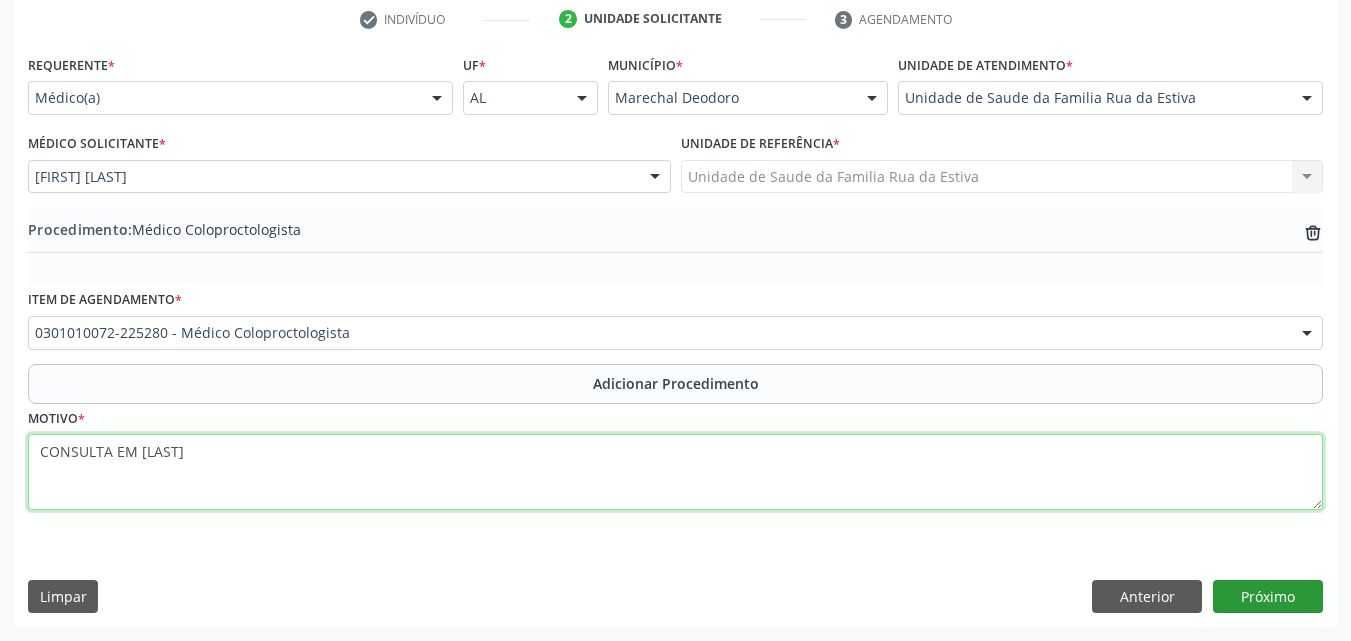 type on "CONSULTA EM [LAST]" 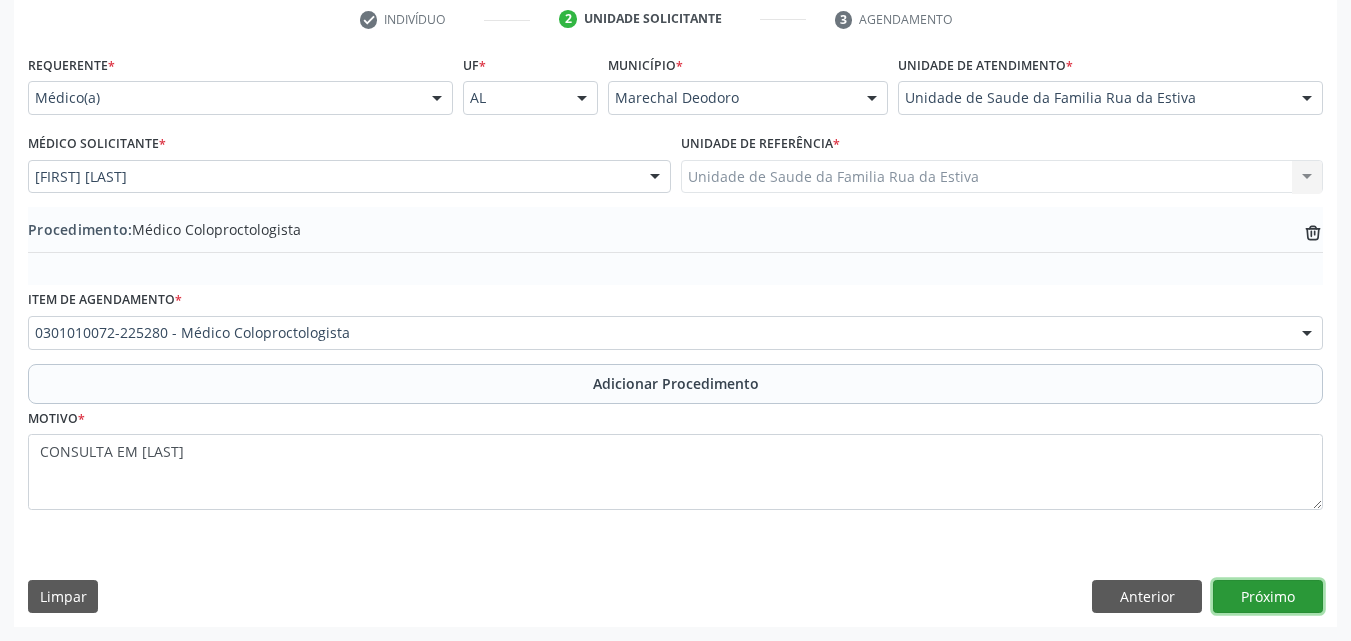 click on "Próximo" at bounding box center [1268, 597] 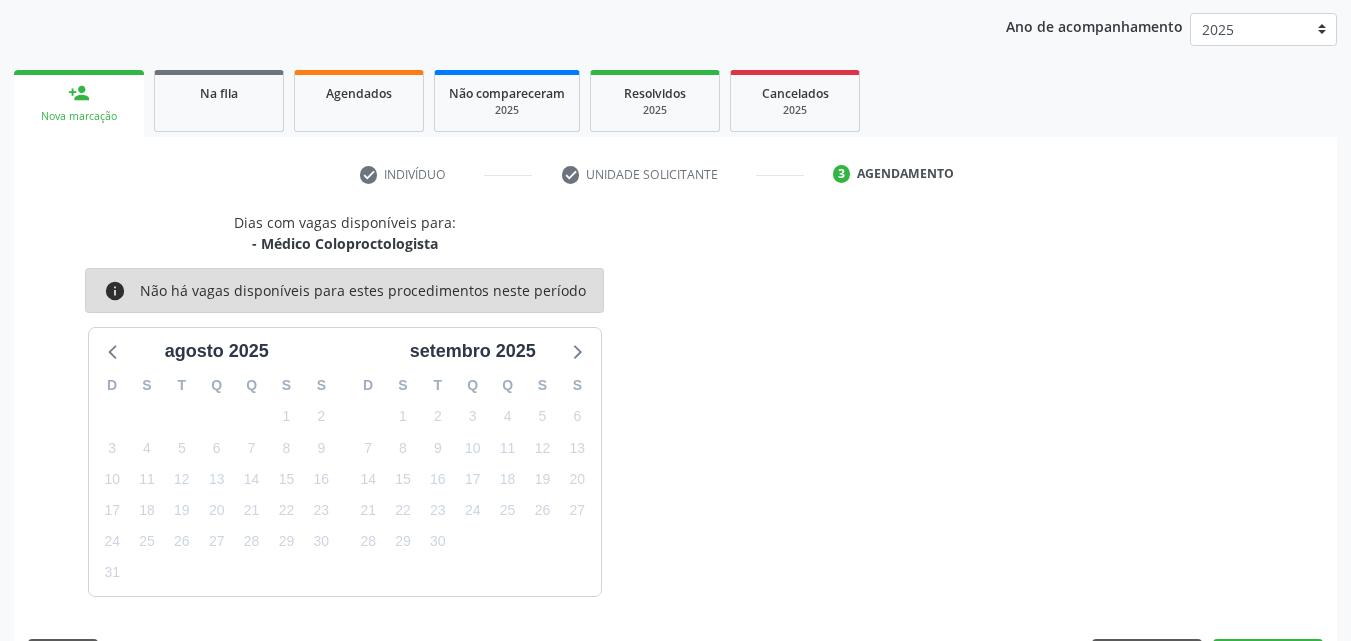 scroll, scrollTop: 316, scrollLeft: 0, axis: vertical 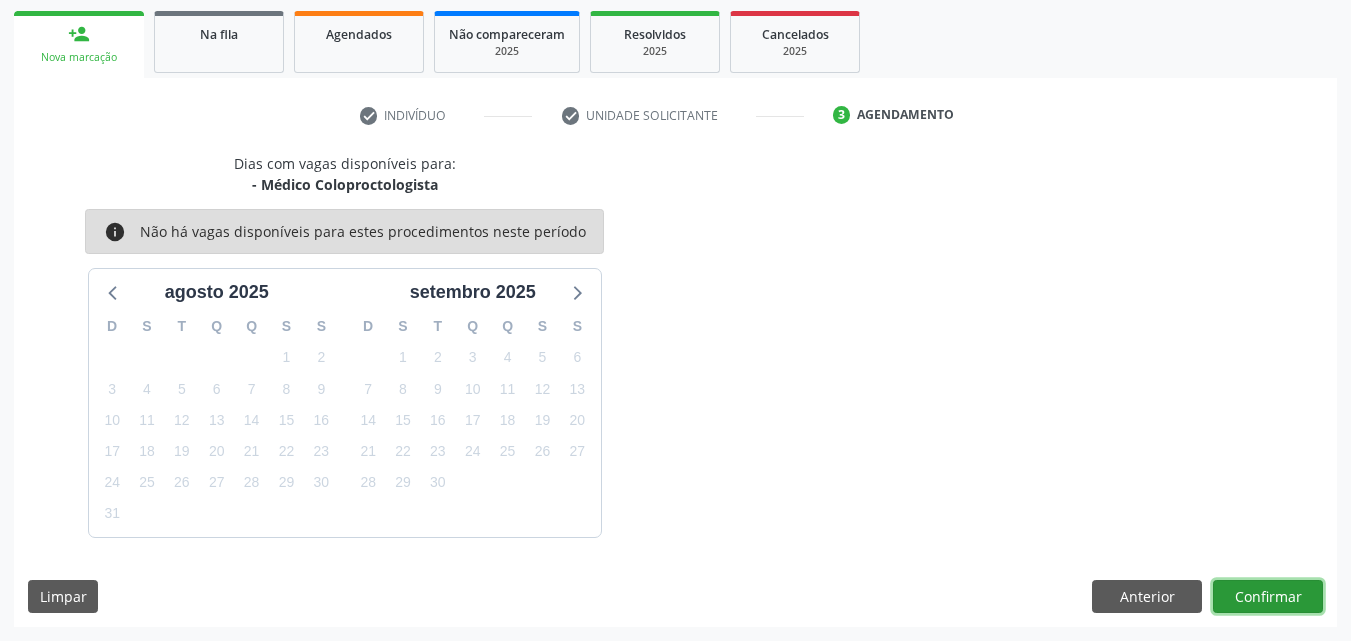 click on "Confirmar" at bounding box center (1268, 597) 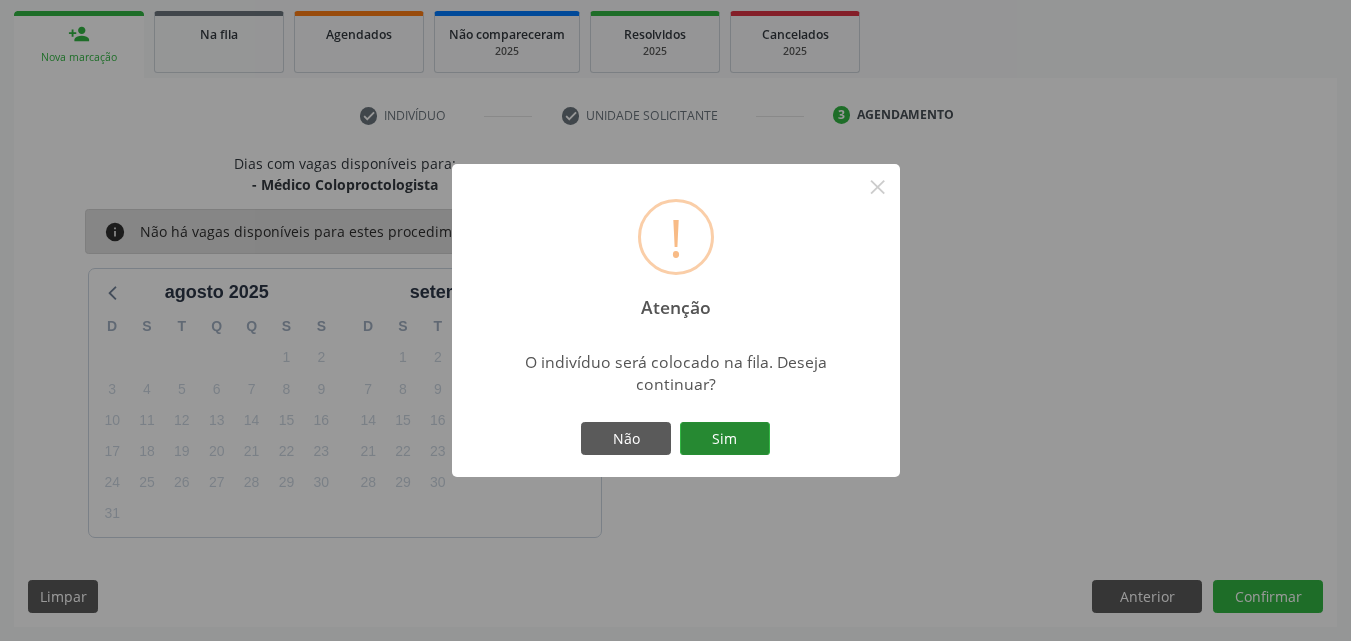 click on "Sim" at bounding box center [725, 439] 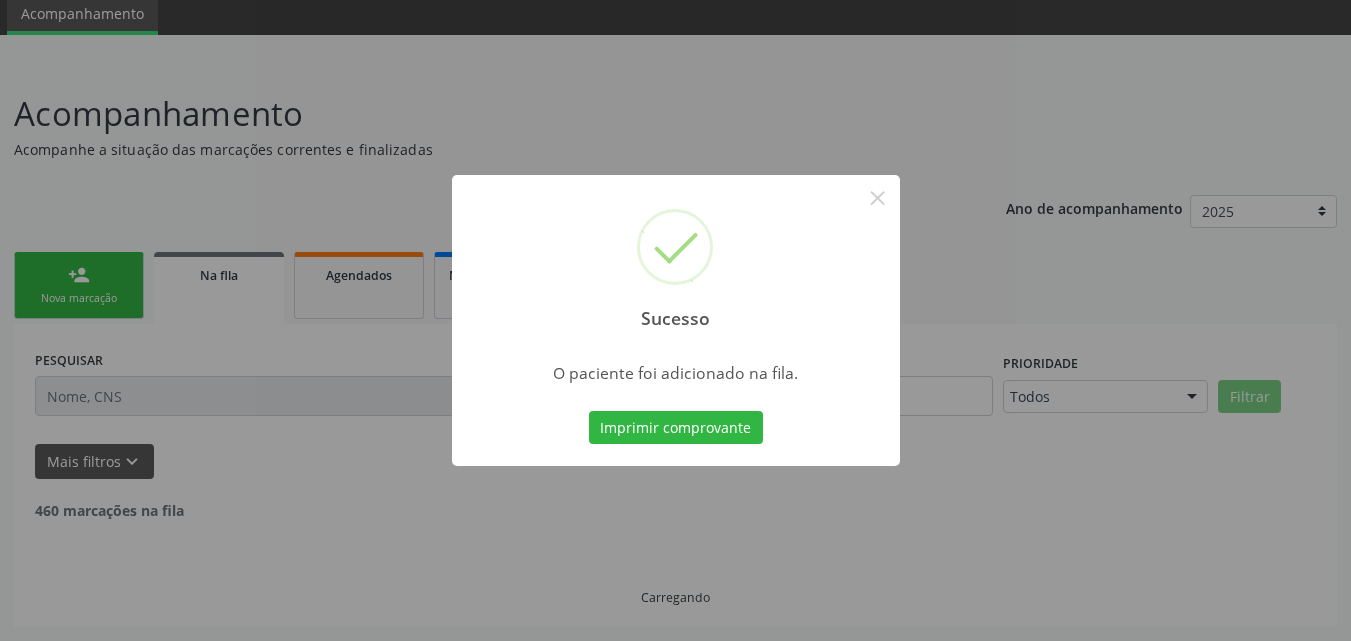 scroll, scrollTop: 54, scrollLeft: 0, axis: vertical 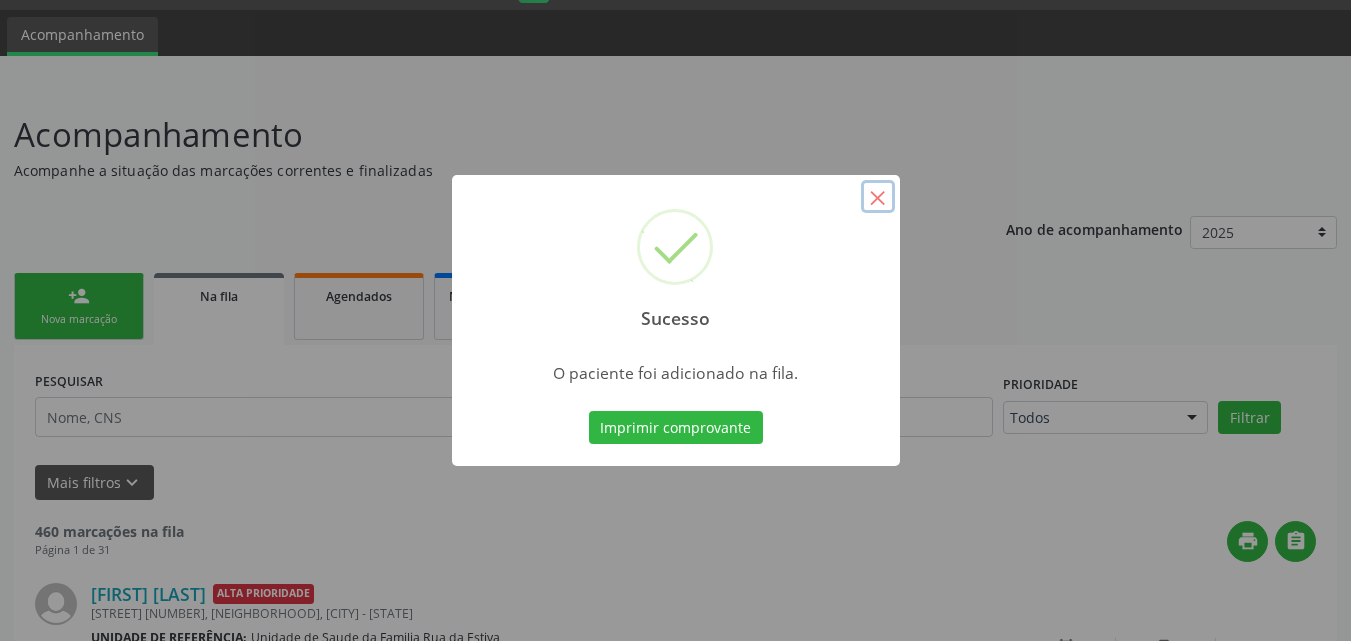 click on "×" at bounding box center [878, 197] 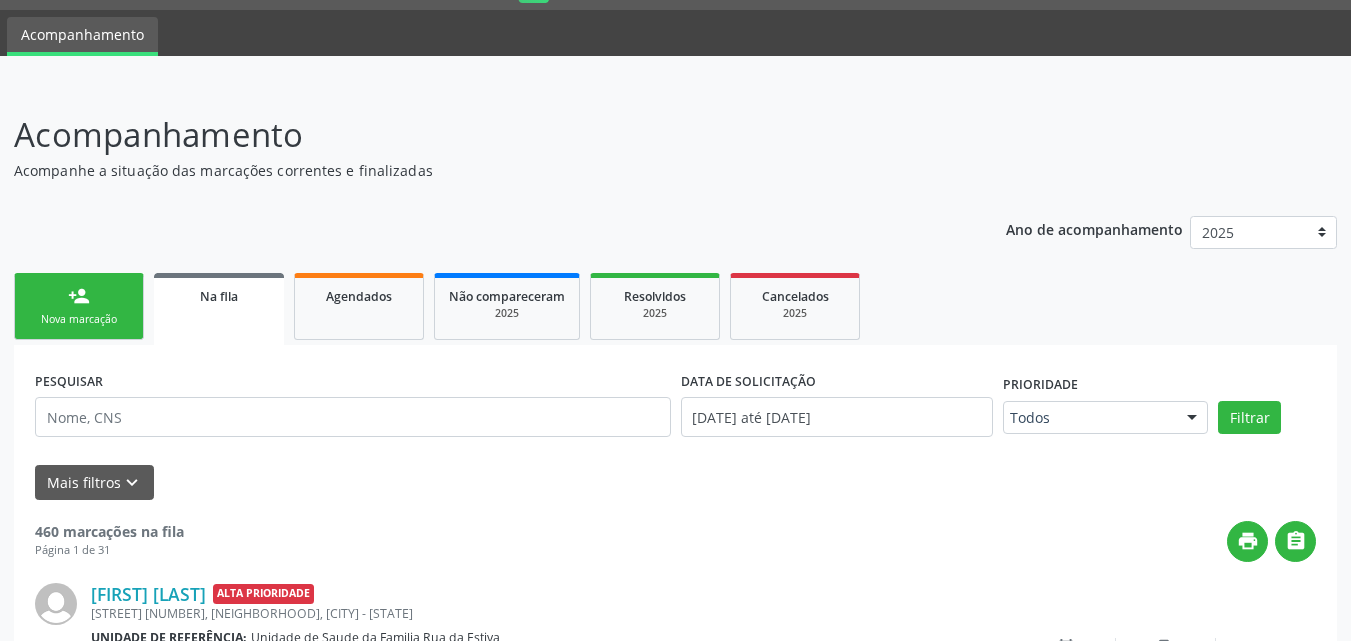 click on "person_add
Nova marcação" at bounding box center (79, 306) 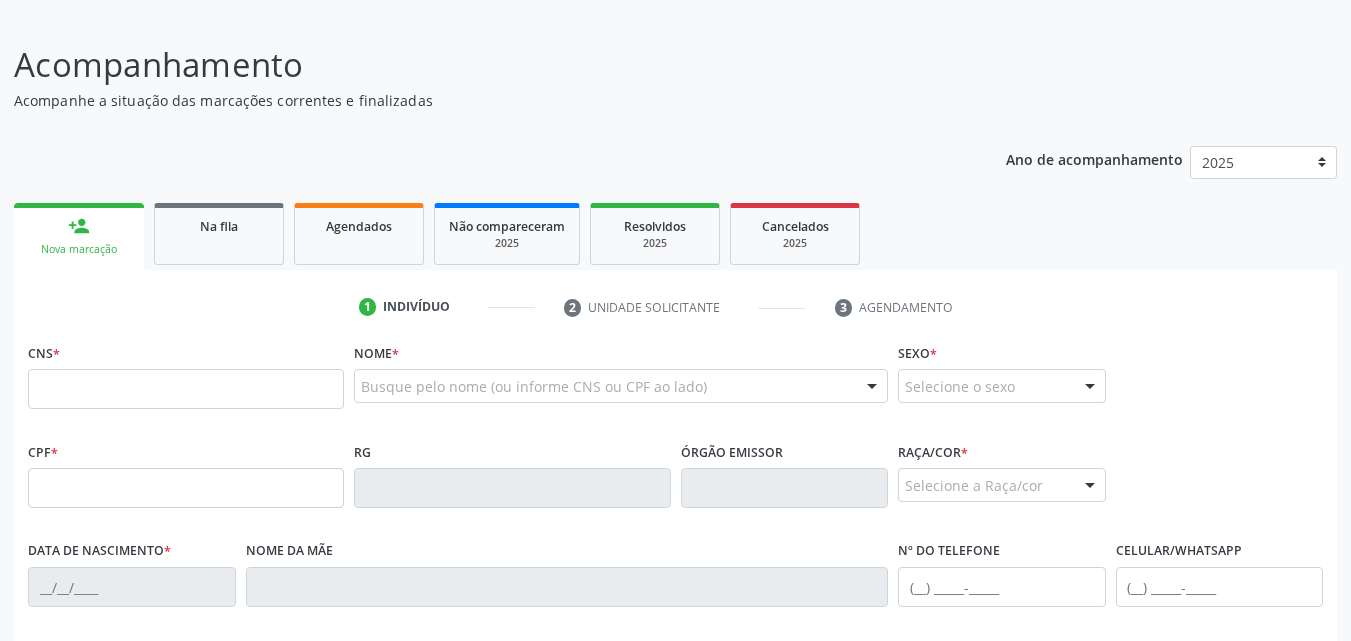 scroll, scrollTop: 471, scrollLeft: 0, axis: vertical 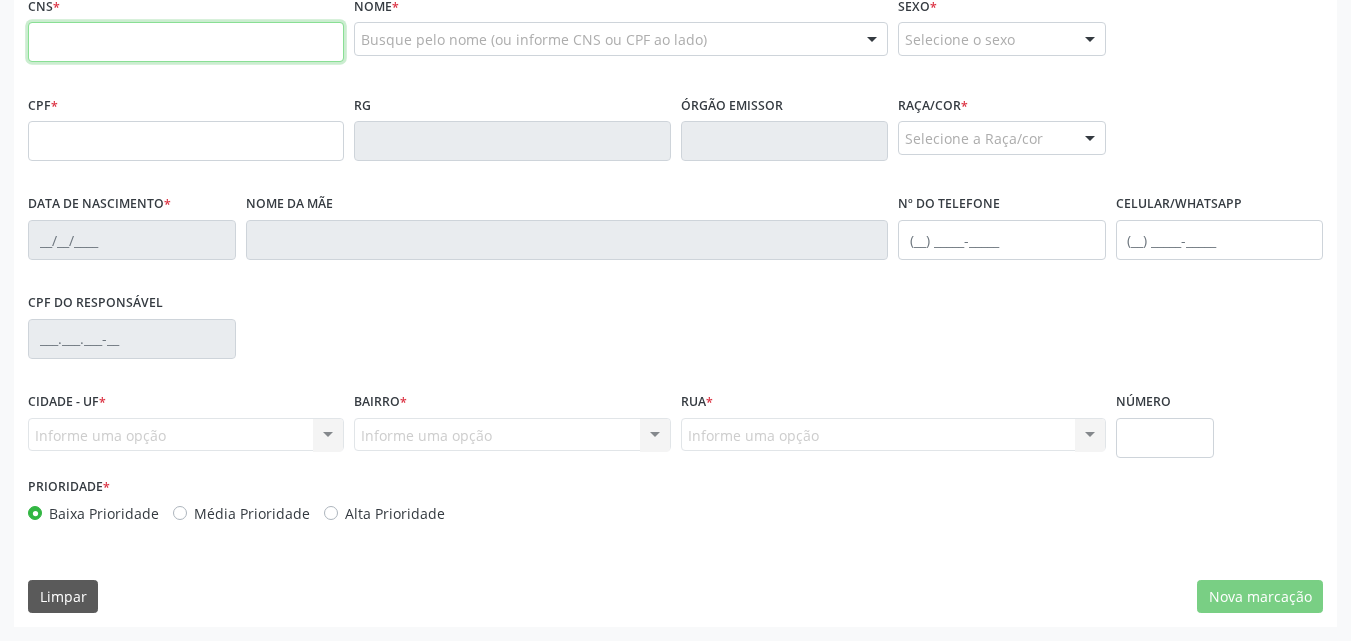 click at bounding box center (186, 42) 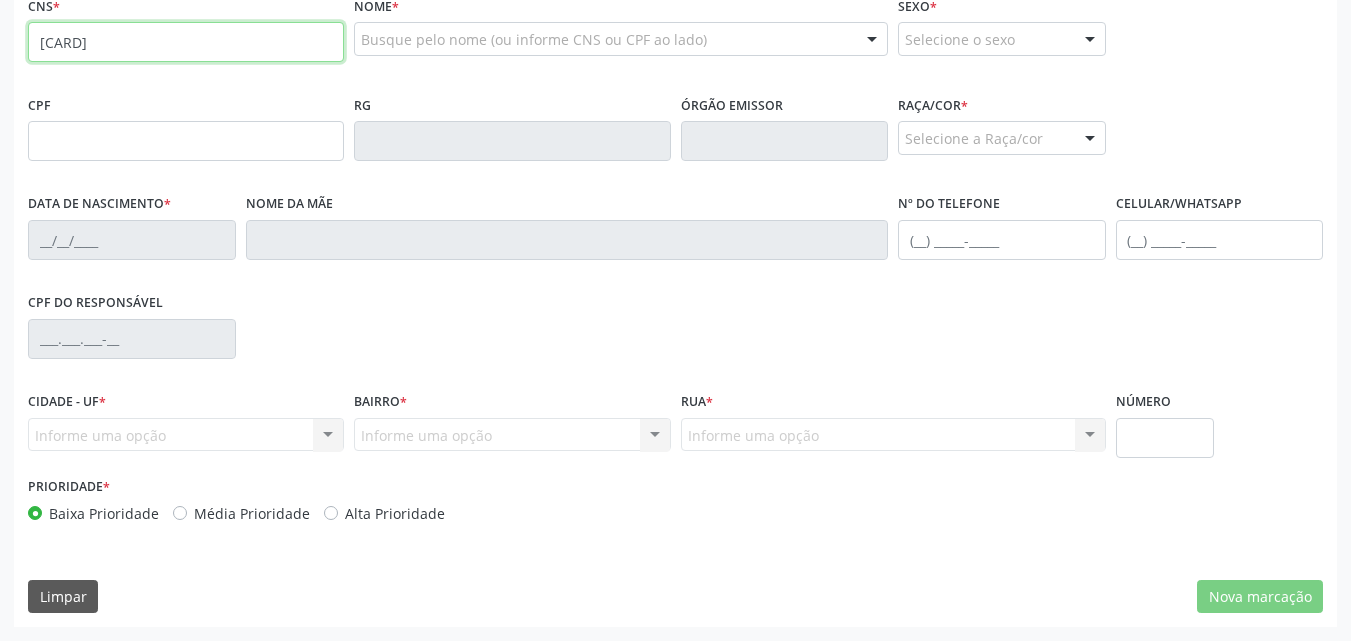 type on "[CARD]" 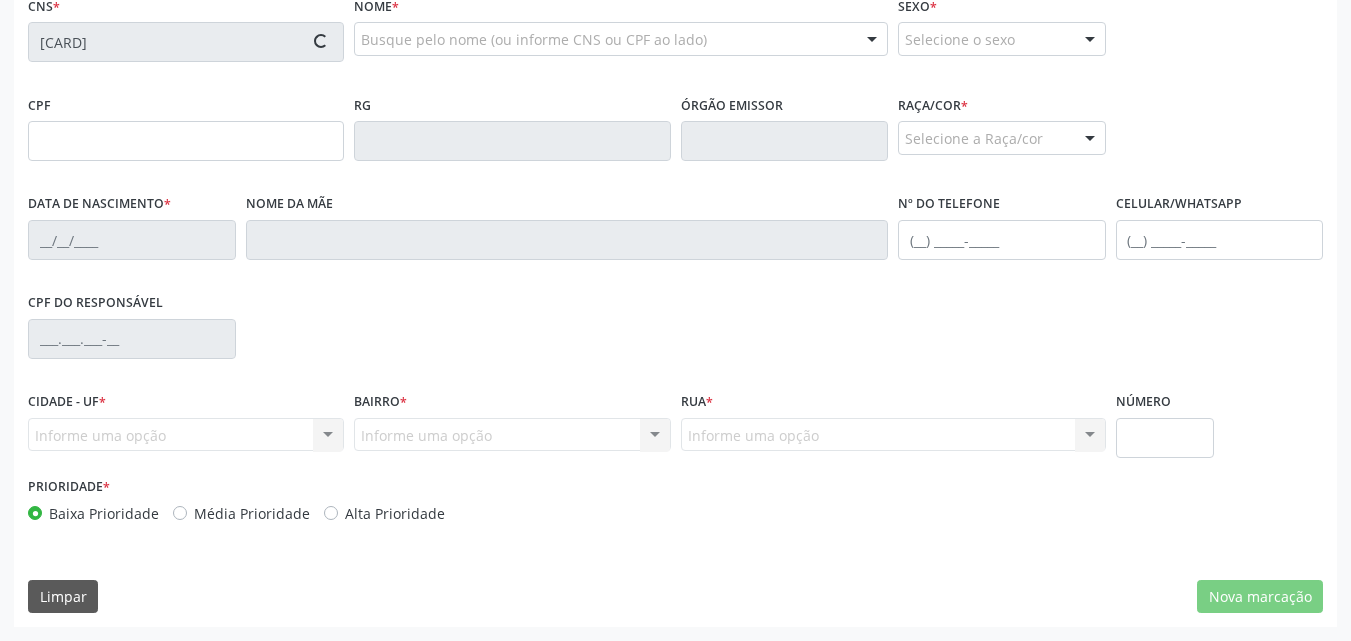 type on "[CPF]" 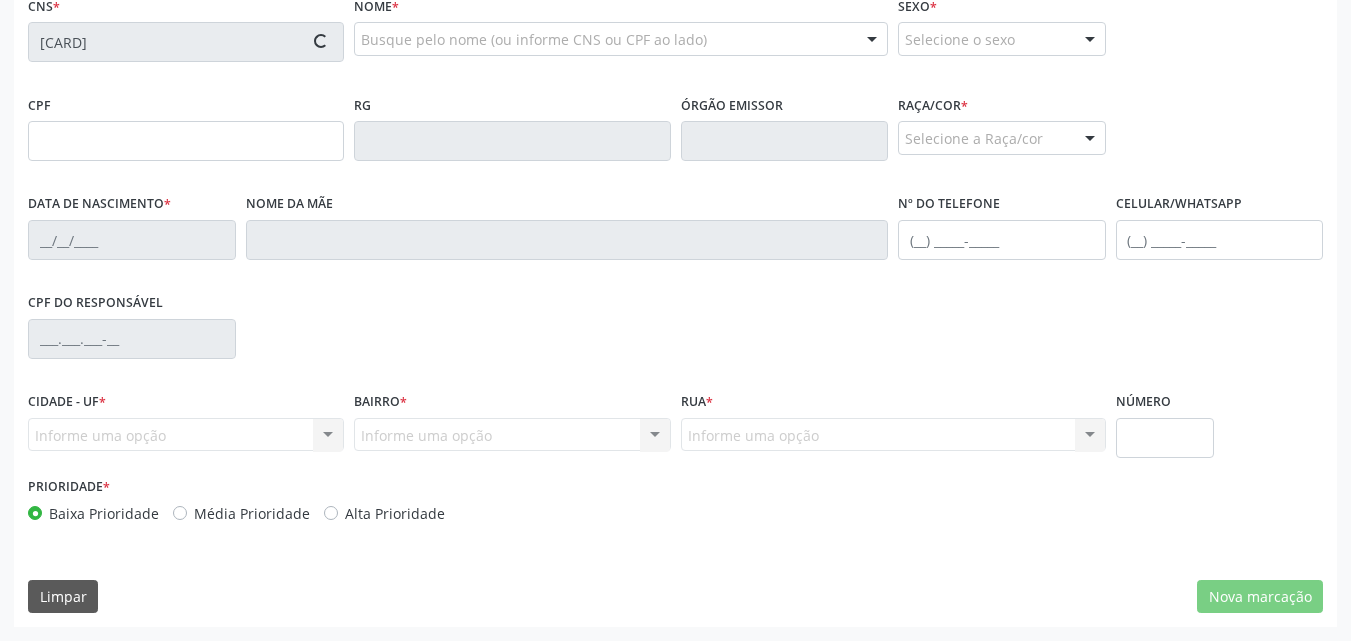type on "14/03/1969" 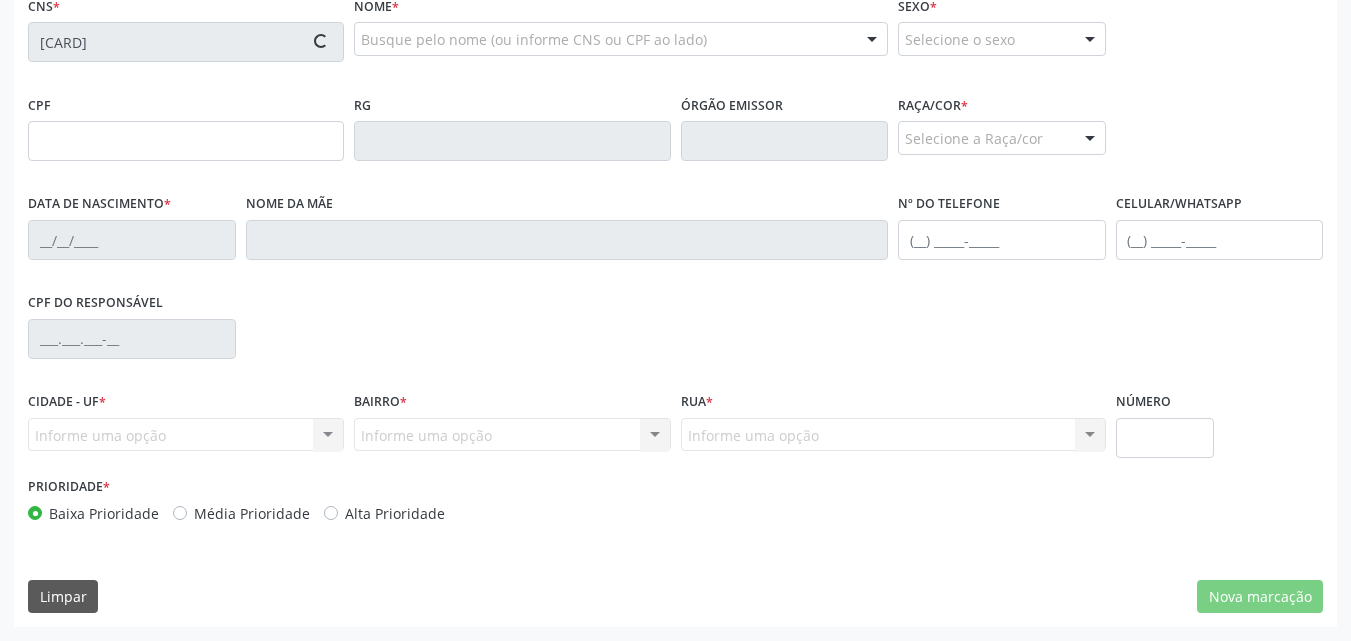 type on "186" 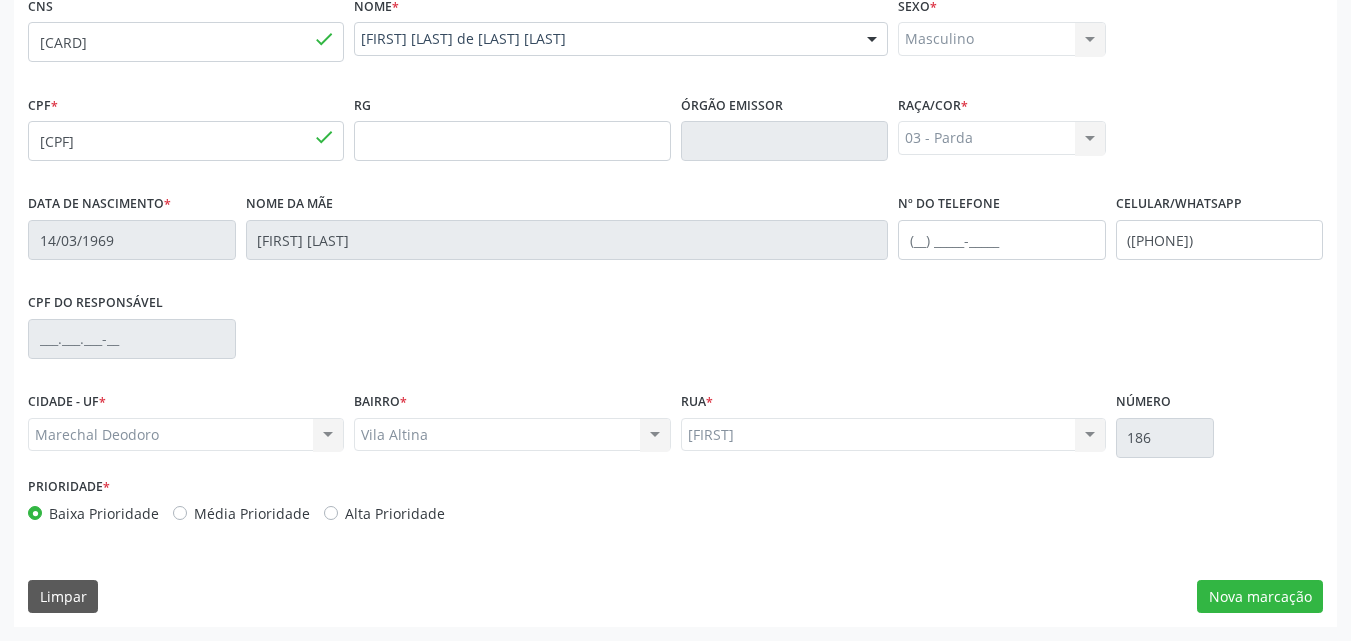 click on "[LAST] [LAST]         [LAST] [LAST]
Nenhum resultado encontrado para: "   "
Não há nenhuma opção para ser exibida." at bounding box center (186, 435) 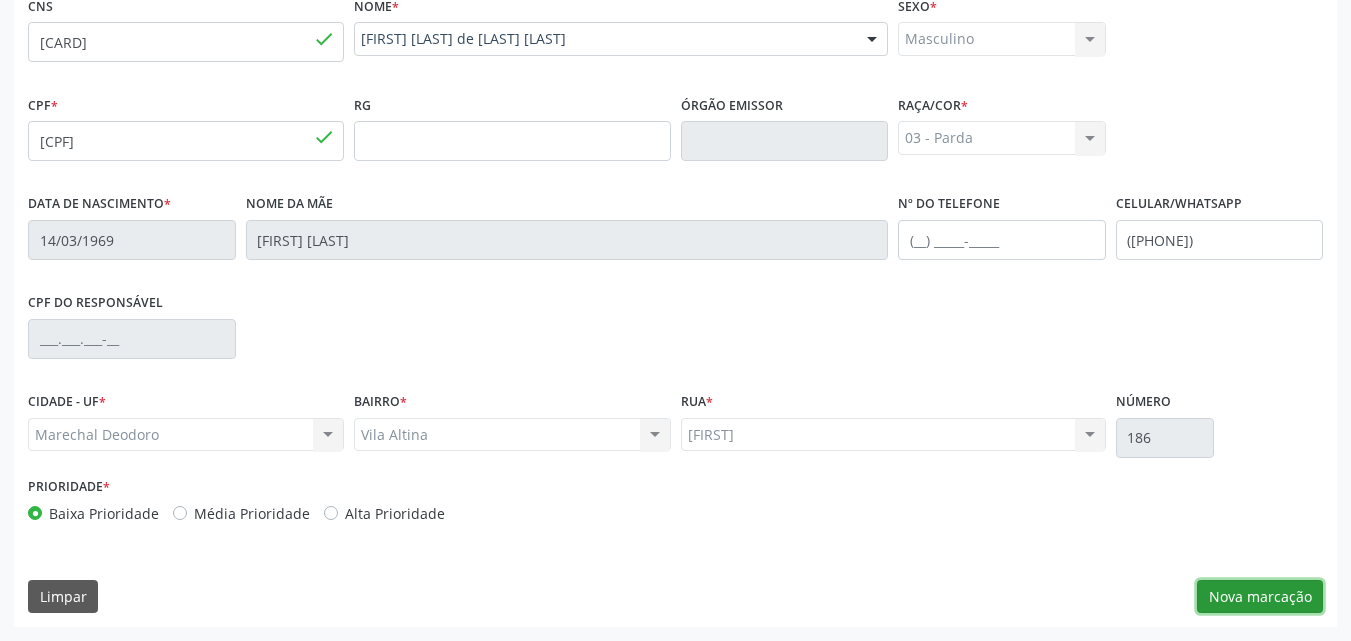 click on "Nova marcação" at bounding box center (1260, 597) 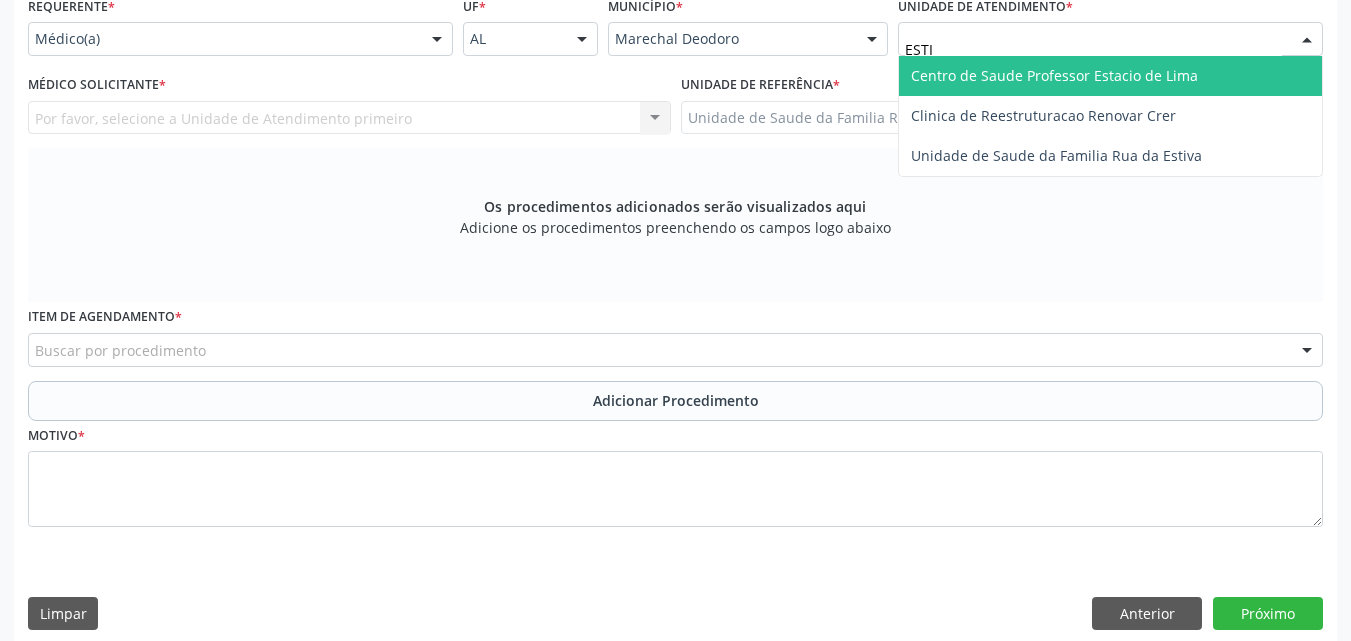 type on "ESTIV" 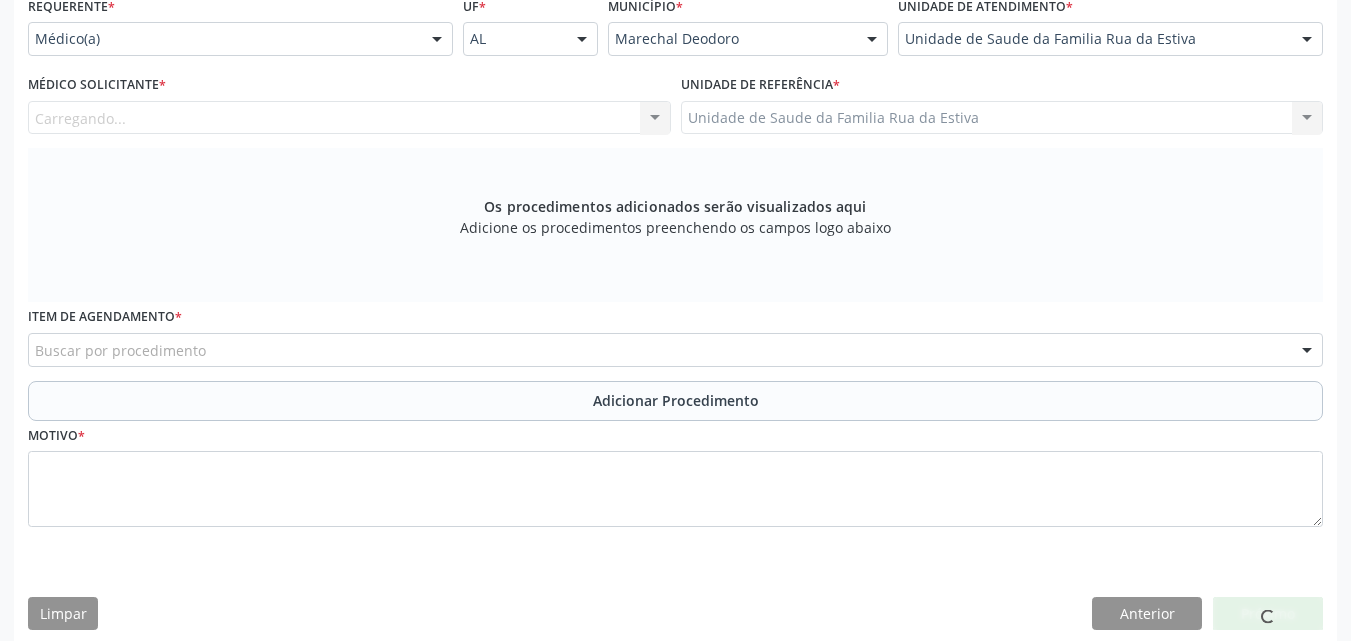 click on "Carregando...
Nenhum resultado encontrado para: "   "
Não há nenhuma opção para ser exibida." at bounding box center (349, 118) 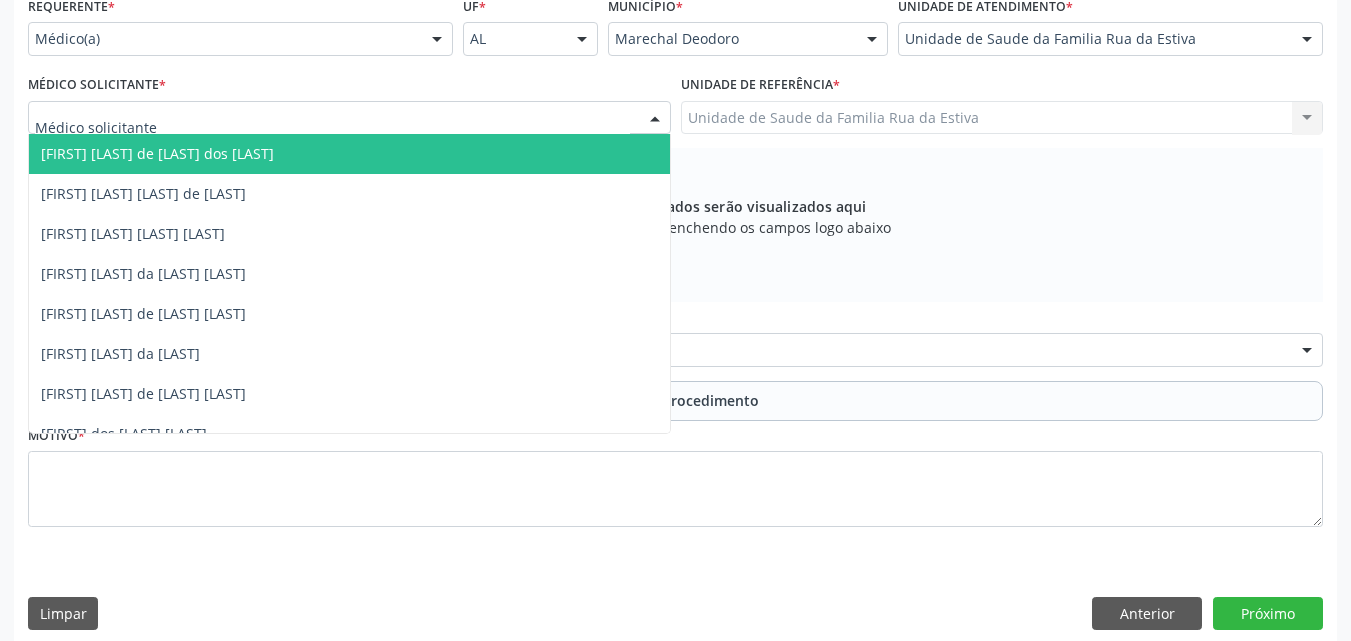 click at bounding box center [349, 118] 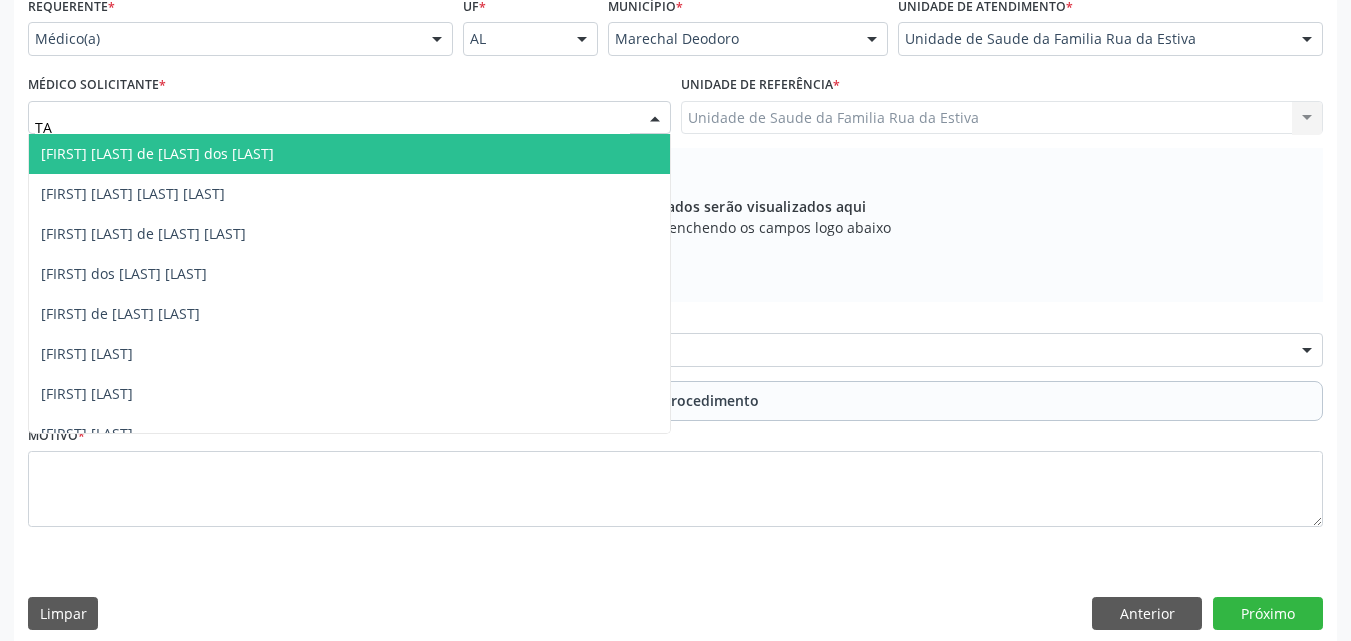type on "TAC" 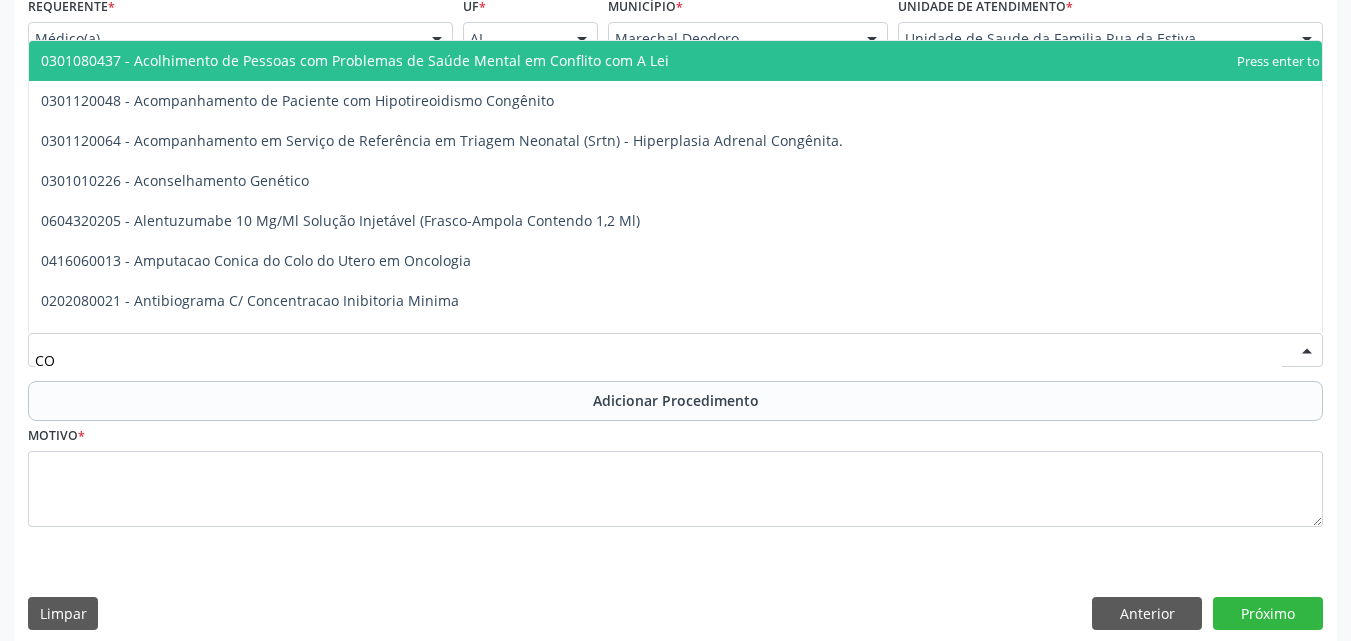 type on "C" 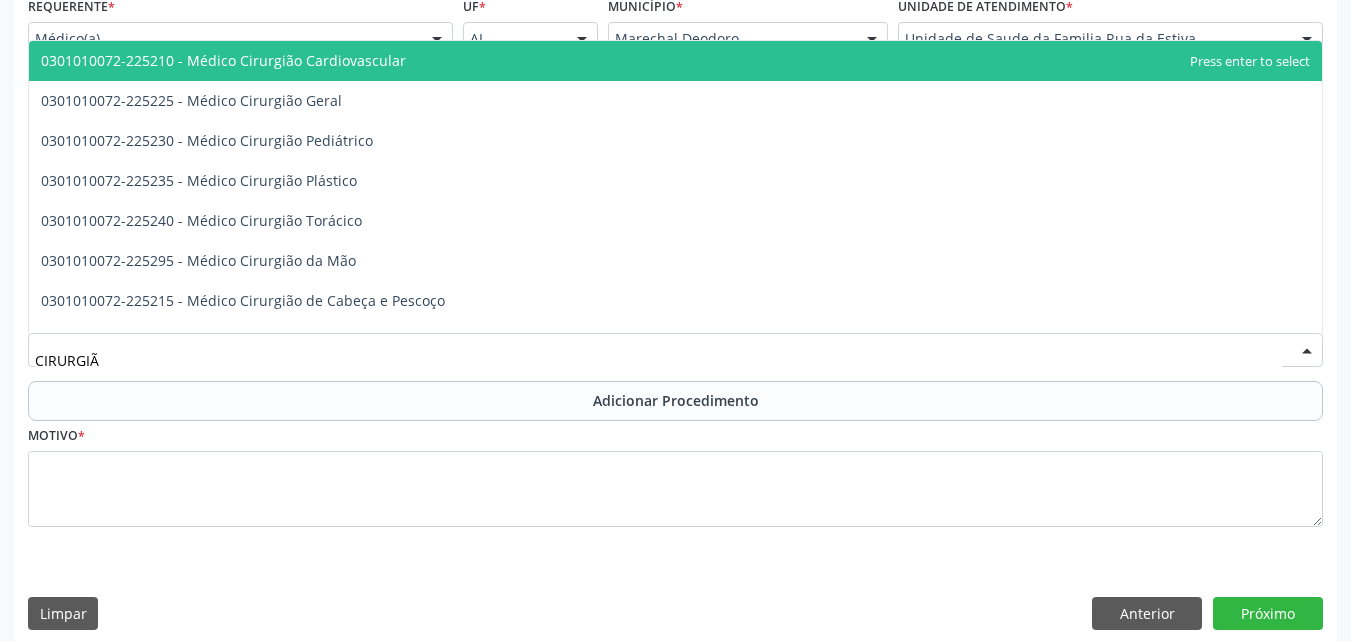 type on "CIRURGIÃO" 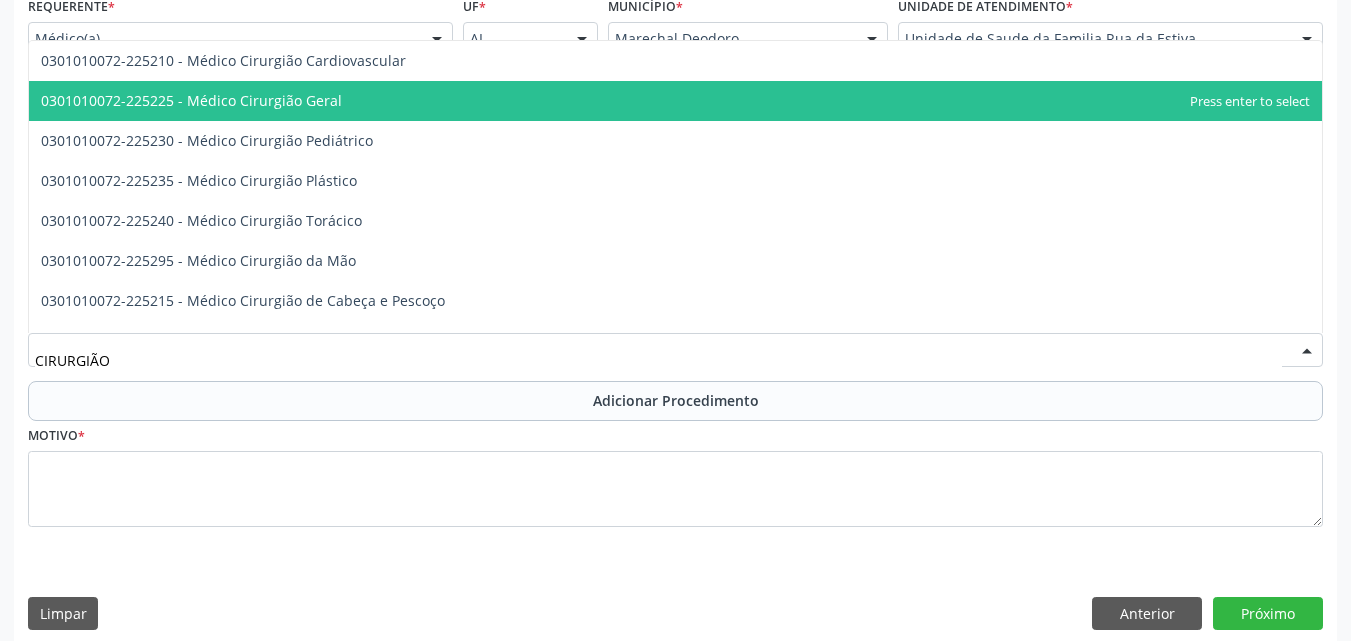 click on "0301010072-225225 - Médico Cirurgião Geral" at bounding box center [191, 100] 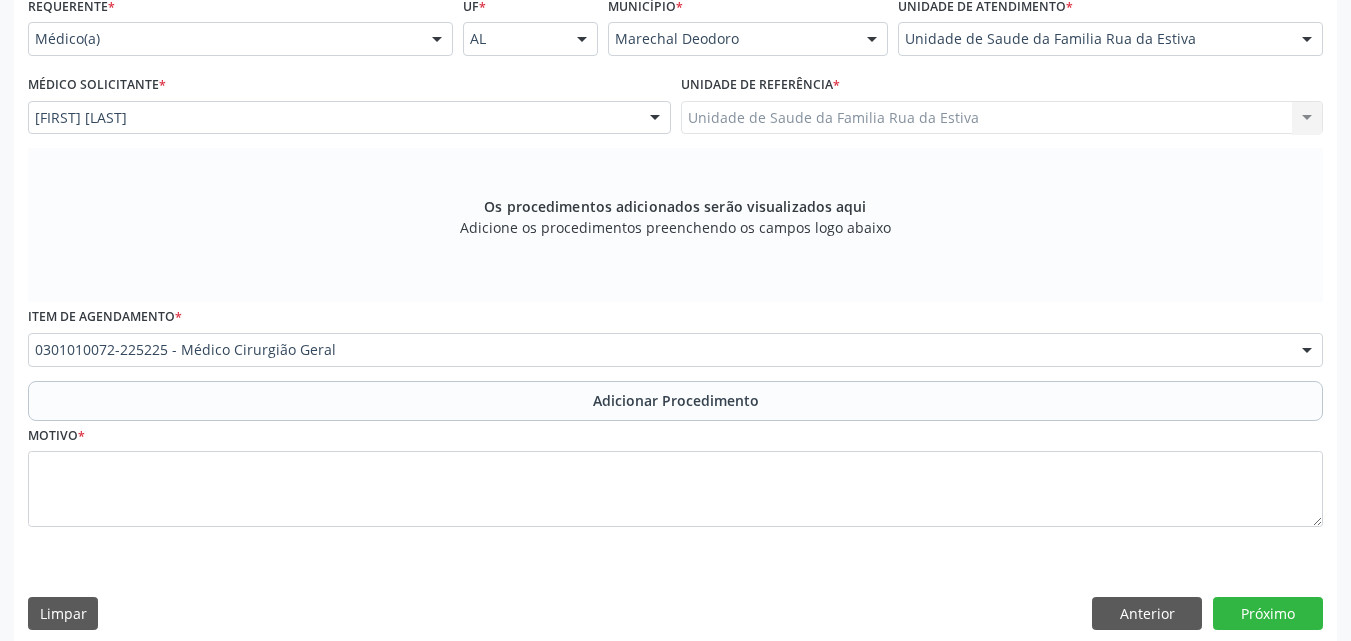 click on "Adicionar Procedimento" at bounding box center [675, 401] 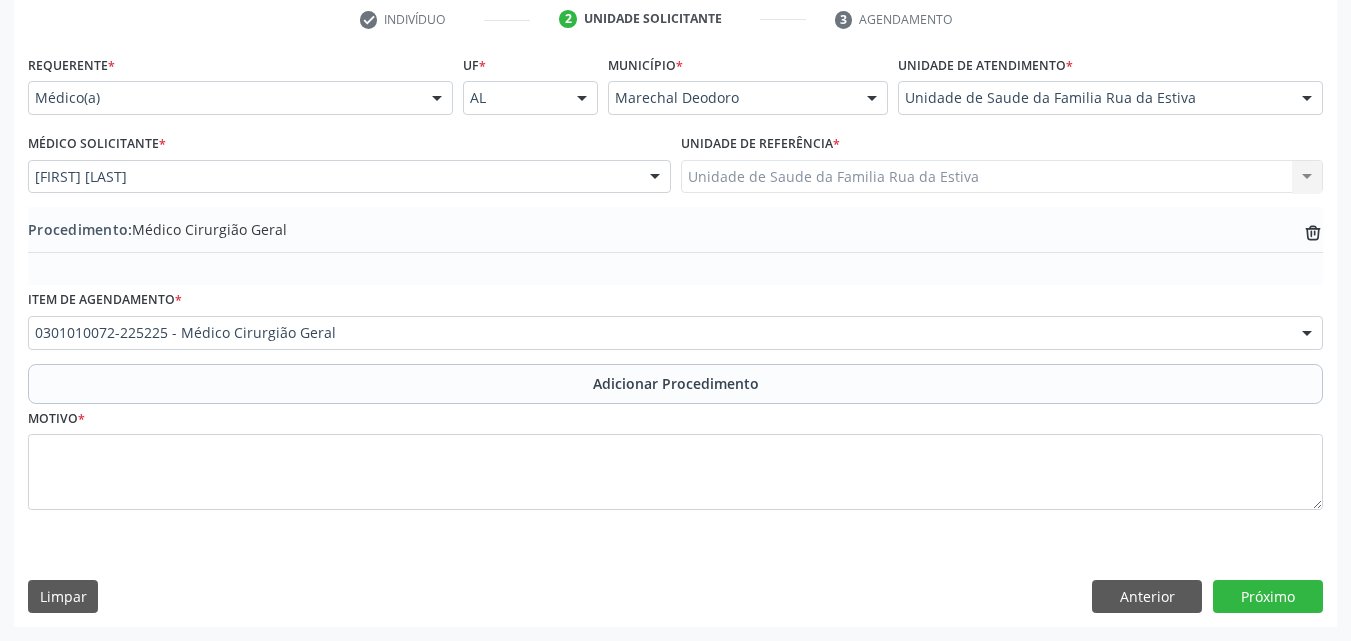 scroll, scrollTop: 412, scrollLeft: 0, axis: vertical 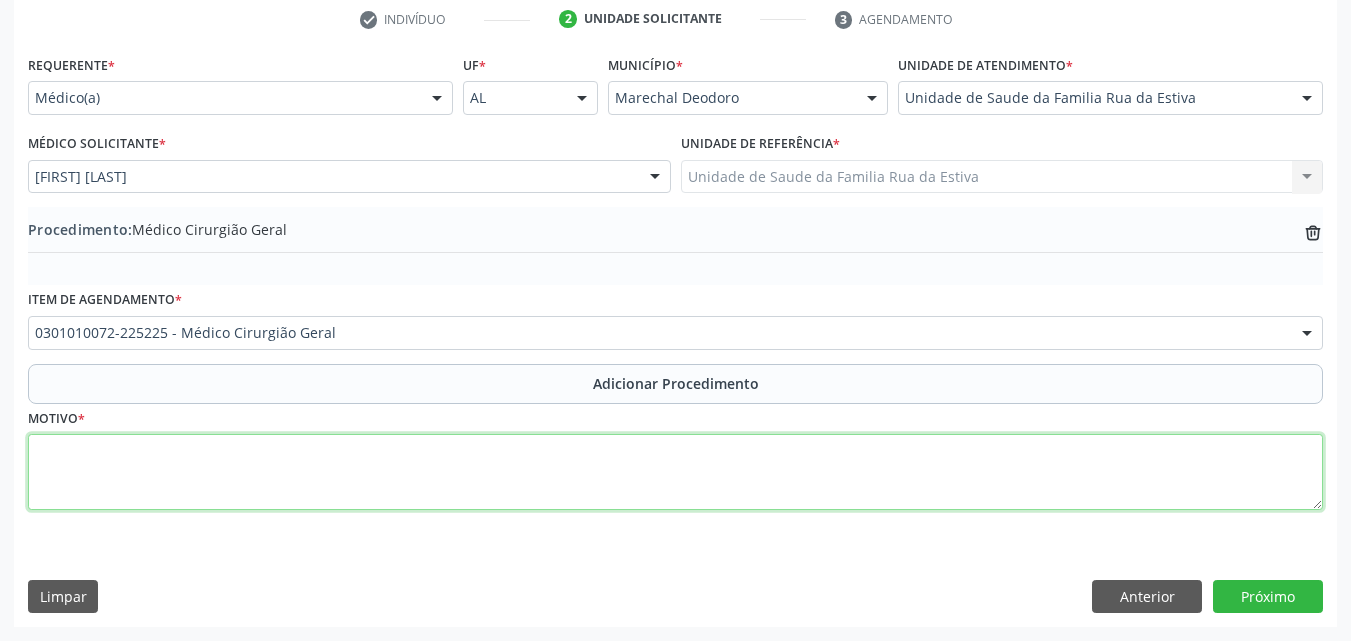 click at bounding box center [675, 472] 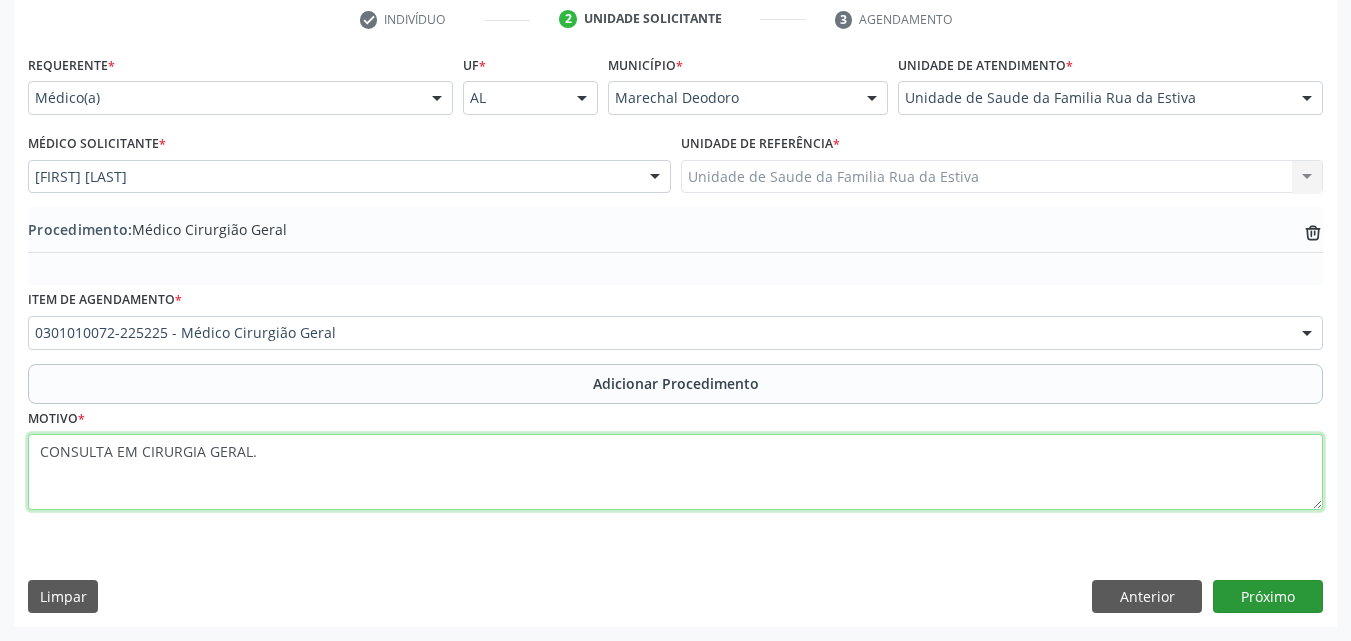 type on "CONSULTA EM CIRURGIA GERAL." 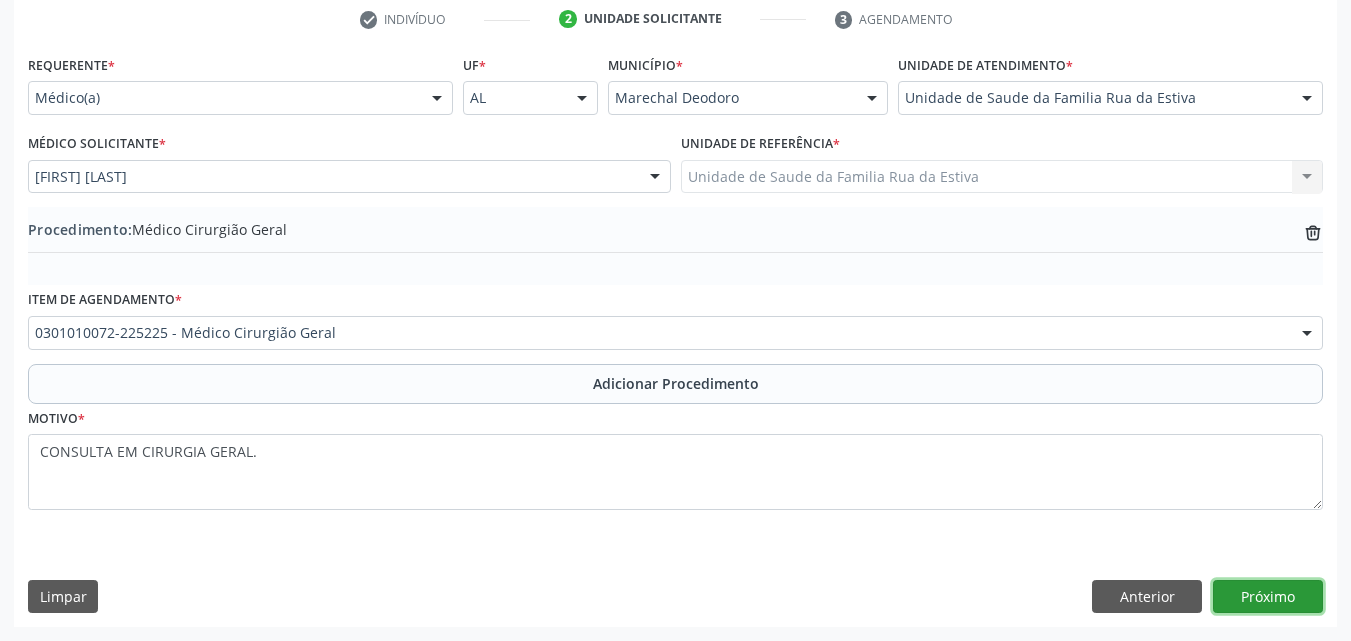 click on "Próximo" at bounding box center (1268, 597) 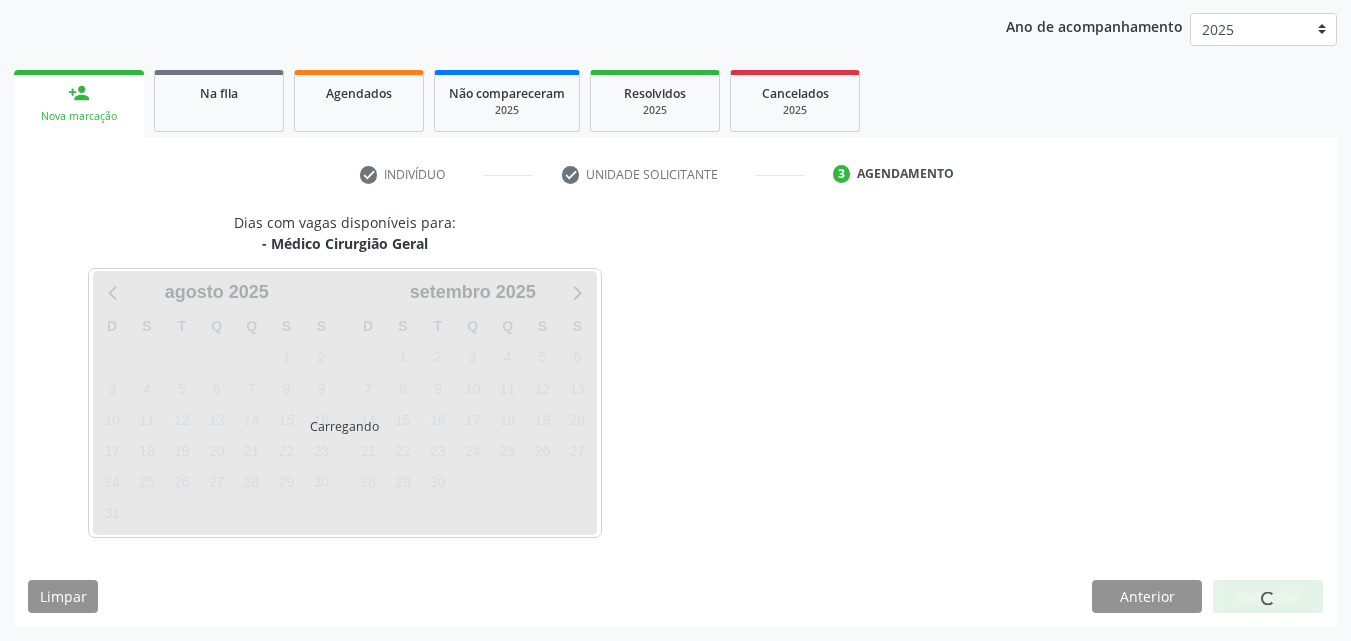 scroll, scrollTop: 316, scrollLeft: 0, axis: vertical 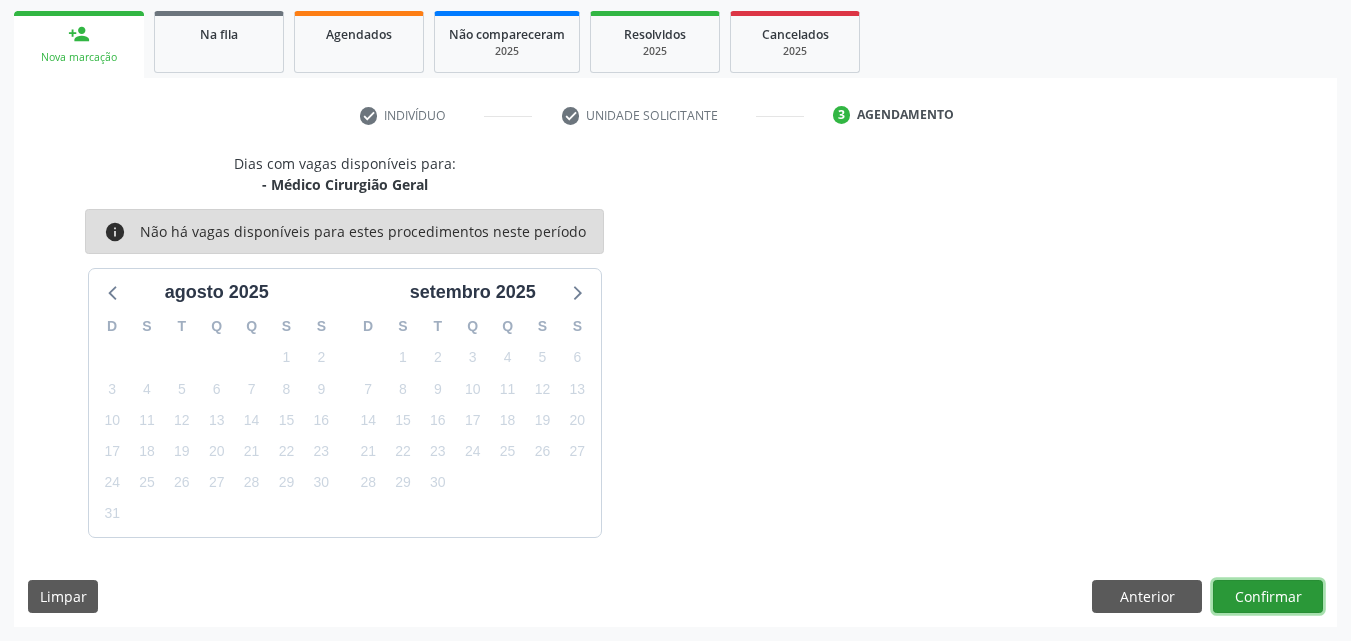 click on "Confirmar" at bounding box center (1268, 597) 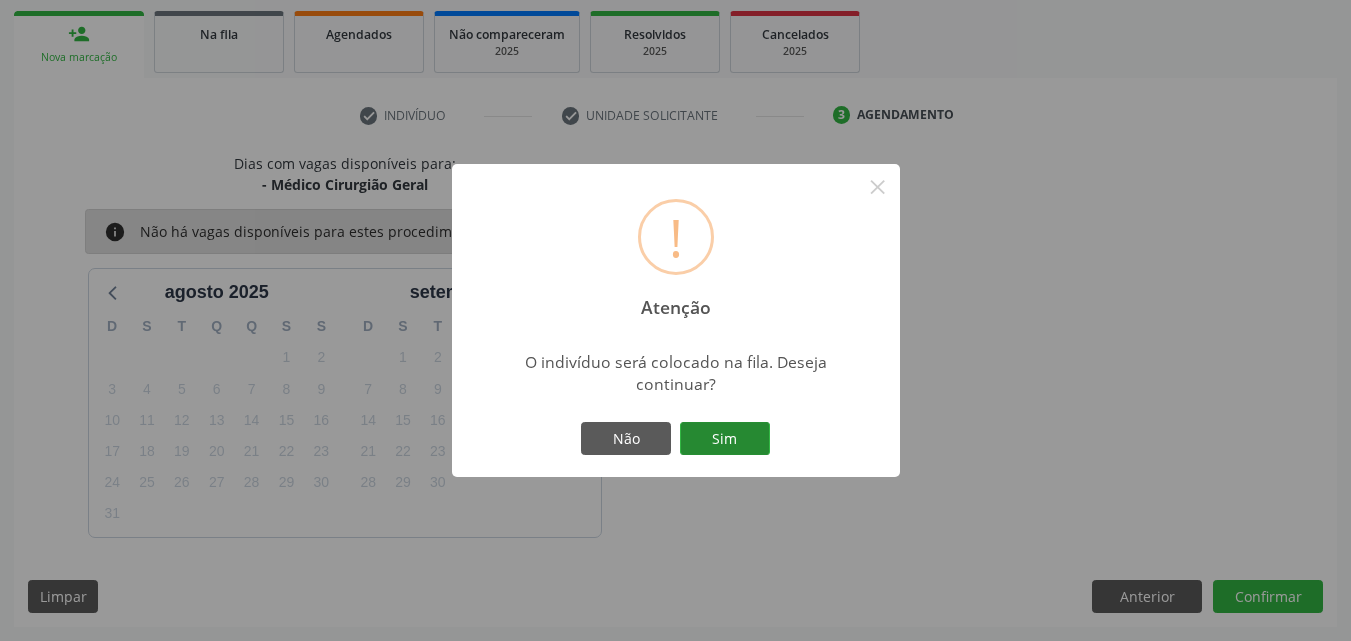 click on "Sim" at bounding box center (725, 439) 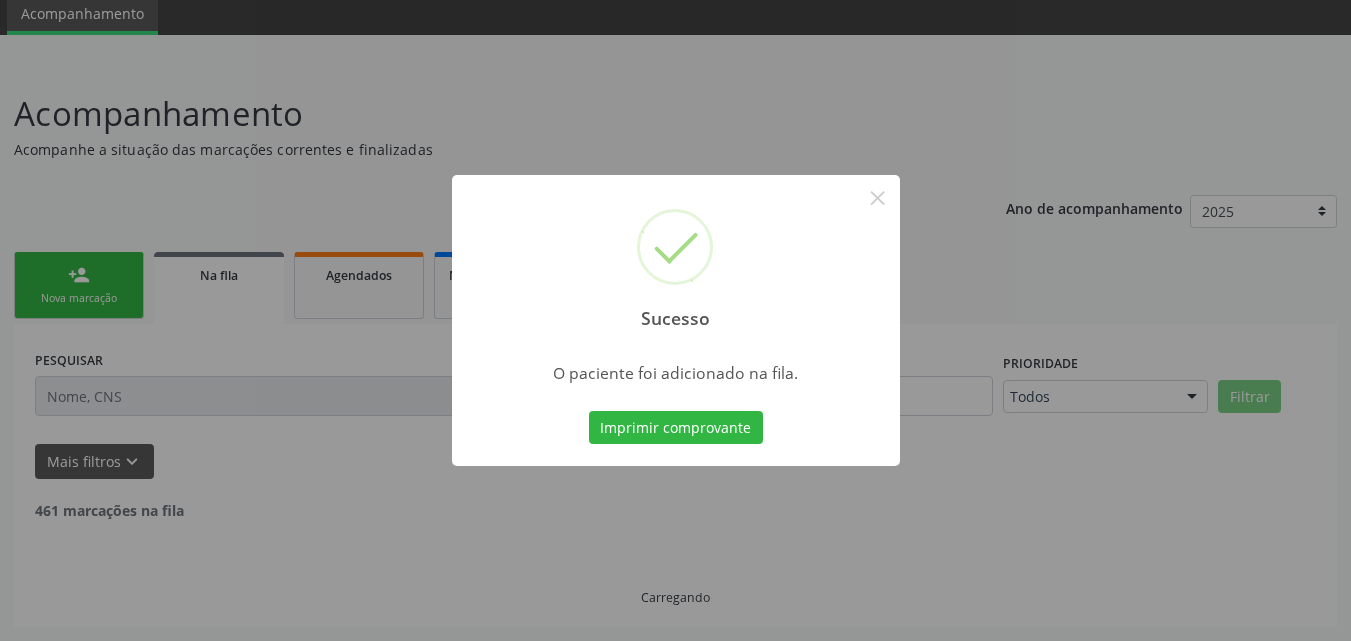 scroll, scrollTop: 54, scrollLeft: 0, axis: vertical 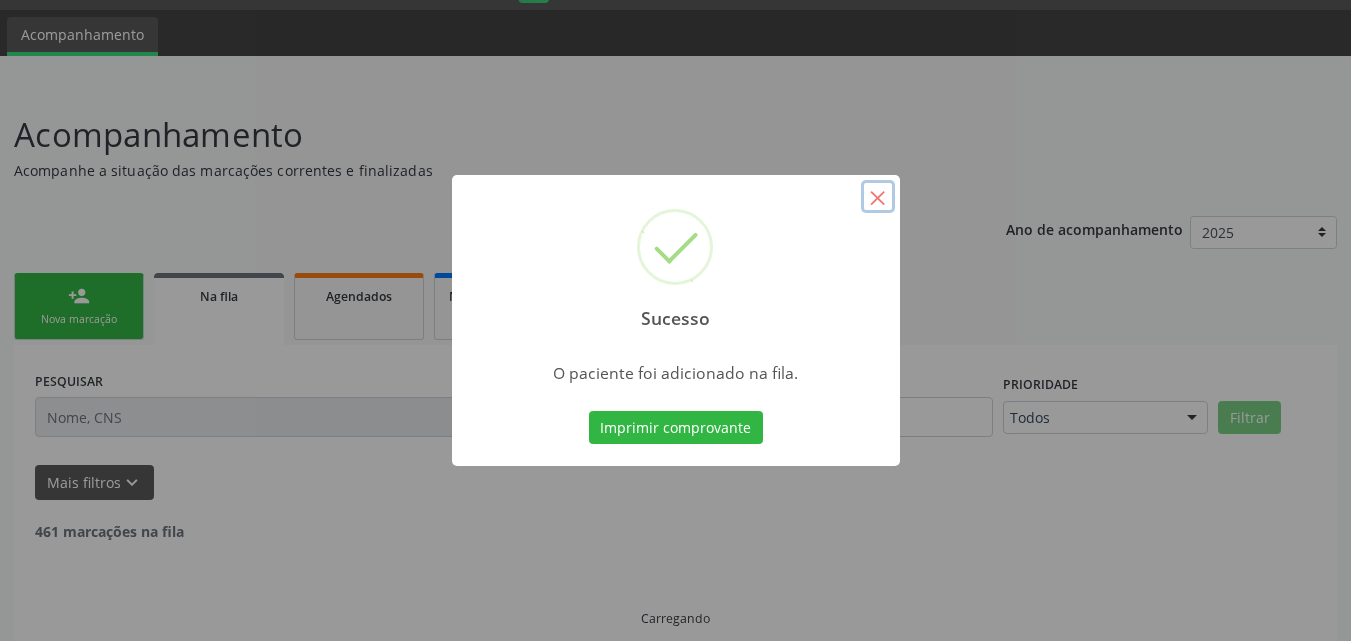 click on "×" at bounding box center [878, 197] 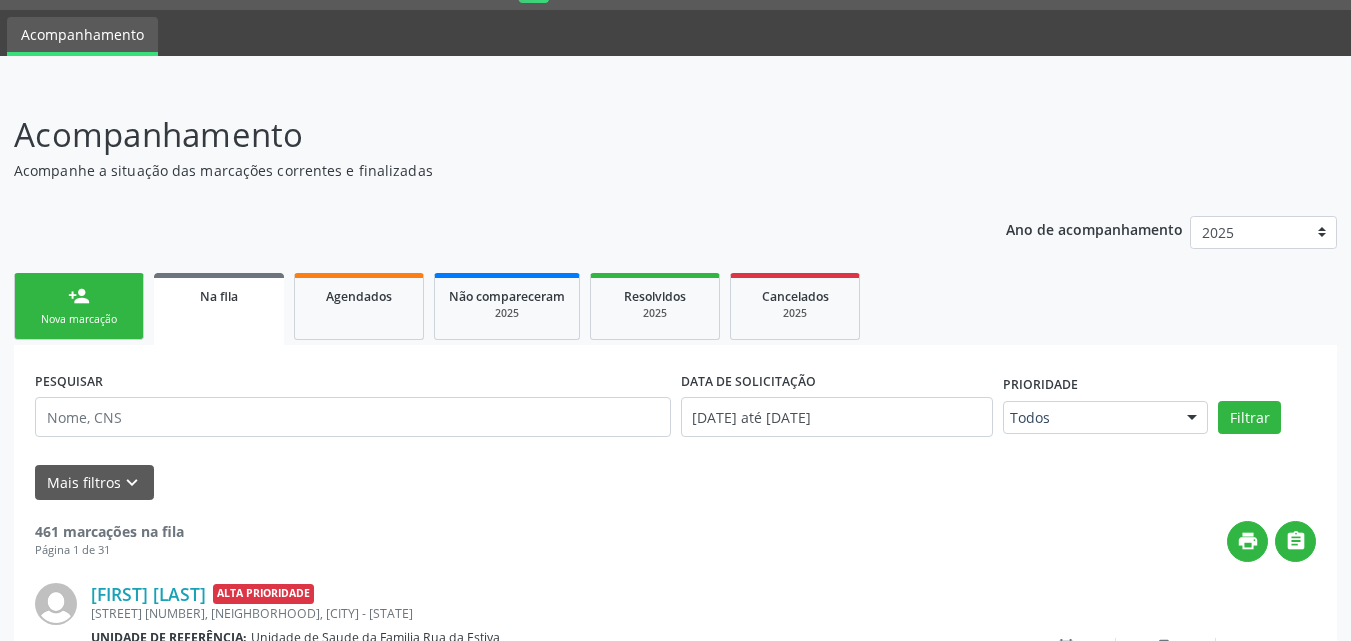 click on "Nova marcação" at bounding box center [79, 319] 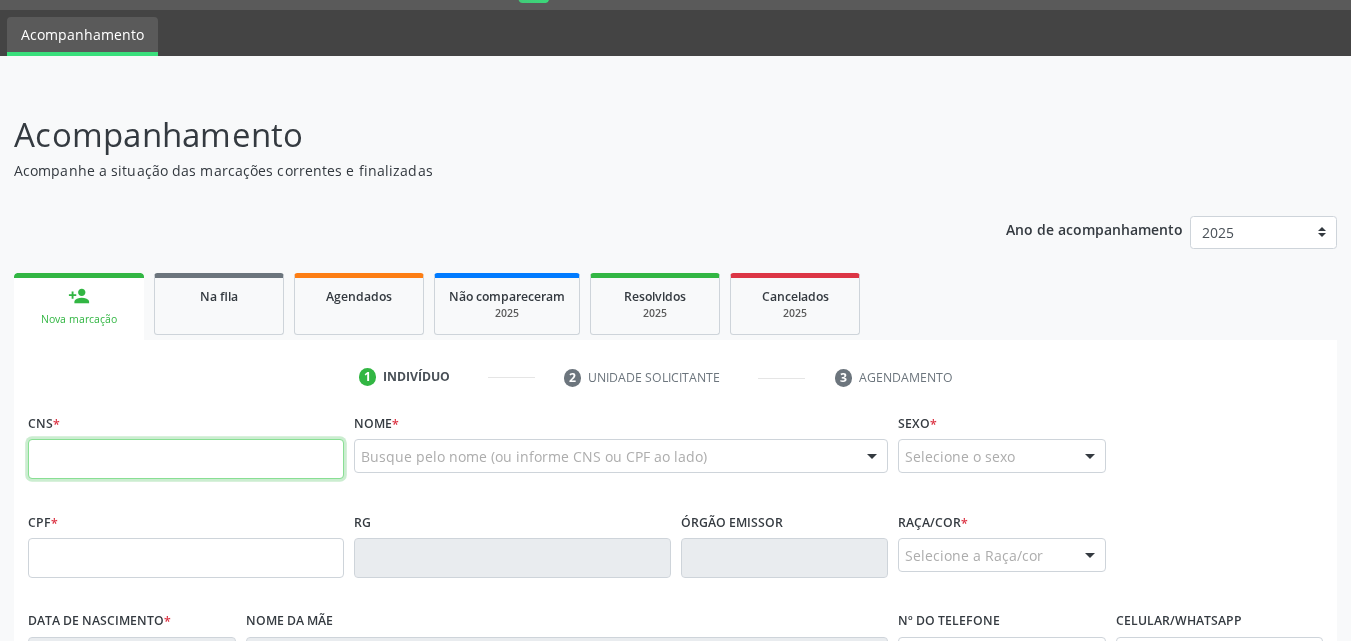 click at bounding box center [186, 459] 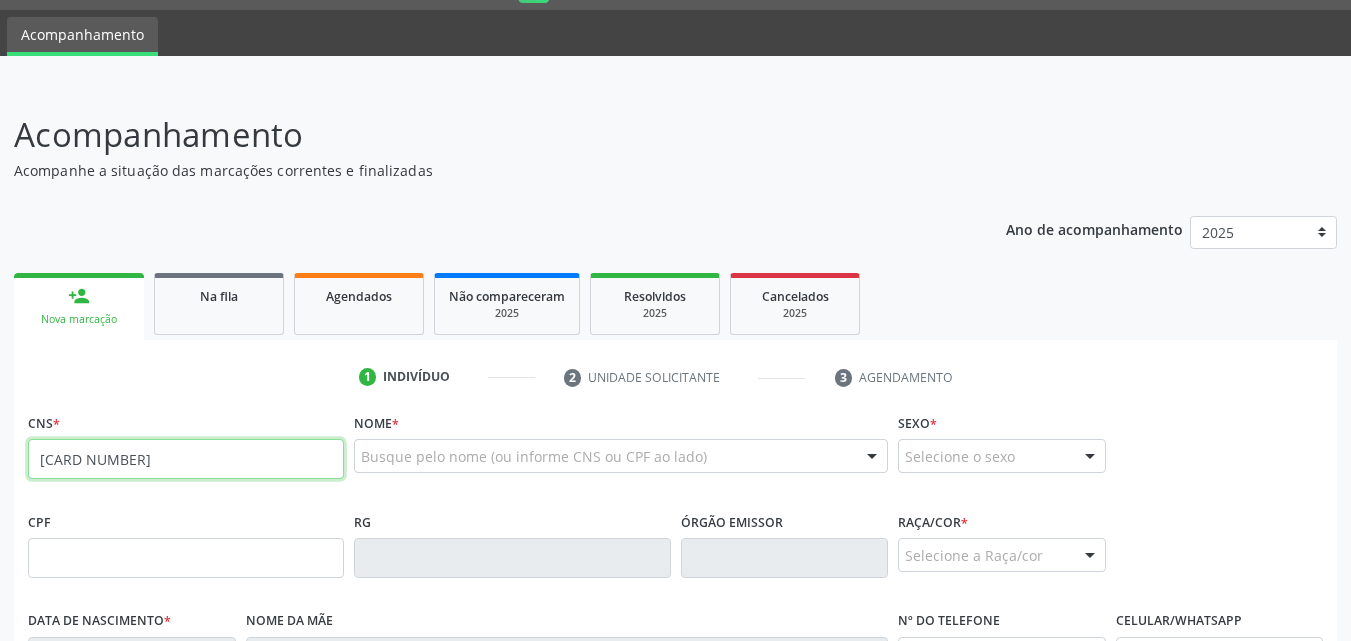 type on "[CARD NUMBER]" 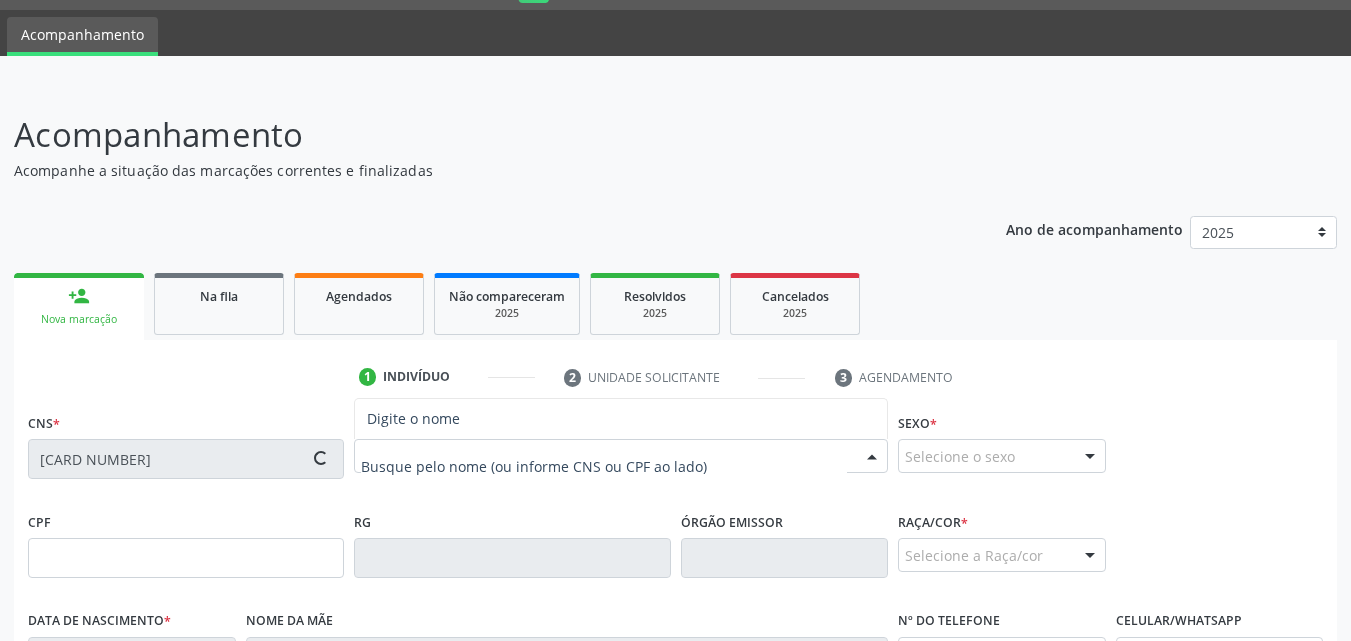 type on "[CPF]" 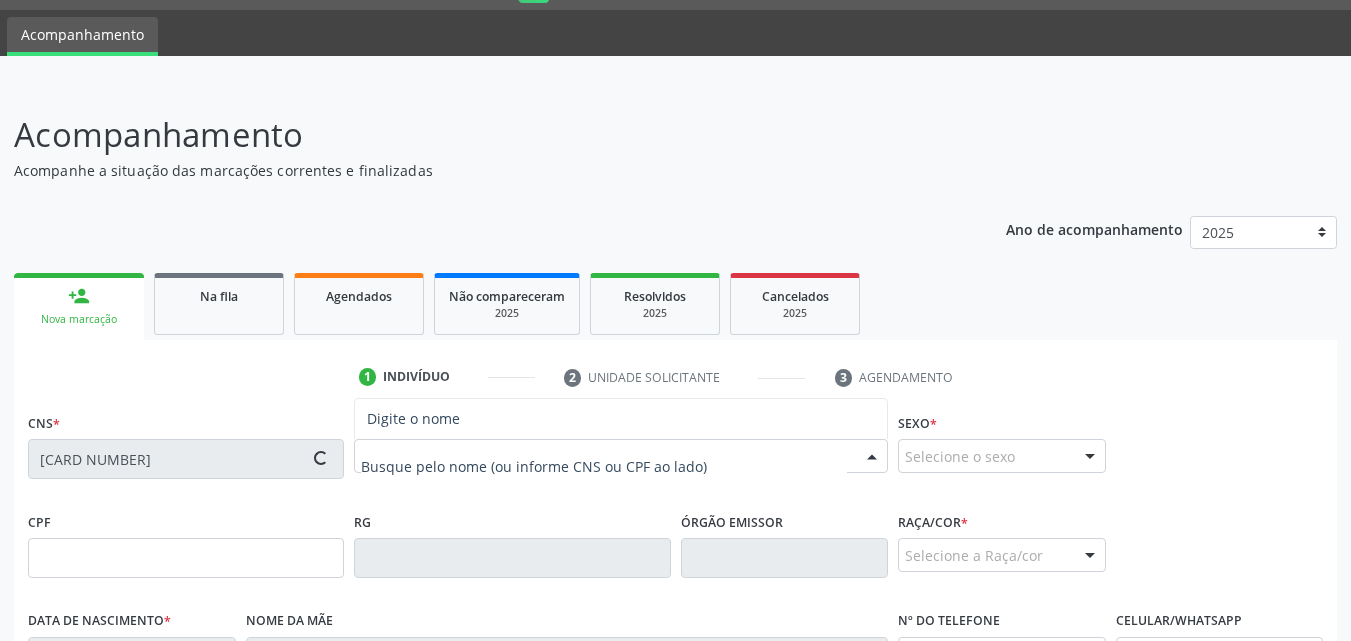 type on "[DATE]" 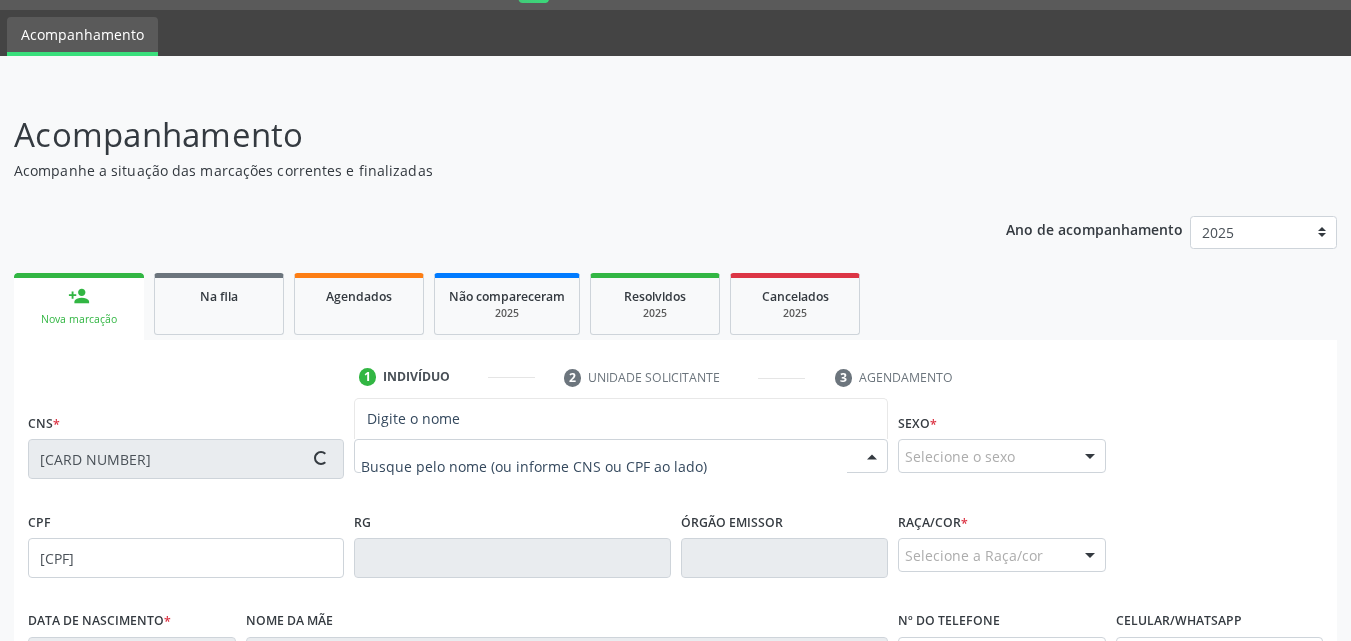 type on "[FIRST] [LAST]" 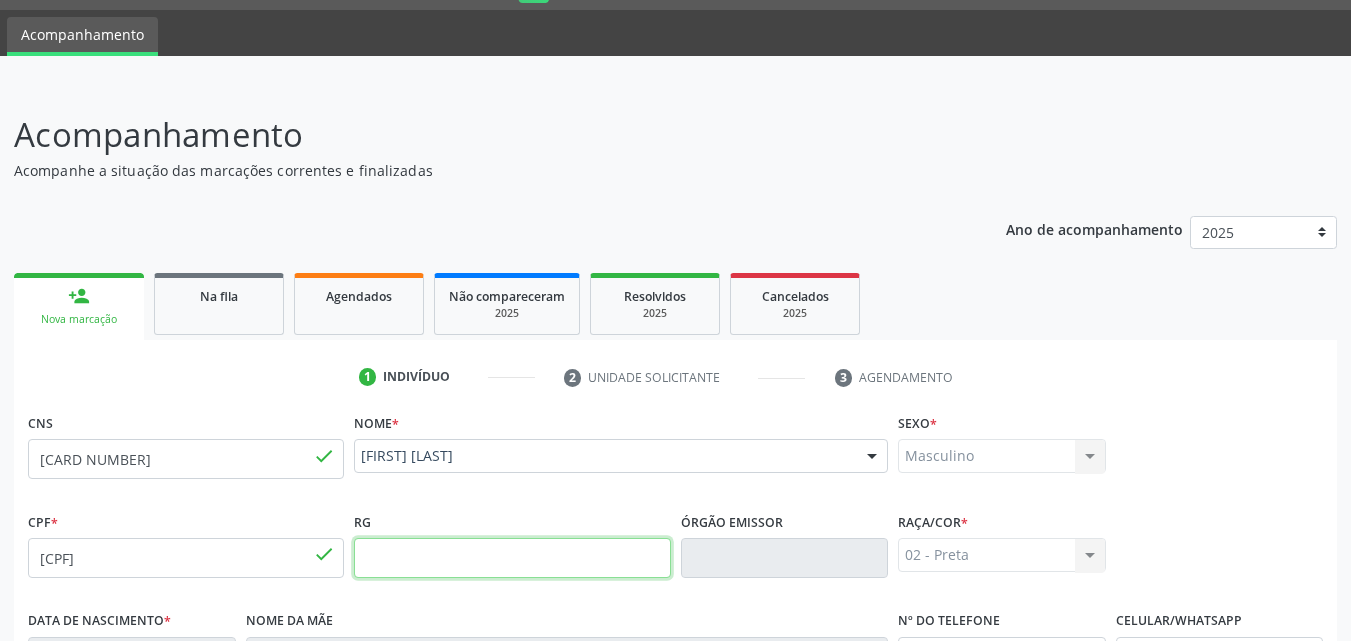 scroll, scrollTop: 471, scrollLeft: 0, axis: vertical 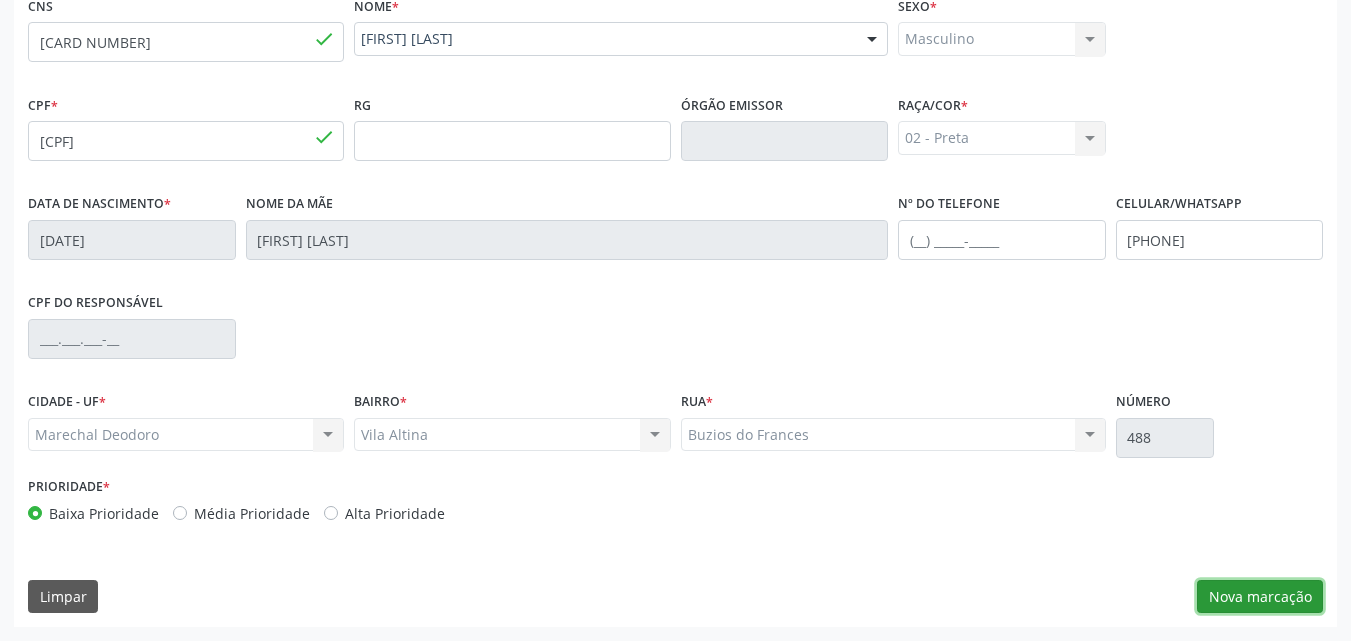 click on "Nova marcação" at bounding box center [1260, 597] 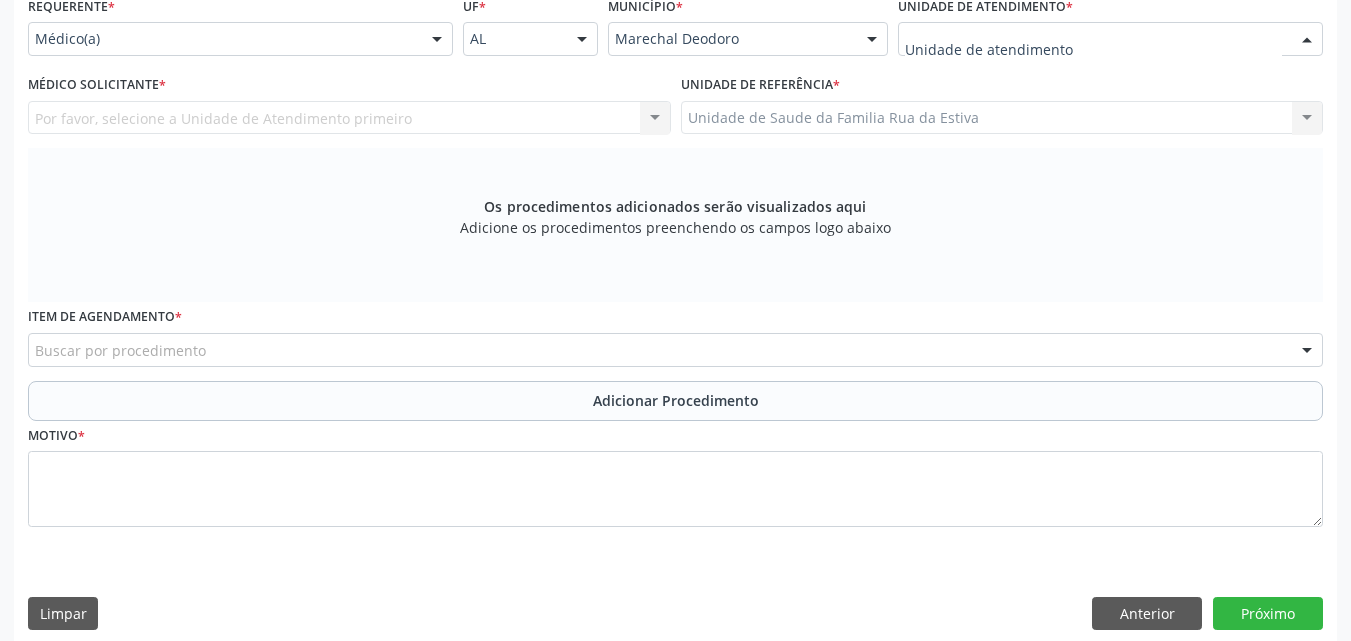click at bounding box center [1110, 39] 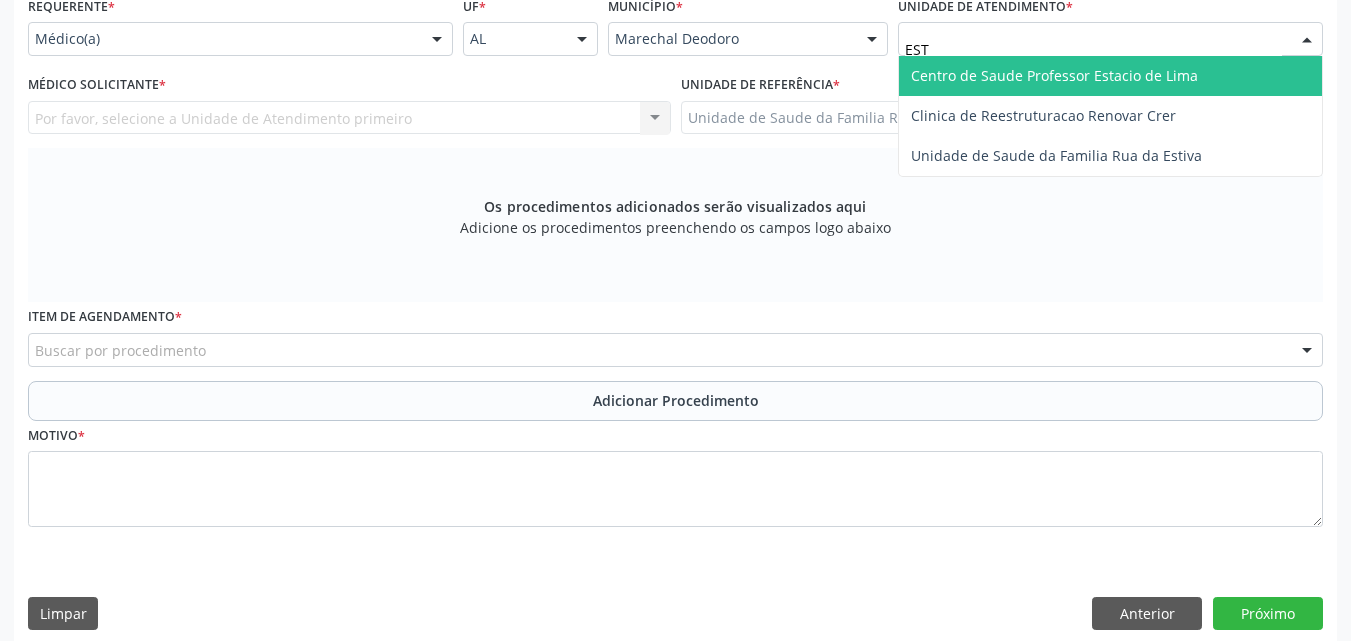 type on "ESTI" 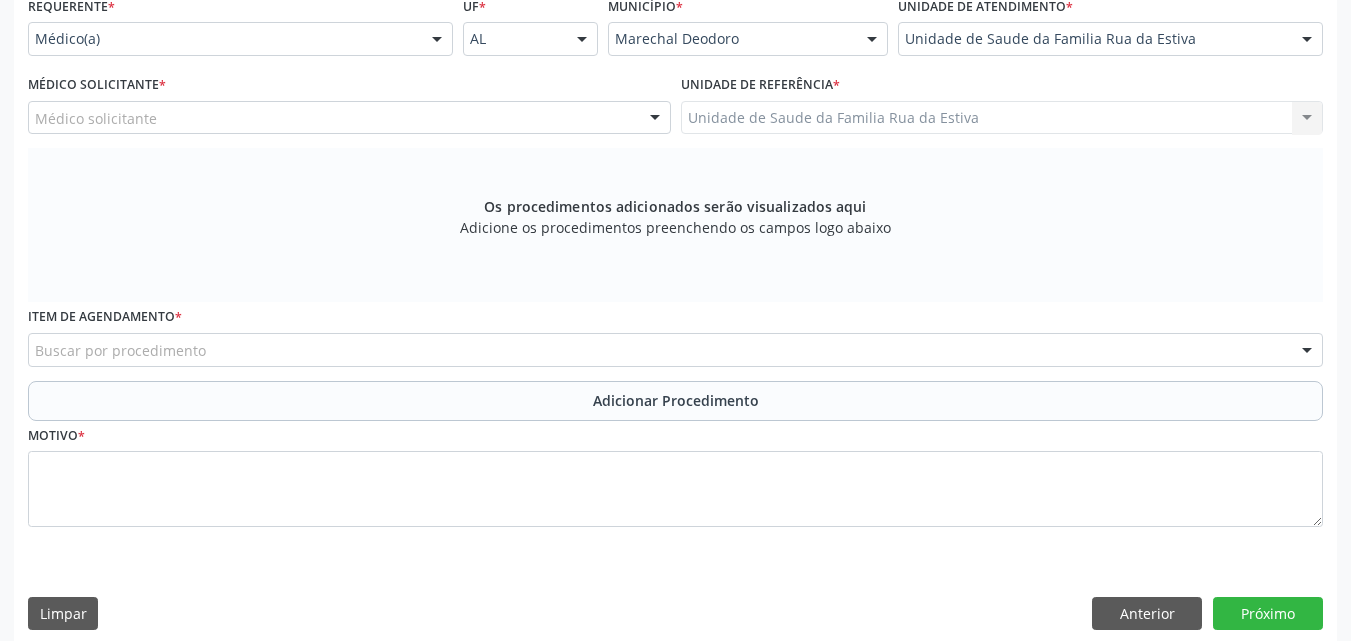 click on "Médico solicitante" at bounding box center [349, 118] 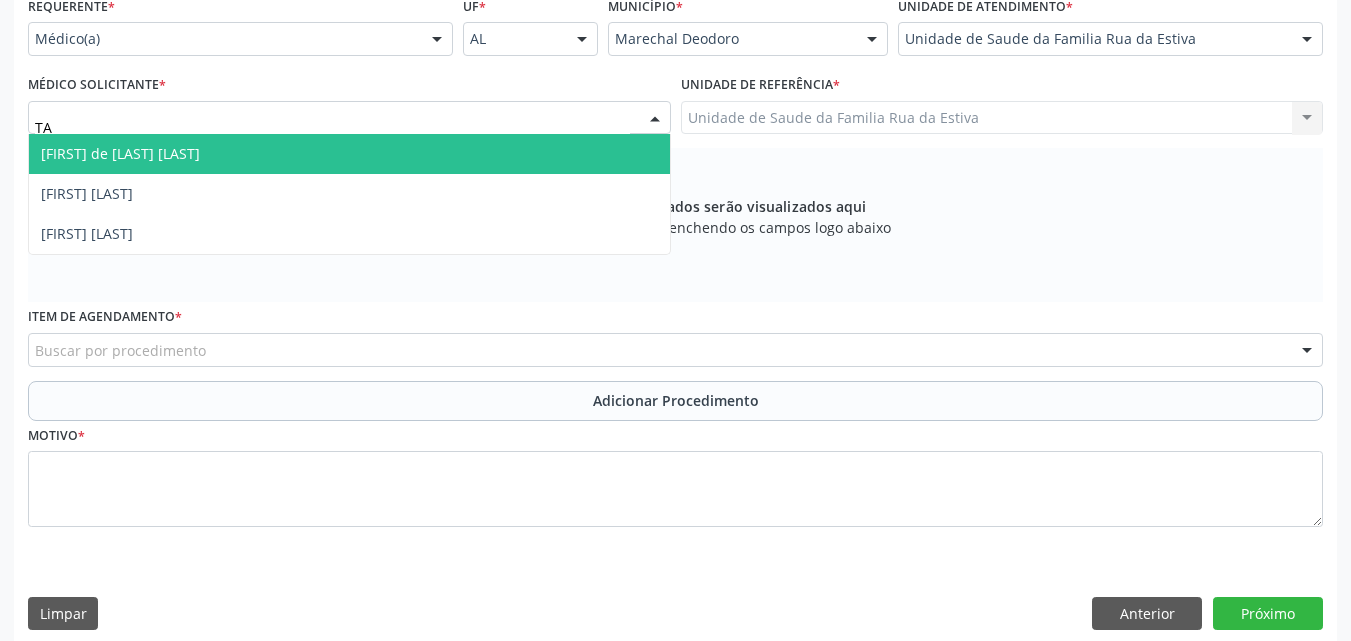 type on "TAC" 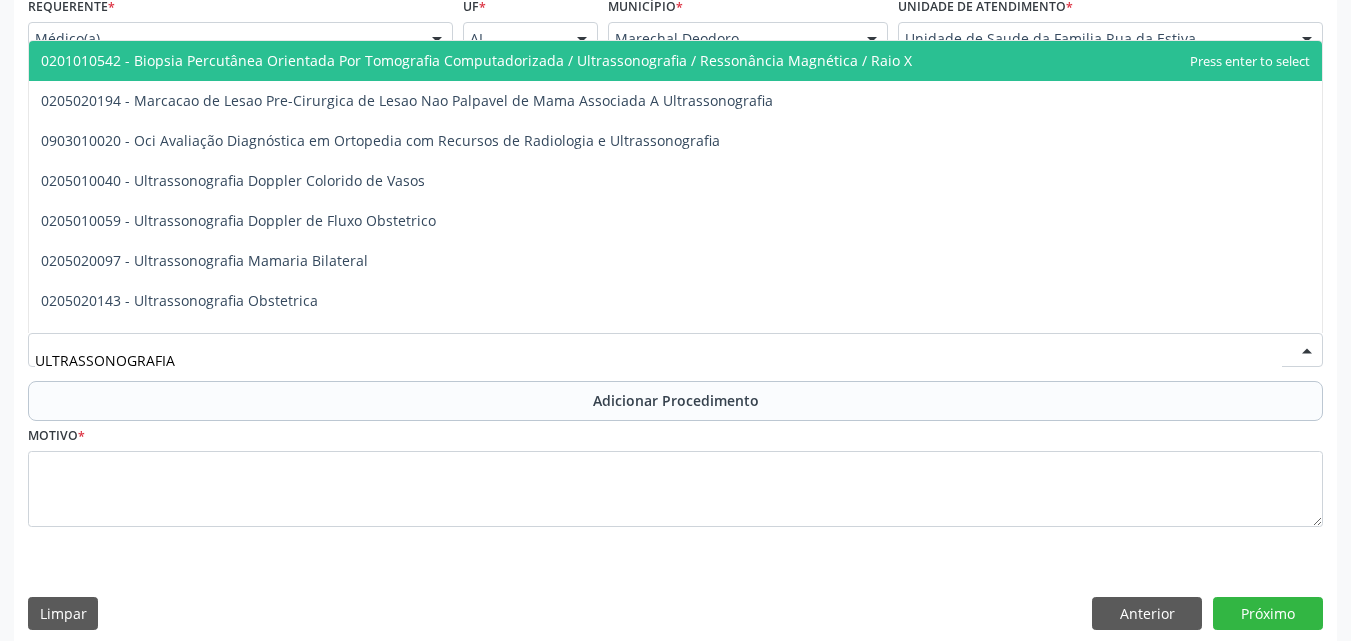 type on "ULTRASSONOGRAFIA" 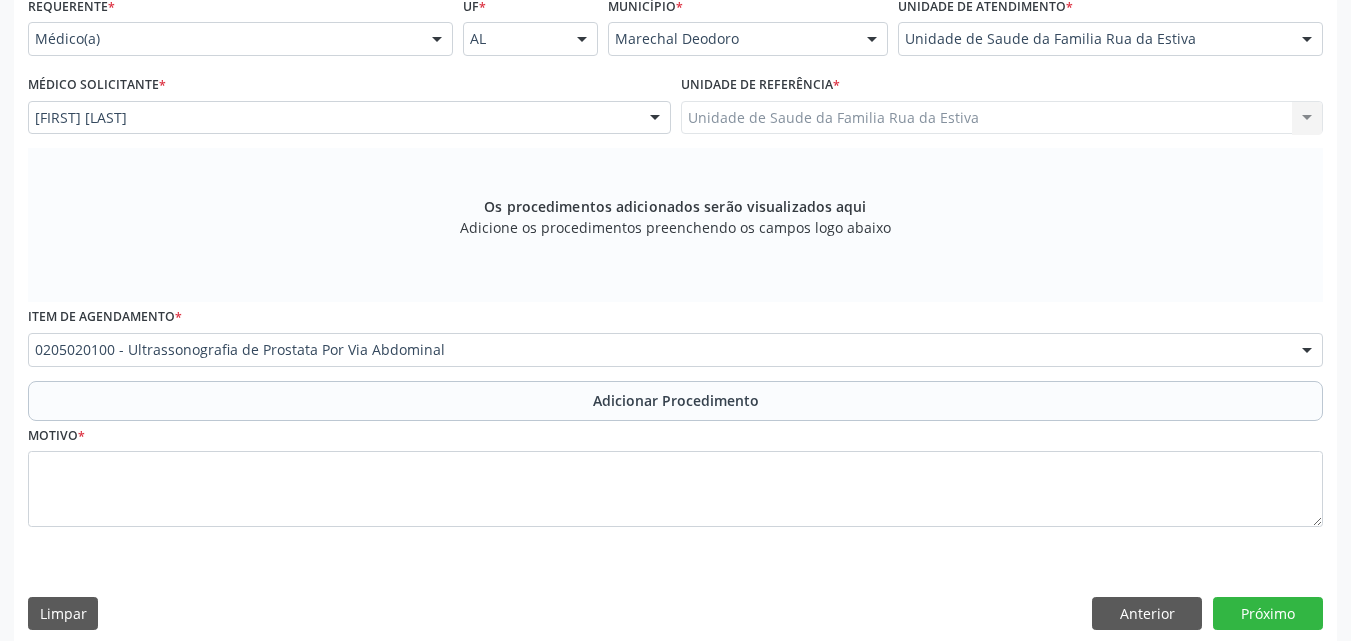 scroll, scrollTop: 0, scrollLeft: 0, axis: both 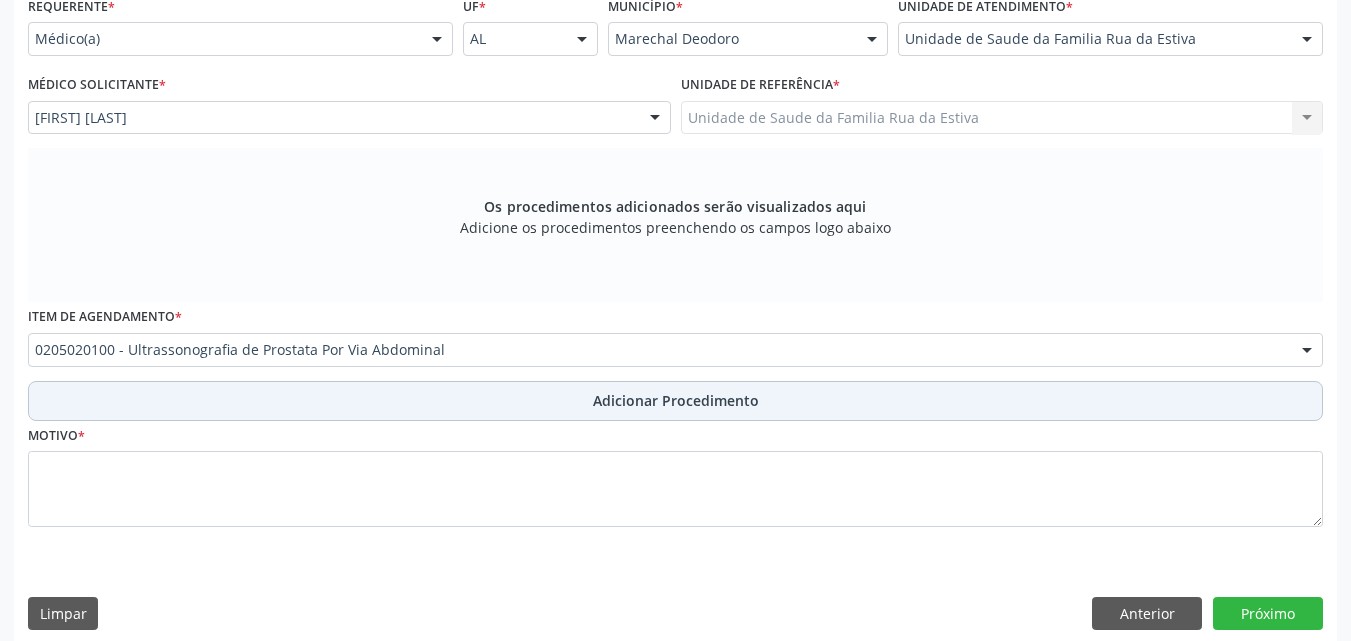 click on "Adicionar Procedimento" at bounding box center (675, 401) 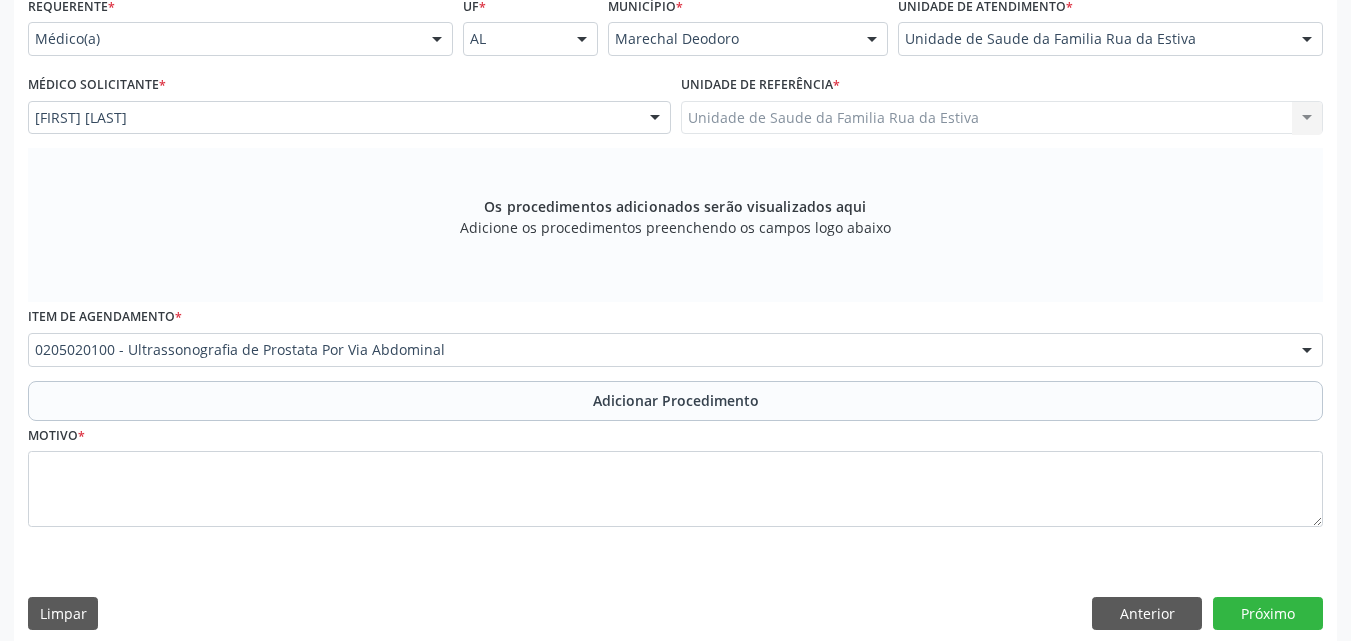 scroll, scrollTop: 412, scrollLeft: 0, axis: vertical 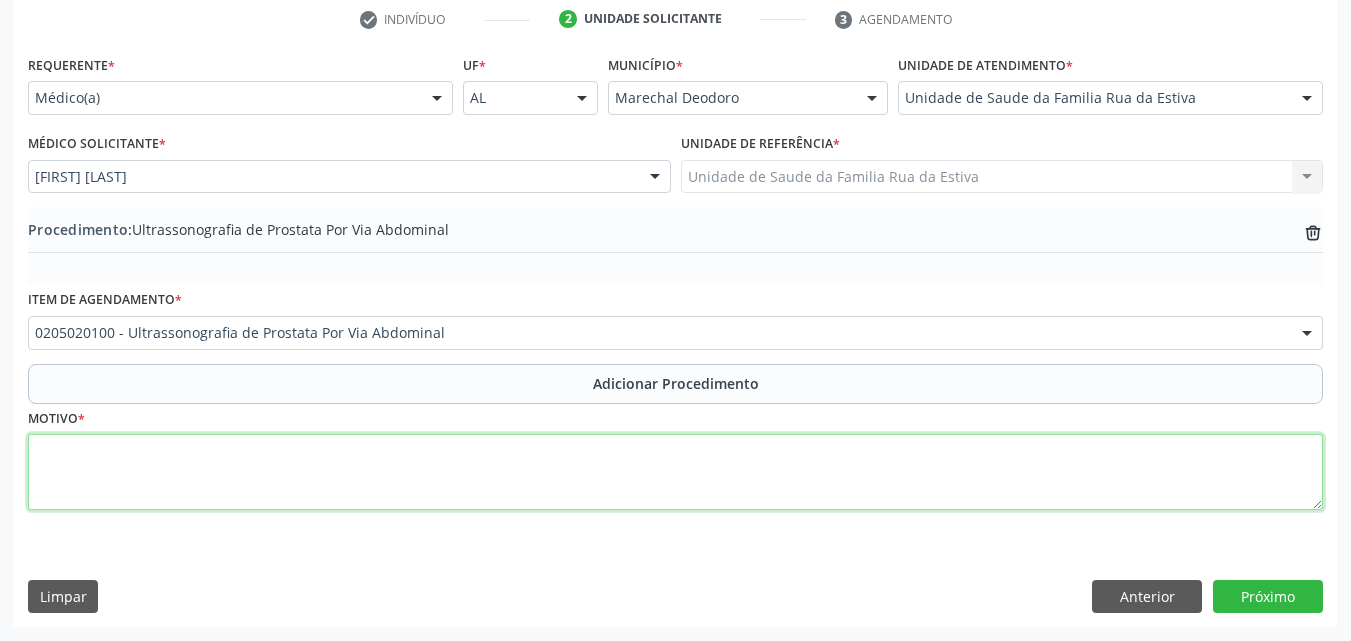 click at bounding box center (675, 472) 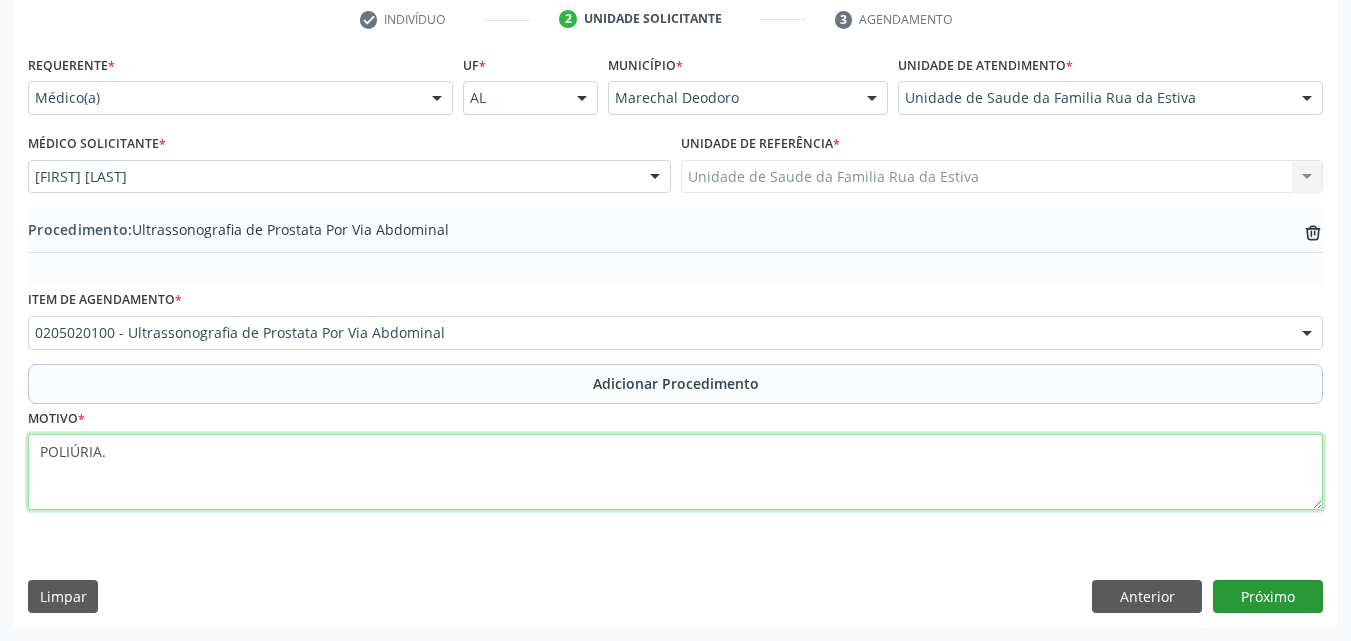 type on "POLIÚRIA." 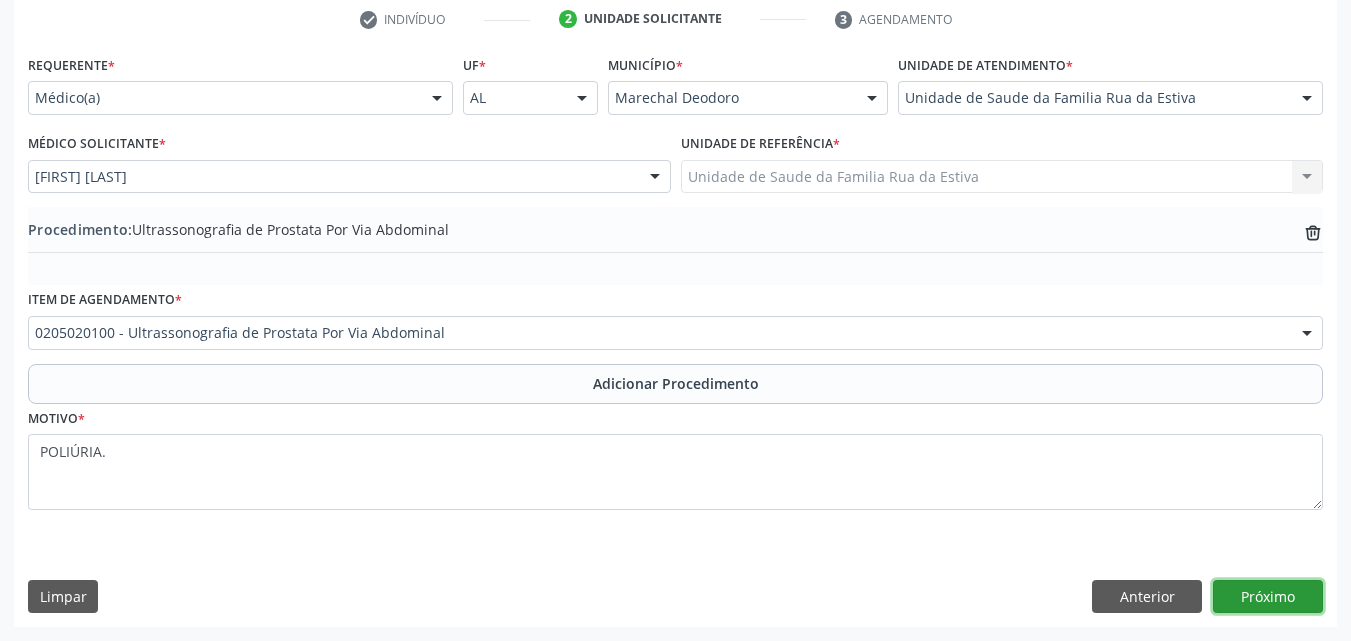 click on "Próximo" at bounding box center [1268, 597] 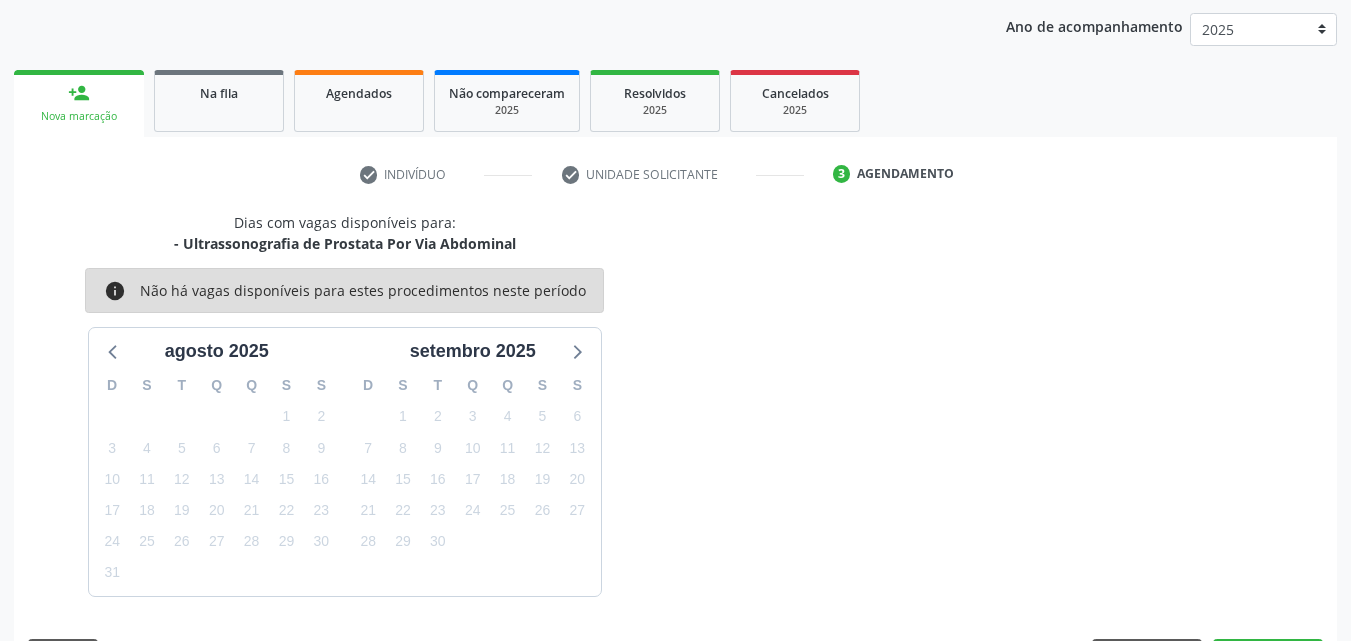 scroll, scrollTop: 316, scrollLeft: 0, axis: vertical 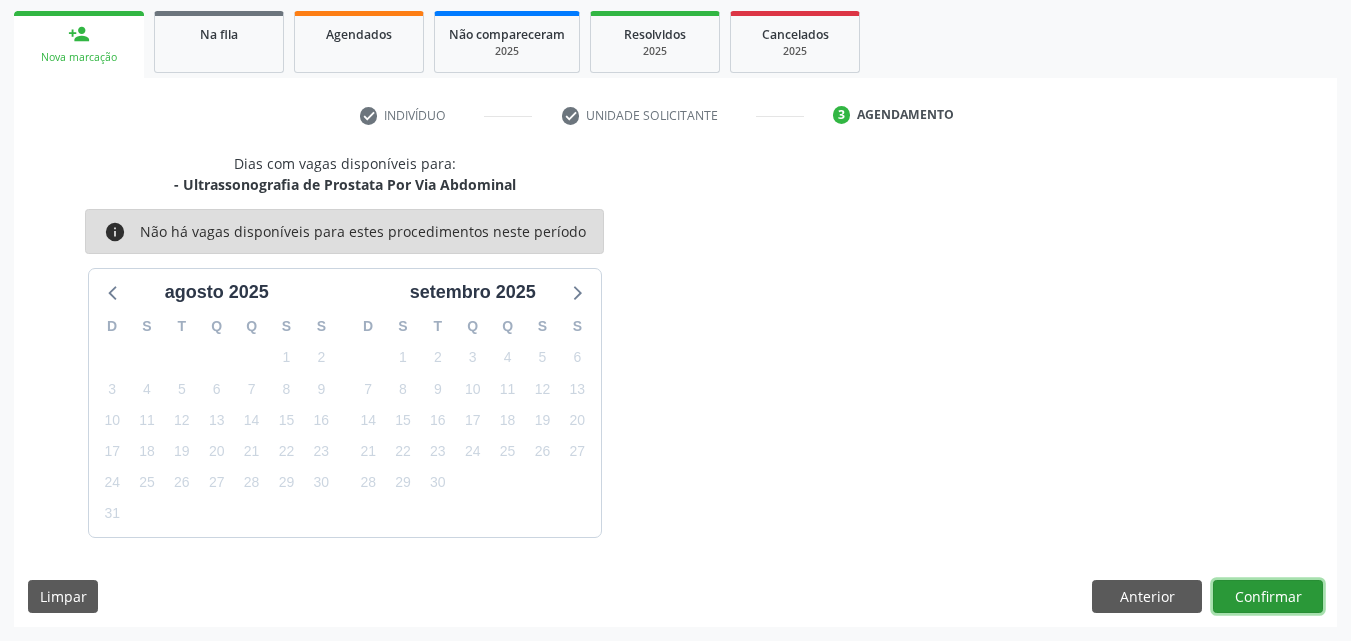 click on "Confirmar" at bounding box center [1268, 597] 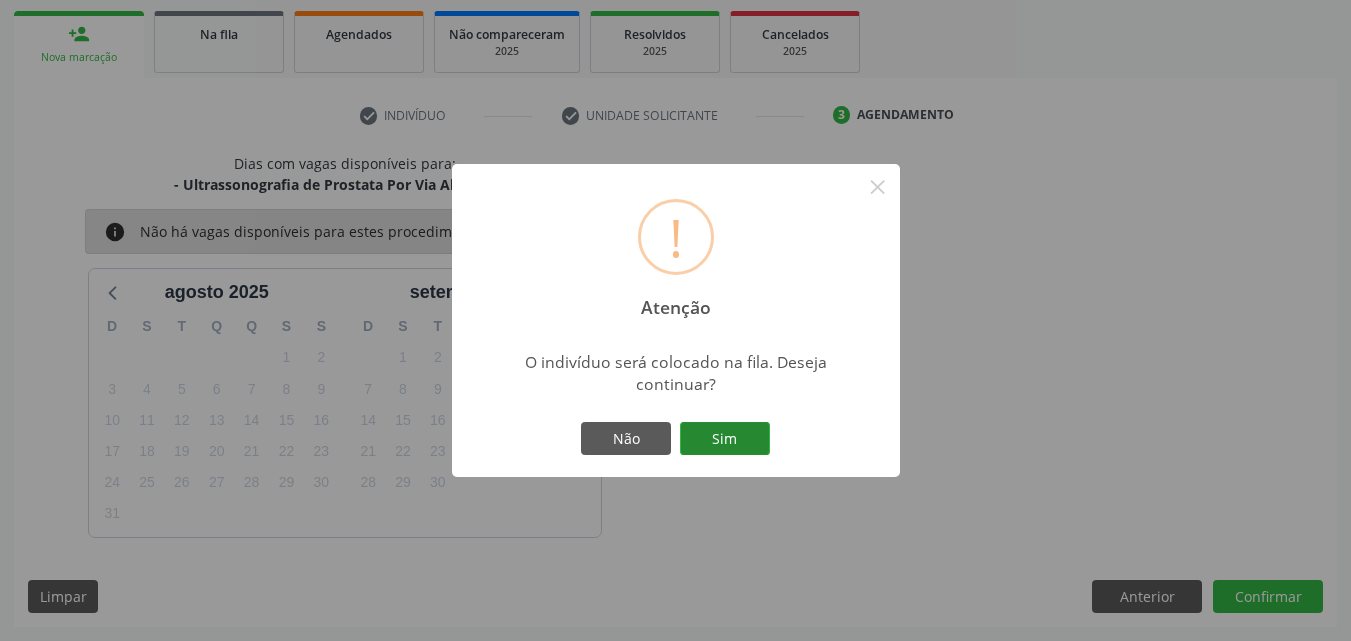 click on "Sim" at bounding box center (725, 439) 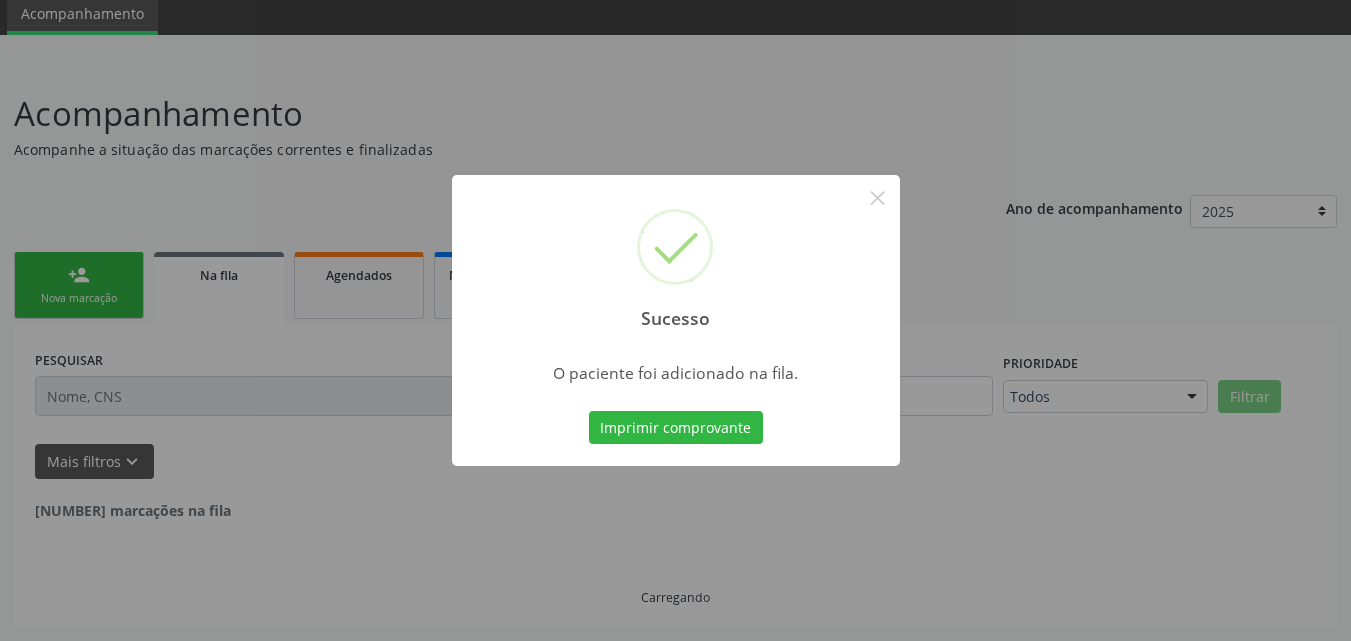scroll, scrollTop: 54, scrollLeft: 0, axis: vertical 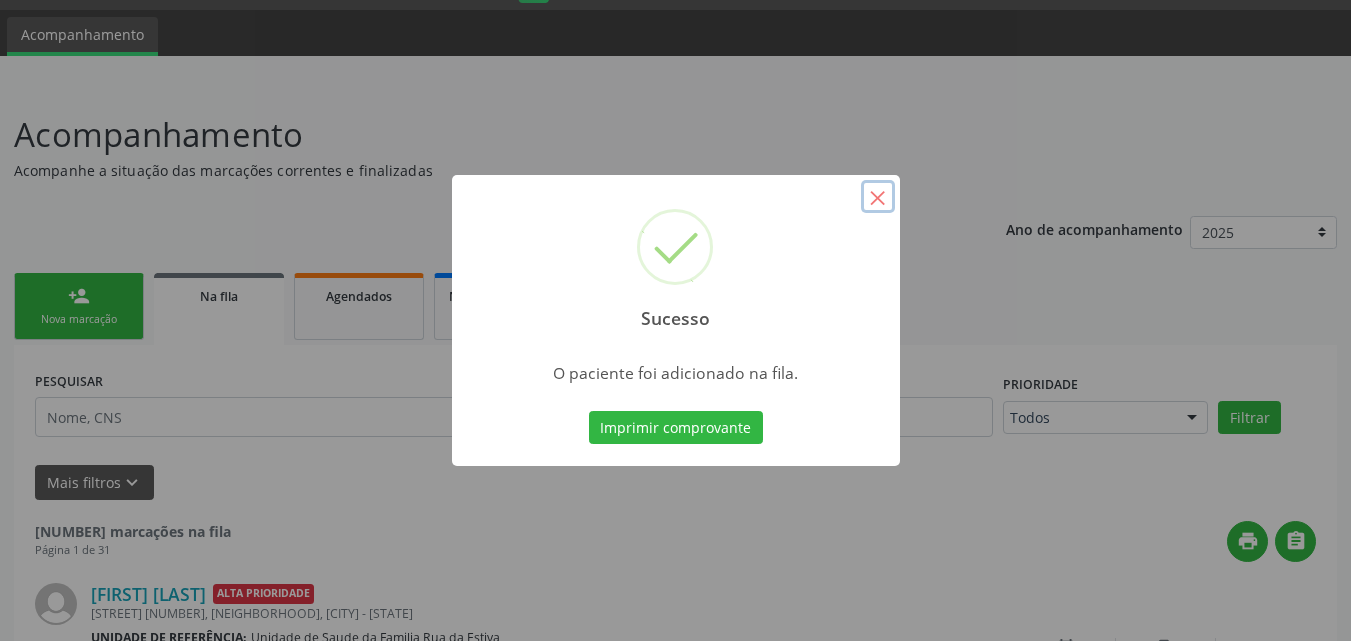 click on "×" at bounding box center [878, 197] 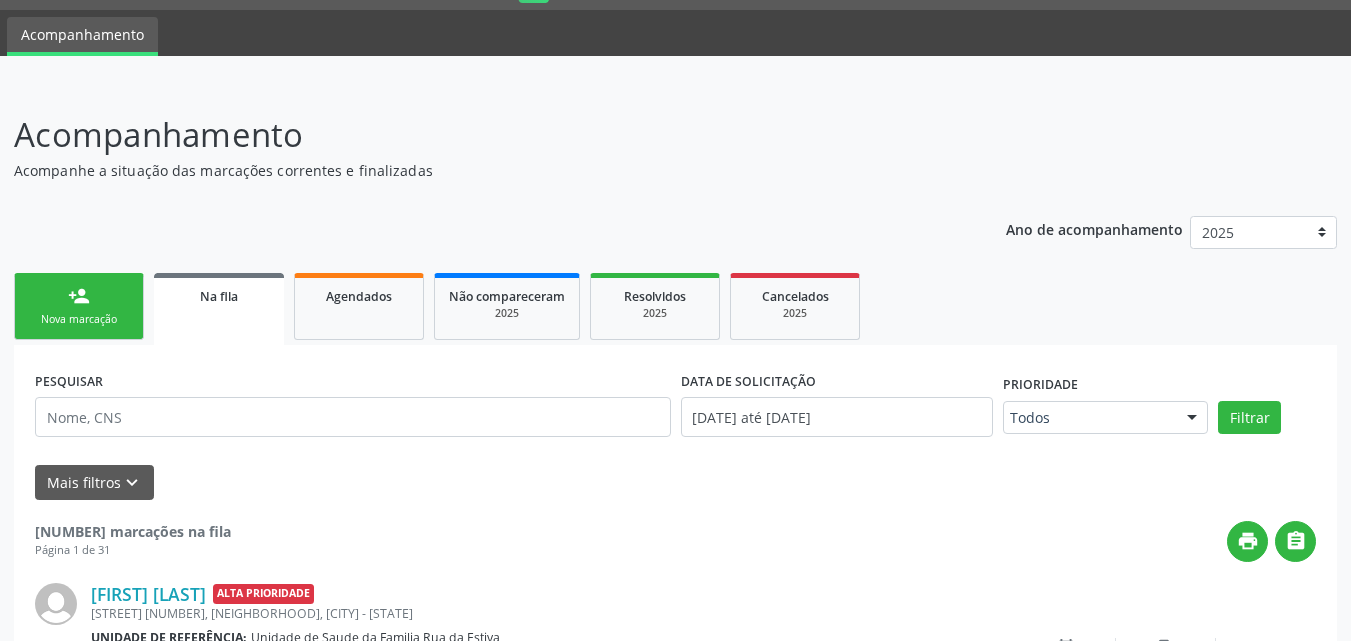 click on "person_add
Nova marcação" at bounding box center (79, 306) 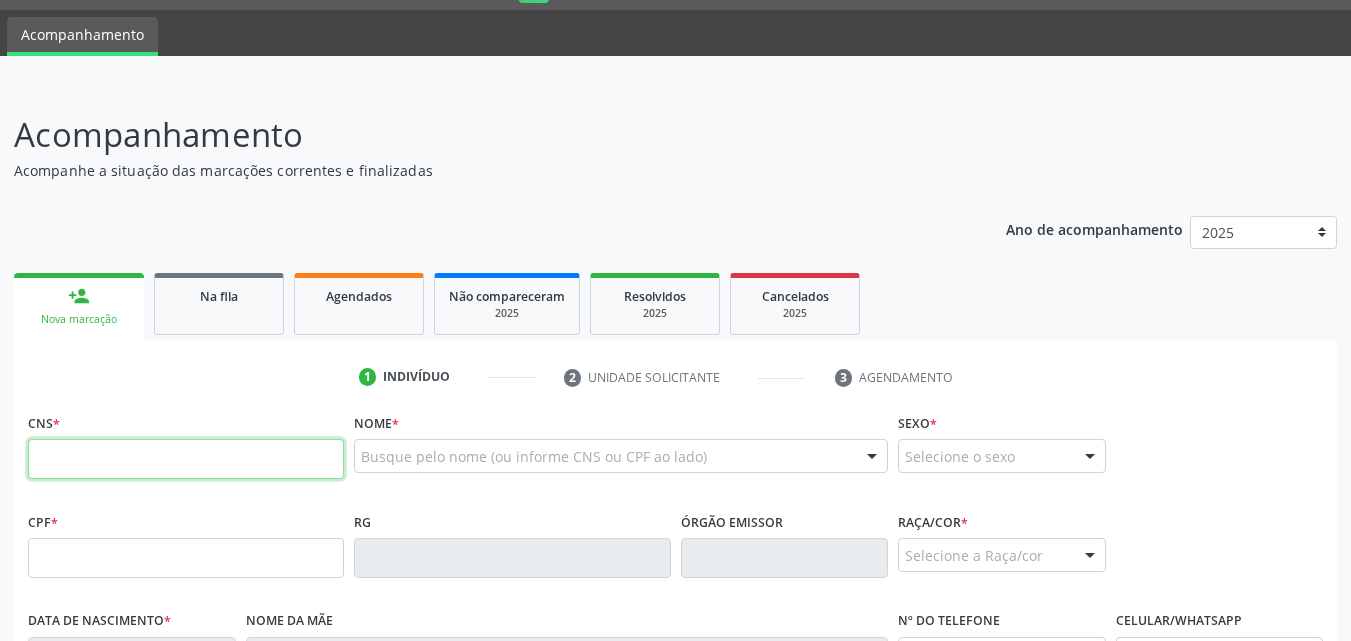 click at bounding box center (186, 459) 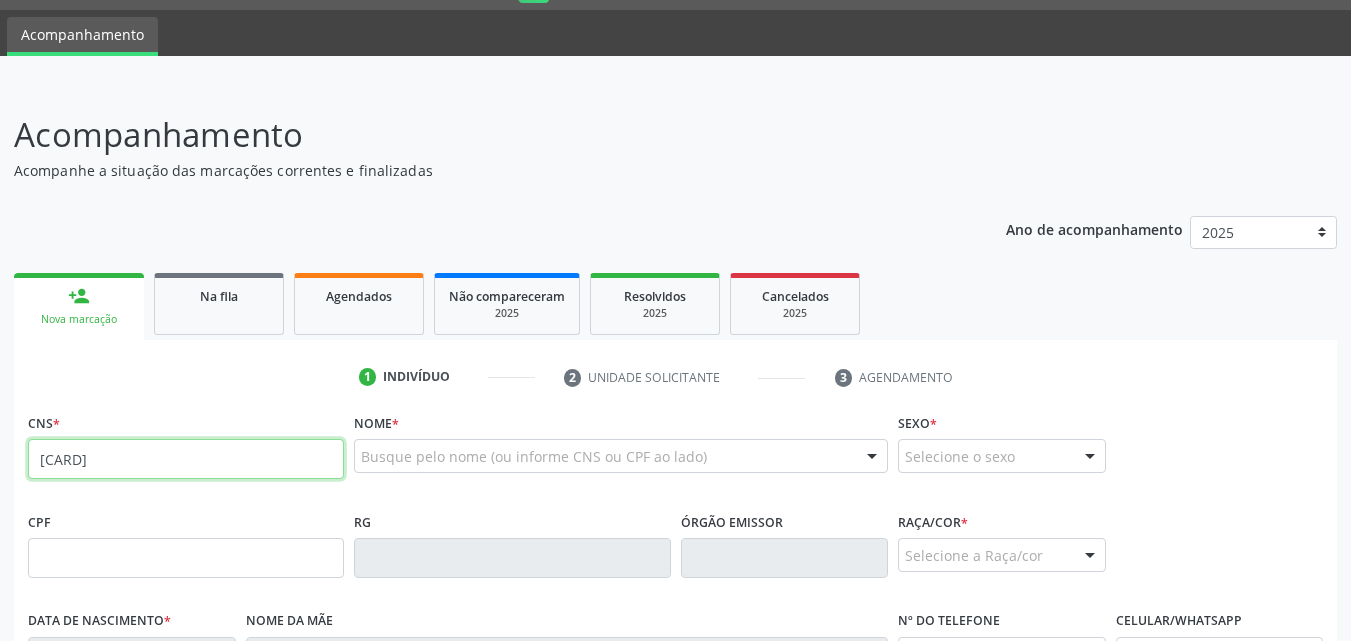 type on "[CARD]" 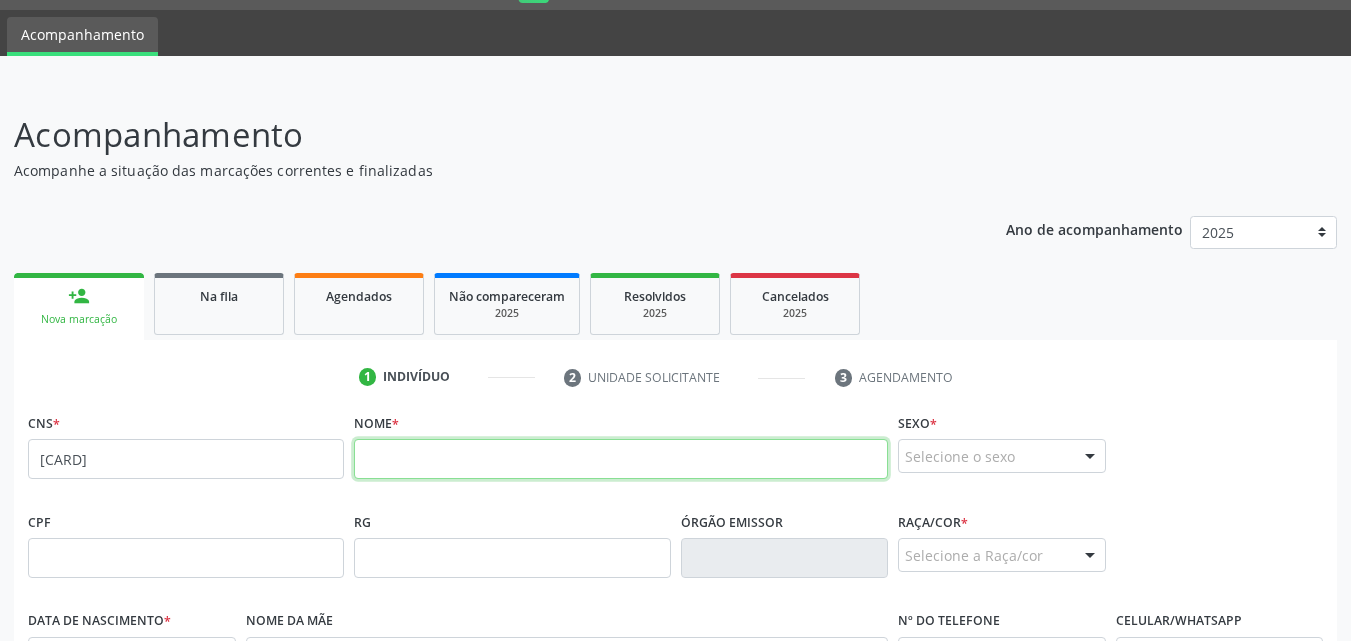 click at bounding box center [621, 459] 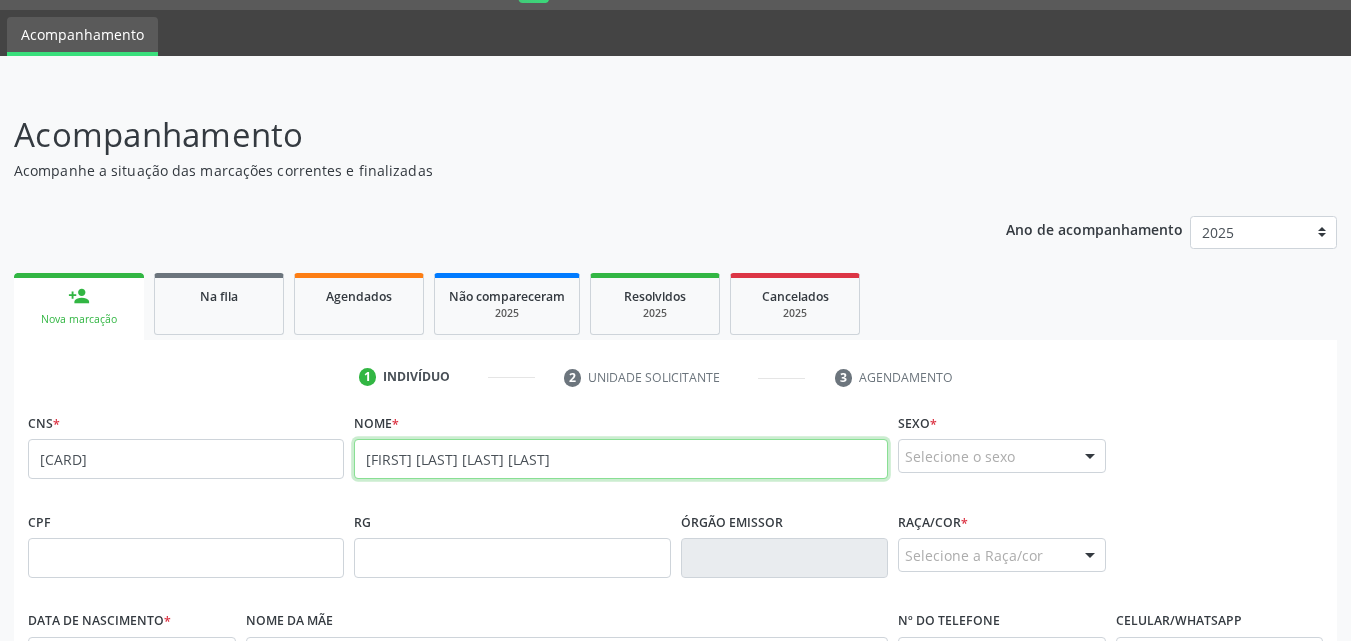 type on "[FIRST] [LAST] [LAST] [LAST]" 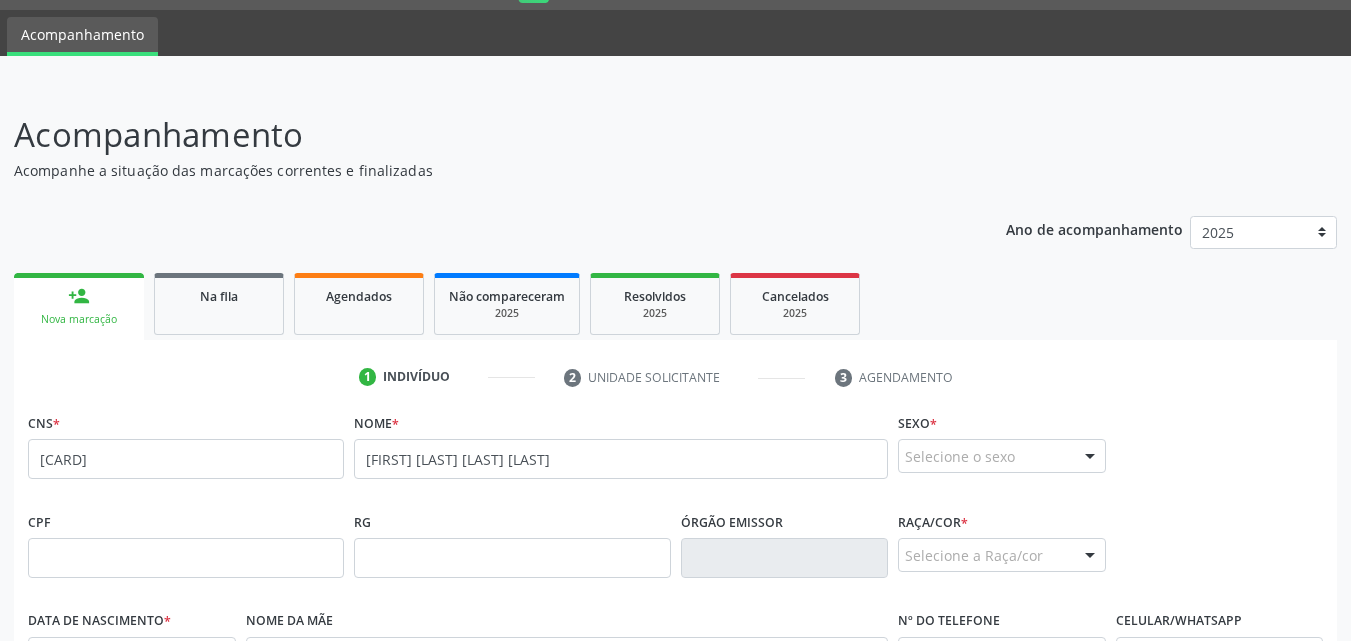 click on "Selecione o sexo" at bounding box center [1002, 456] 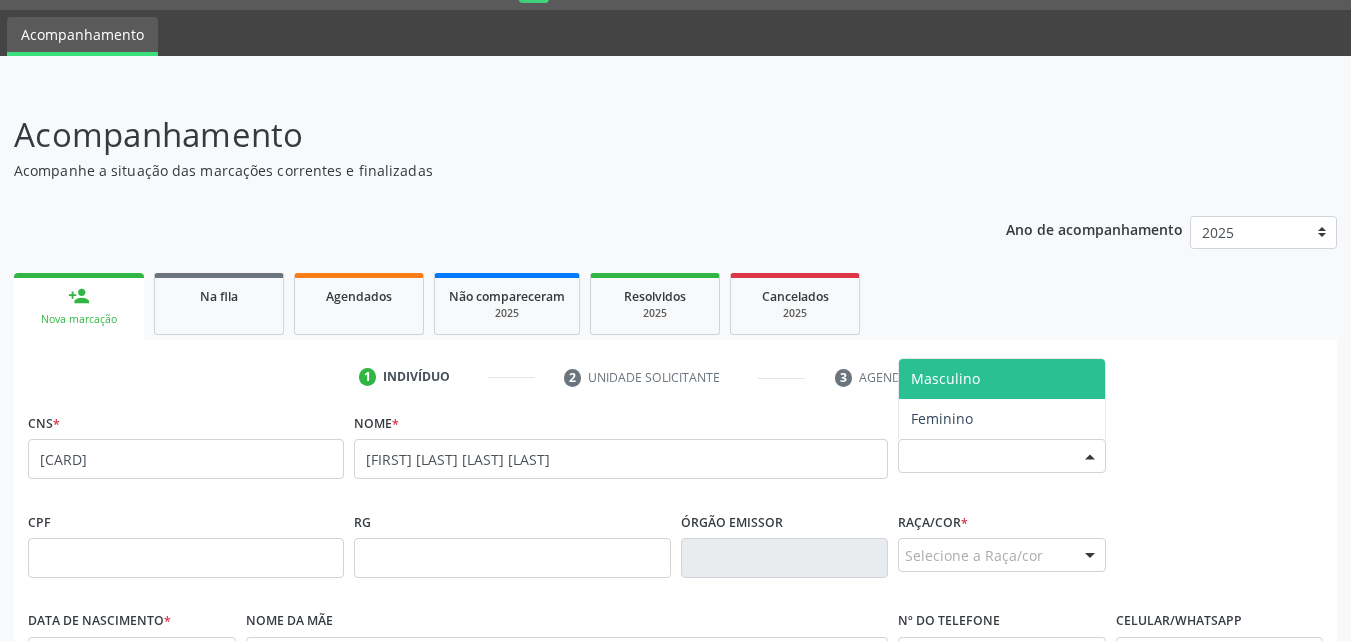 click on "Masculino" at bounding box center [1002, 379] 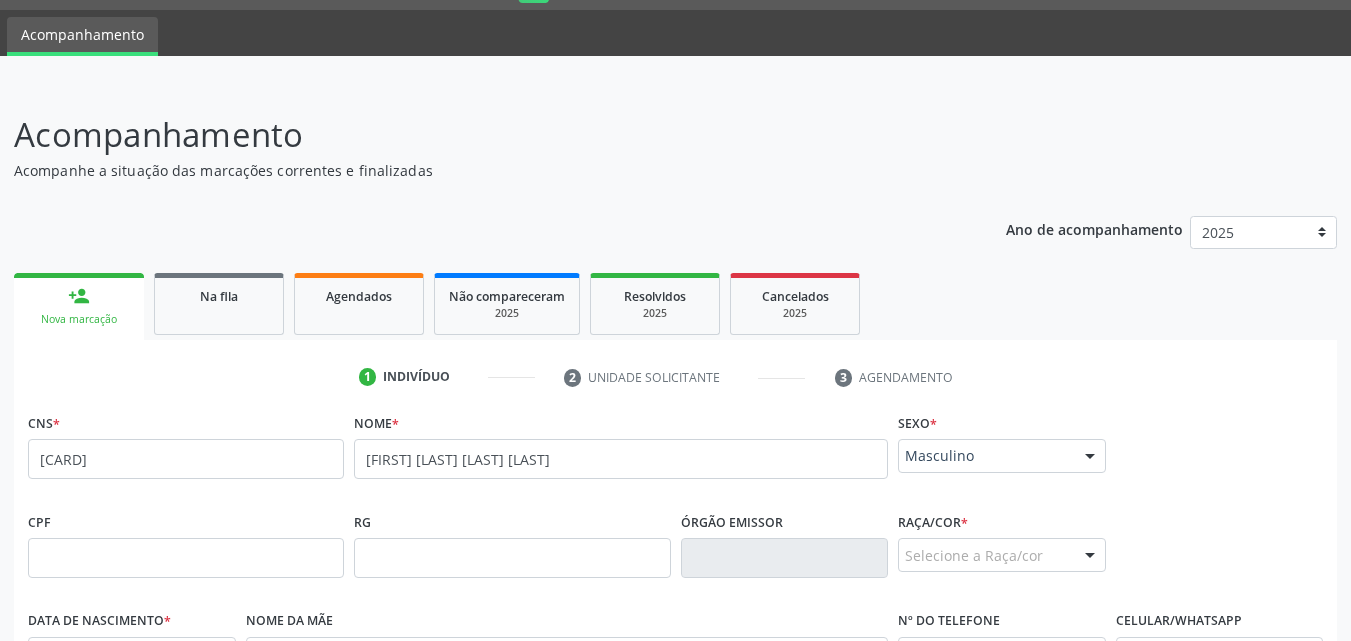 click on "Selecione a Raça/cor" at bounding box center (1002, 555) 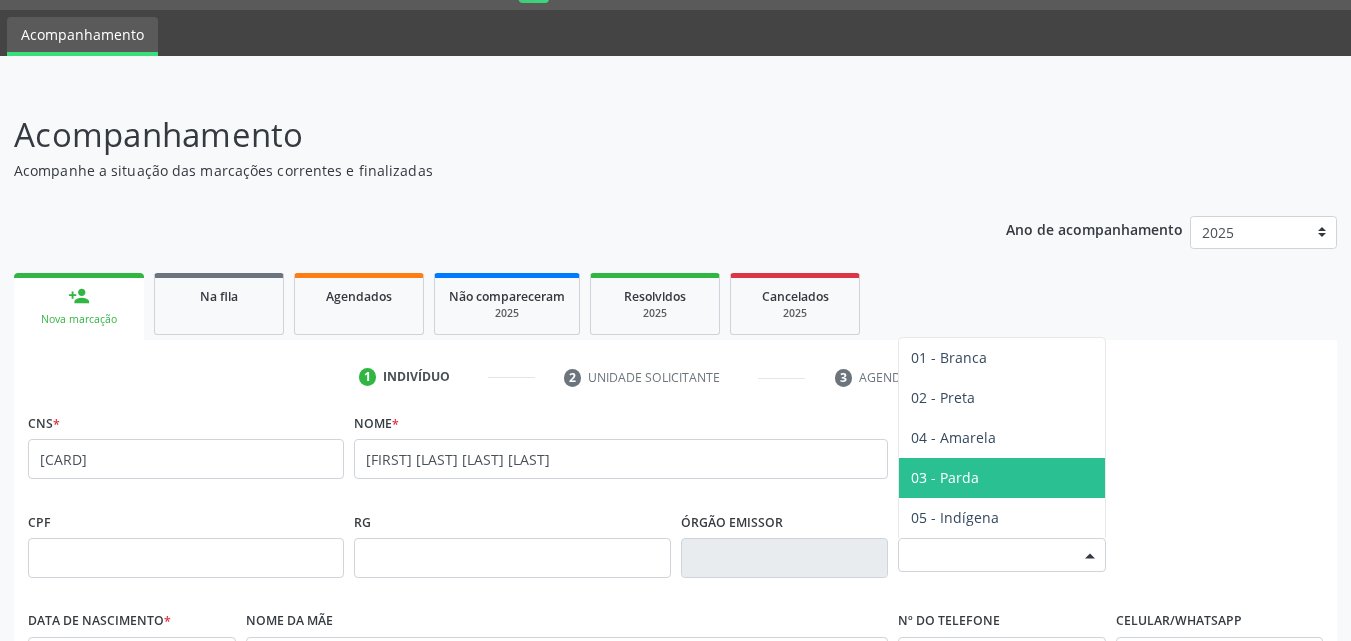 click on "03 - Parda" at bounding box center (945, 477) 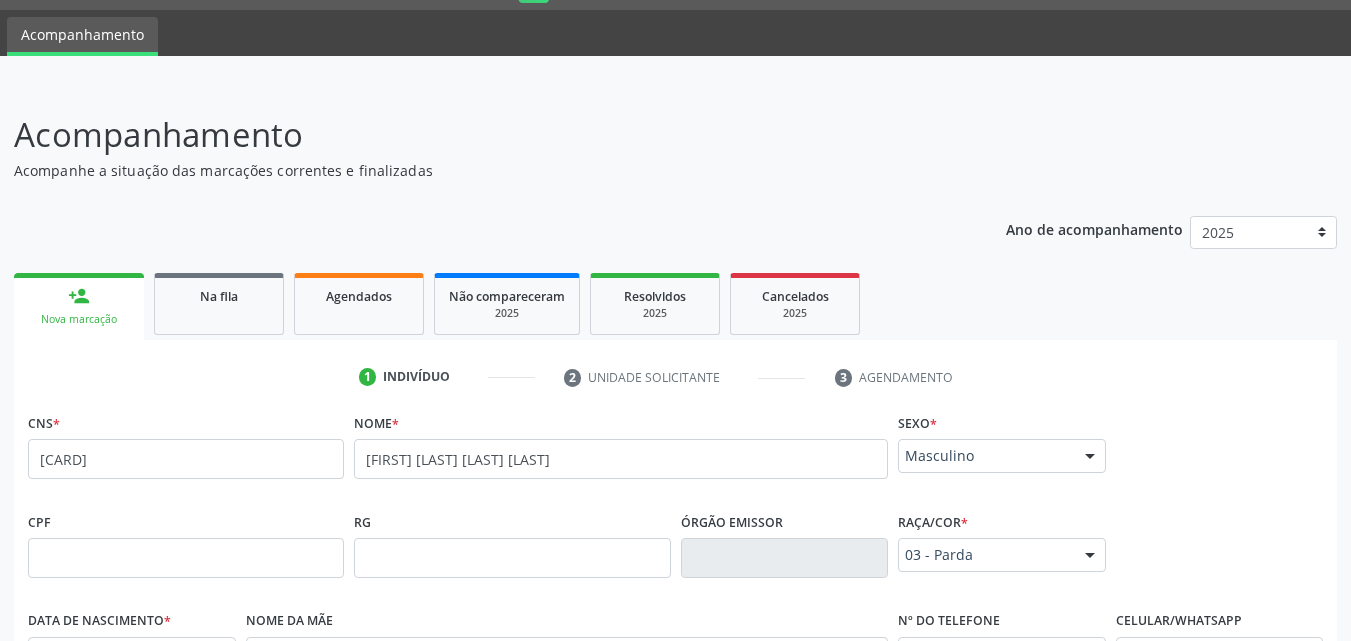 scroll, scrollTop: 471, scrollLeft: 0, axis: vertical 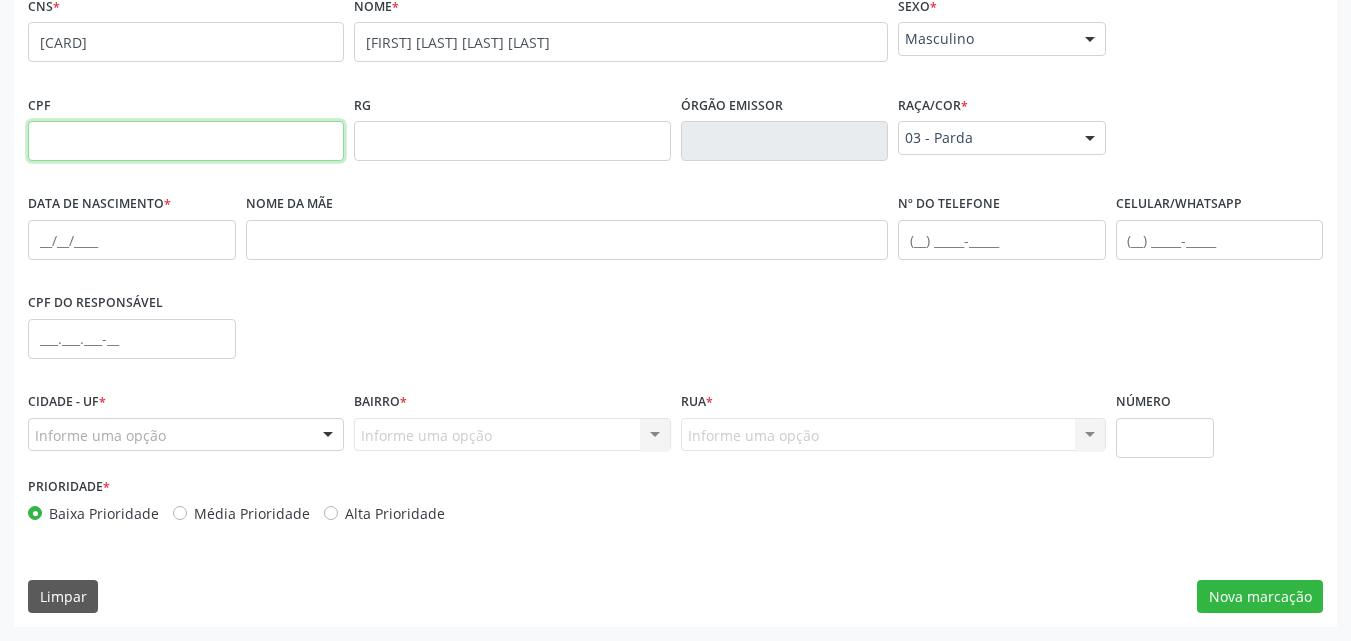 click at bounding box center [186, 141] 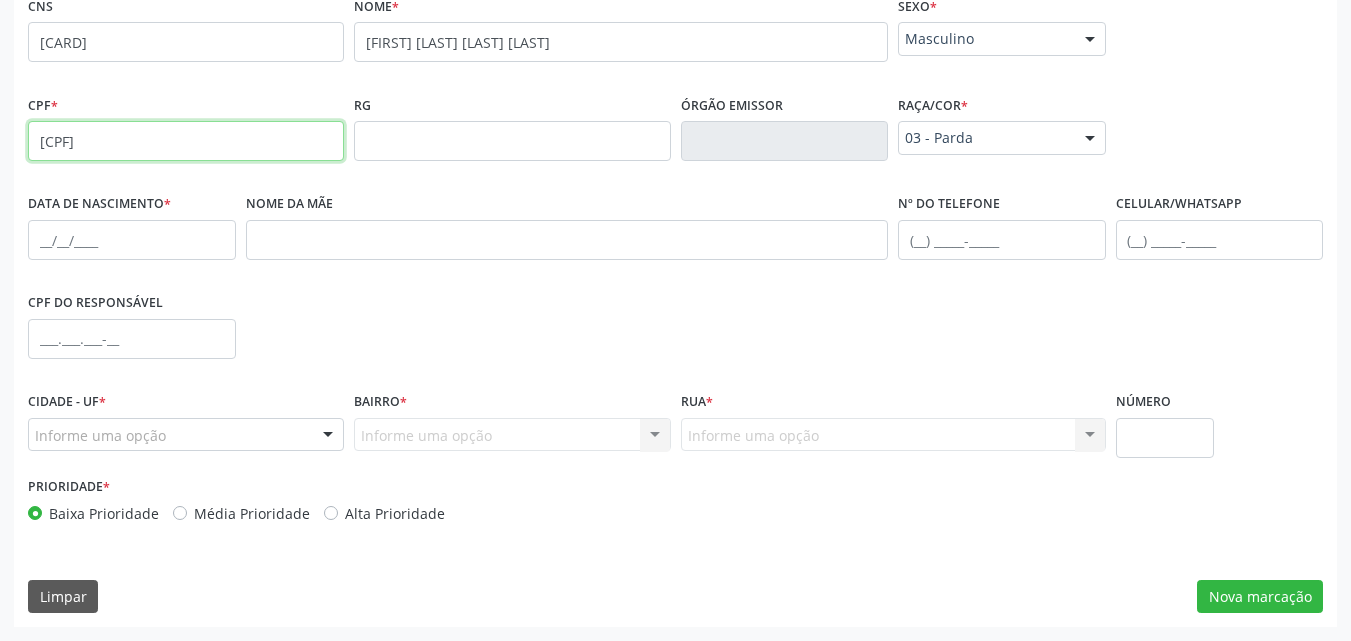 type on "[CPF]" 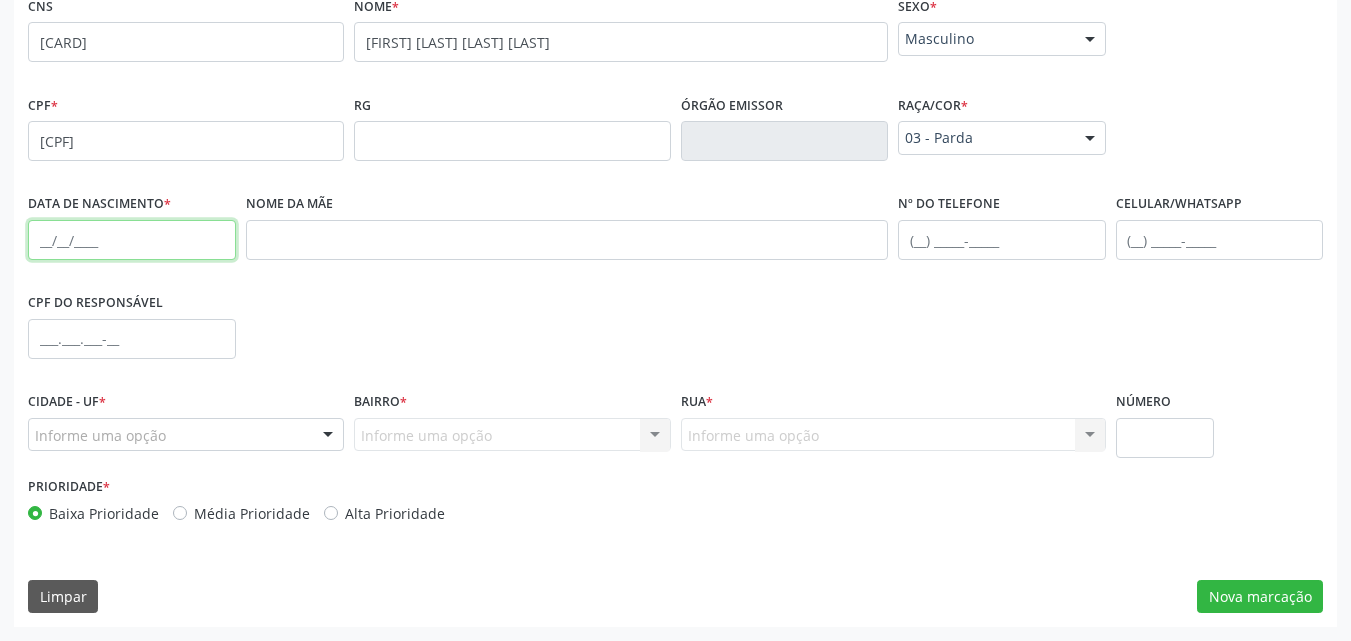 drag, startPoint x: 79, startPoint y: 238, endPoint x: 10, endPoint y: 192, distance: 82.92768 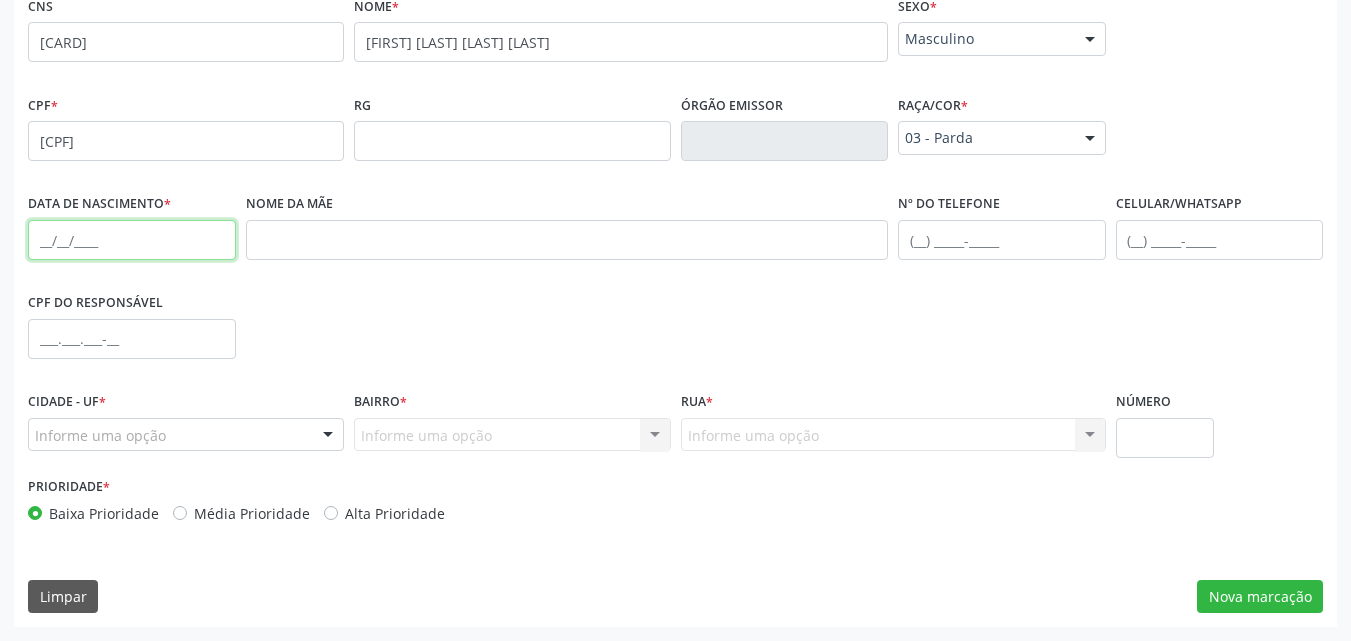paste on "29/03/2011" 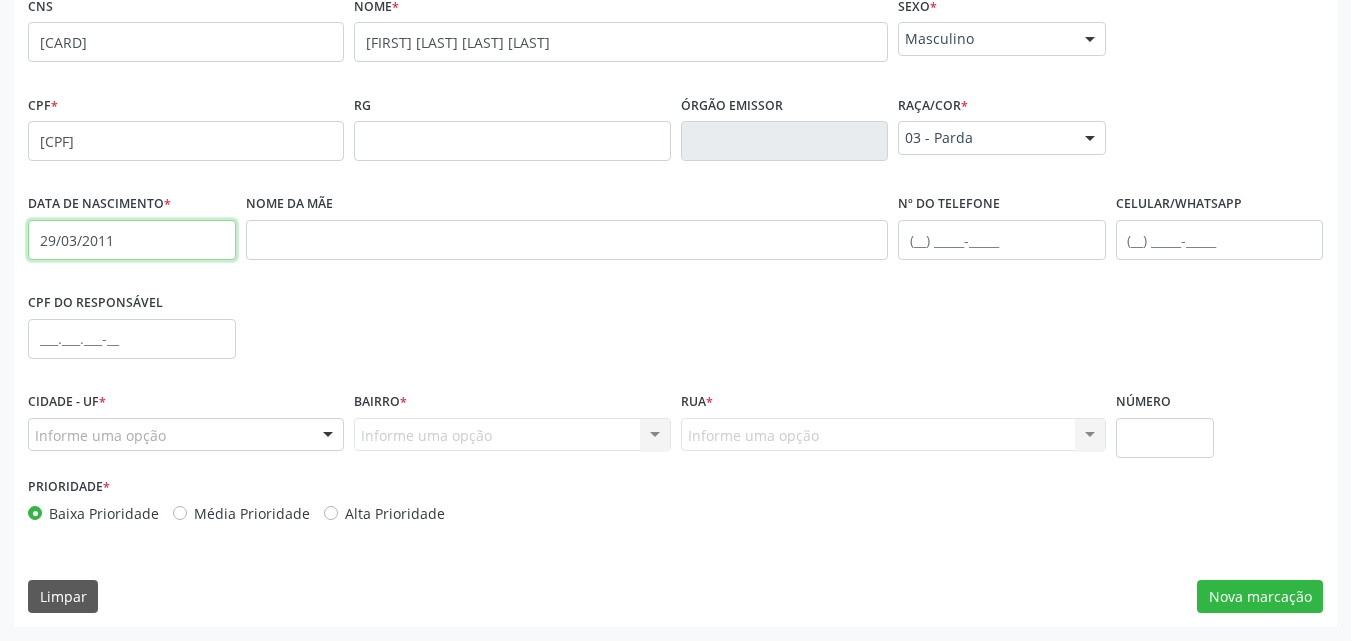 type on "29/03/2011" 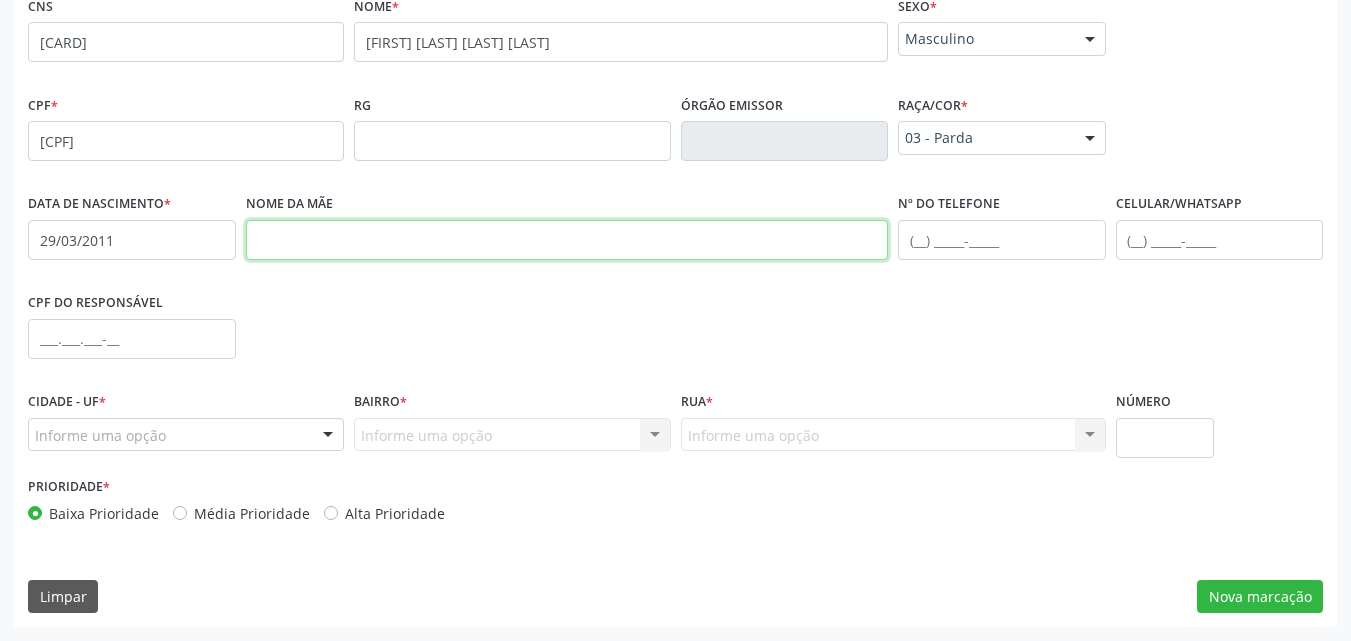 click at bounding box center (567, 240) 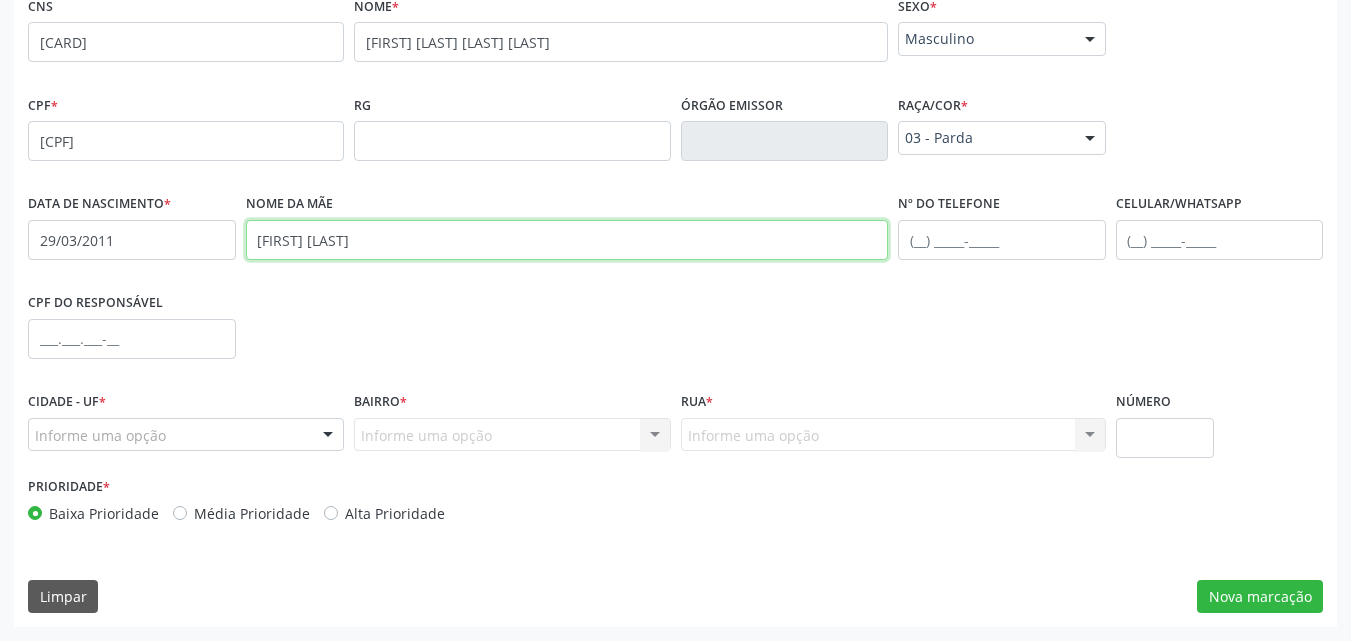 type on "[FIRST] [LAST]" 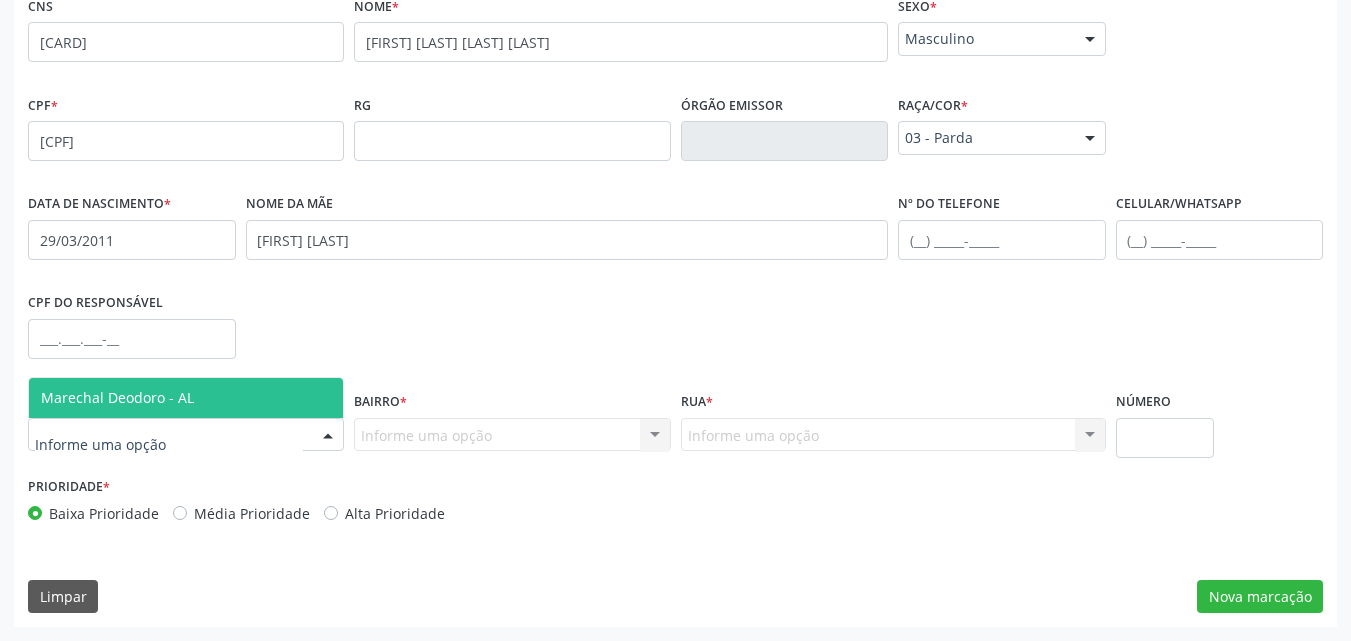 click at bounding box center (186, 435) 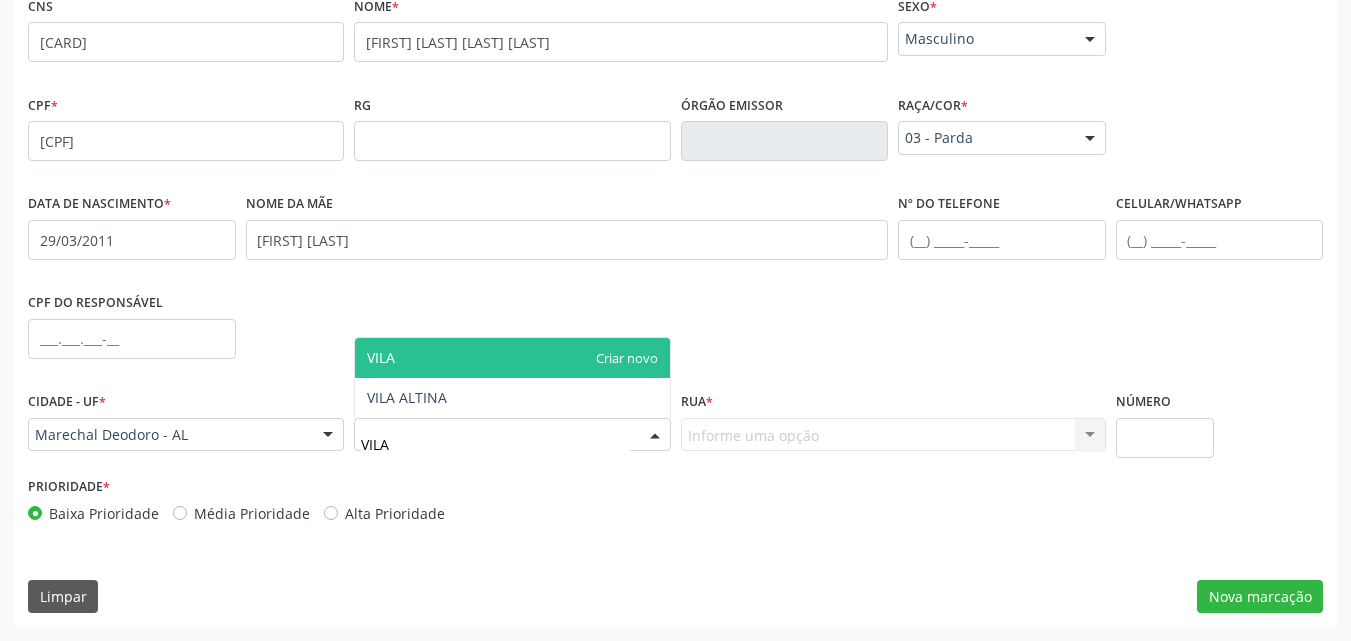 type on "VILA A" 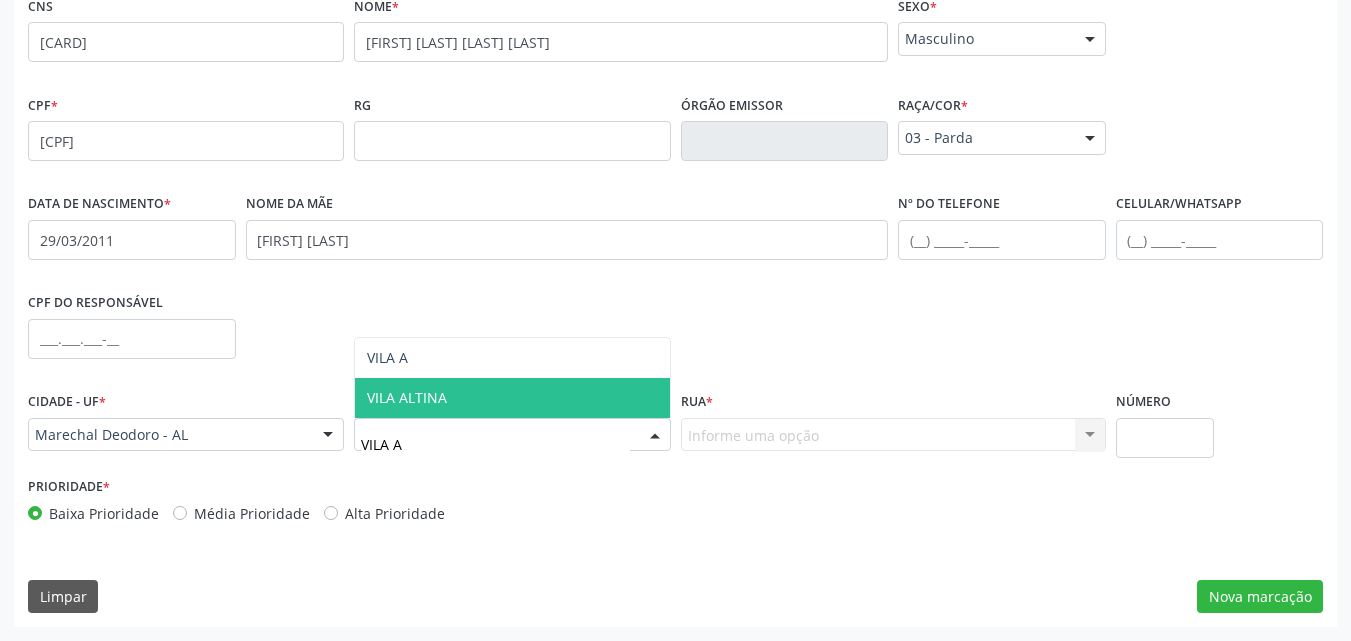 click on "VILA ALTINA" at bounding box center (407, 397) 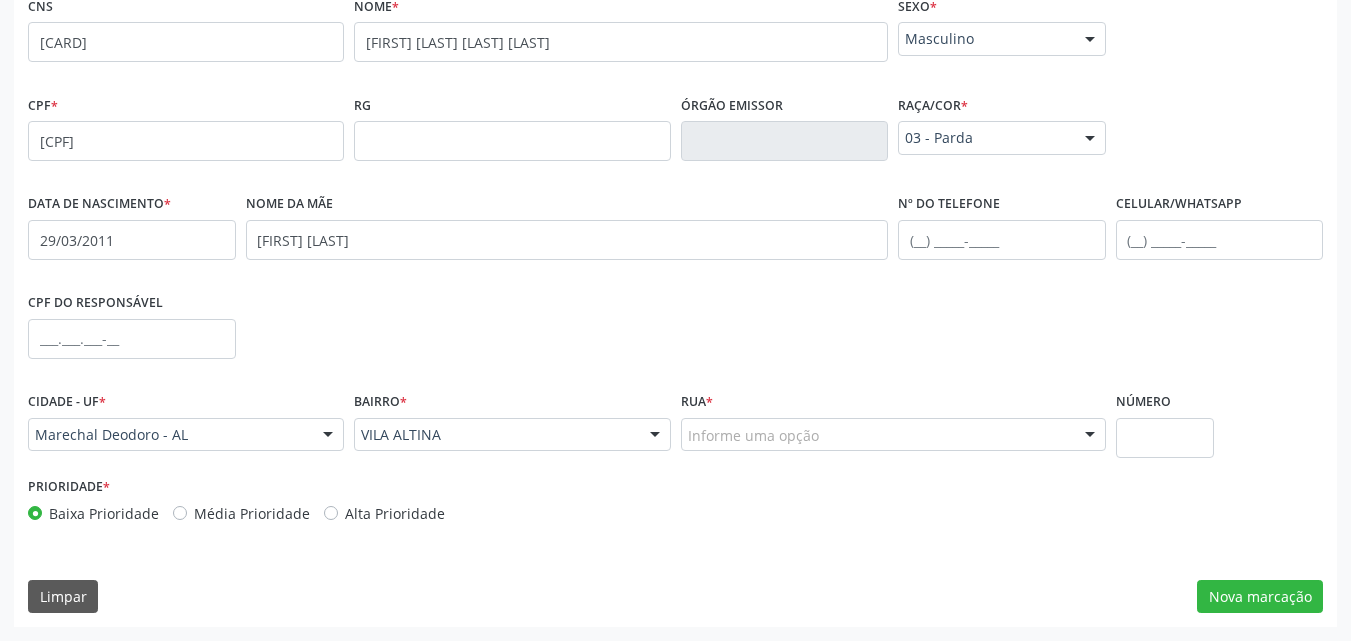 click on "Informe uma opção" at bounding box center (893, 435) 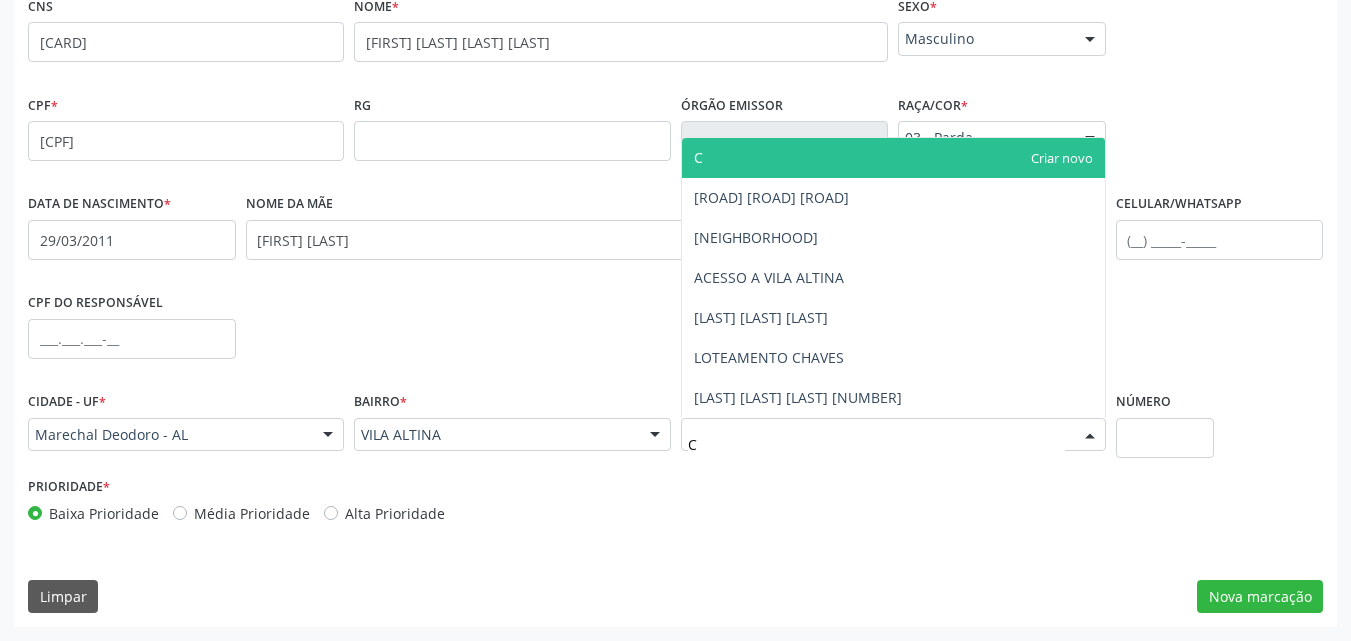 type on "CO" 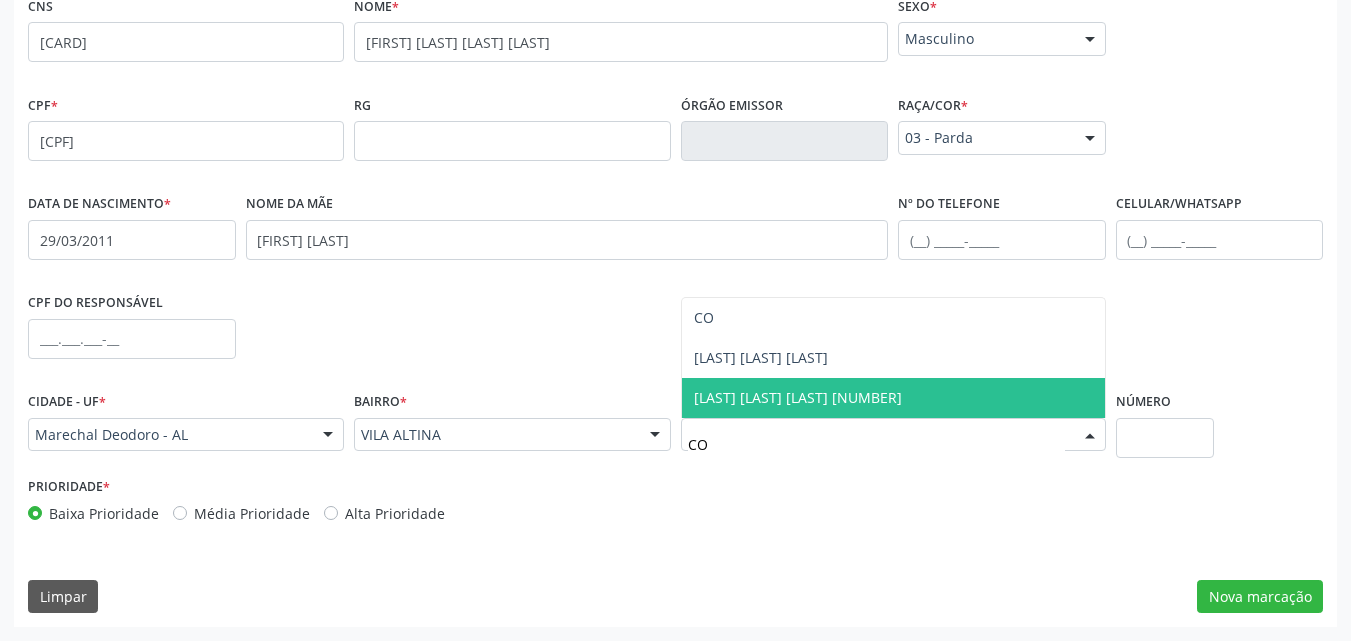click on "[LAST] [LAST] [LAST] [NUMBER]" at bounding box center [798, 397] 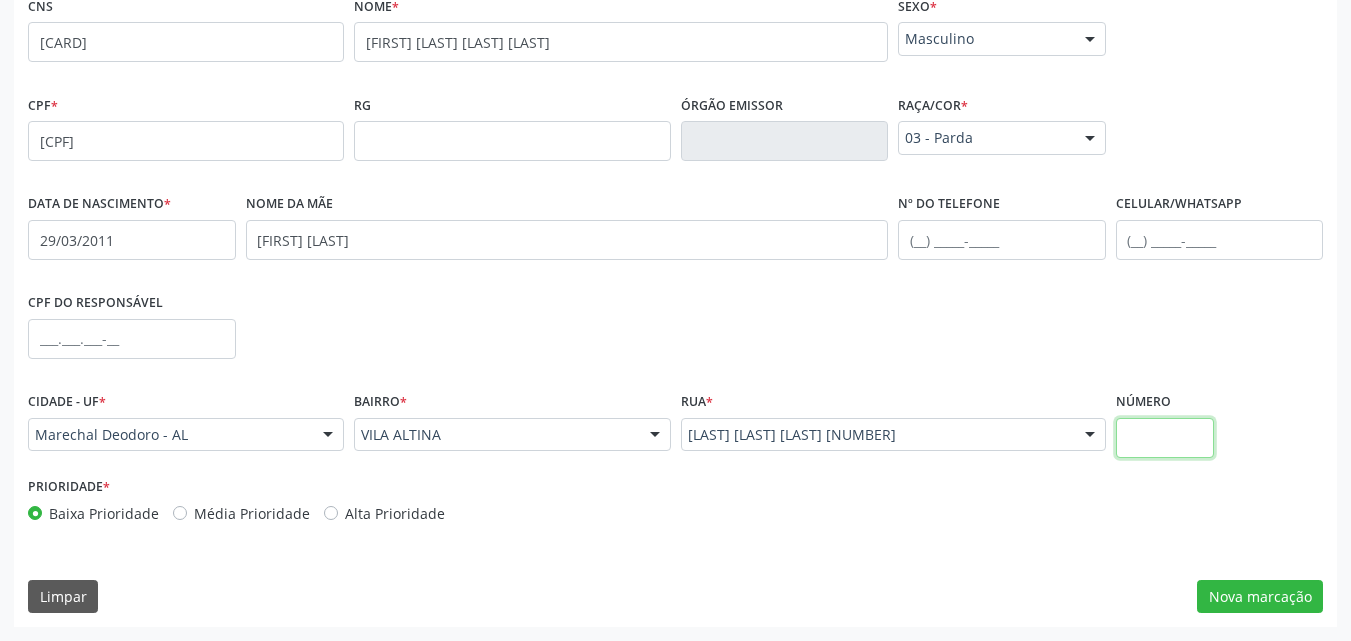 click at bounding box center [1165, 438] 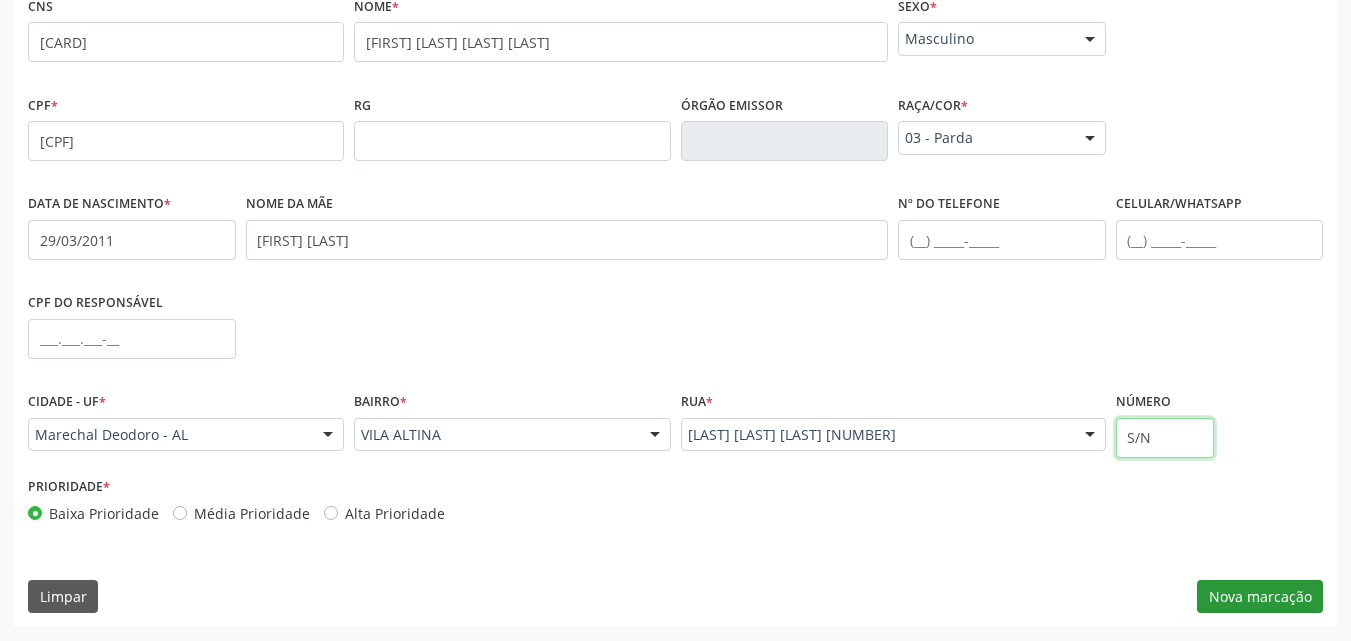 type on "S/N" 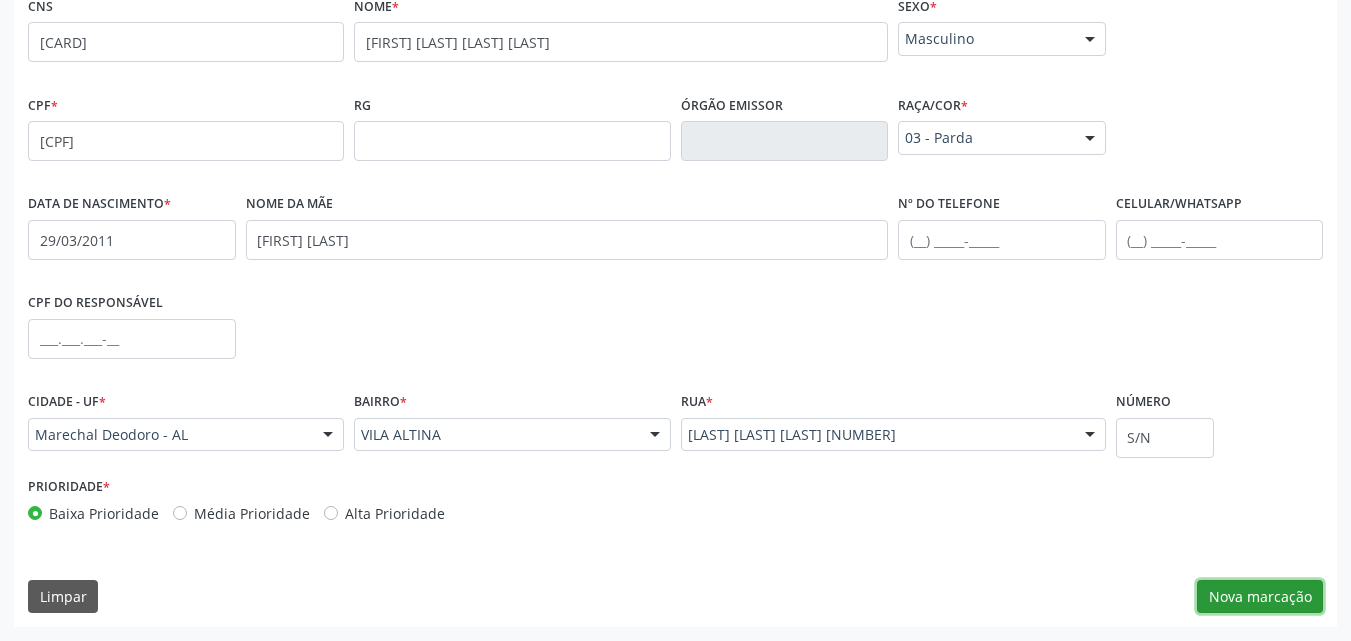 click on "Nova marcação" at bounding box center (1260, 597) 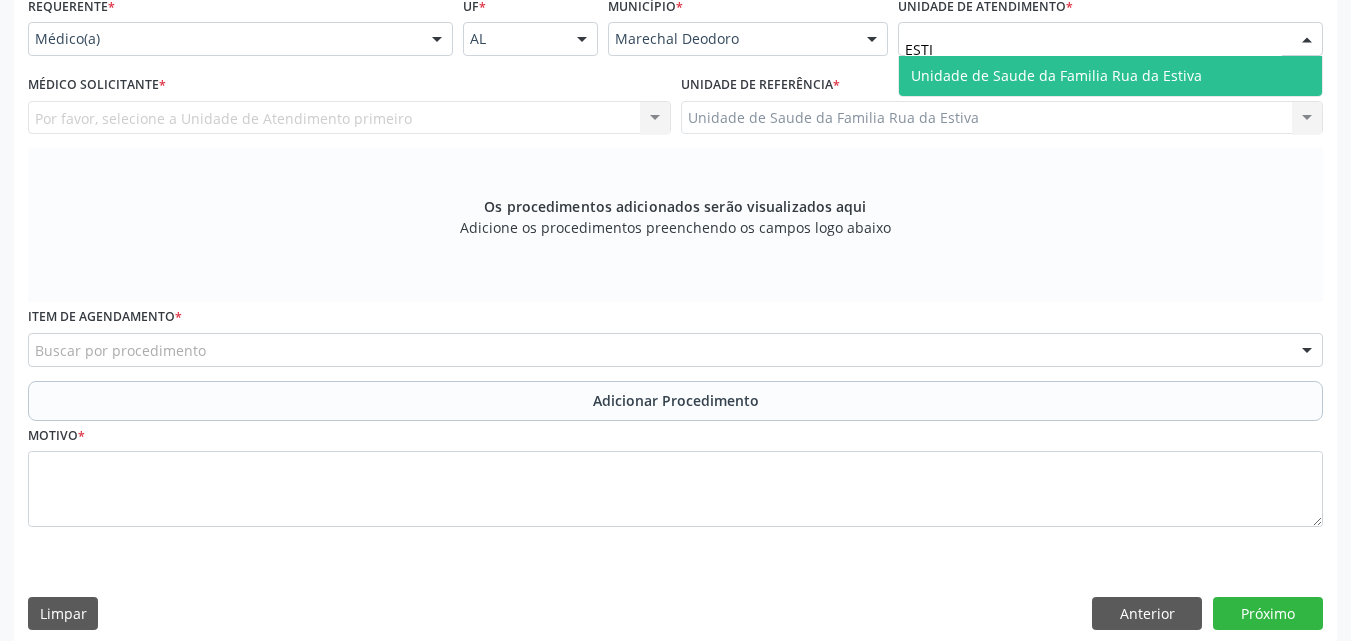 type on "ESTIV" 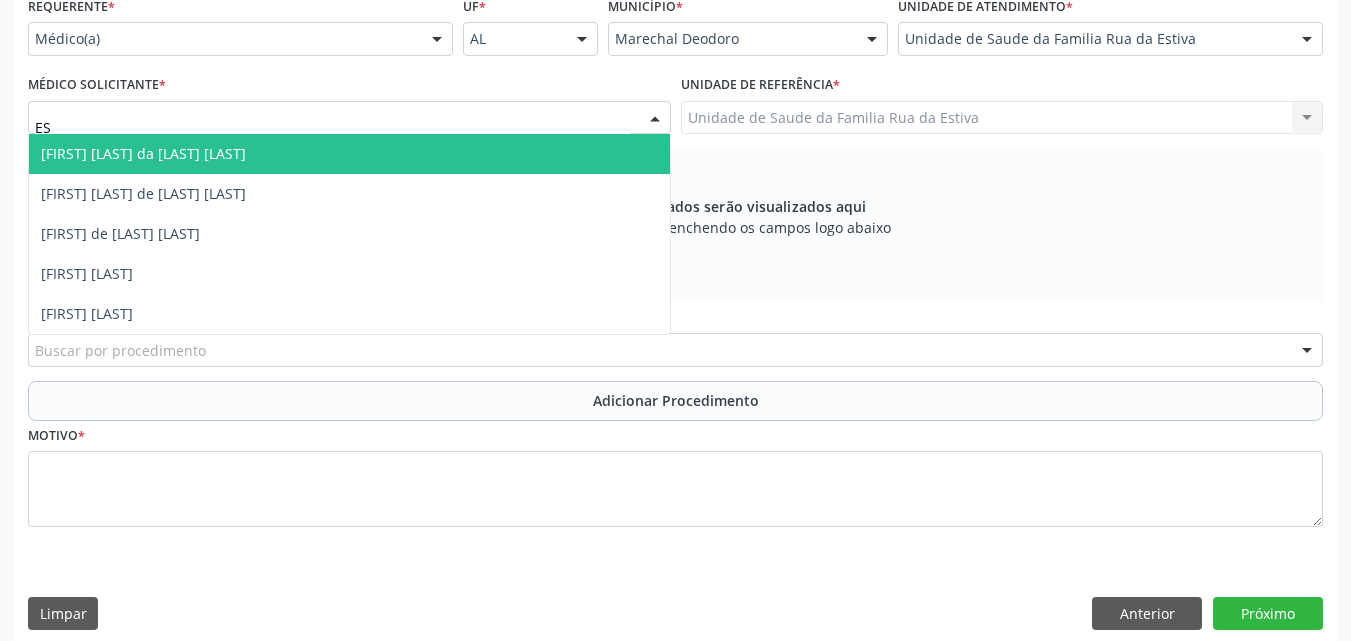 type on "E" 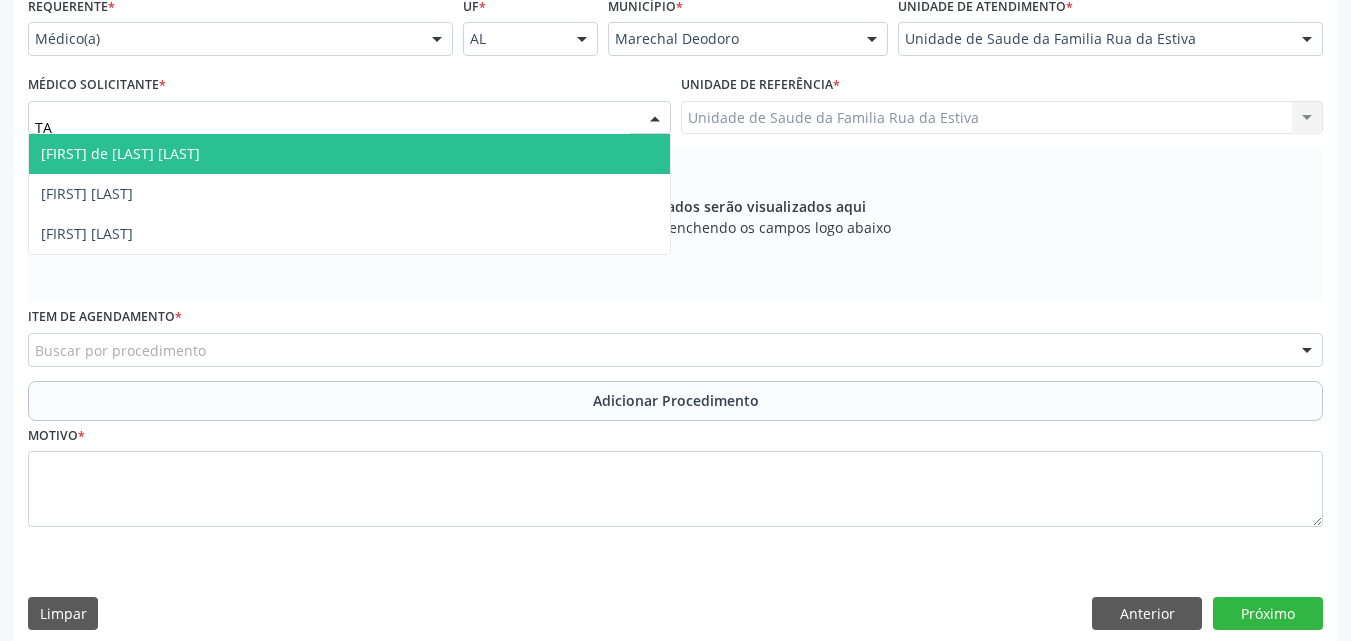 type on "TAC" 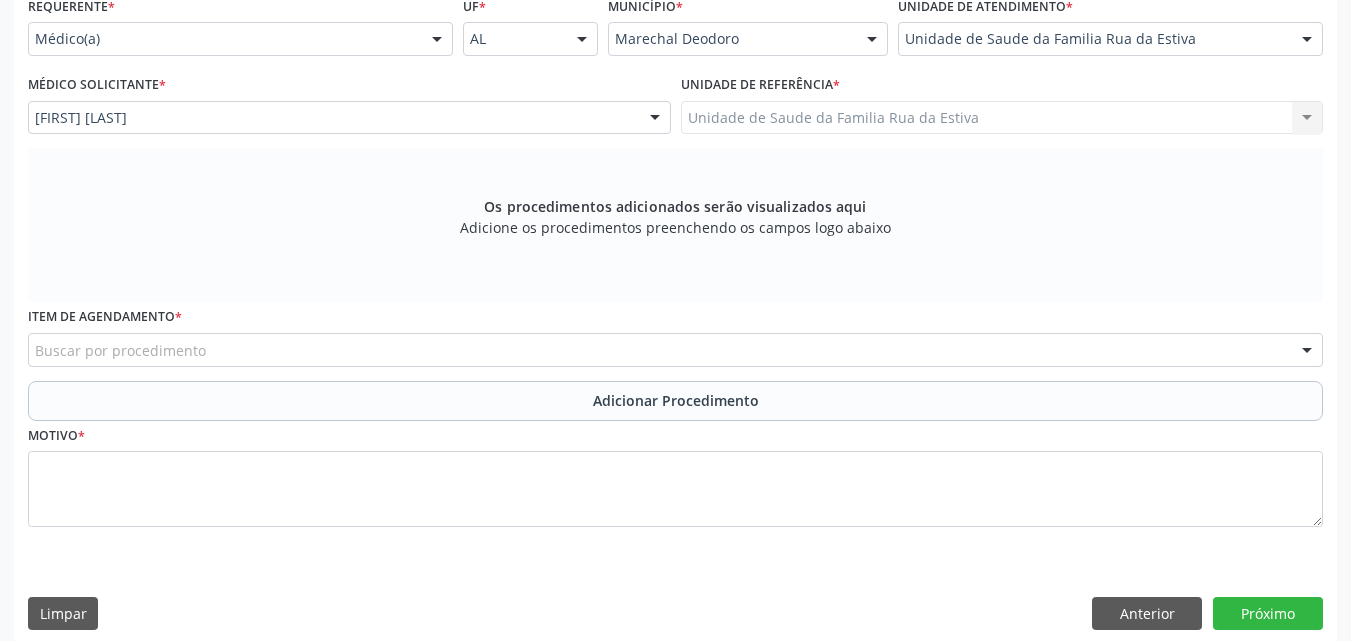 click on "Buscar por procedimento" at bounding box center (675, 350) 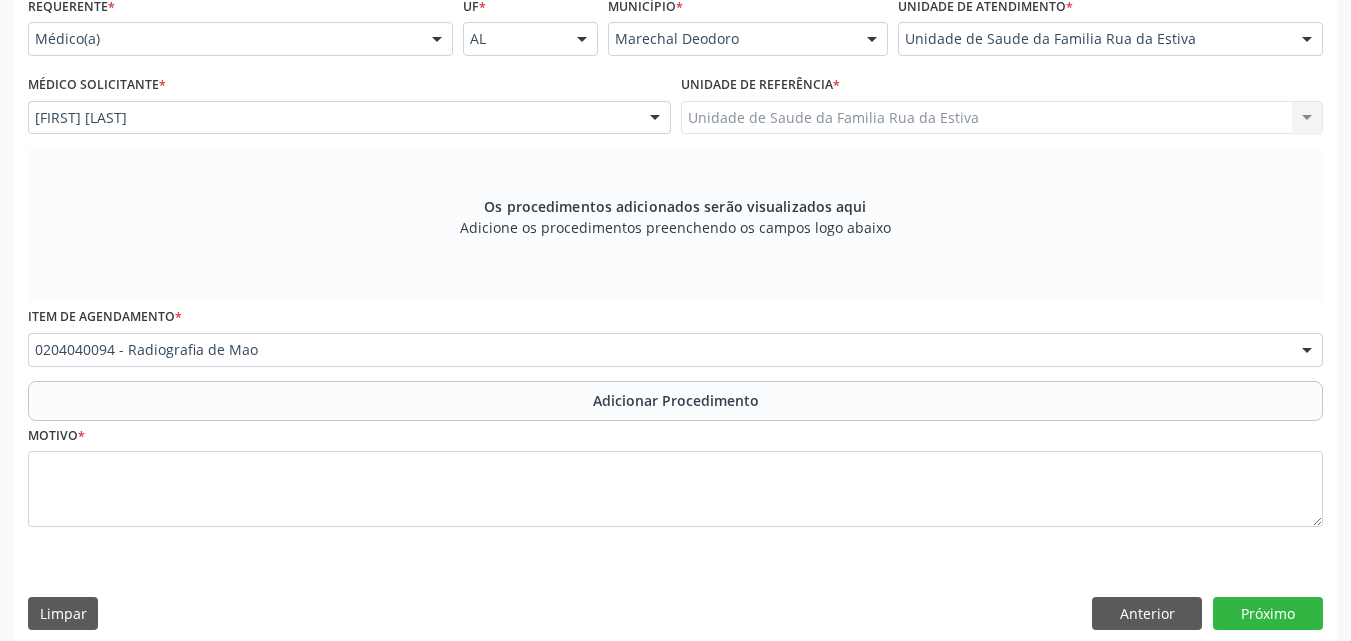 scroll, scrollTop: 0, scrollLeft: 0, axis: both 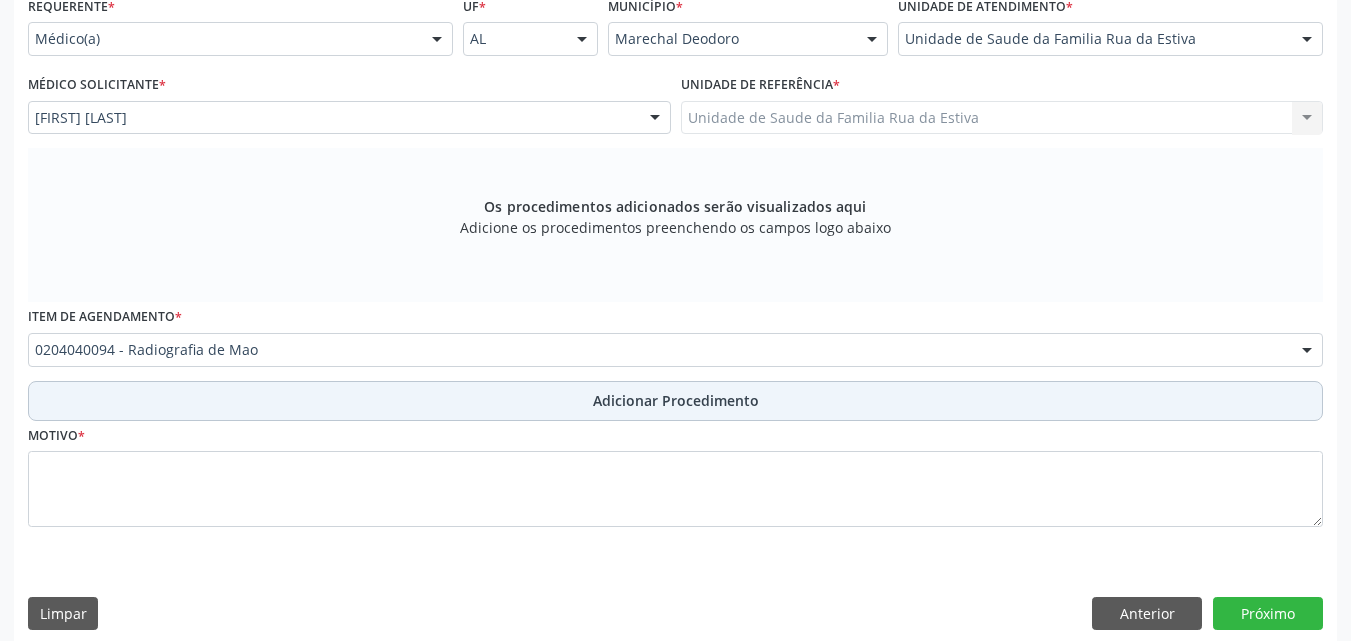 click on "Adicionar Procedimento" at bounding box center (675, 401) 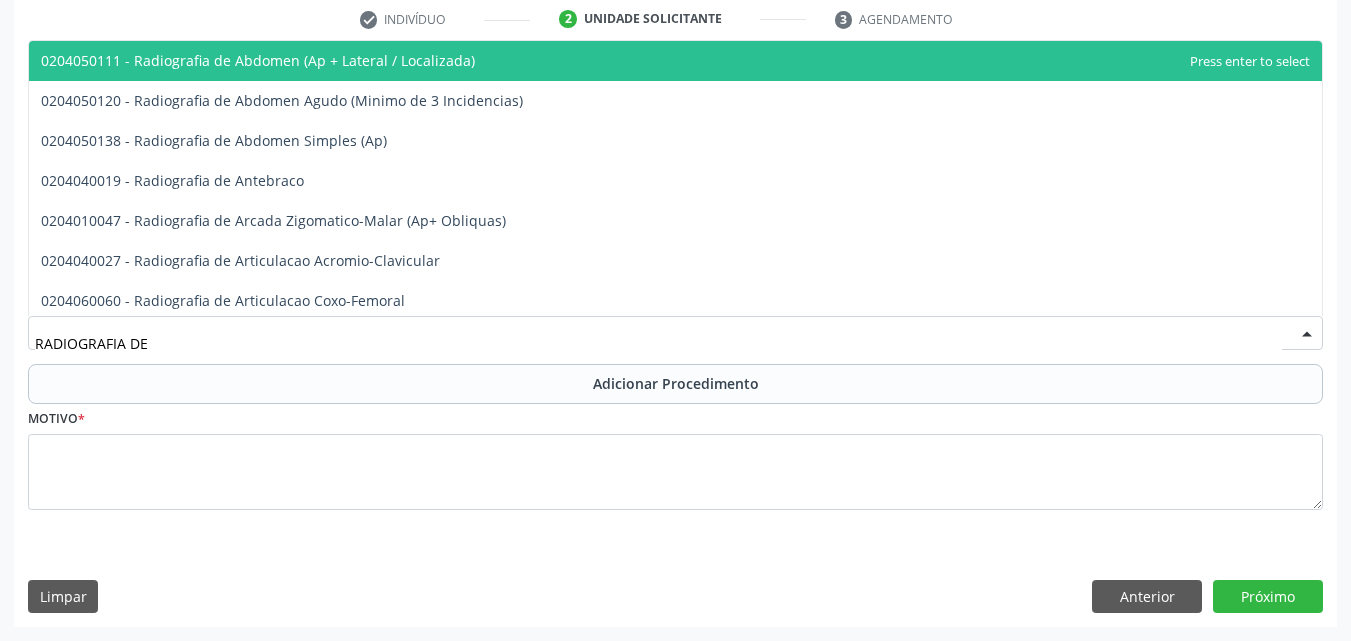 type on "RADIOGRAFIA DE P" 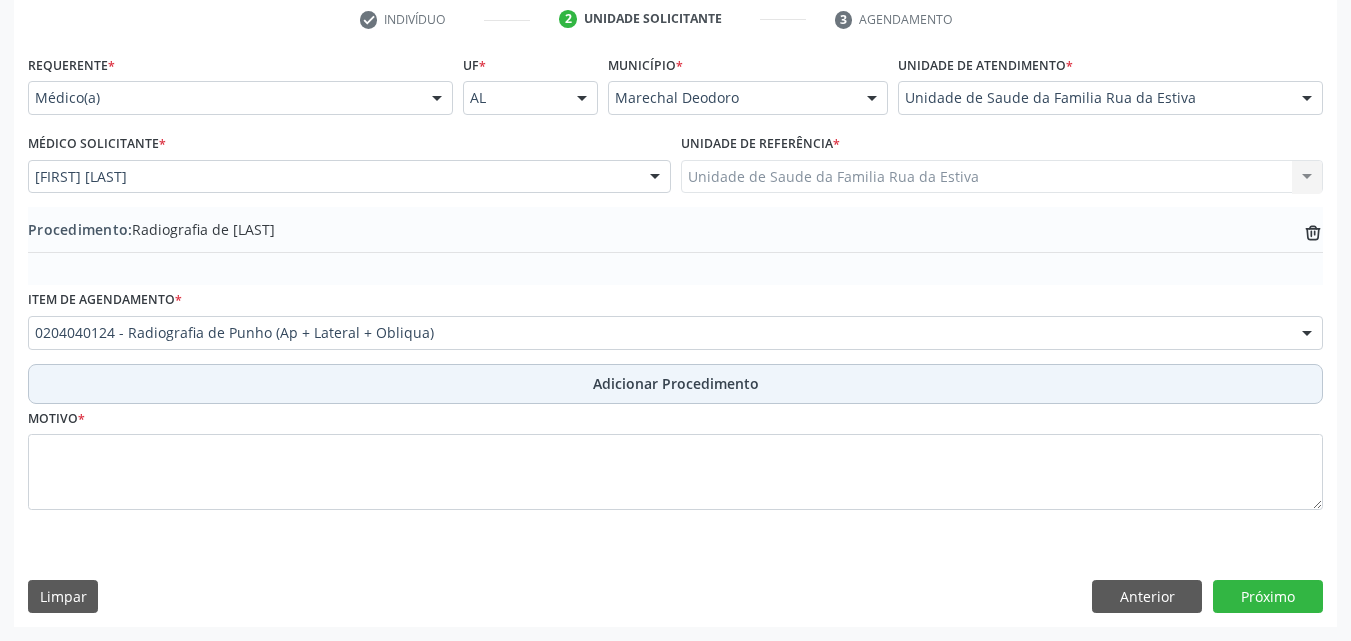 click on "Adicionar Procedimento" at bounding box center (675, 384) 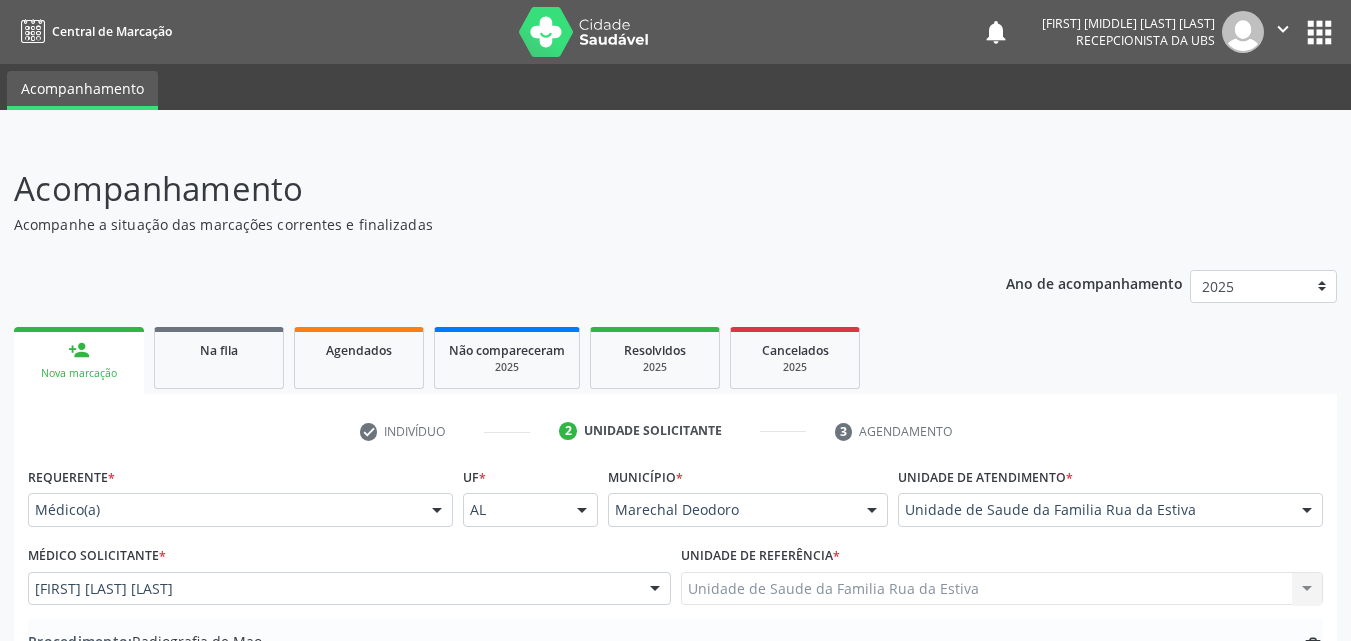 scroll, scrollTop: 466, scrollLeft: 0, axis: vertical 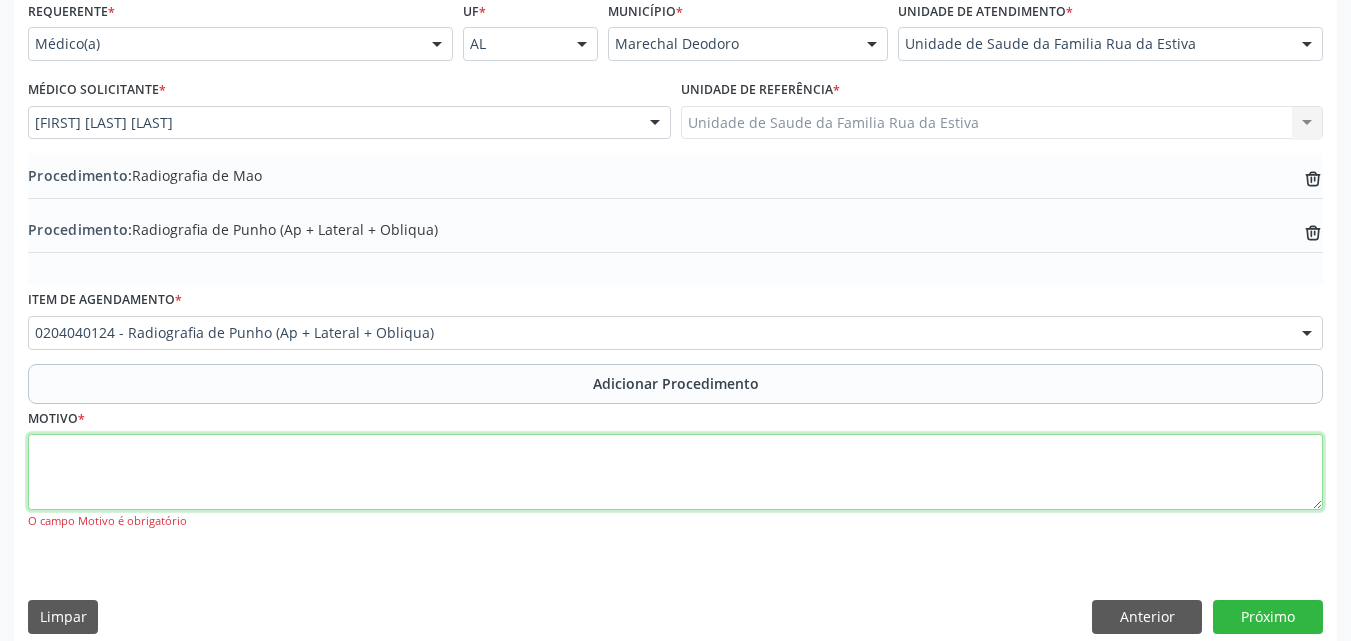 click at bounding box center (675, 472) 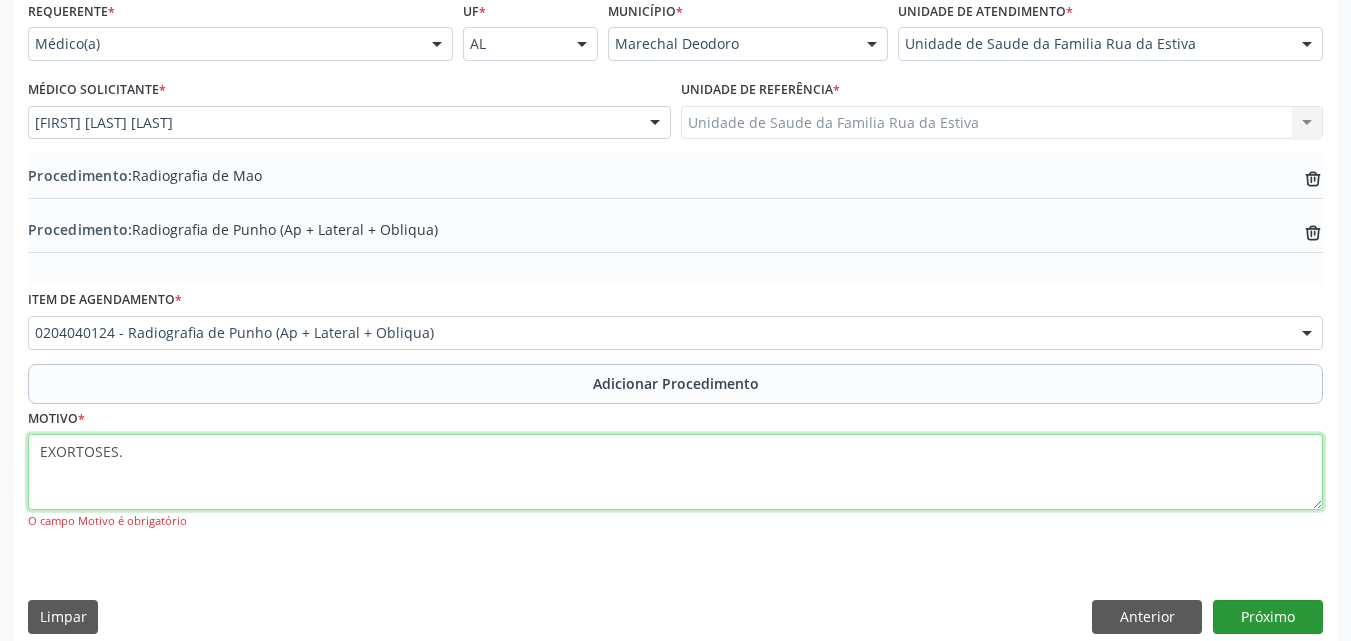 type on "EXORTOSES." 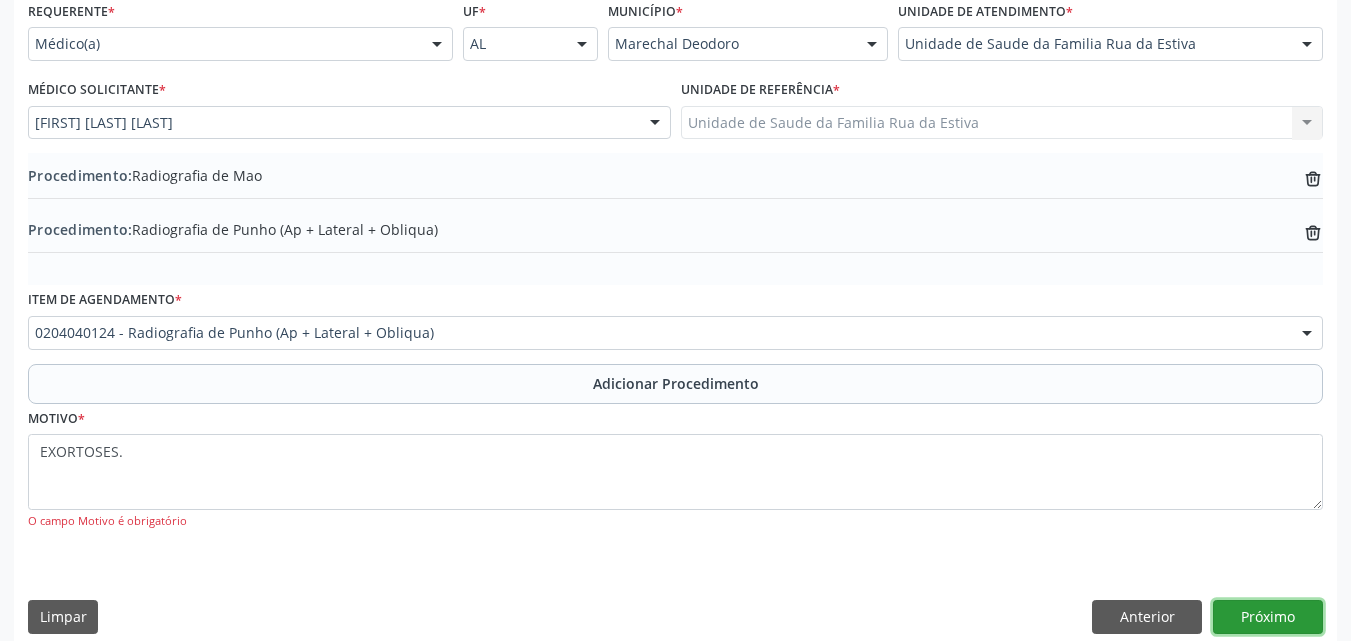 click on "Próximo" at bounding box center [1268, 617] 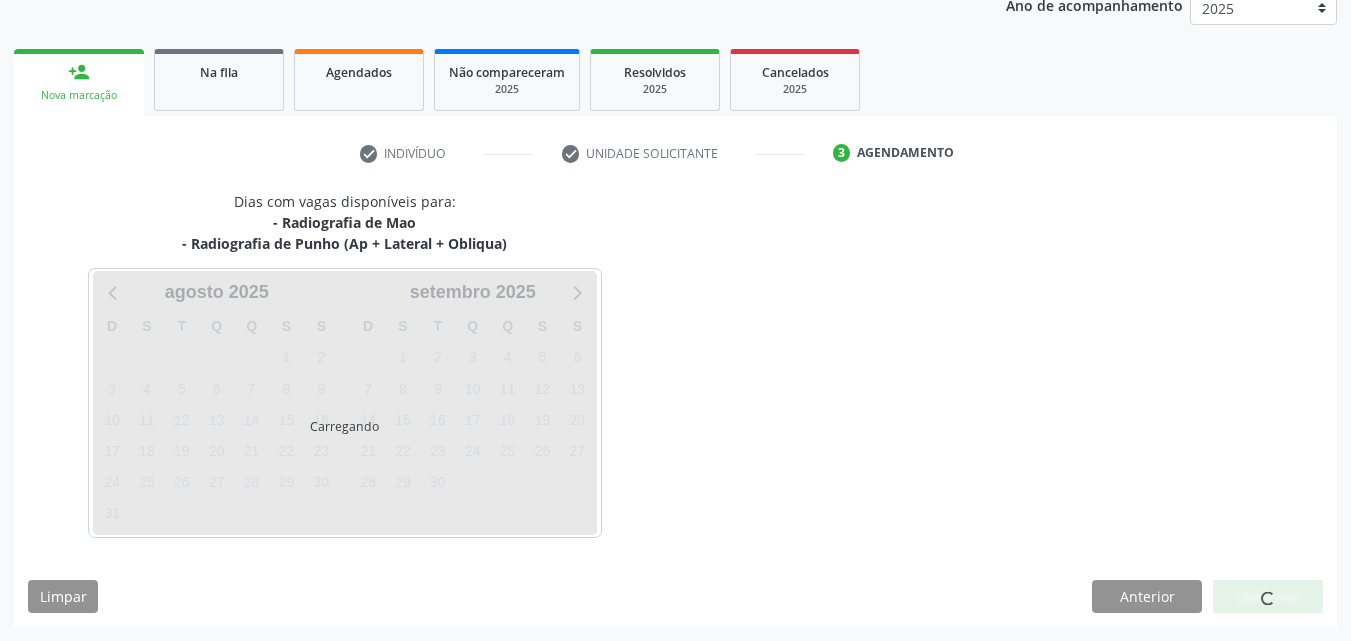 scroll, scrollTop: 337, scrollLeft: 0, axis: vertical 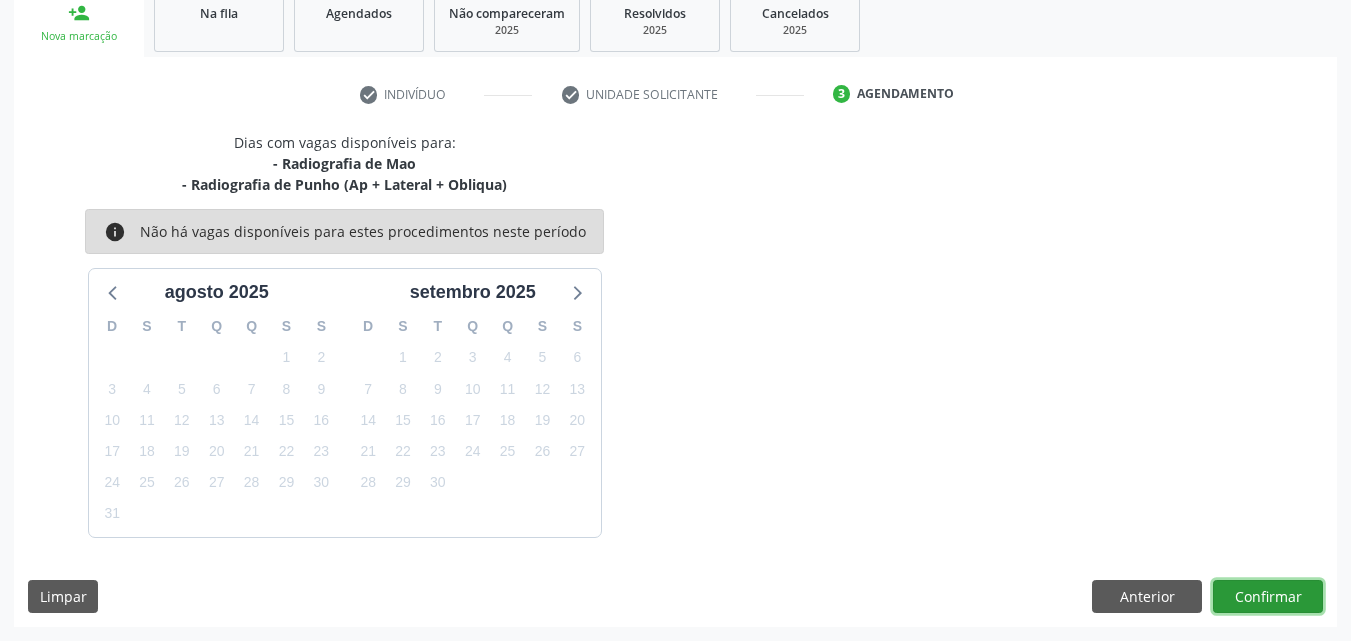 click on "Confirmar" at bounding box center (1268, 597) 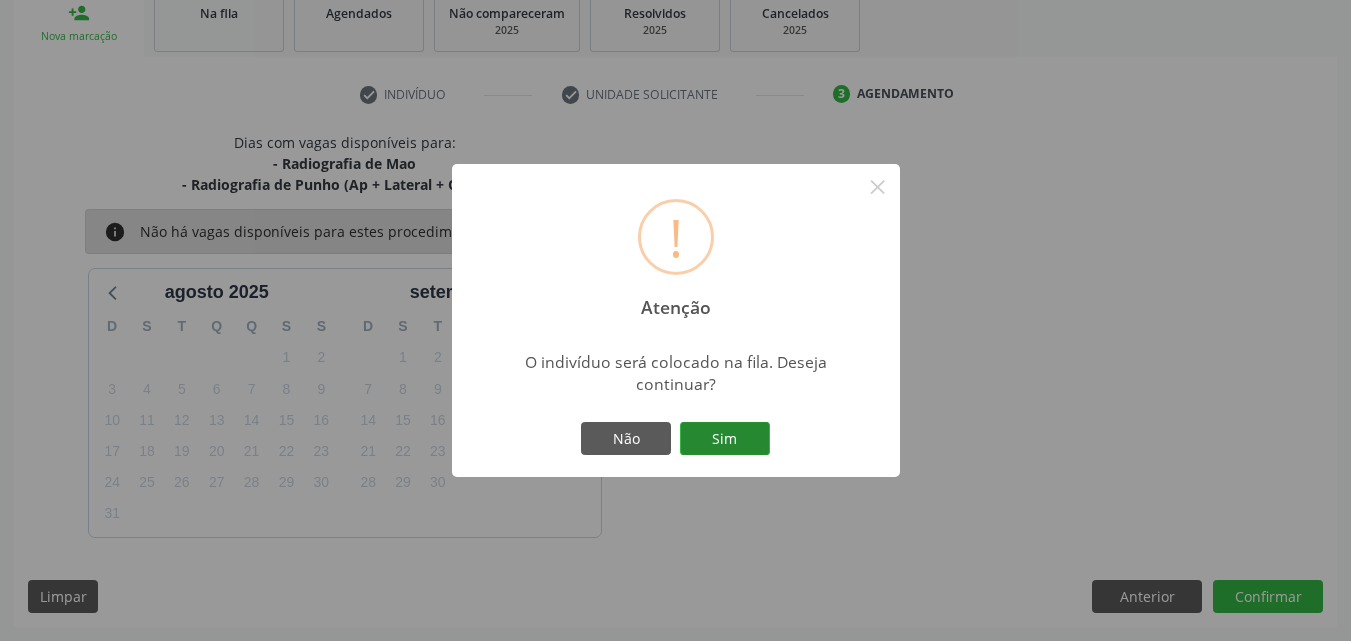 click on "Sim" at bounding box center [725, 439] 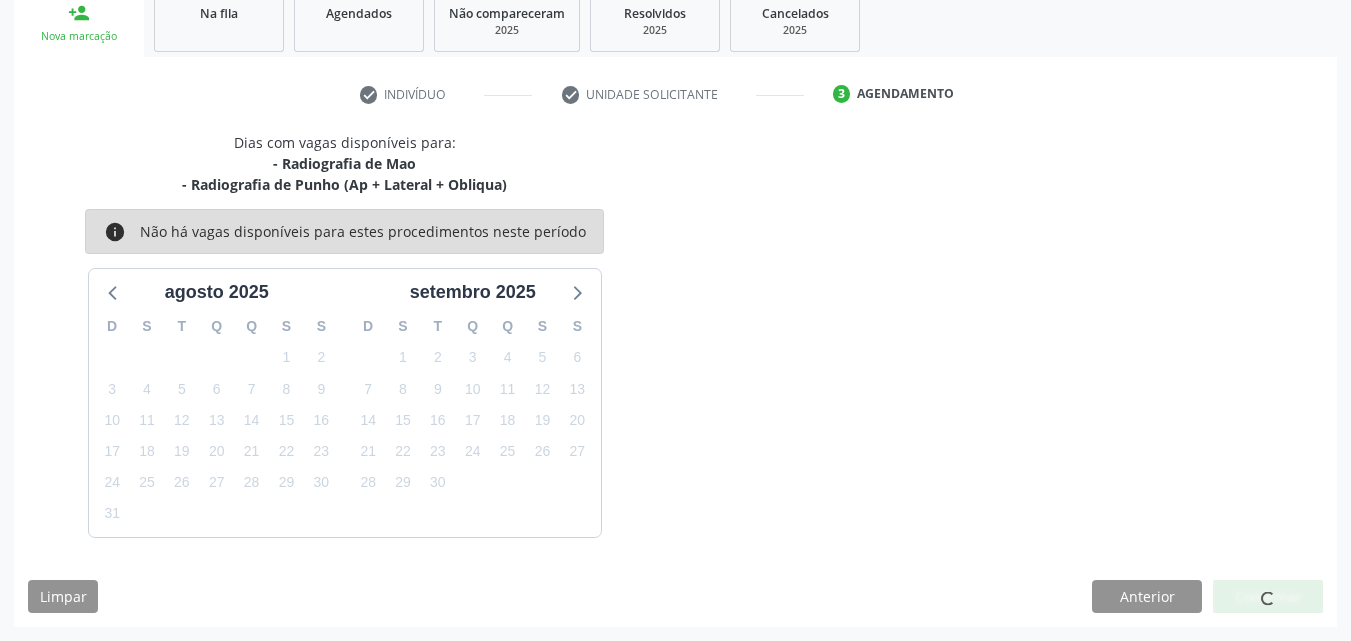 scroll, scrollTop: 54, scrollLeft: 0, axis: vertical 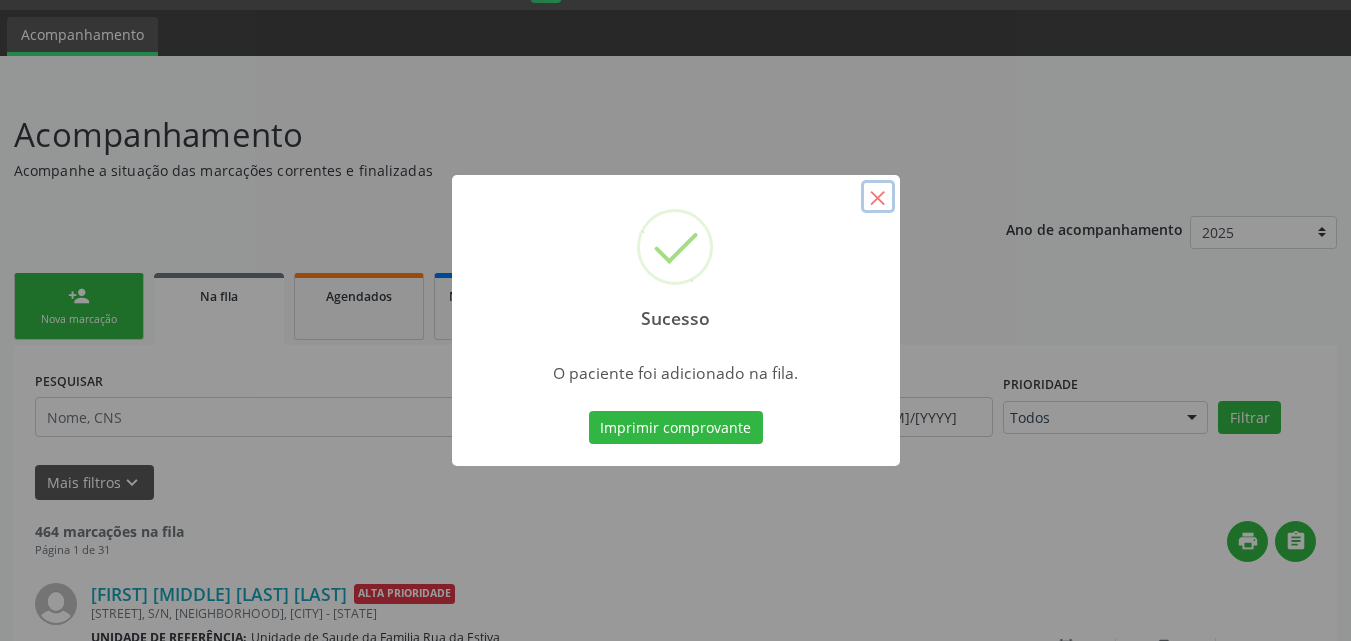 click on "×" at bounding box center [878, 197] 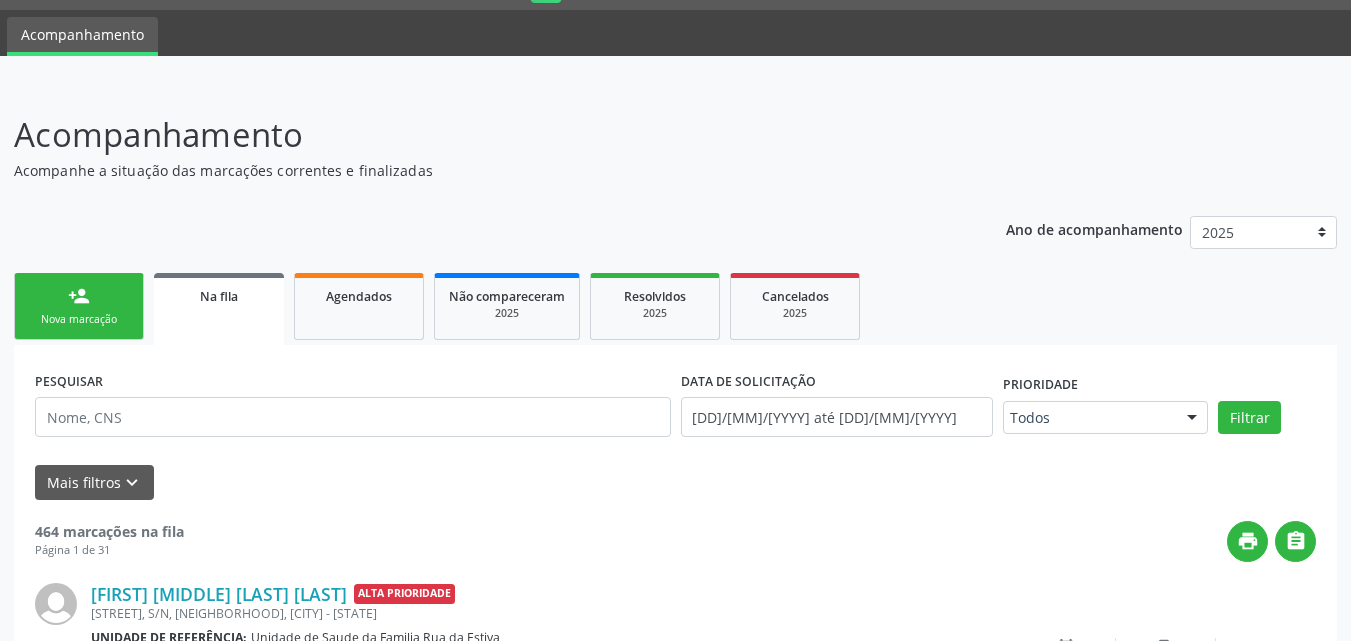 click on "person_add
Nova marcação" at bounding box center [79, 306] 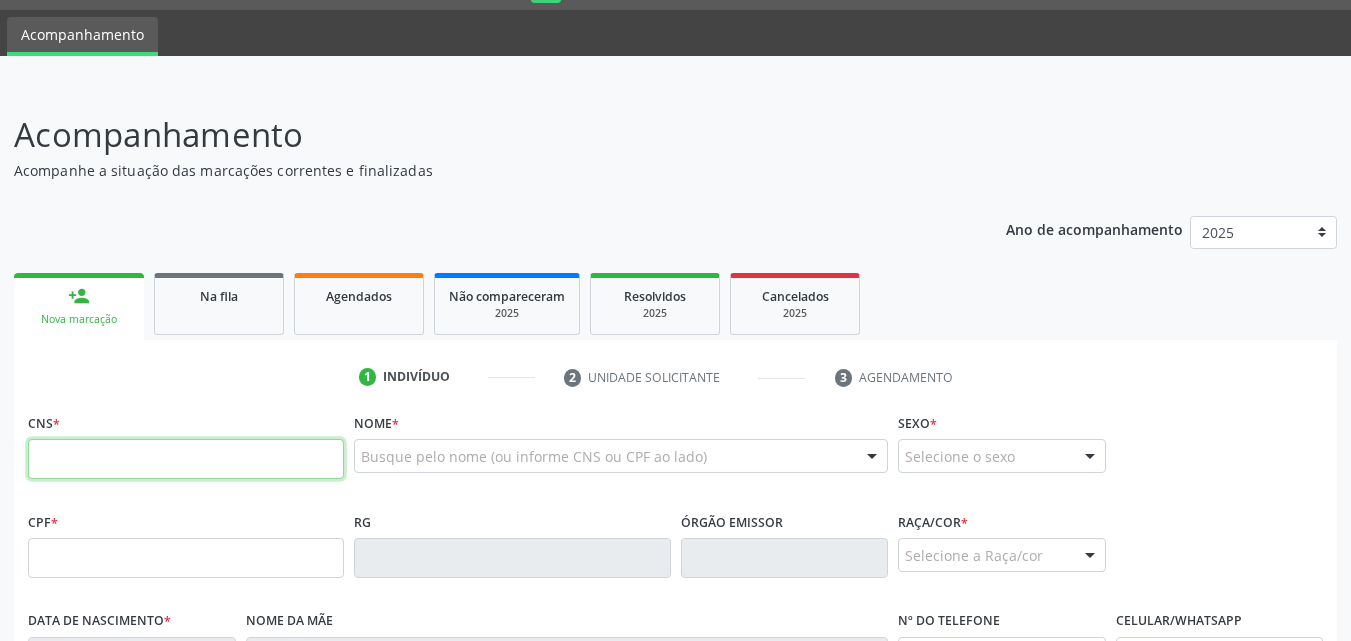 click at bounding box center (186, 459) 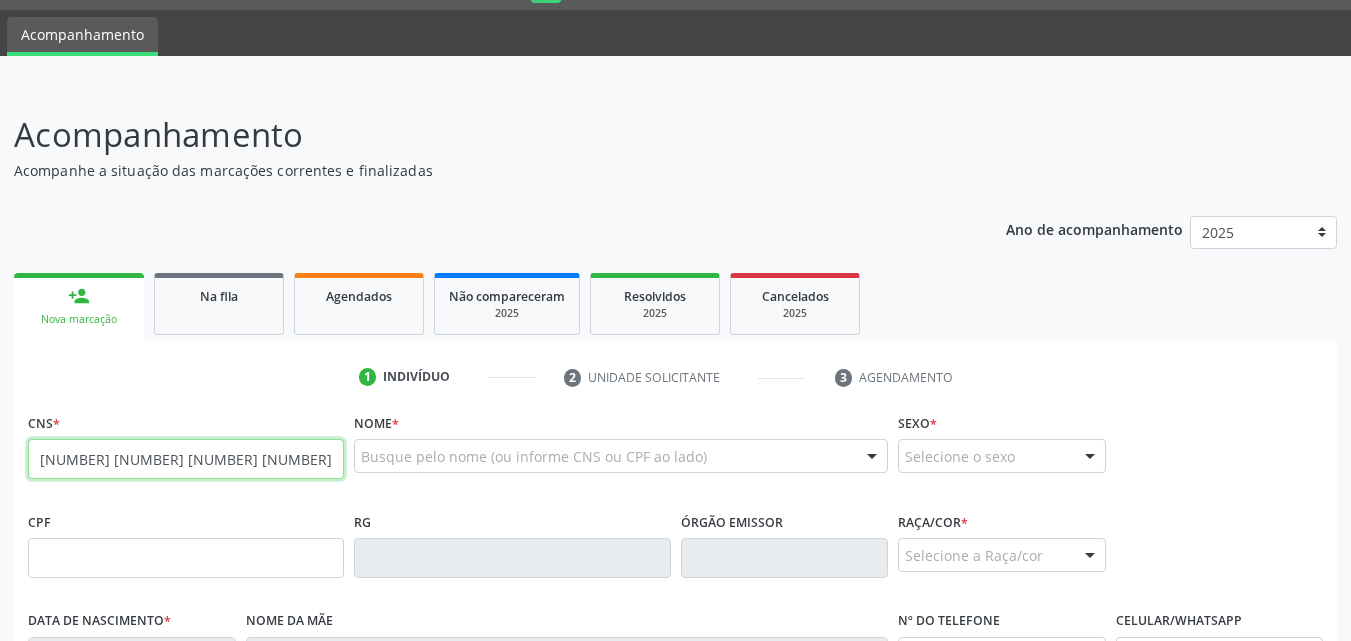 type on "[CARD]" 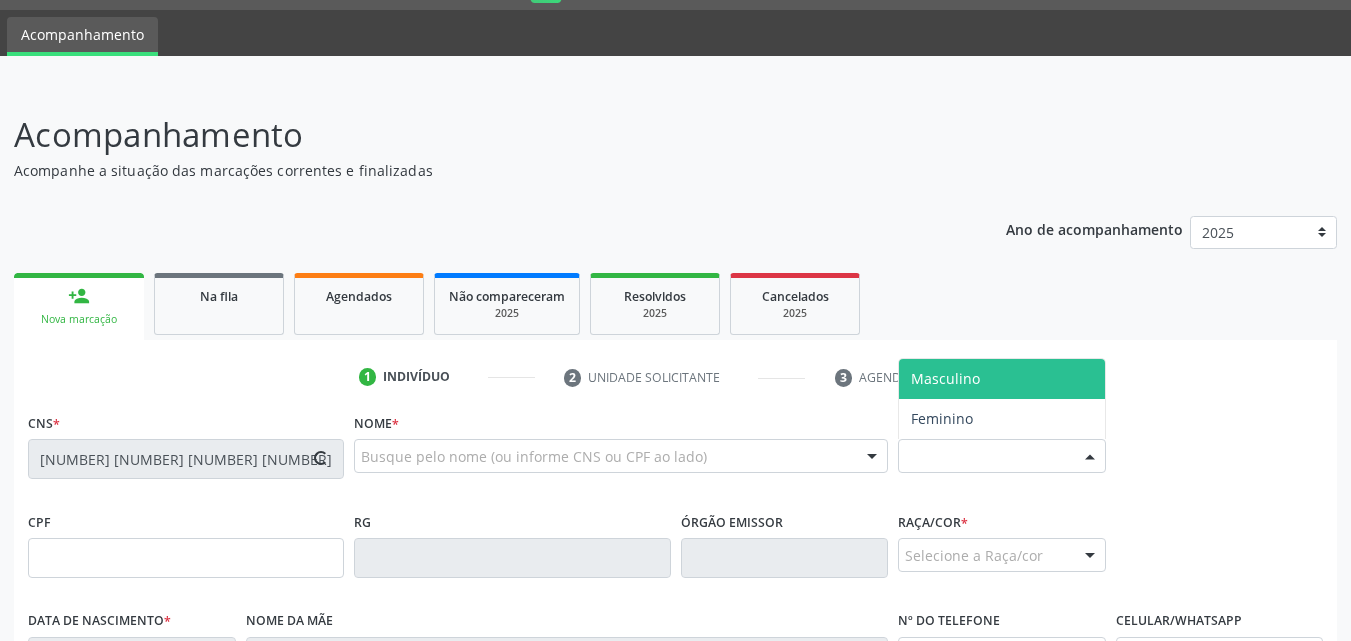 type on "[CPF]" 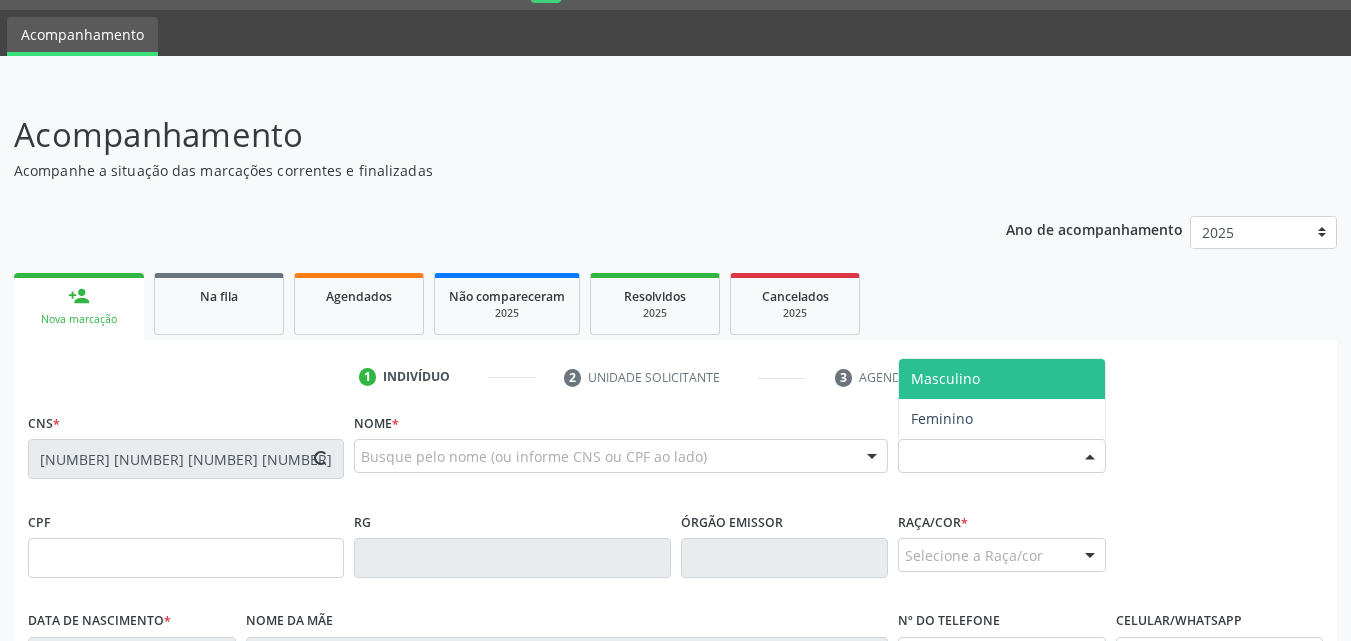 type on "29/03/2011" 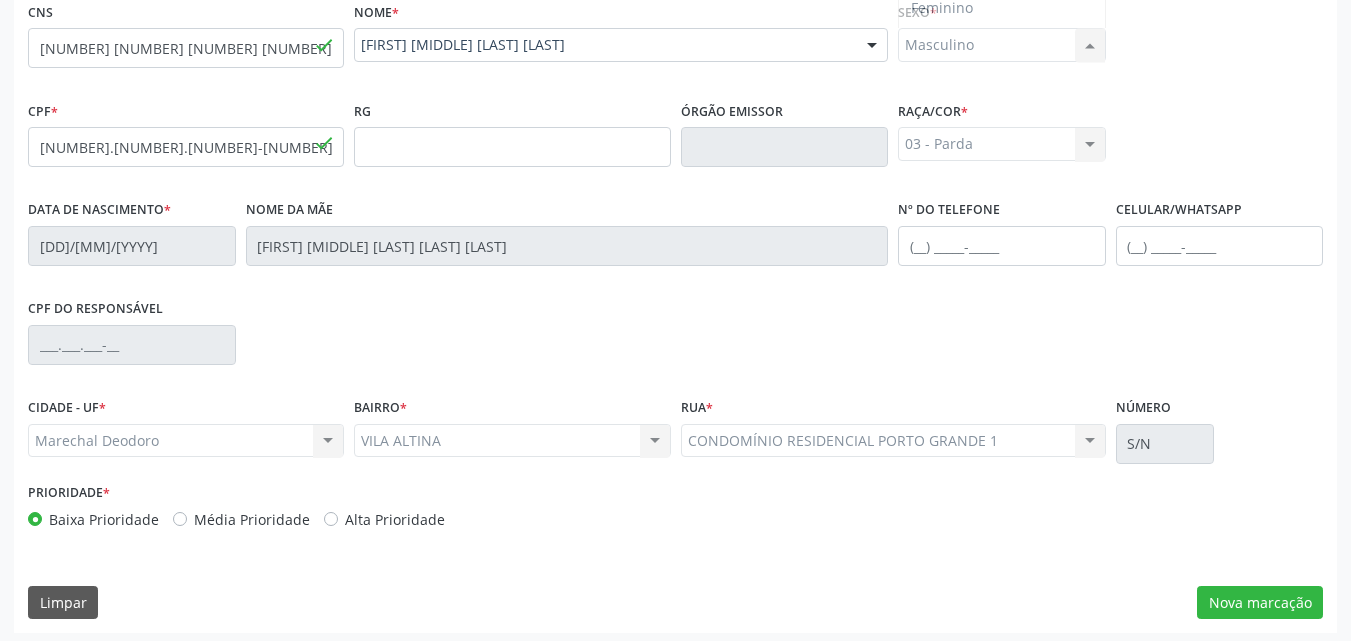scroll, scrollTop: 471, scrollLeft: 0, axis: vertical 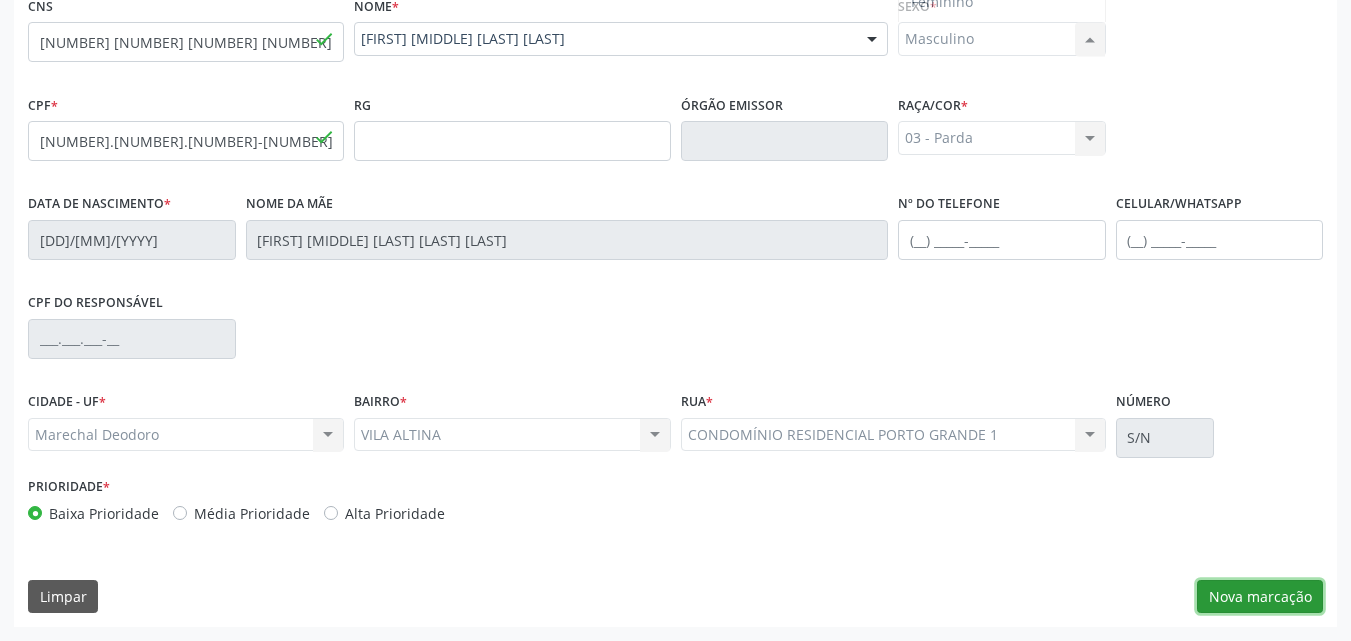 click on "Nova marcação" at bounding box center (1260, 597) 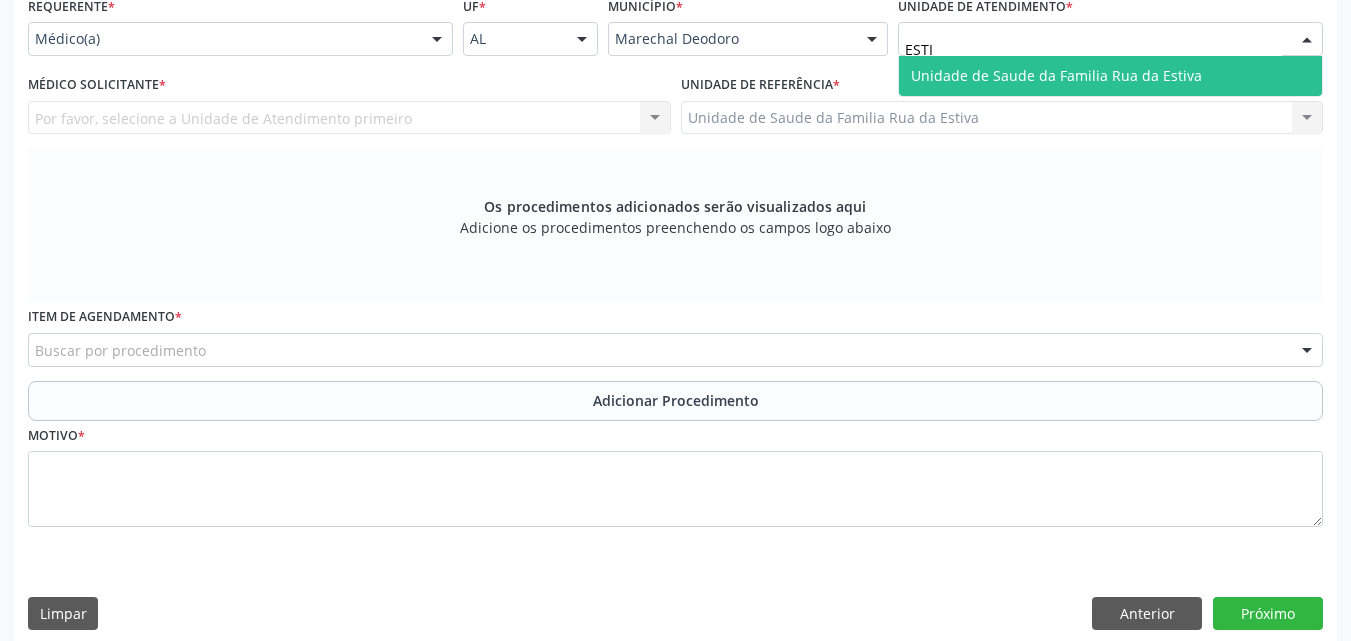 type on "ESTIV" 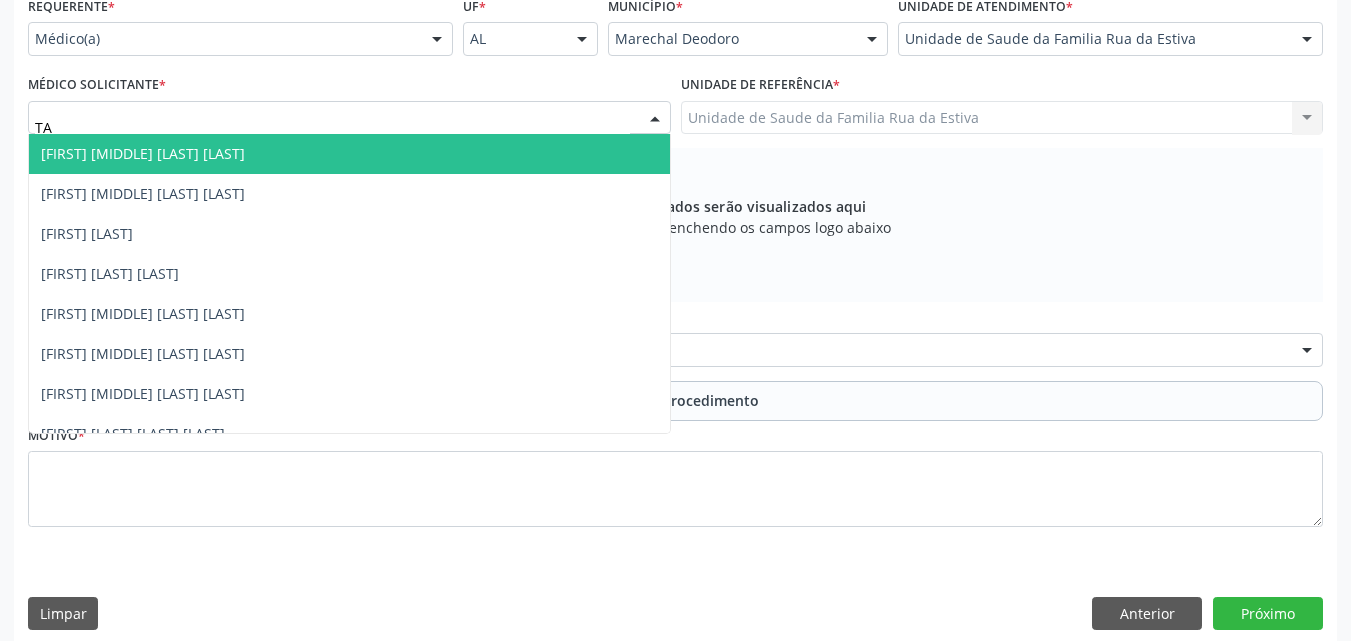 type on "TAC" 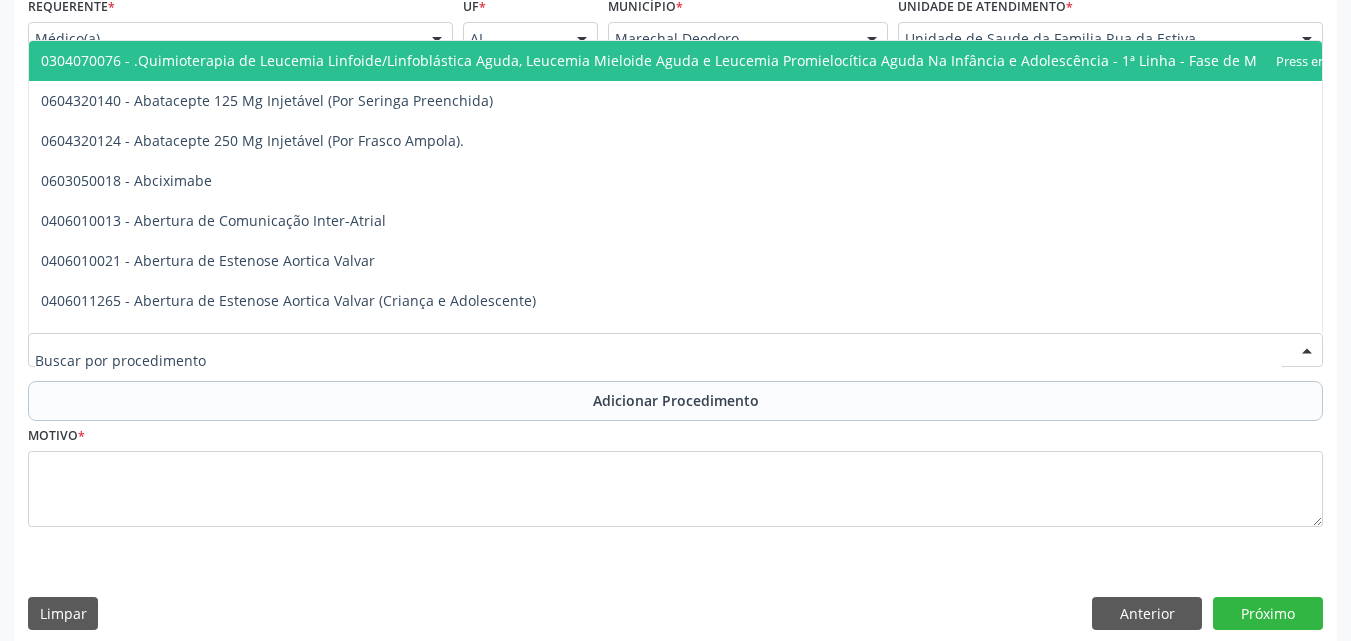 click at bounding box center [675, 350] 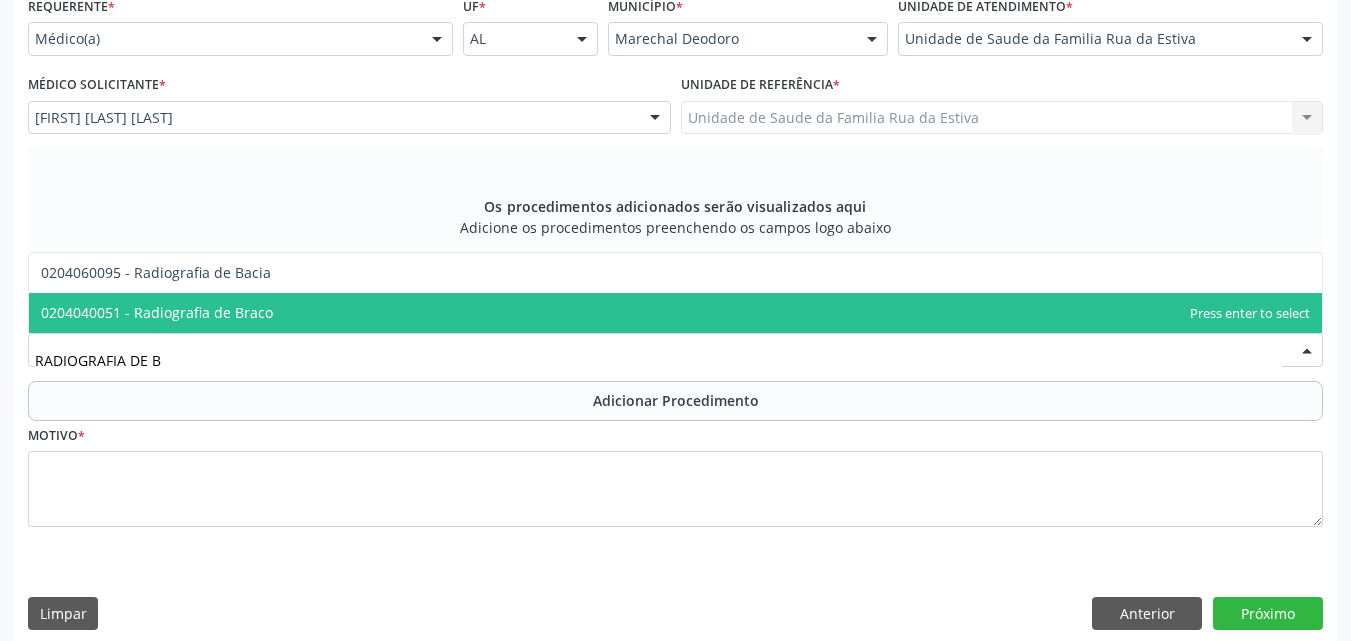 click on "0204040051 - Radiografia de Braco" at bounding box center (675, 313) 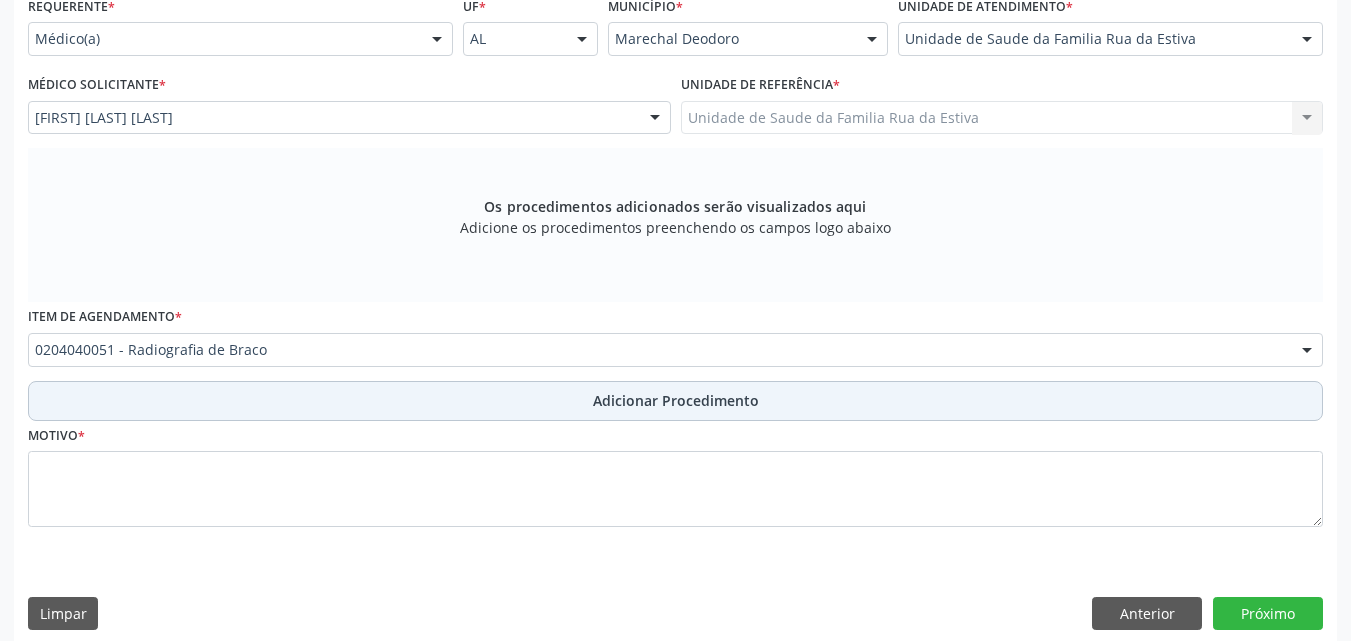 click on "Adicionar Procedimento" at bounding box center [675, 401] 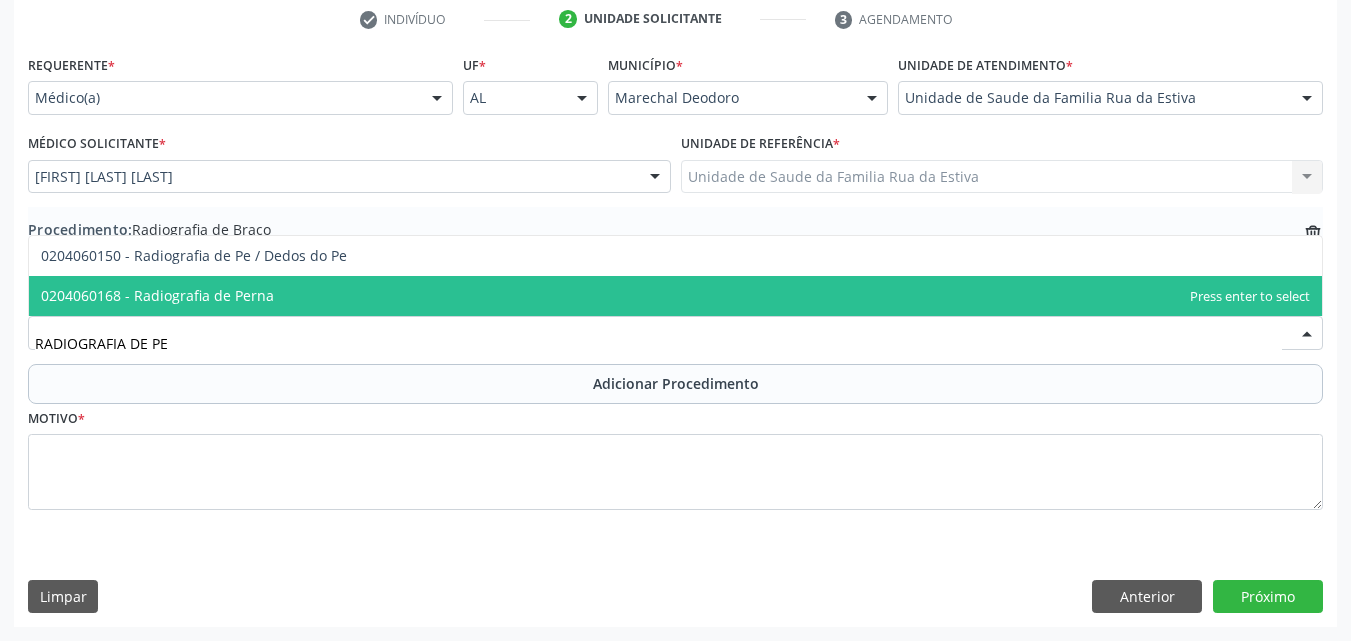 type on "RADIOGRAFIA DE PER" 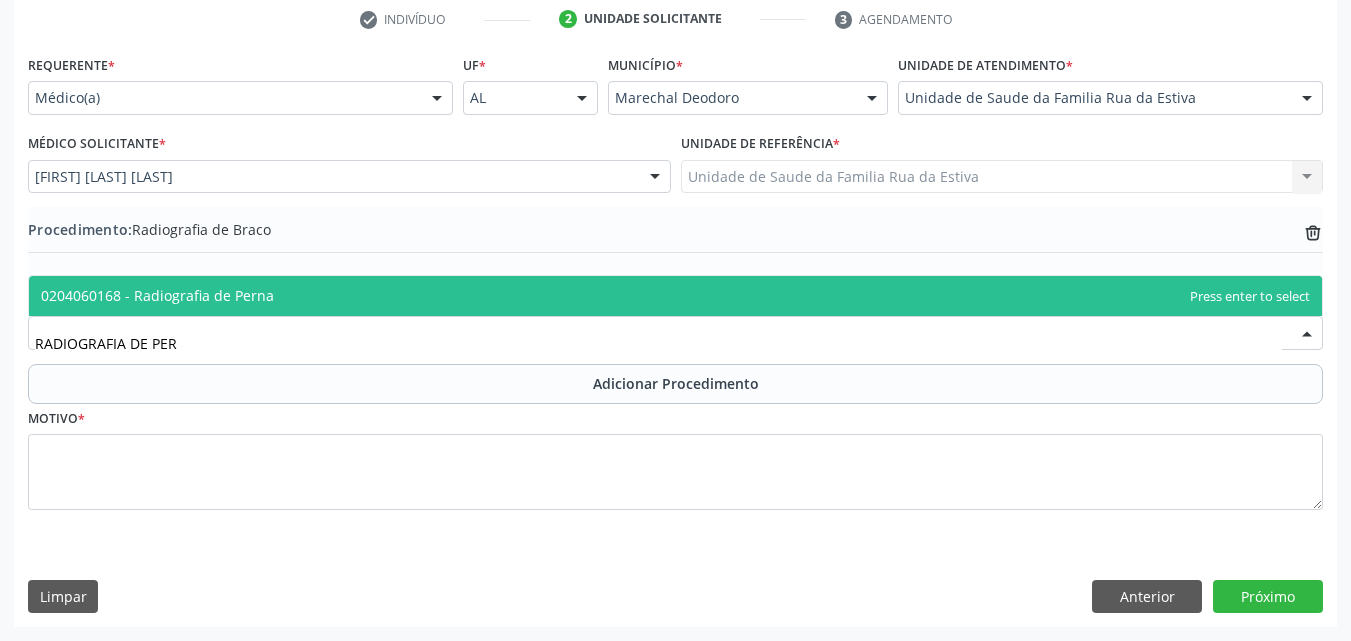 click on "0204060168 - Radiografia de Perna" at bounding box center [157, 295] 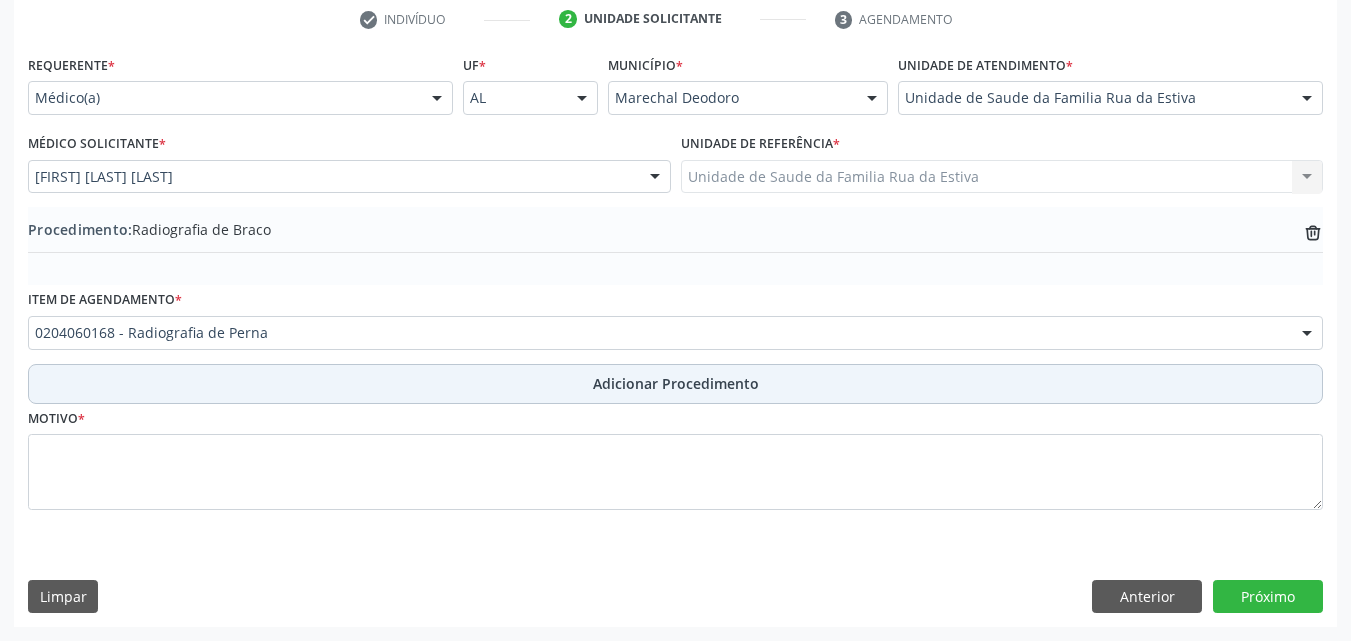 click on "Adicionar Procedimento" at bounding box center [675, 384] 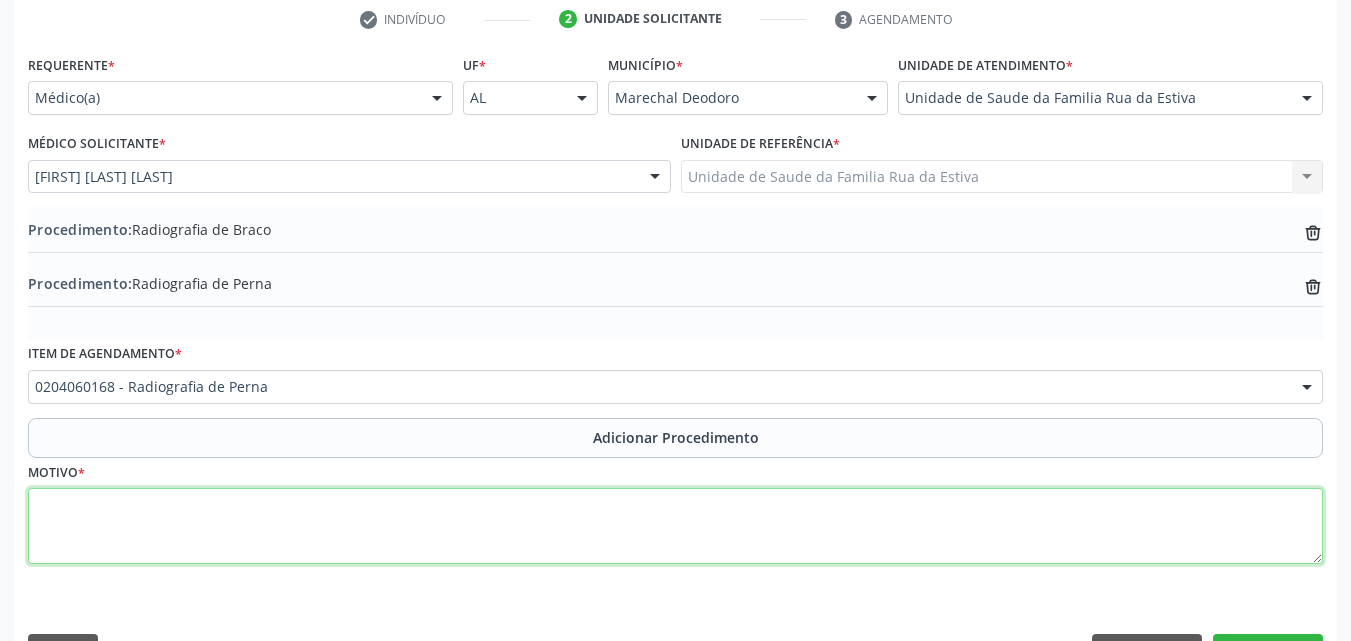 click at bounding box center [675, 526] 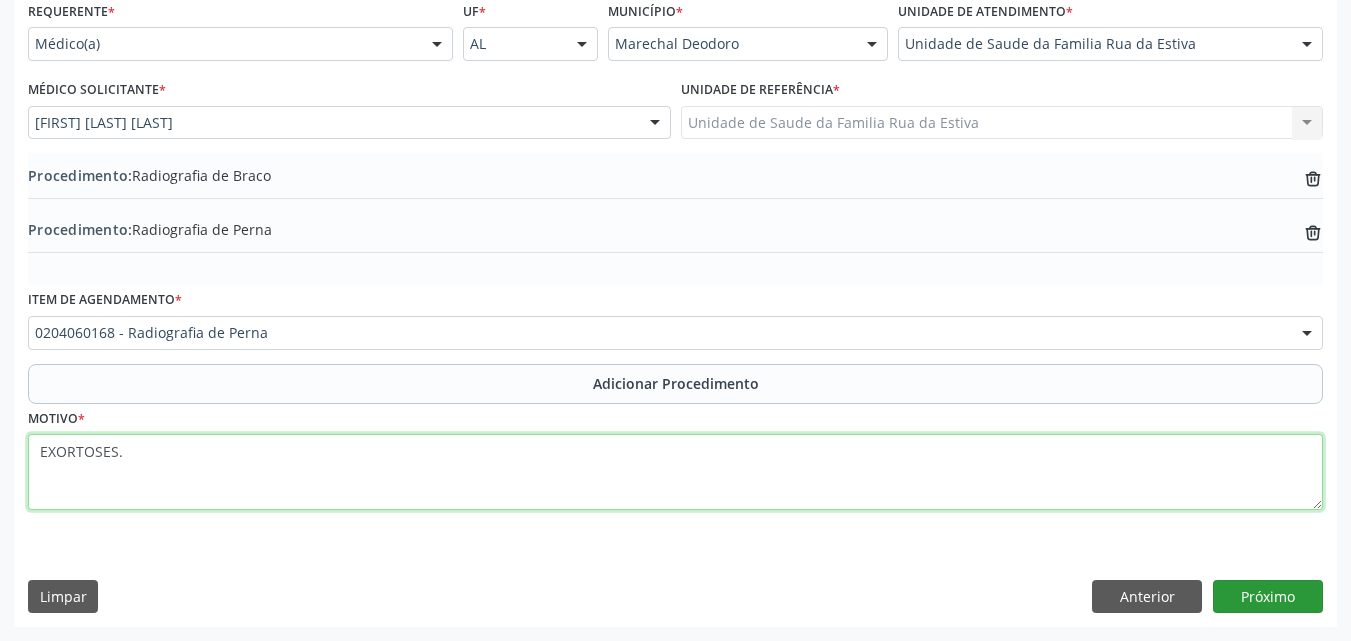 type on "EXORTOSES." 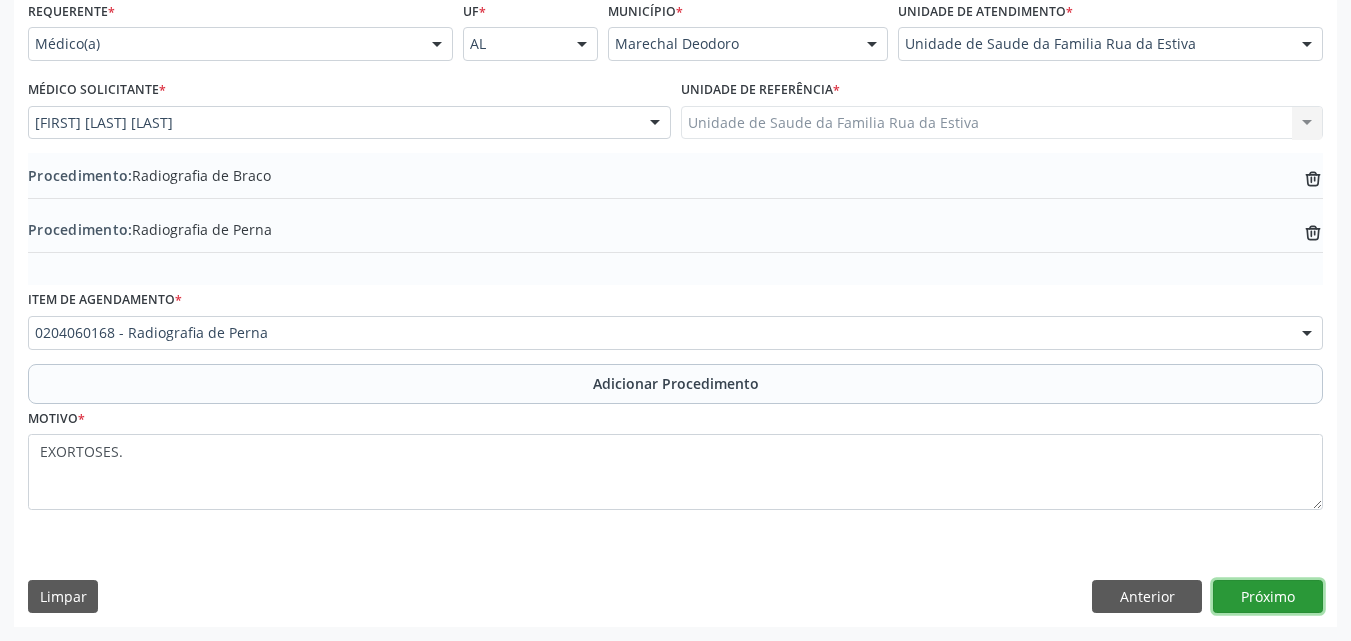 click on "Próximo" at bounding box center (1268, 597) 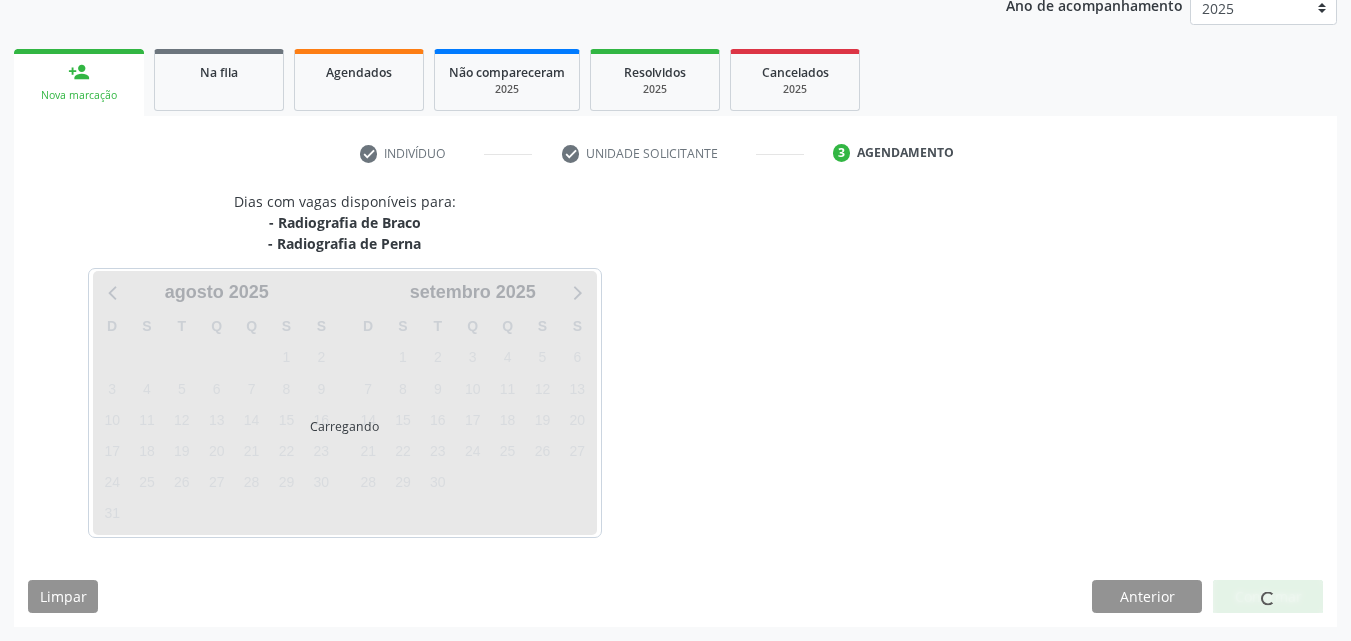 scroll, scrollTop: 337, scrollLeft: 0, axis: vertical 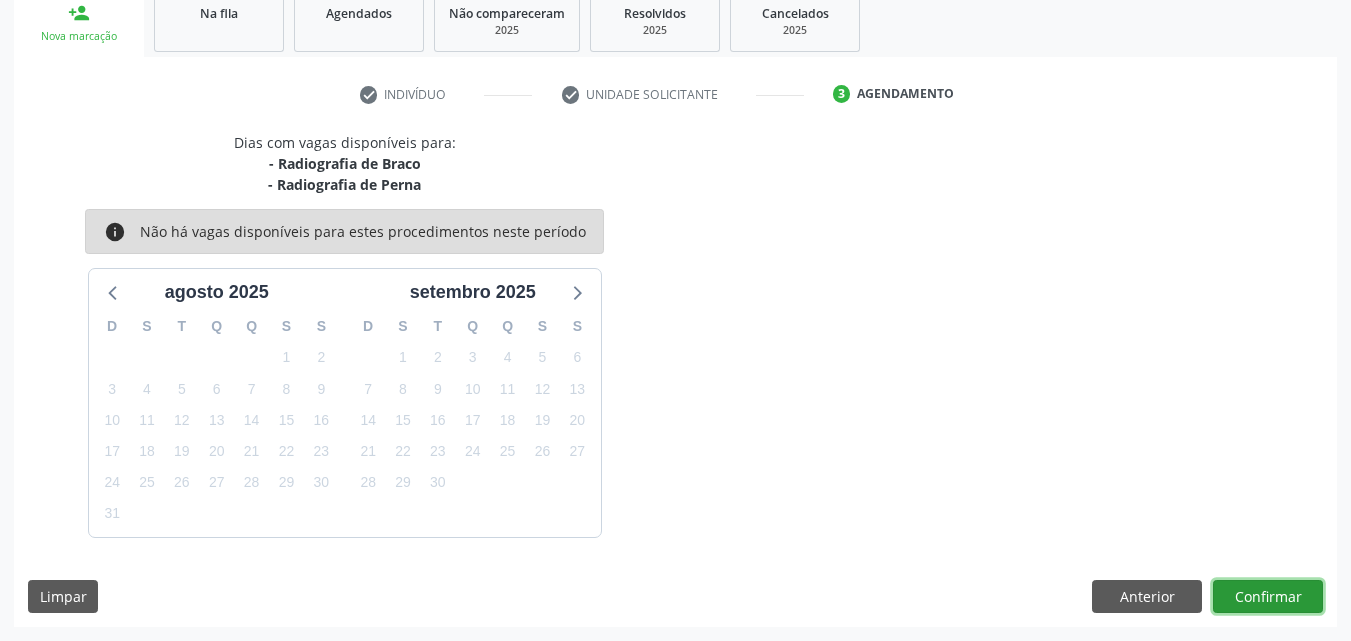 click on "Confirmar" at bounding box center [1268, 597] 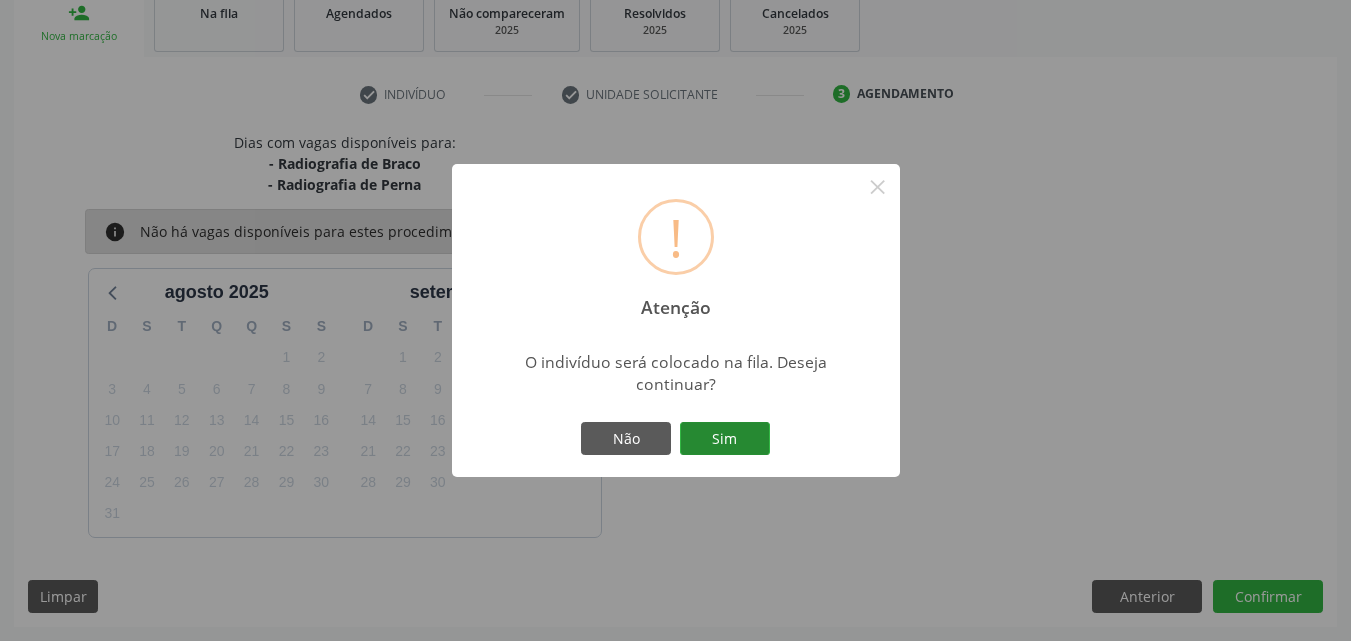 click on "Sim" at bounding box center (725, 439) 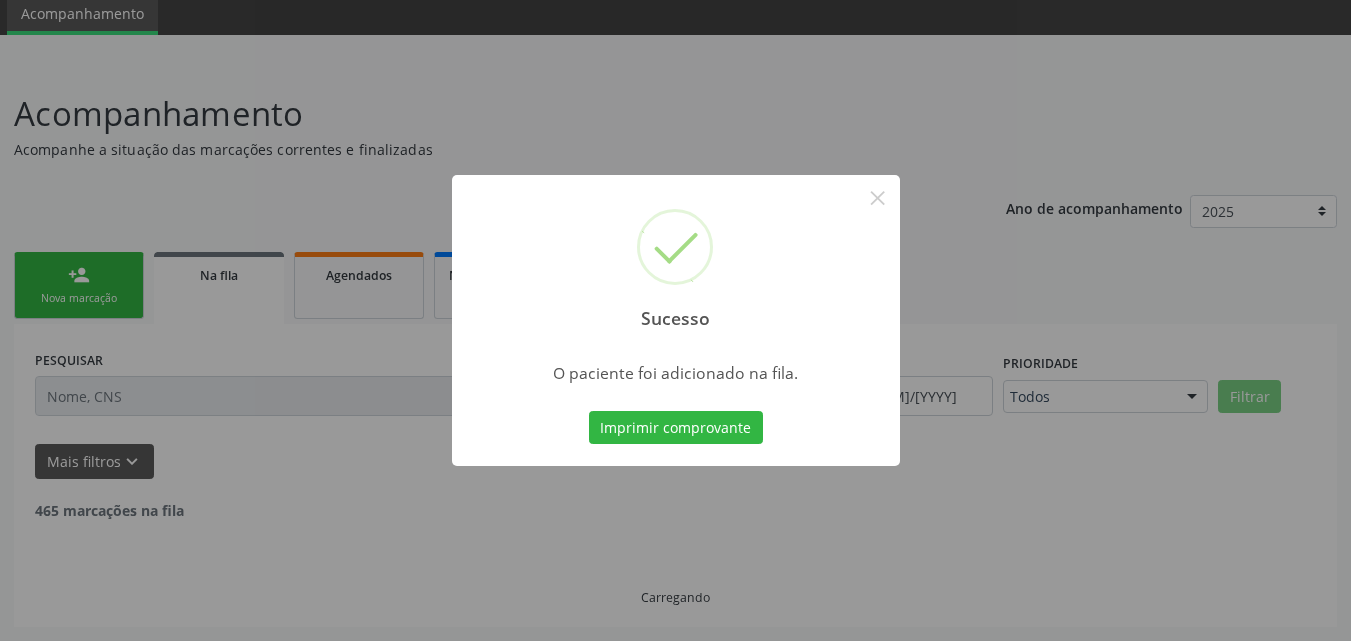 scroll, scrollTop: 54, scrollLeft: 0, axis: vertical 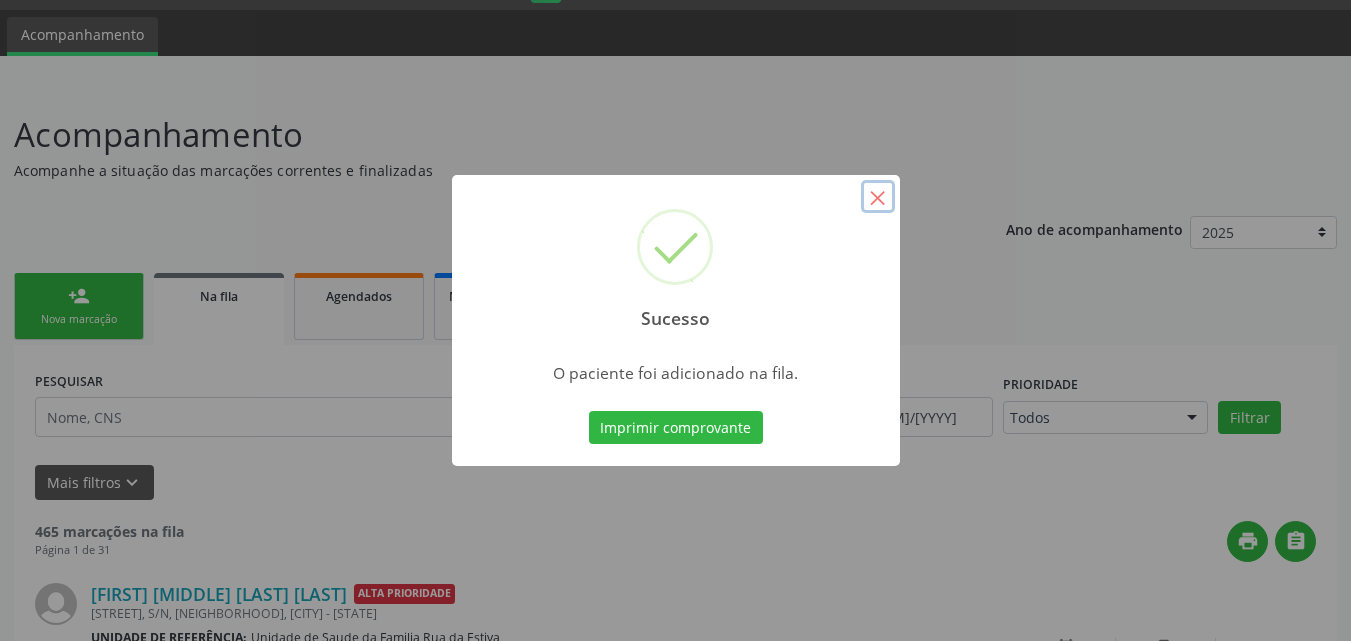 click on "×" at bounding box center (878, 197) 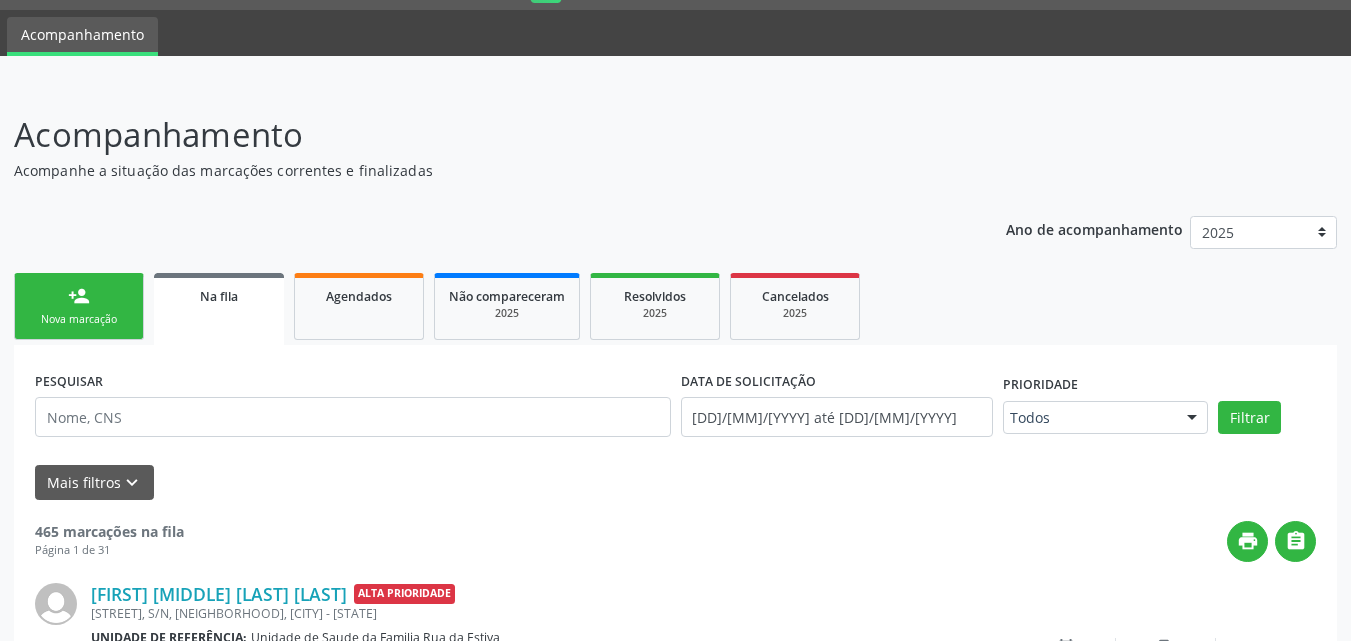 click on "person_add
Nova marcação" at bounding box center [79, 306] 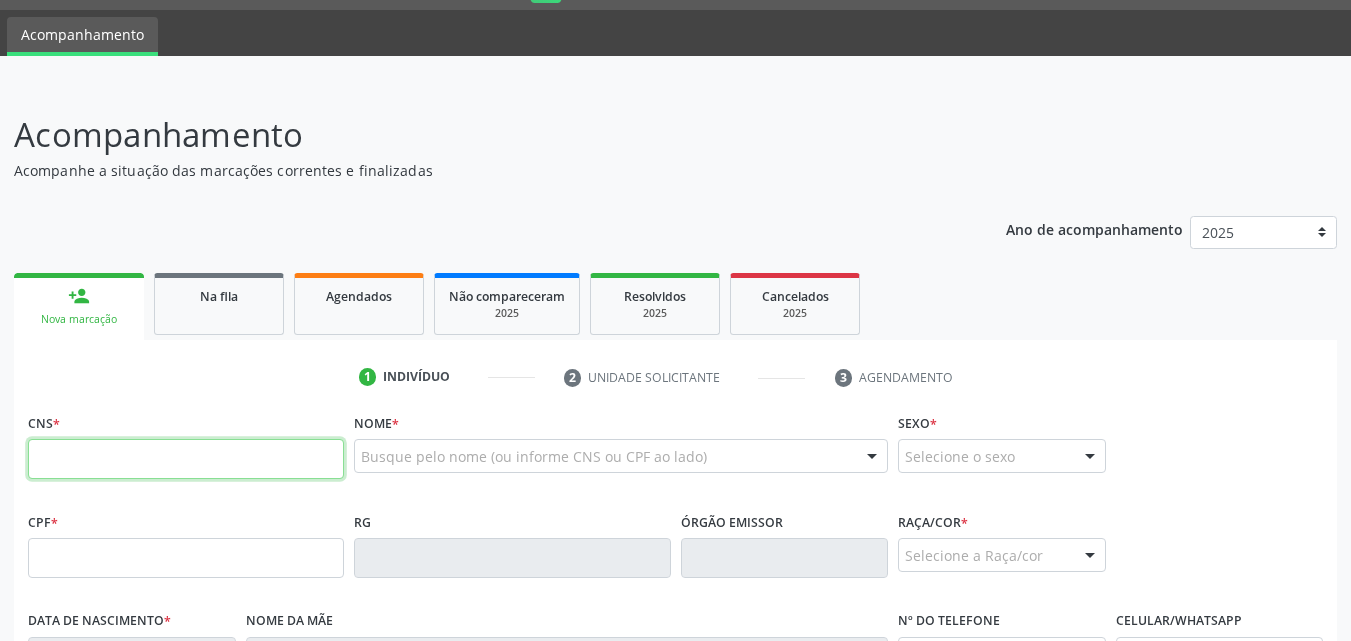 click at bounding box center (186, 459) 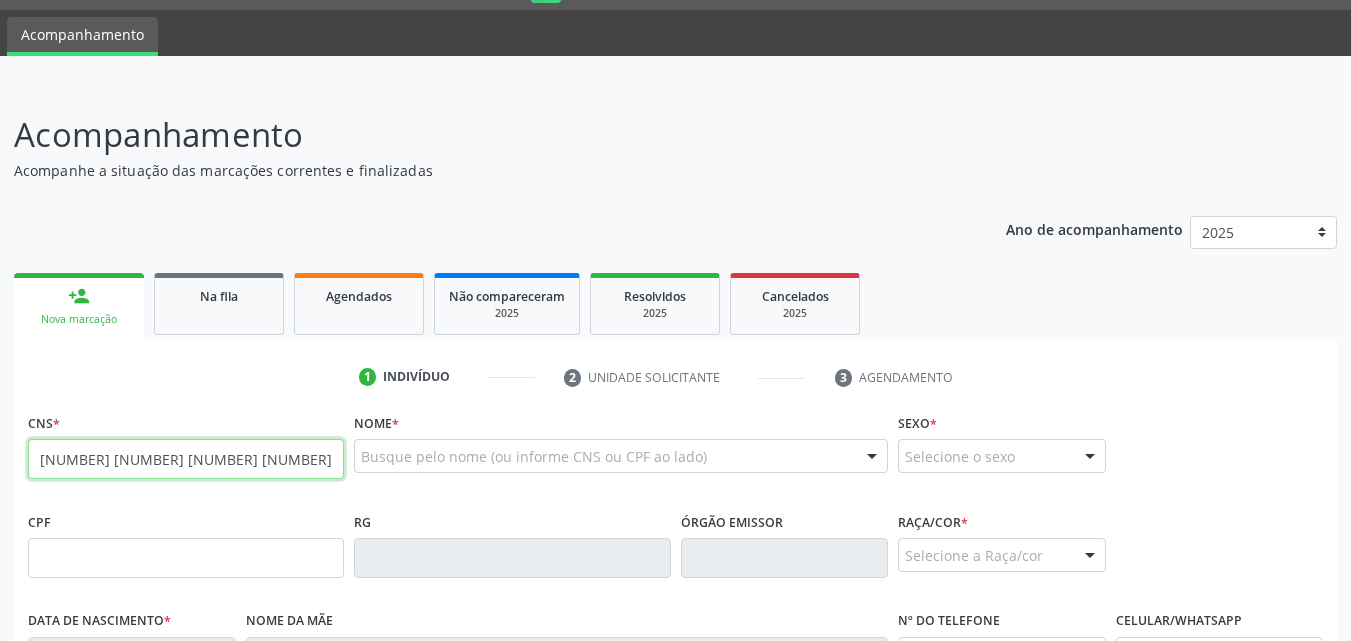 type on "898 0048 8491 2138" 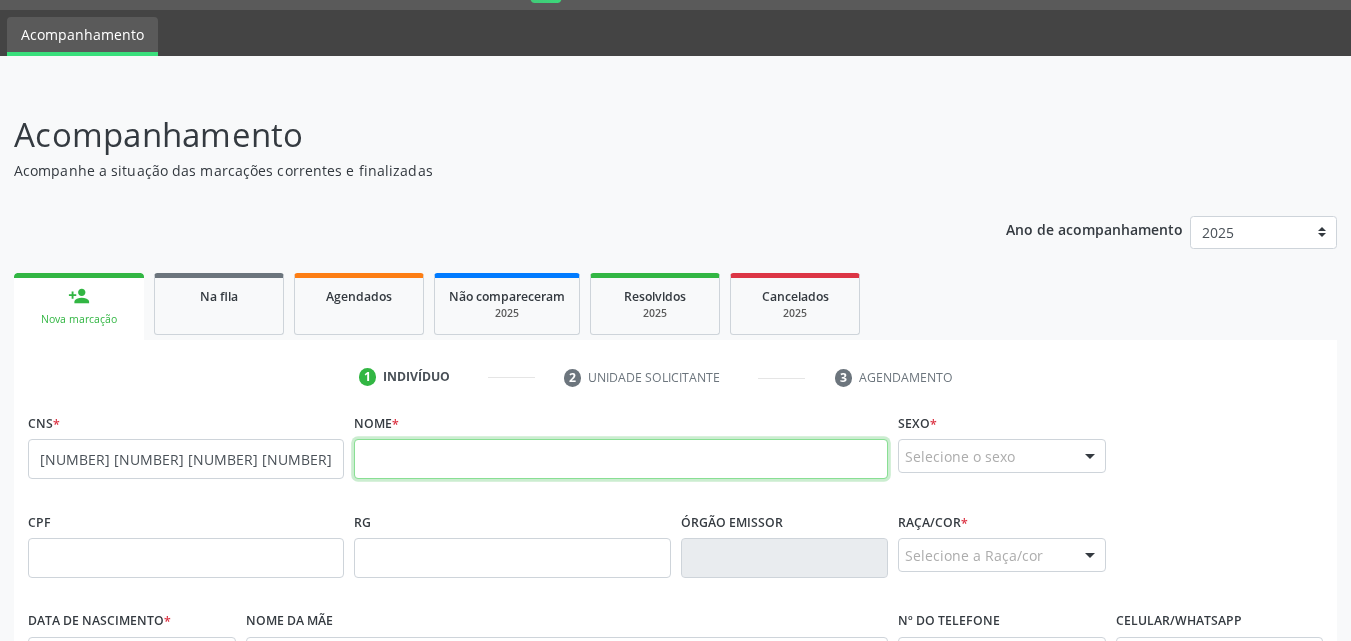 click at bounding box center [621, 459] 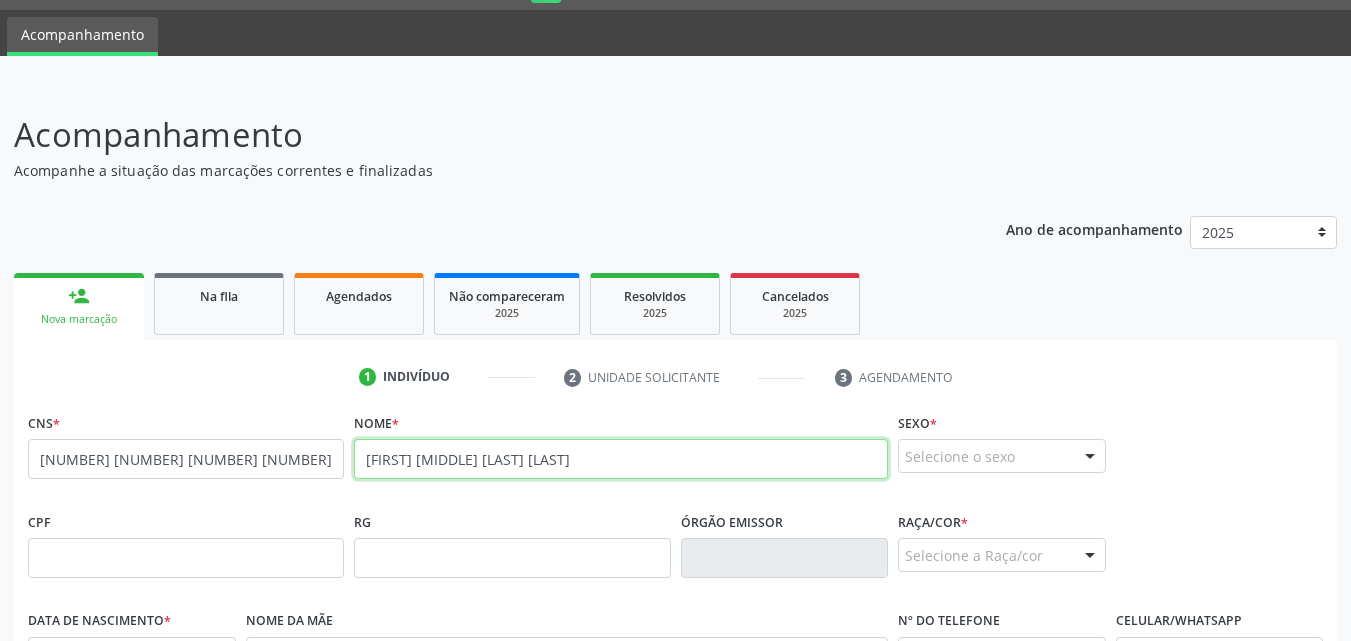 type on "Dominic Rocky Rodrigues Cardoso" 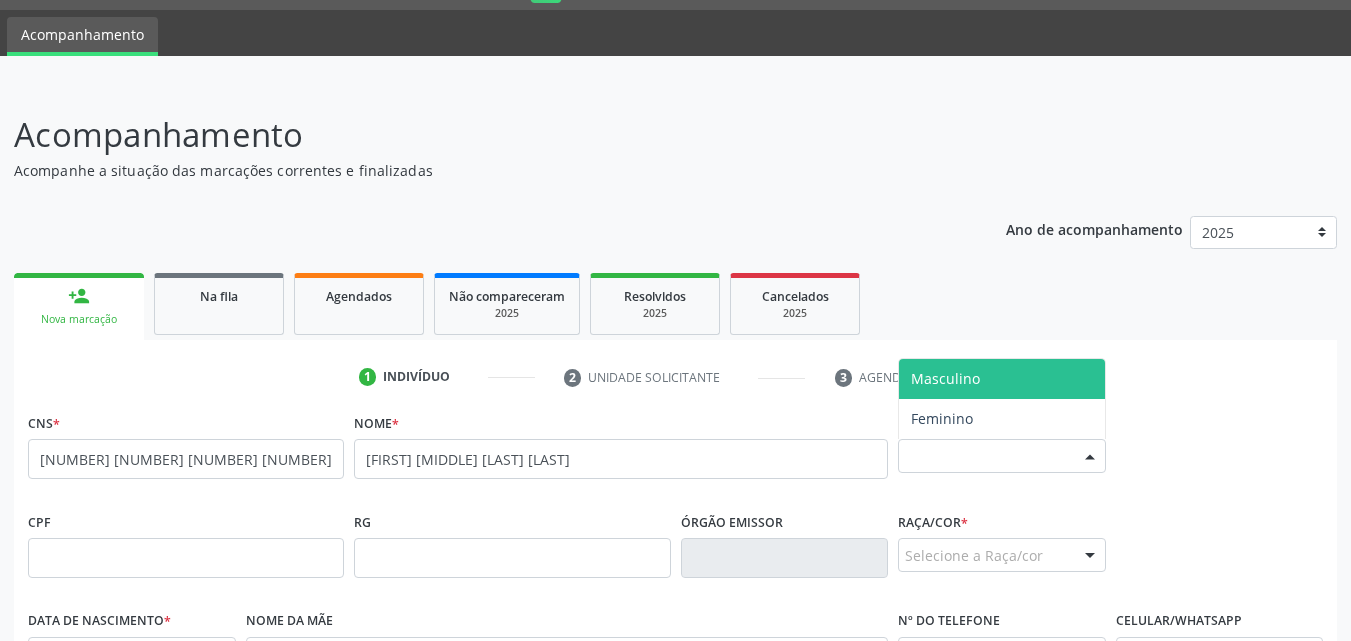 click on "Selecione o sexo" at bounding box center [1002, 456] 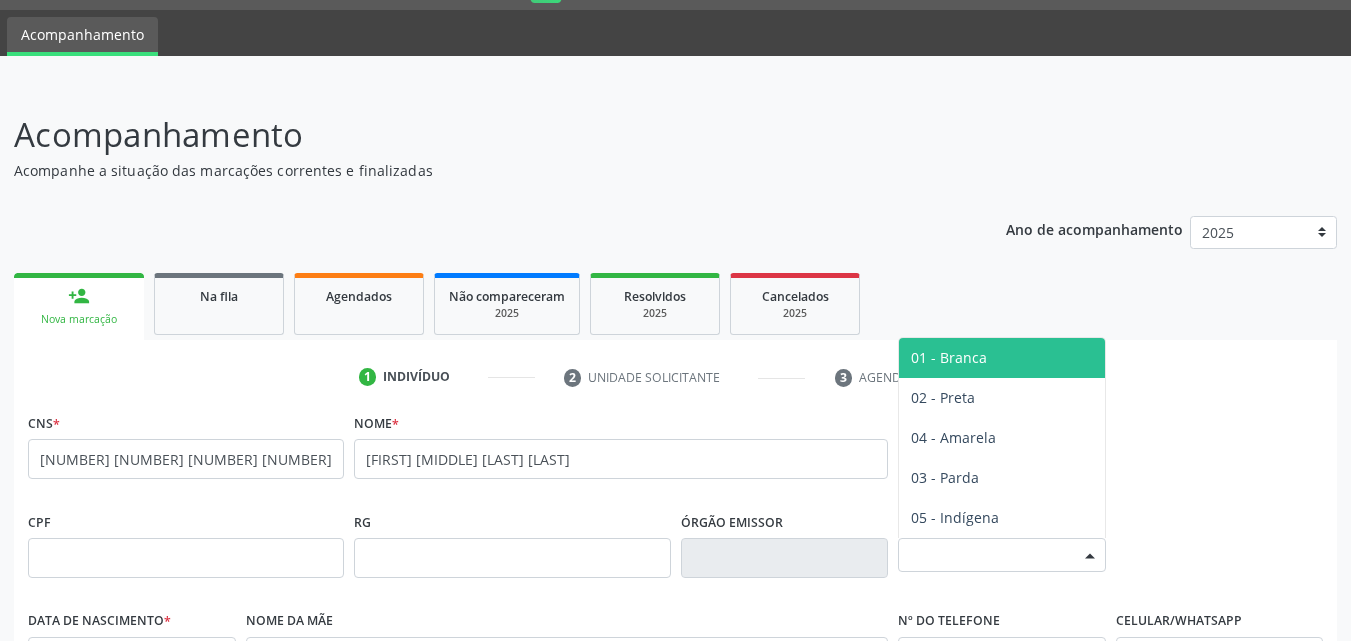 click on "Selecione a Raça/cor" at bounding box center (1002, 555) 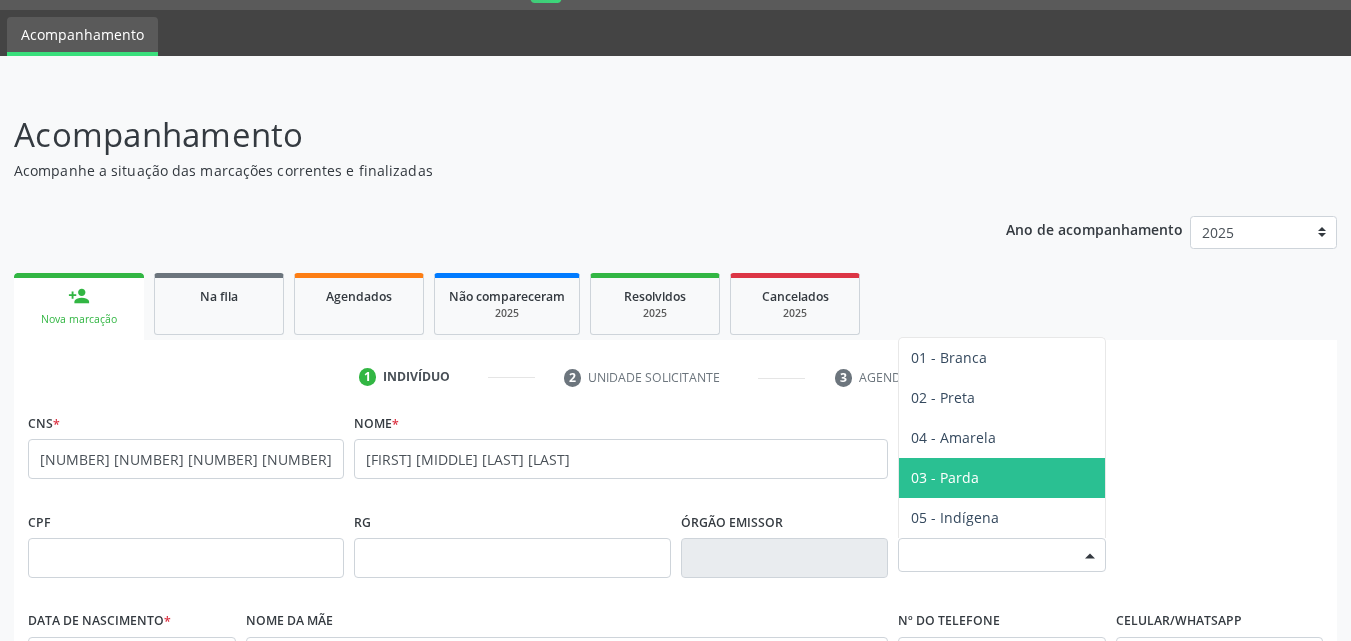 click on "03 - Parda" at bounding box center (1002, 478) 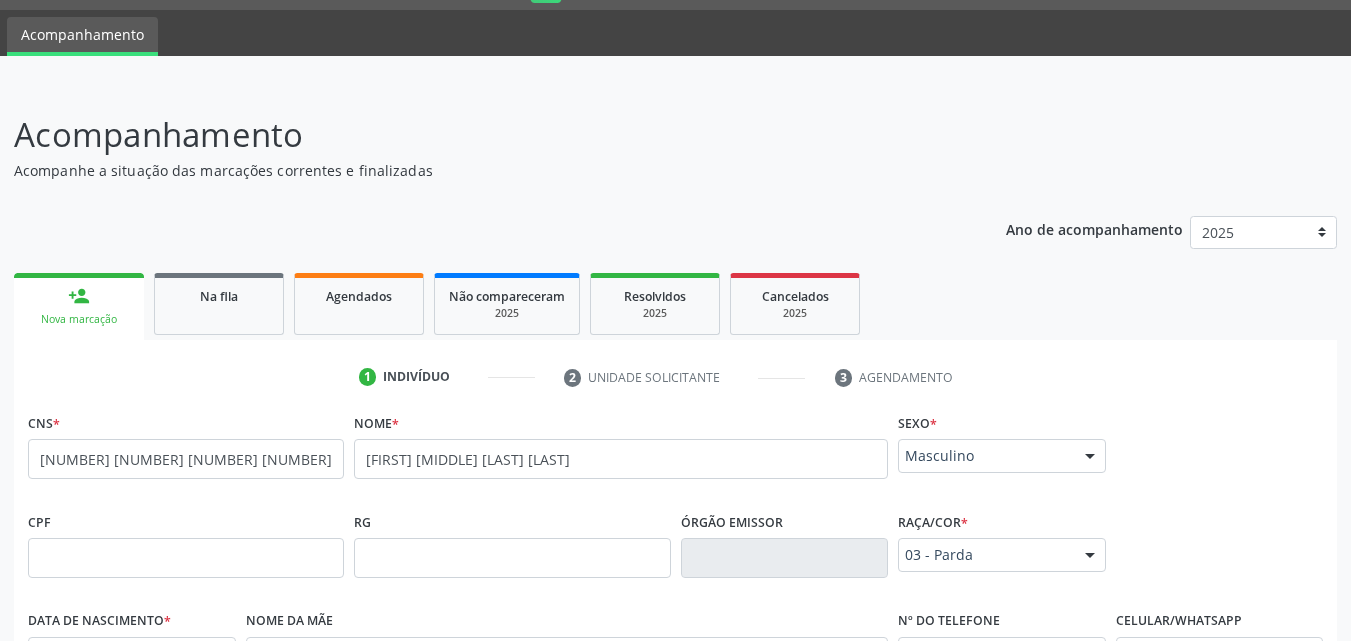 scroll, scrollTop: 471, scrollLeft: 0, axis: vertical 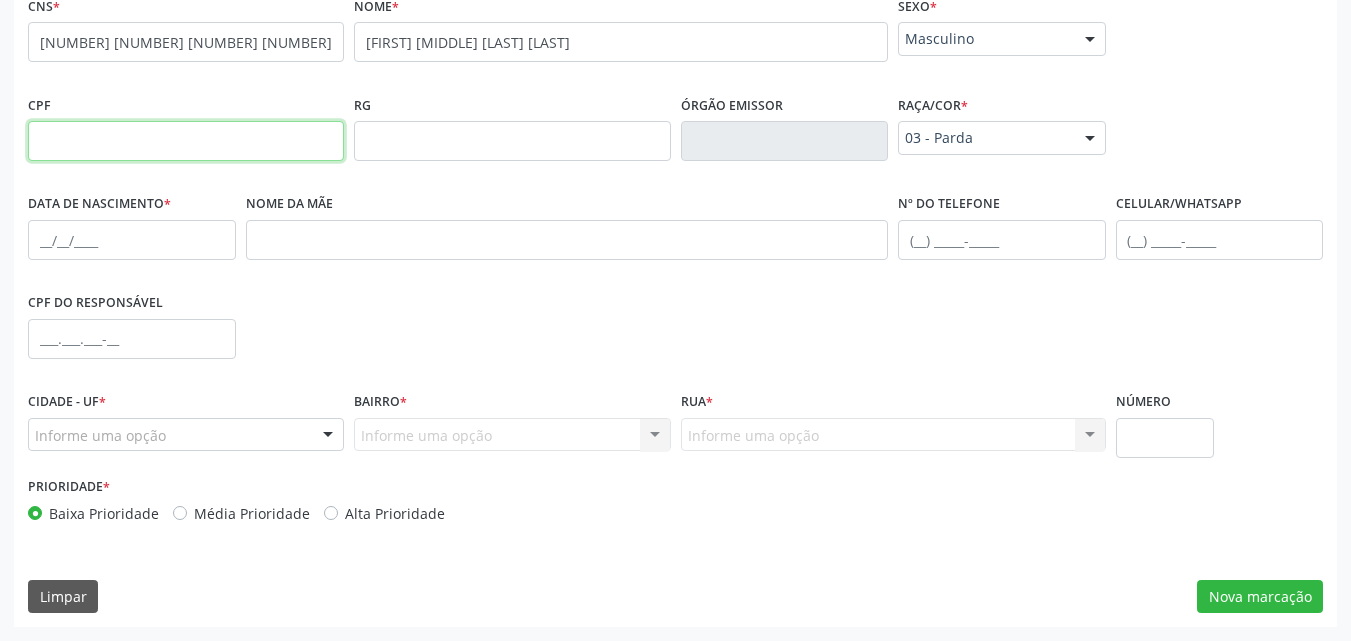 click at bounding box center (186, 141) 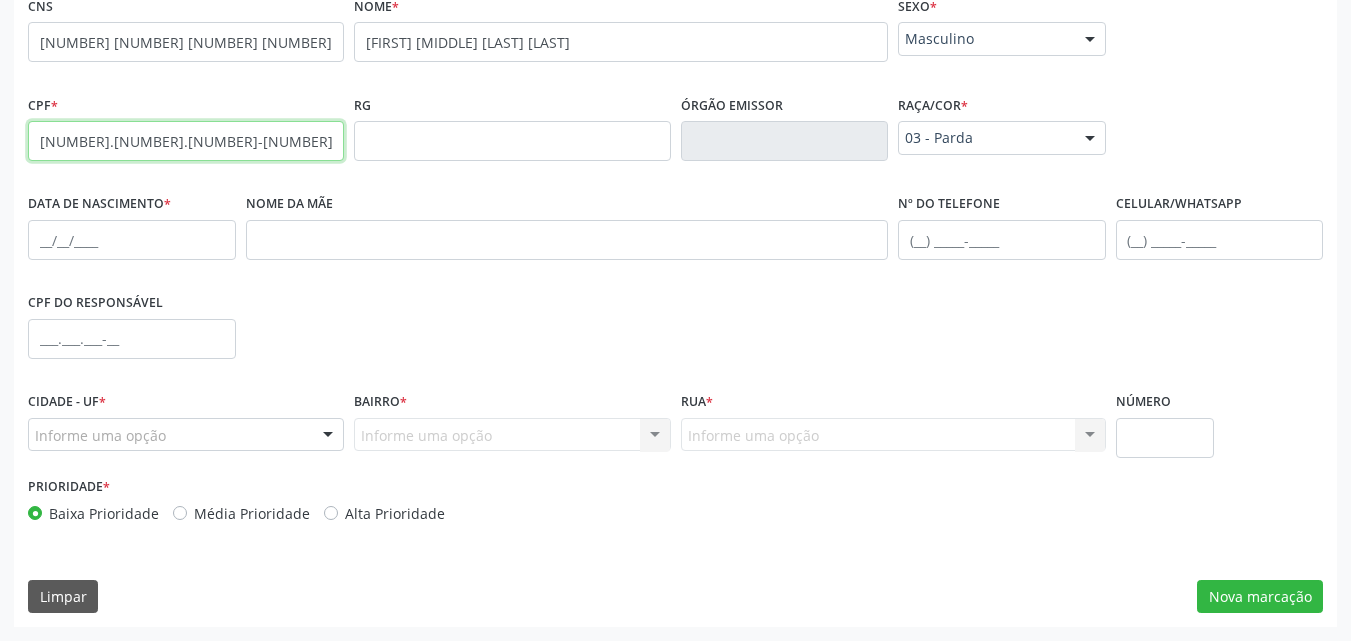 type on "135.391.434-83" 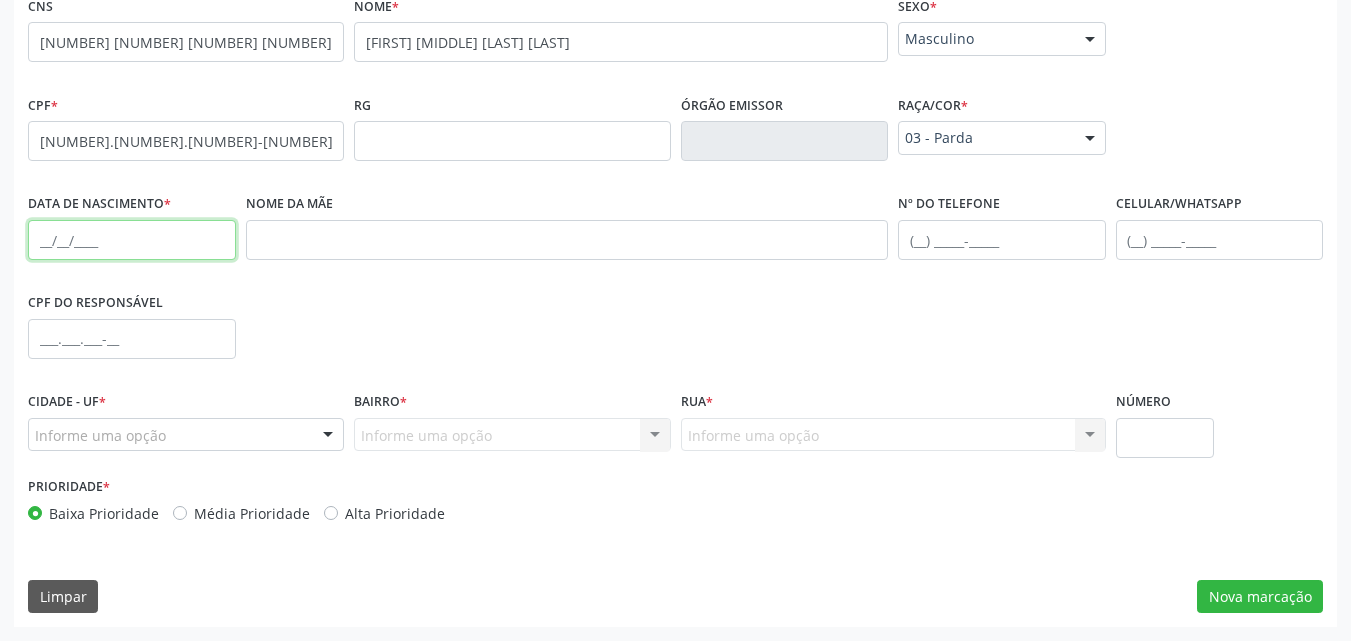 click at bounding box center [132, 240] 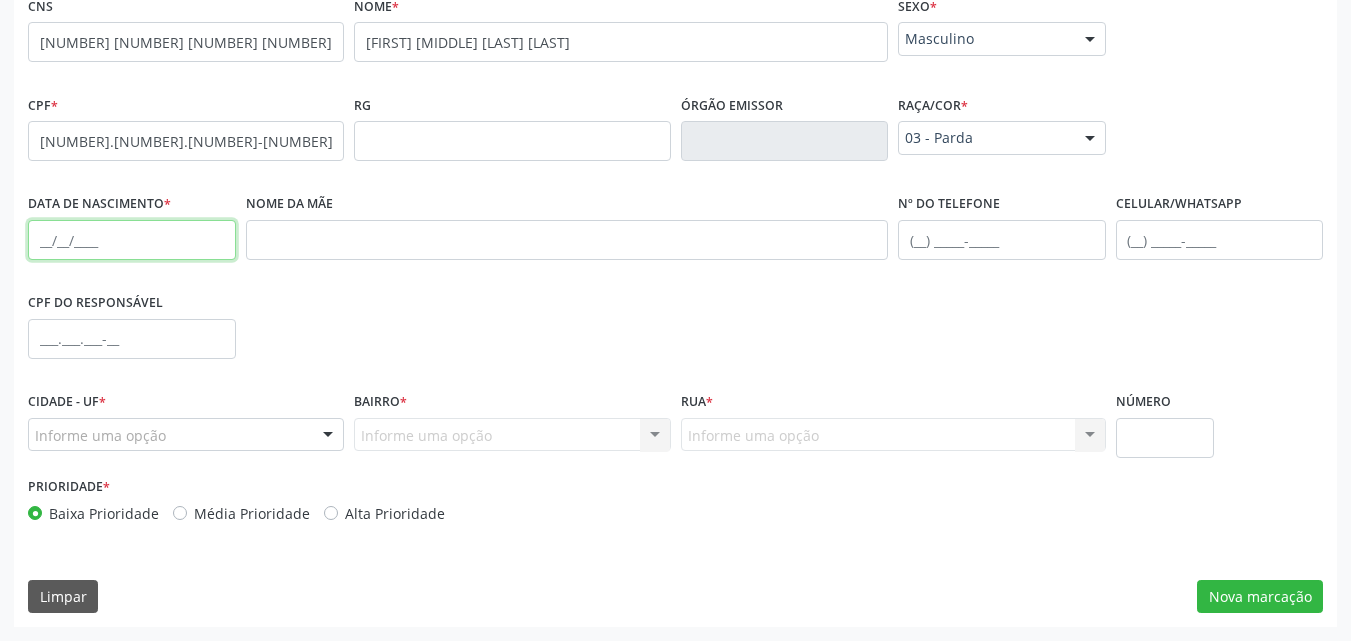 paste on "12/11/2015" 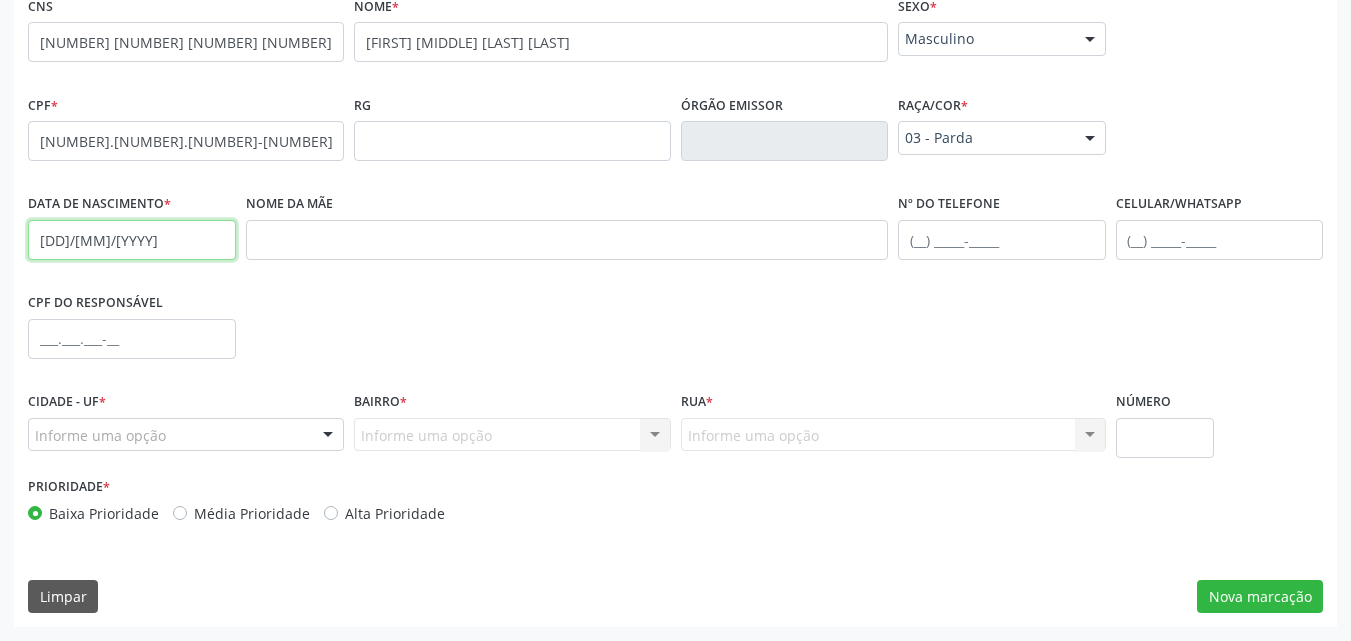 type on "12/11/2015" 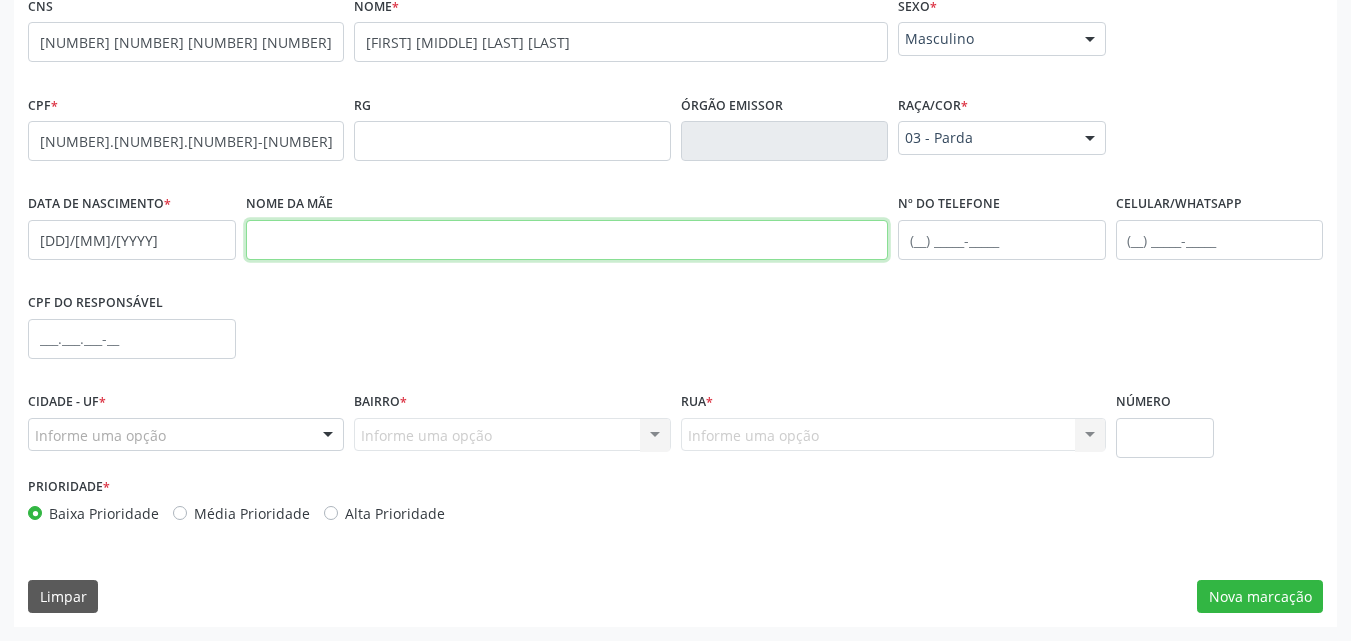 click at bounding box center [567, 240] 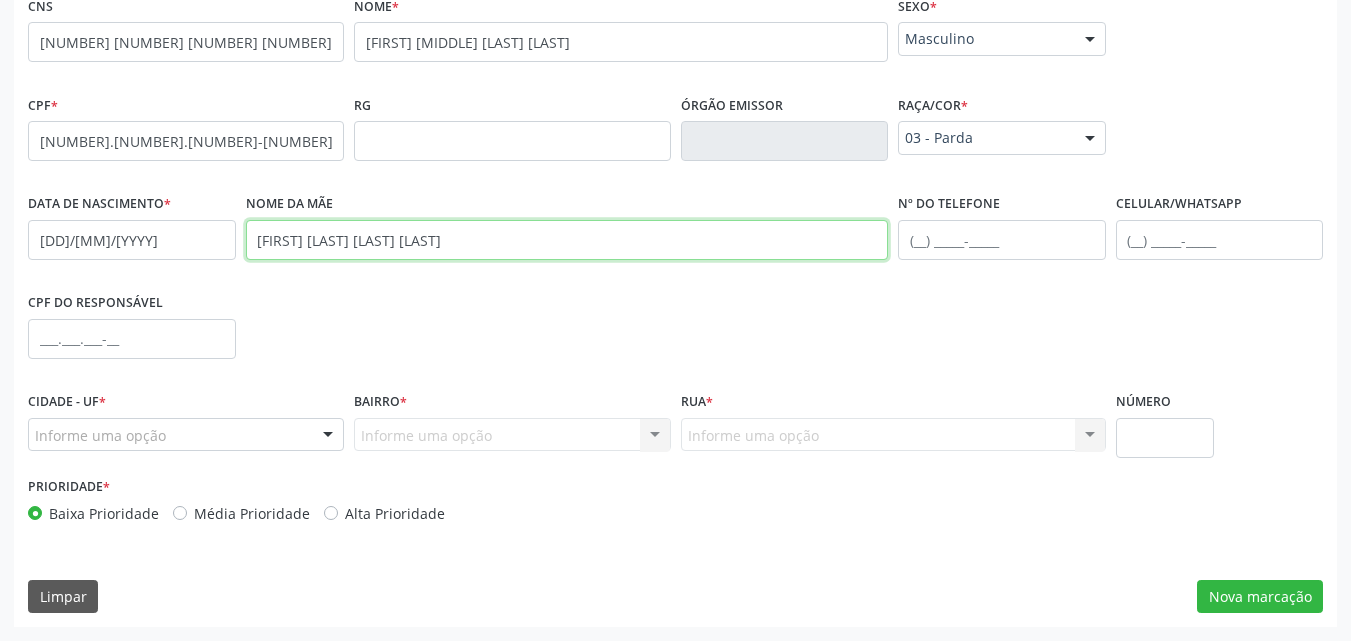 type on "Patricia Costa de Oliveira Rodrigues" 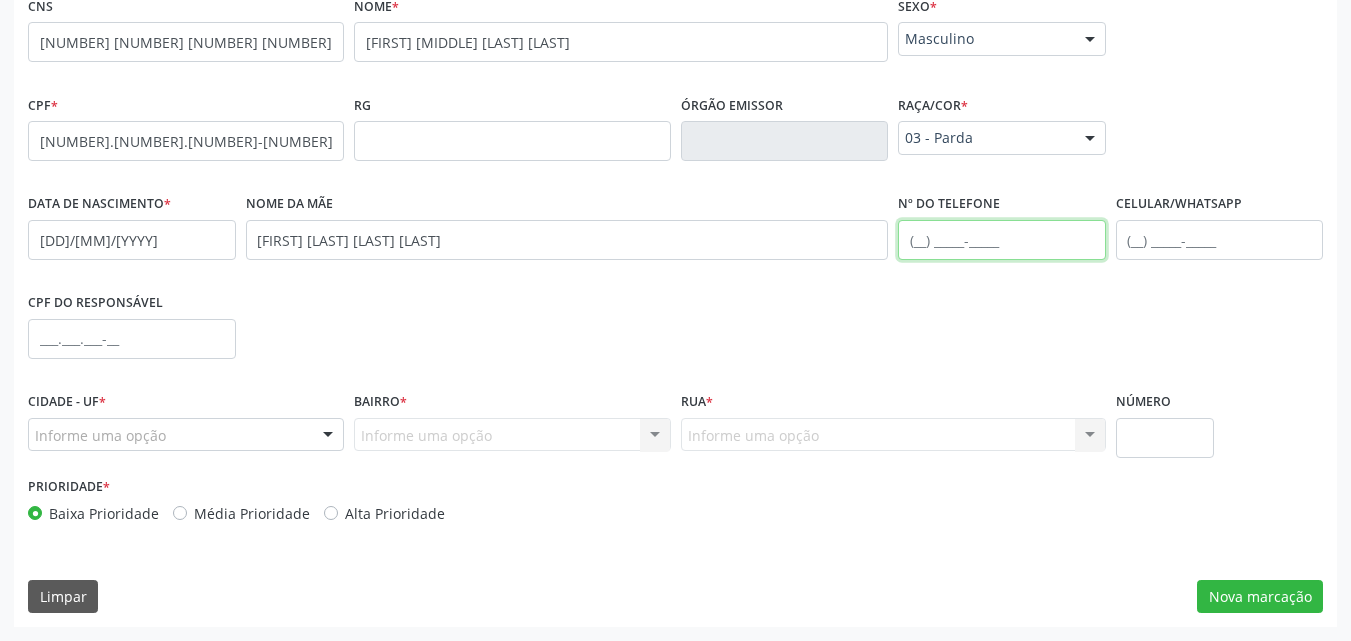 click at bounding box center [1002, 240] 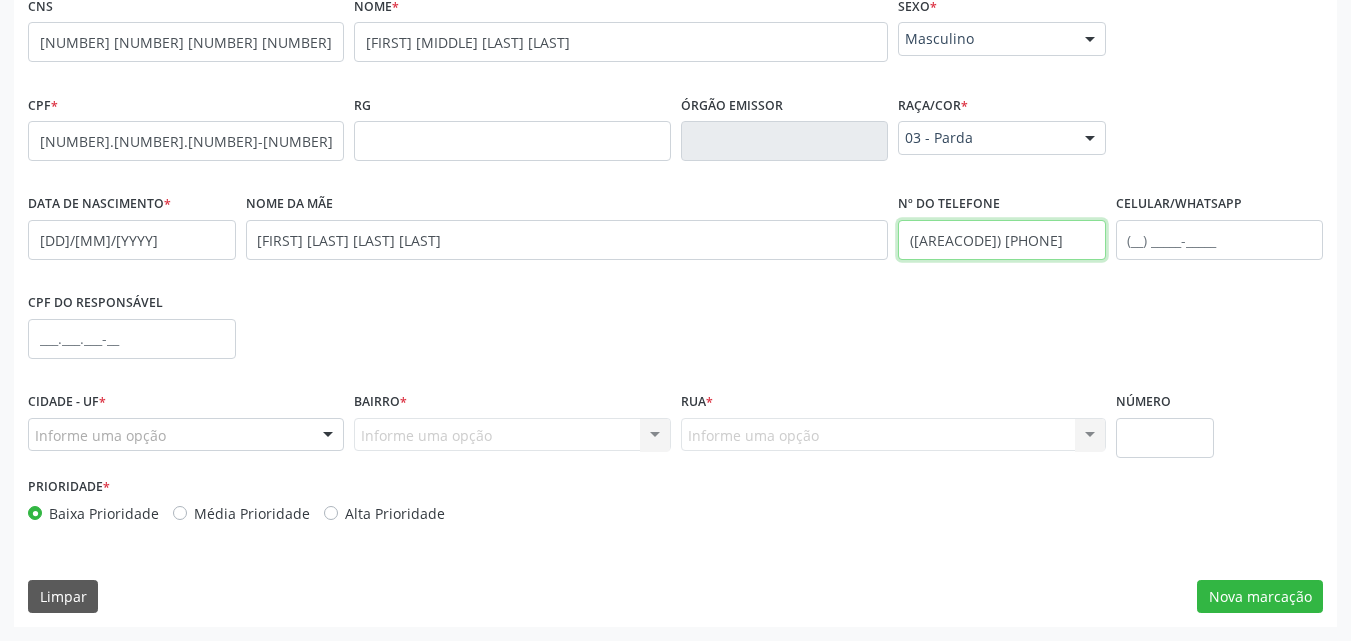 type on "(81) 99833-5823" 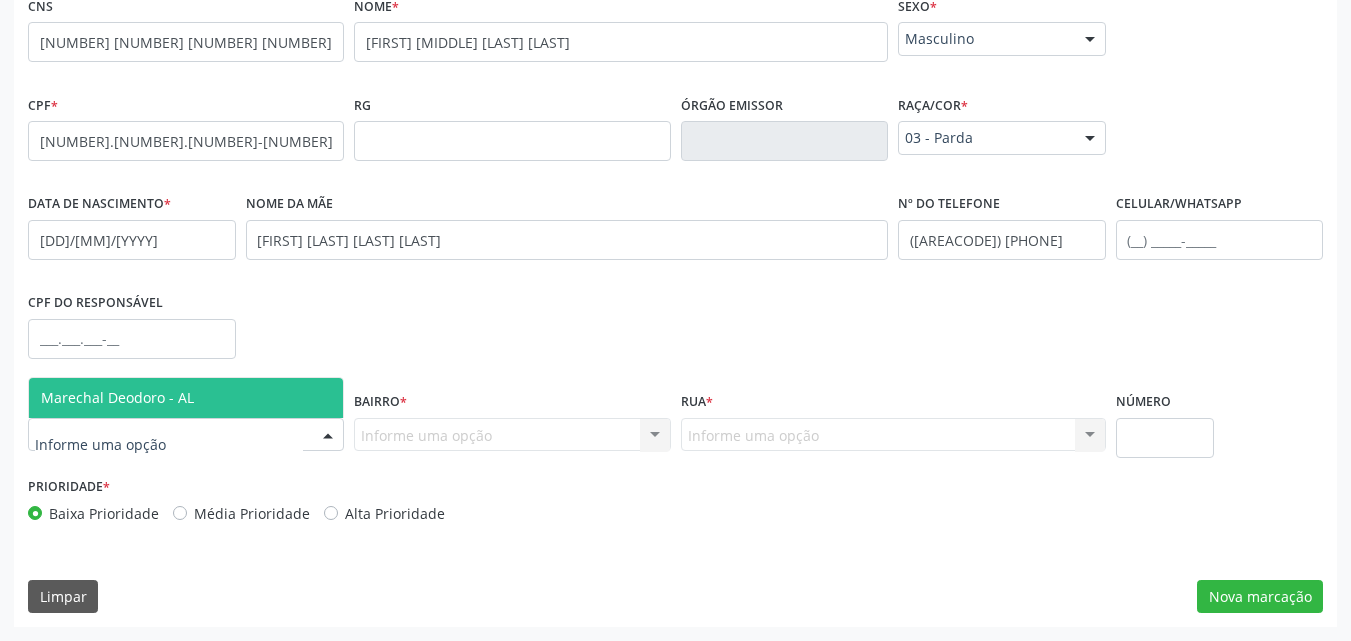 click on "Marechal Deodoro - AL" at bounding box center (117, 397) 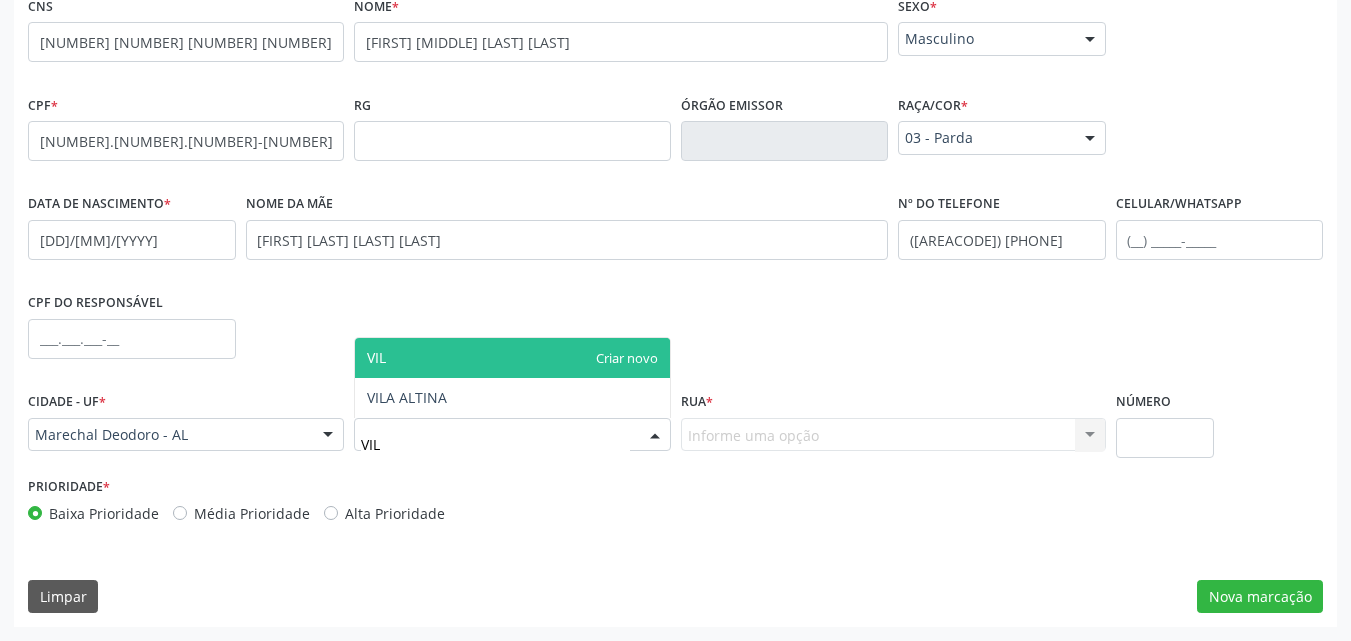 type on "VILA" 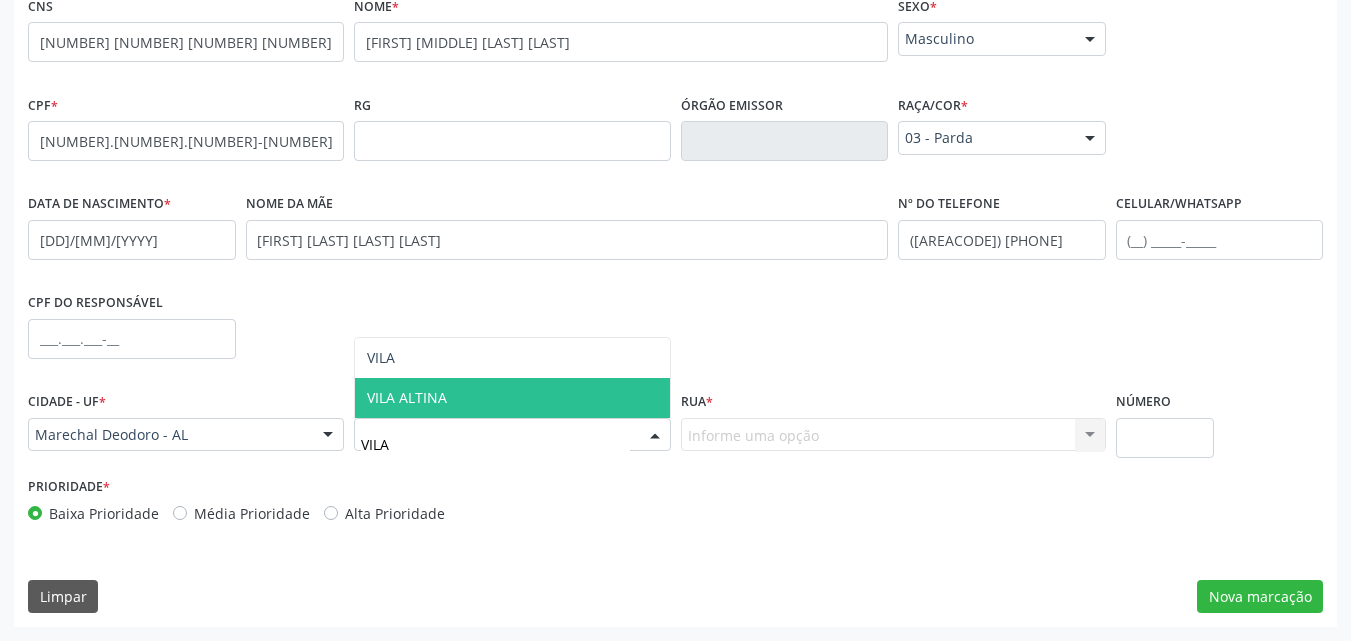 click on "VILA ALTINA" at bounding box center [407, 397] 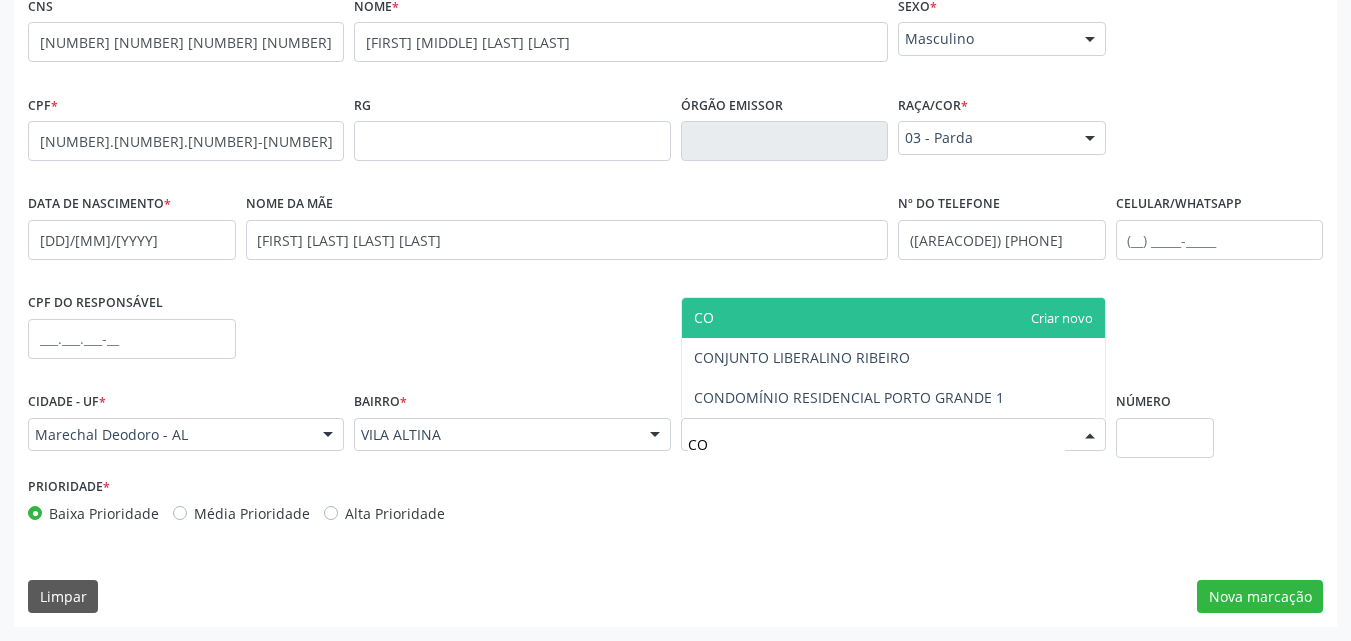 type on "CON" 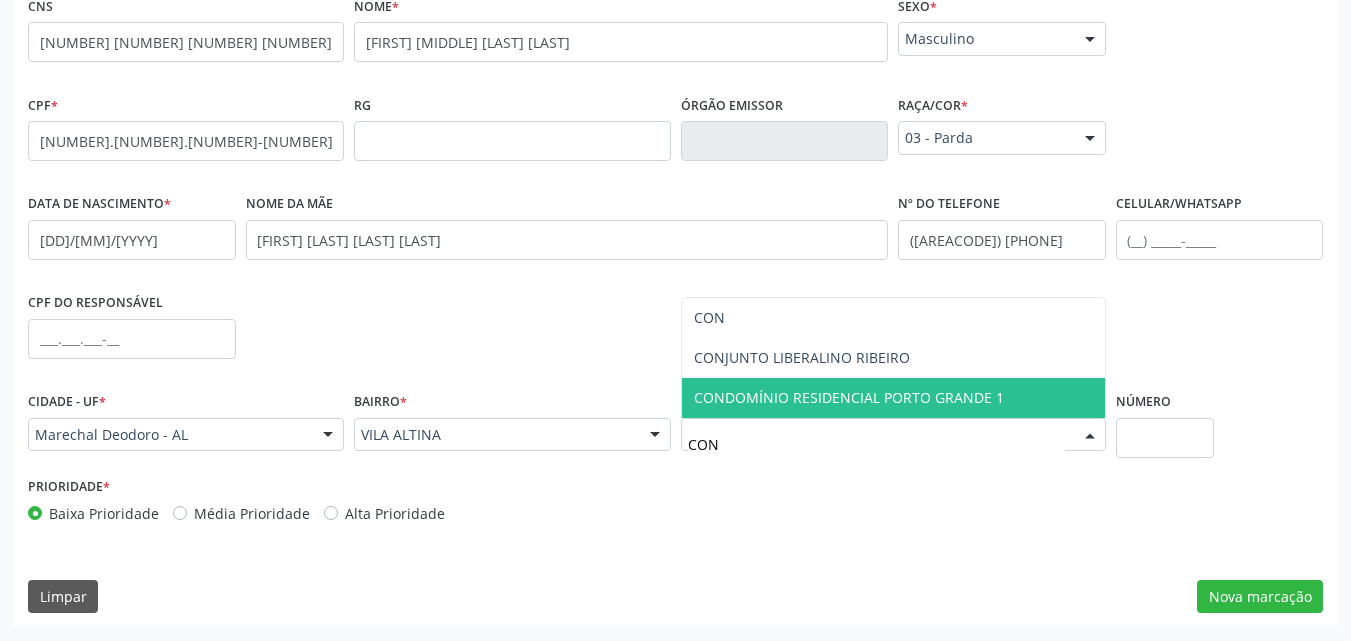 click on "[LAST] [LAST] [LAST] [NUMBER]" at bounding box center [849, 397] 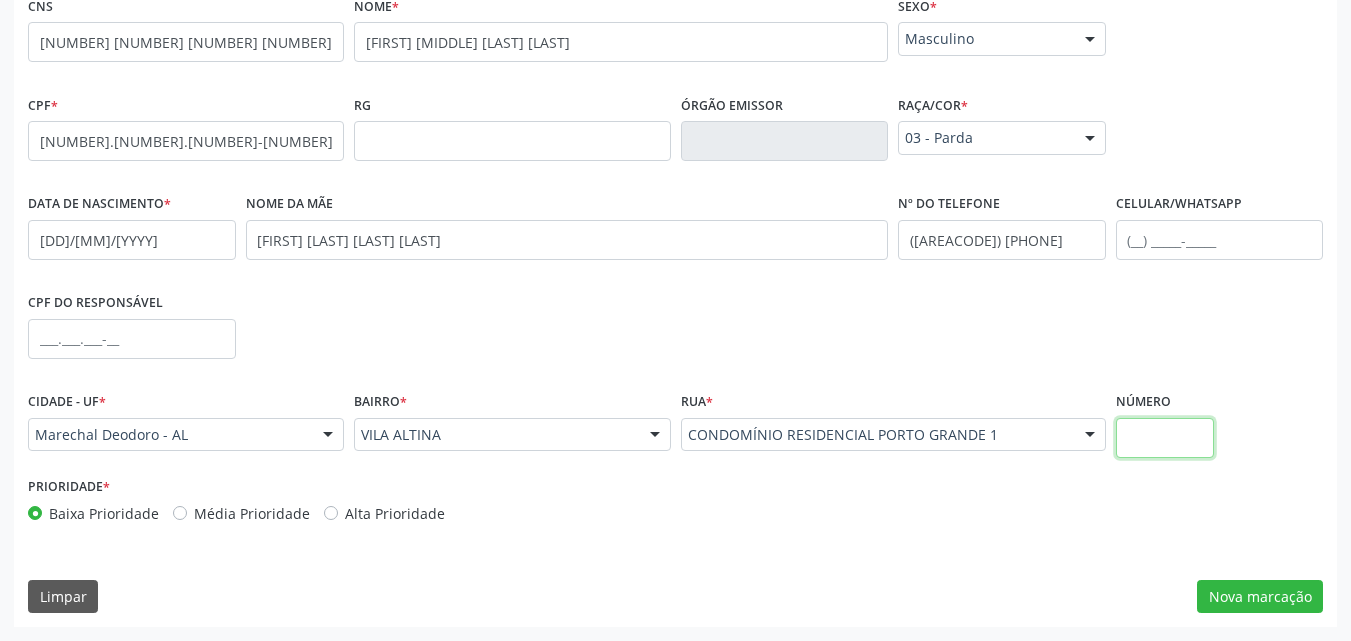click at bounding box center [1165, 438] 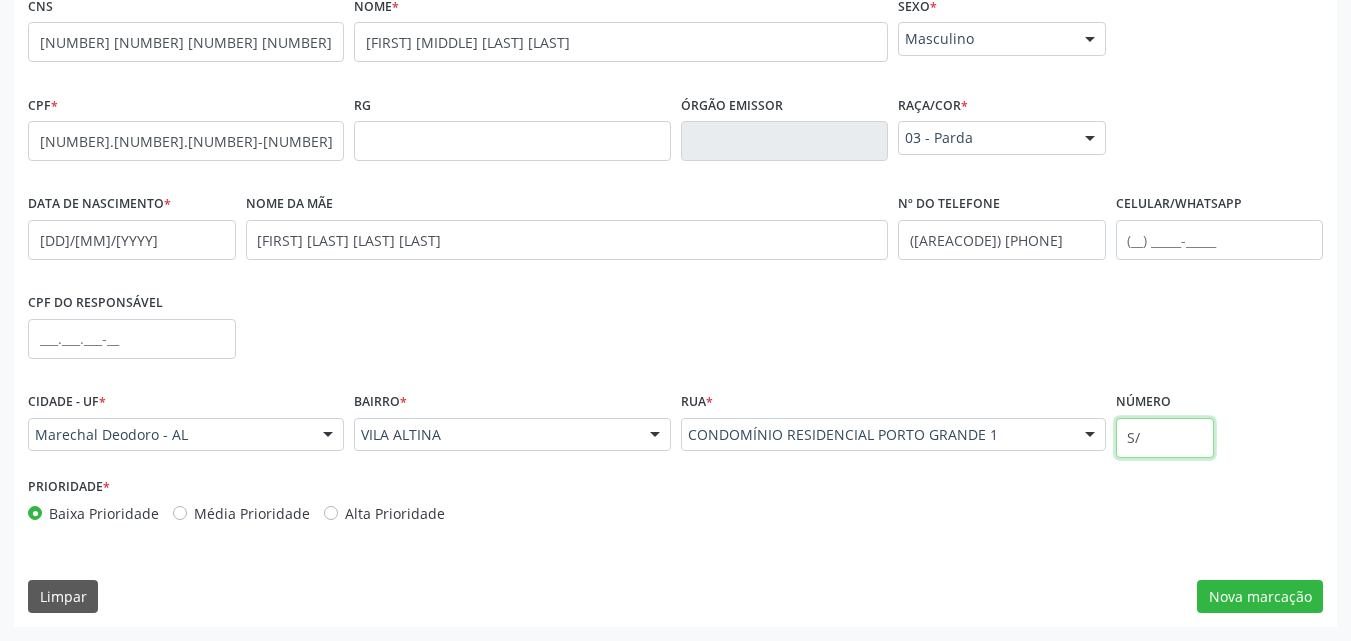 type on "S/N" 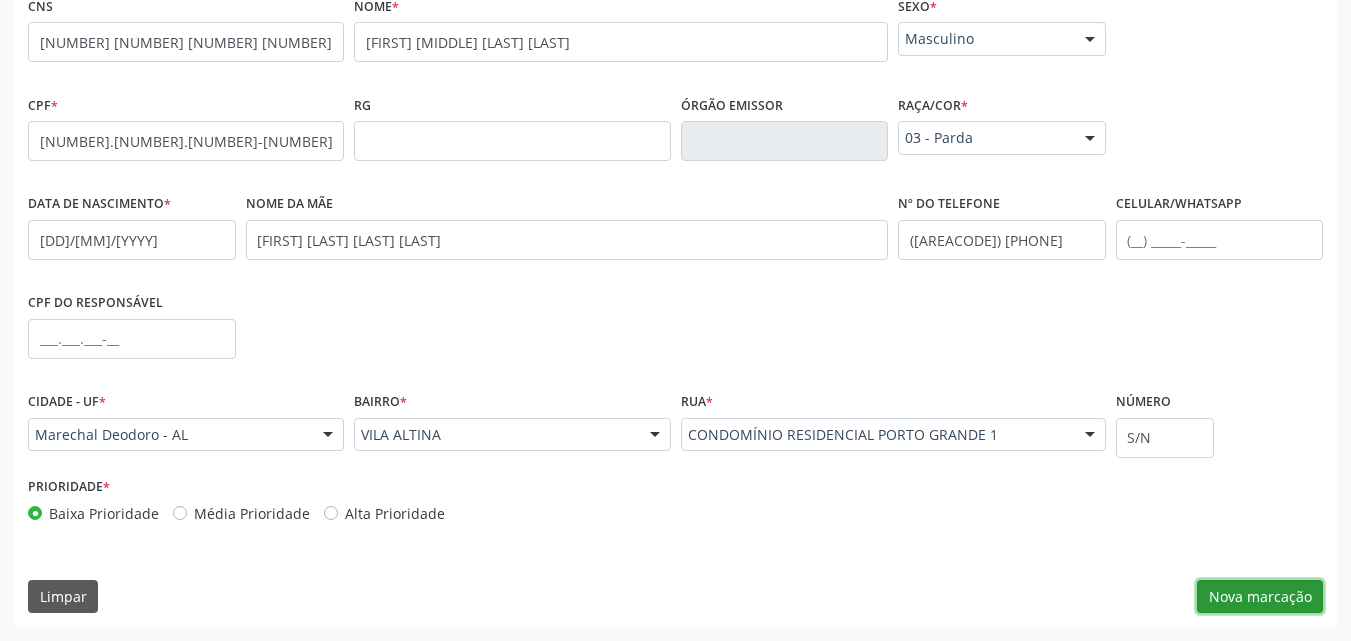 click on "Nova marcação" at bounding box center (1260, 597) 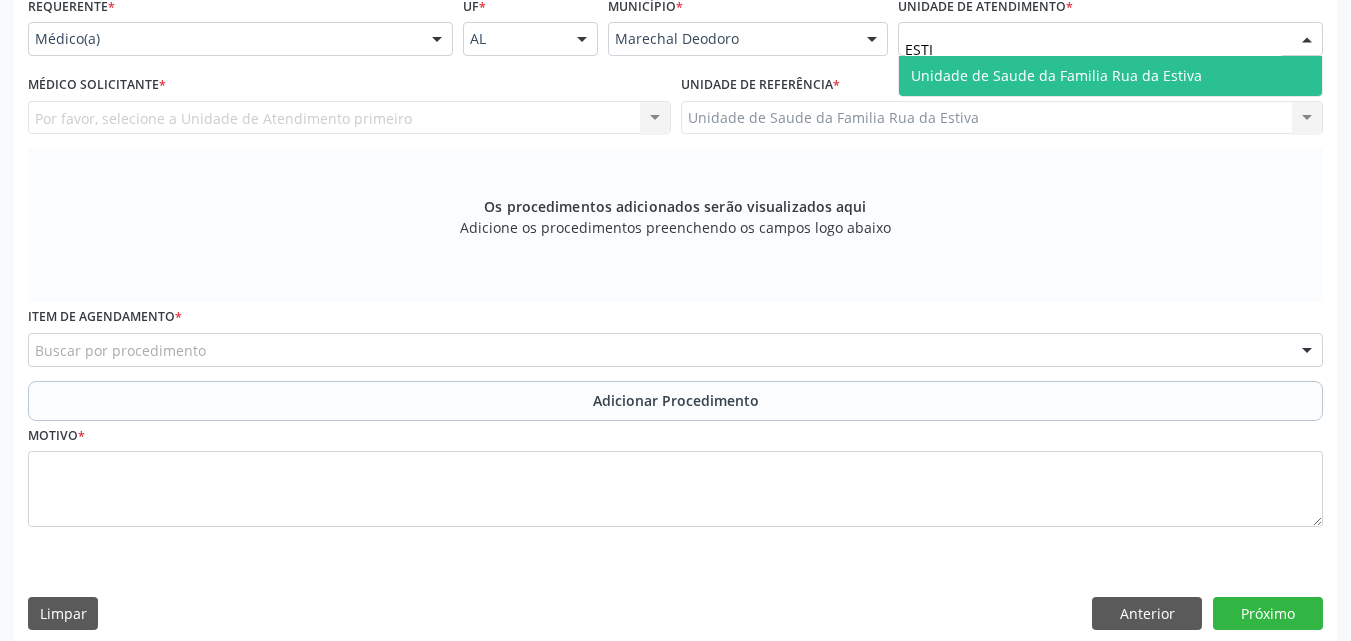 type on "ESTIV" 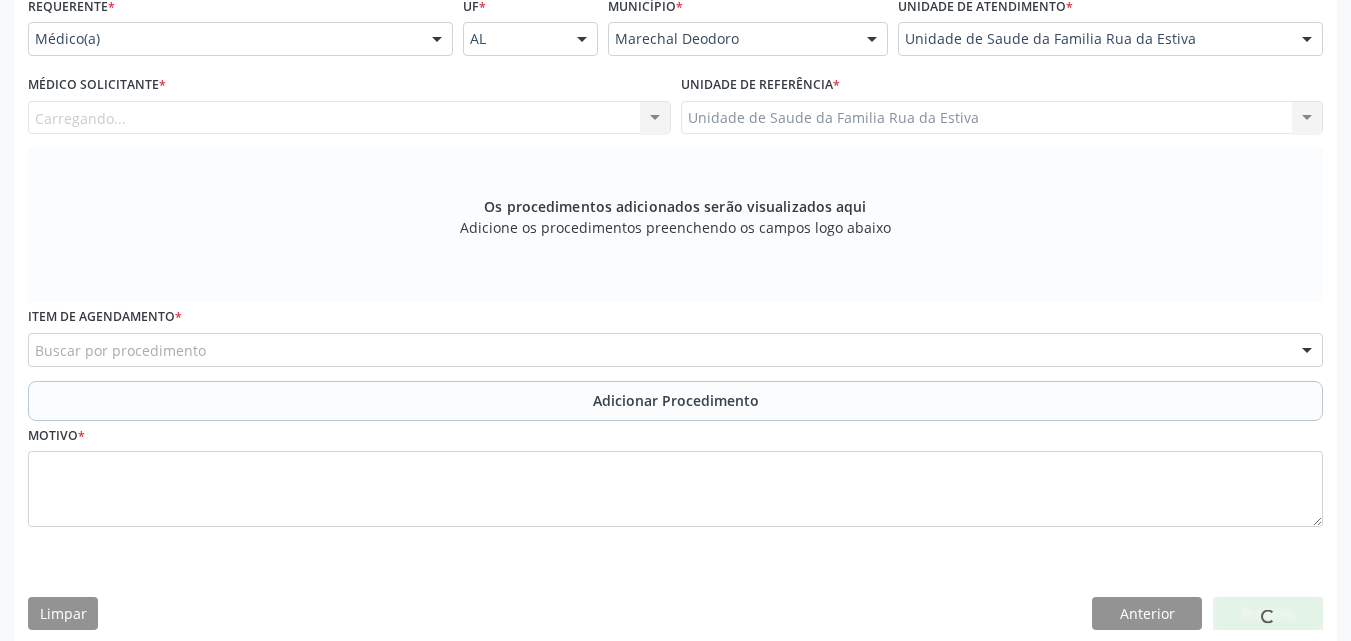 click on "Carregando...
Nenhum resultado encontrado para: "   "
Não há nenhuma opção para ser exibida." at bounding box center [349, 118] 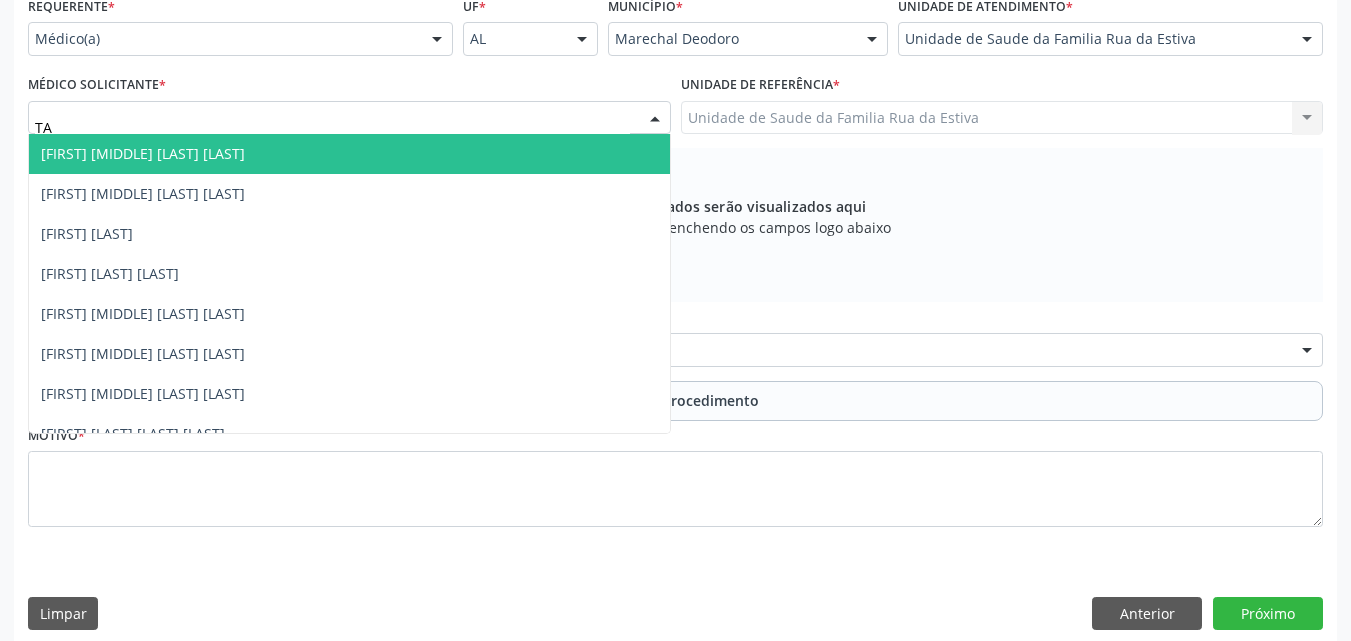 type on "TAC" 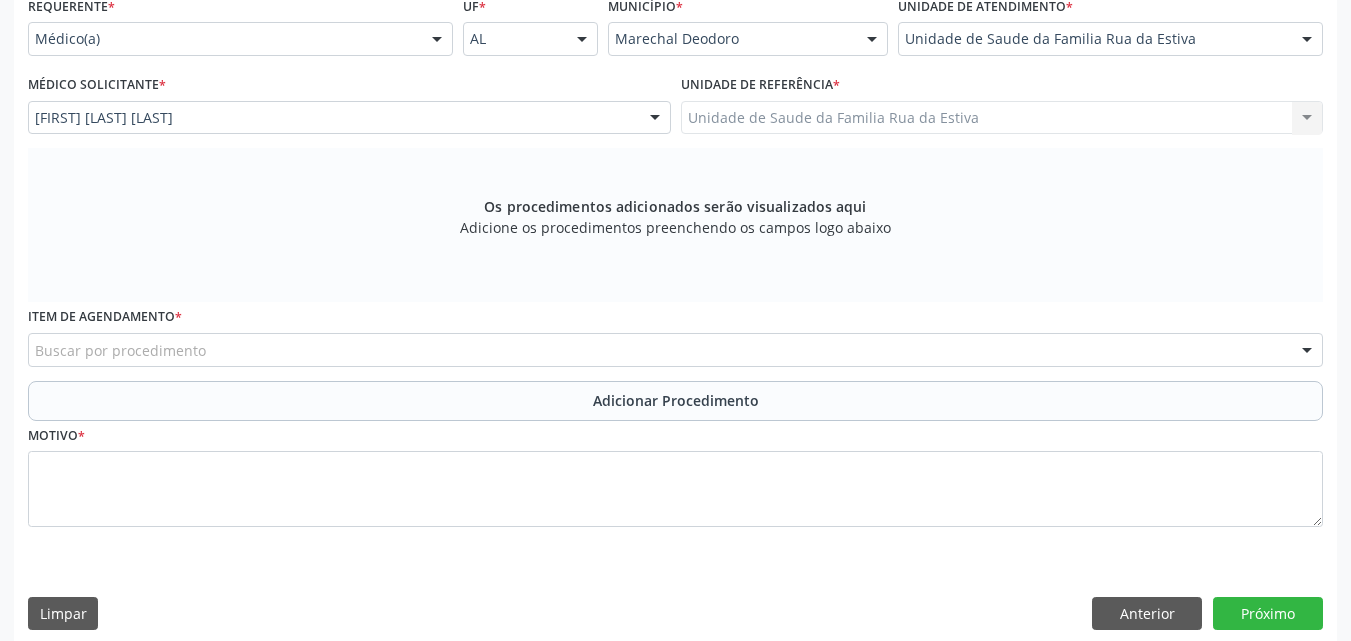 click on "Buscar por procedimento" at bounding box center (675, 350) 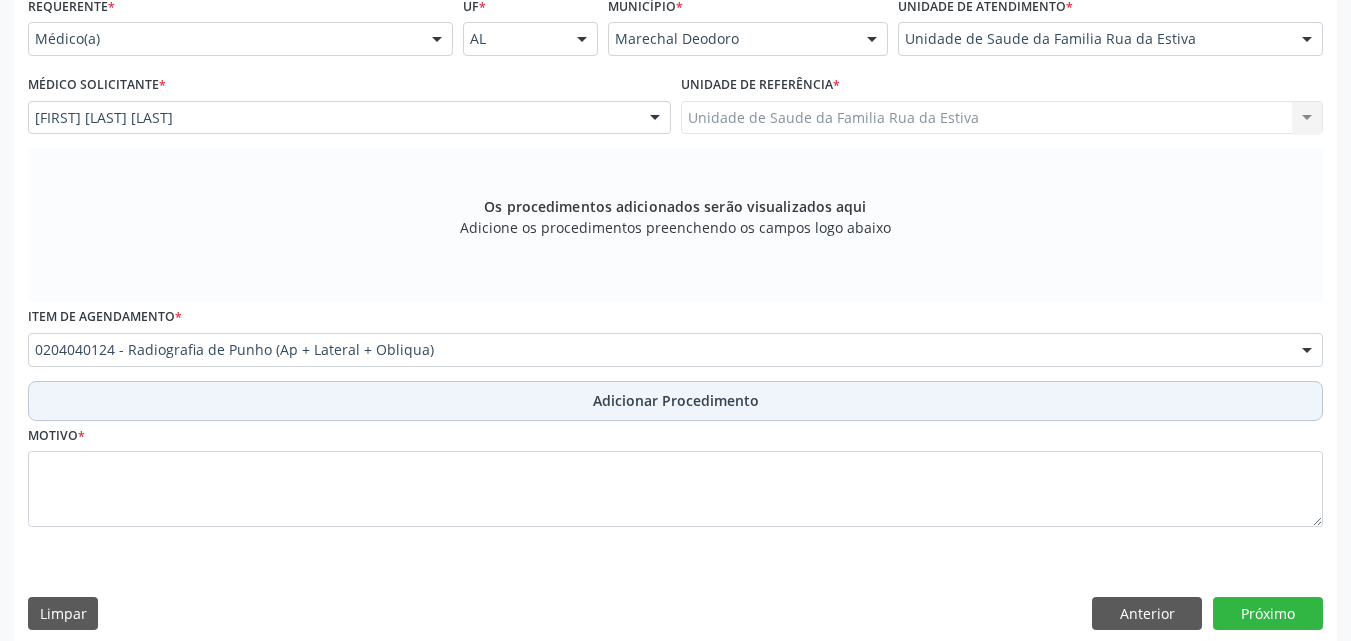 click on "Adicionar Procedimento" at bounding box center [675, 401] 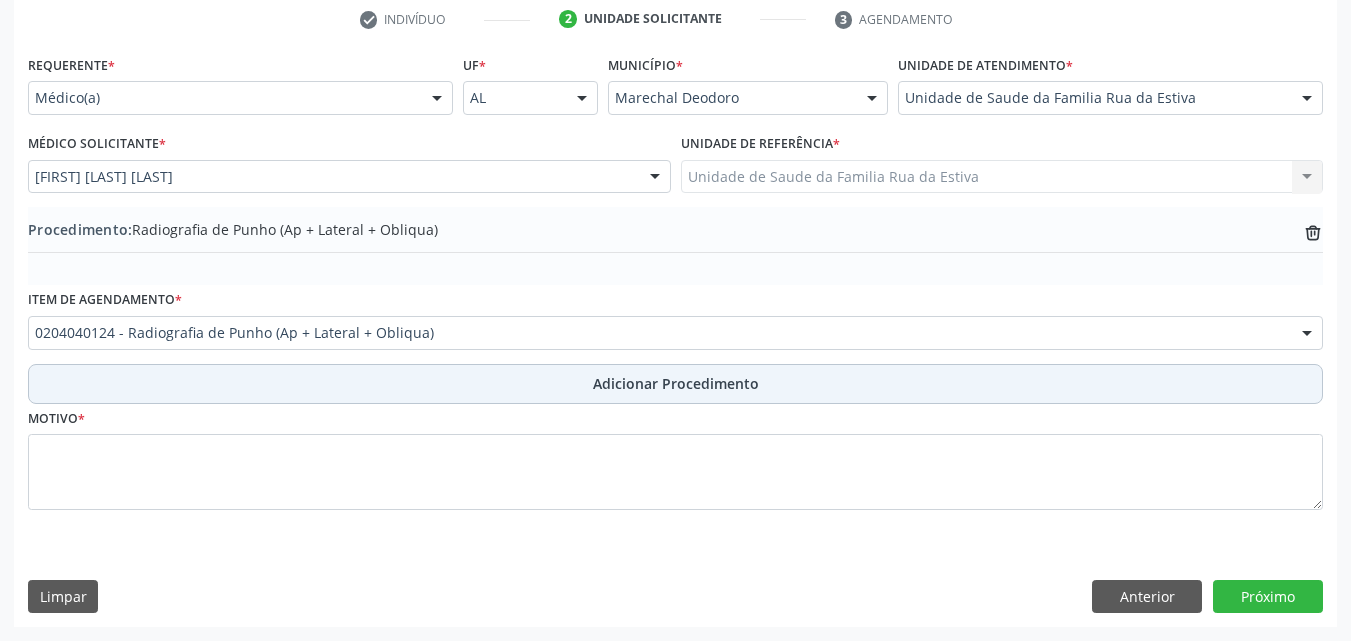 scroll, scrollTop: 412, scrollLeft: 0, axis: vertical 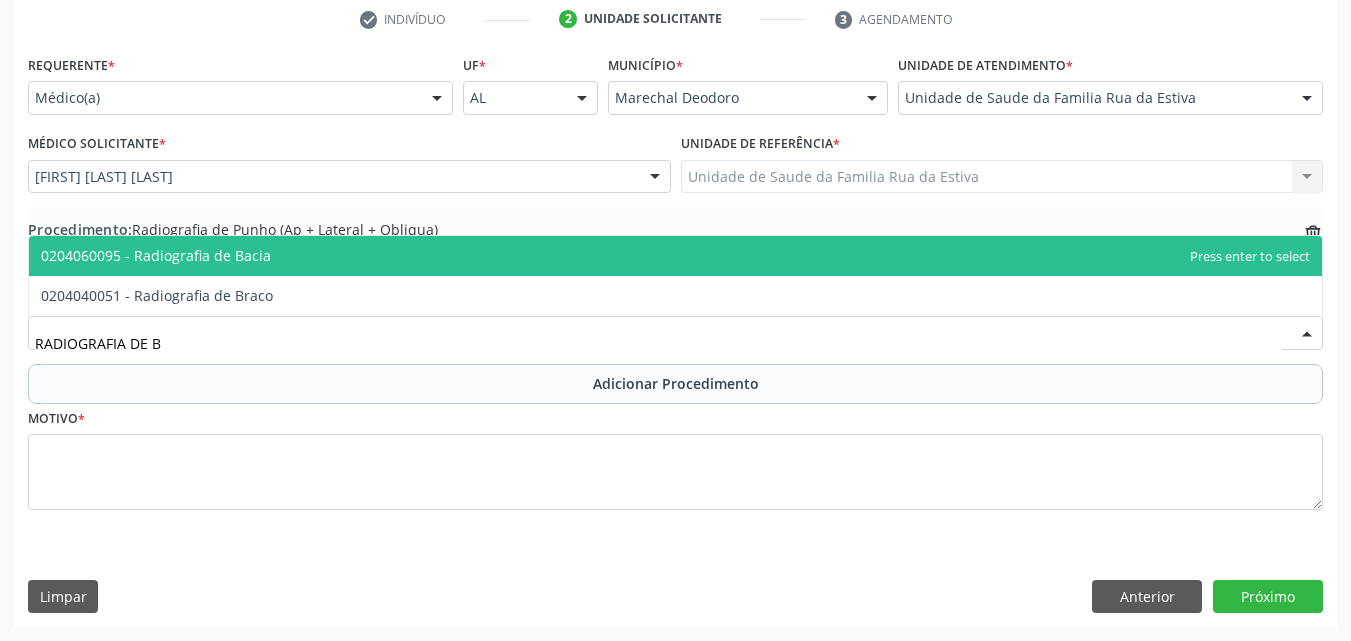 type on "RADIOGRAFIA DE BR" 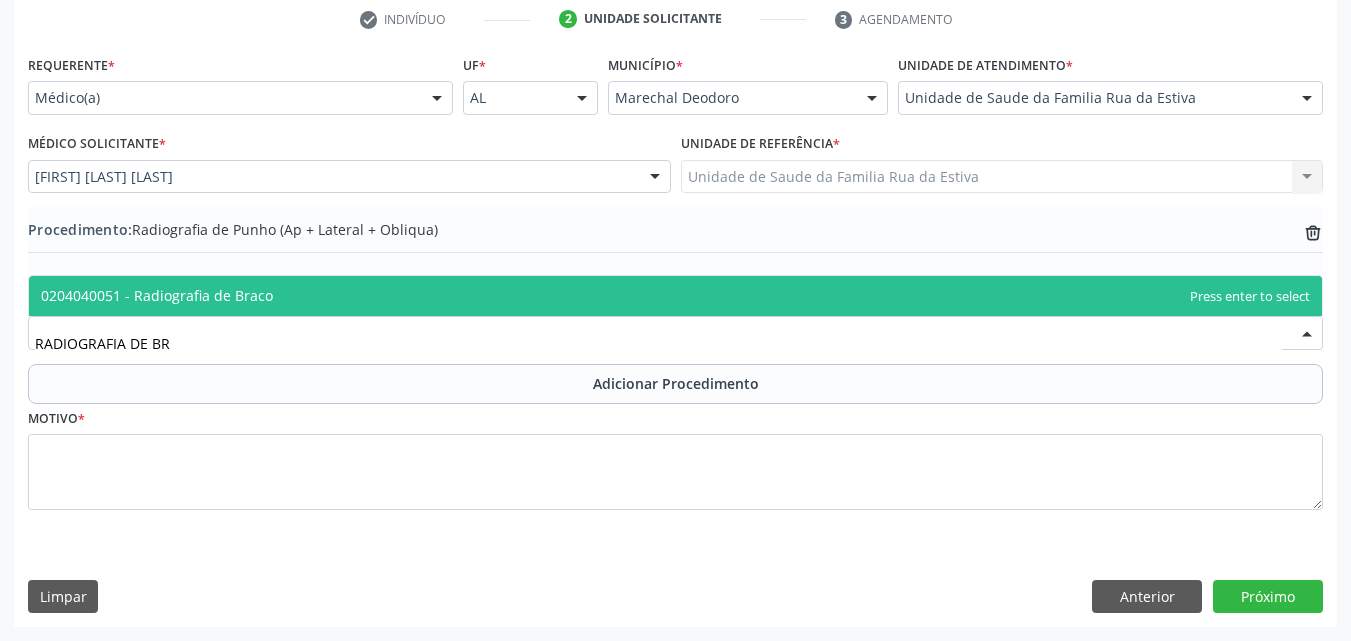 click on "0204040051 - Radiografia de Braco" at bounding box center [157, 295] 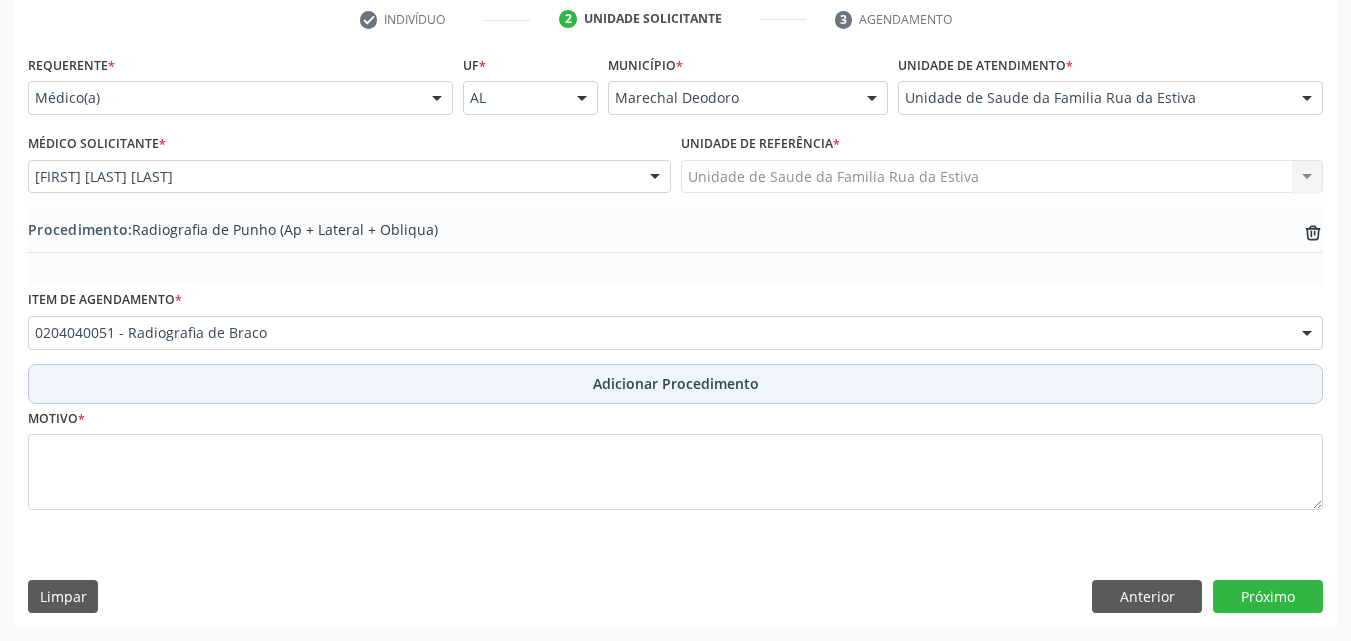 click on "Adicionar Procedimento" at bounding box center (675, 384) 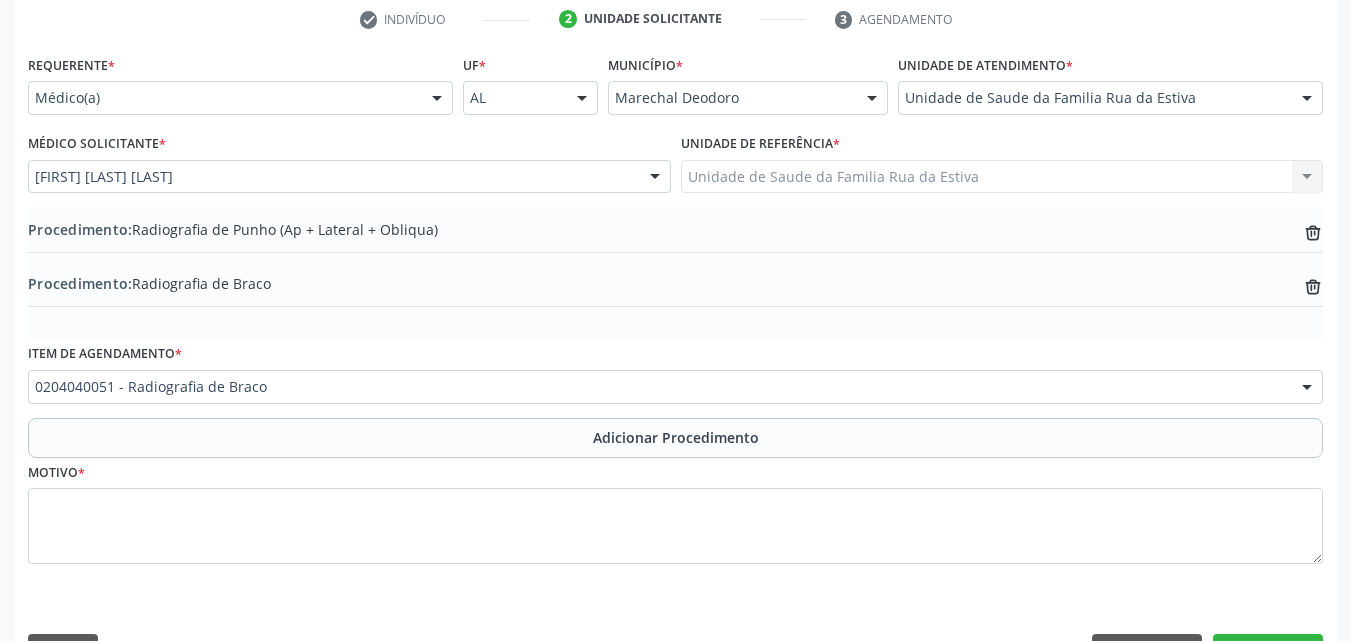 drag, startPoint x: 422, startPoint y: 487, endPoint x: 422, endPoint y: 474, distance: 13 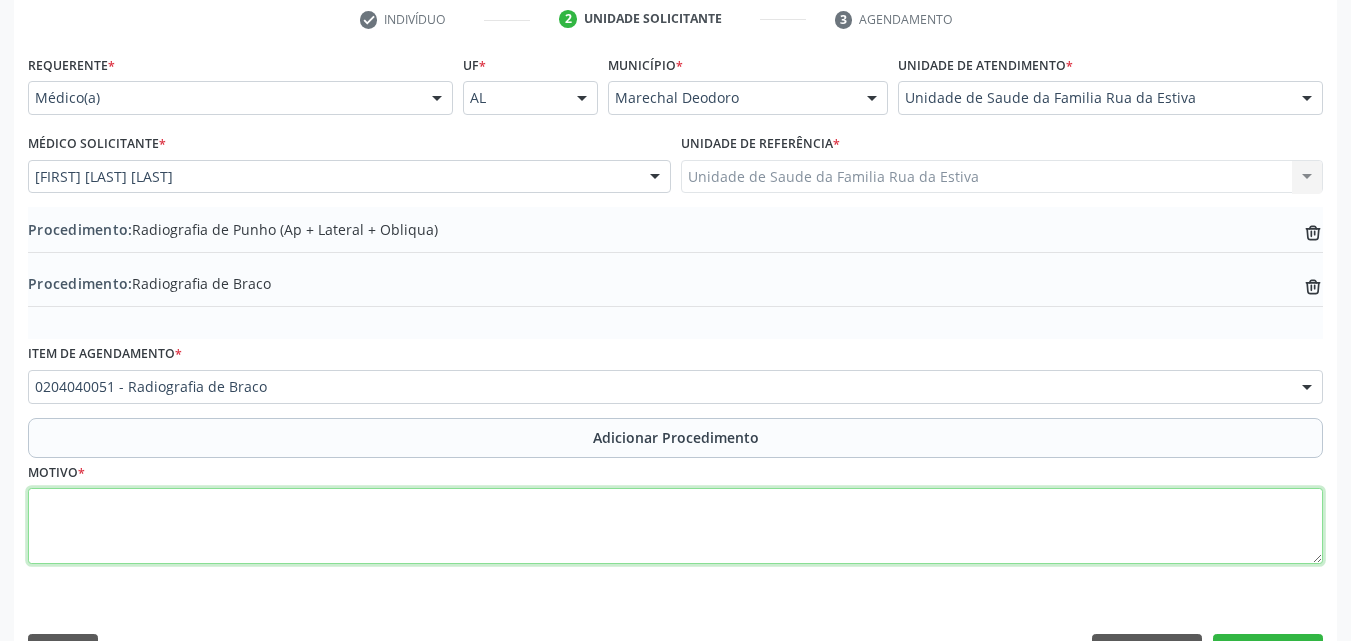 click at bounding box center [675, 526] 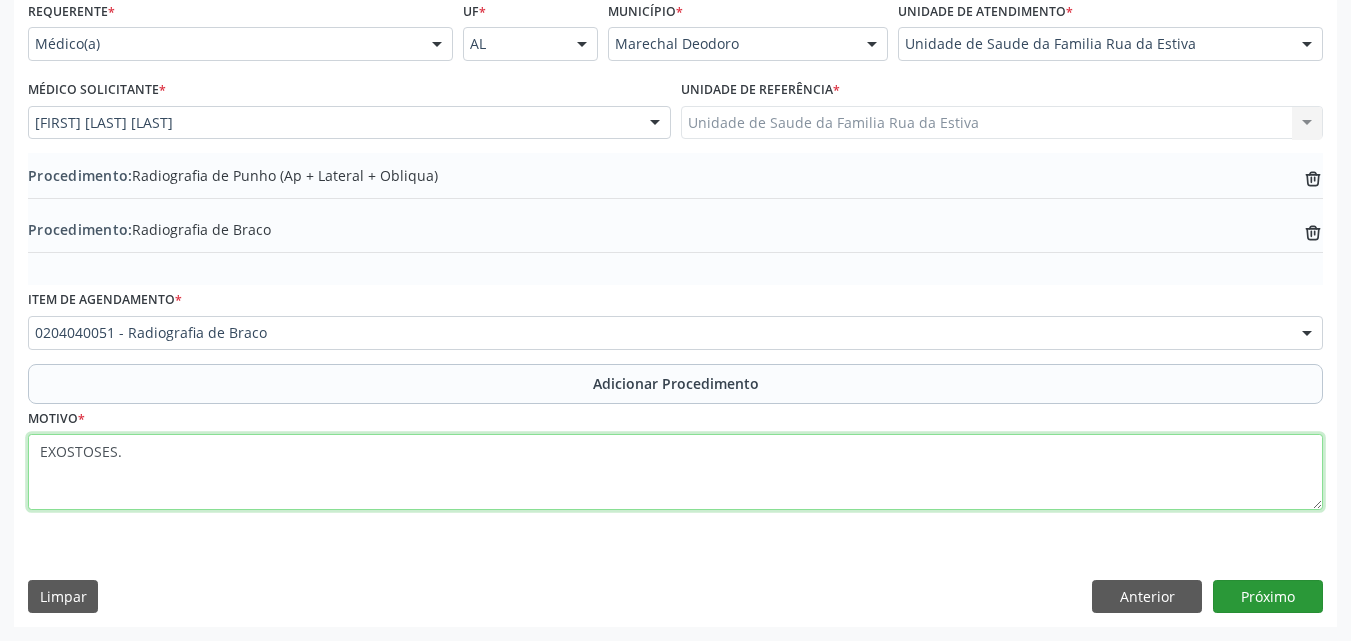 type on "EXOSTOSES." 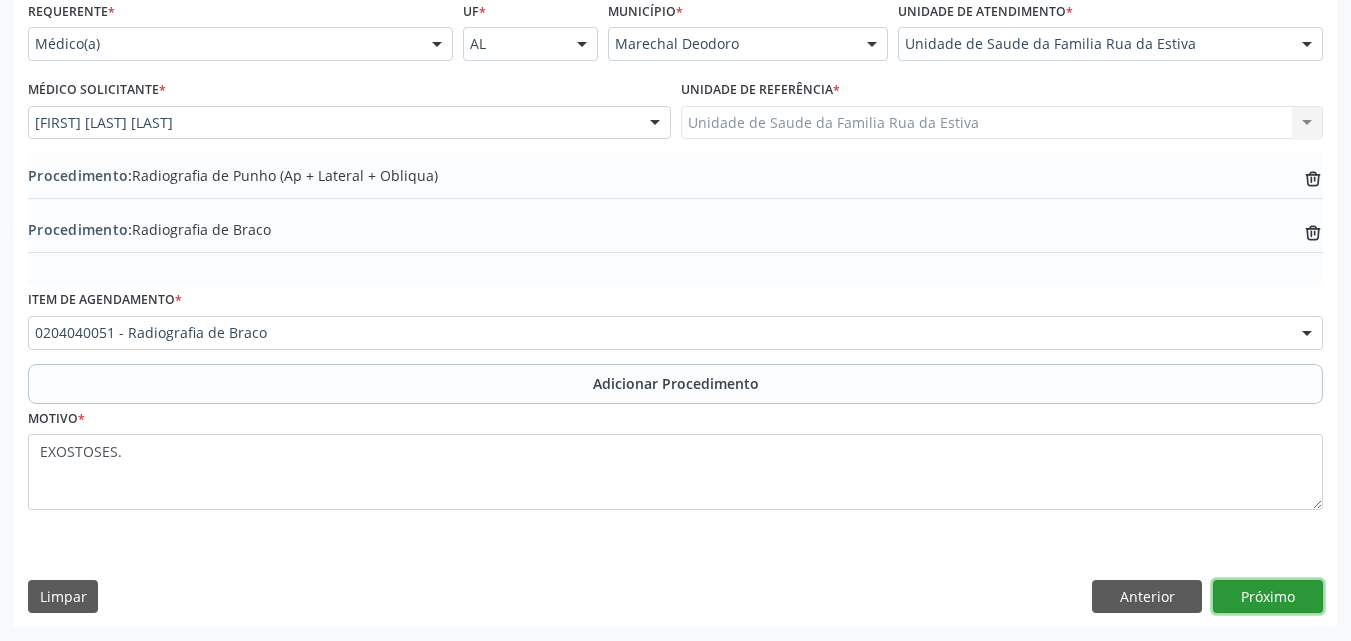 click on "Próximo" at bounding box center [1268, 597] 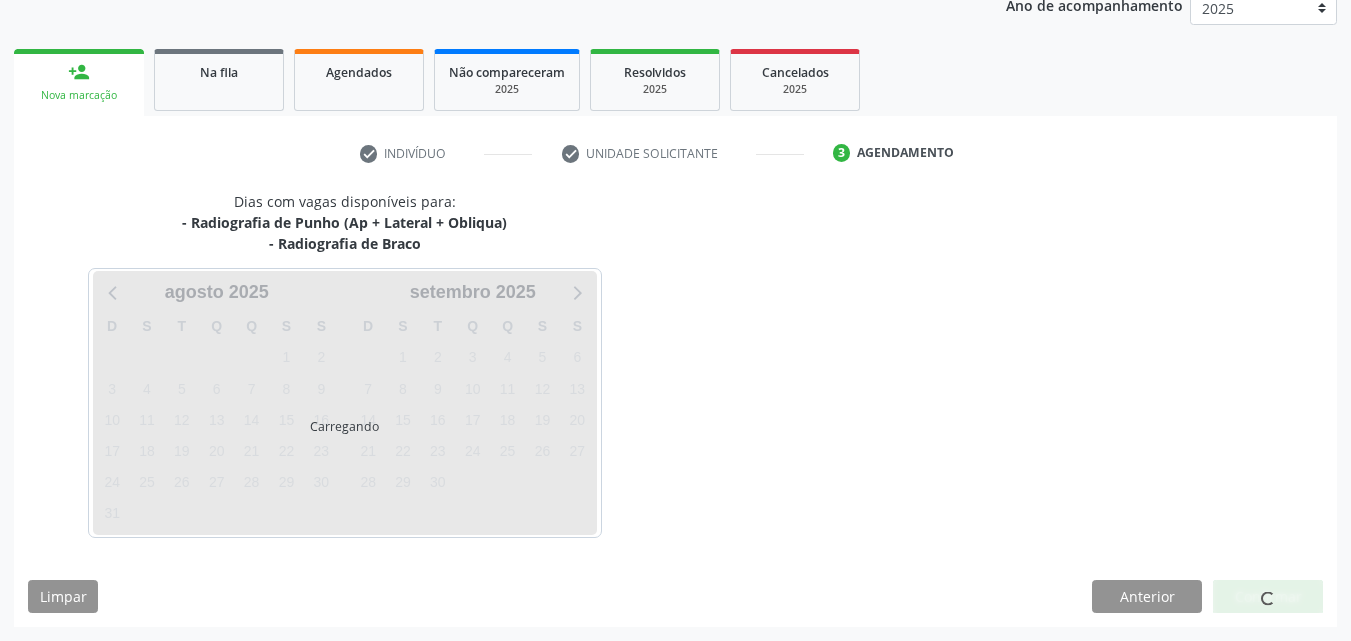 scroll, scrollTop: 337, scrollLeft: 0, axis: vertical 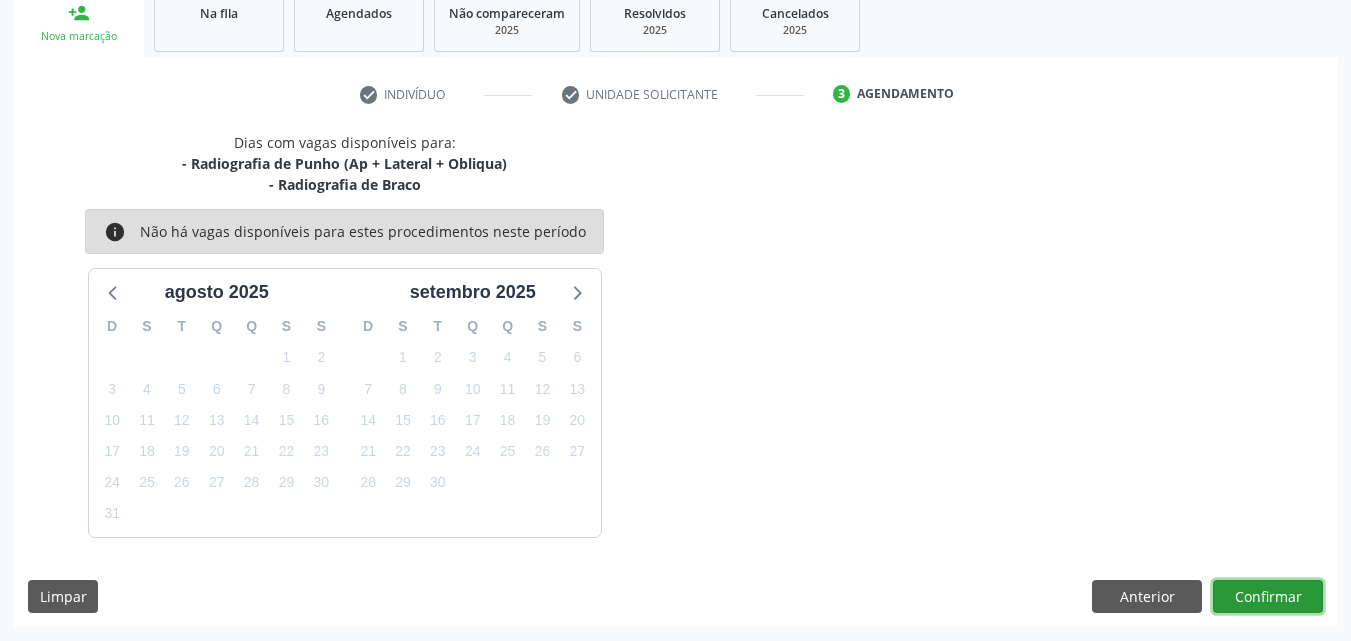 click on "Confirmar" at bounding box center (1268, 597) 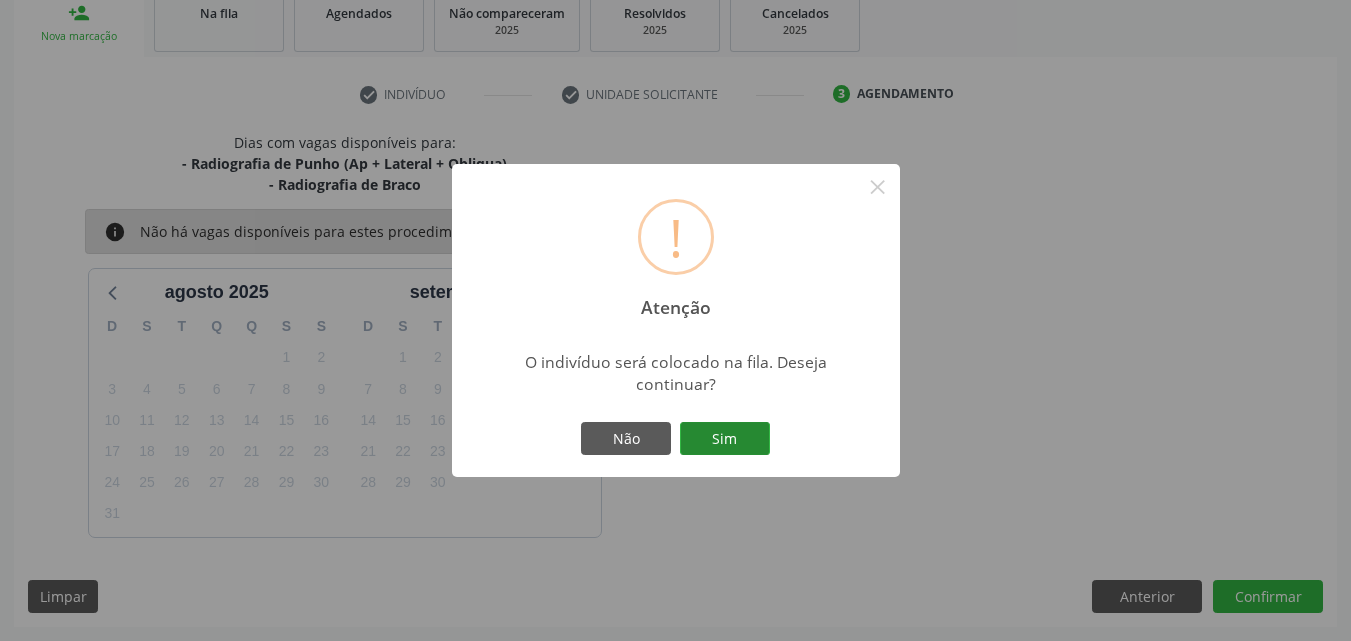 click on "Sim" at bounding box center (725, 439) 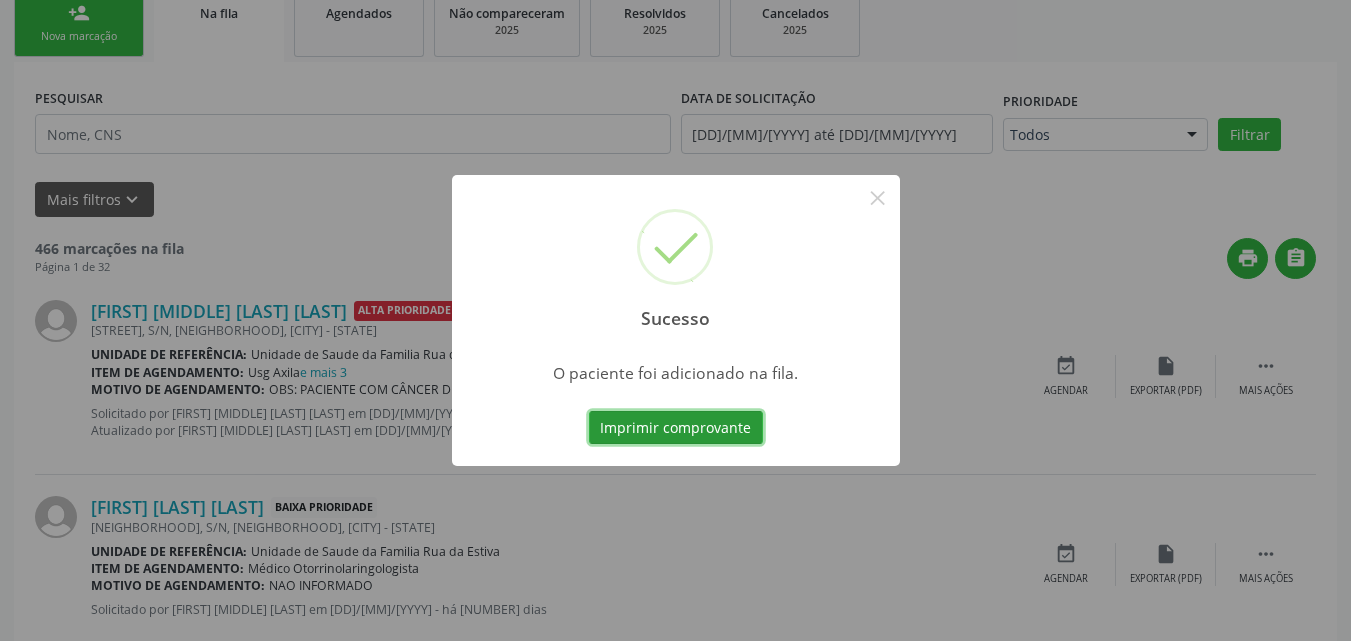scroll, scrollTop: 54, scrollLeft: 0, axis: vertical 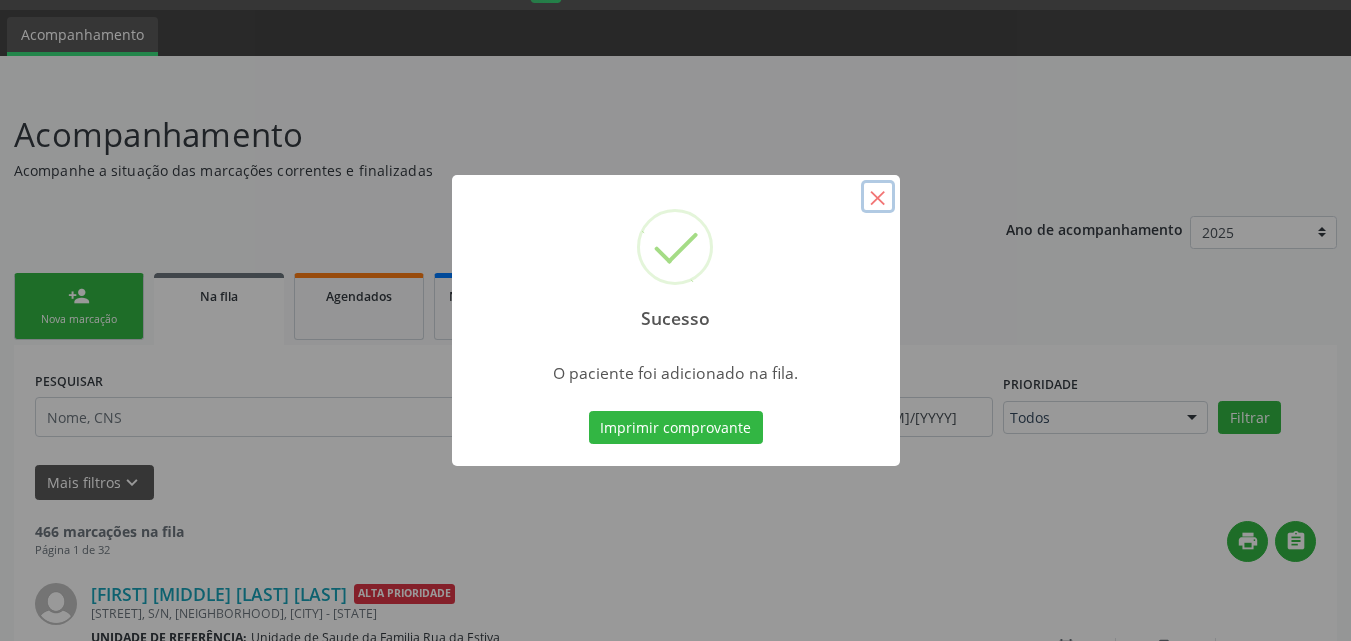click on "×" at bounding box center (878, 197) 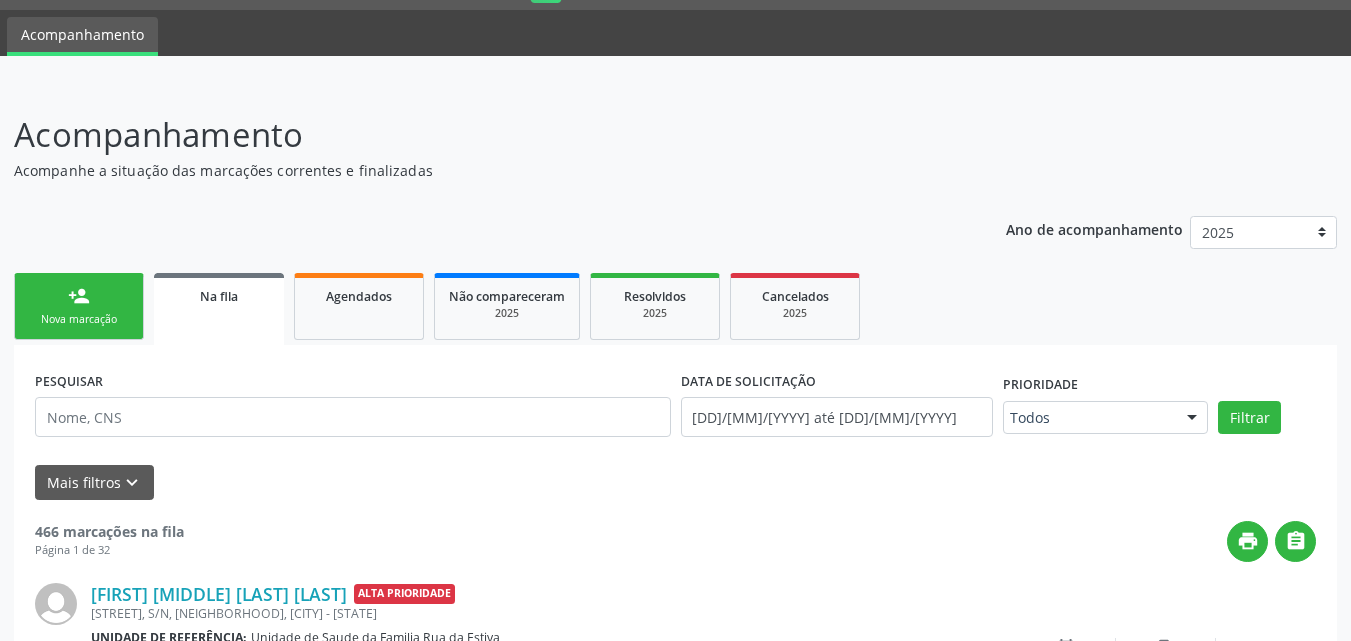 click on "person_add
Nova marcação" at bounding box center [79, 306] 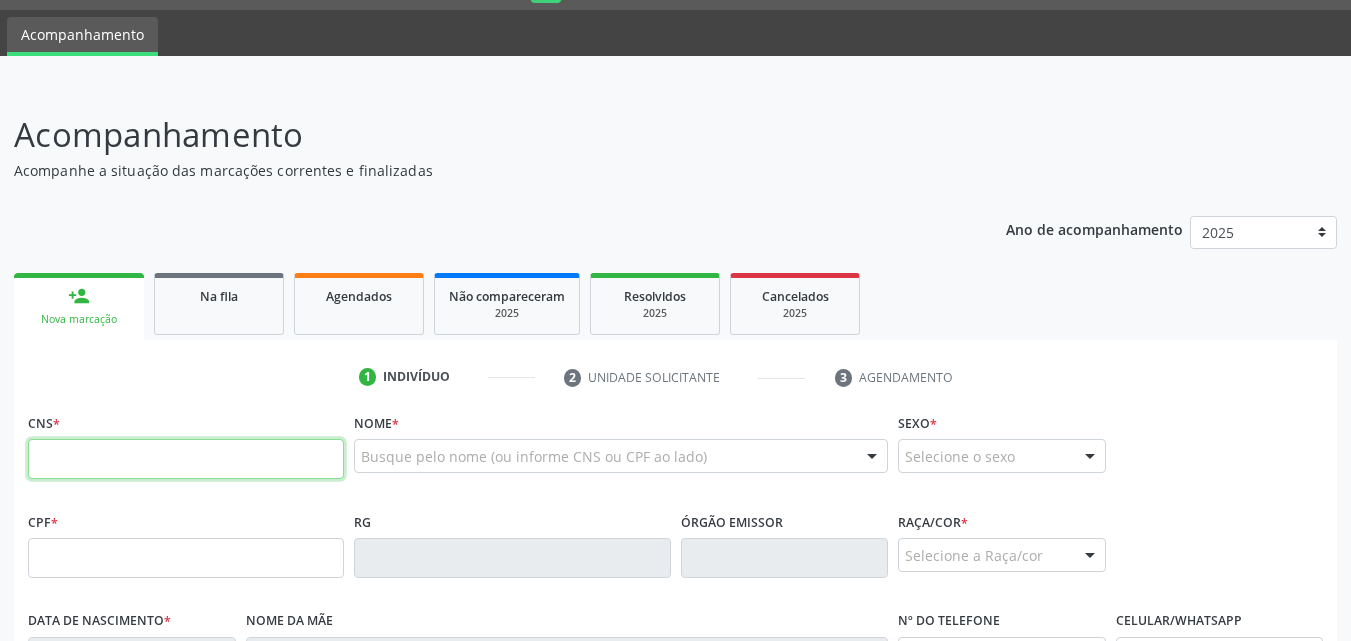 click at bounding box center [186, 459] 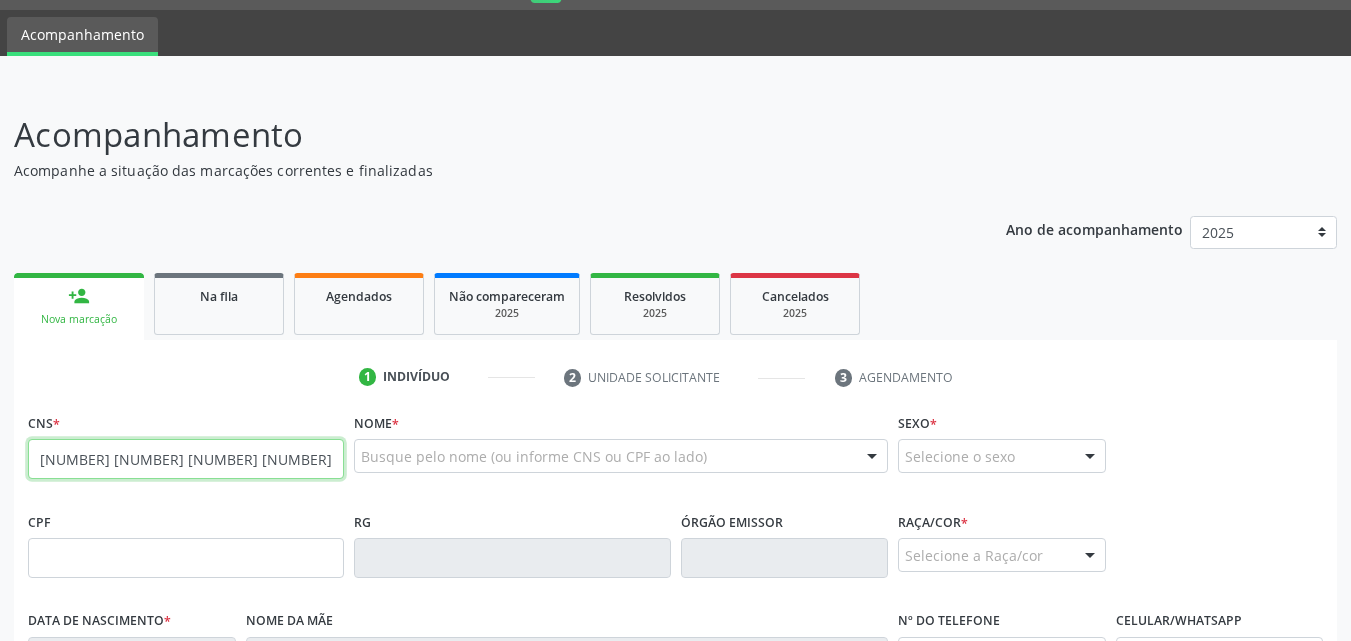 type on "898 0048 8491 2138" 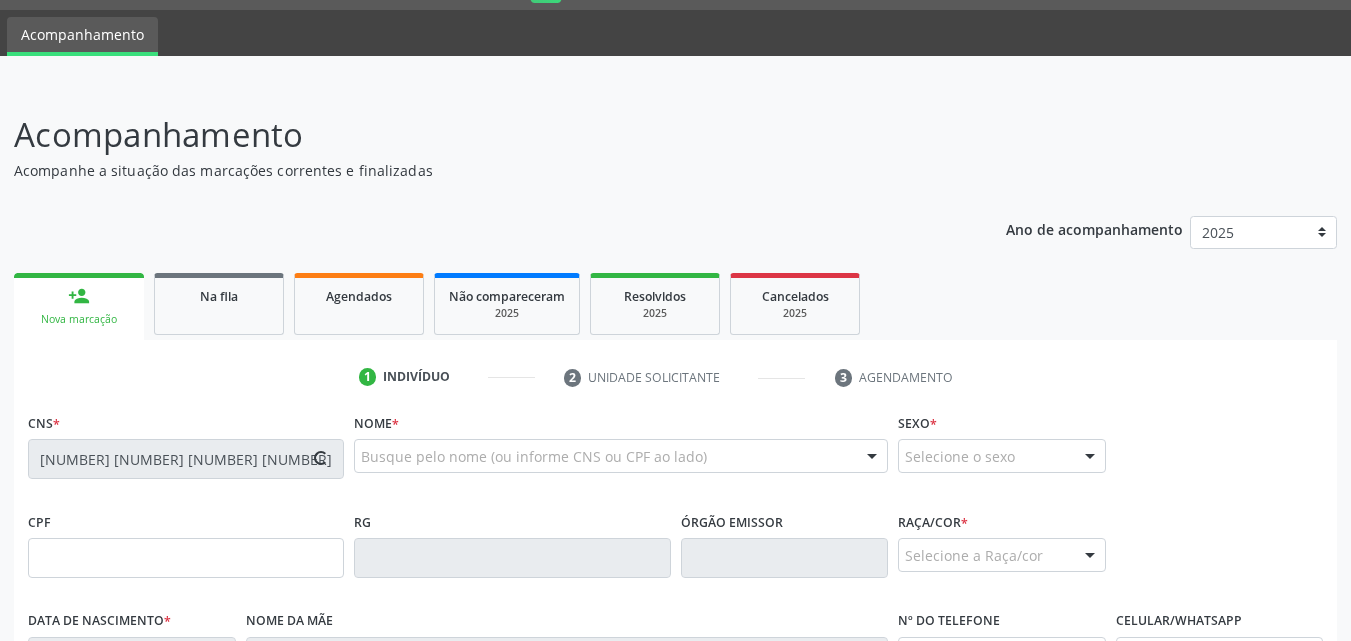 type on "135.391.434-83" 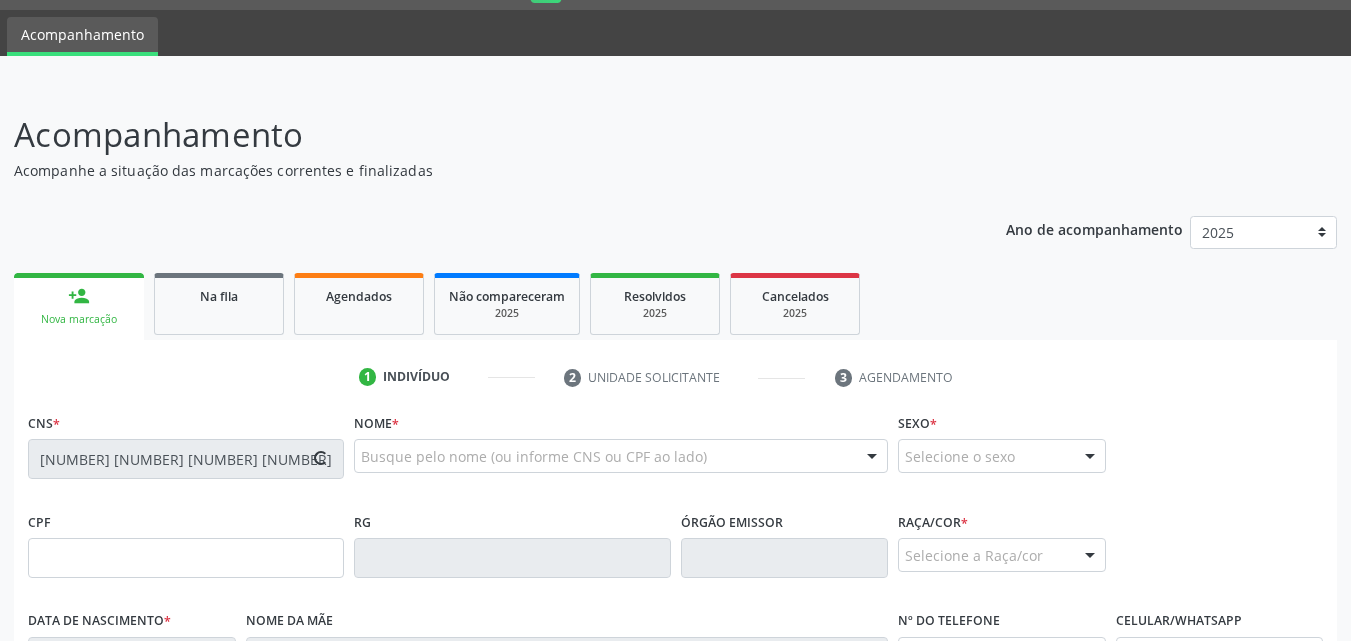 type on "12/11/2015" 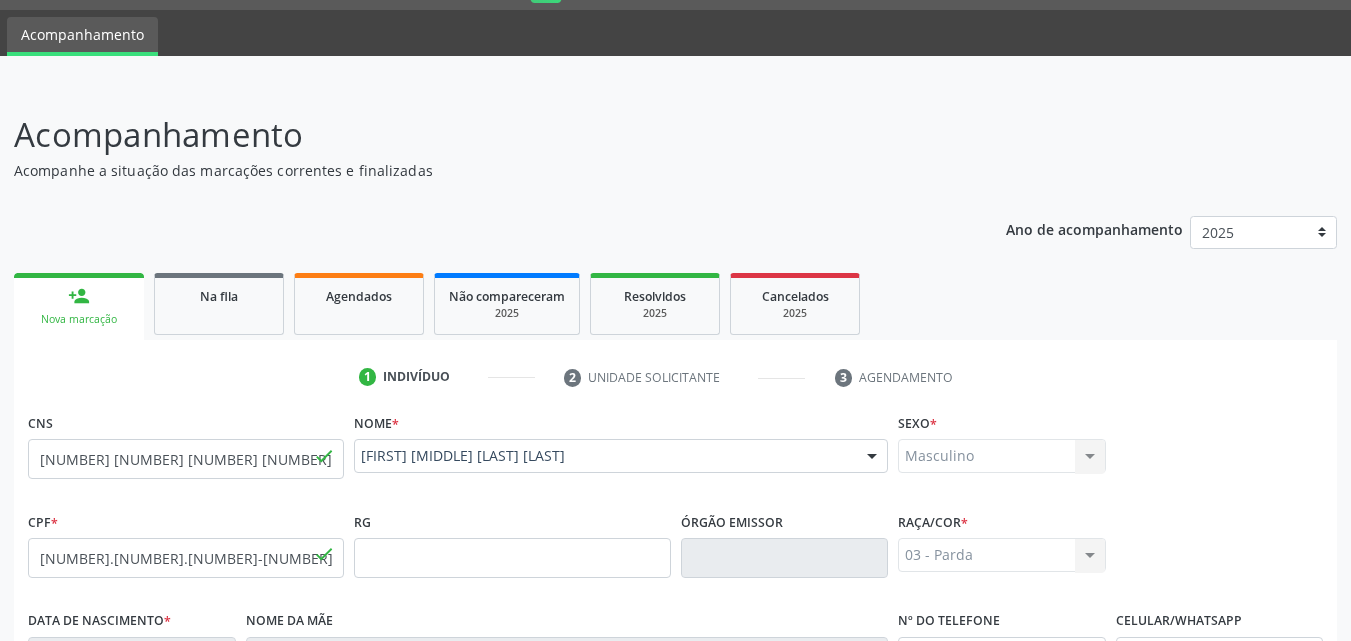 scroll, scrollTop: 471, scrollLeft: 0, axis: vertical 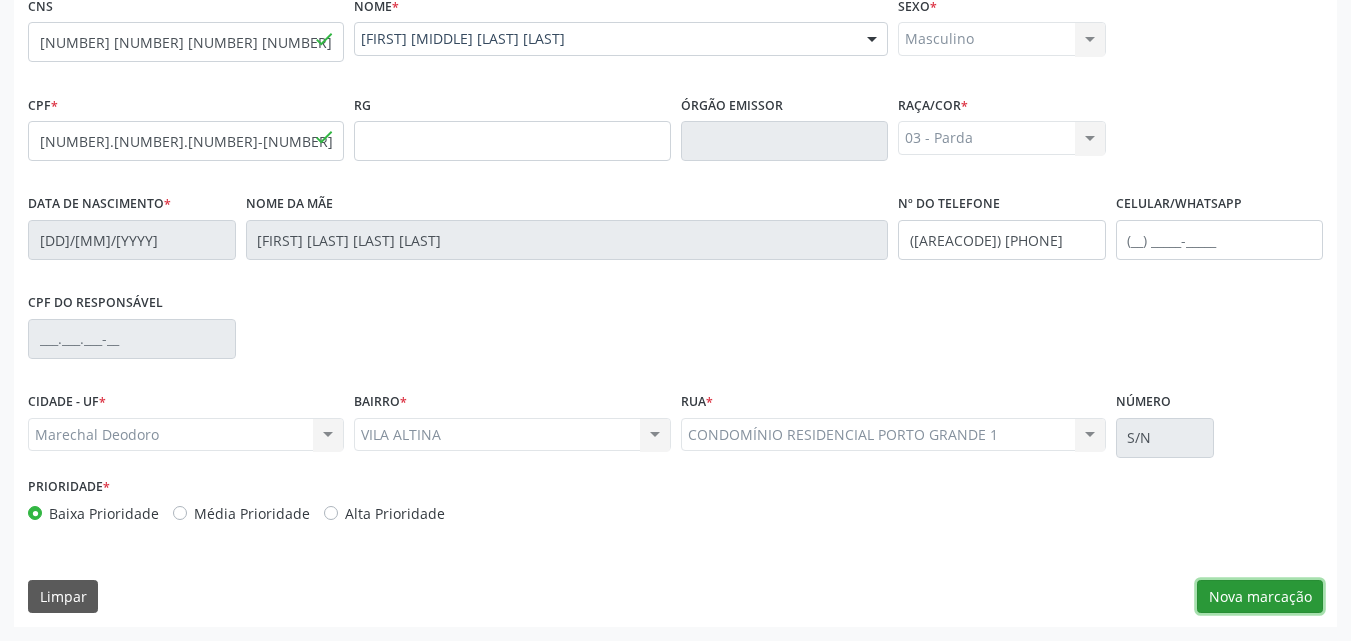 click on "Nova marcação" at bounding box center (1260, 597) 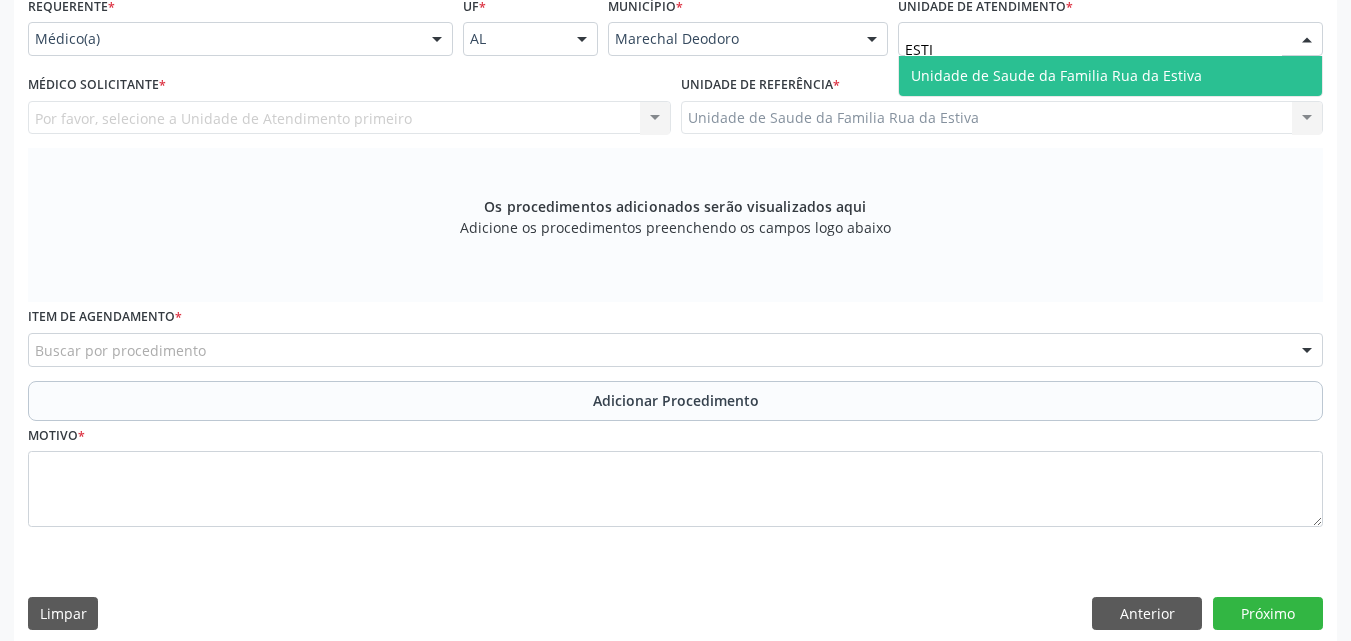 type on "ESTIV" 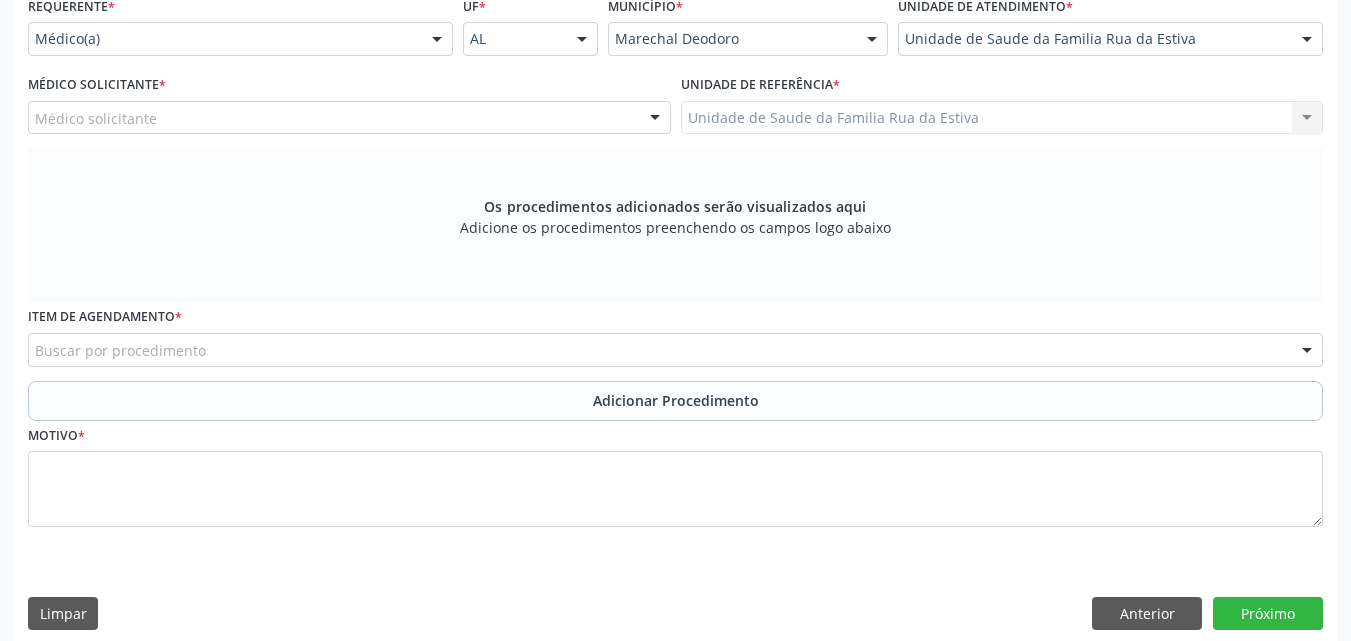 click on "Médico solicitante" at bounding box center [349, 118] 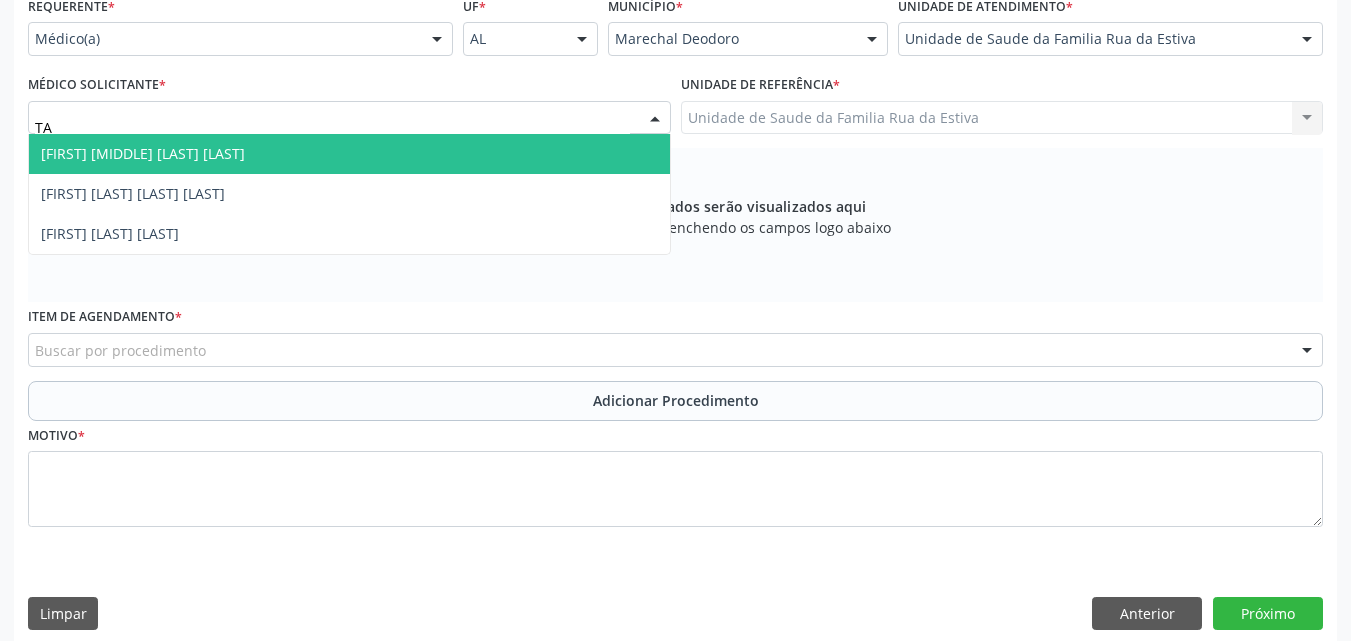 type on "TAC" 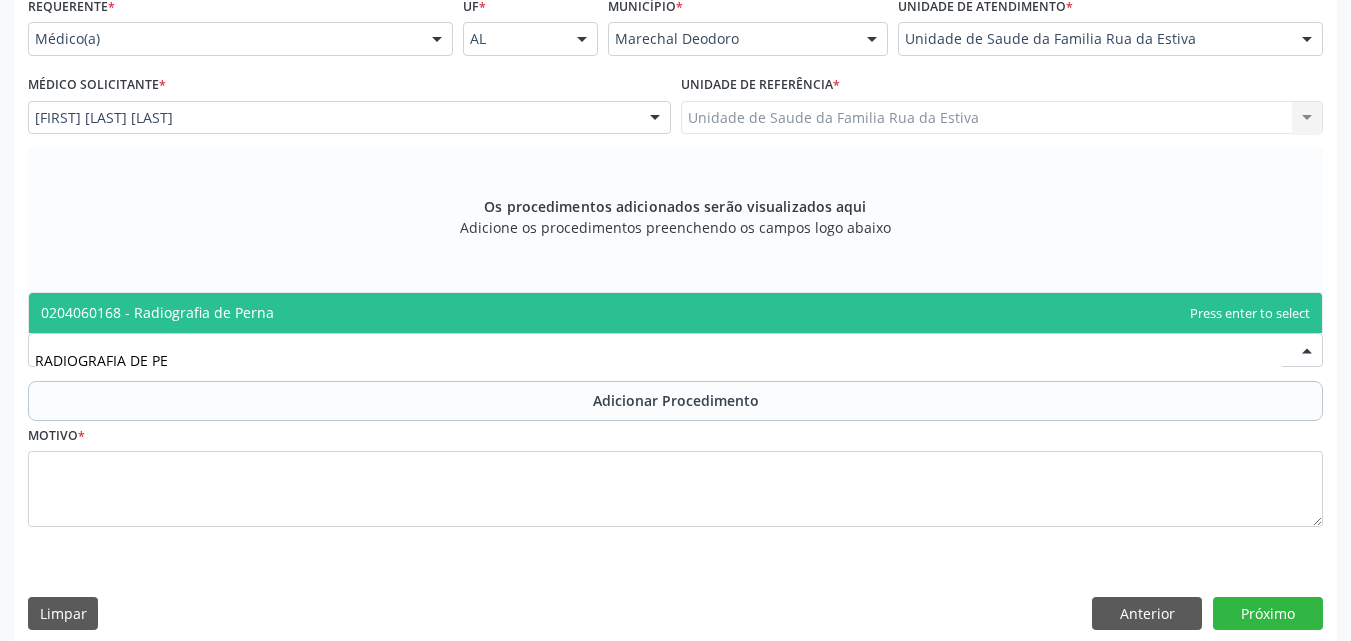 type on "RADIOGRAFIA DE PER" 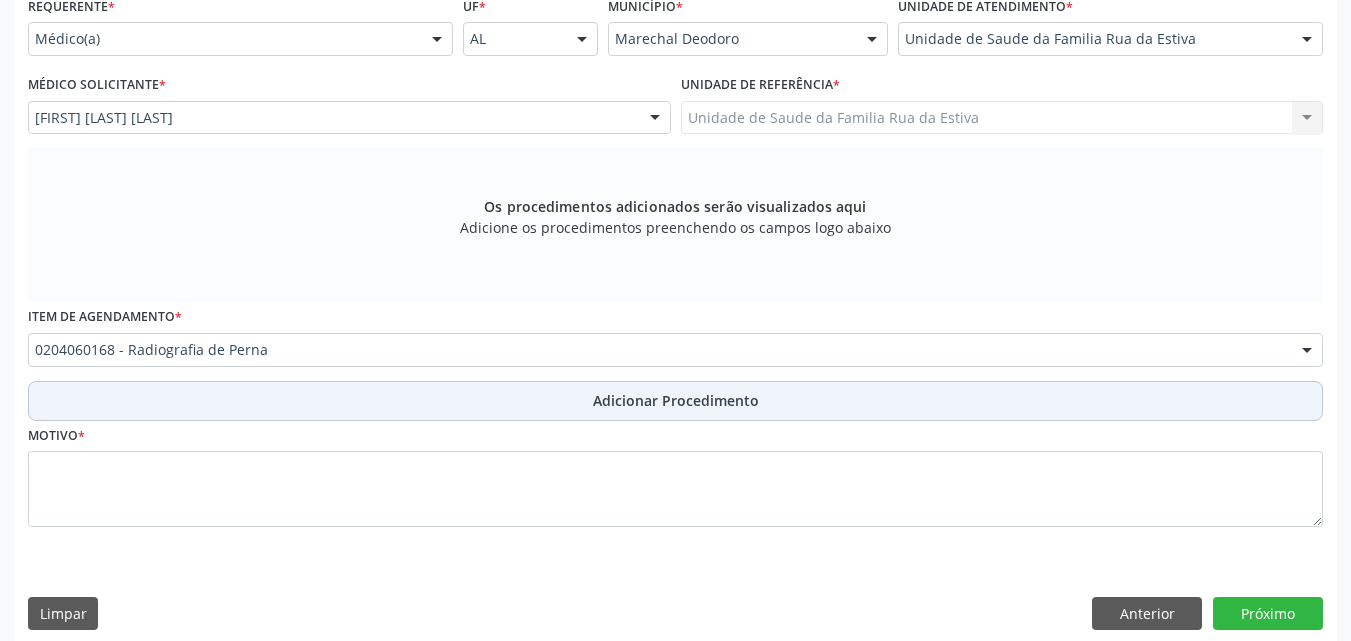 click on "Adicionar Procedimento" at bounding box center (675, 401) 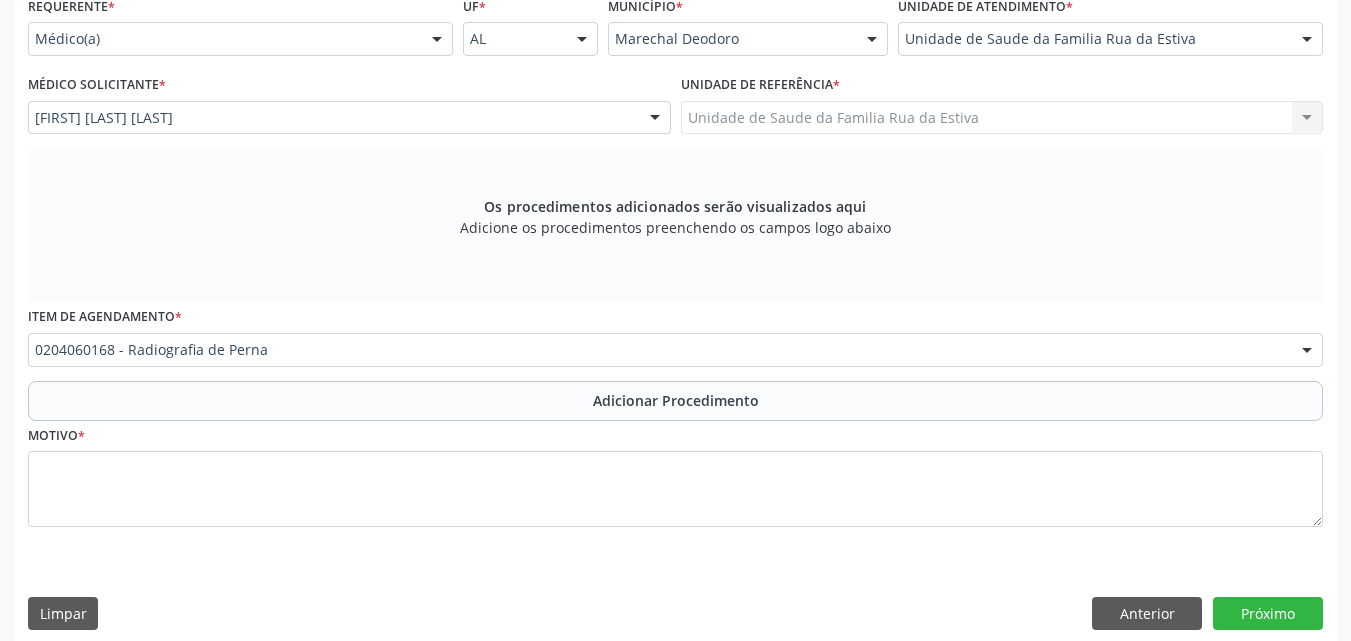 scroll, scrollTop: 412, scrollLeft: 0, axis: vertical 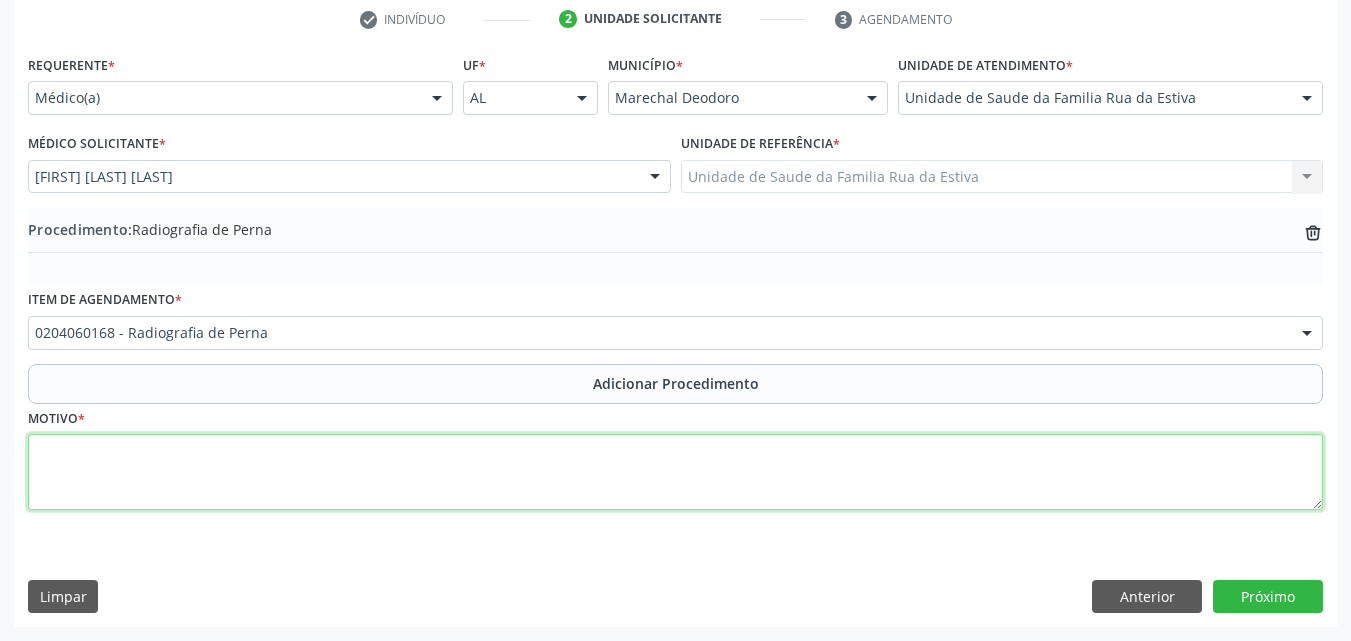 click at bounding box center (675, 472) 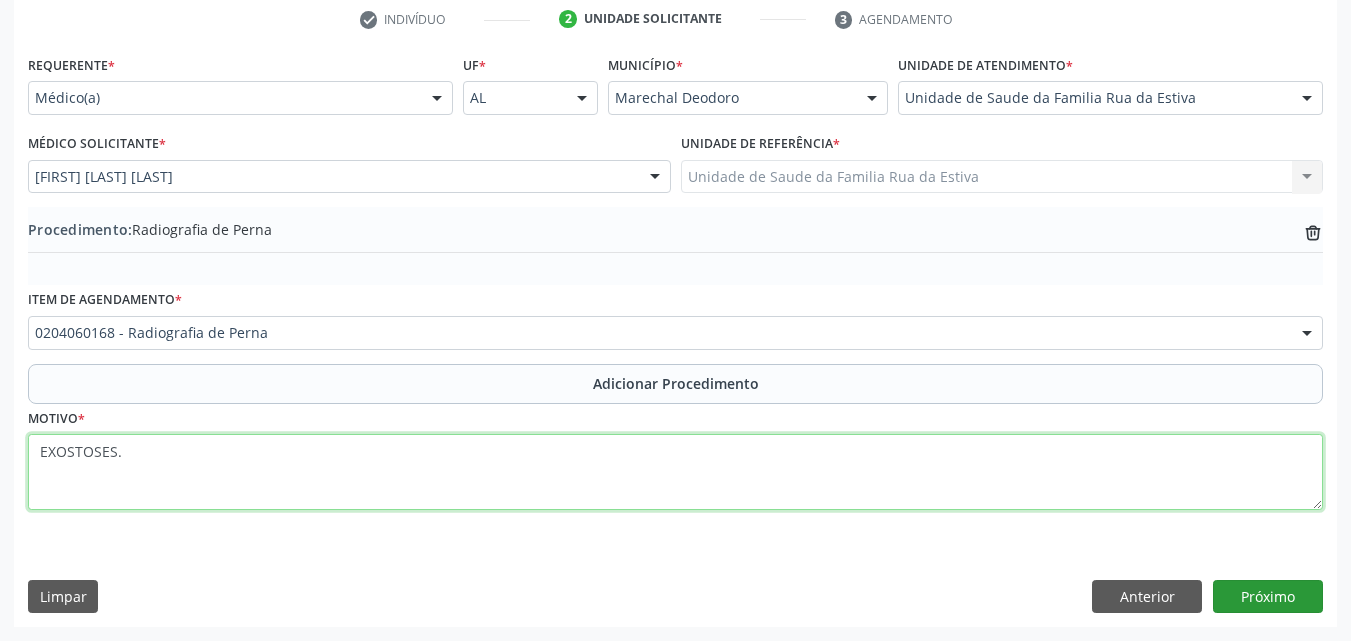 type on "EXOSTOSES." 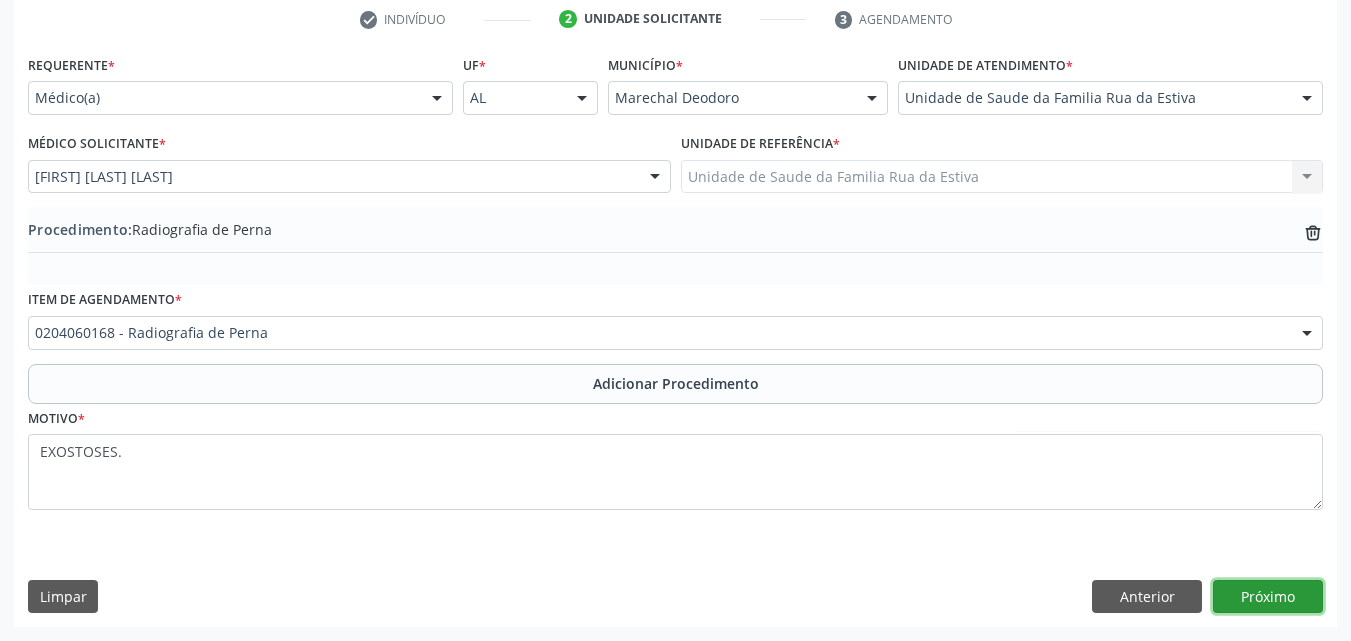 click on "Próximo" at bounding box center (1268, 597) 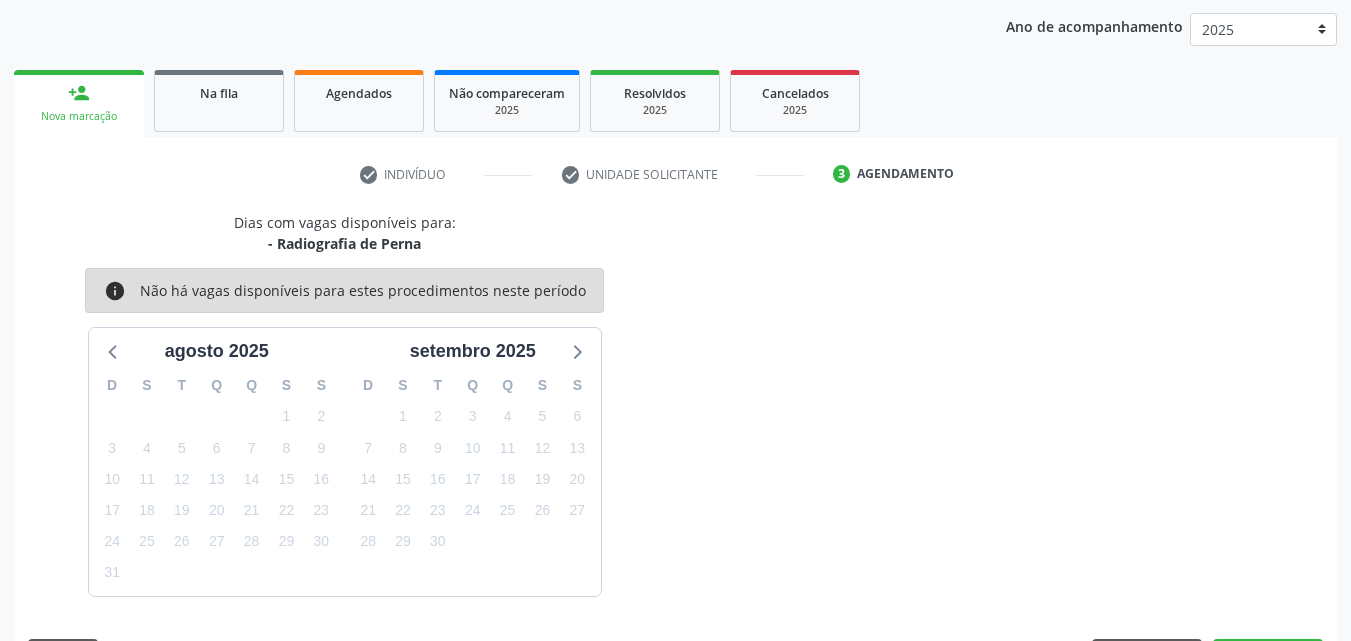 scroll, scrollTop: 316, scrollLeft: 0, axis: vertical 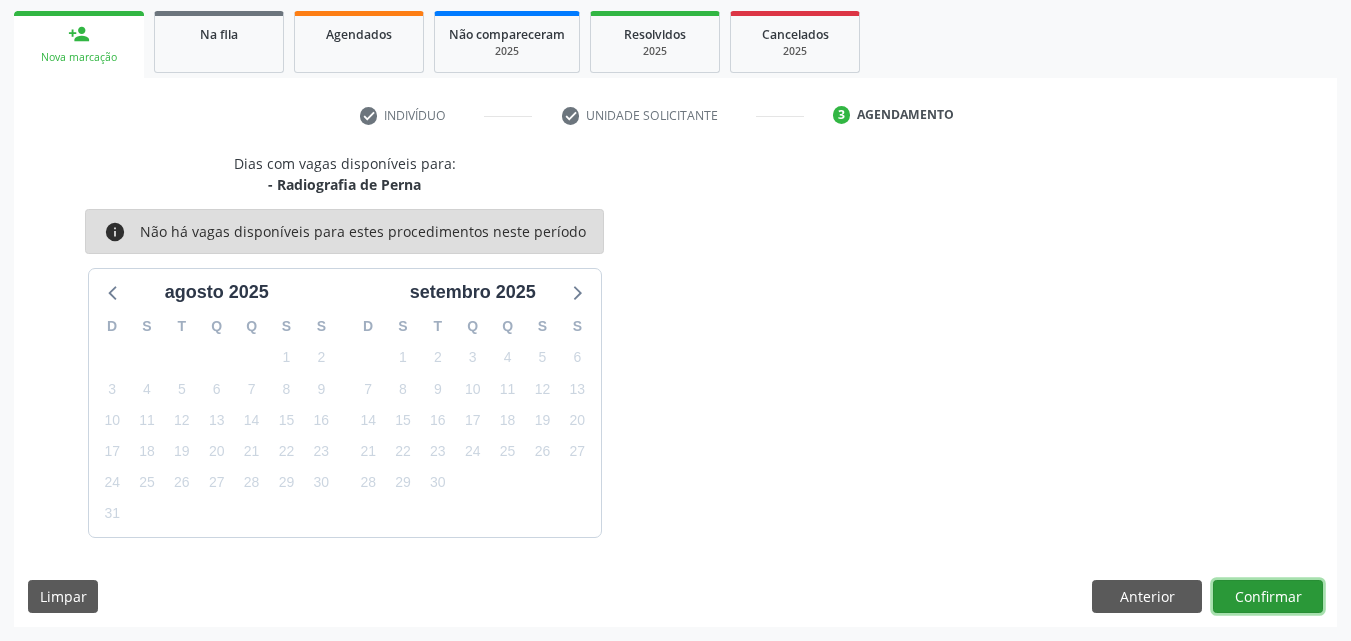click on "Confirmar" at bounding box center [1268, 597] 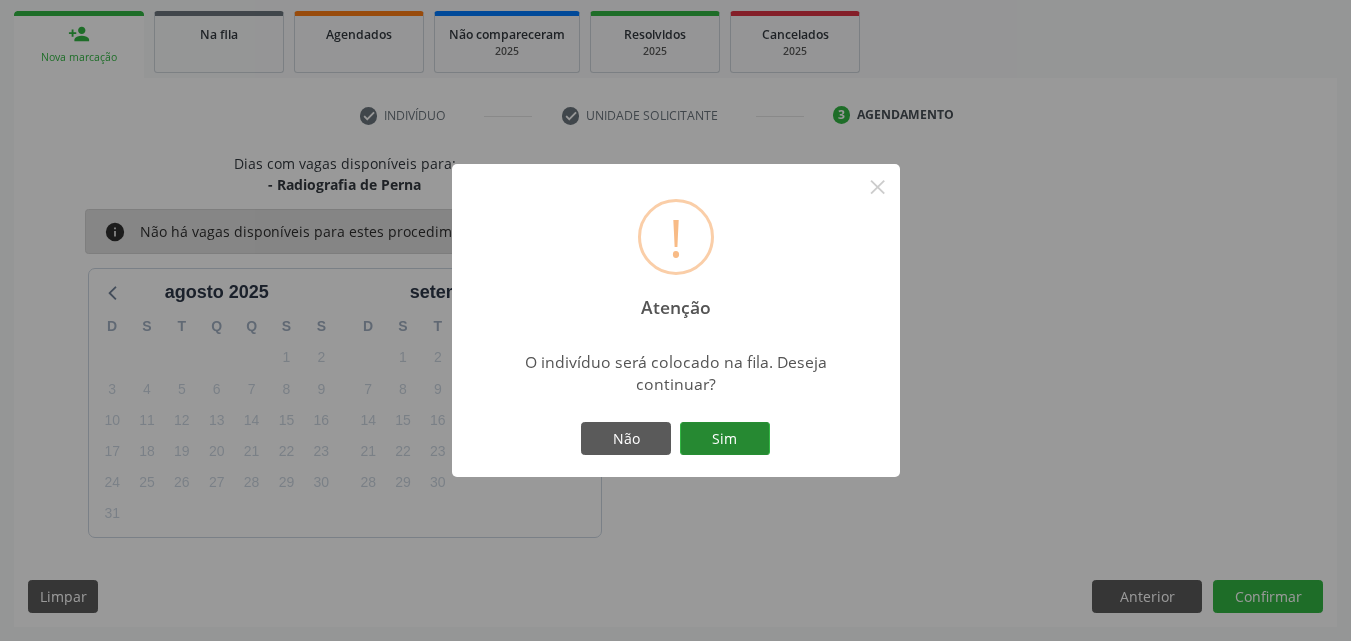 click on "Sim" at bounding box center [725, 439] 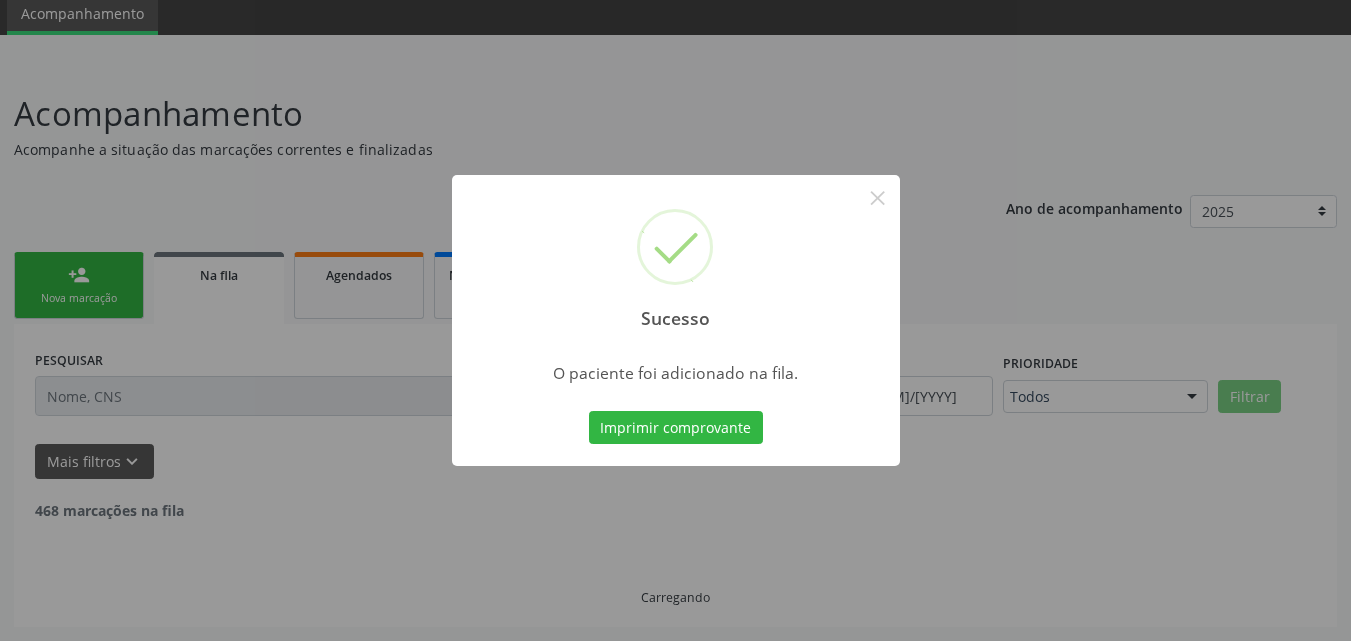 scroll, scrollTop: 54, scrollLeft: 0, axis: vertical 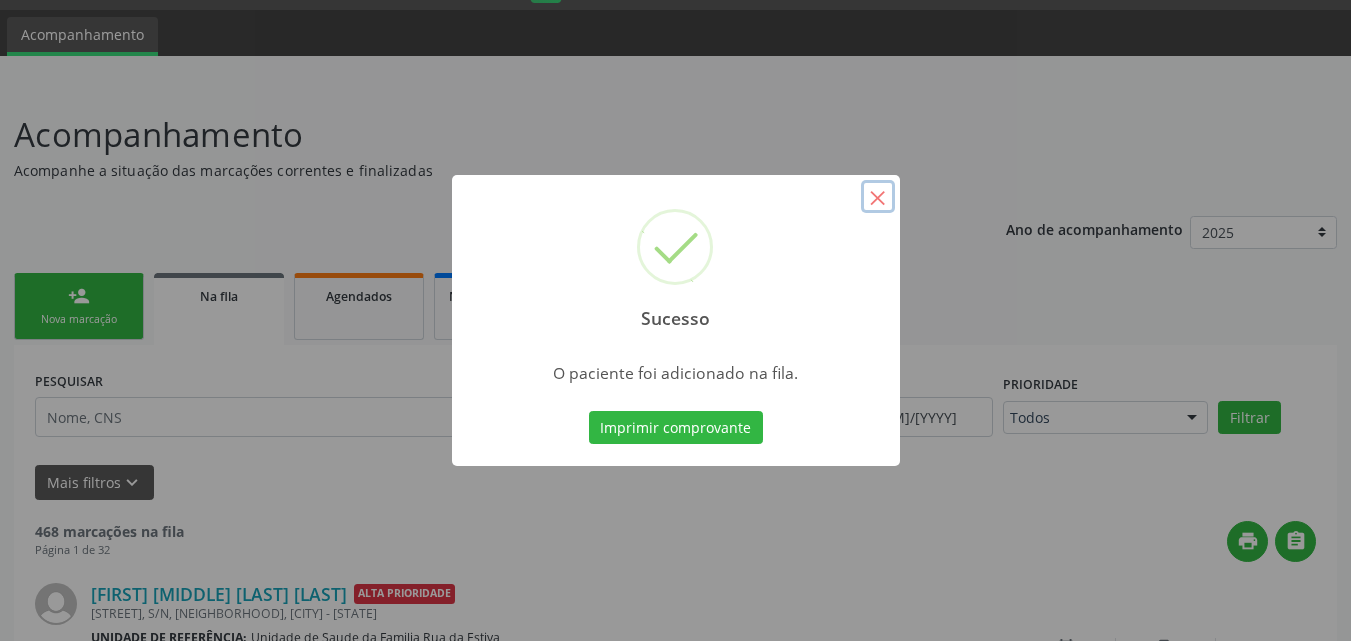 click on "×" at bounding box center (878, 197) 